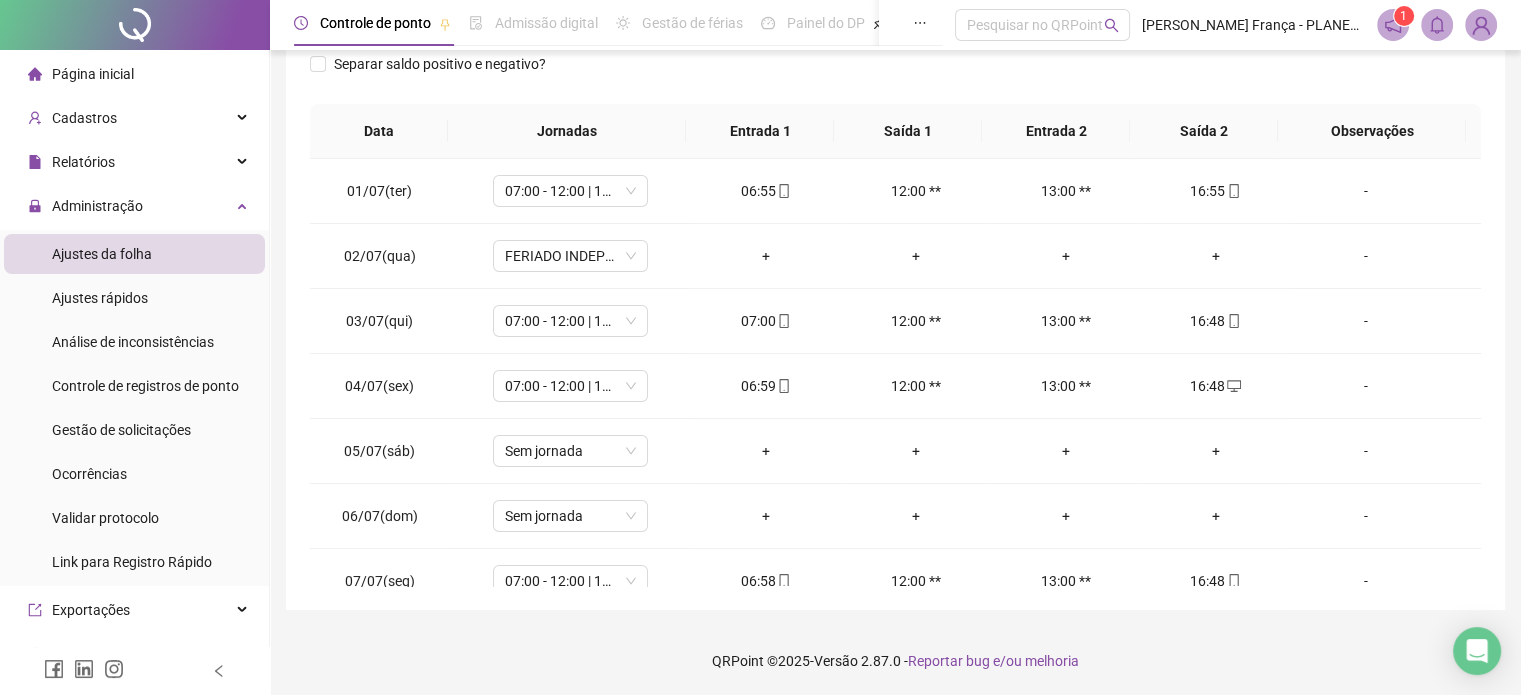 scroll, scrollTop: 302, scrollLeft: 0, axis: vertical 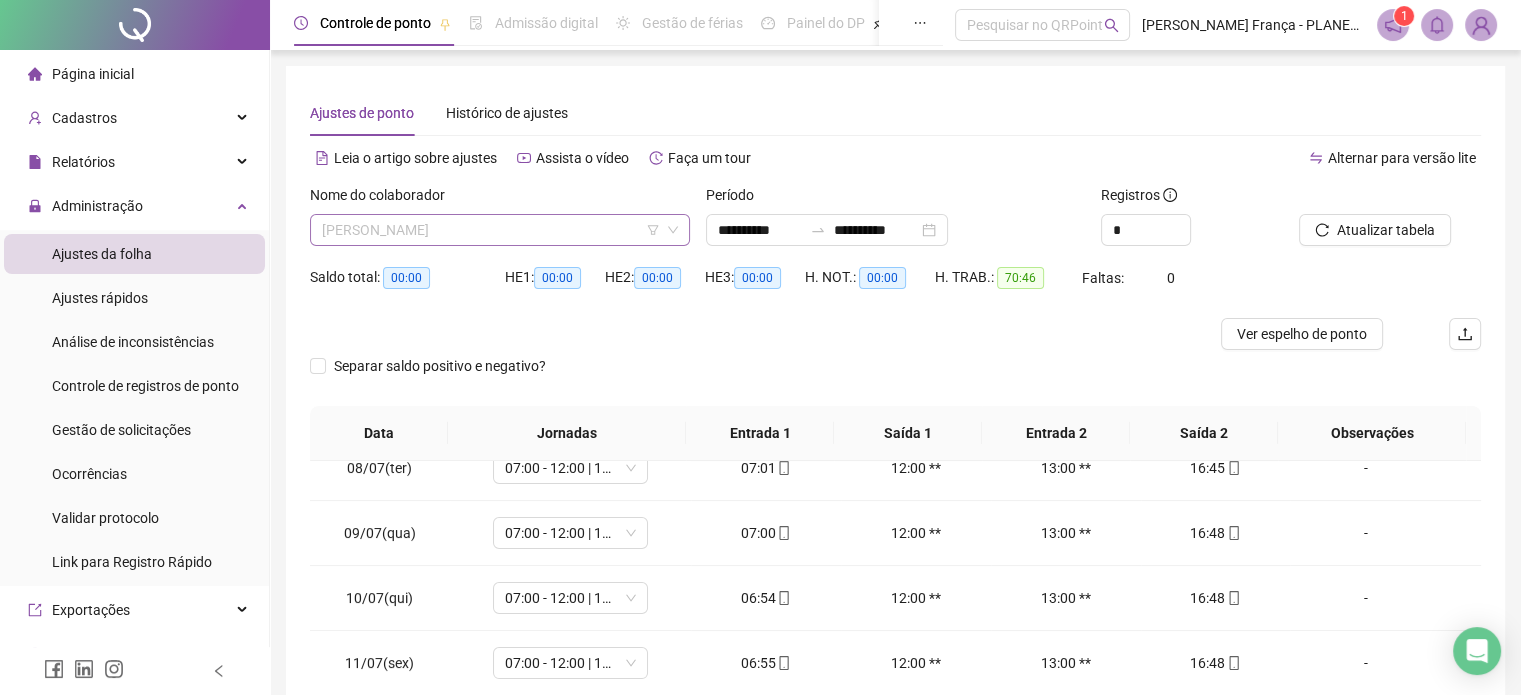 click on "[PERSON_NAME]" at bounding box center [500, 230] 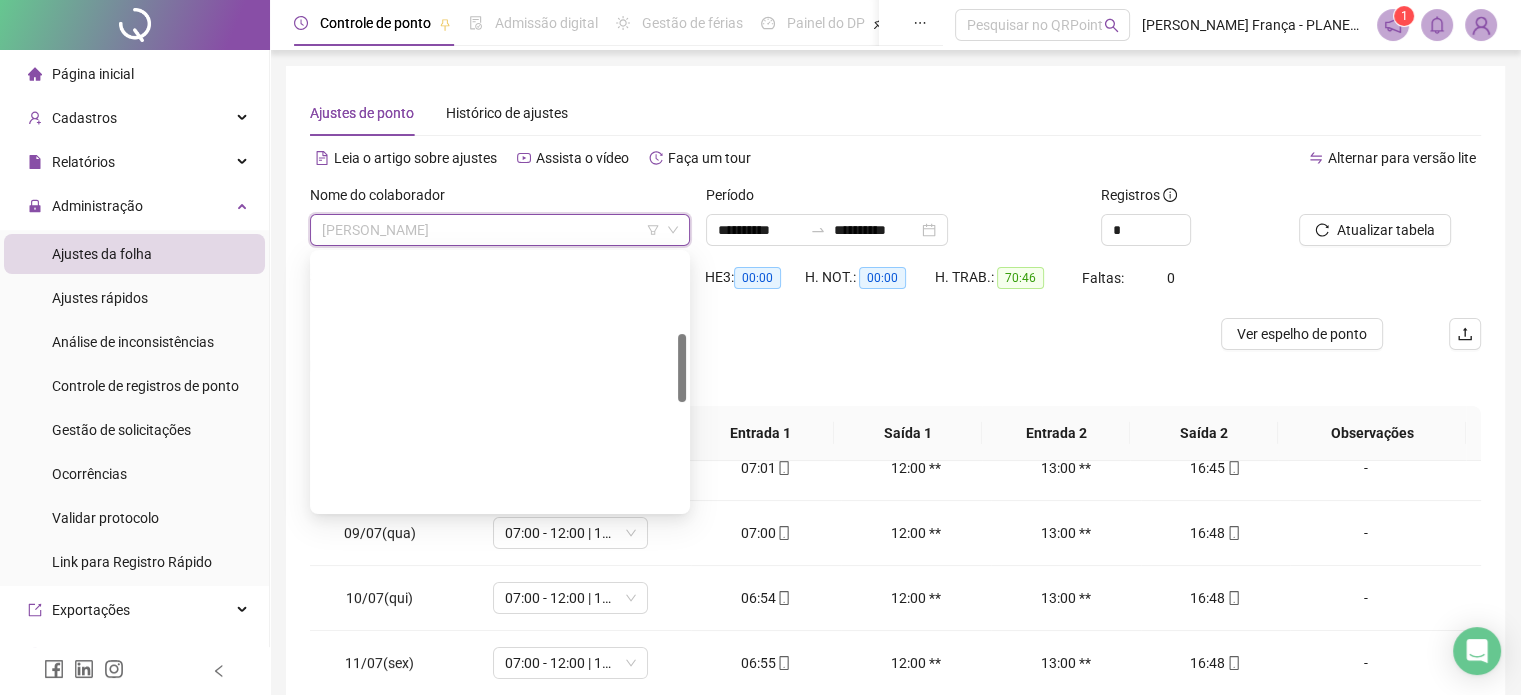 scroll, scrollTop: 0, scrollLeft: 0, axis: both 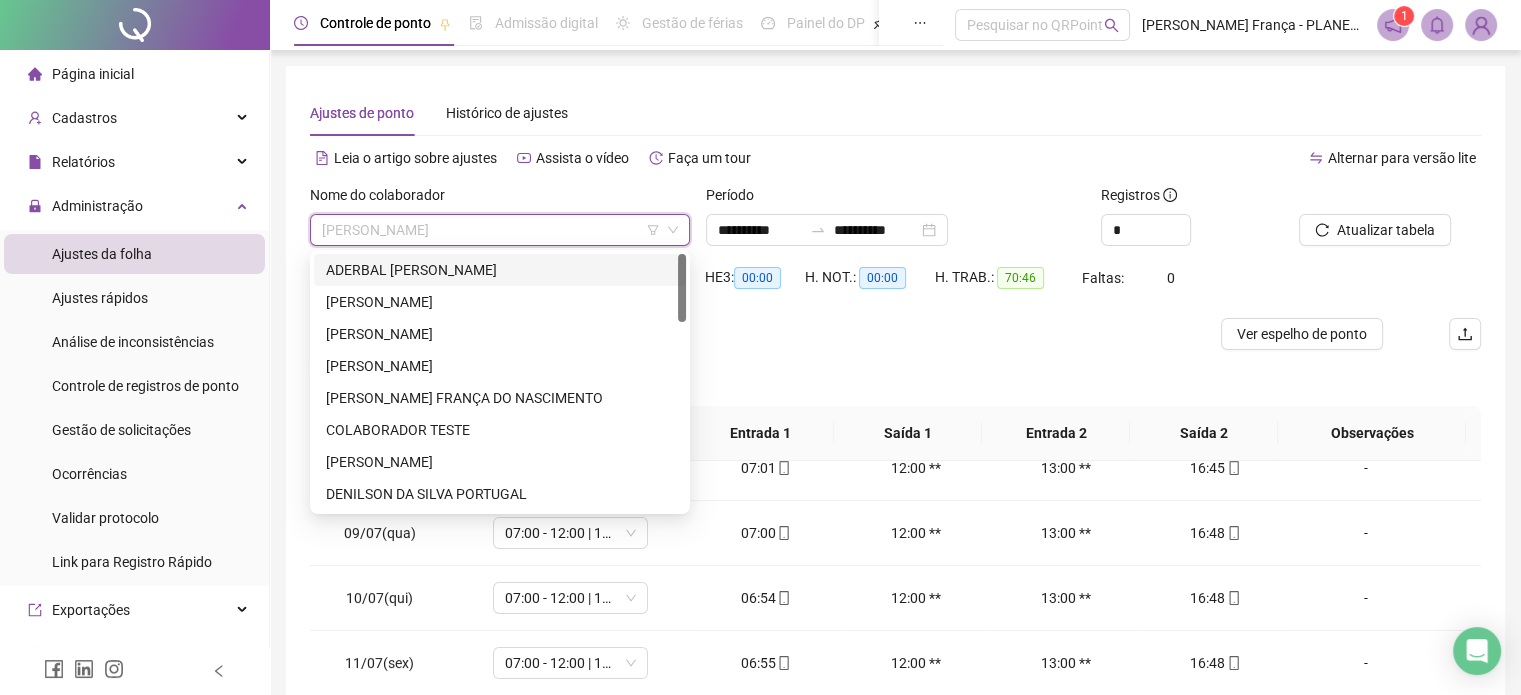 click on "ADERBAL [PERSON_NAME]" at bounding box center [500, 270] 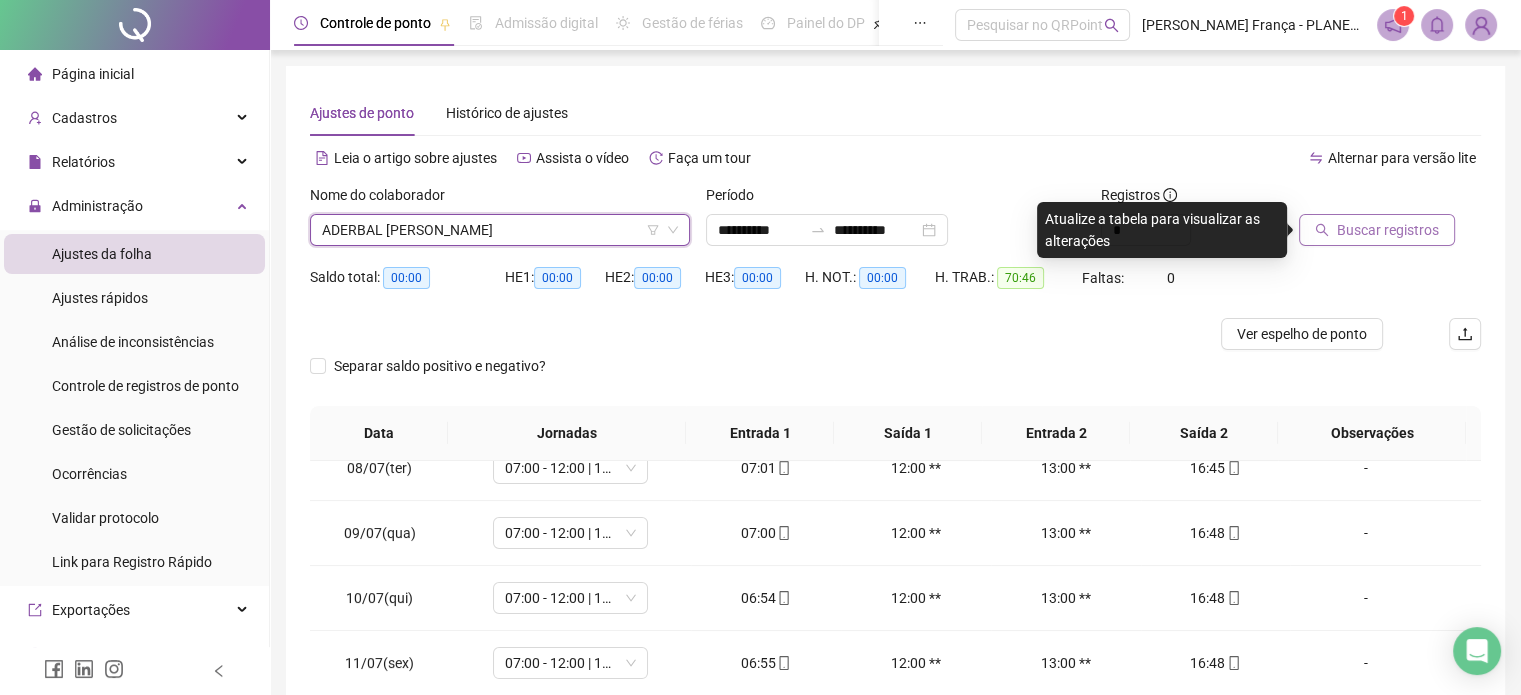 click on "Buscar registros" at bounding box center (1388, 230) 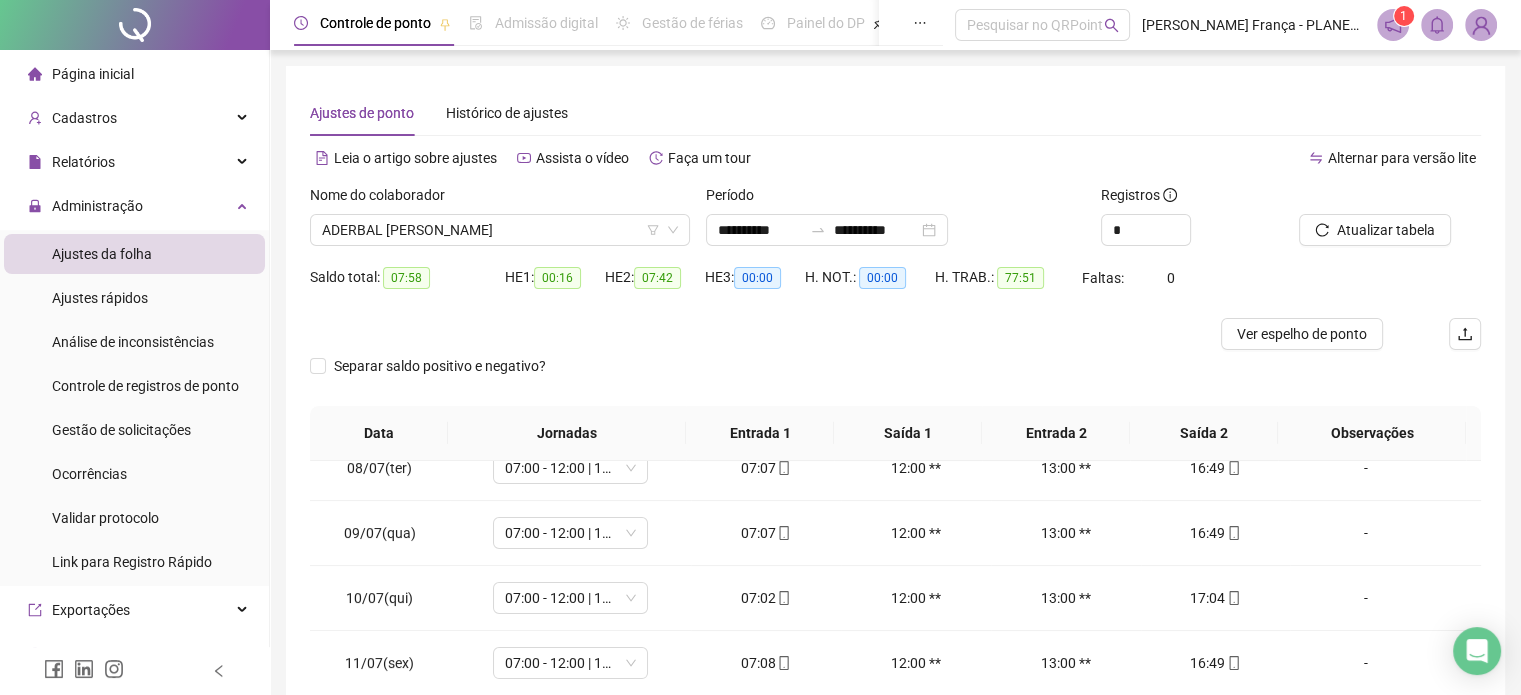 scroll, scrollTop: 302, scrollLeft: 0, axis: vertical 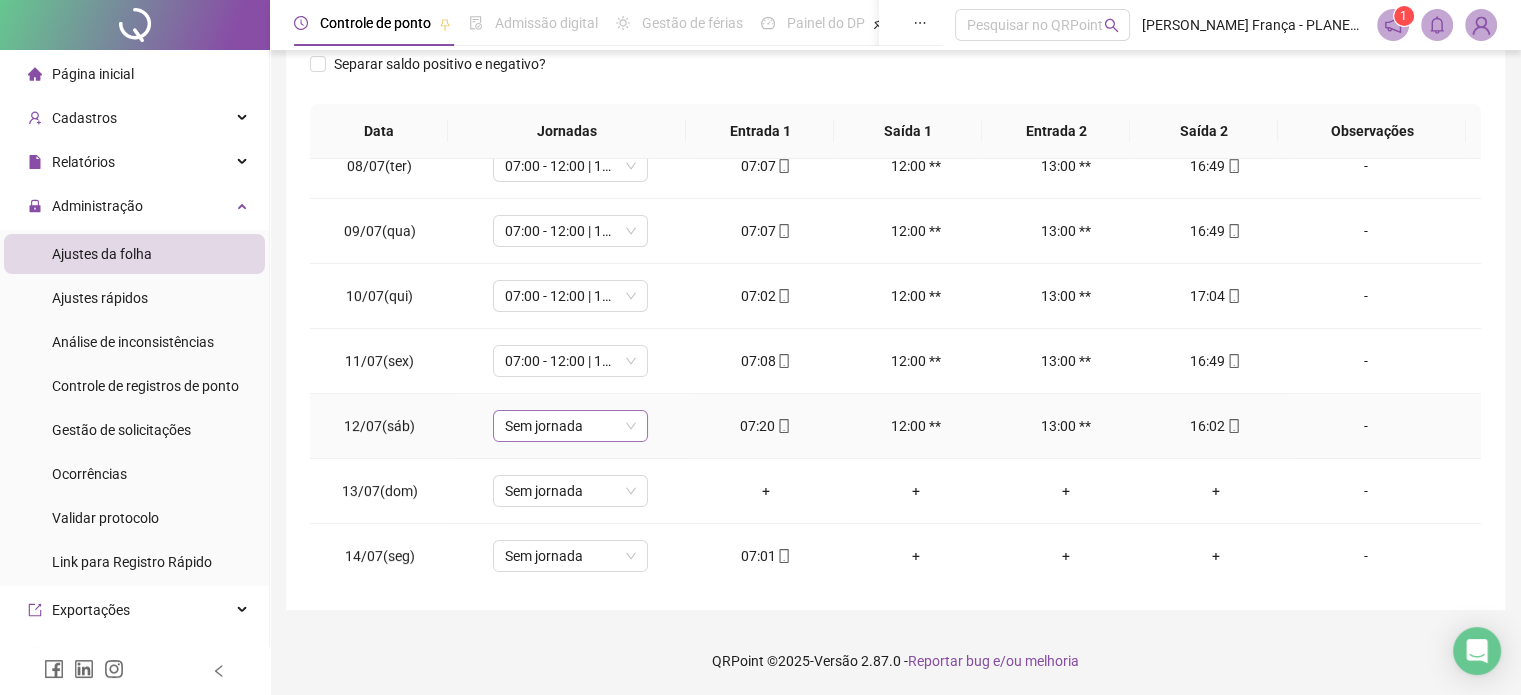 click on "Sem jornada" at bounding box center (570, 426) 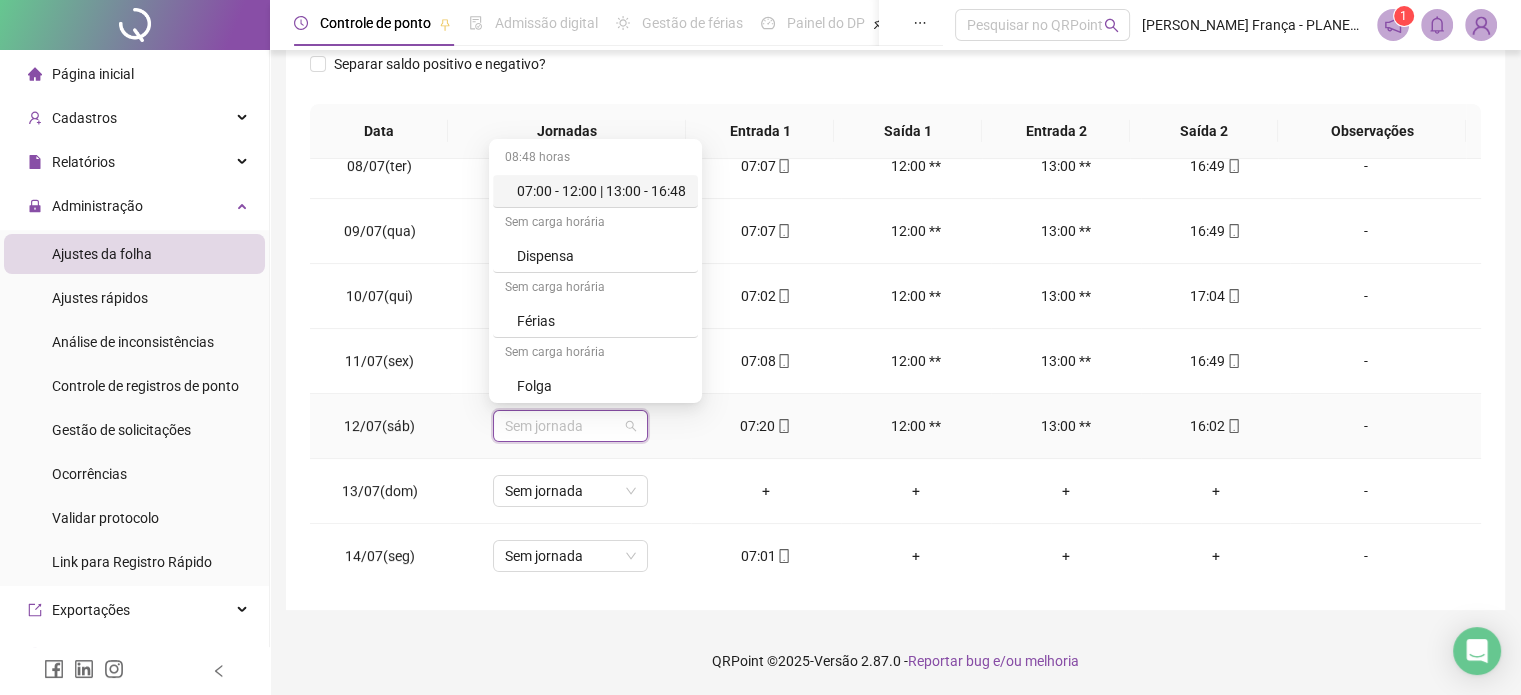 click on "07:00 - 12:00 | 13:00 - 16:48" at bounding box center (601, 191) 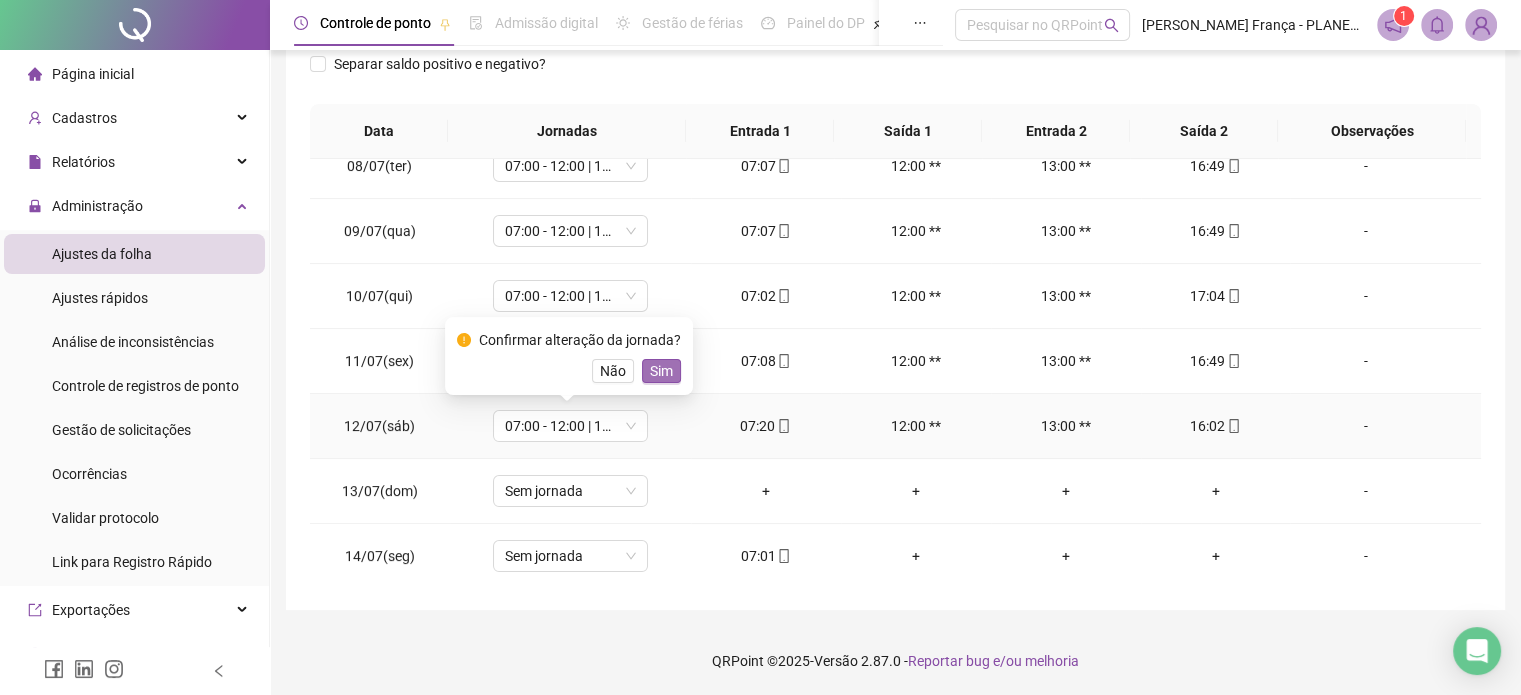 click on "Sim" at bounding box center (661, 371) 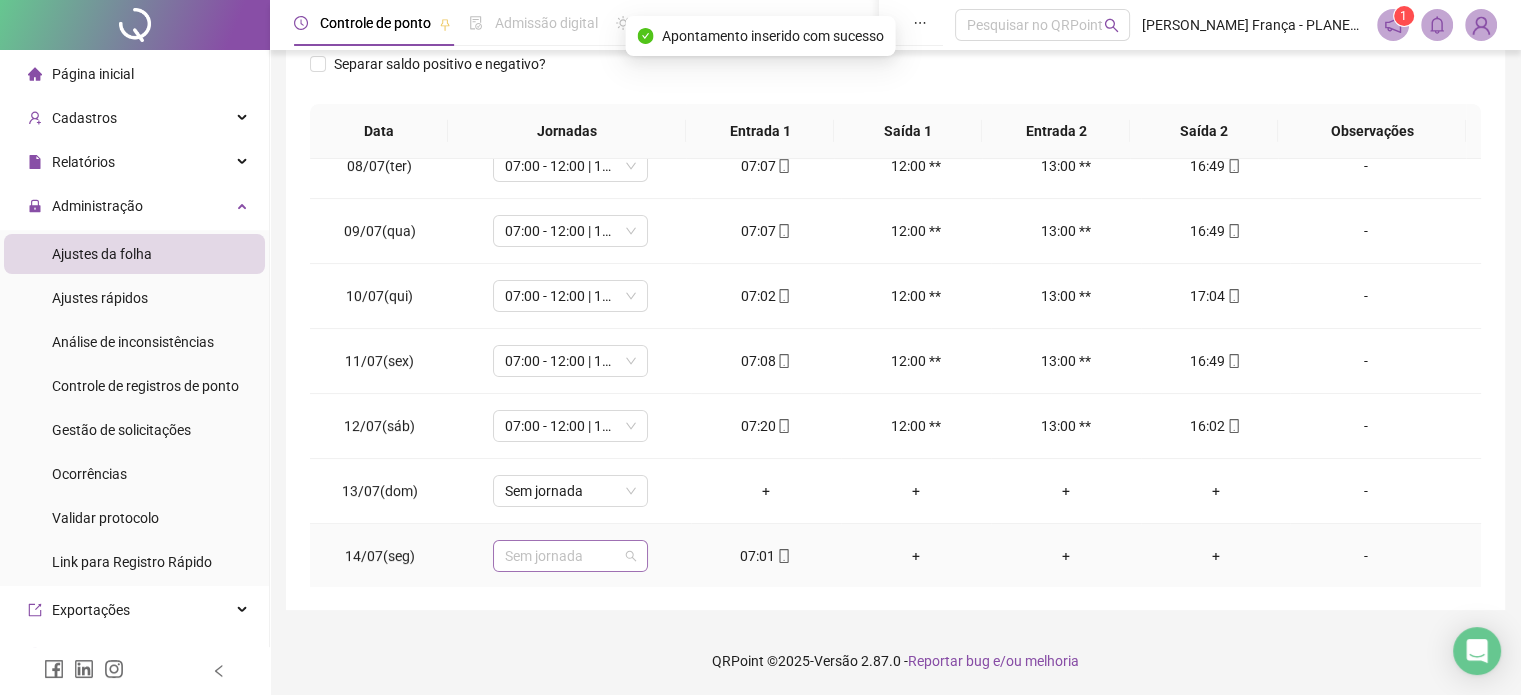 click on "Sem jornada" at bounding box center [570, 556] 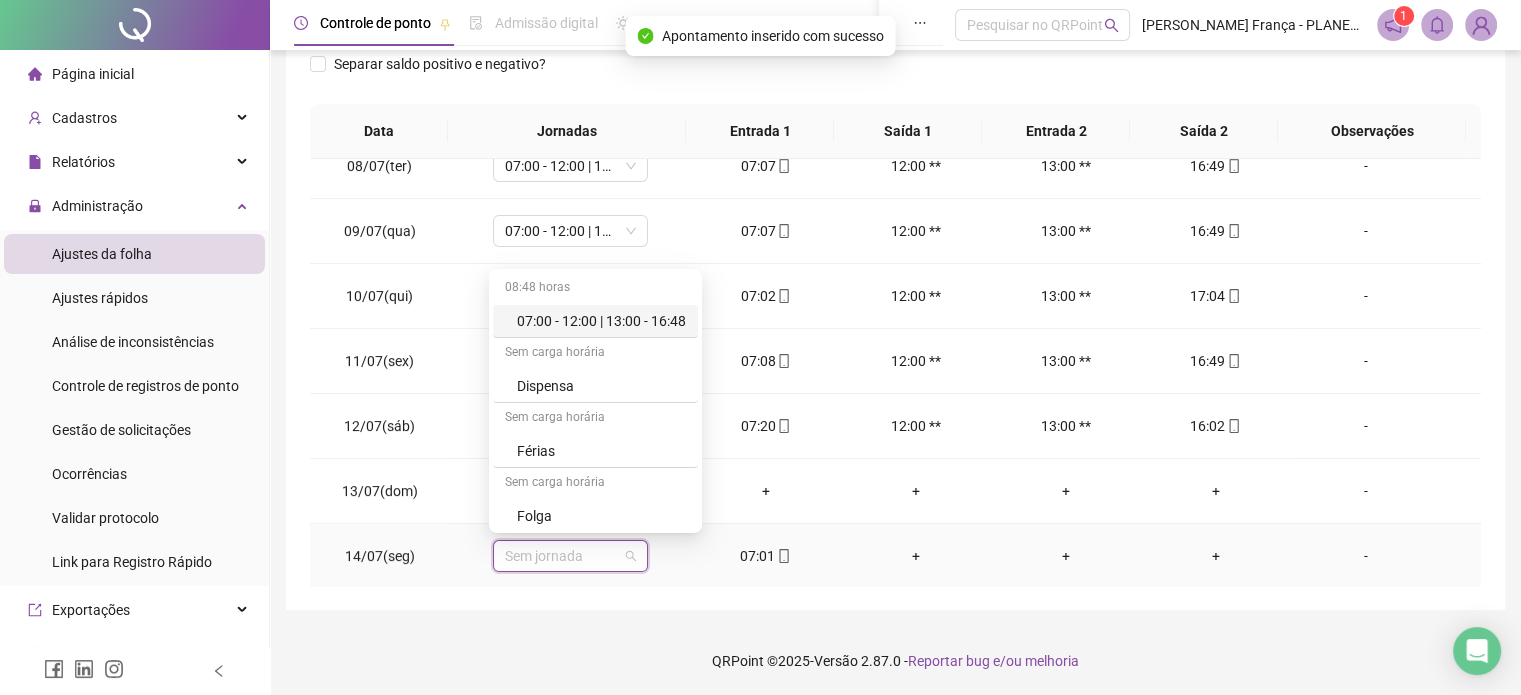 click on "07:00 - 12:00 | 13:00 - 16:48" at bounding box center (601, 321) 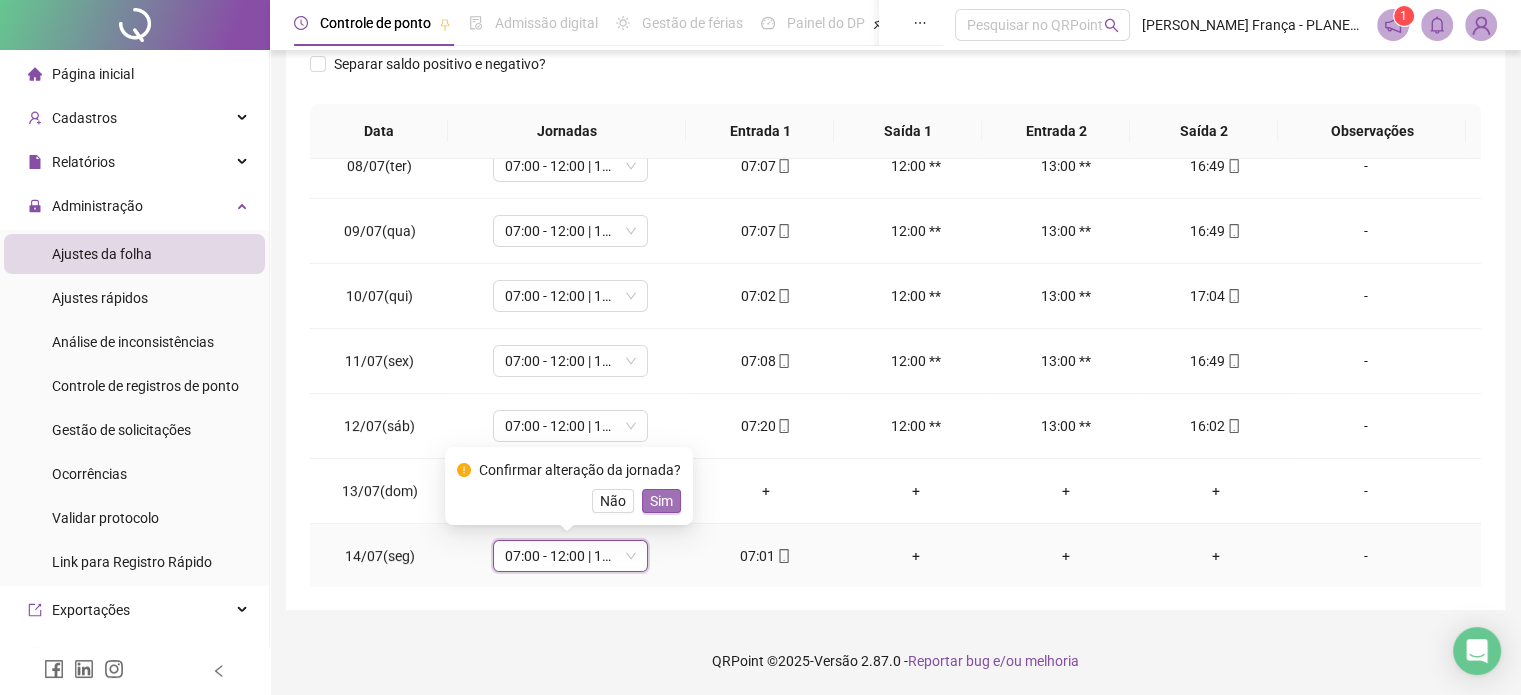 click on "Sim" at bounding box center [661, 501] 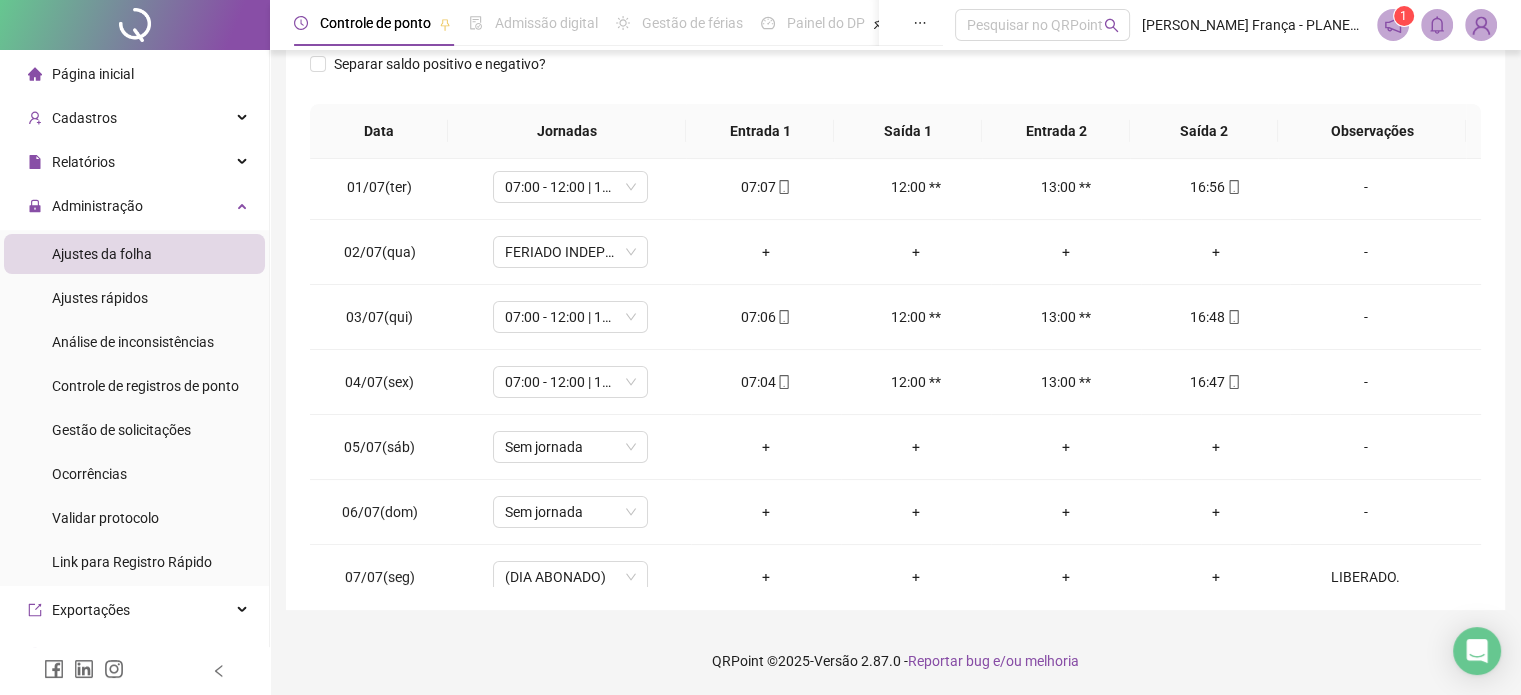 scroll, scrollTop: 0, scrollLeft: 0, axis: both 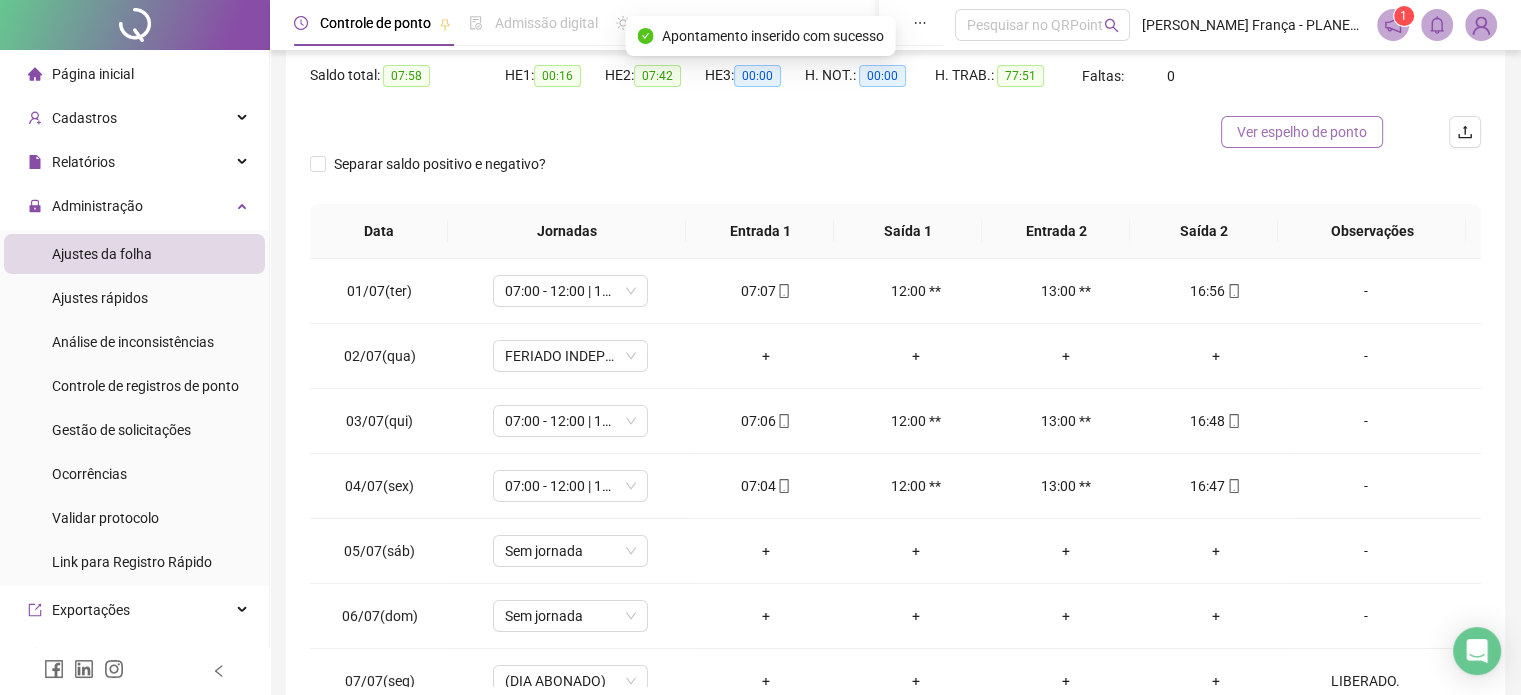 click on "Ver espelho de ponto" at bounding box center [1302, 132] 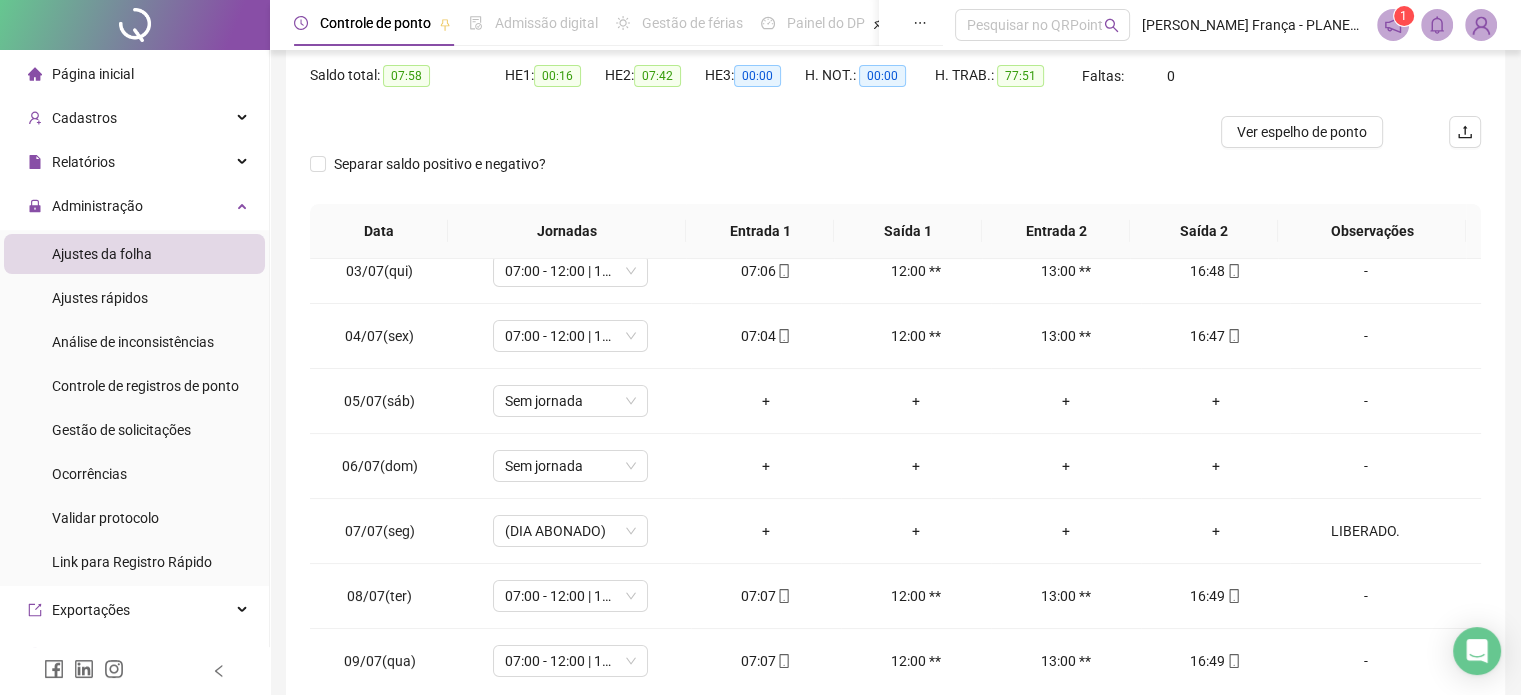 scroll, scrollTop: 480, scrollLeft: 0, axis: vertical 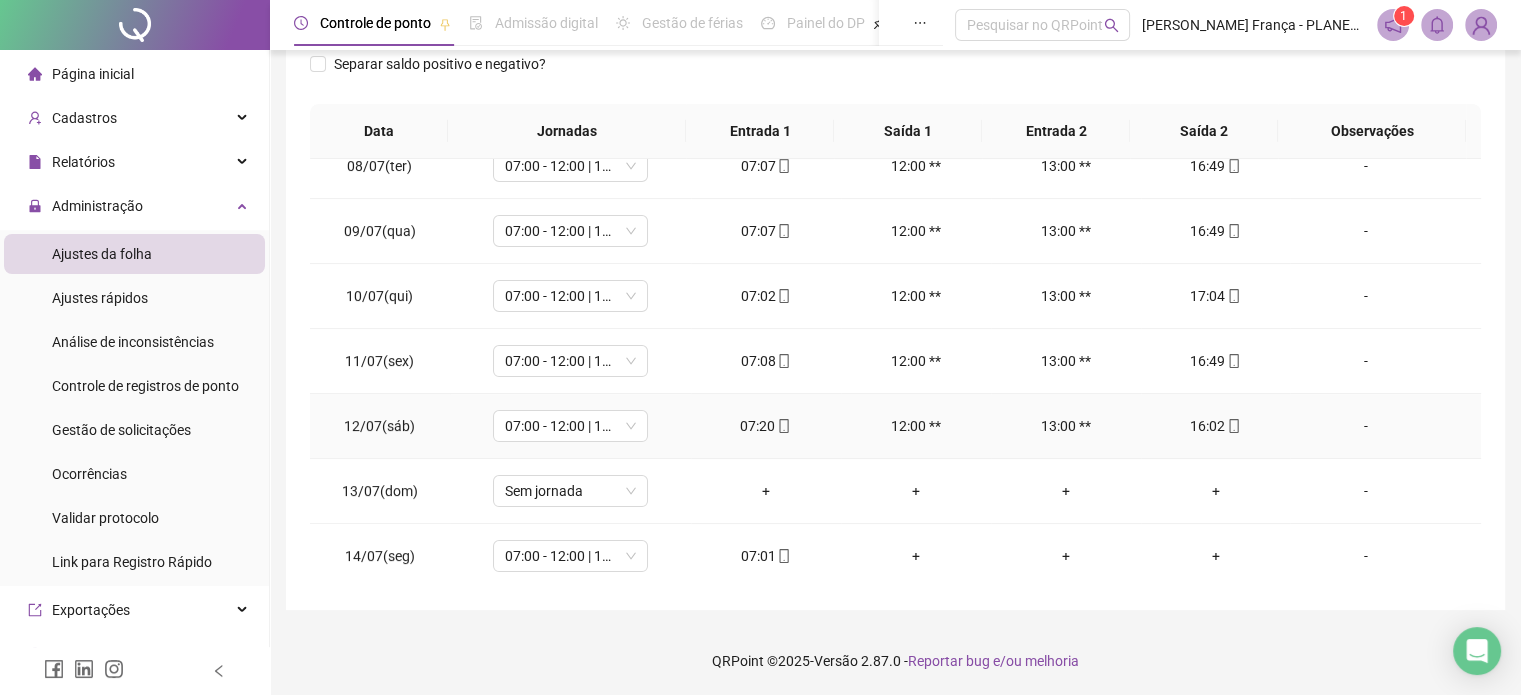 click on "-" at bounding box center [1365, 426] 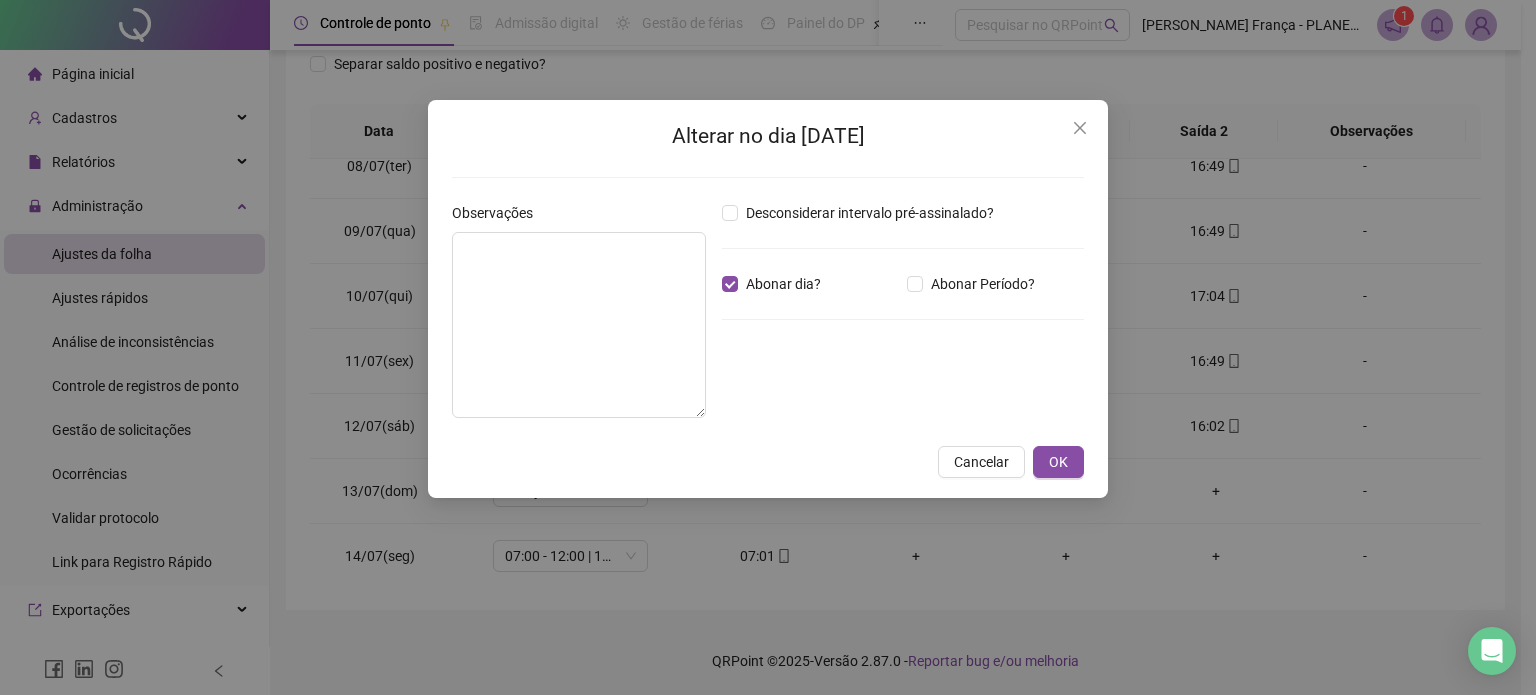 click on "Abonar dia?" at bounding box center [775, 284] 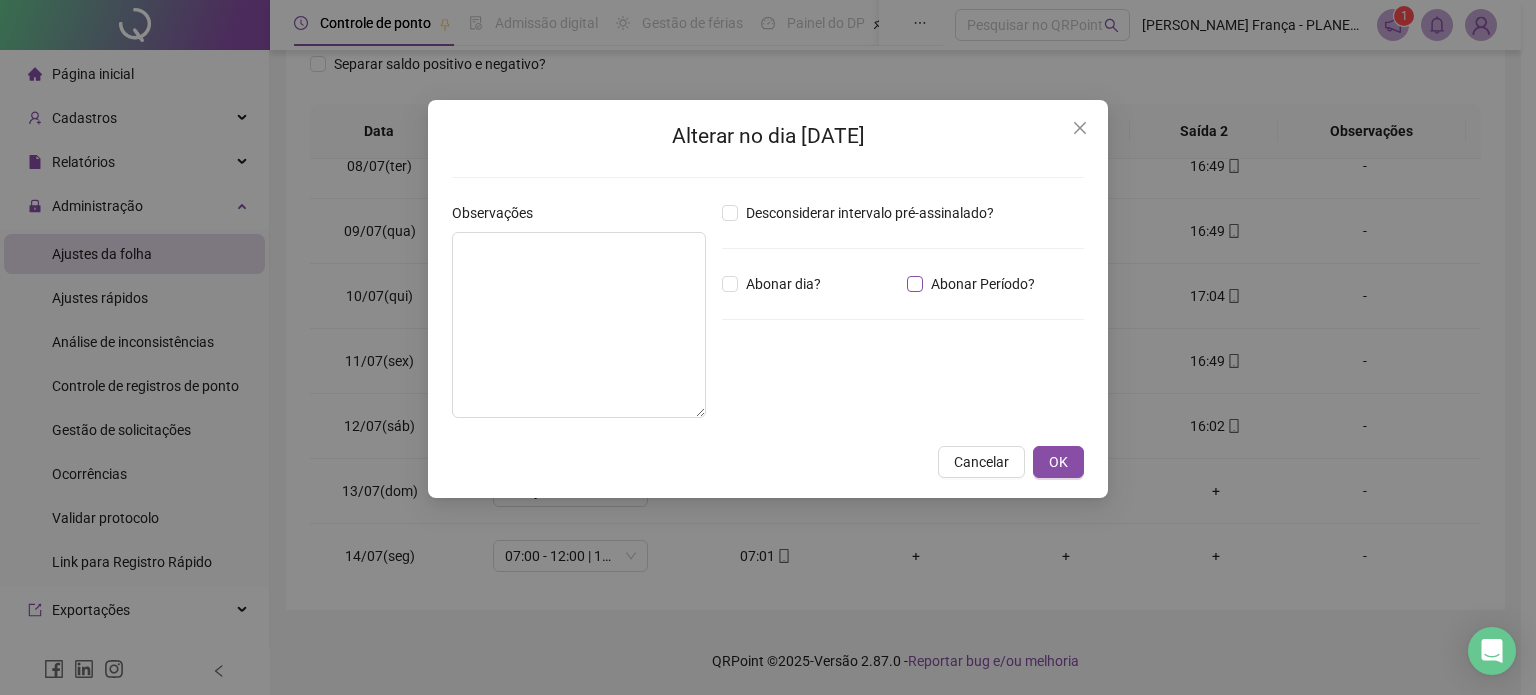 click on "Abonar Período?" at bounding box center (983, 284) 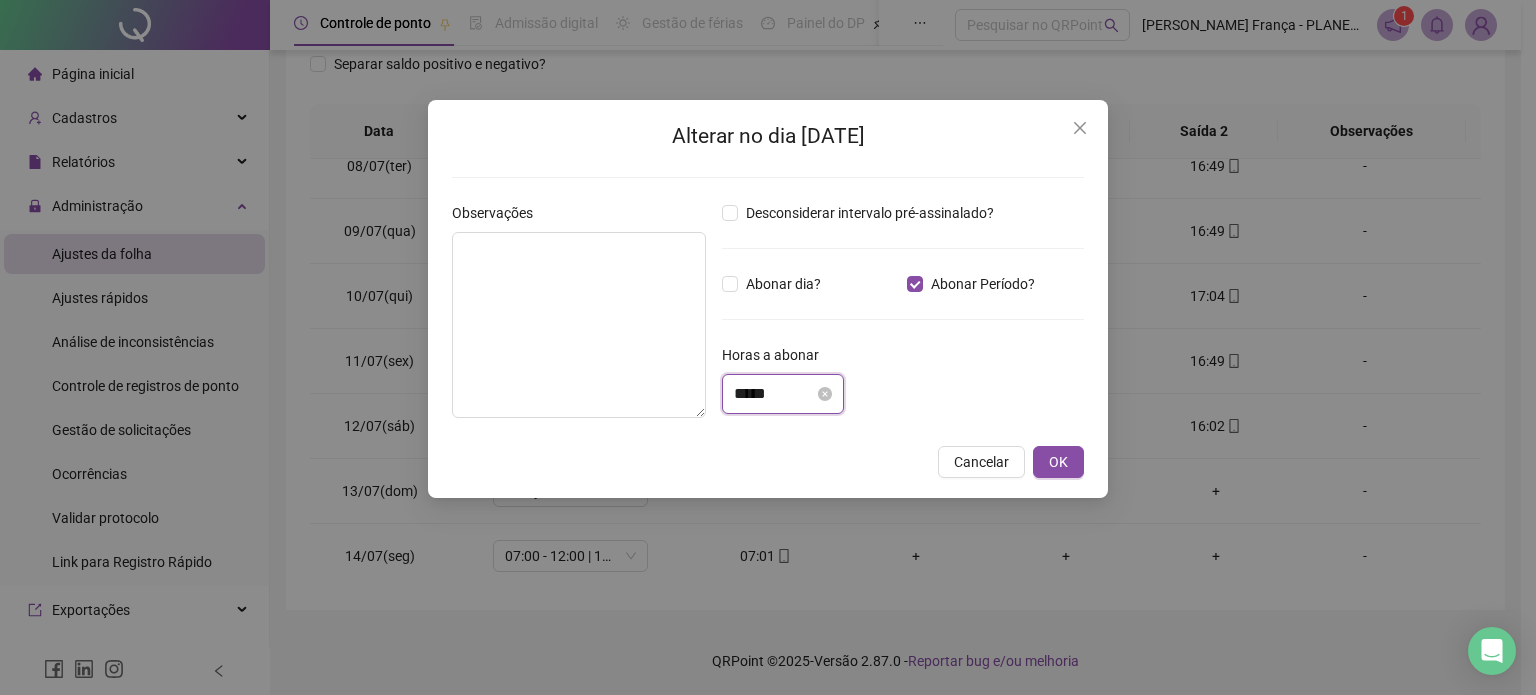 click on "*****" at bounding box center (774, 394) 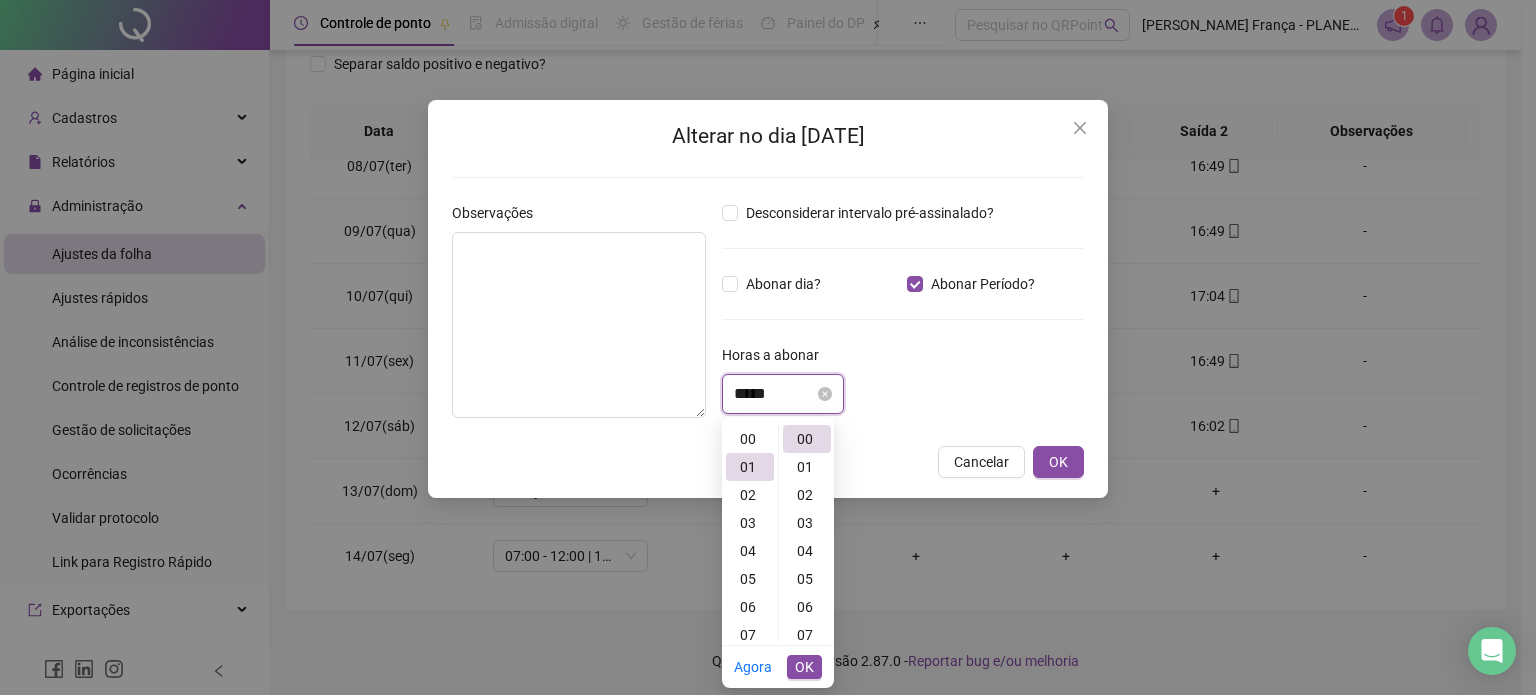 scroll, scrollTop: 28, scrollLeft: 0, axis: vertical 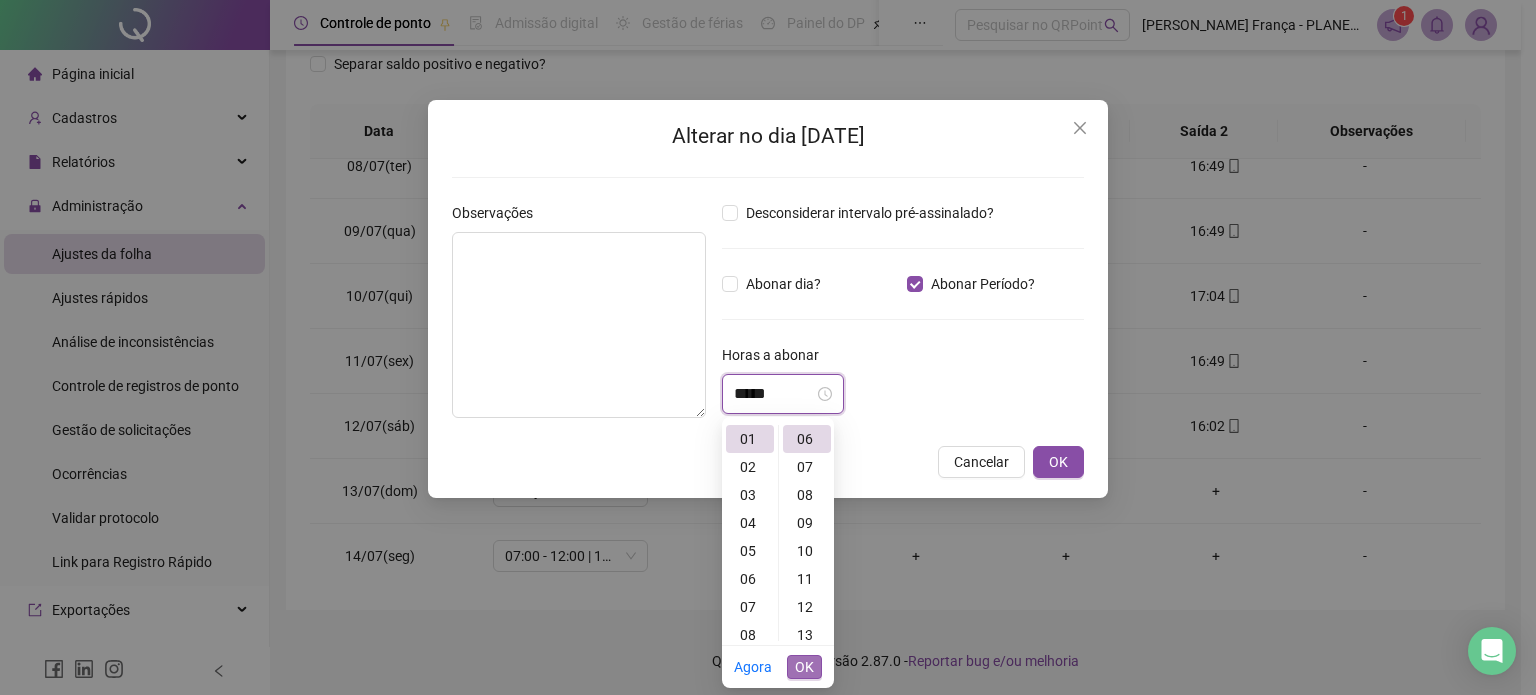 type on "*****" 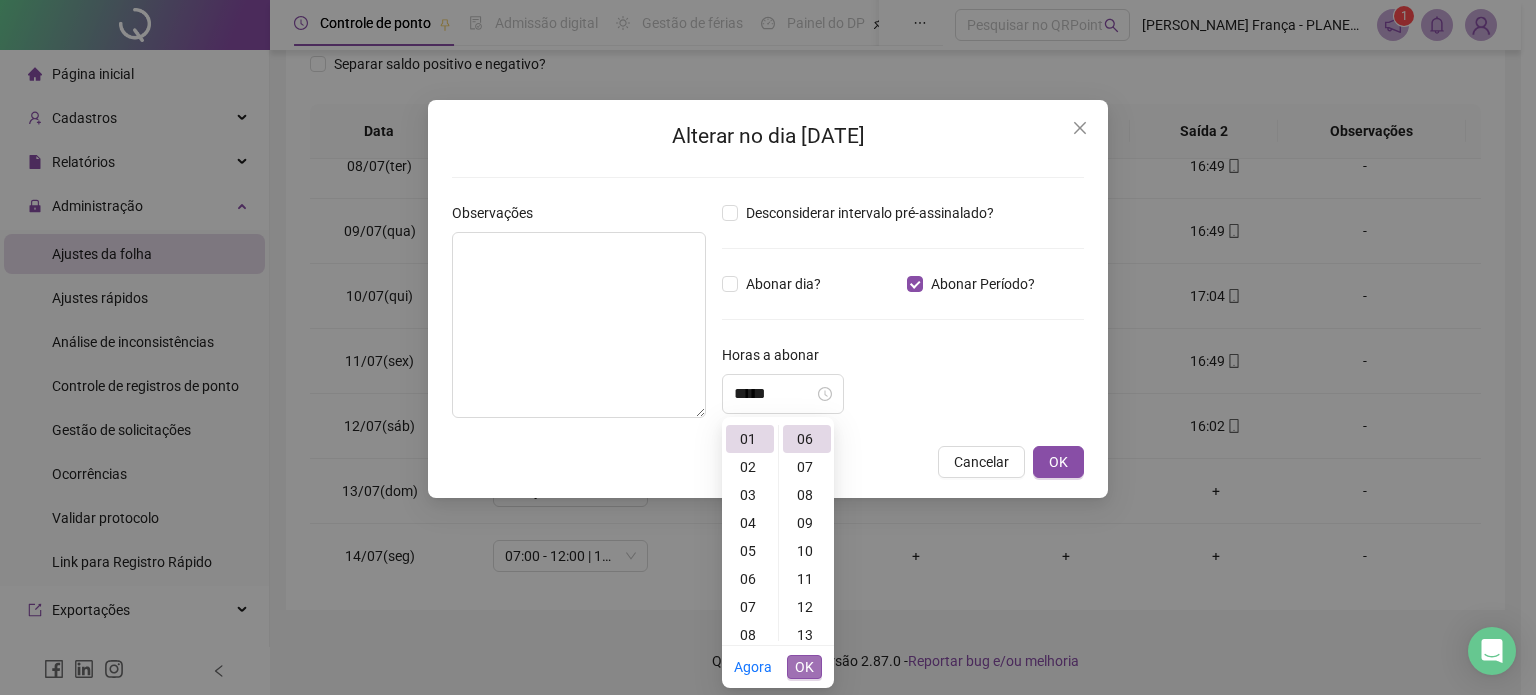 click on "OK" at bounding box center [804, 667] 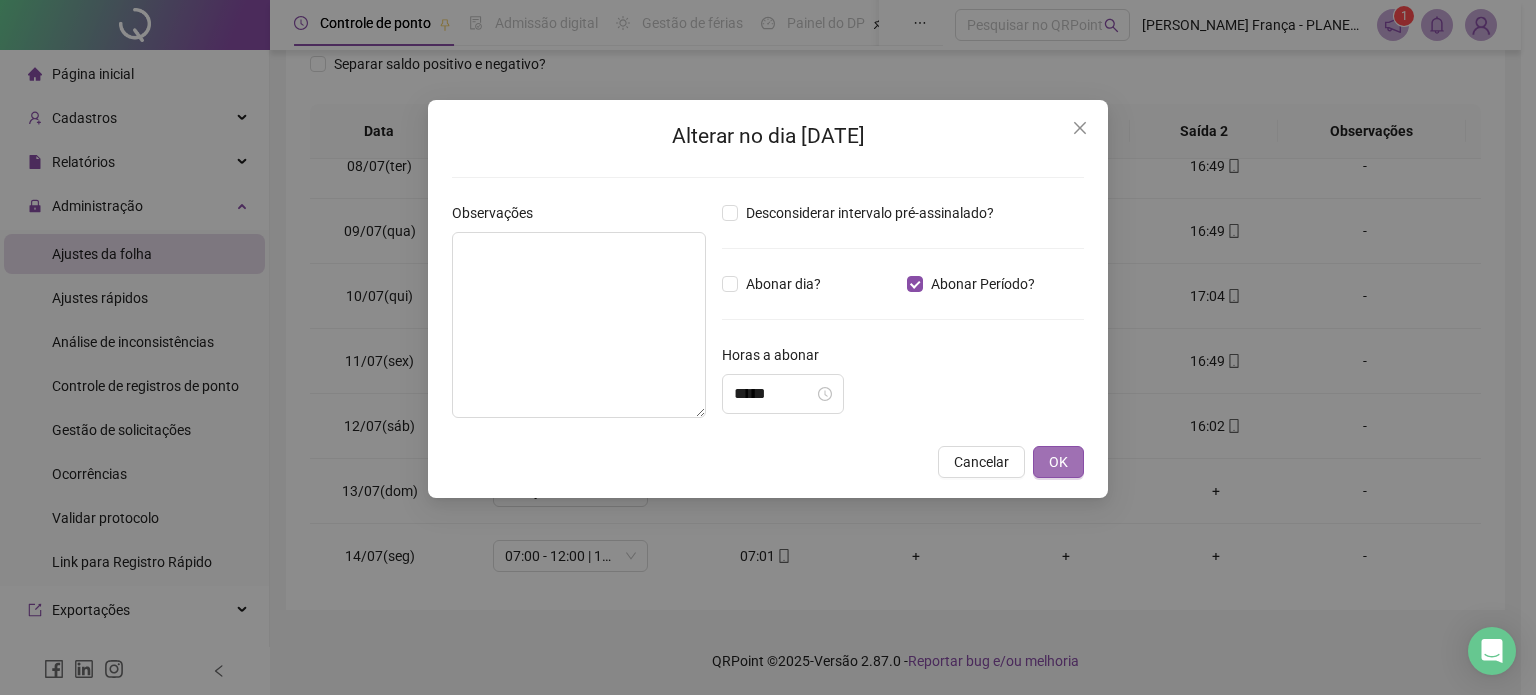 click on "OK" at bounding box center (1058, 462) 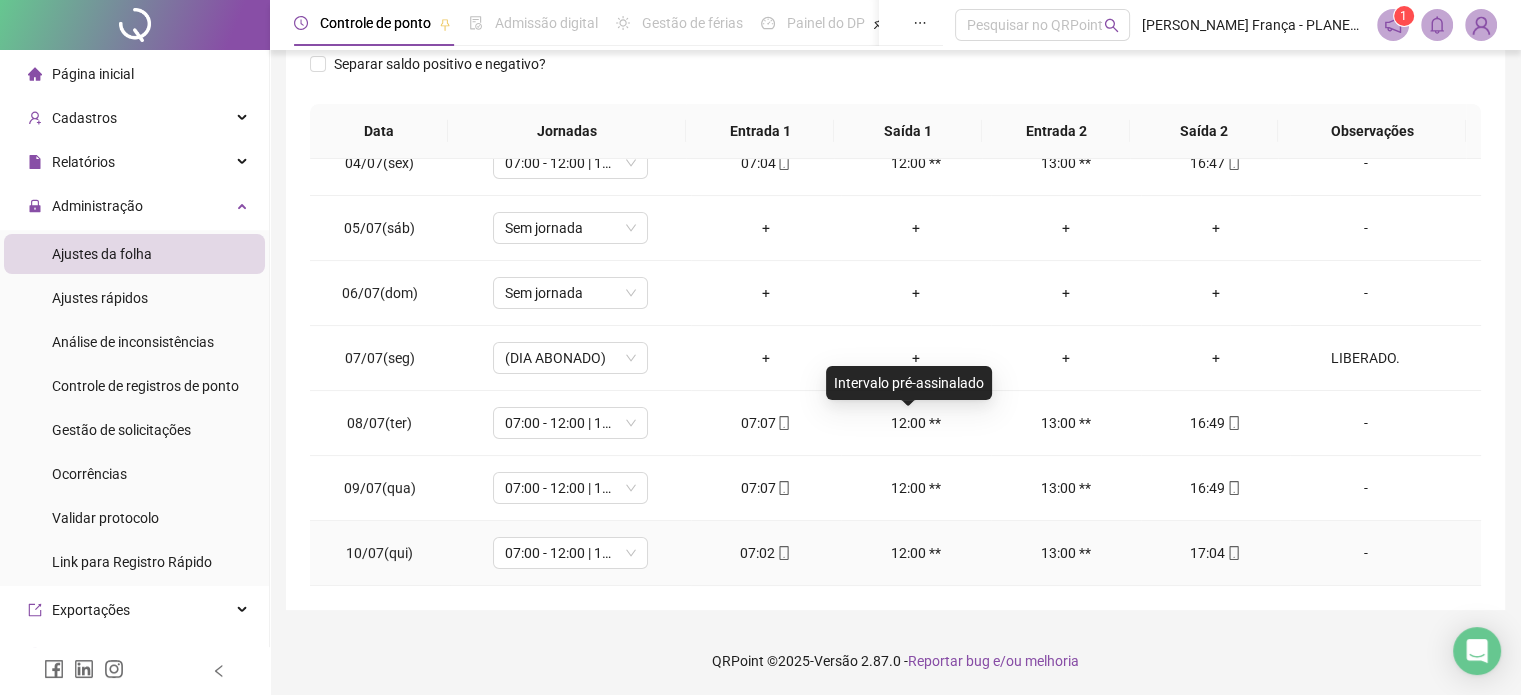 scroll, scrollTop: 0, scrollLeft: 0, axis: both 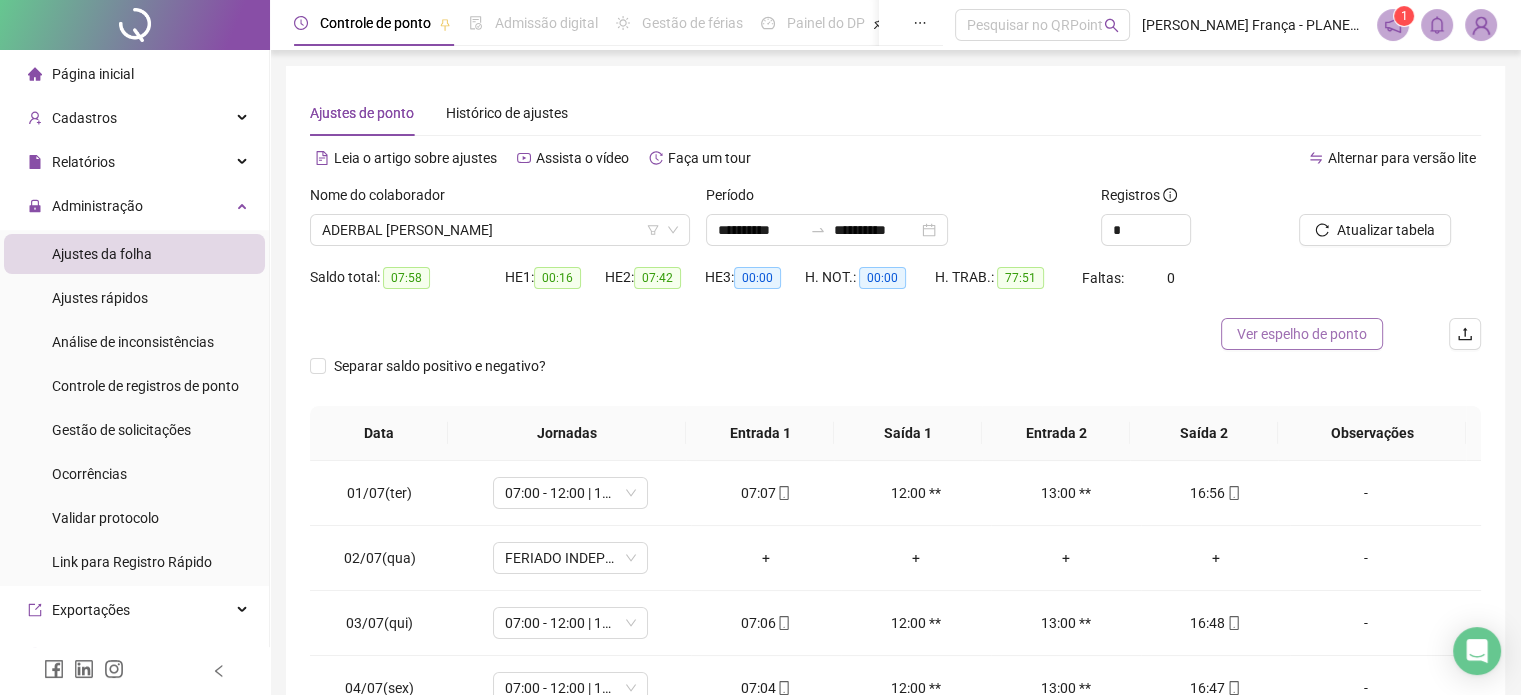 click on "Ver espelho de ponto" at bounding box center (1302, 334) 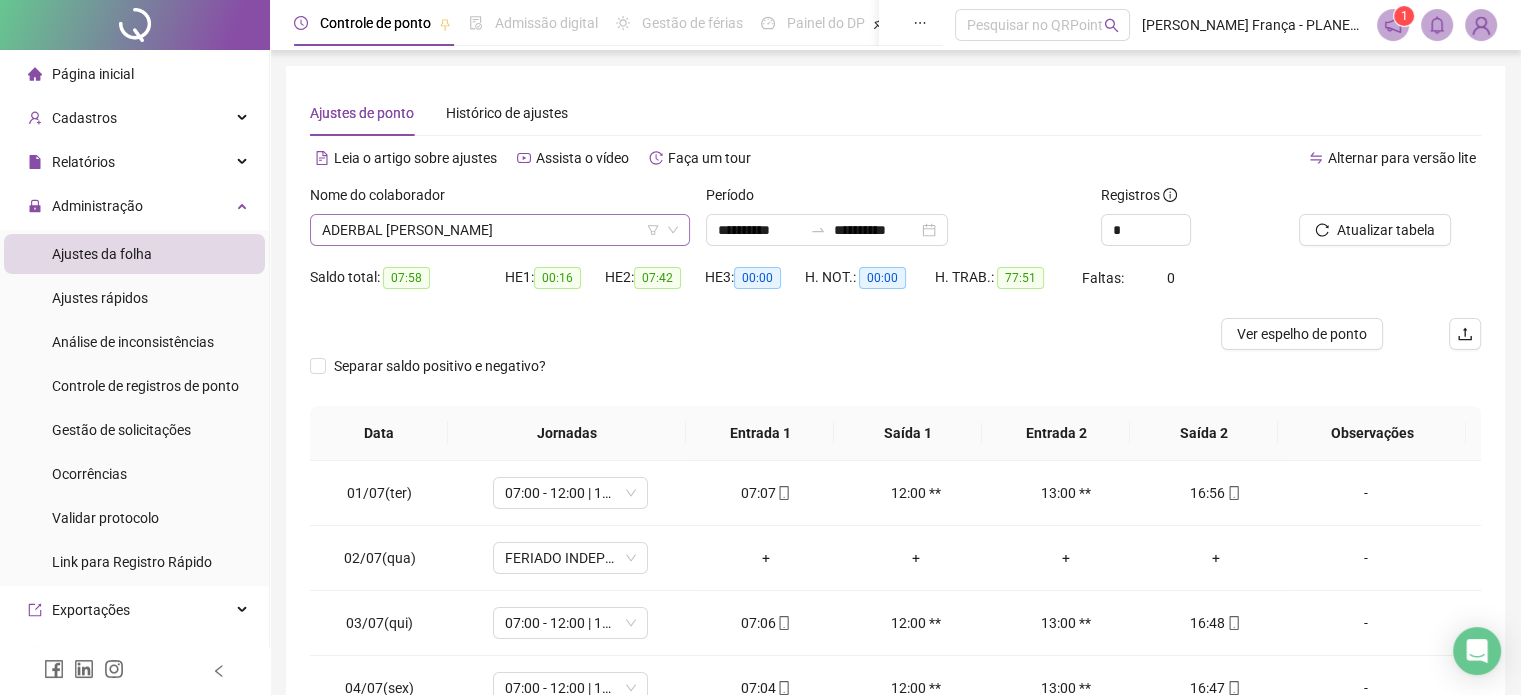 click on "ADERBAL [PERSON_NAME]" at bounding box center [500, 230] 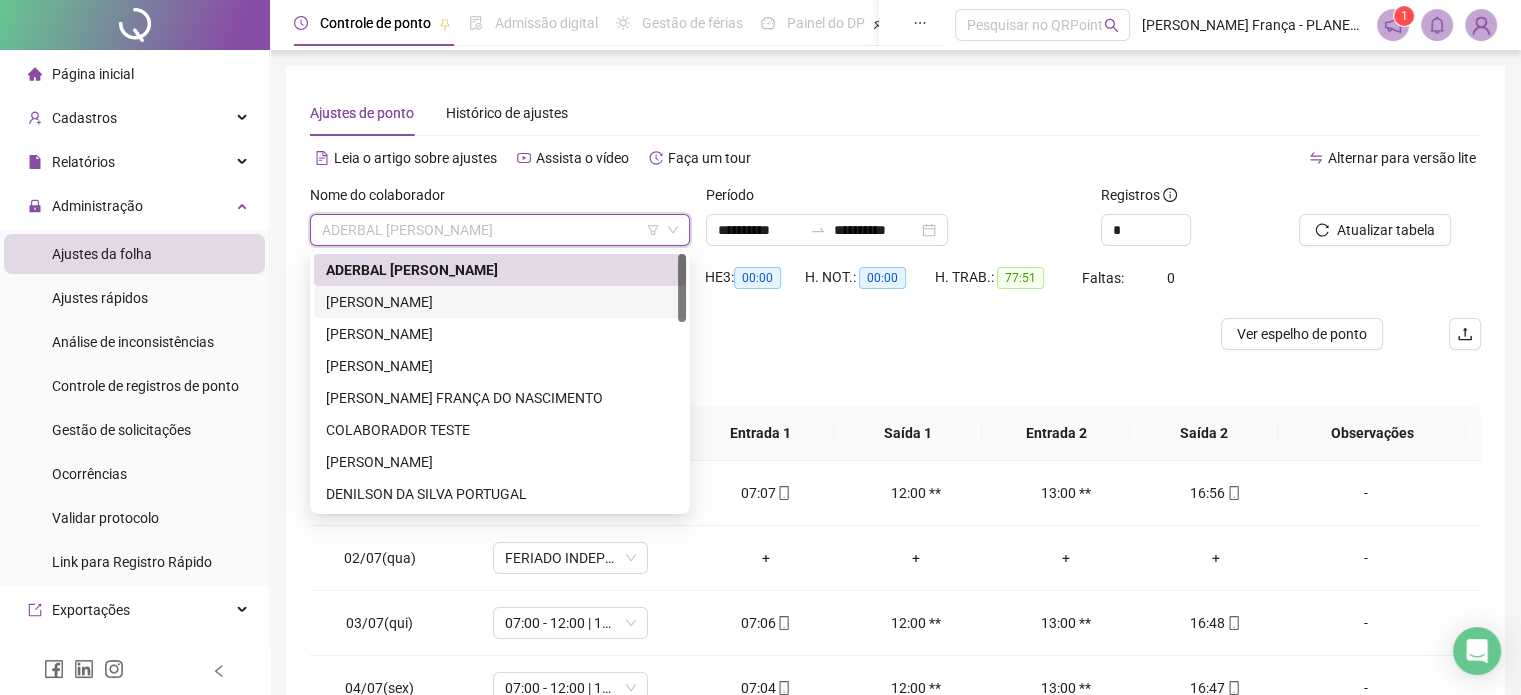 click on "[PERSON_NAME]" at bounding box center [500, 302] 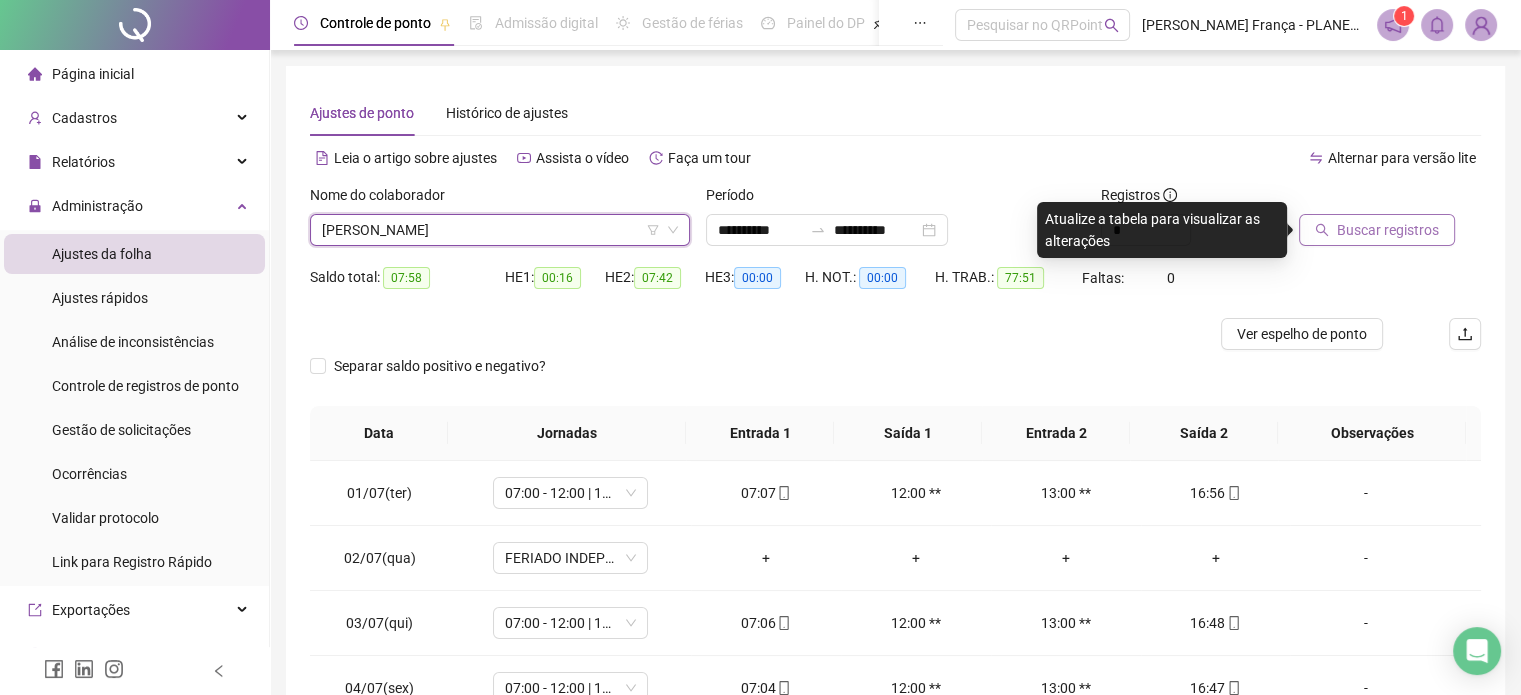 click on "Buscar registros" at bounding box center (1377, 230) 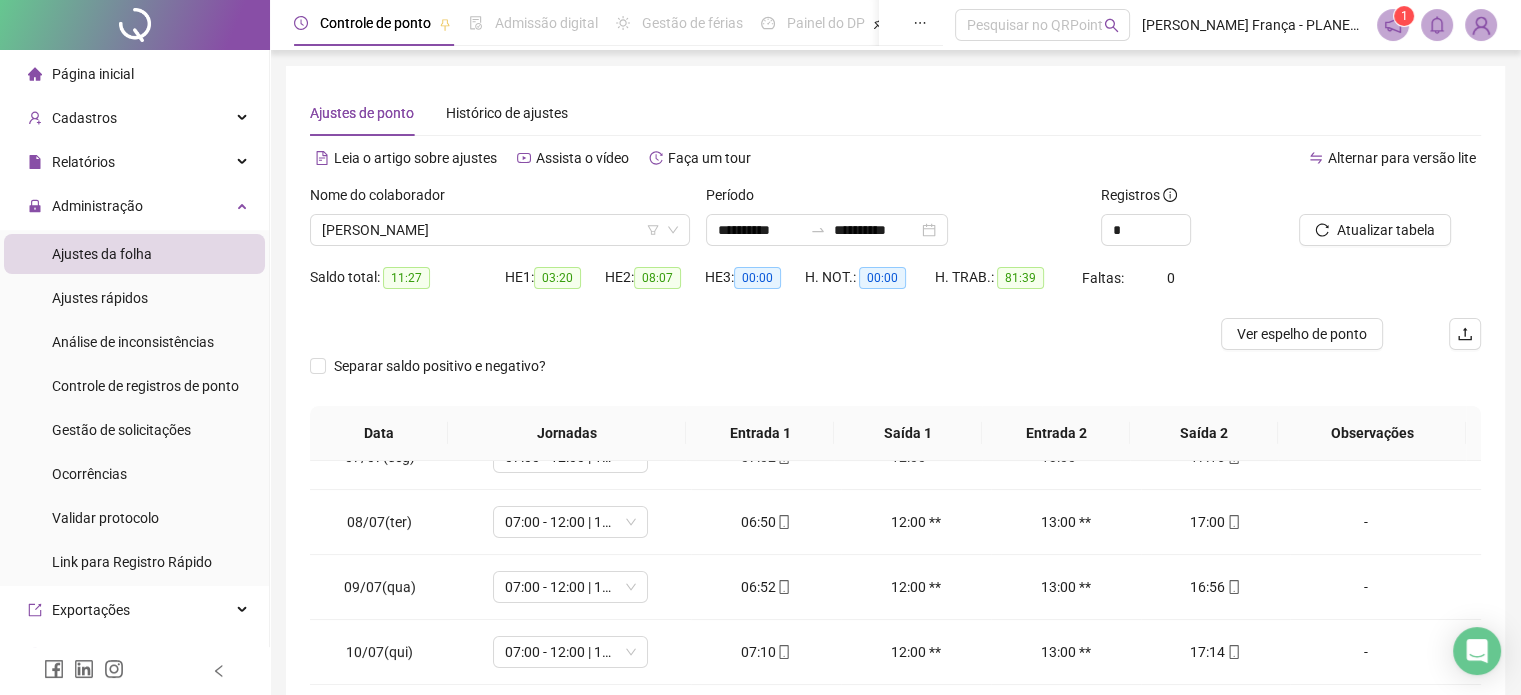 scroll, scrollTop: 480, scrollLeft: 0, axis: vertical 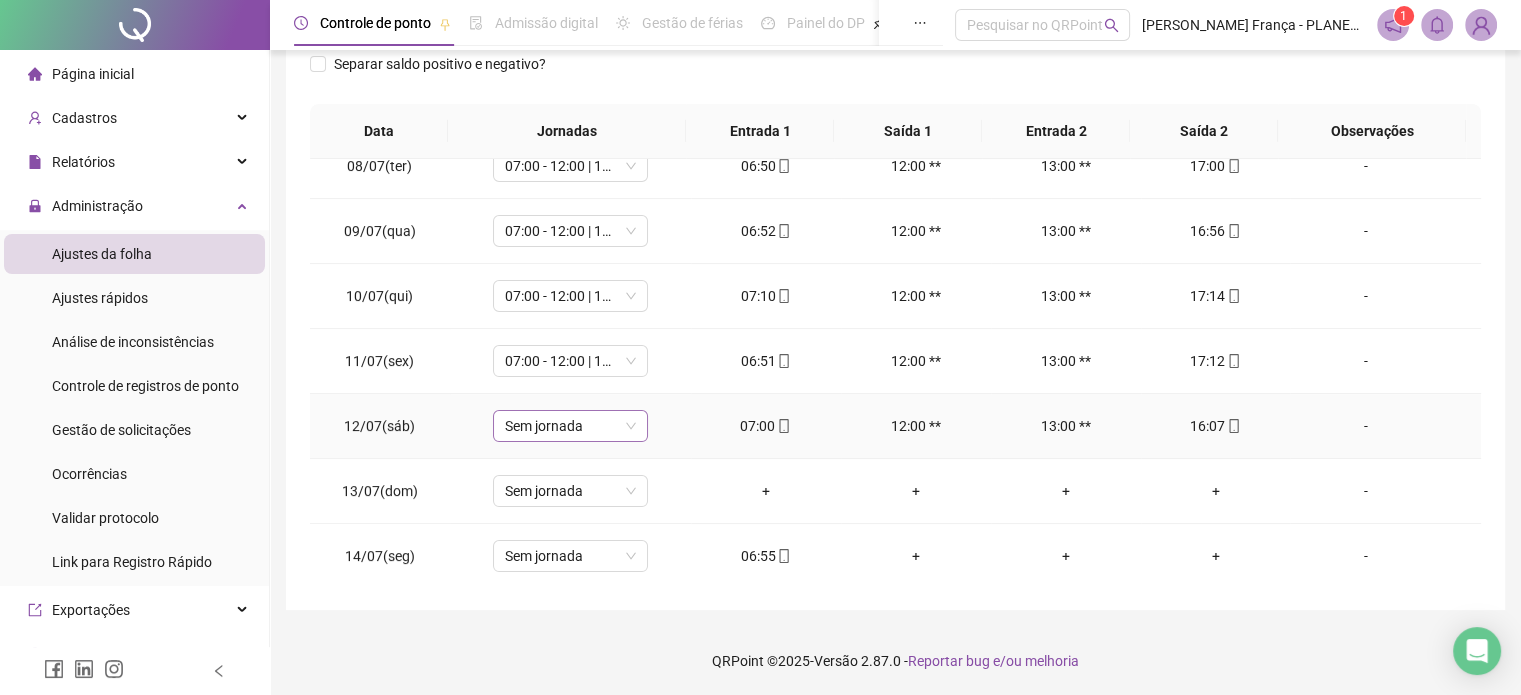 click on "Sem jornada" at bounding box center [570, 426] 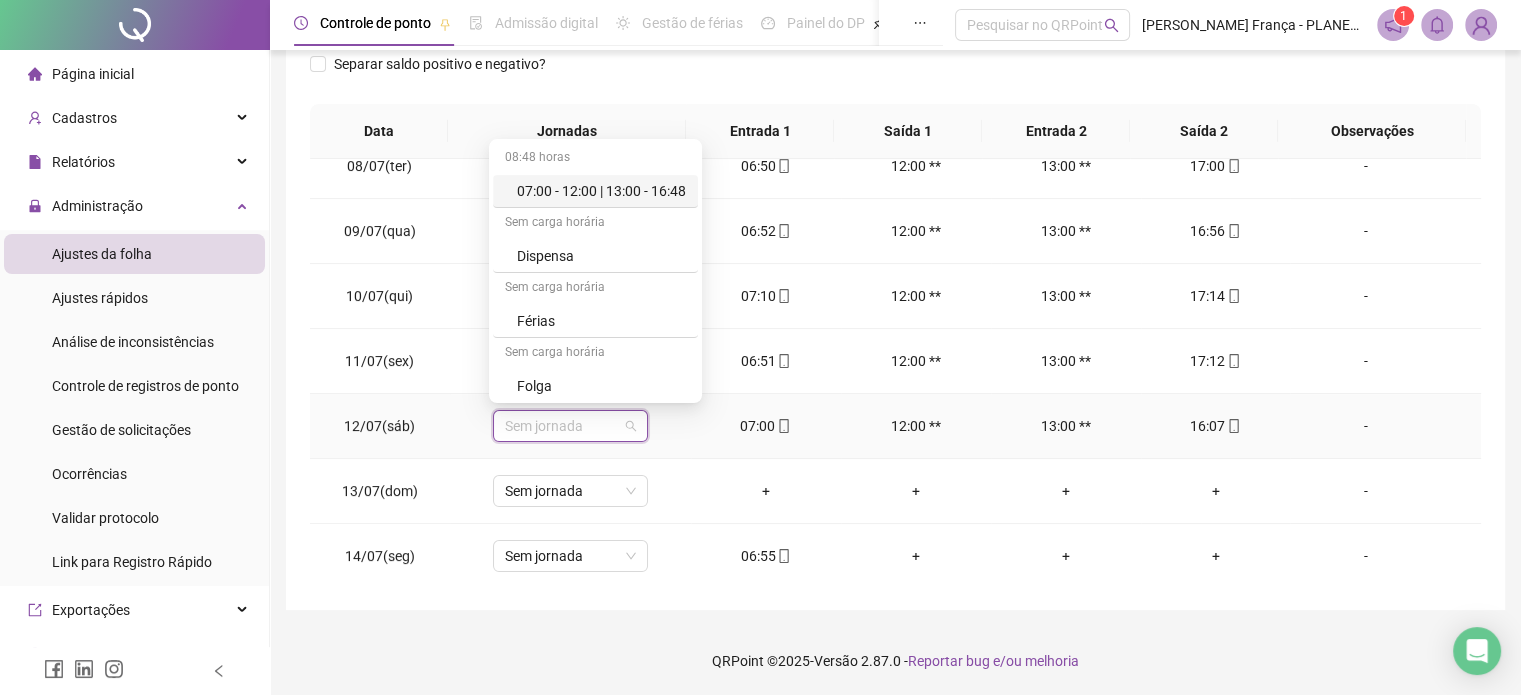 click on "07:00 - 12:00 | 13:00 - 16:48" at bounding box center (601, 191) 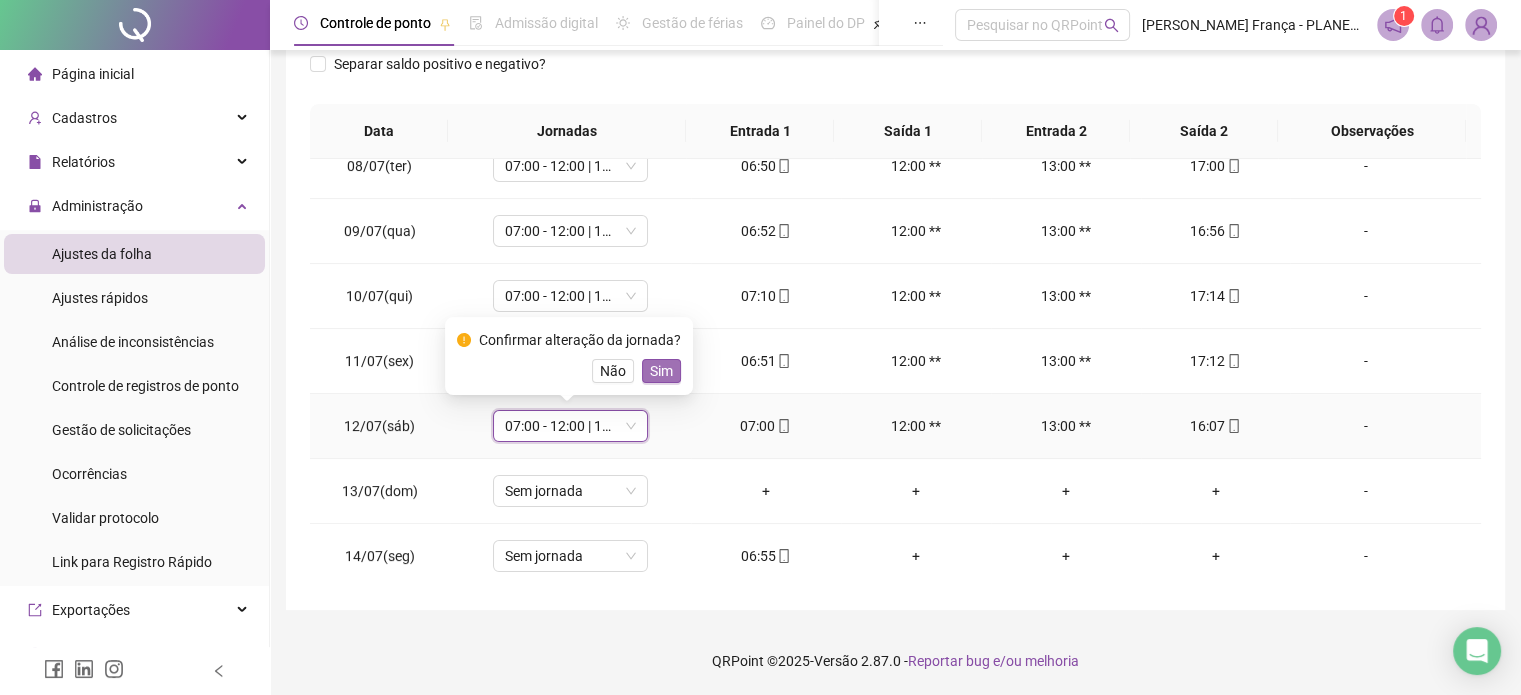 click on "Sim" at bounding box center [661, 371] 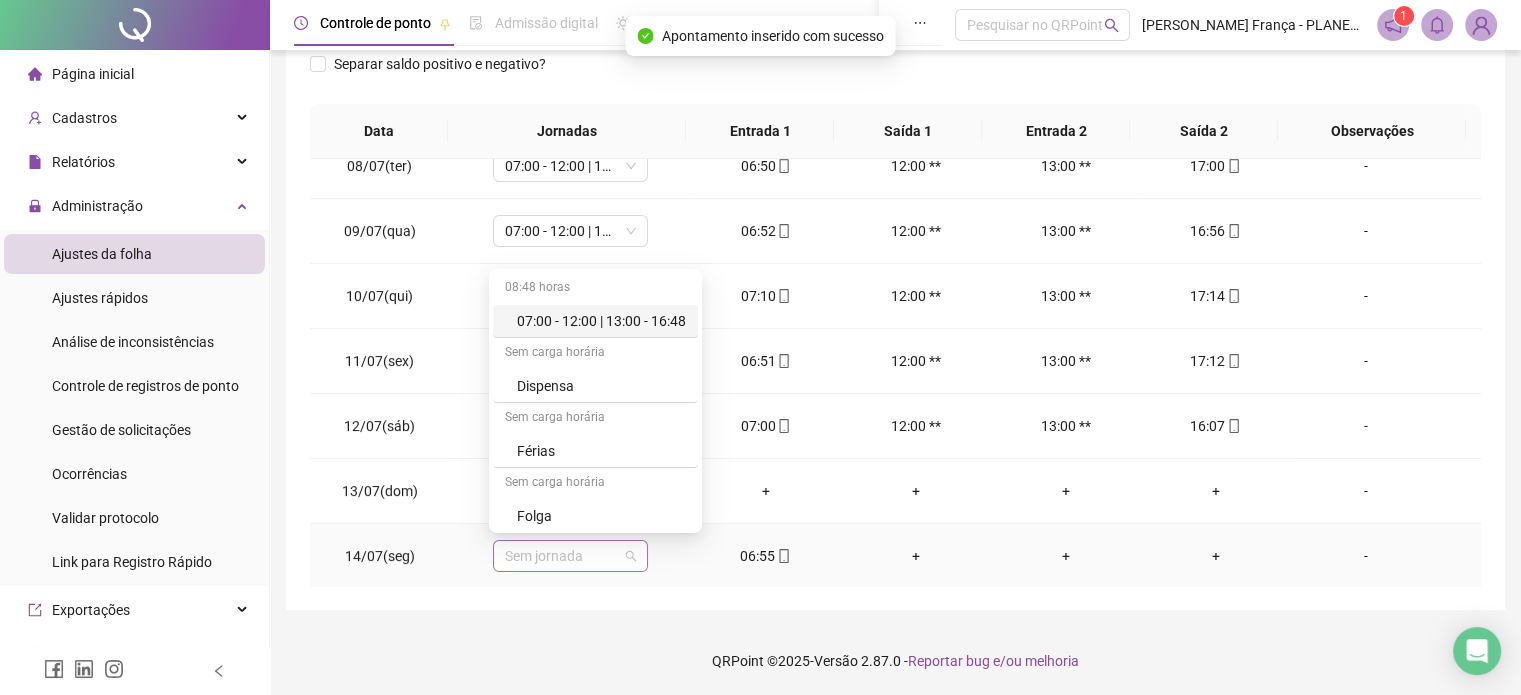 drag, startPoint x: 600, startPoint y: 564, endPoint x: 606, endPoint y: 482, distance: 82.219215 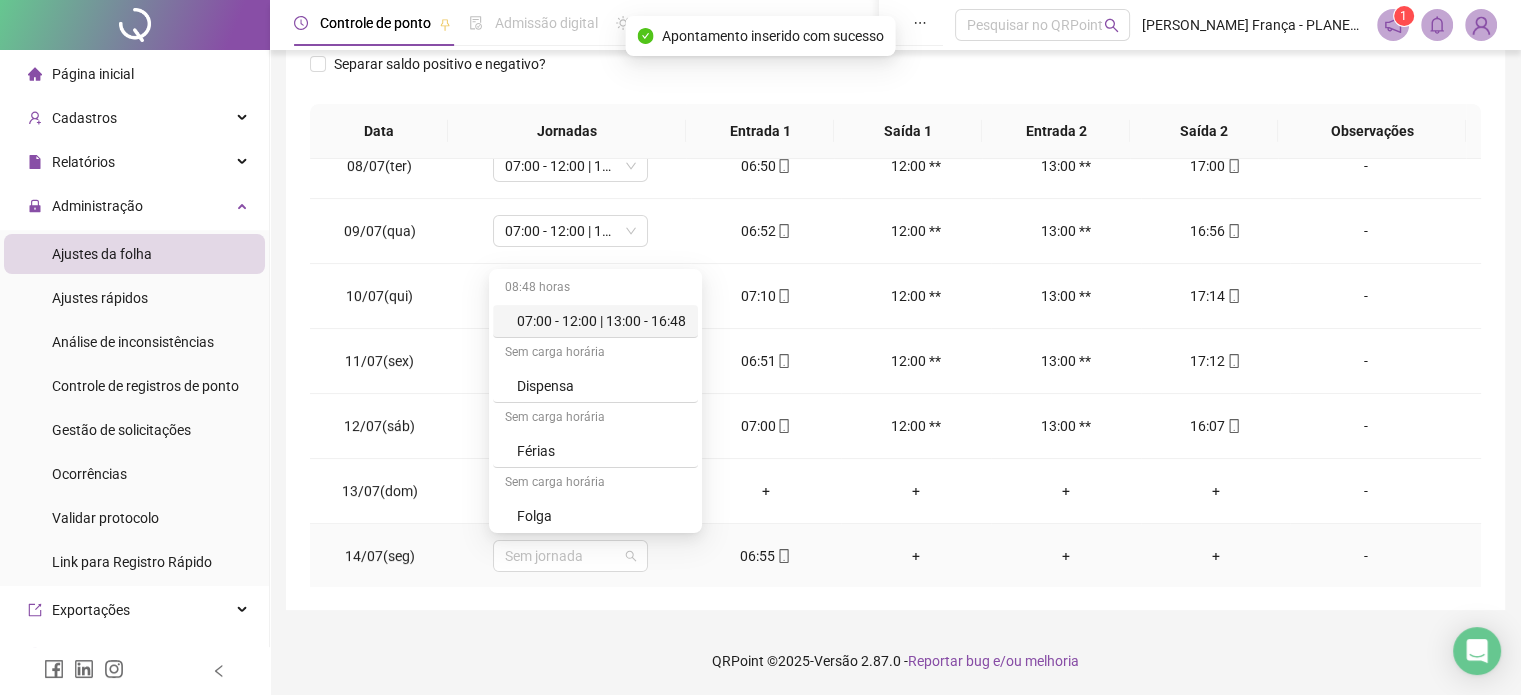 click on "Sem jornada" at bounding box center (570, 556) 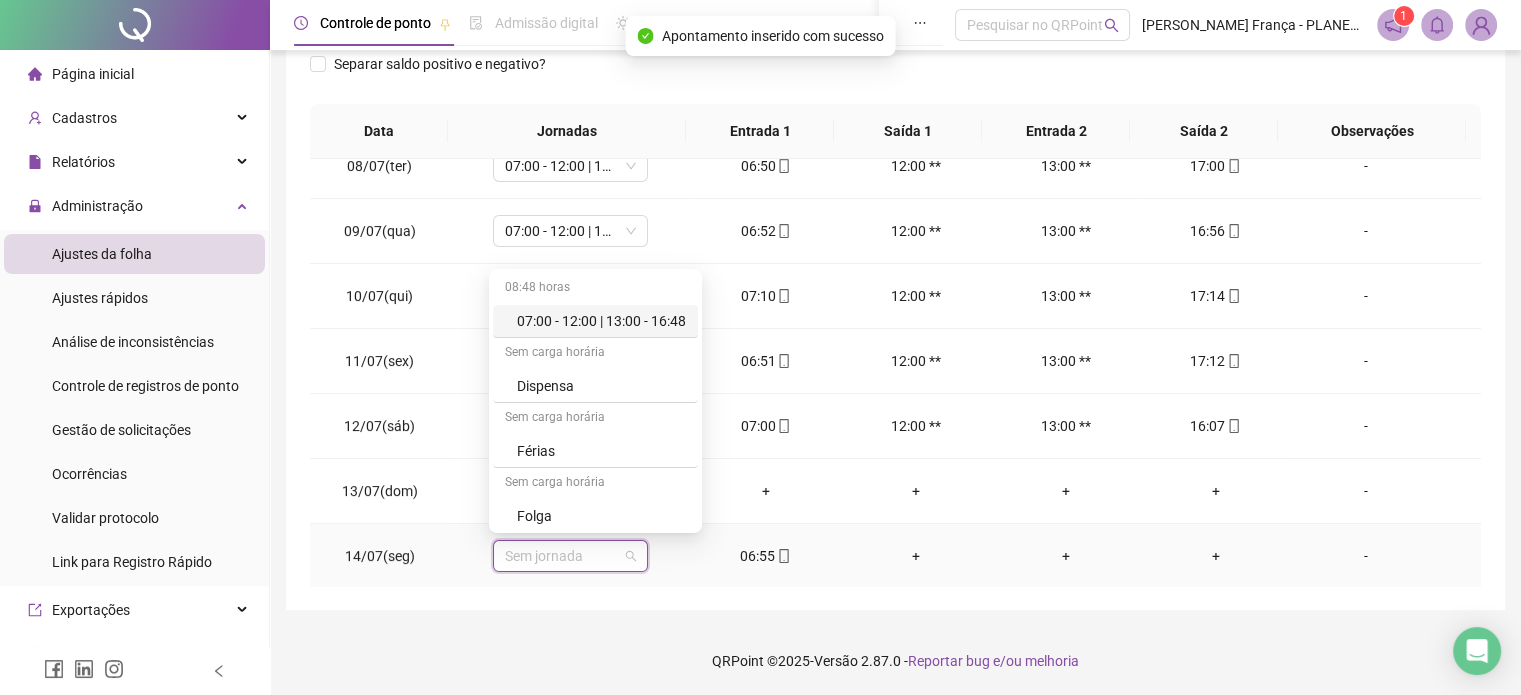 click on "07:00 - 12:00 | 13:00 - 16:48" at bounding box center [601, 321] 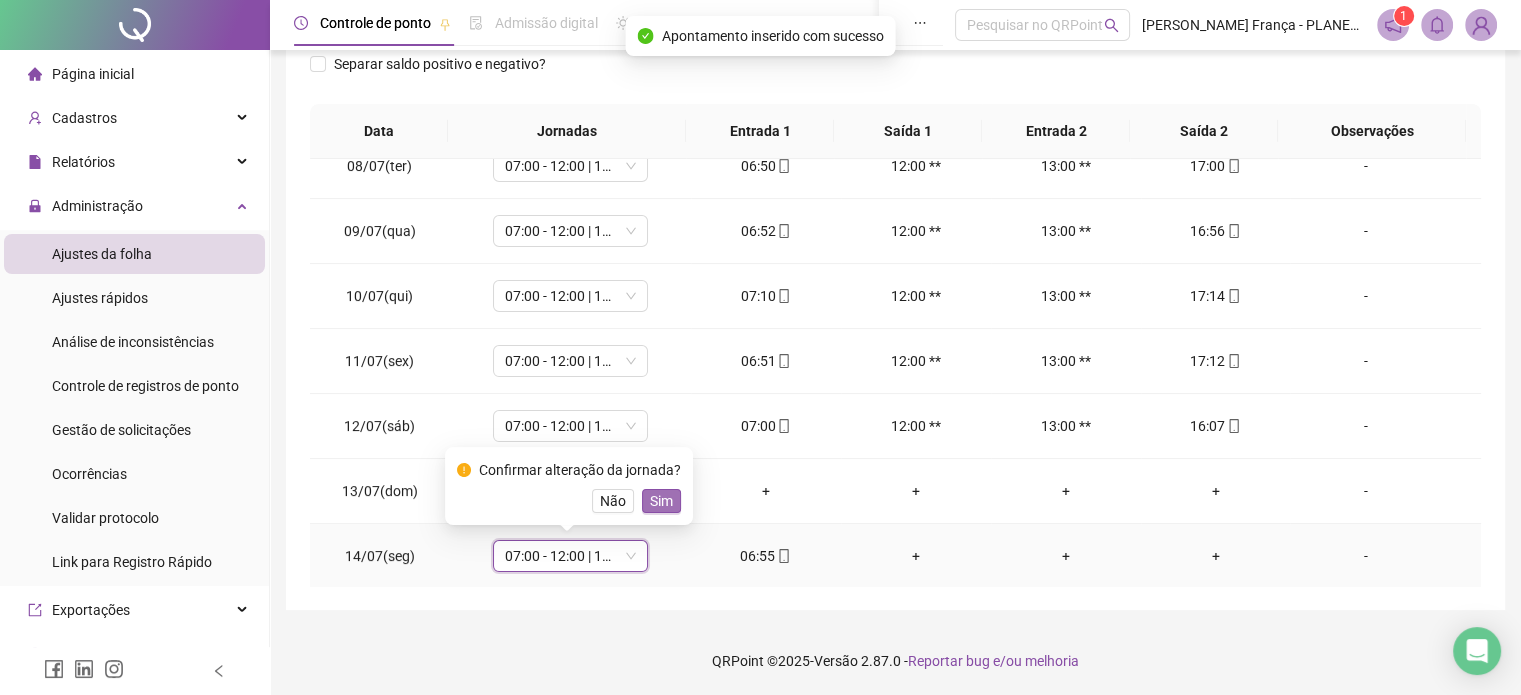 click on "Sim" at bounding box center (661, 501) 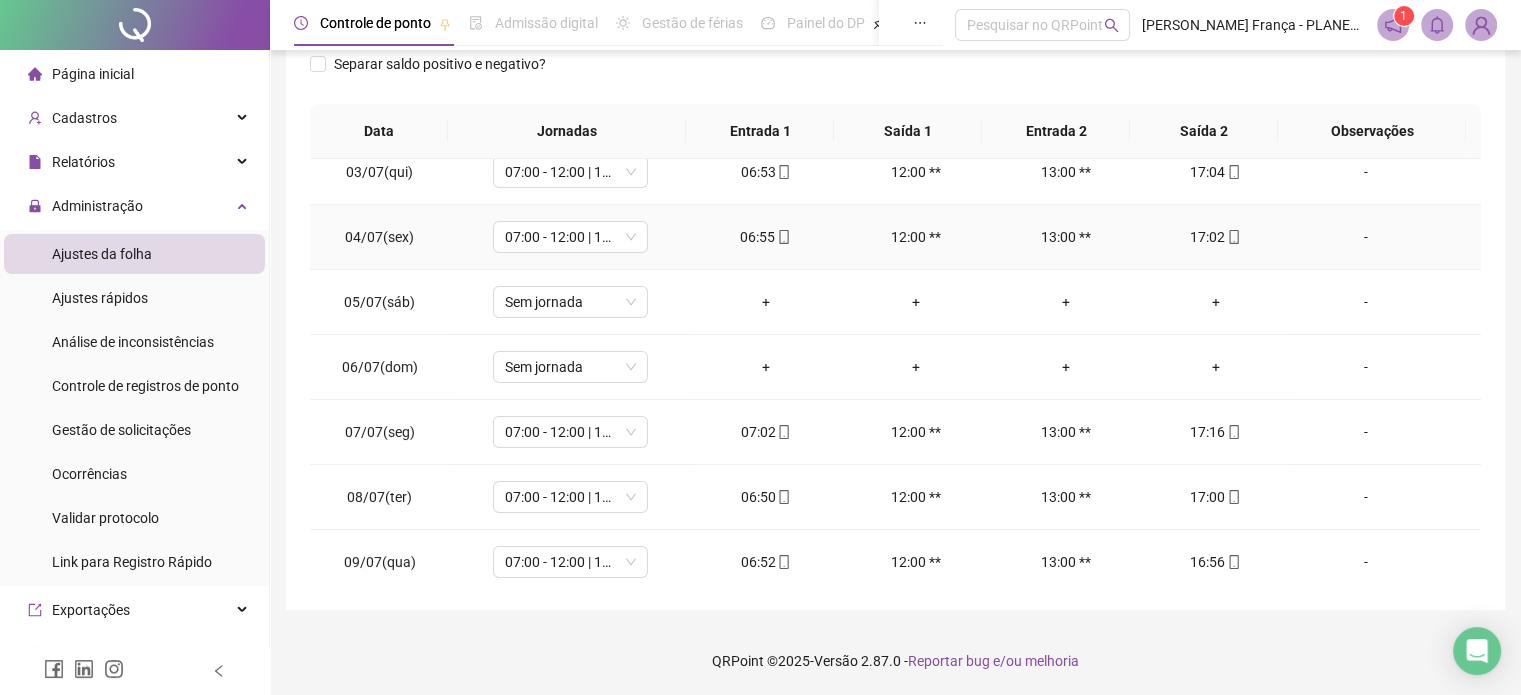 scroll, scrollTop: 0, scrollLeft: 0, axis: both 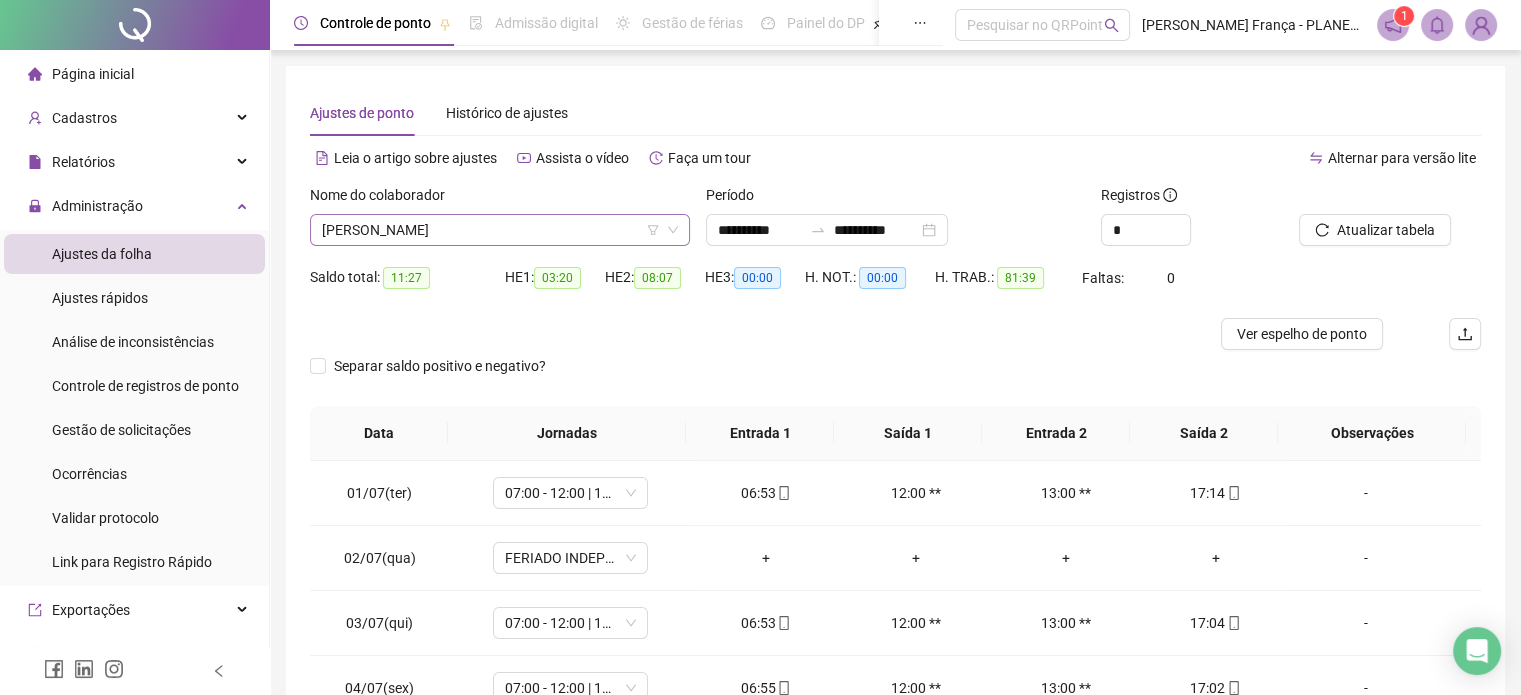 click on "[PERSON_NAME]" at bounding box center (500, 230) 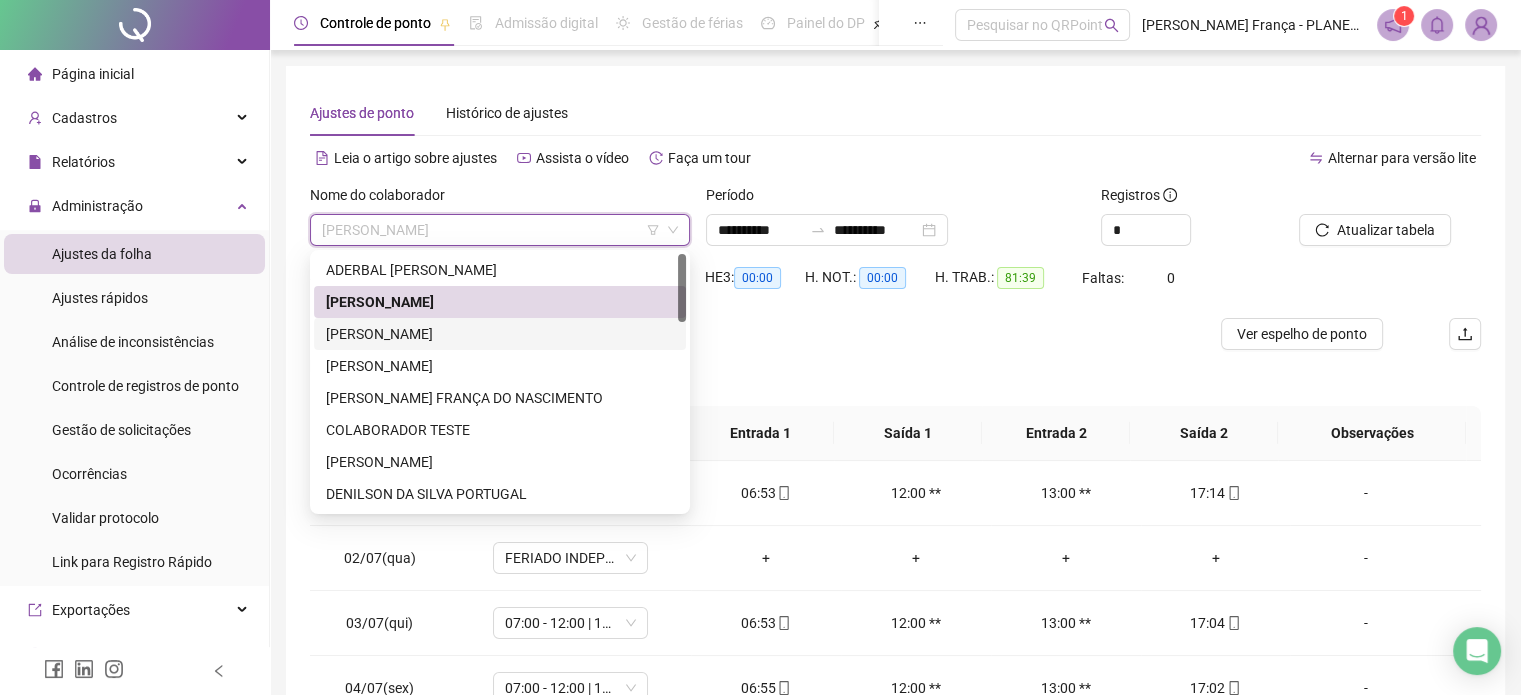 click on "[PERSON_NAME]" at bounding box center (500, 334) 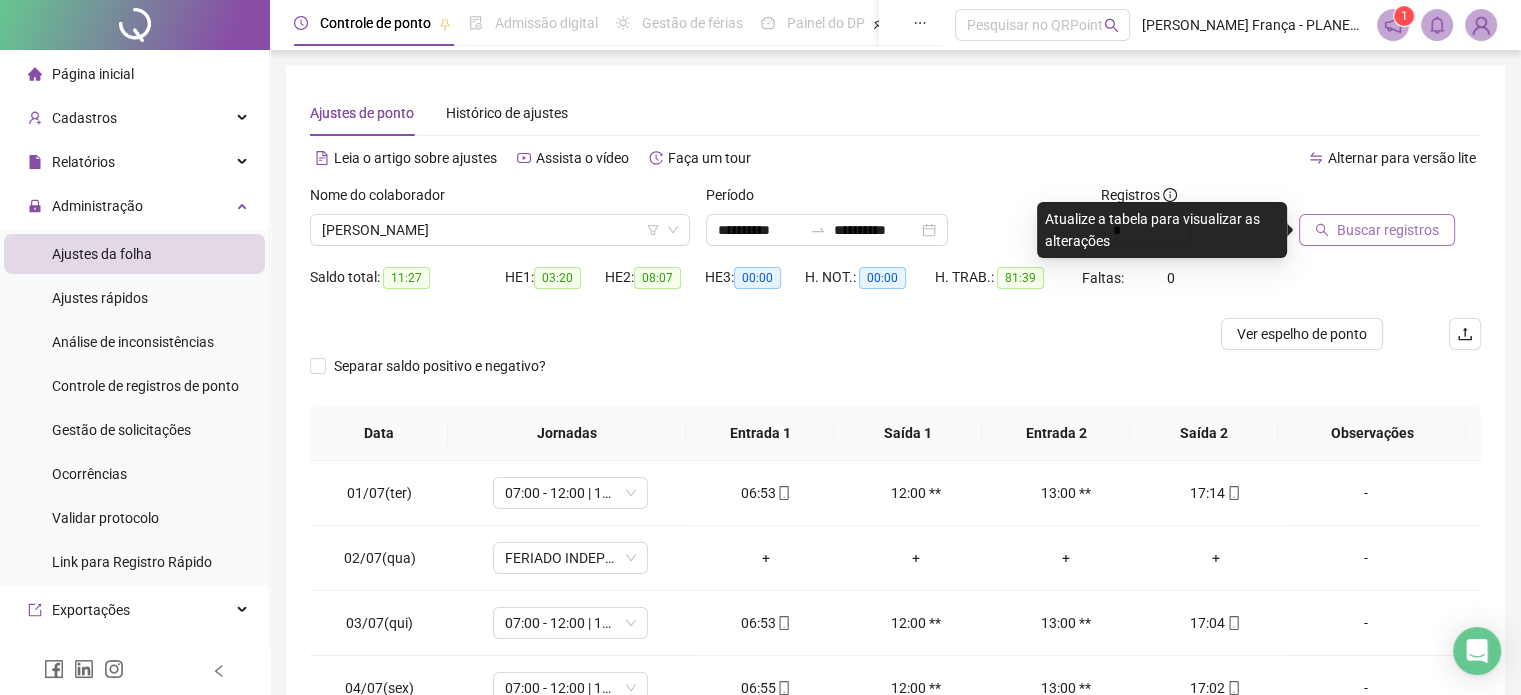 click on "Buscar registros" at bounding box center [1388, 230] 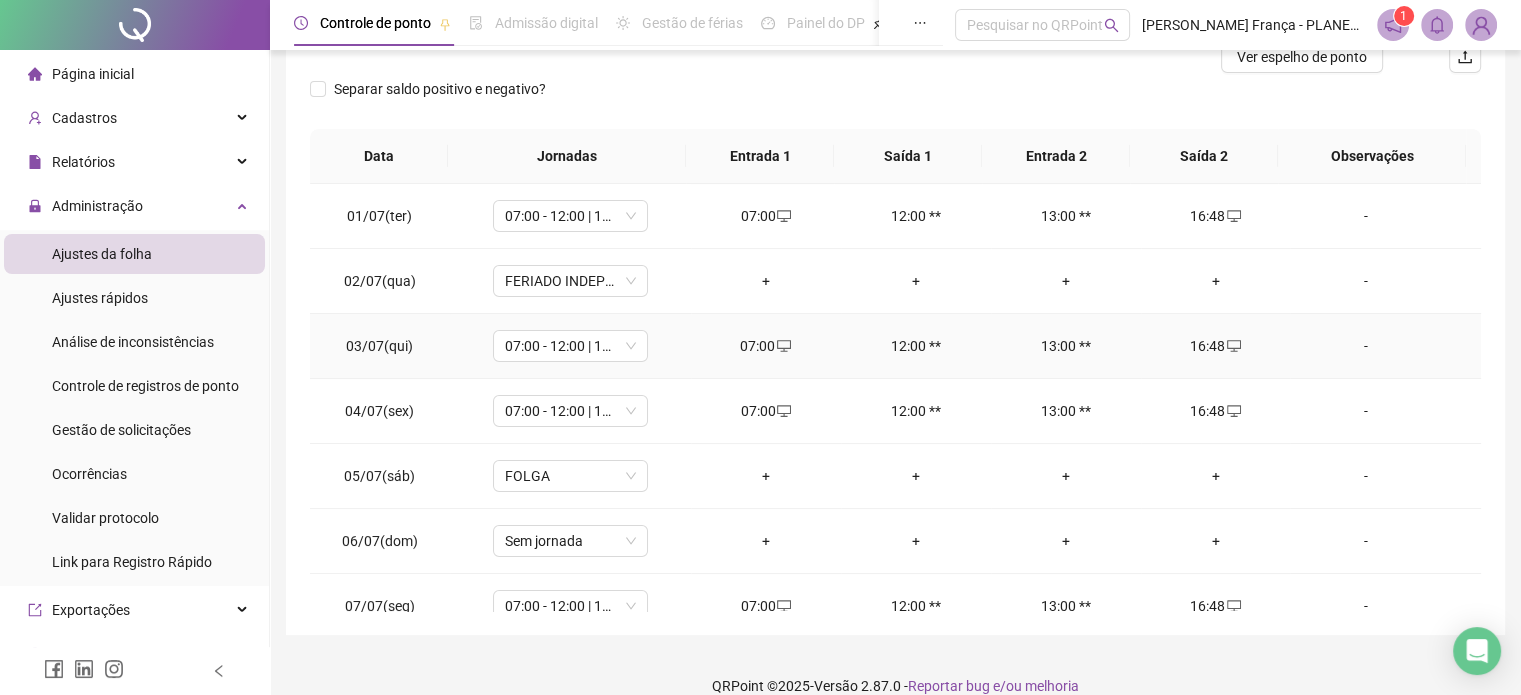 scroll, scrollTop: 302, scrollLeft: 0, axis: vertical 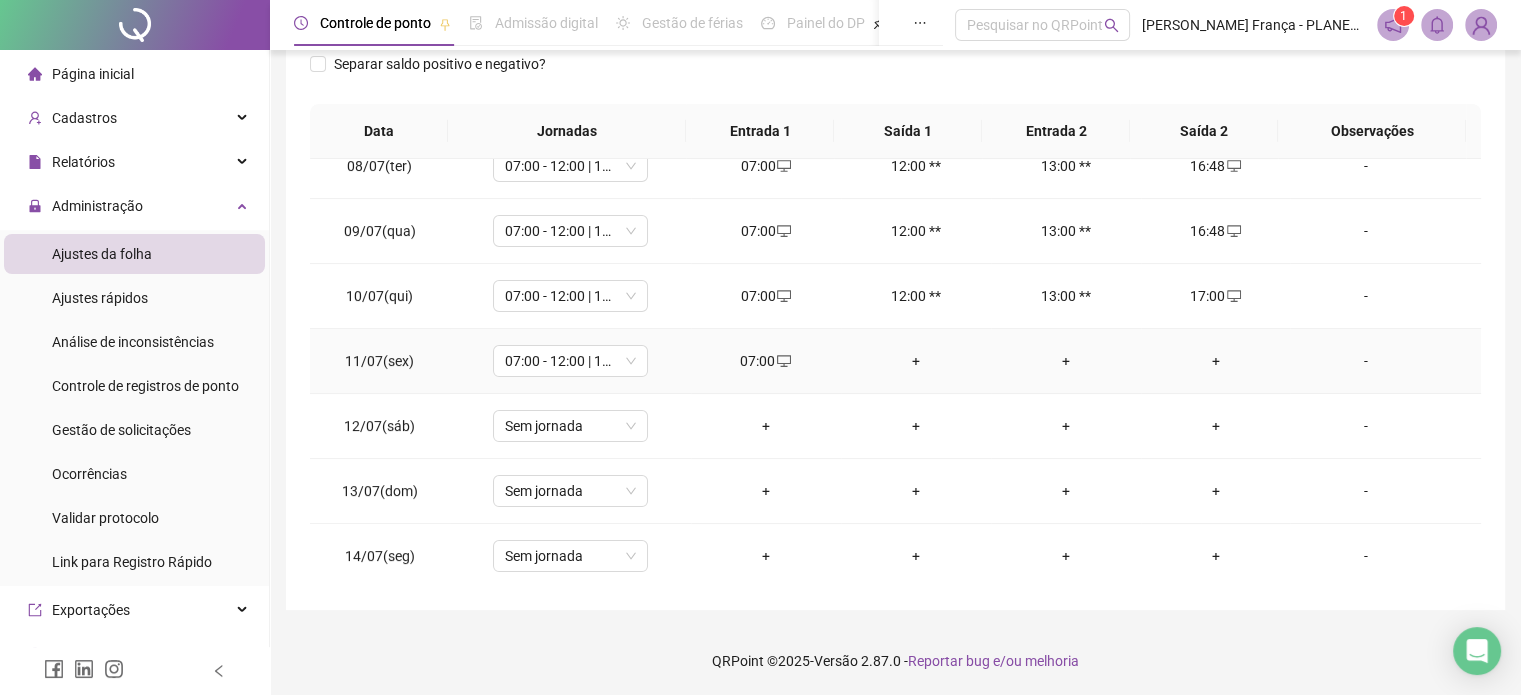 click on "+" at bounding box center (1216, 361) 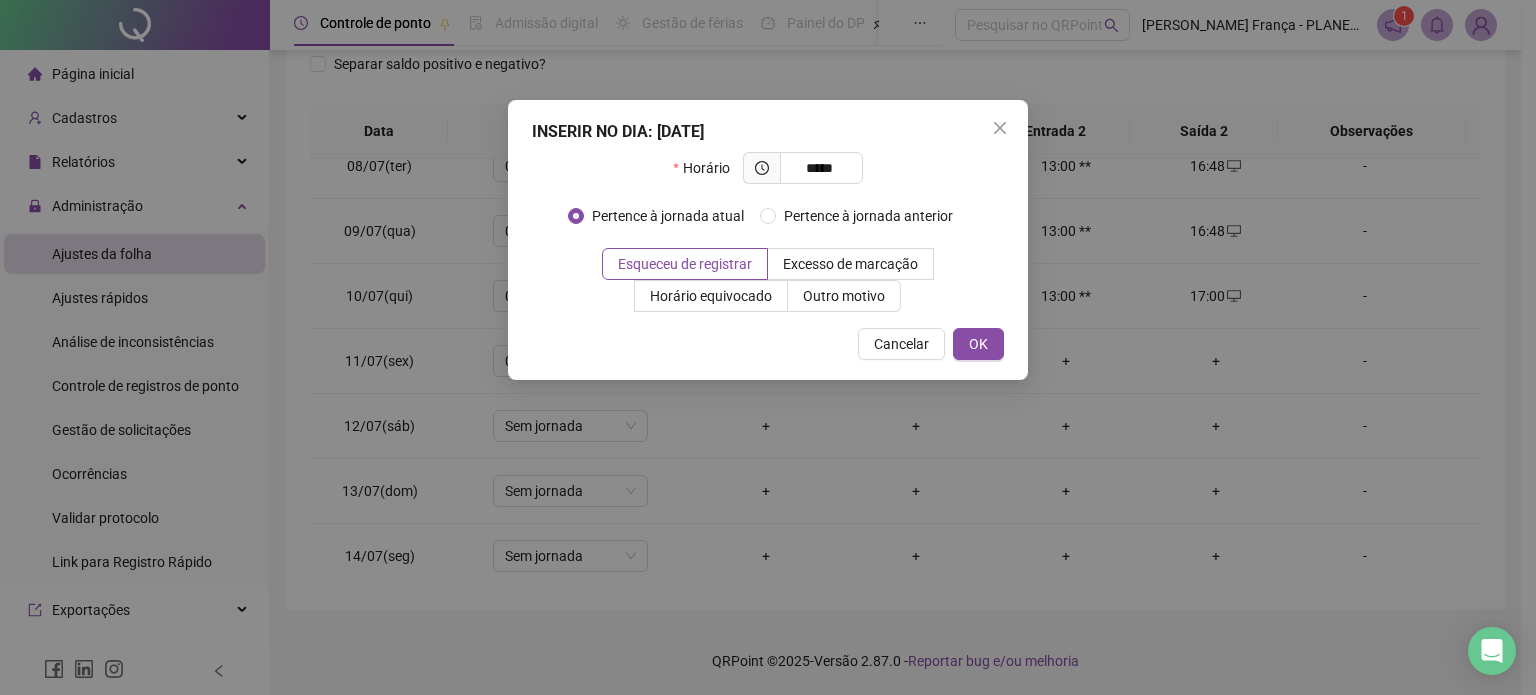 type on "*****" 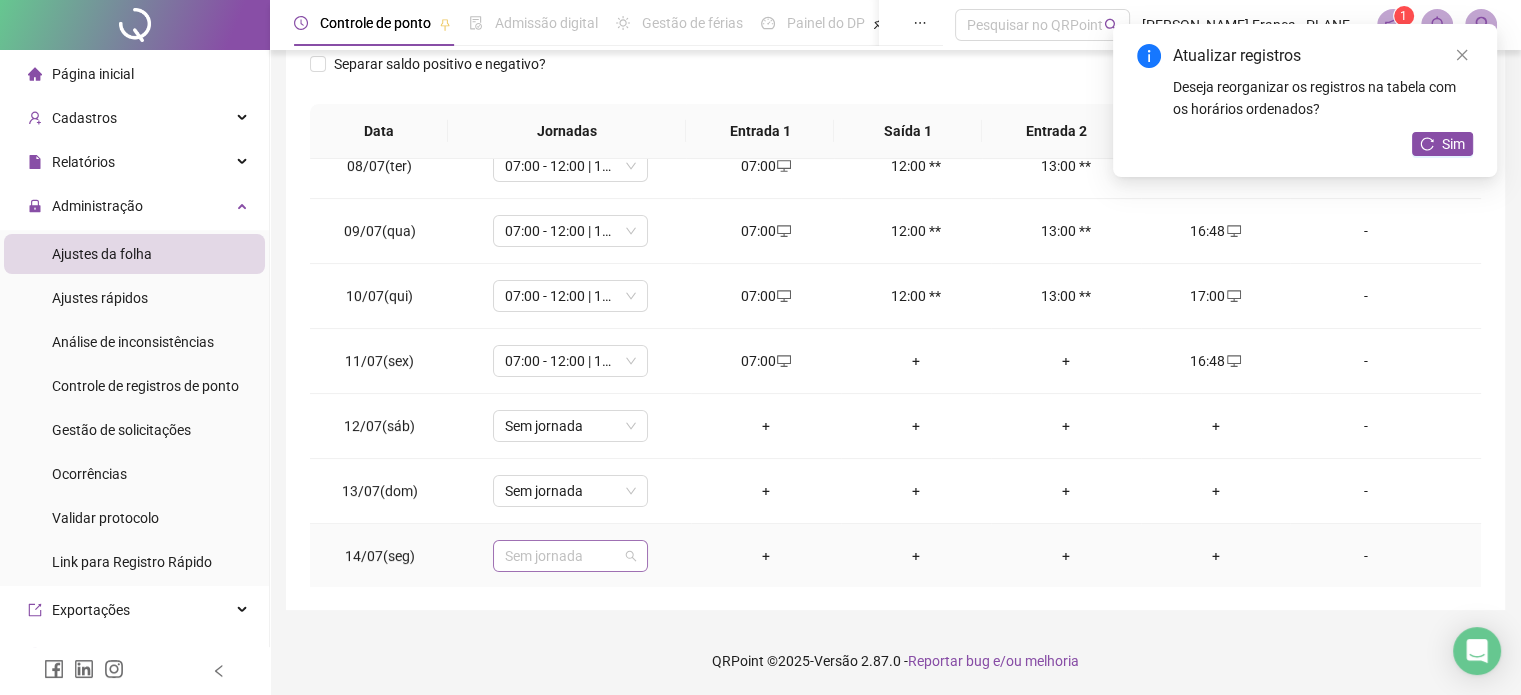 click on "Sem jornada" at bounding box center (570, 556) 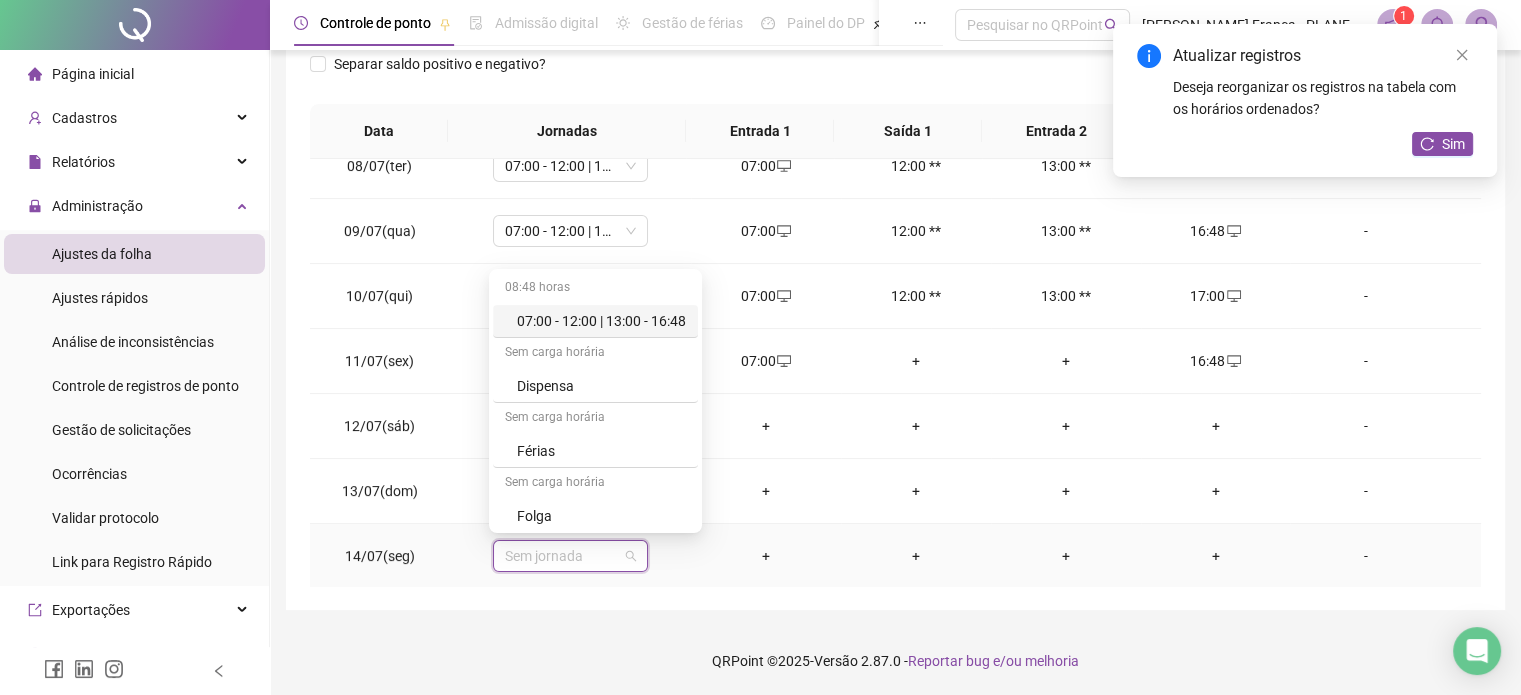 drag, startPoint x: 599, startPoint y: 319, endPoint x: 670, endPoint y: 351, distance: 77.87811 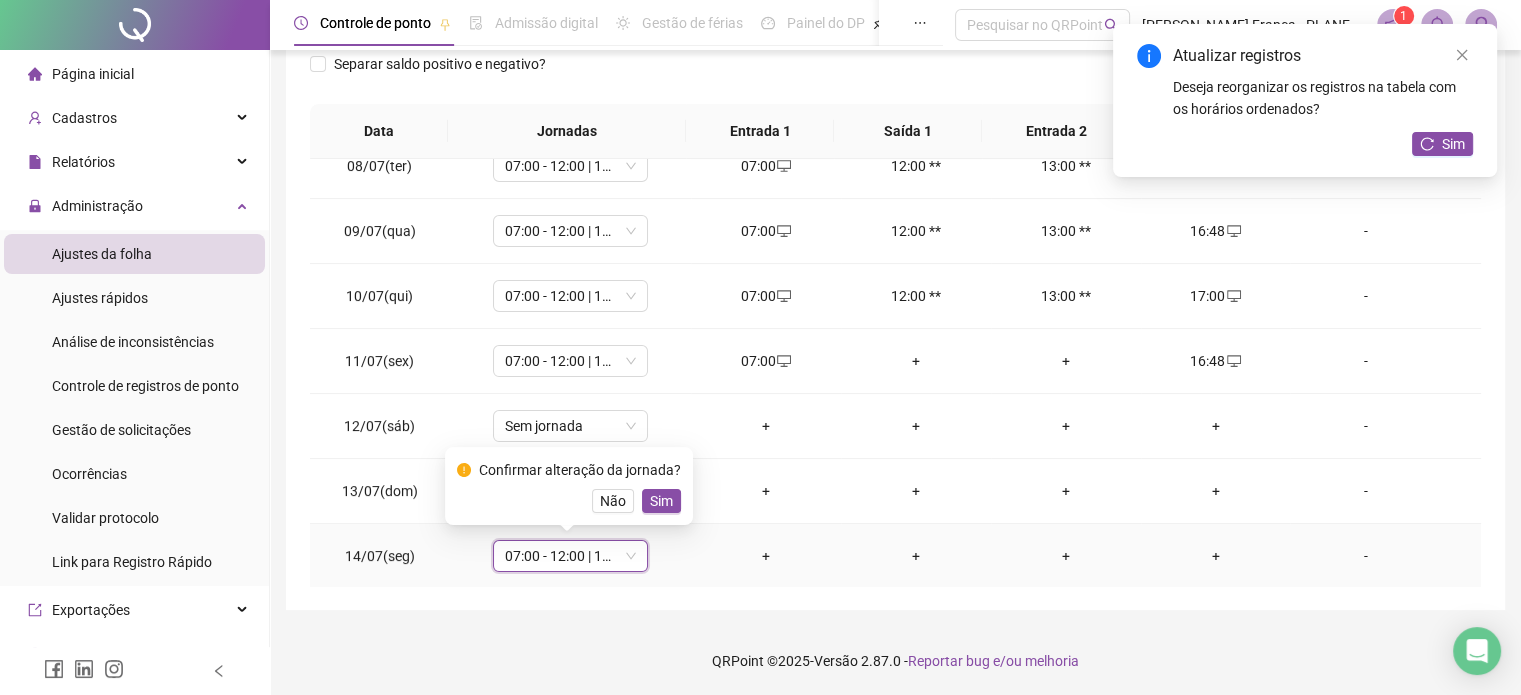 click on "Sim" at bounding box center [661, 501] 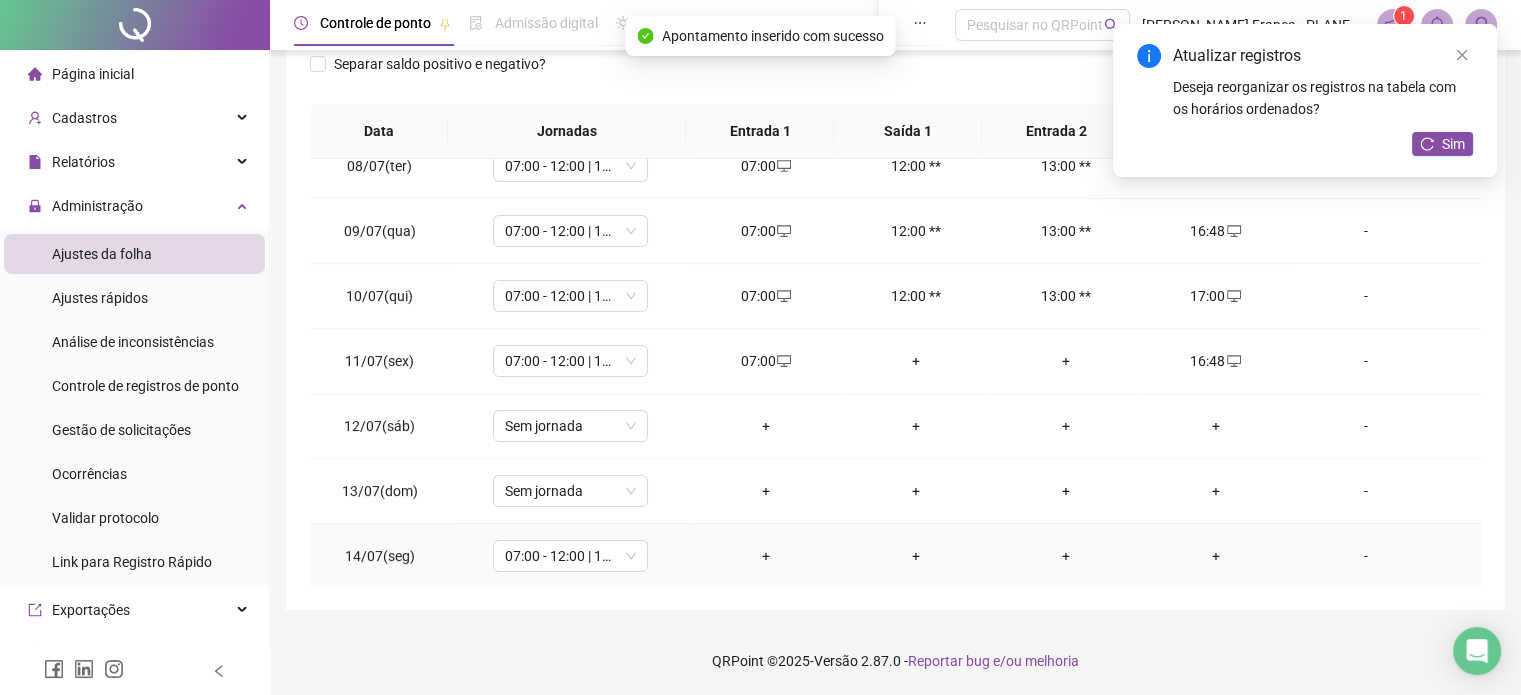 click on "+" at bounding box center (766, 556) 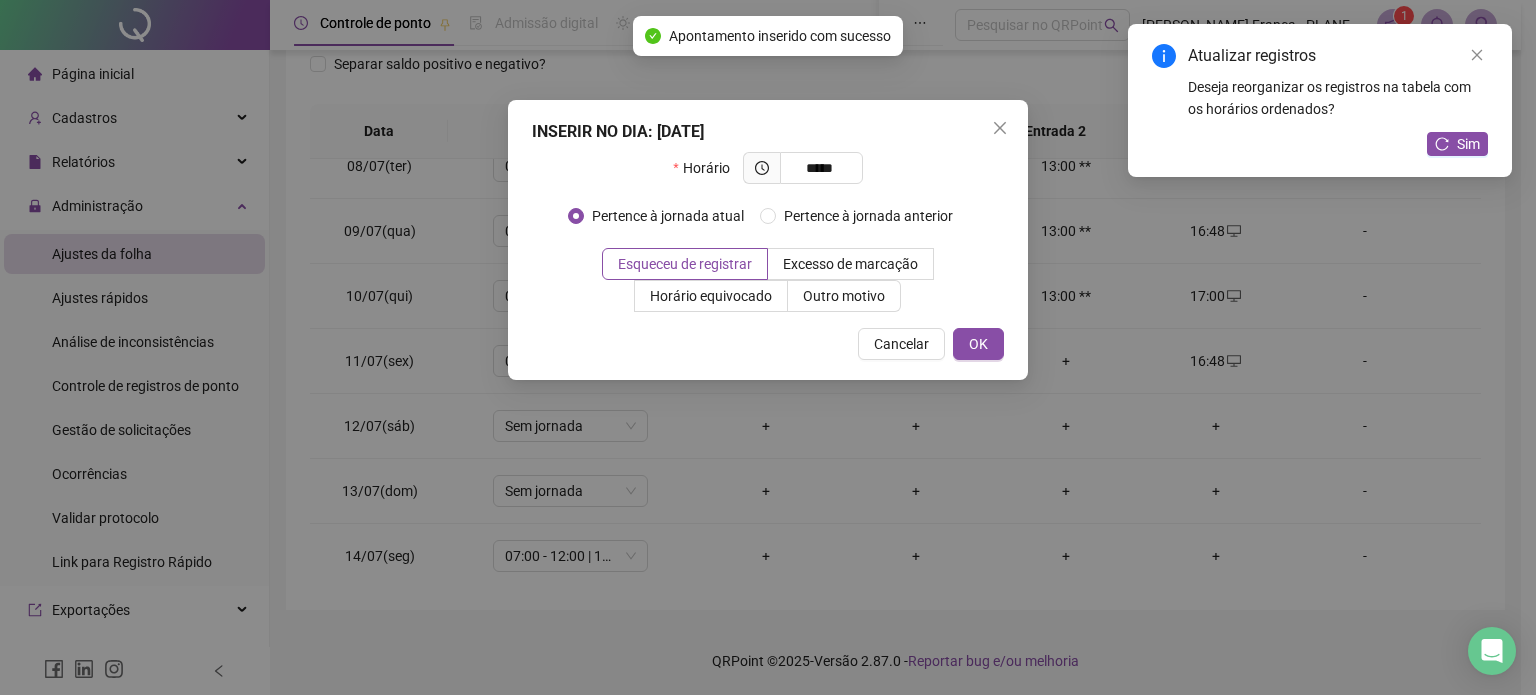 type on "*****" 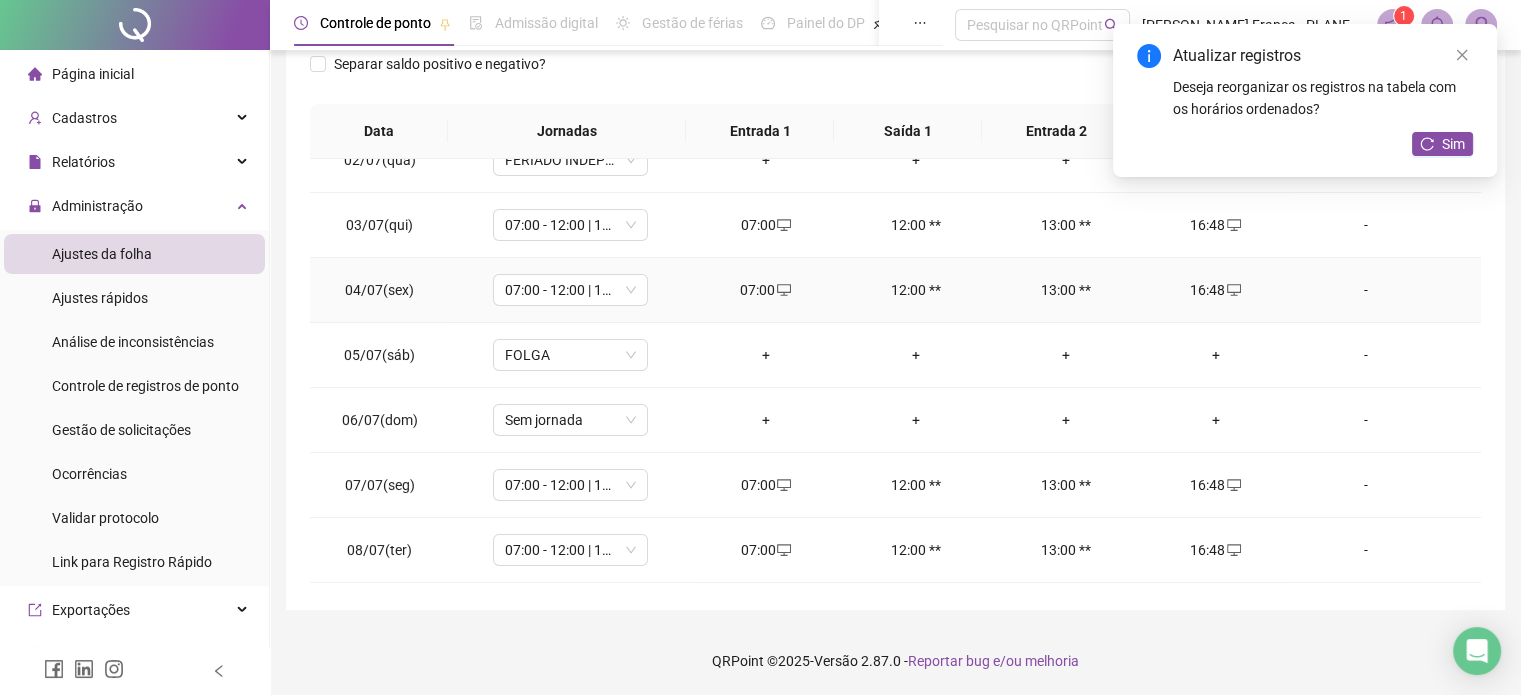 scroll, scrollTop: 0, scrollLeft: 0, axis: both 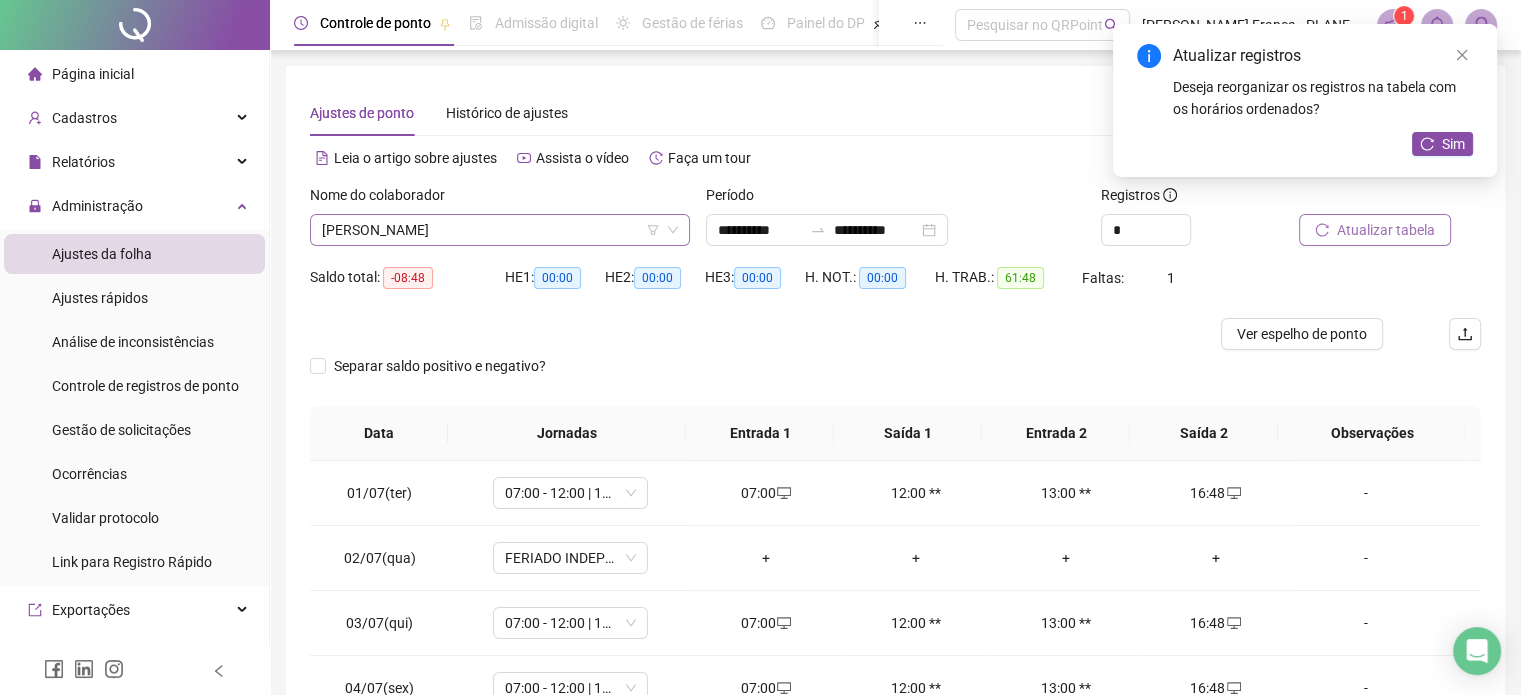click on "[PERSON_NAME]" at bounding box center (500, 230) 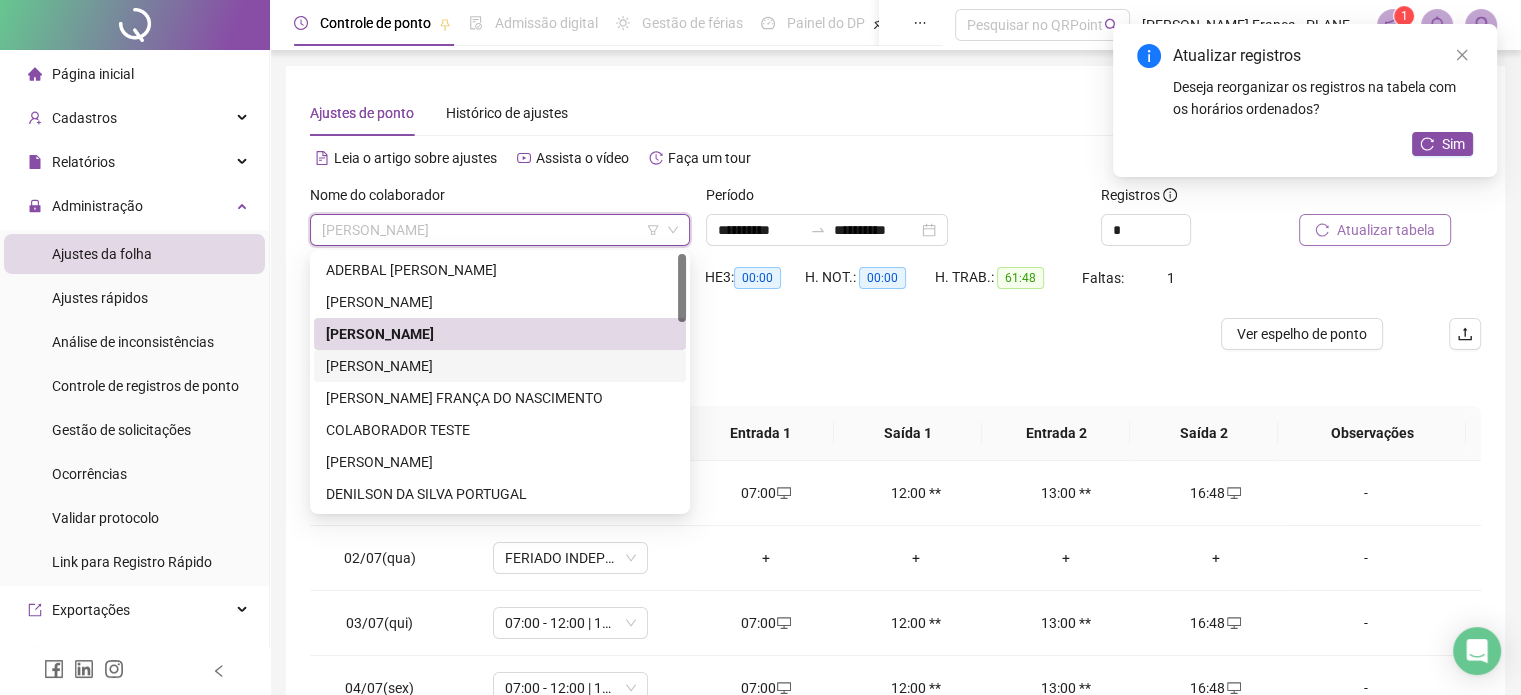 drag, startPoint x: 401, startPoint y: 364, endPoint x: 627, endPoint y: 329, distance: 228.69412 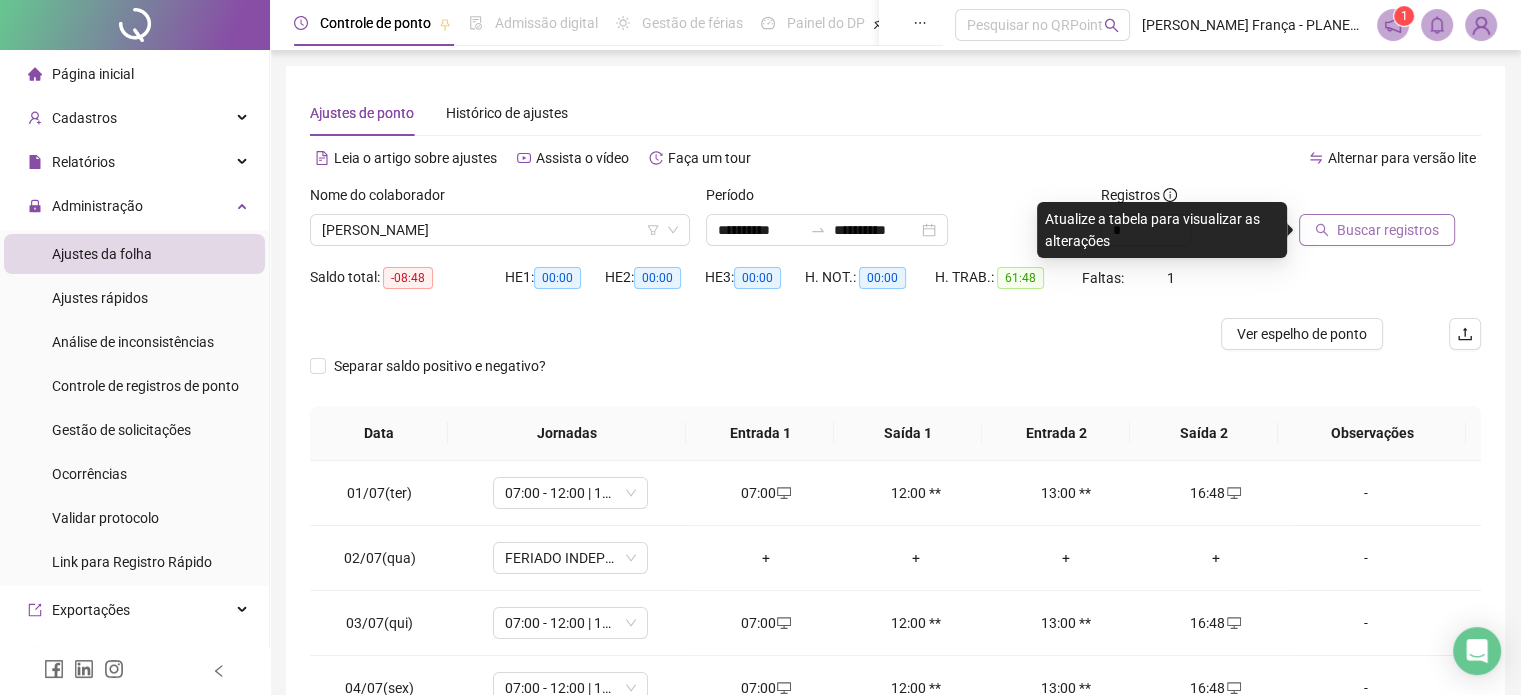 click on "Buscar registros" at bounding box center (1388, 230) 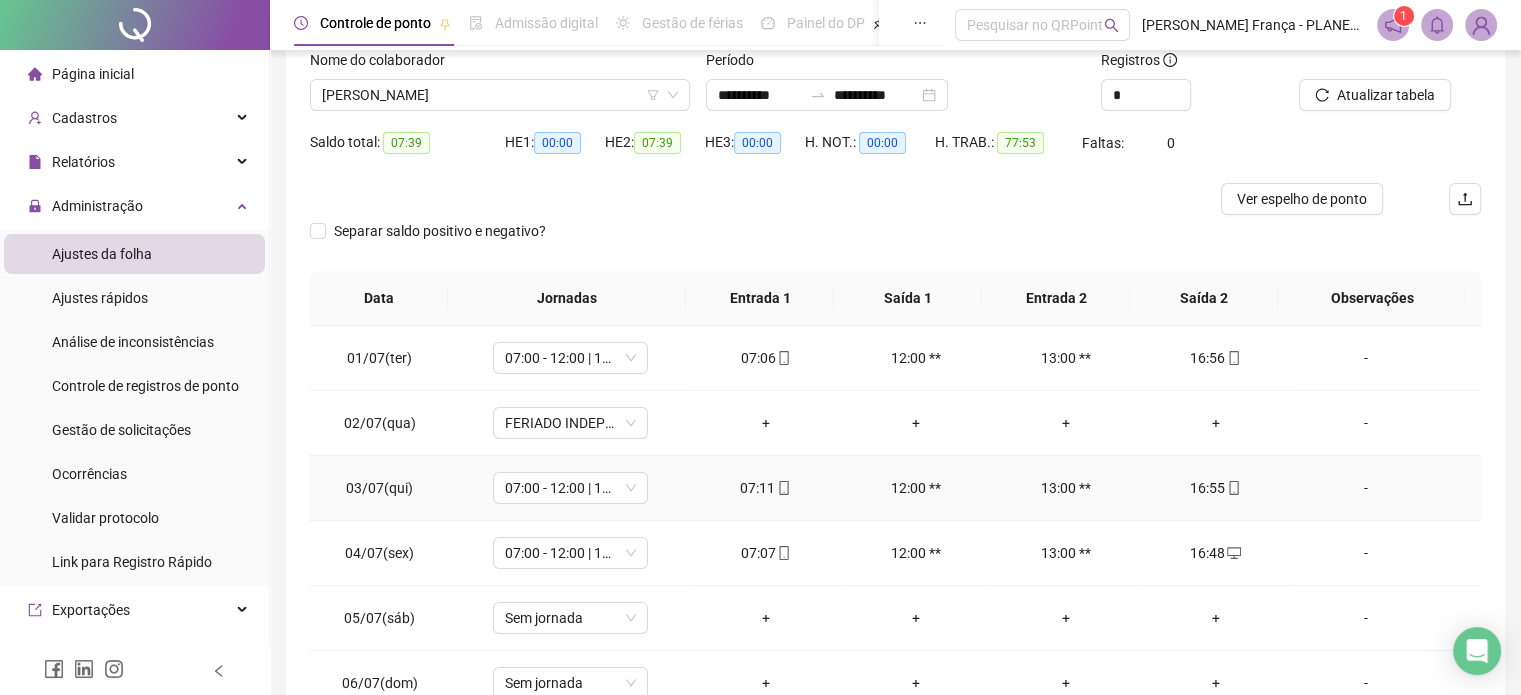 scroll, scrollTop: 302, scrollLeft: 0, axis: vertical 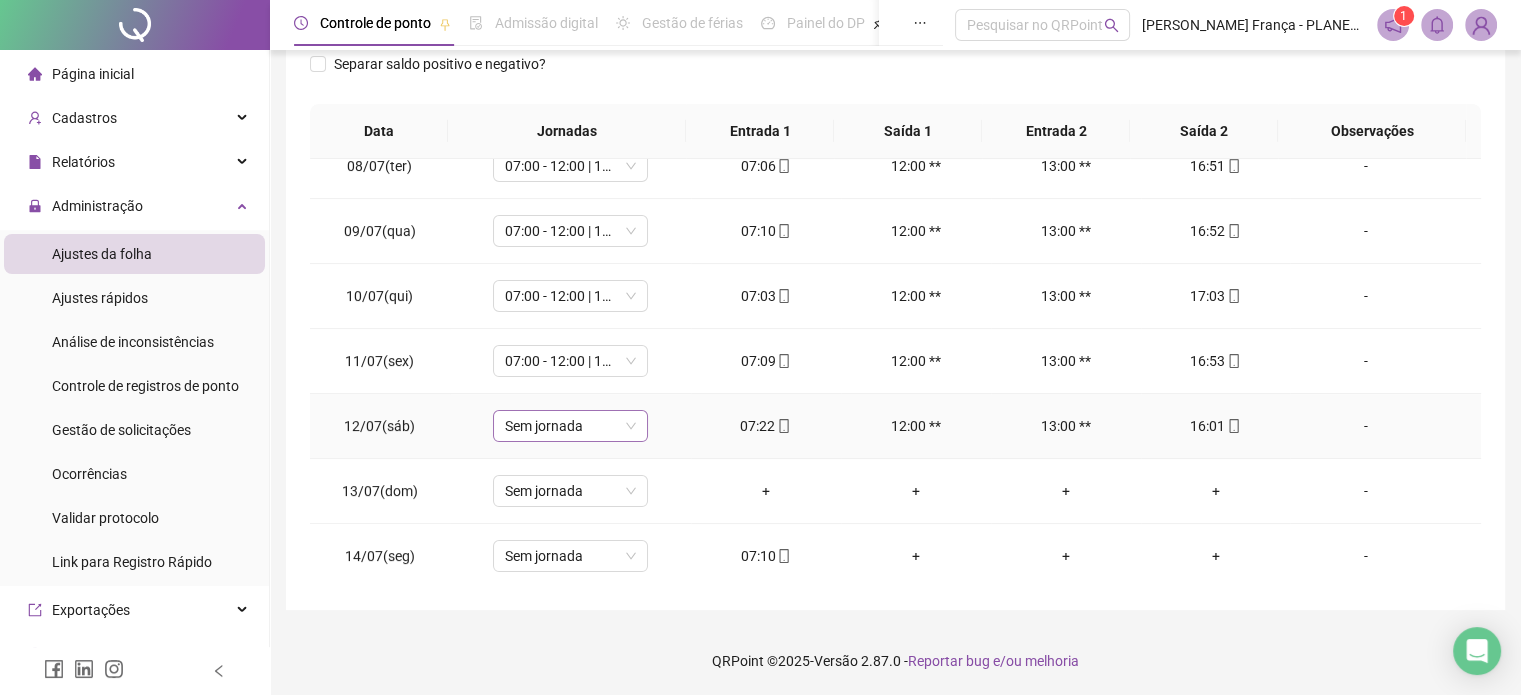 click on "Sem jornada" at bounding box center (570, 426) 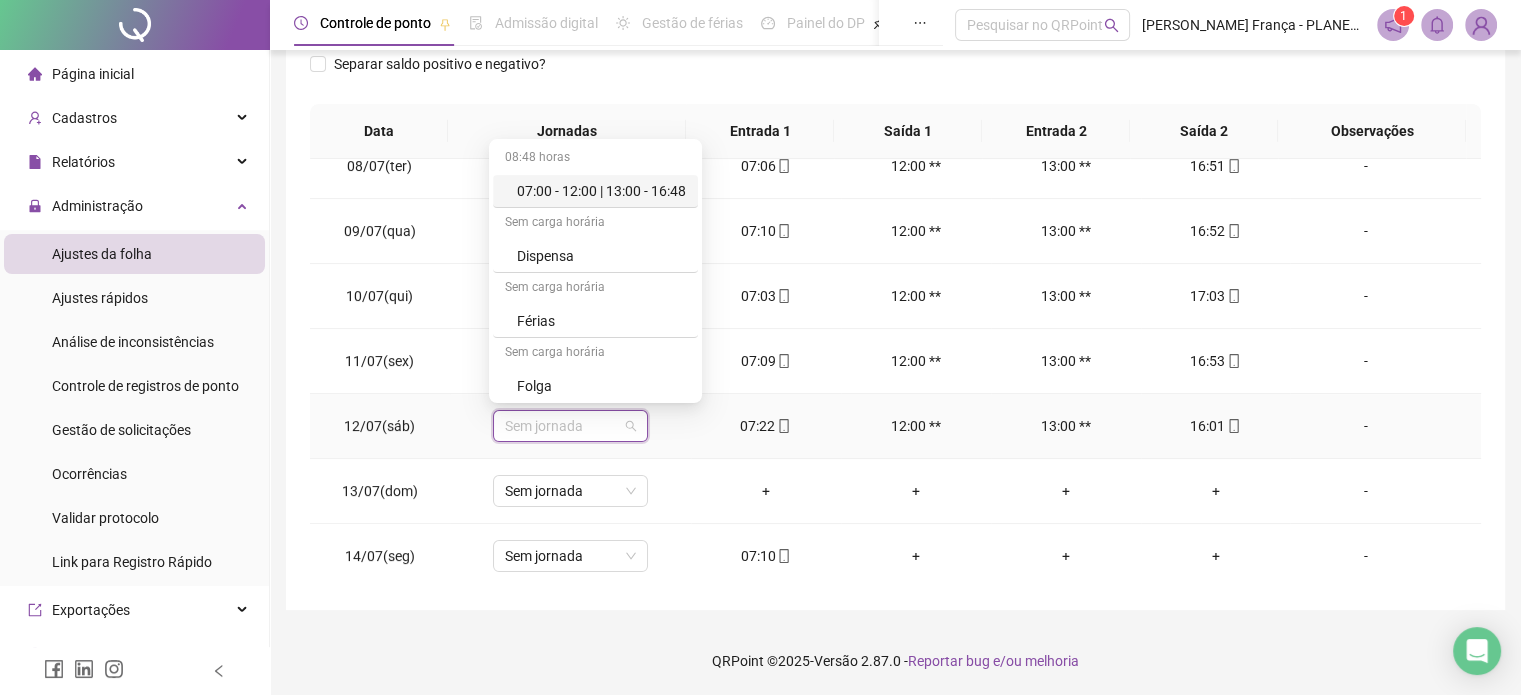 click on "07:00 - 12:00 | 13:00 - 16:48" at bounding box center (601, 191) 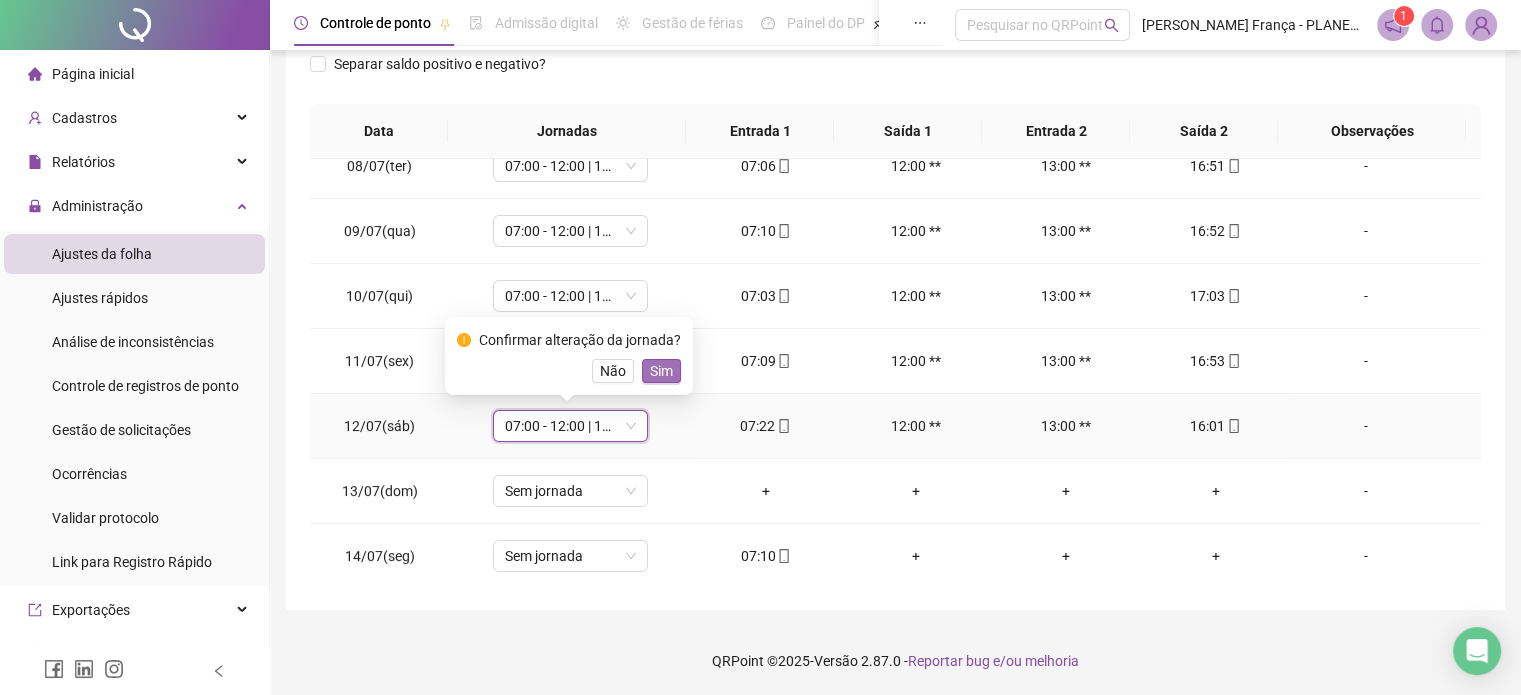 click on "Sim" at bounding box center [661, 371] 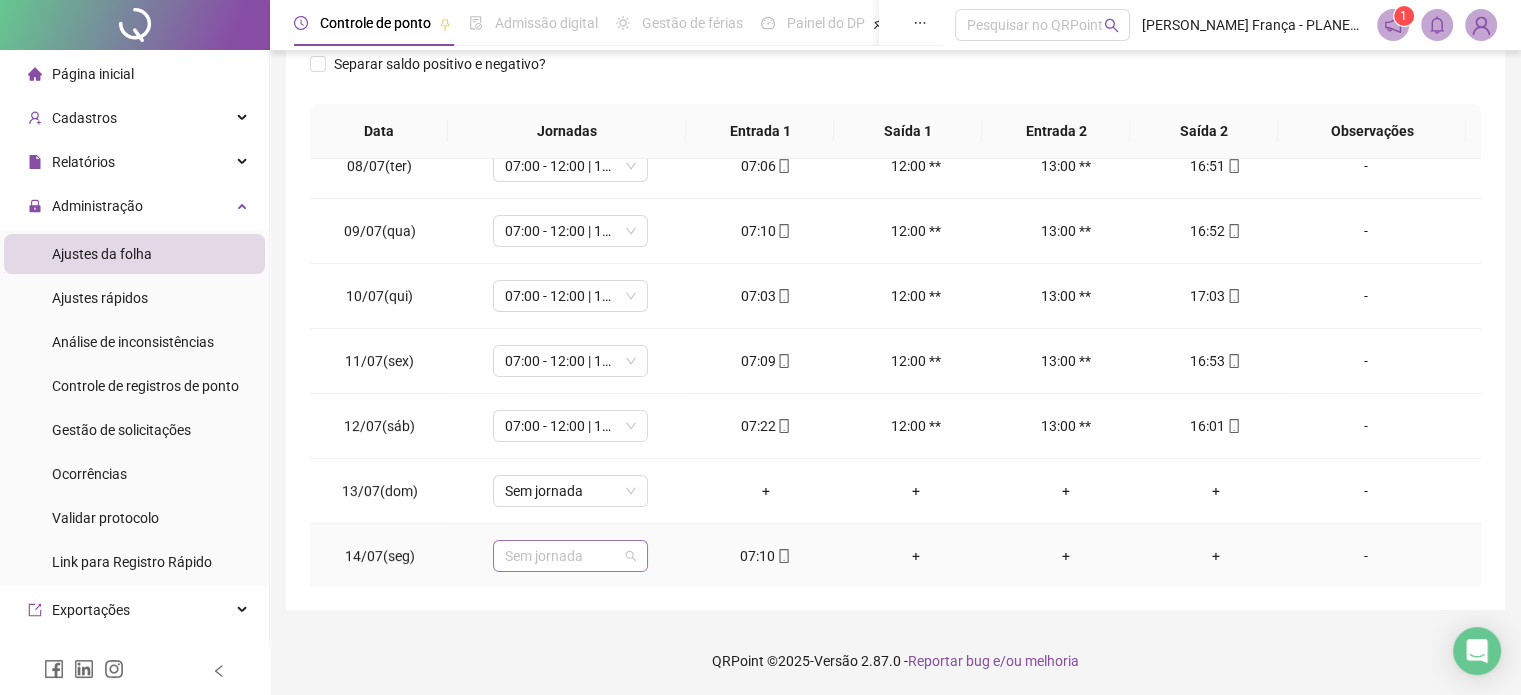 click at bounding box center (564, 556) 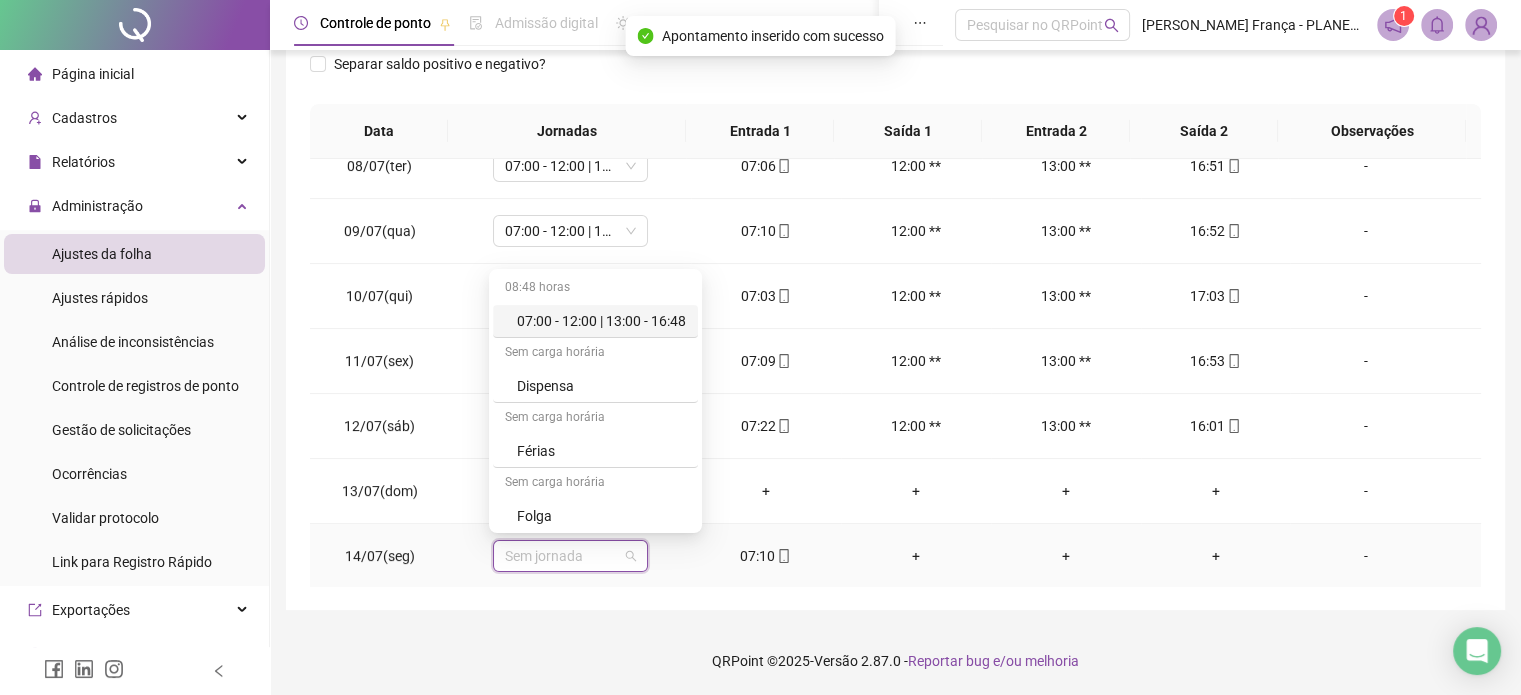 click on "07:00 - 12:00 | 13:00 - 16:48" at bounding box center [601, 321] 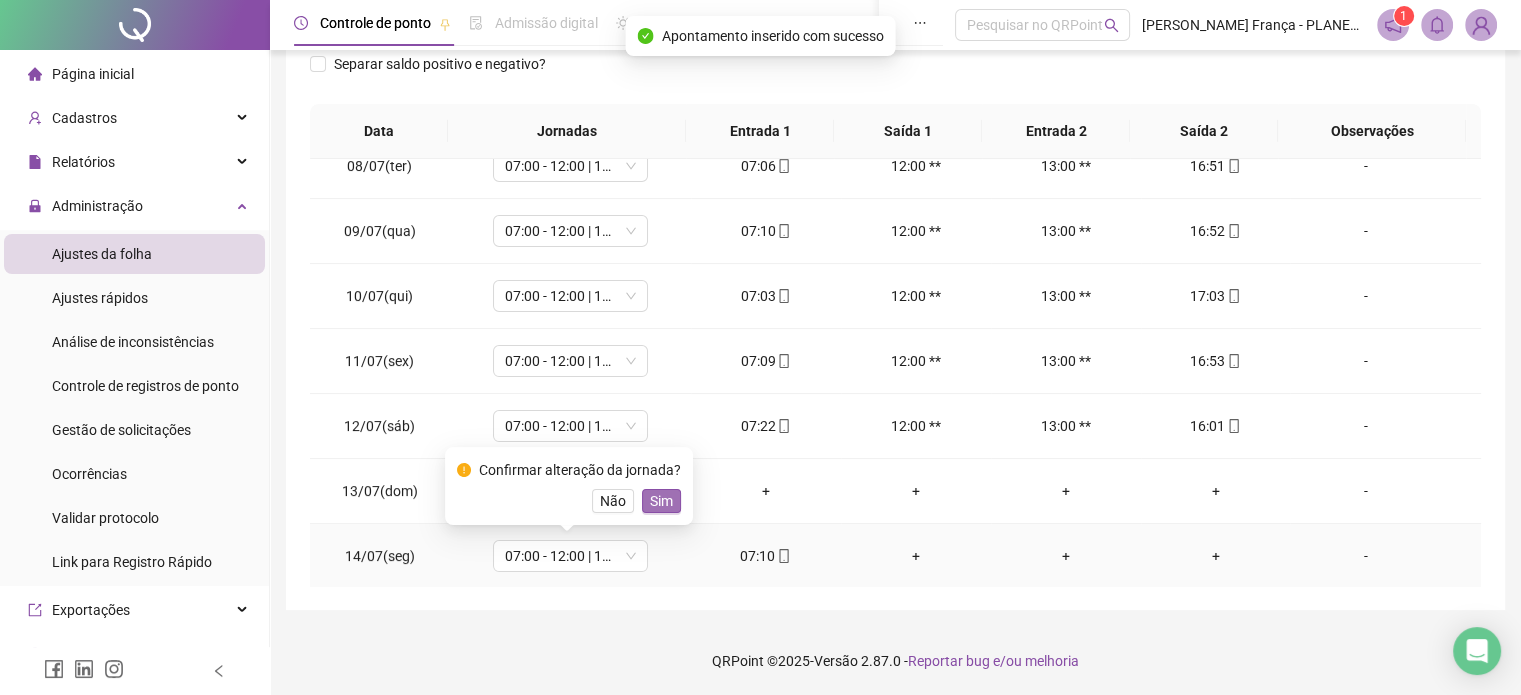 click on "Sim" at bounding box center (661, 501) 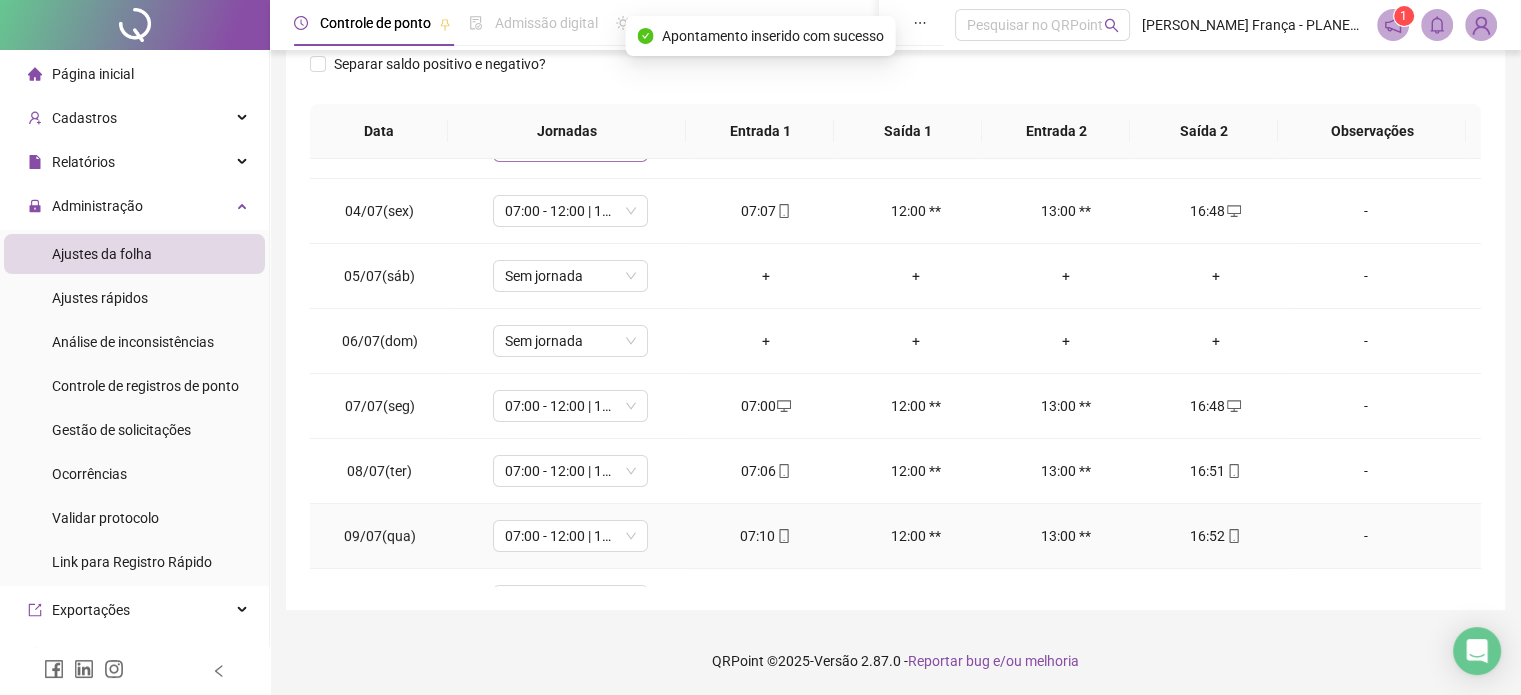 scroll, scrollTop: 0, scrollLeft: 0, axis: both 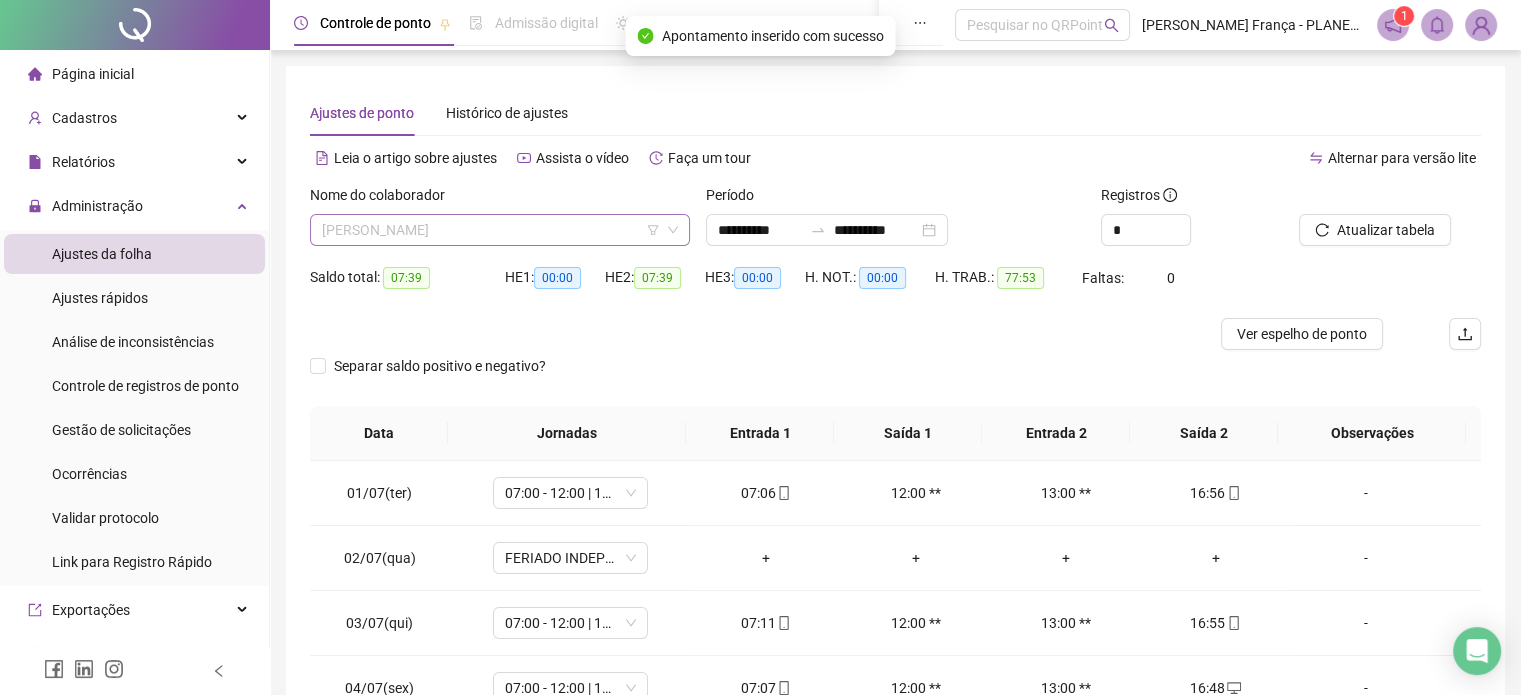 click on "[PERSON_NAME]" at bounding box center (500, 230) 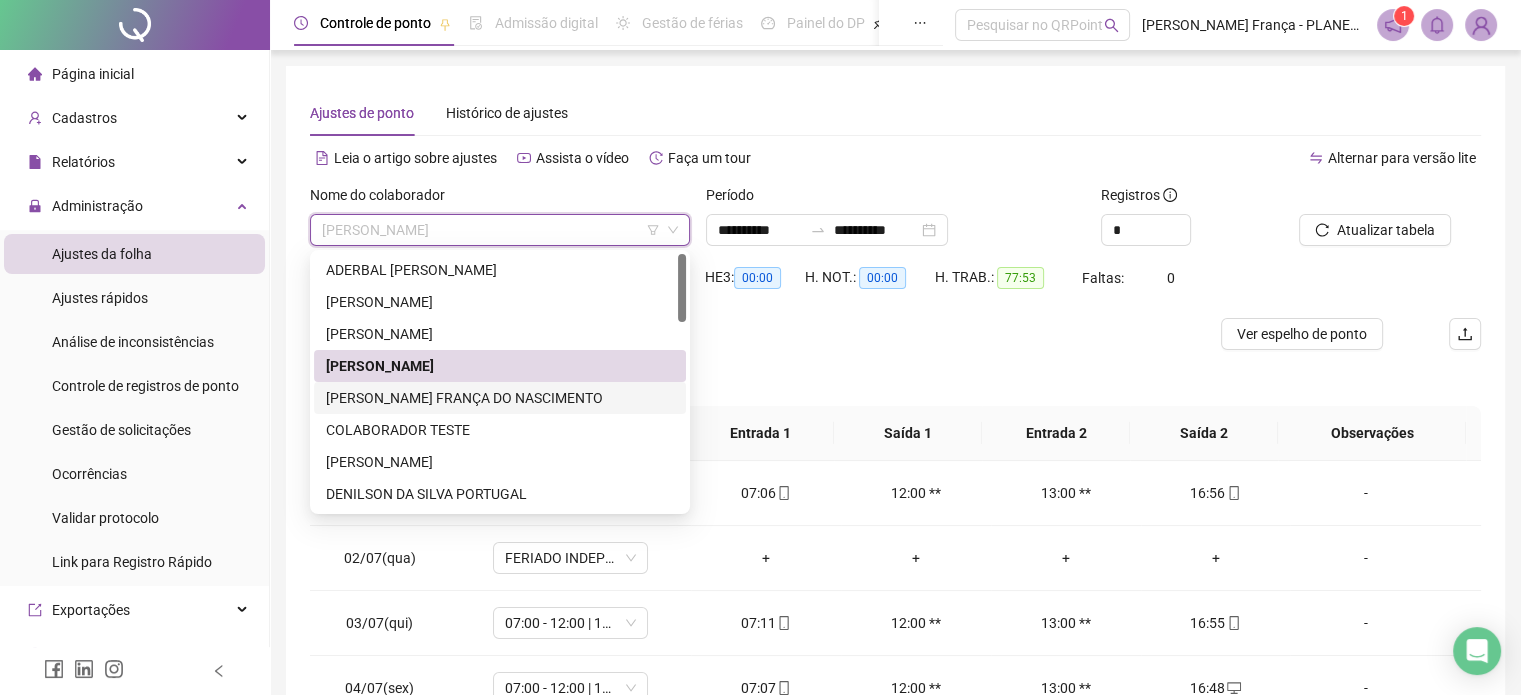 drag, startPoint x: 417, startPoint y: 401, endPoint x: 661, endPoint y: 355, distance: 248.2982 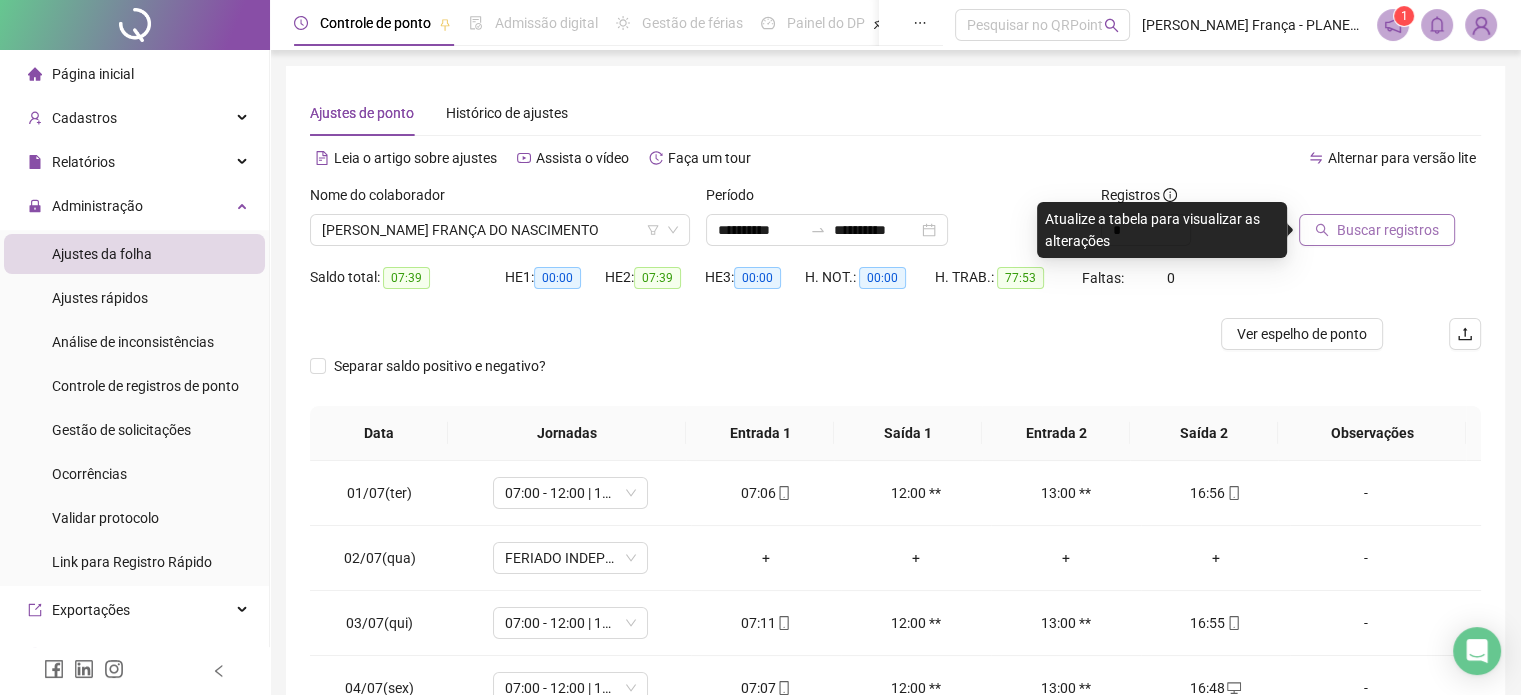 click 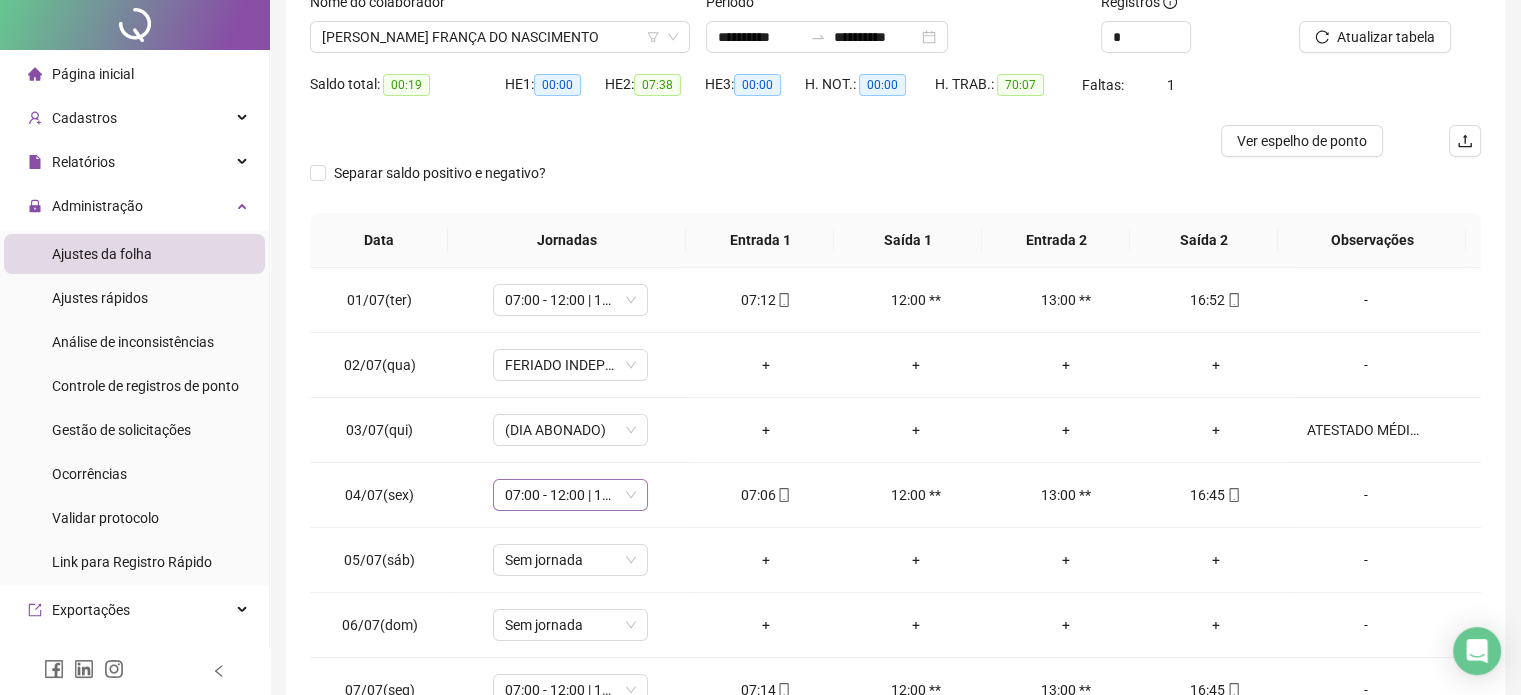 scroll, scrollTop: 302, scrollLeft: 0, axis: vertical 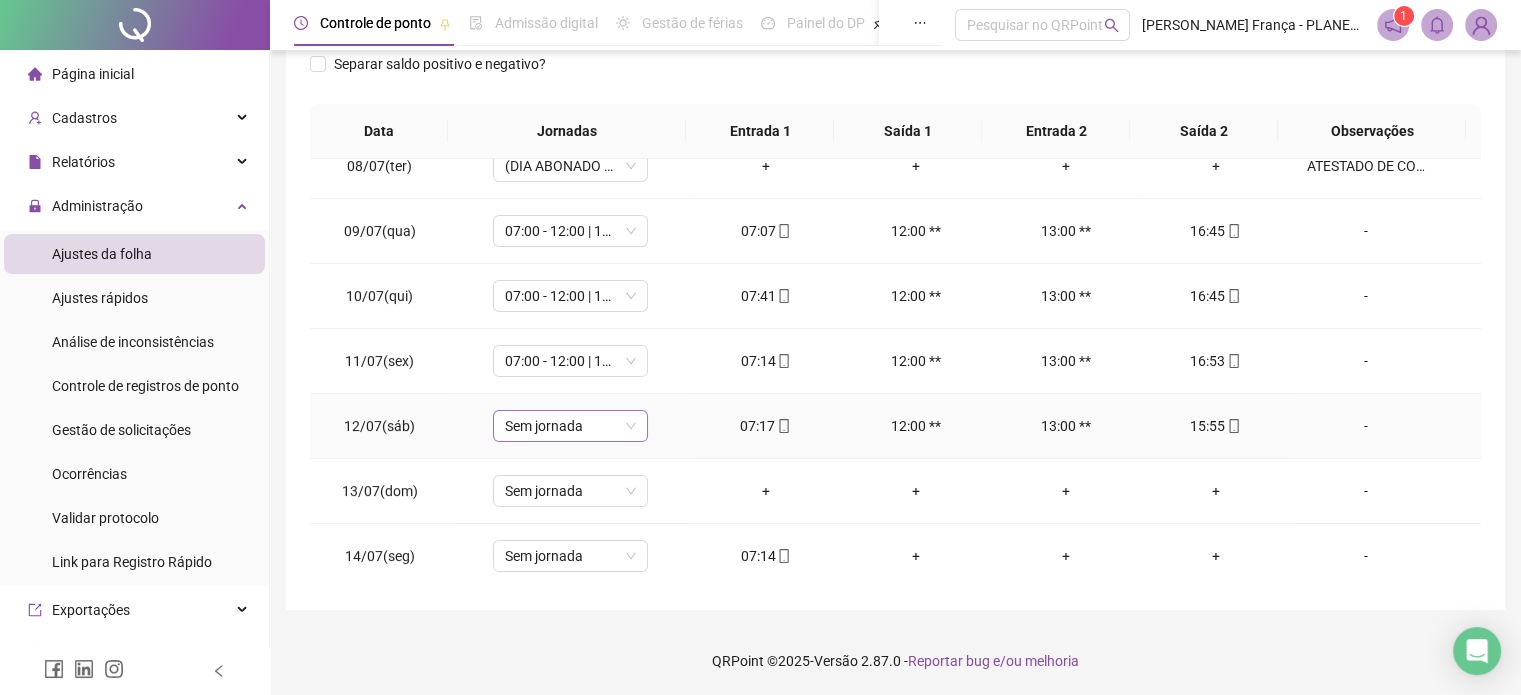 click on "Sem jornada" at bounding box center [570, 426] 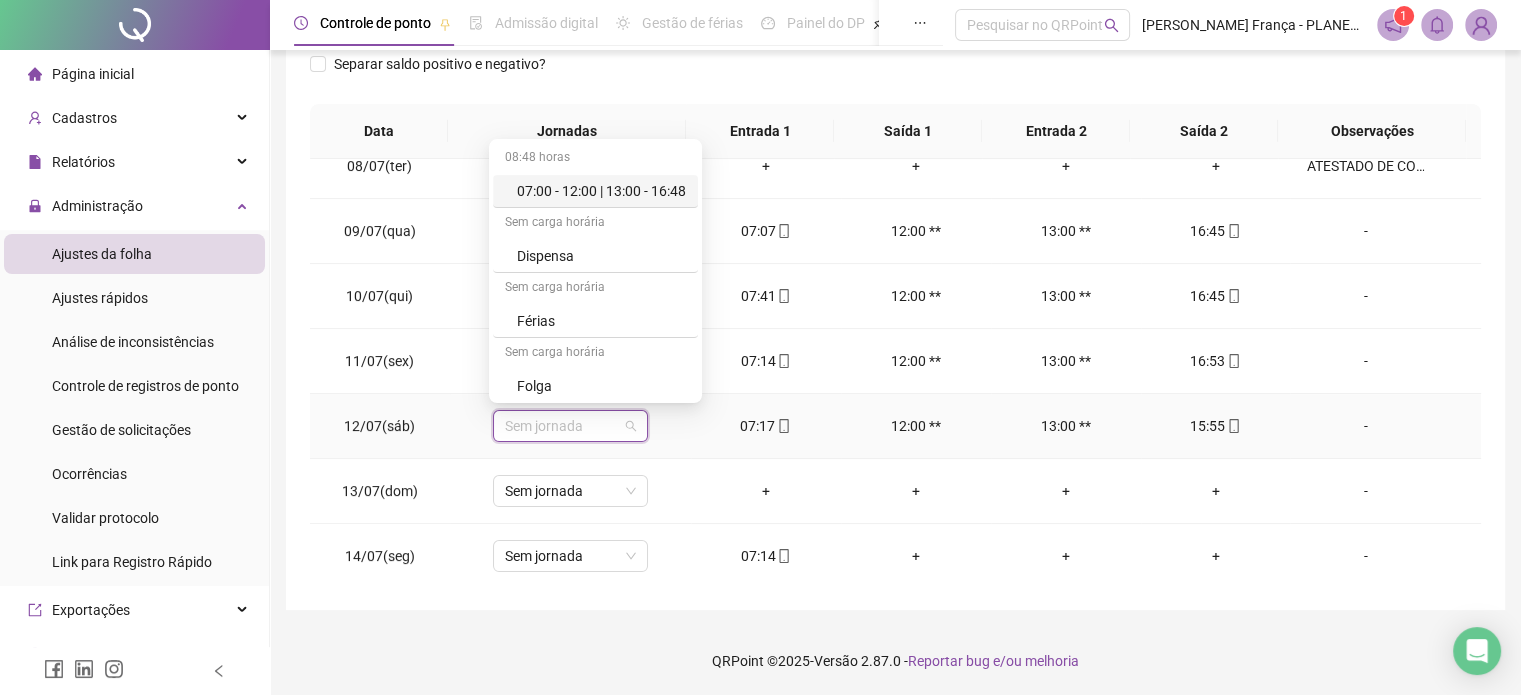 click on "07:00 - 12:00 | 13:00 - 16:48" at bounding box center [601, 191] 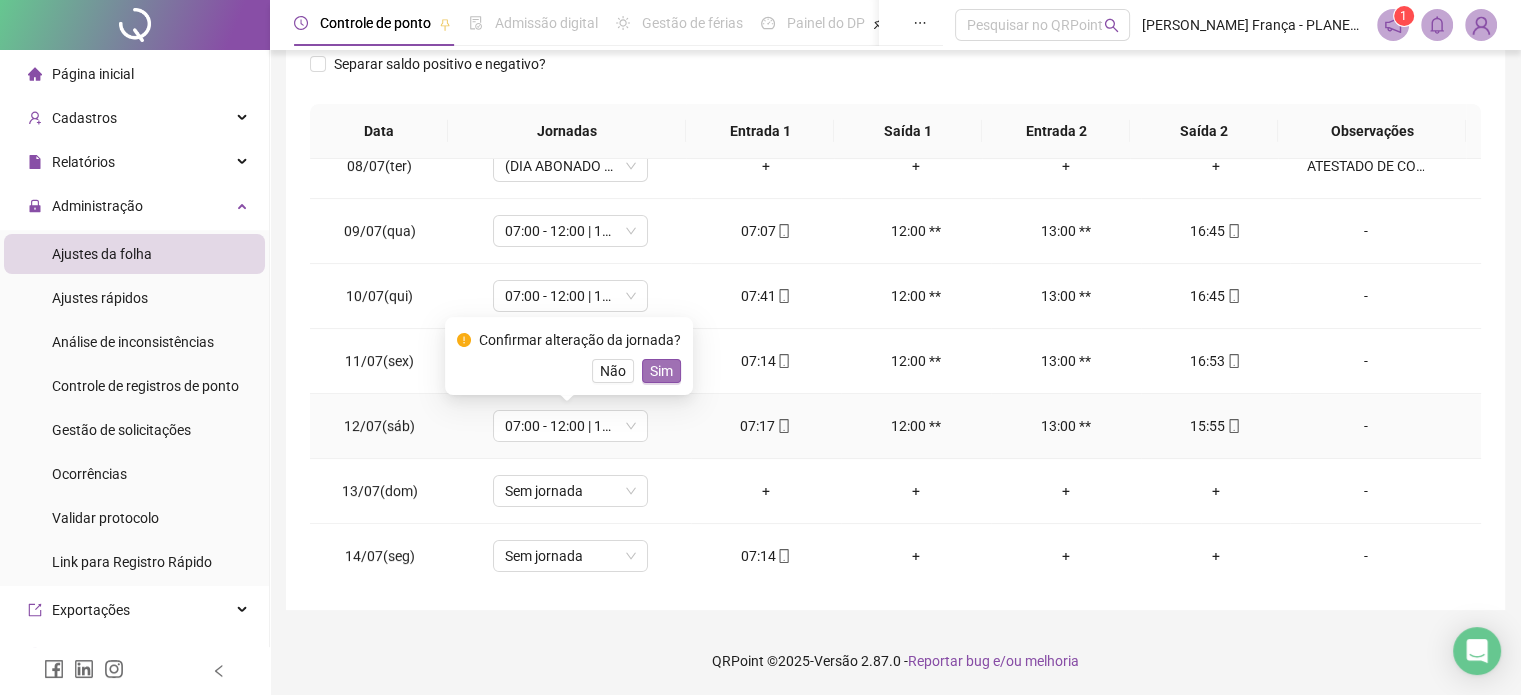 click on "Sim" at bounding box center [661, 371] 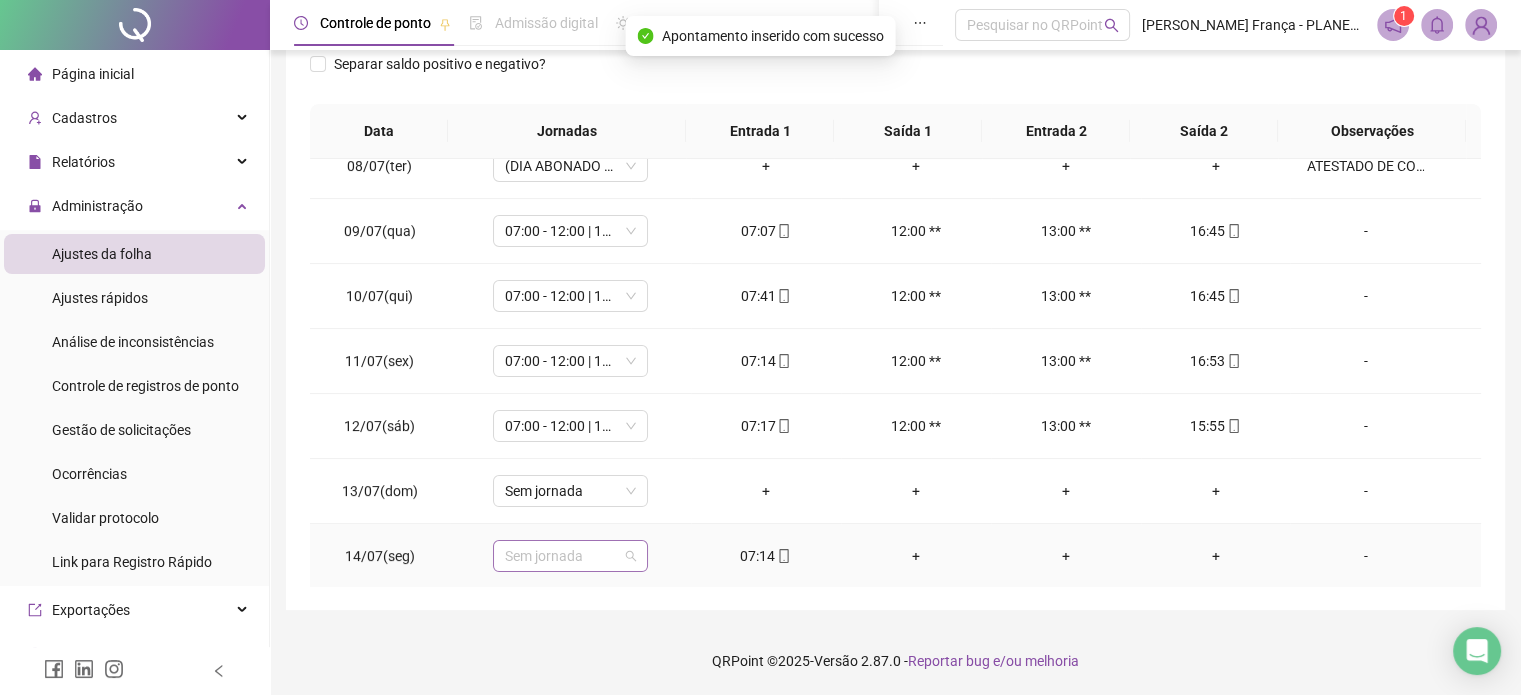 click on "Sem jornada" at bounding box center [570, 556] 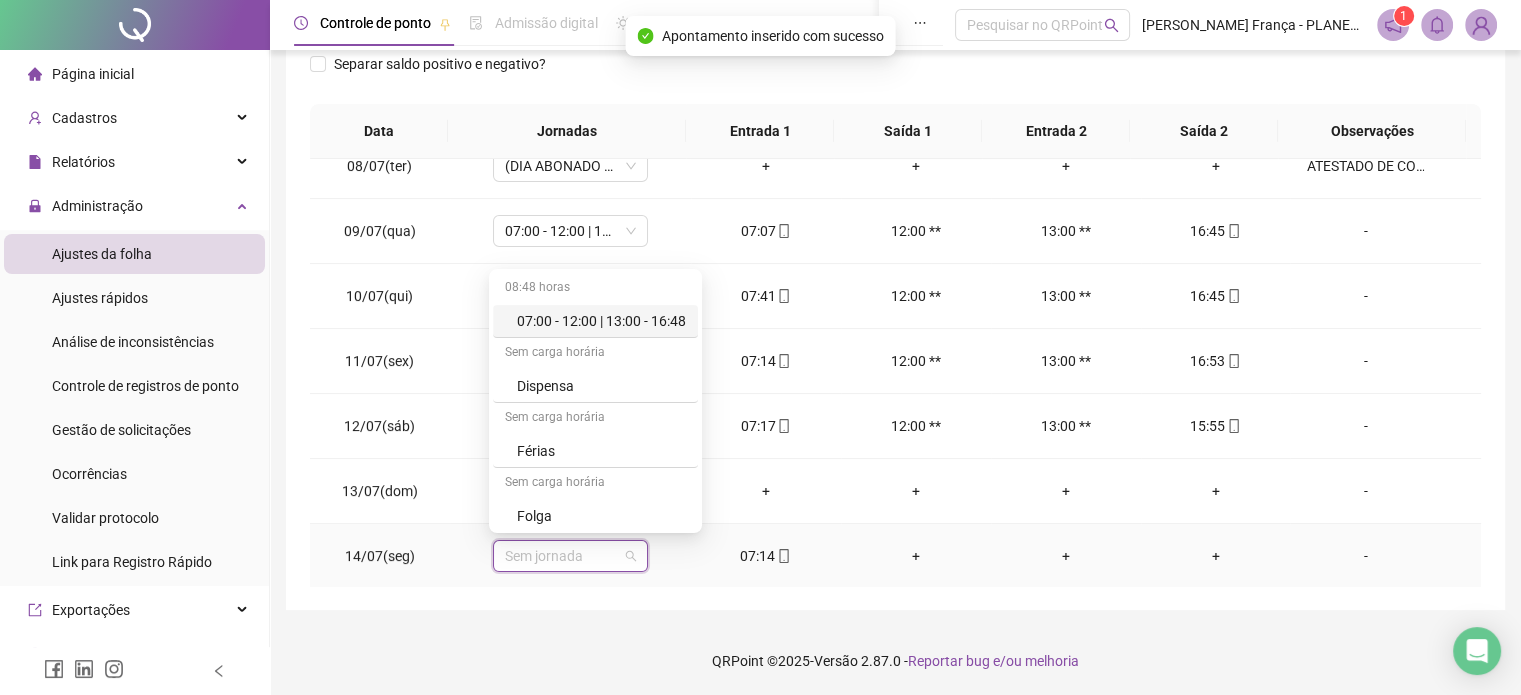 click on "07:00 - 12:00 | 13:00 - 16:48" at bounding box center (601, 321) 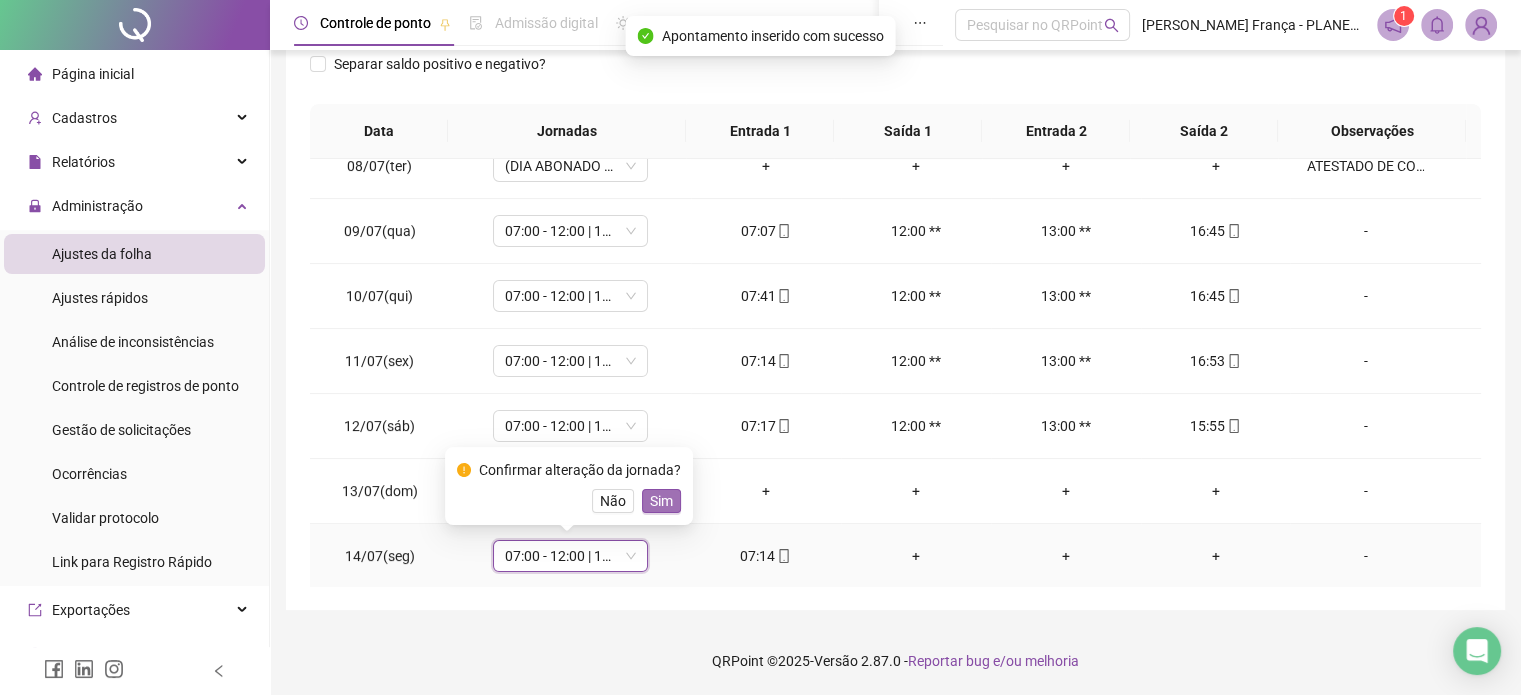 click on "Sim" at bounding box center [661, 501] 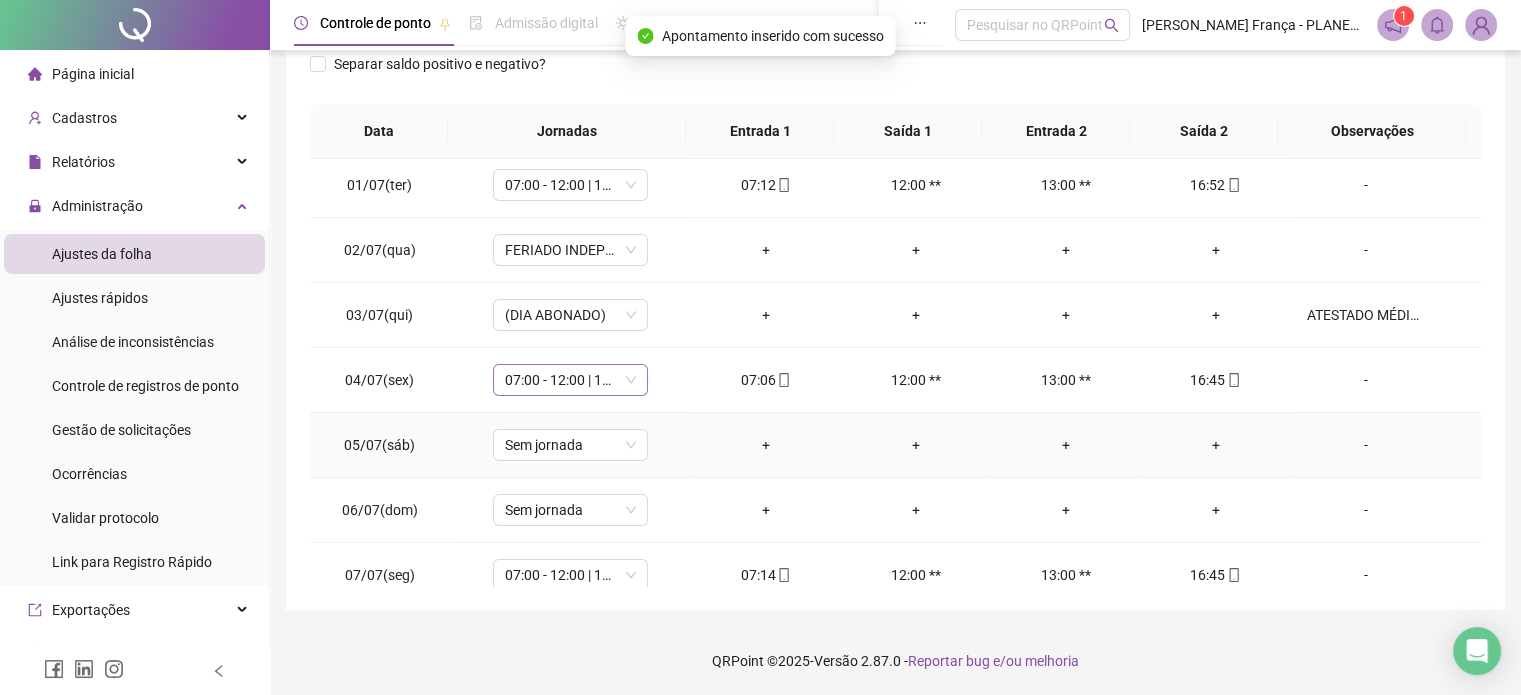 scroll, scrollTop: 0, scrollLeft: 0, axis: both 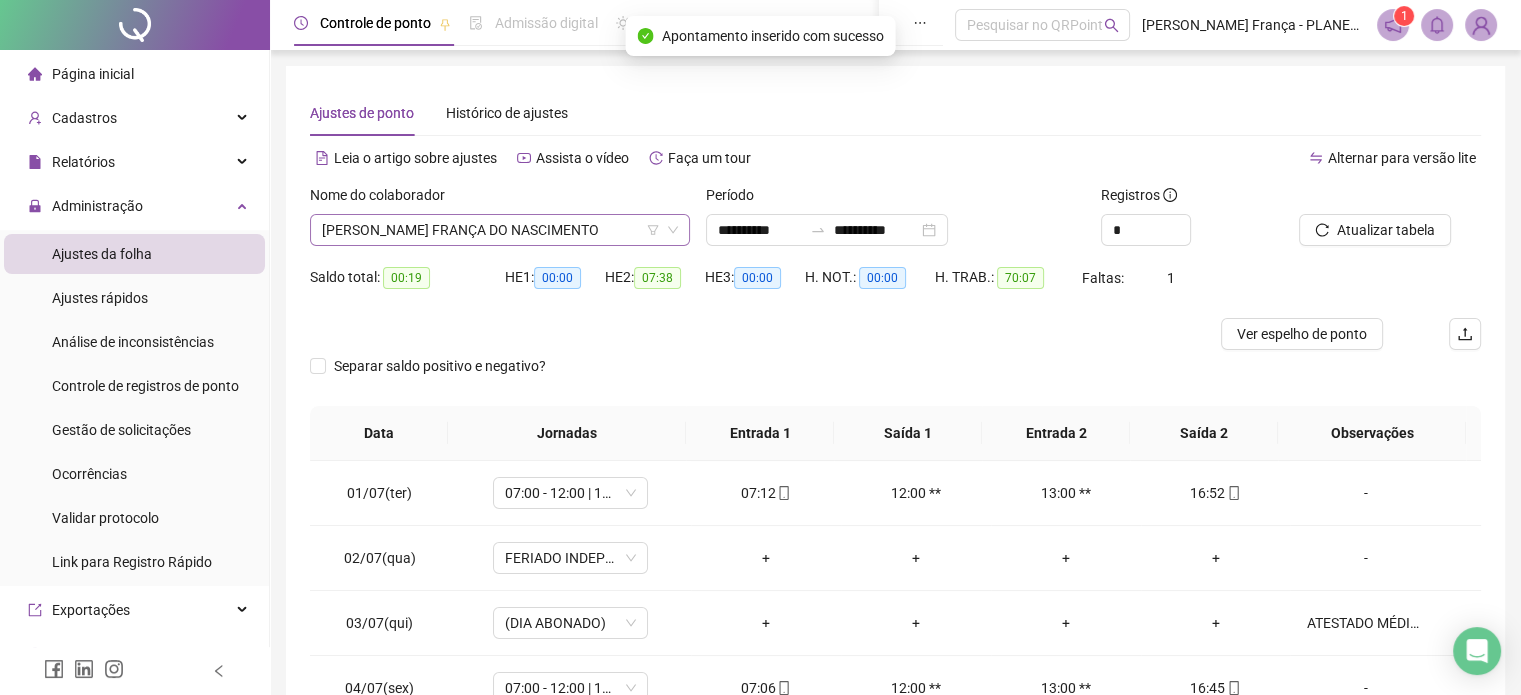click on "[PERSON_NAME] FRANÇA DO NASCIMENTO" at bounding box center (500, 230) 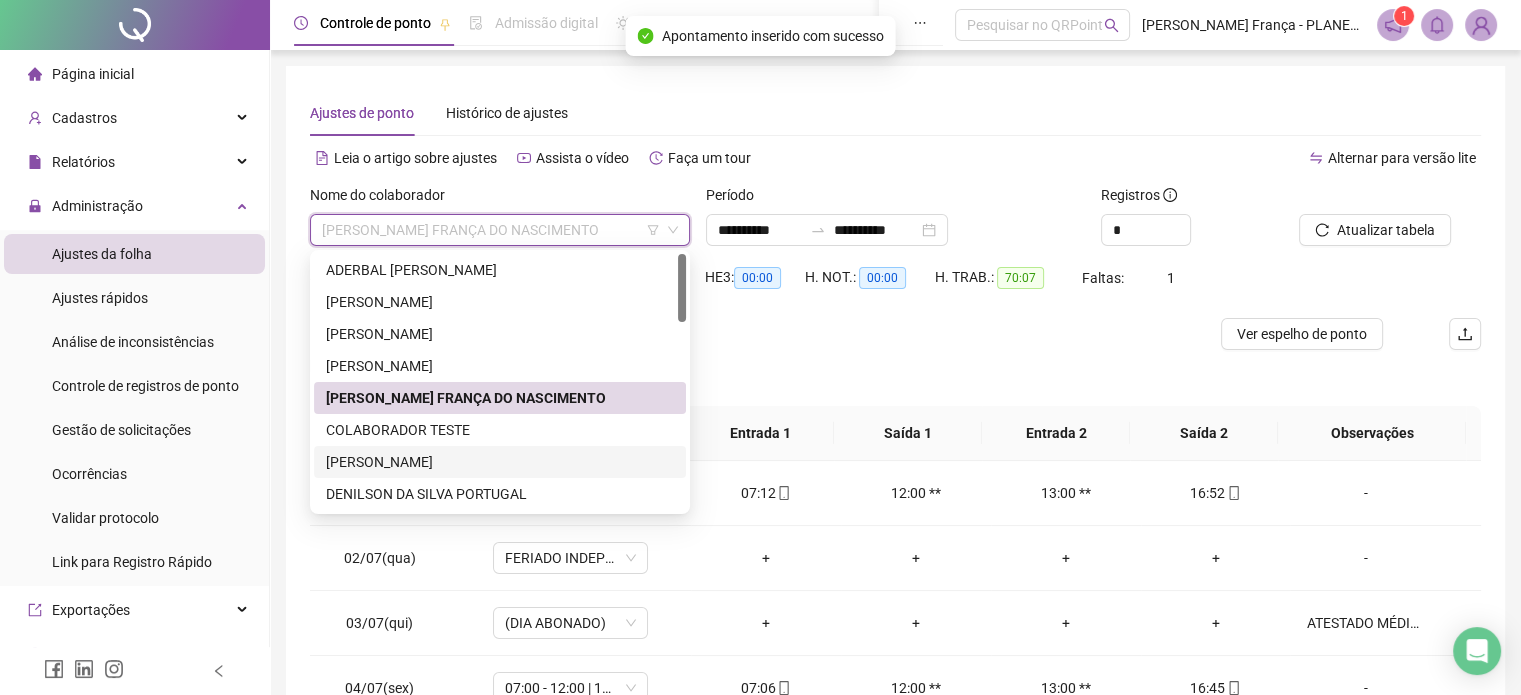 drag, startPoint x: 415, startPoint y: 459, endPoint x: 716, endPoint y: 366, distance: 315.03967 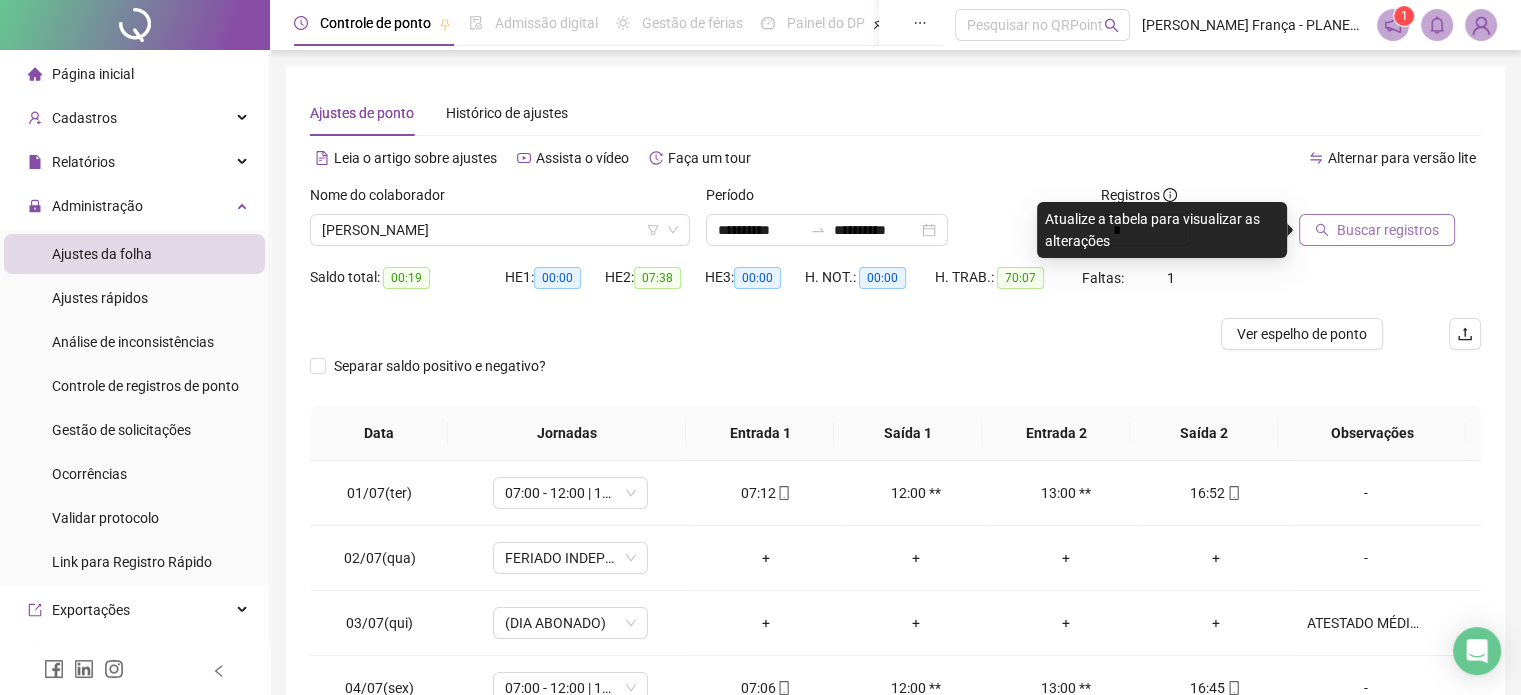 click on "Buscar registros" at bounding box center (1388, 230) 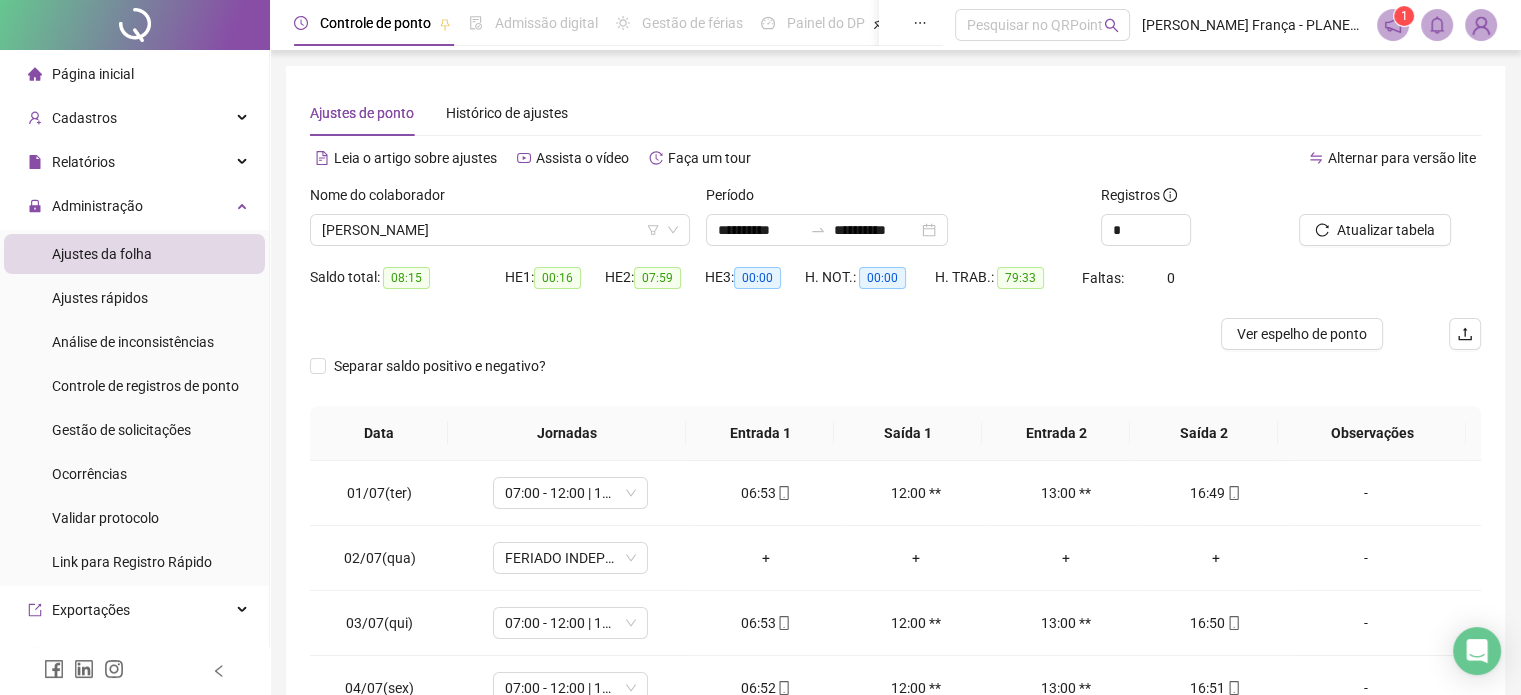 scroll, scrollTop: 302, scrollLeft: 0, axis: vertical 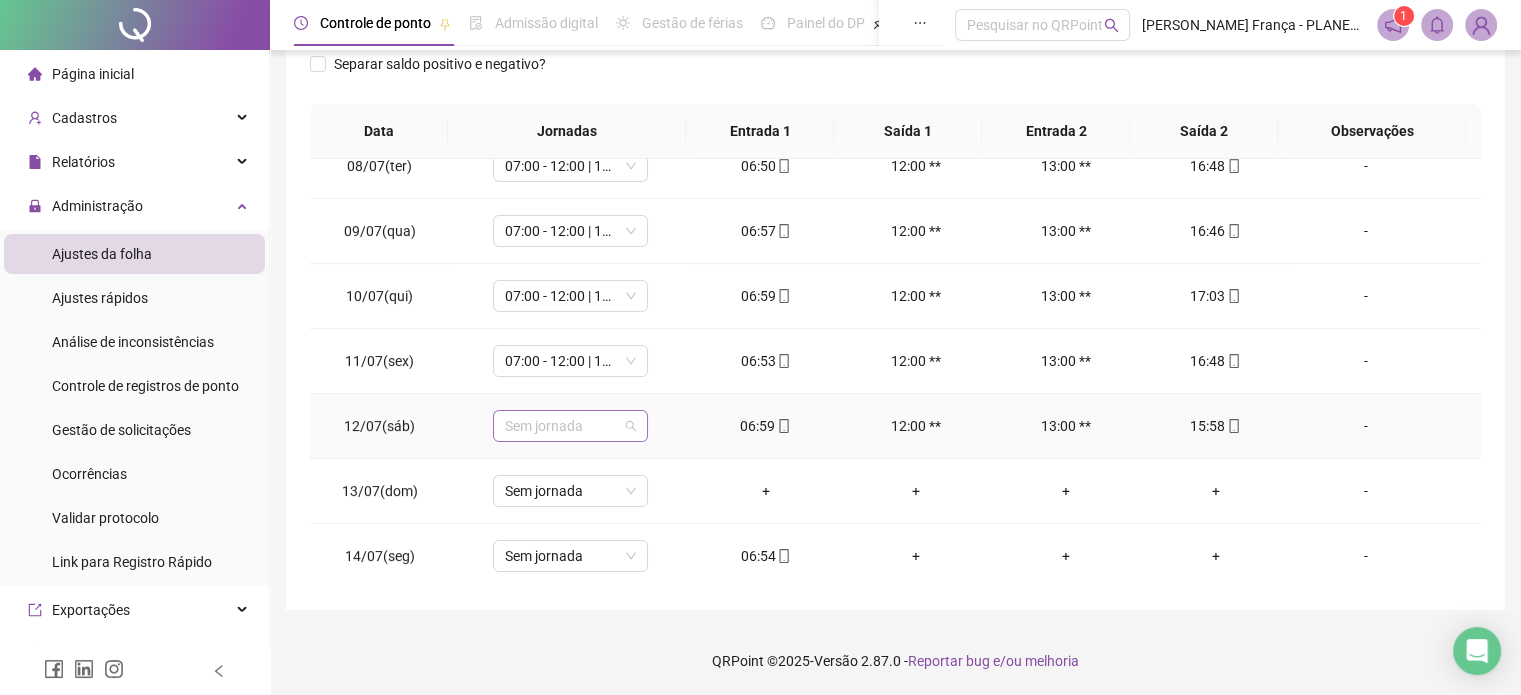 click on "Sem jornada" at bounding box center (570, 426) 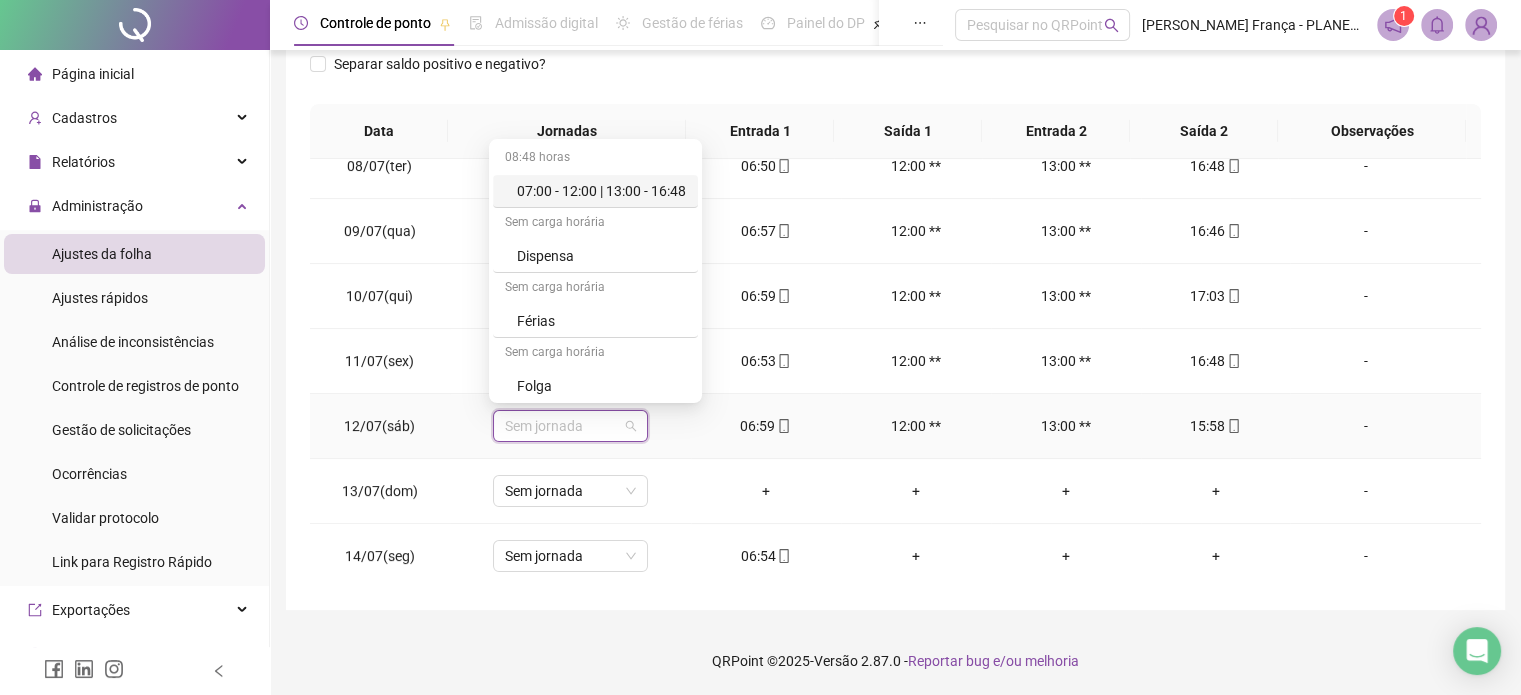 click on "07:00 - 12:00 | 13:00 - 16:48" at bounding box center [601, 191] 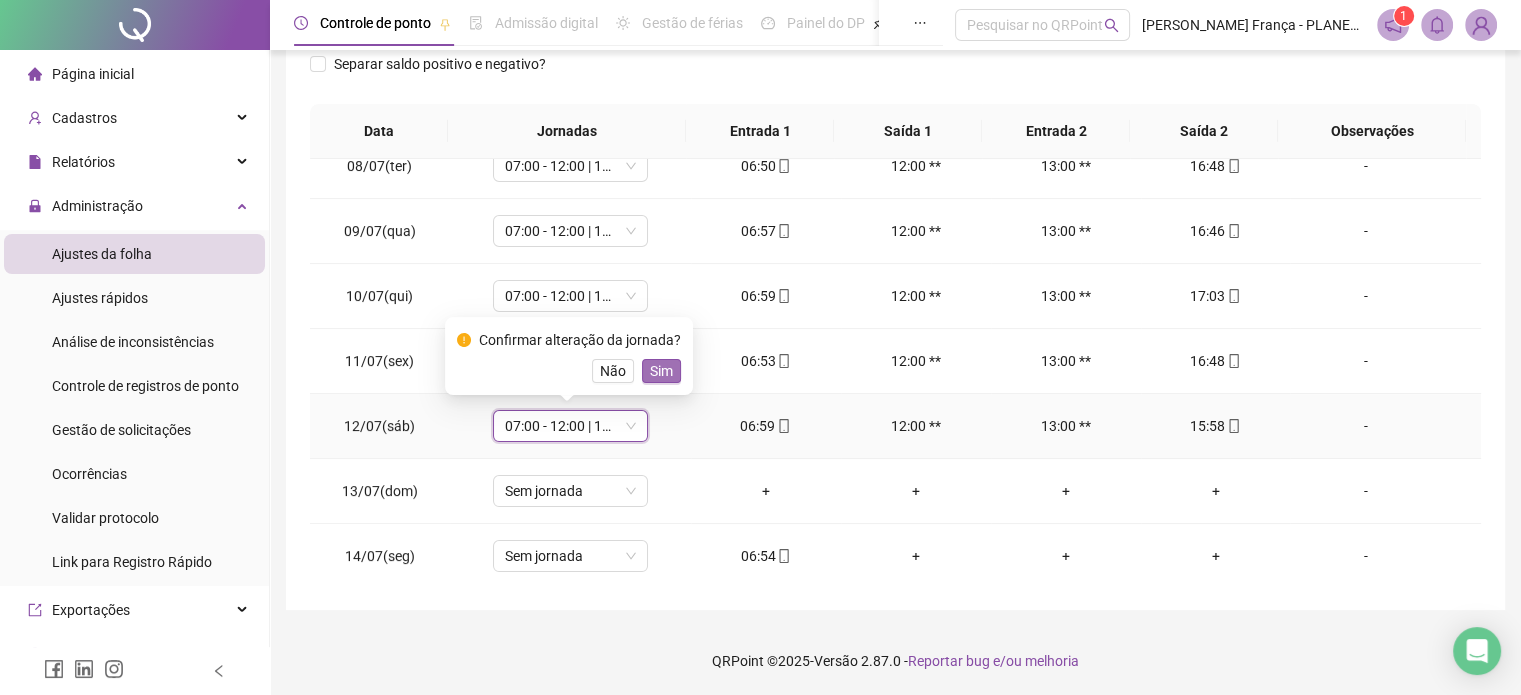 click on "Sim" at bounding box center (661, 371) 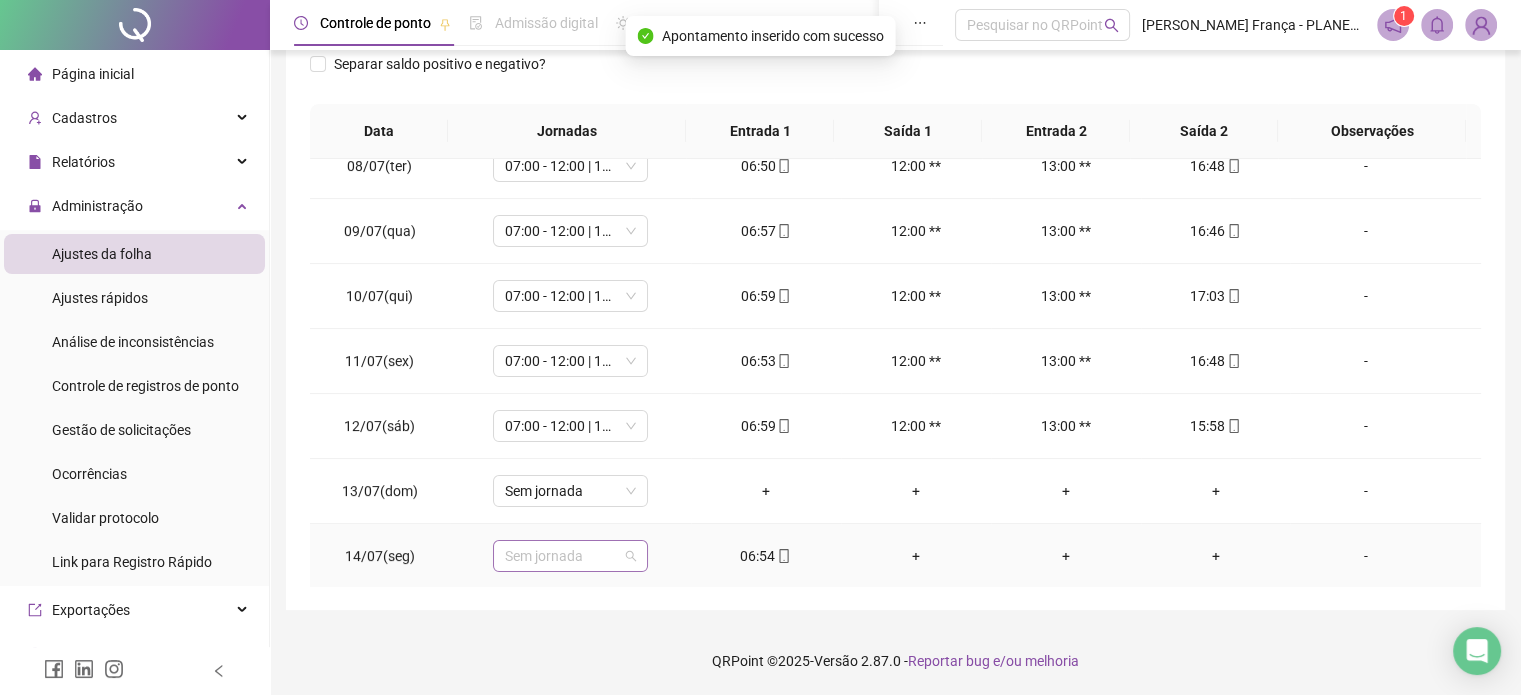 click on "Sem jornada" at bounding box center [570, 556] 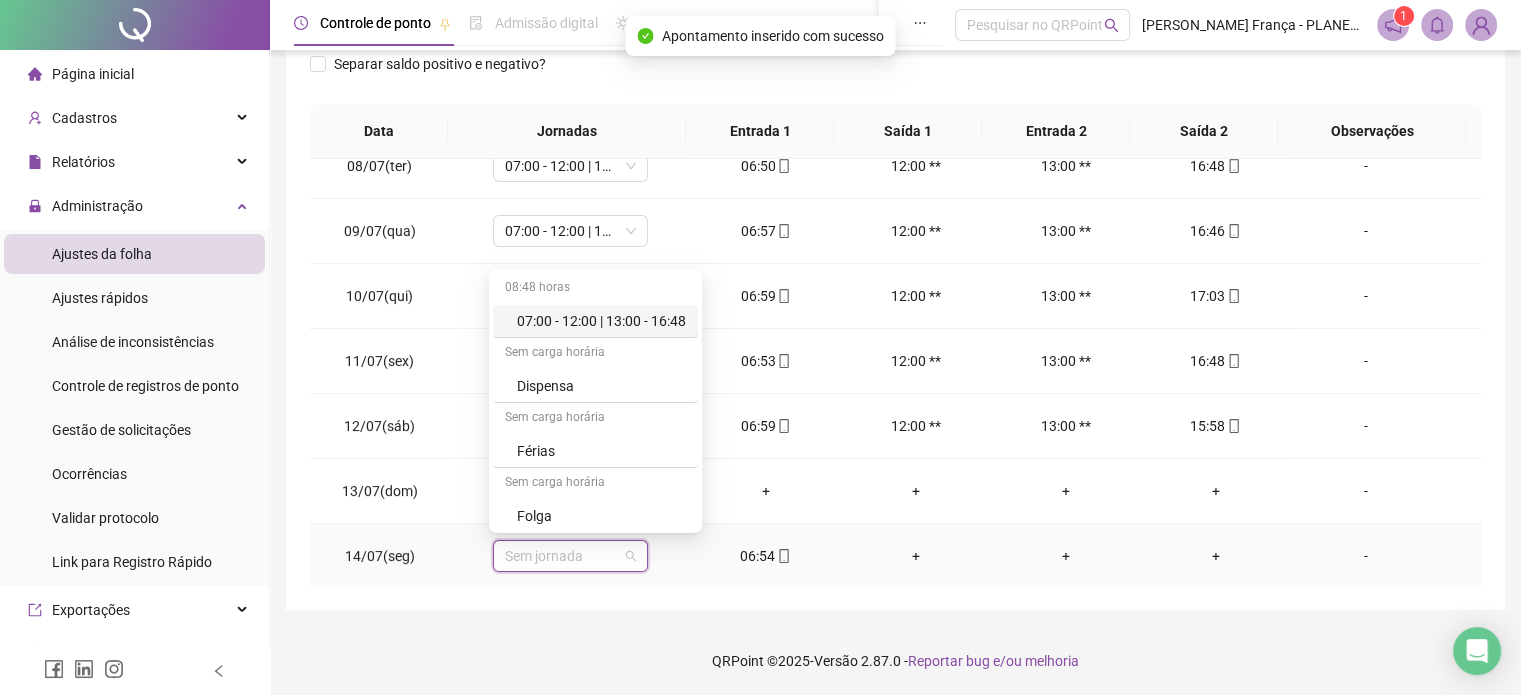 drag, startPoint x: 640, startPoint y: 309, endPoint x: 674, endPoint y: 371, distance: 70.71068 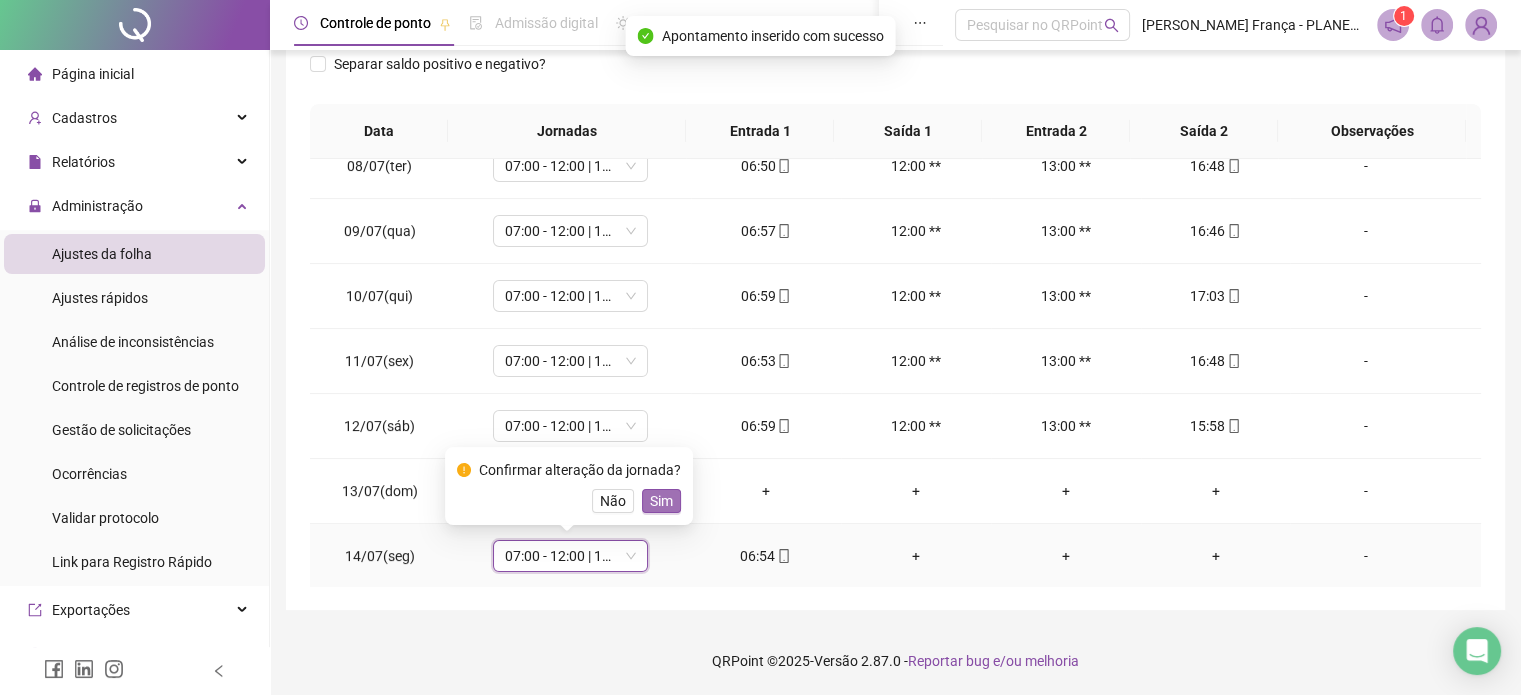click on "Sim" at bounding box center [661, 501] 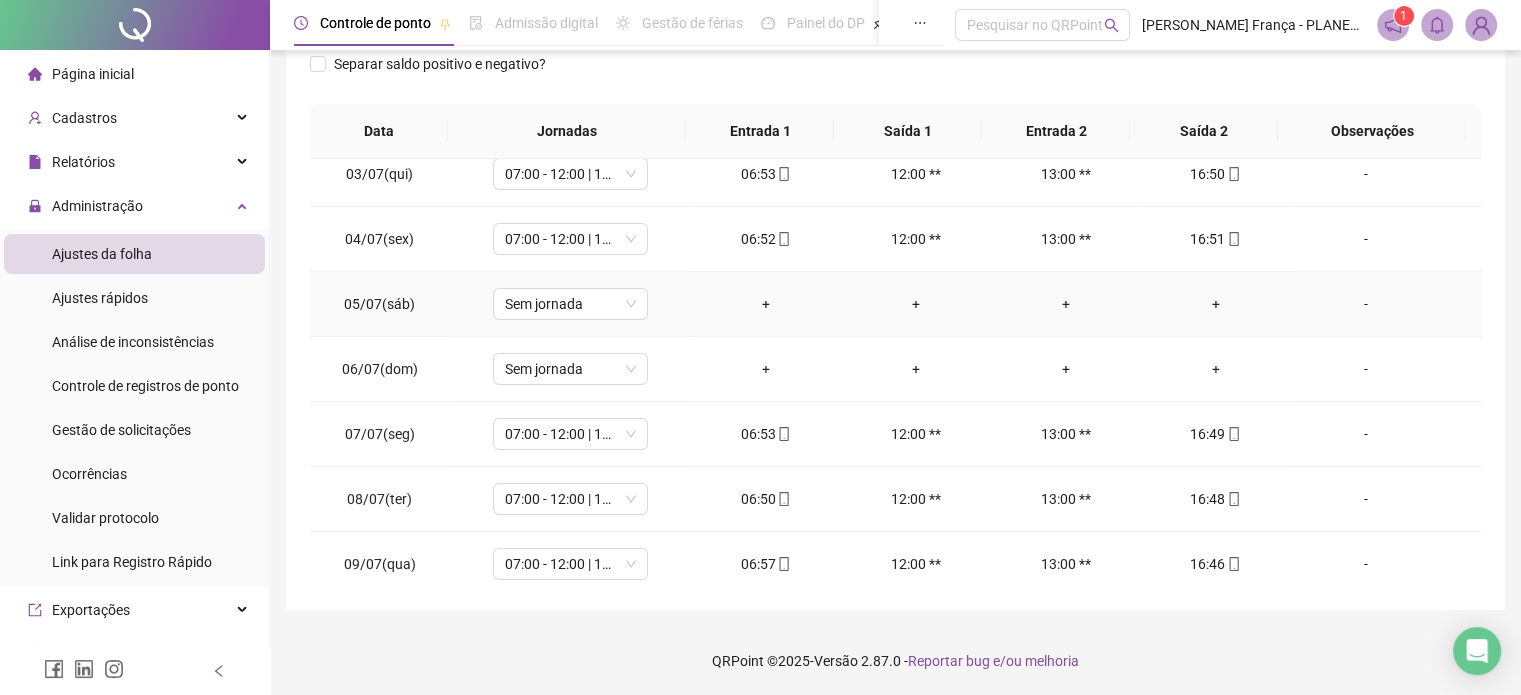 scroll, scrollTop: 0, scrollLeft: 0, axis: both 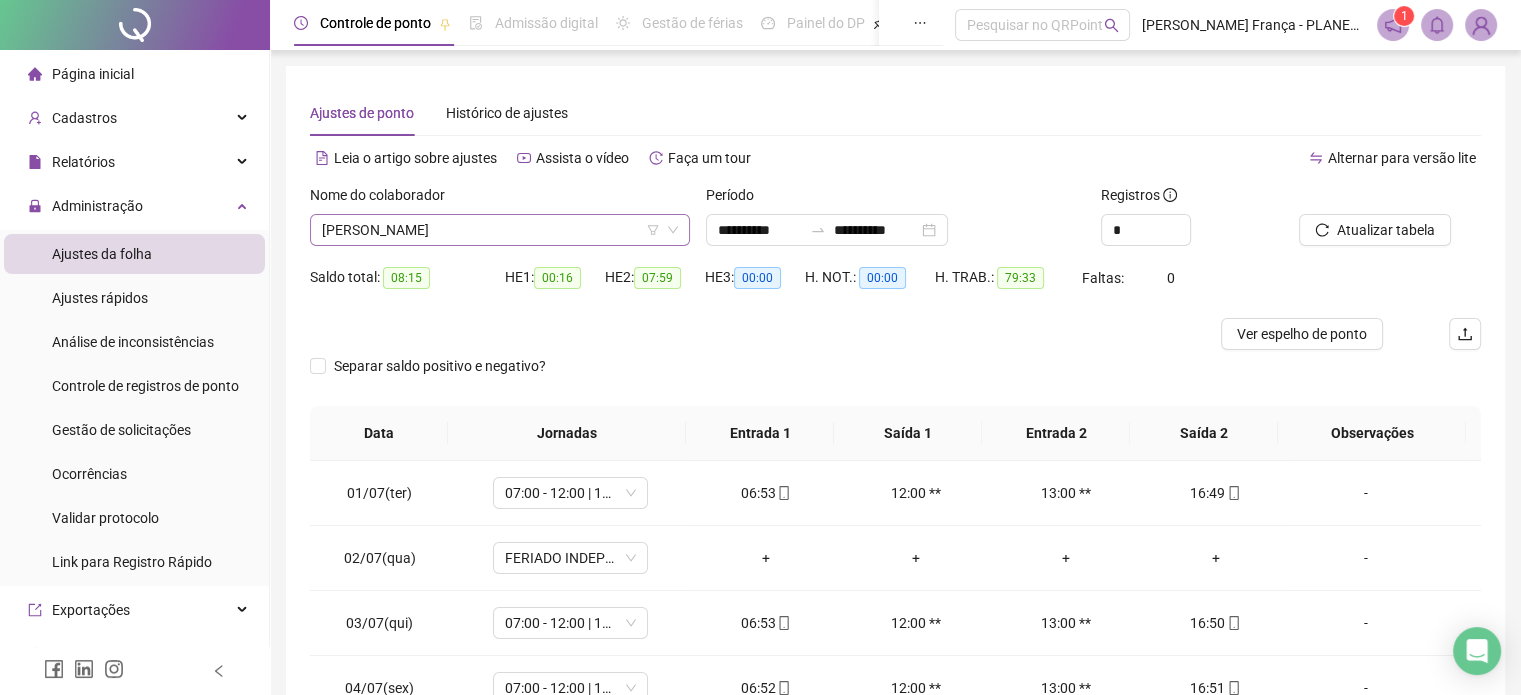 click on "[PERSON_NAME]" at bounding box center (500, 230) 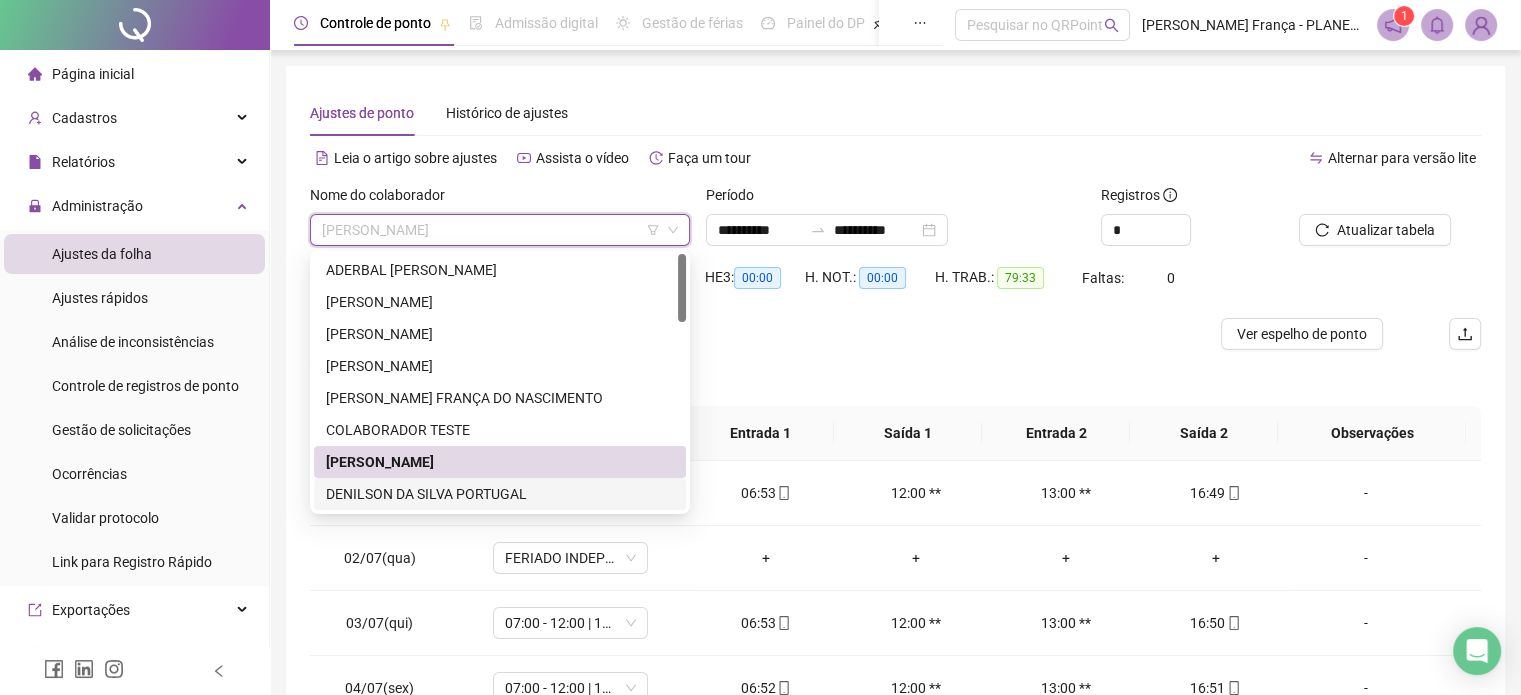 click on "DENILSON DA SILVA PORTUGAL" at bounding box center (500, 494) 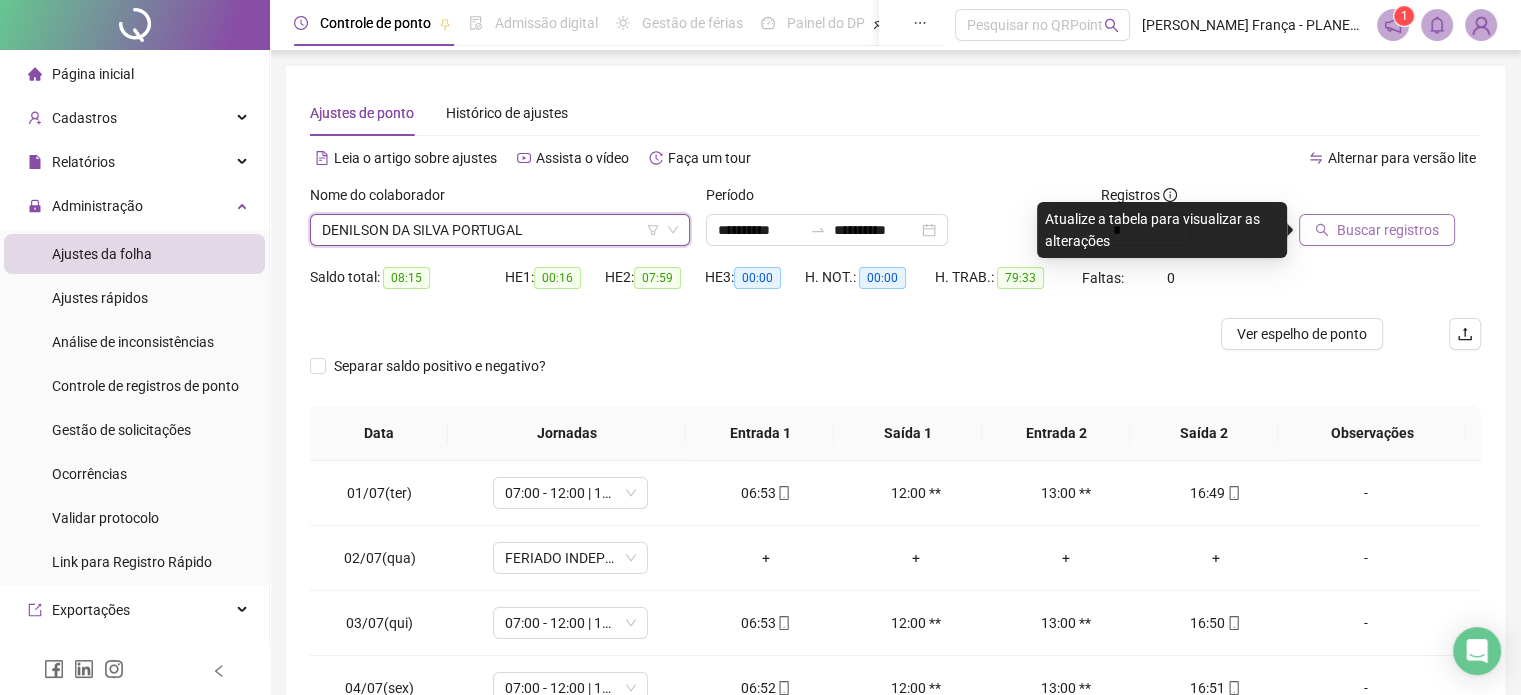 click on "Buscar registros" at bounding box center (1388, 230) 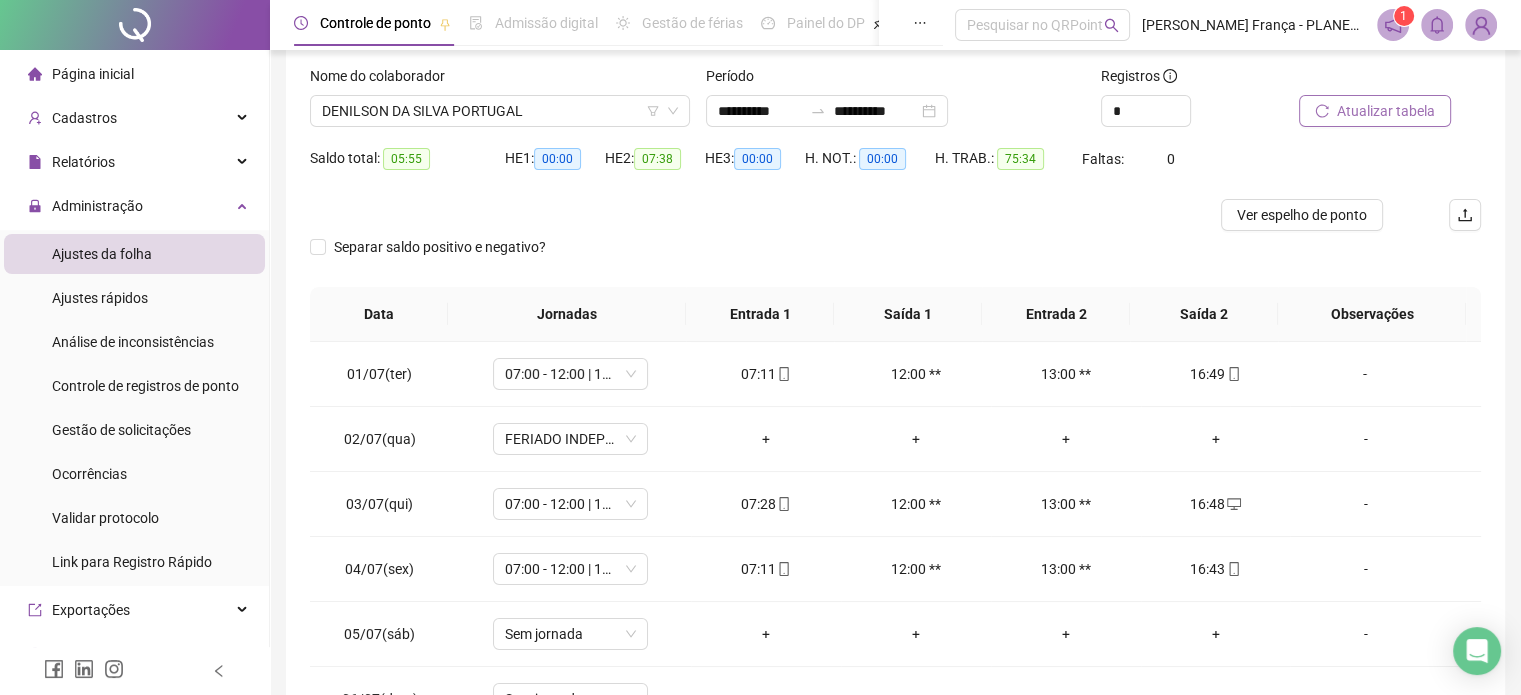scroll, scrollTop: 302, scrollLeft: 0, axis: vertical 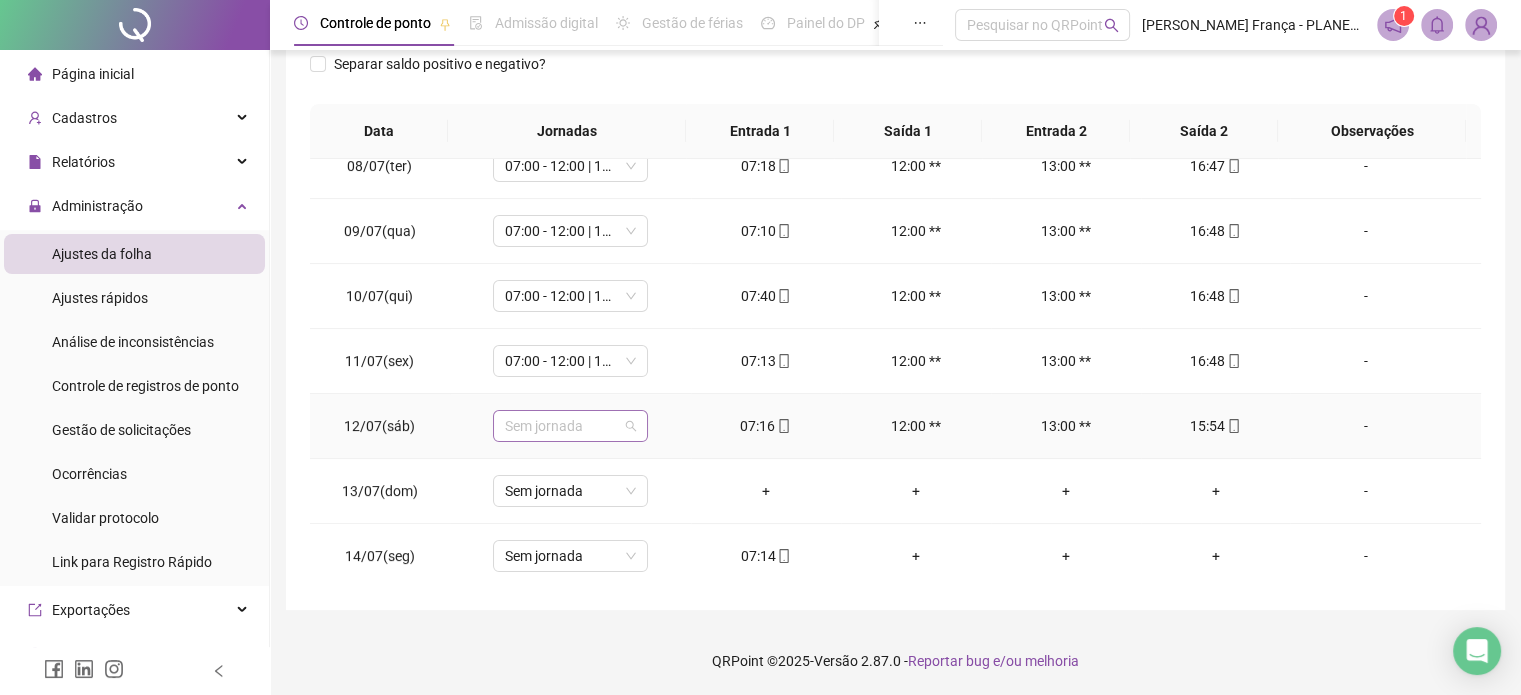 click on "Sem jornada" at bounding box center (570, 426) 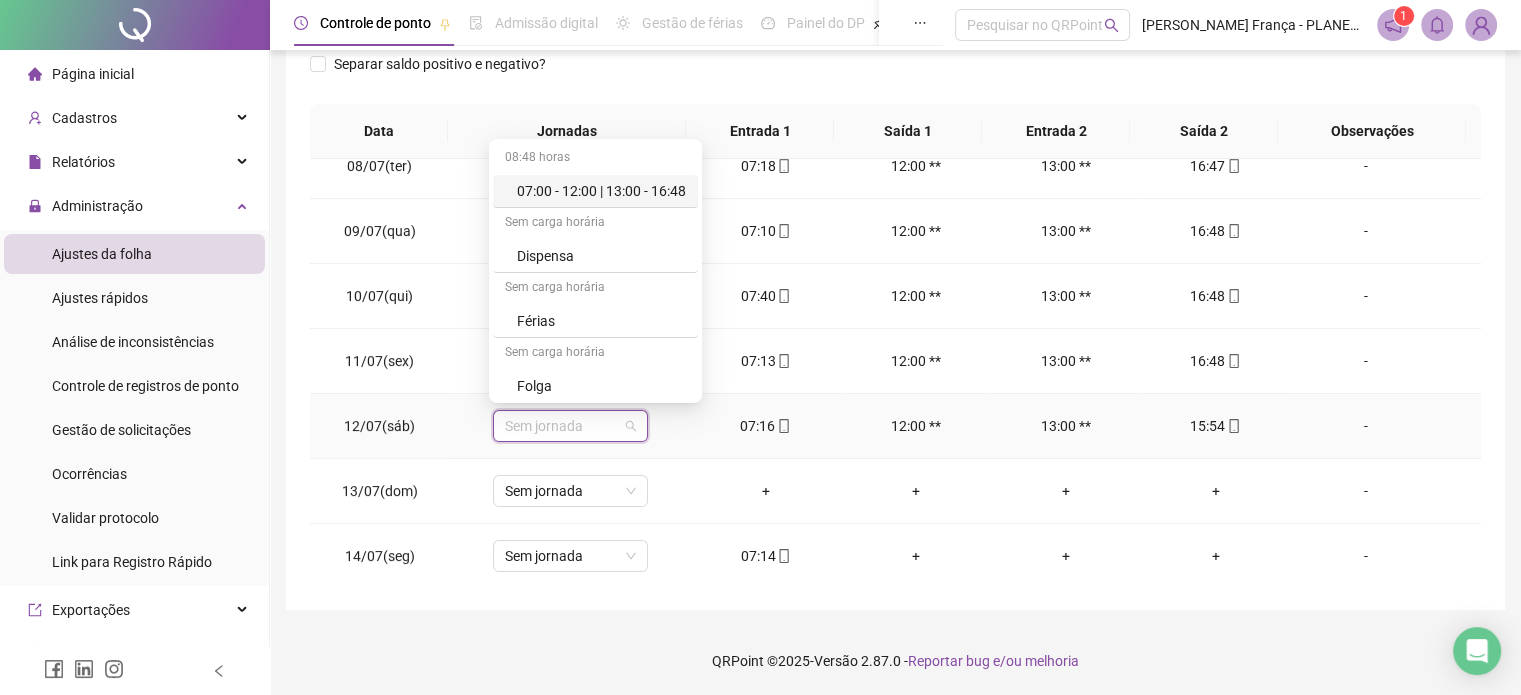 click on "07:00 - 12:00 | 13:00 - 16:48" at bounding box center (601, 191) 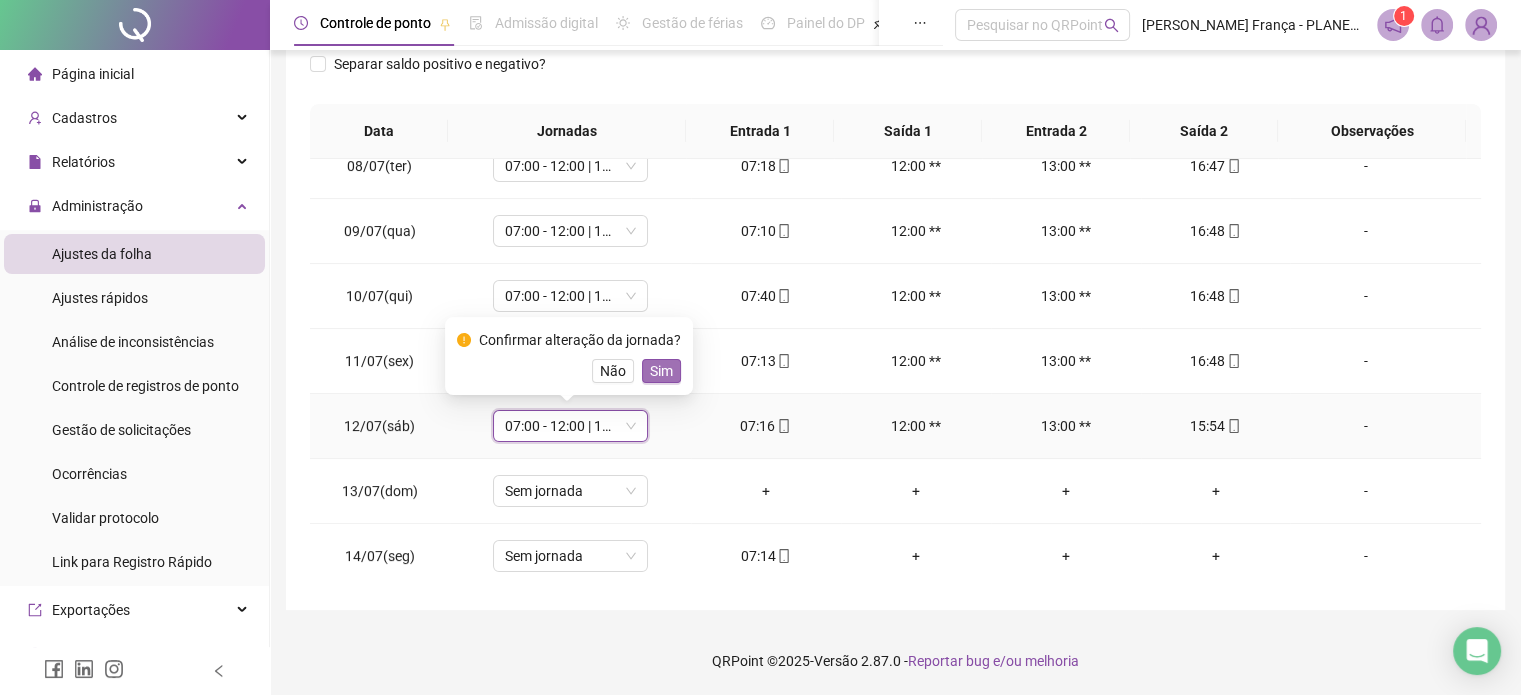 click on "Sim" at bounding box center (661, 371) 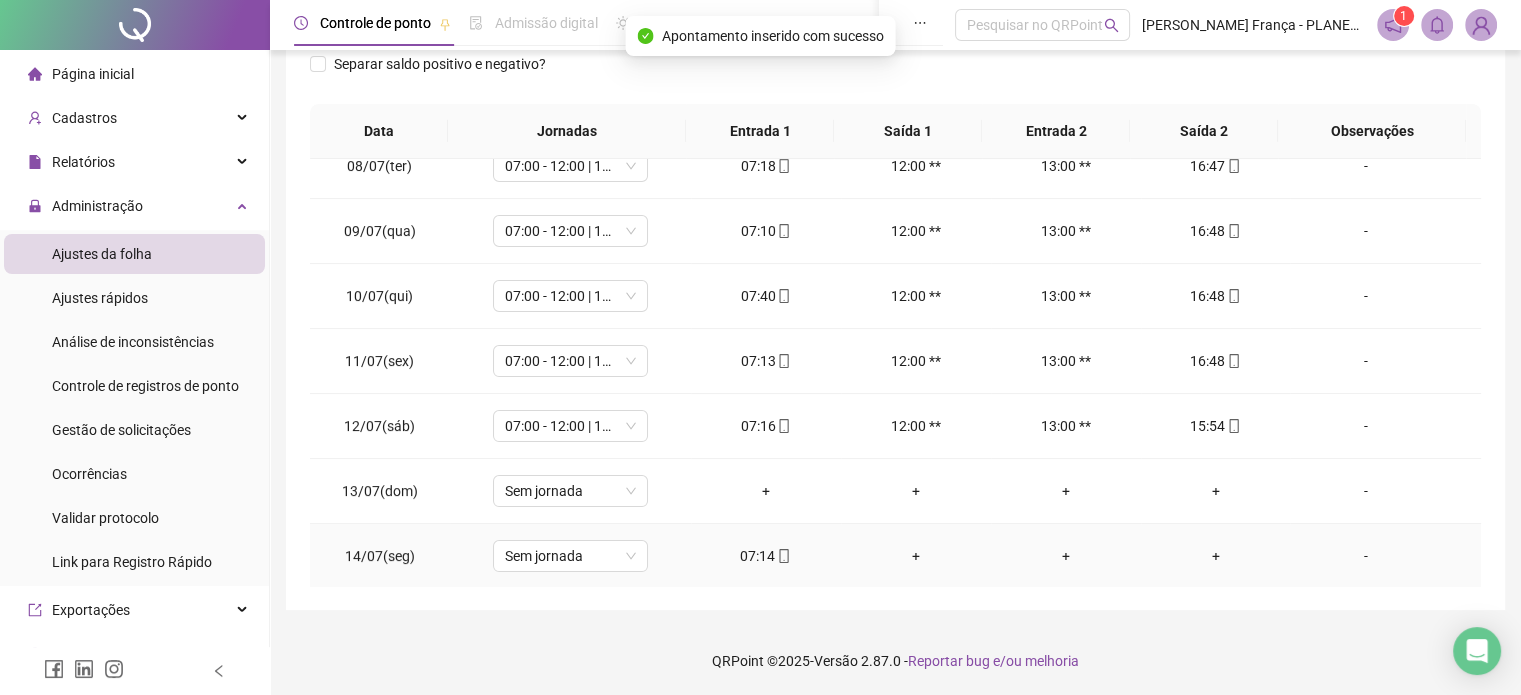 click on "Sem jornada" at bounding box center (570, 556) 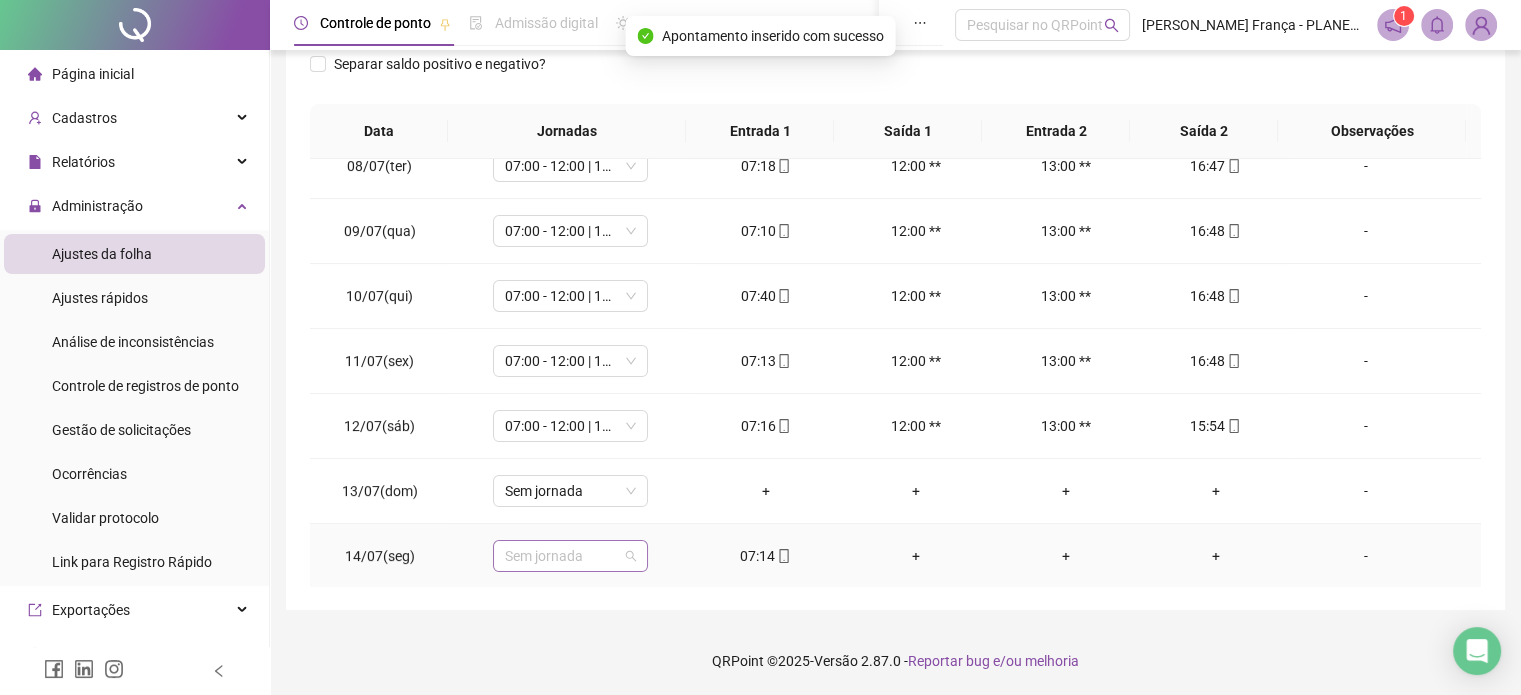 drag, startPoint x: 616, startPoint y: 552, endPoint x: 620, endPoint y: 446, distance: 106.07545 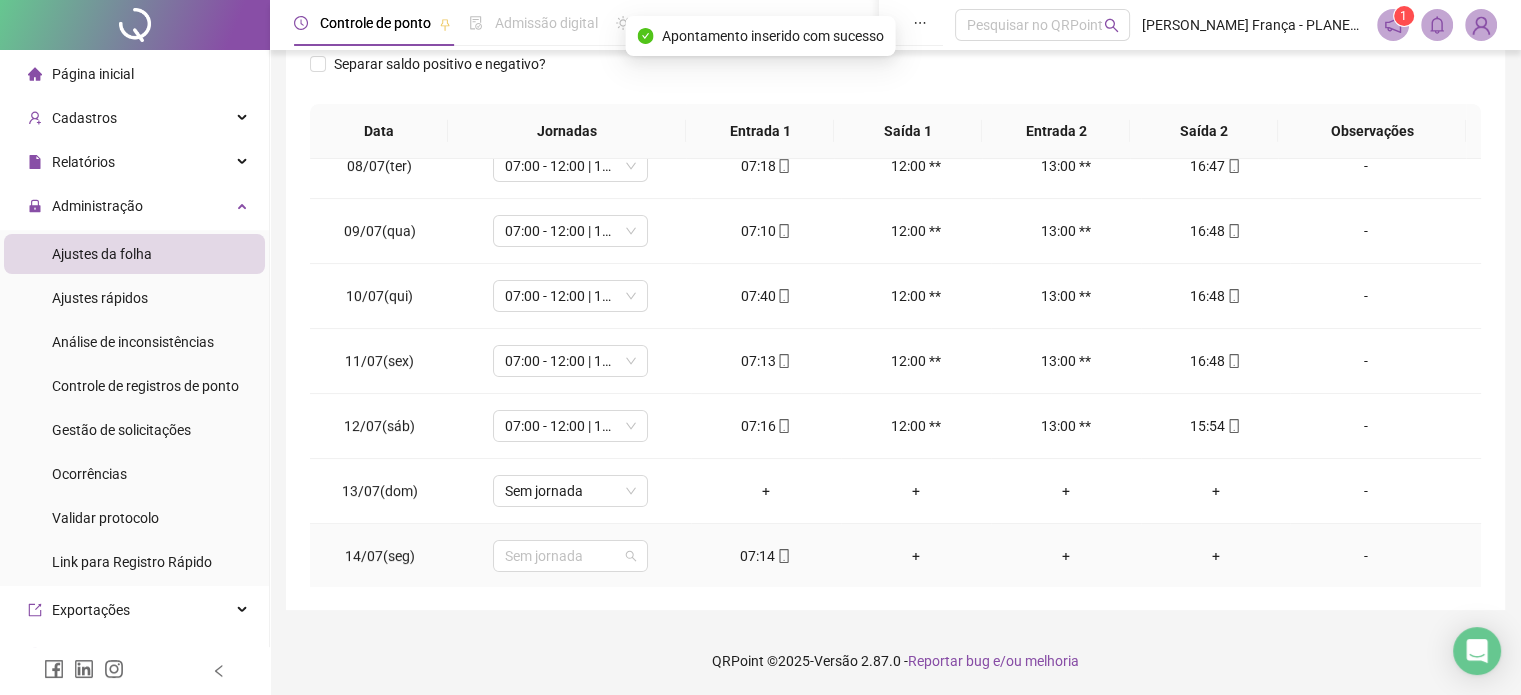 click on "Sem jornada" at bounding box center [570, 556] 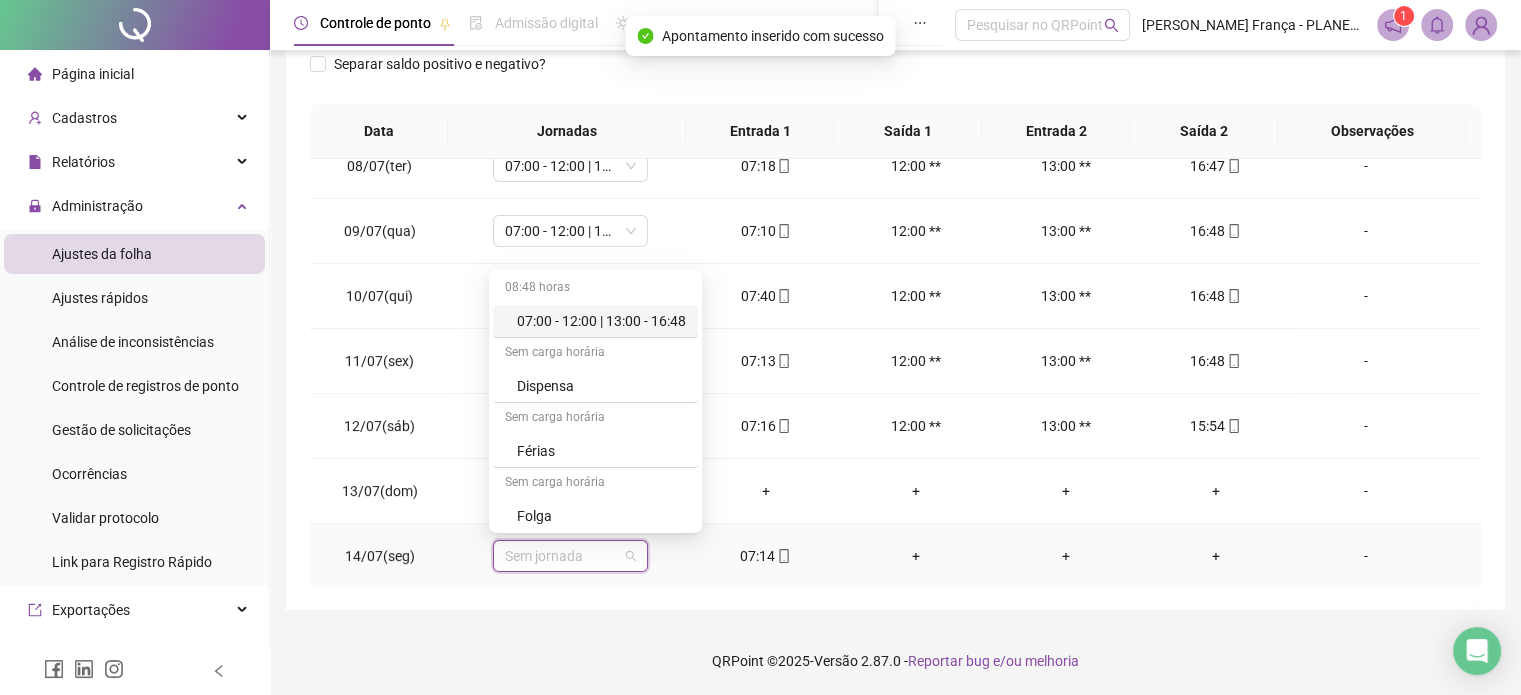 click on "07:00 - 12:00 | 13:00 - 16:48" at bounding box center (601, 321) 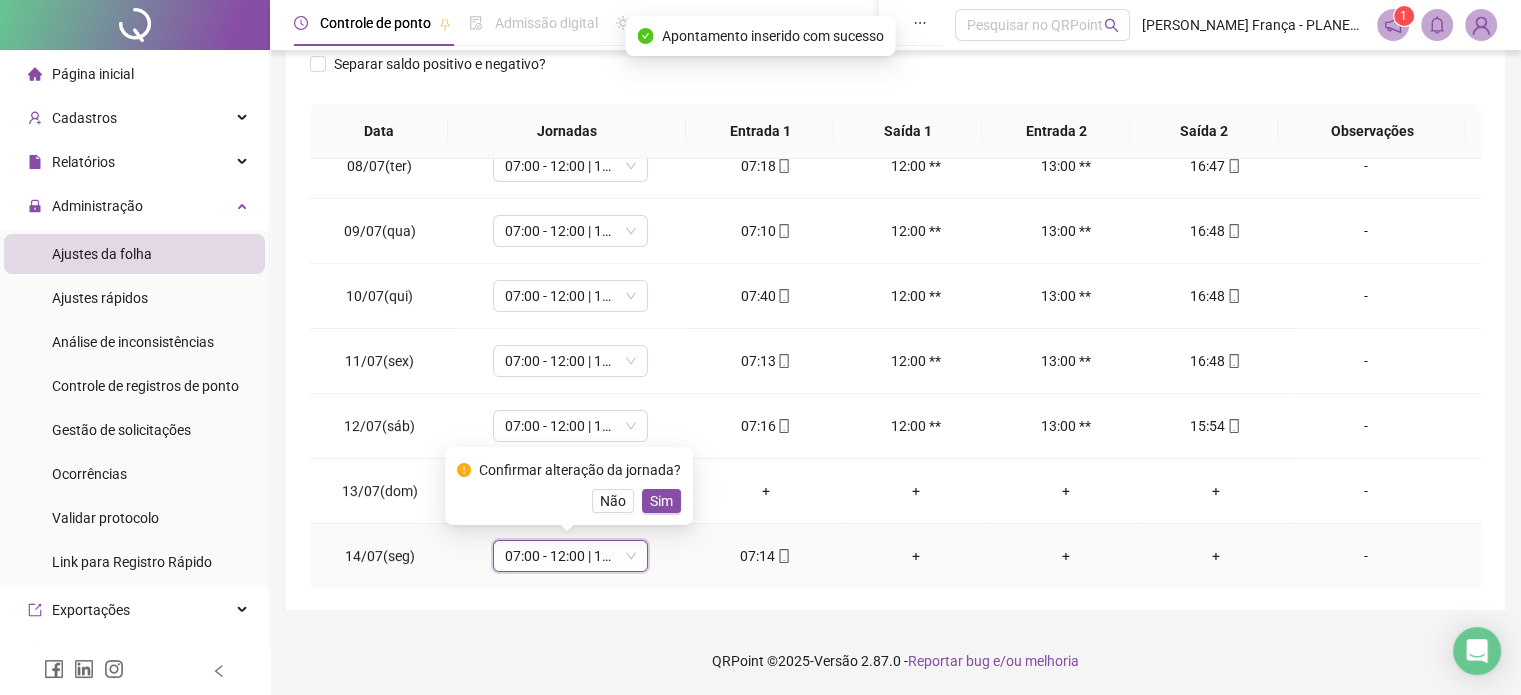 click on "Sim" at bounding box center (661, 501) 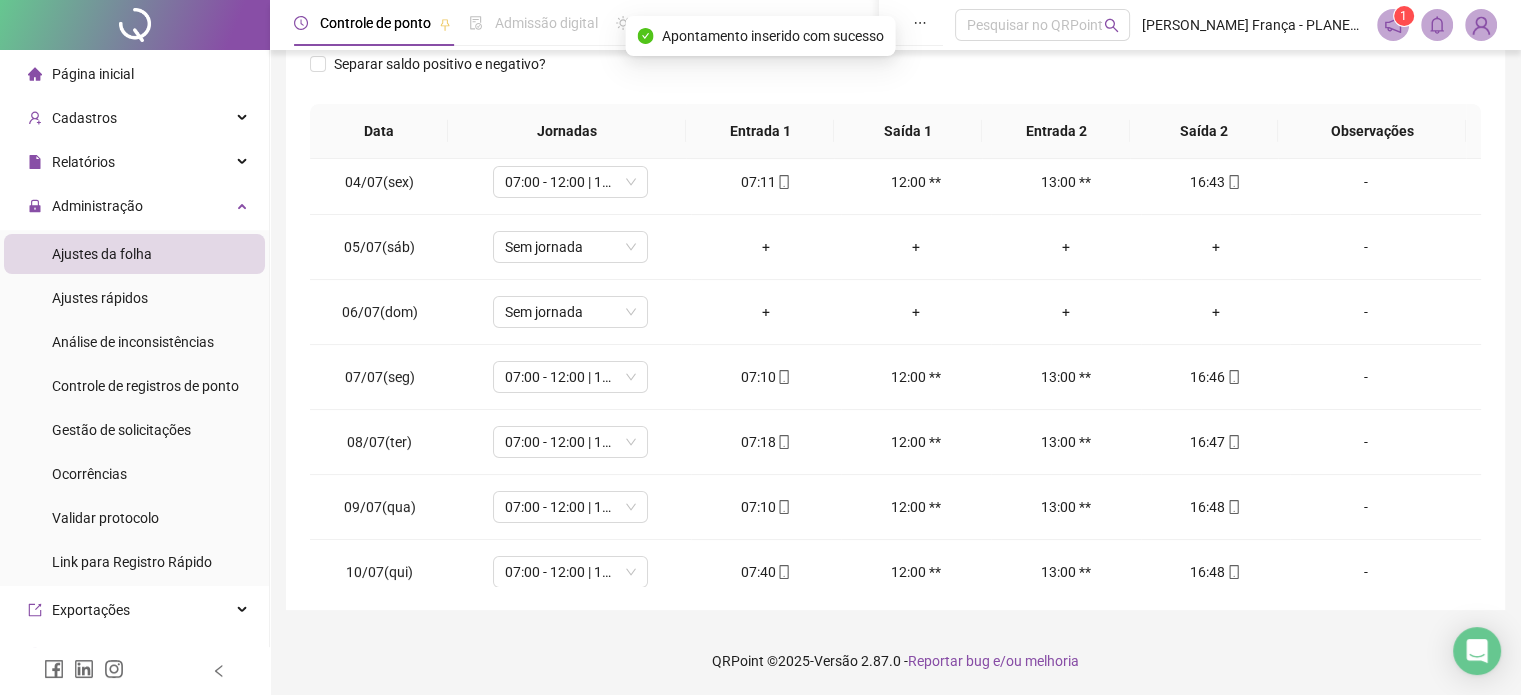 scroll, scrollTop: 0, scrollLeft: 0, axis: both 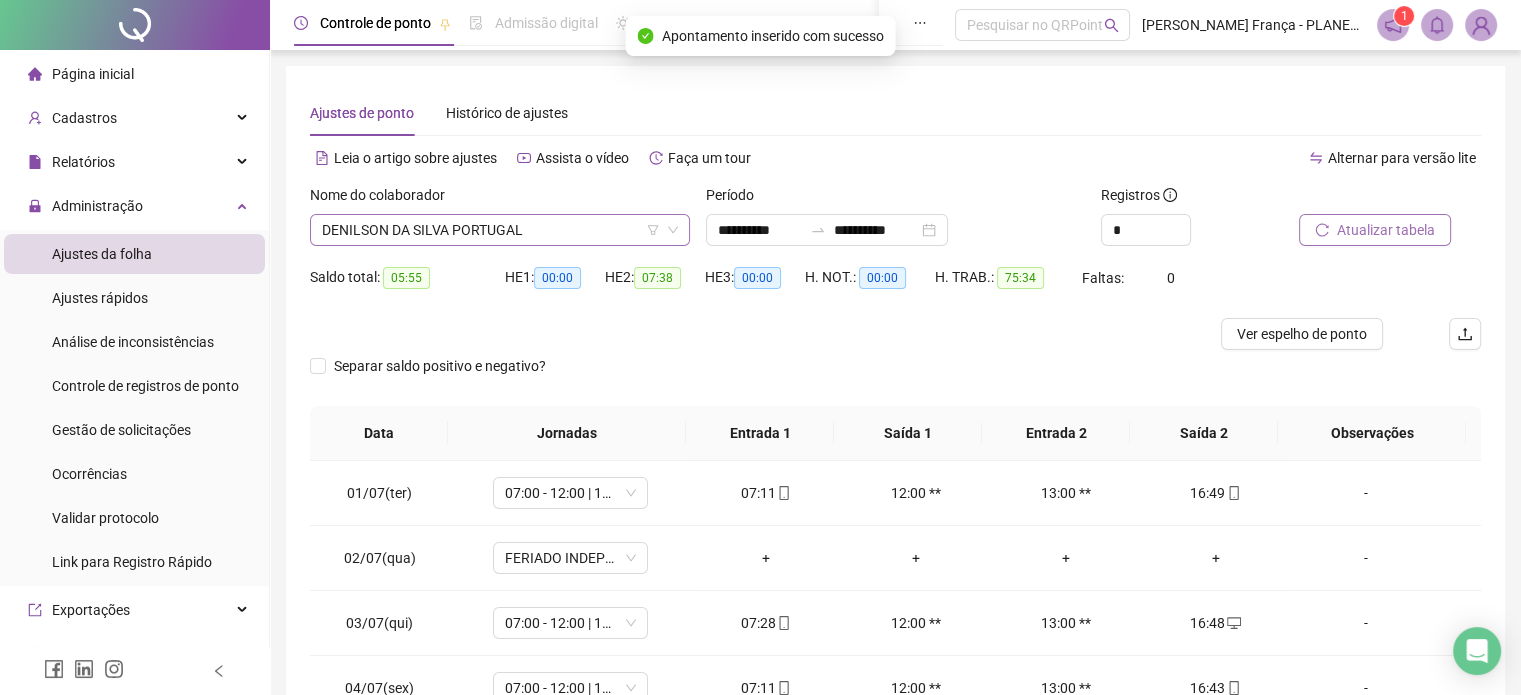 click on "DENILSON DA SILVA PORTUGAL" at bounding box center (500, 230) 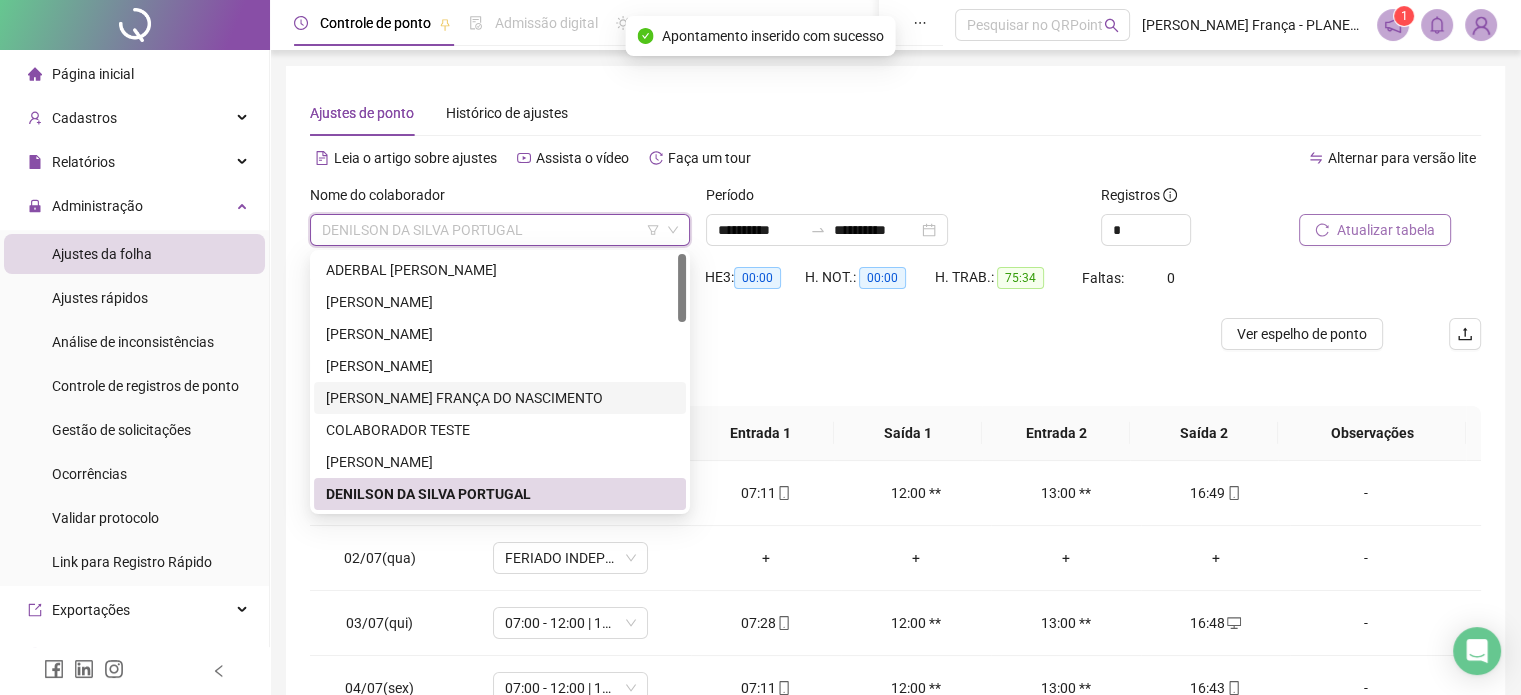 scroll, scrollTop: 200, scrollLeft: 0, axis: vertical 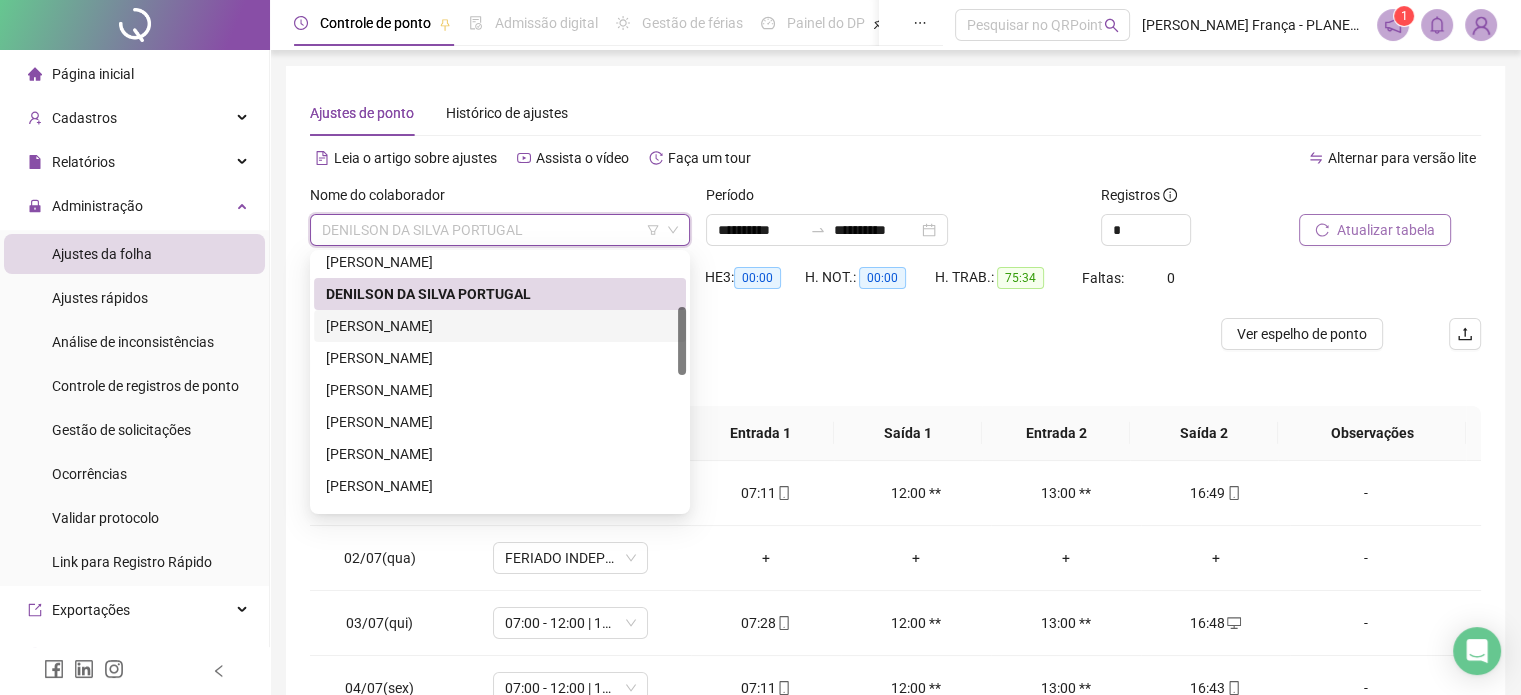 drag, startPoint x: 411, startPoint y: 324, endPoint x: 588, endPoint y: 291, distance: 180.04999 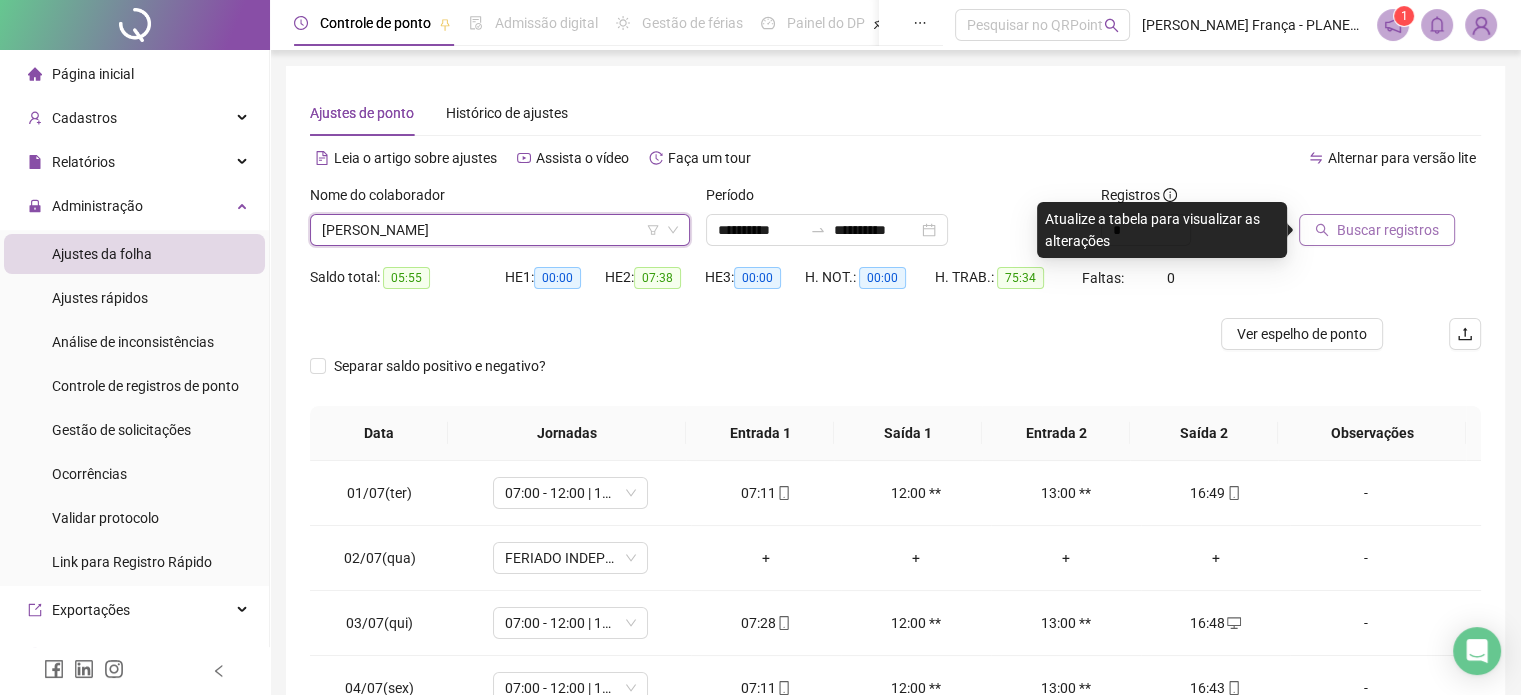 click on "Buscar registros" at bounding box center (1388, 230) 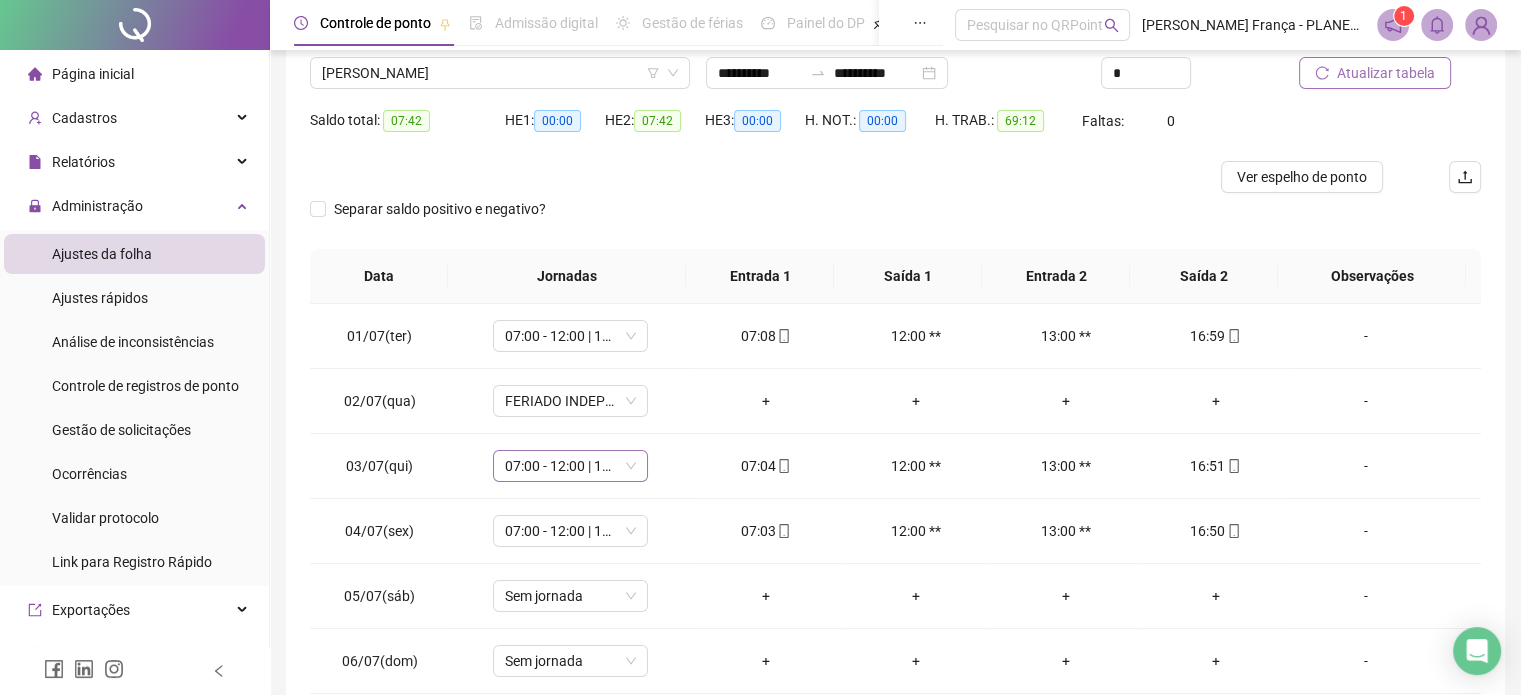 scroll, scrollTop: 302, scrollLeft: 0, axis: vertical 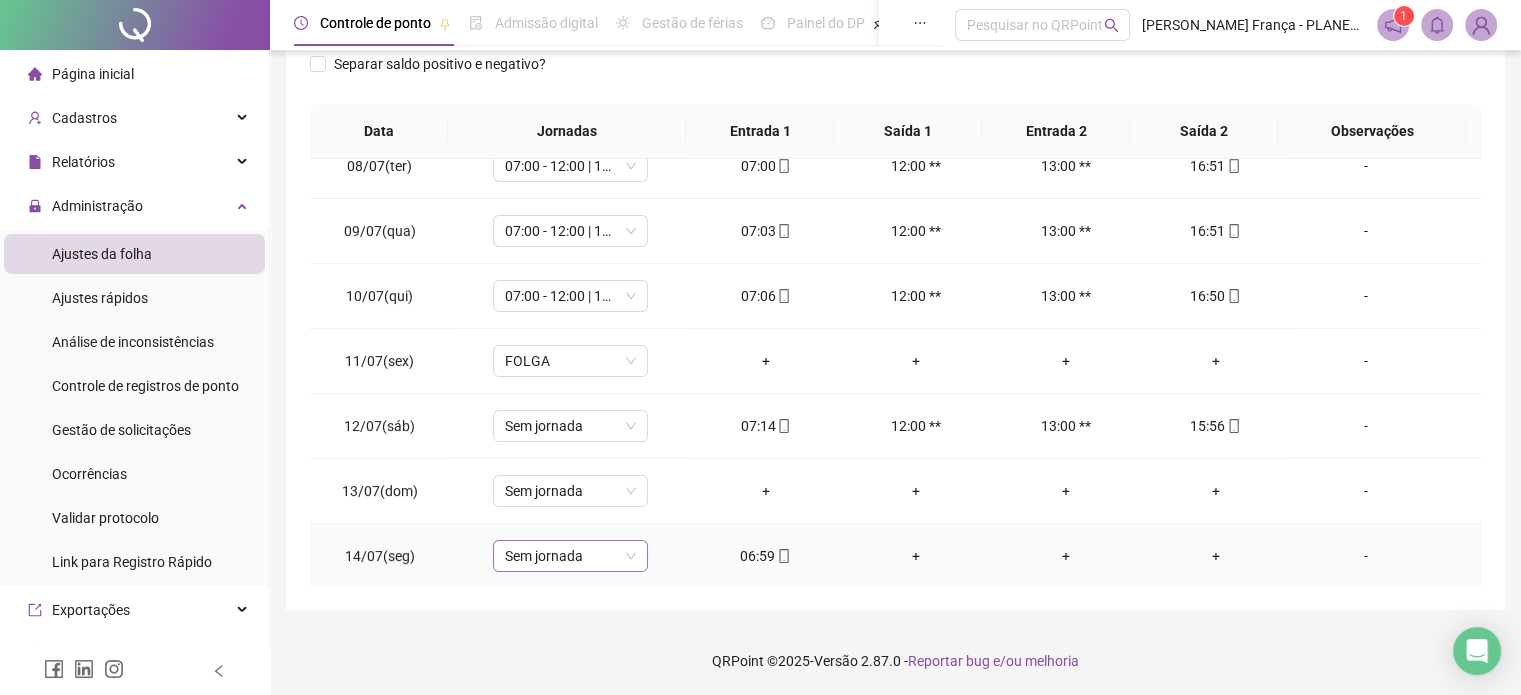 click on "Sem jornada" at bounding box center [570, 556] 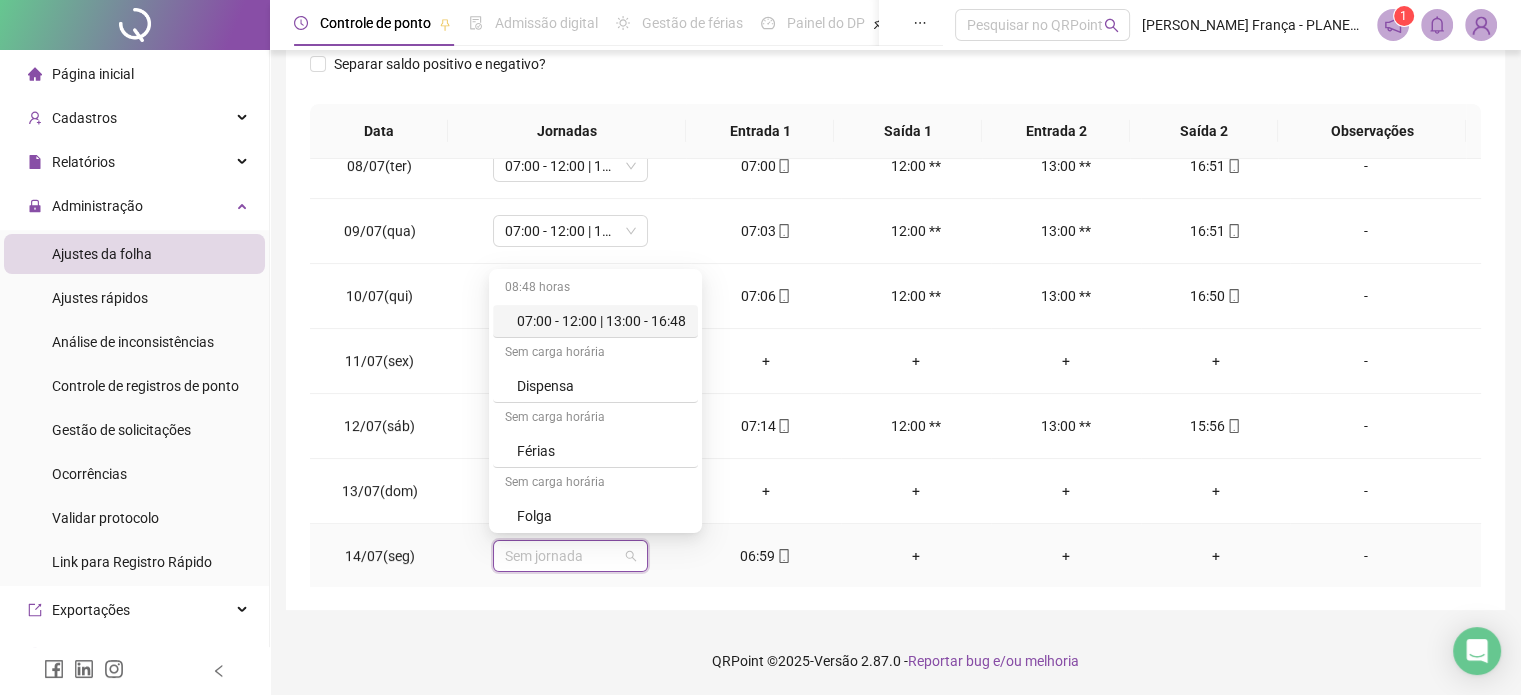 click on "07:00 - 12:00 | 13:00 - 16:48" at bounding box center (601, 321) 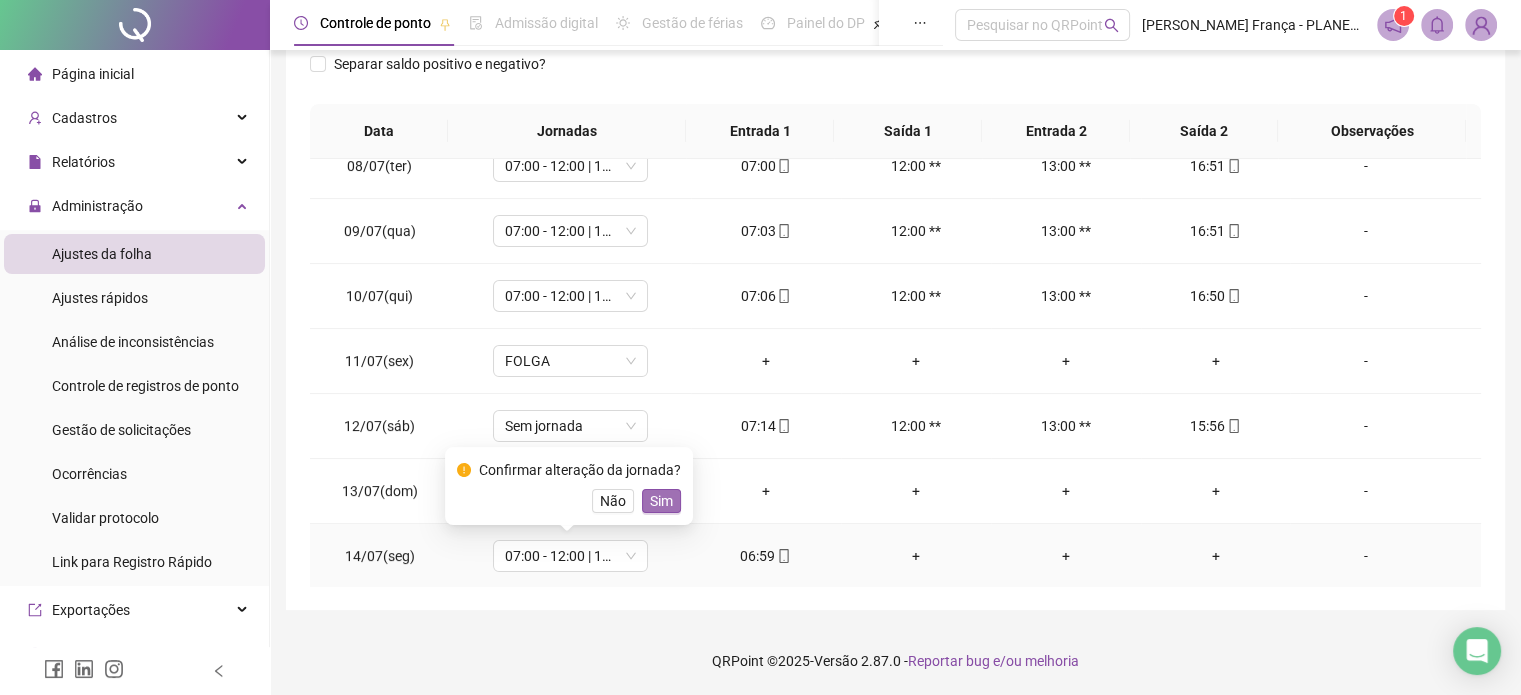 click on "Sim" at bounding box center (661, 501) 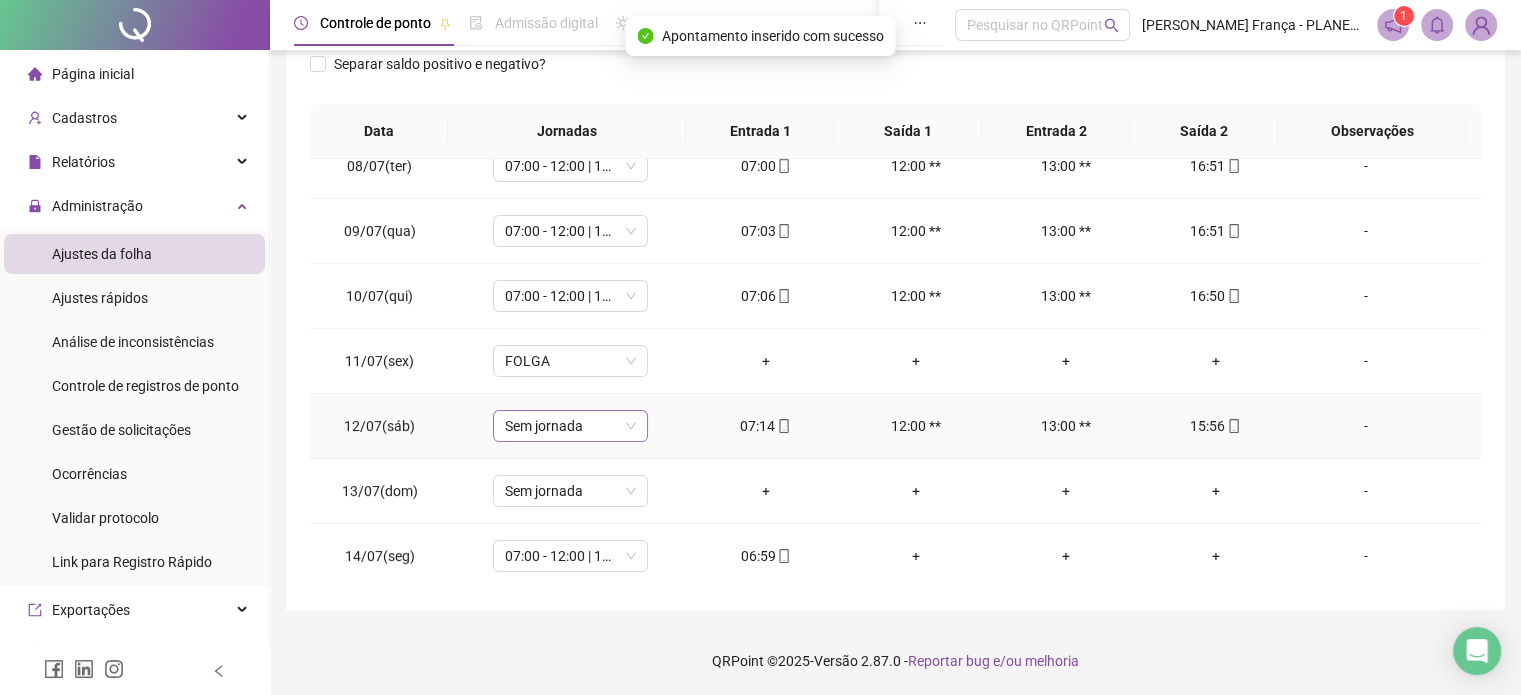 click on "Sem jornada" at bounding box center [570, 426] 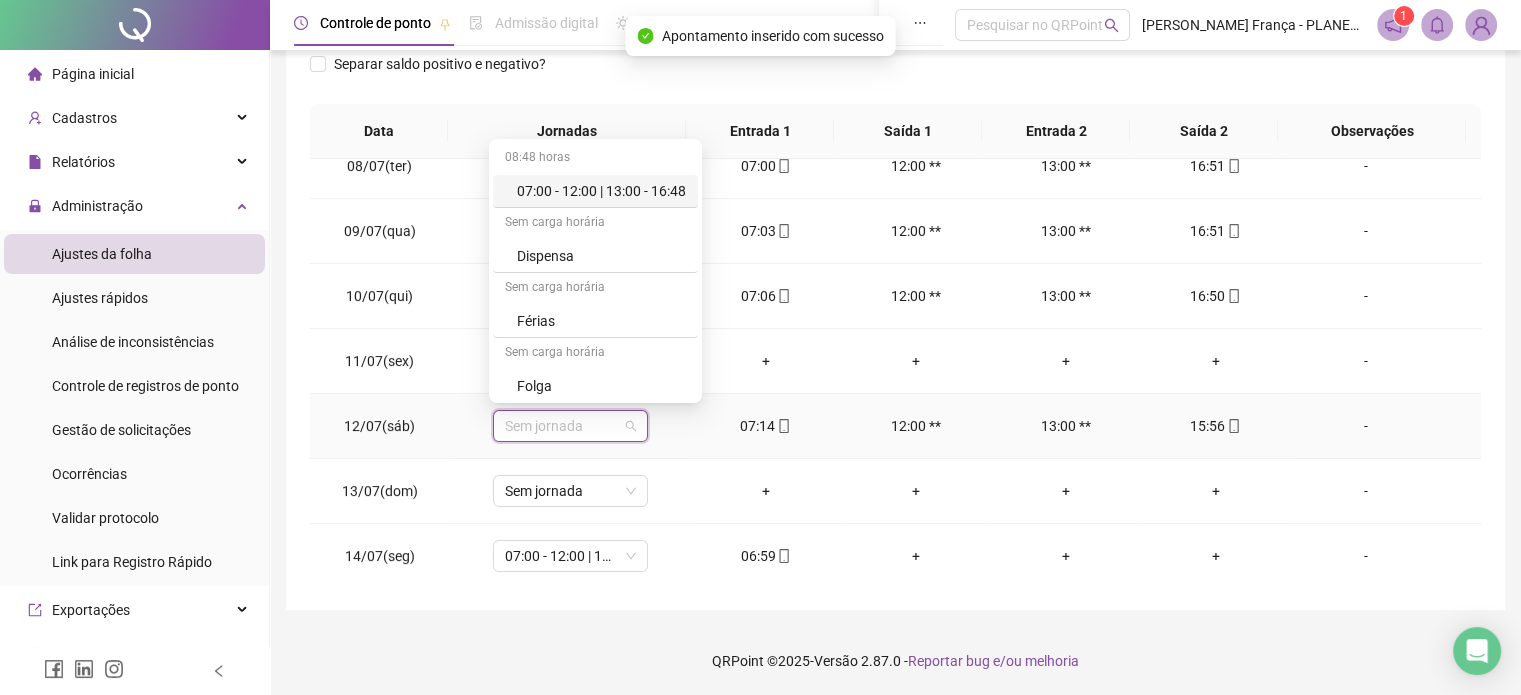 click on "07:00 - 12:00 | 13:00 - 16:48" at bounding box center [601, 191] 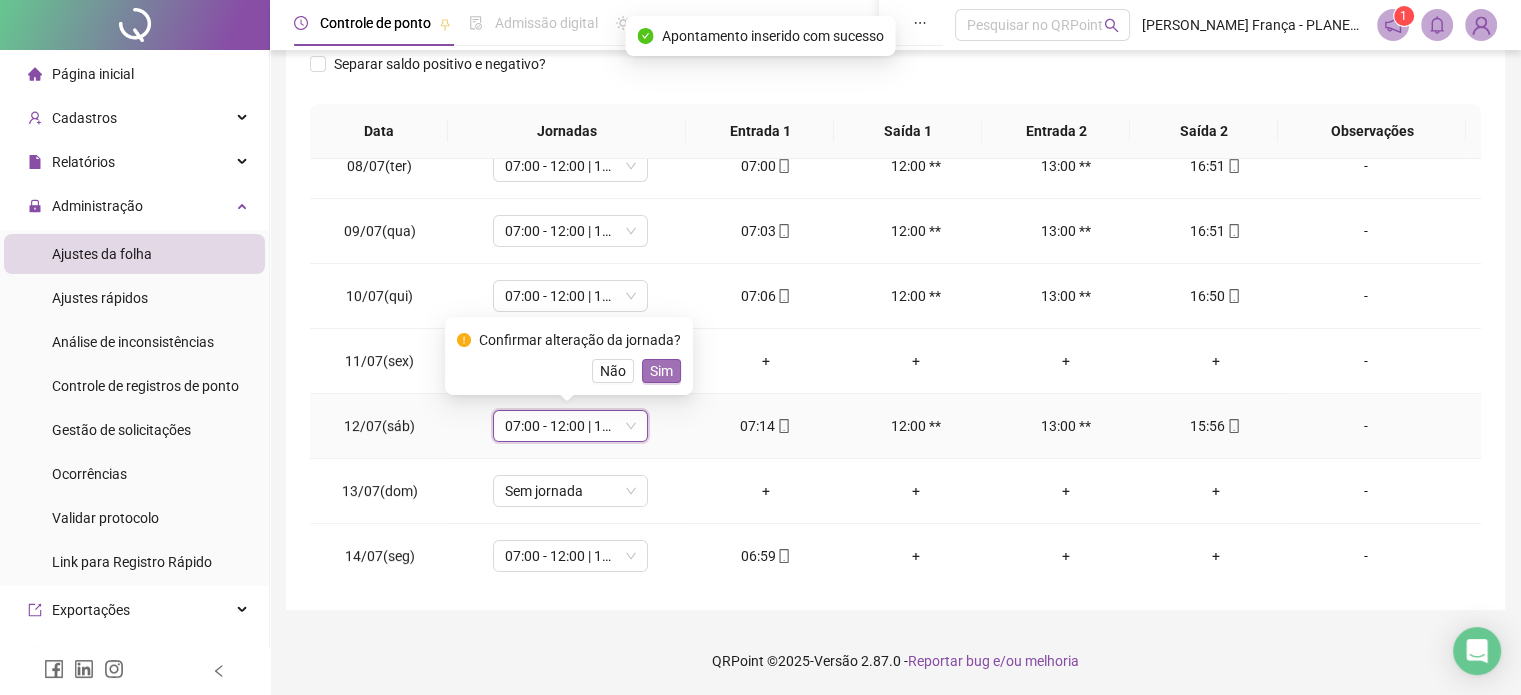 click on "Sim" at bounding box center [661, 371] 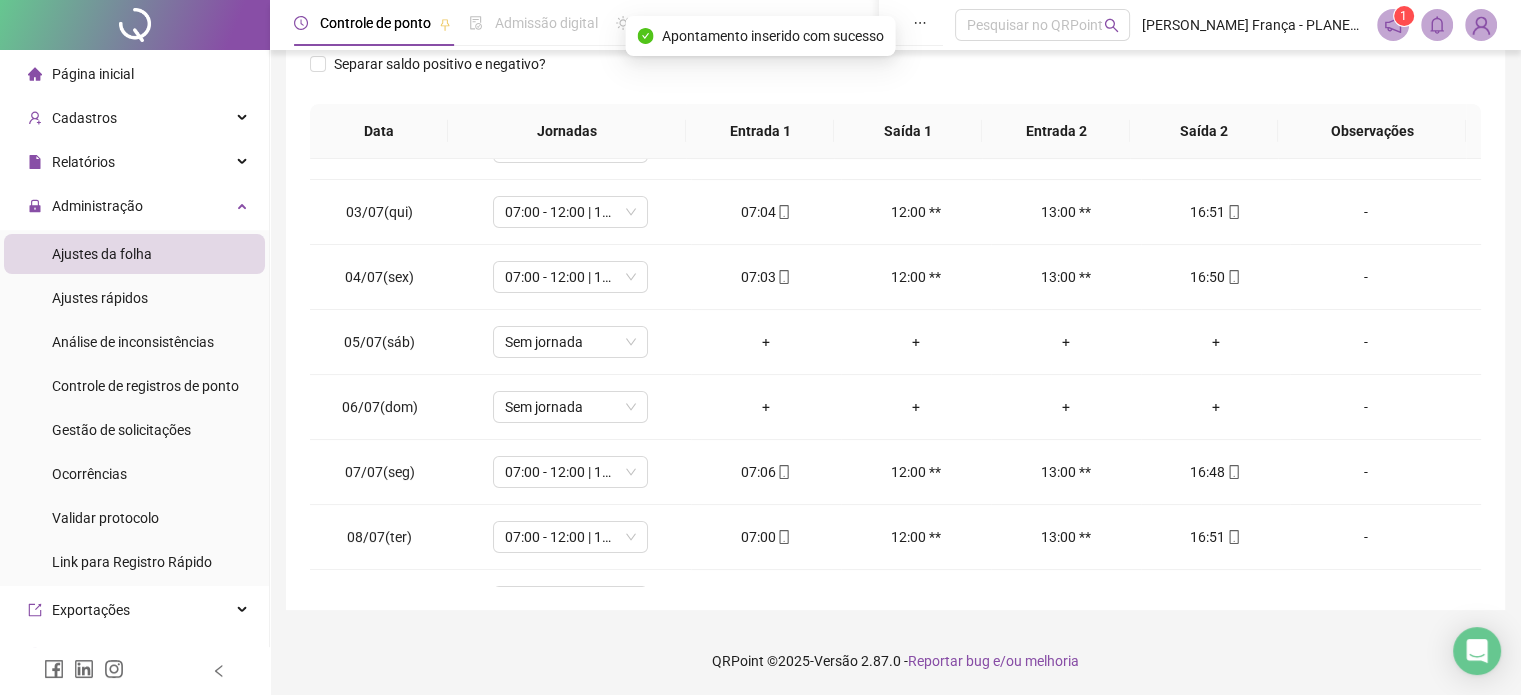 scroll, scrollTop: 0, scrollLeft: 0, axis: both 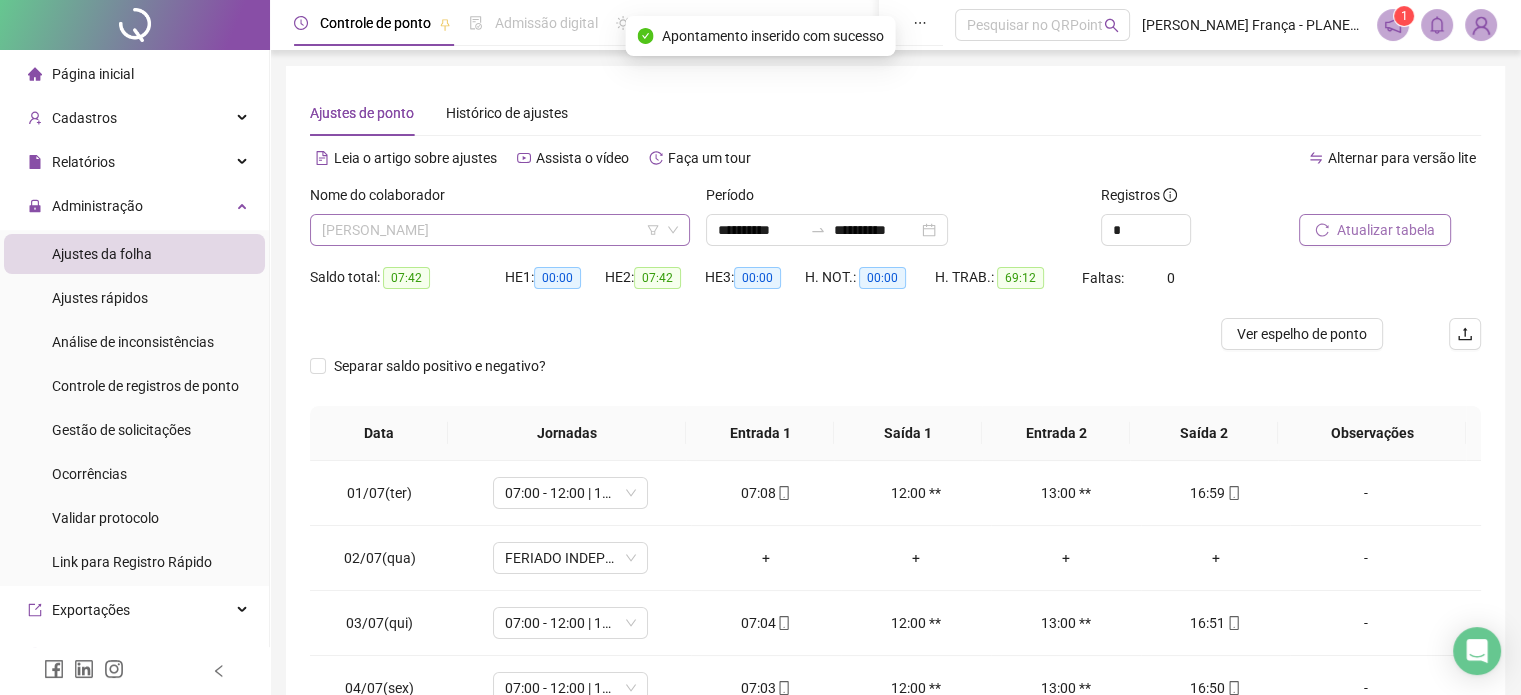 click on "[PERSON_NAME]" at bounding box center [500, 230] 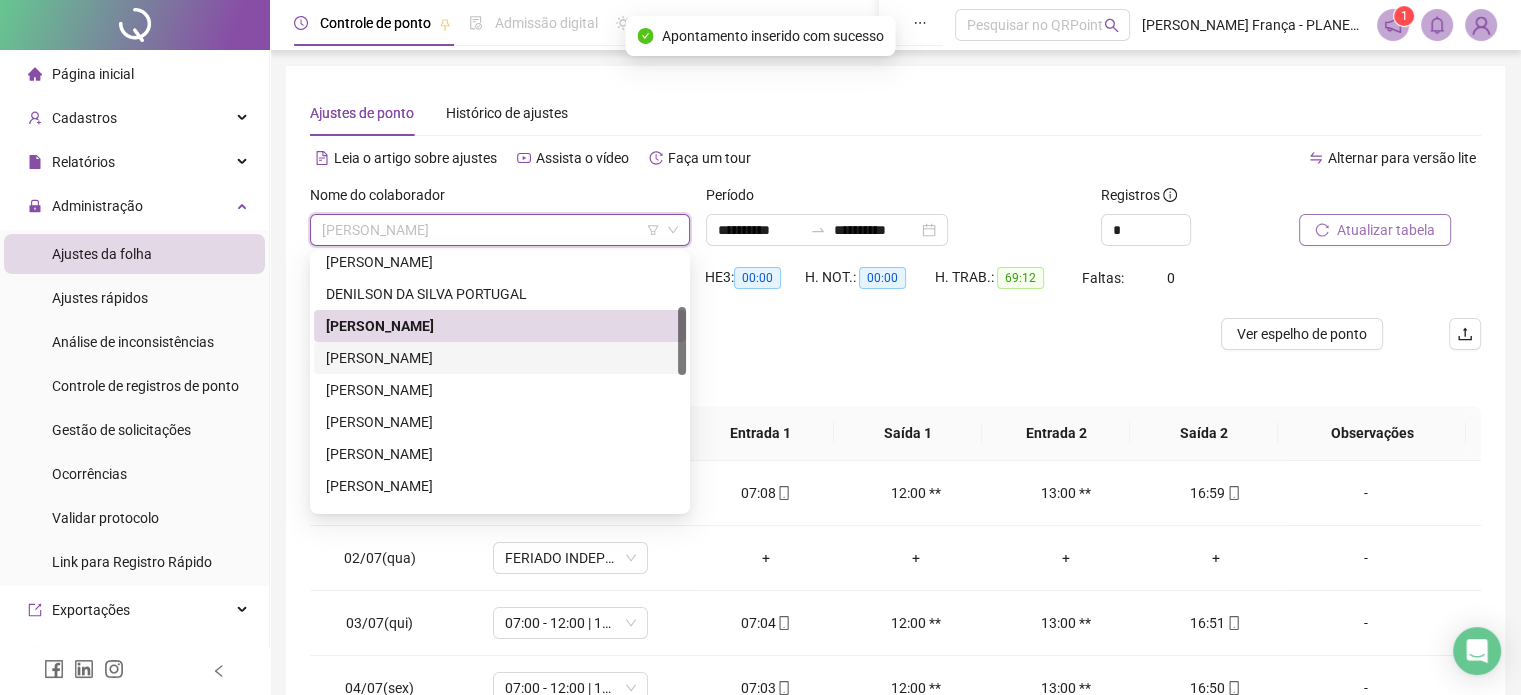 click on "[PERSON_NAME]" at bounding box center [500, 358] 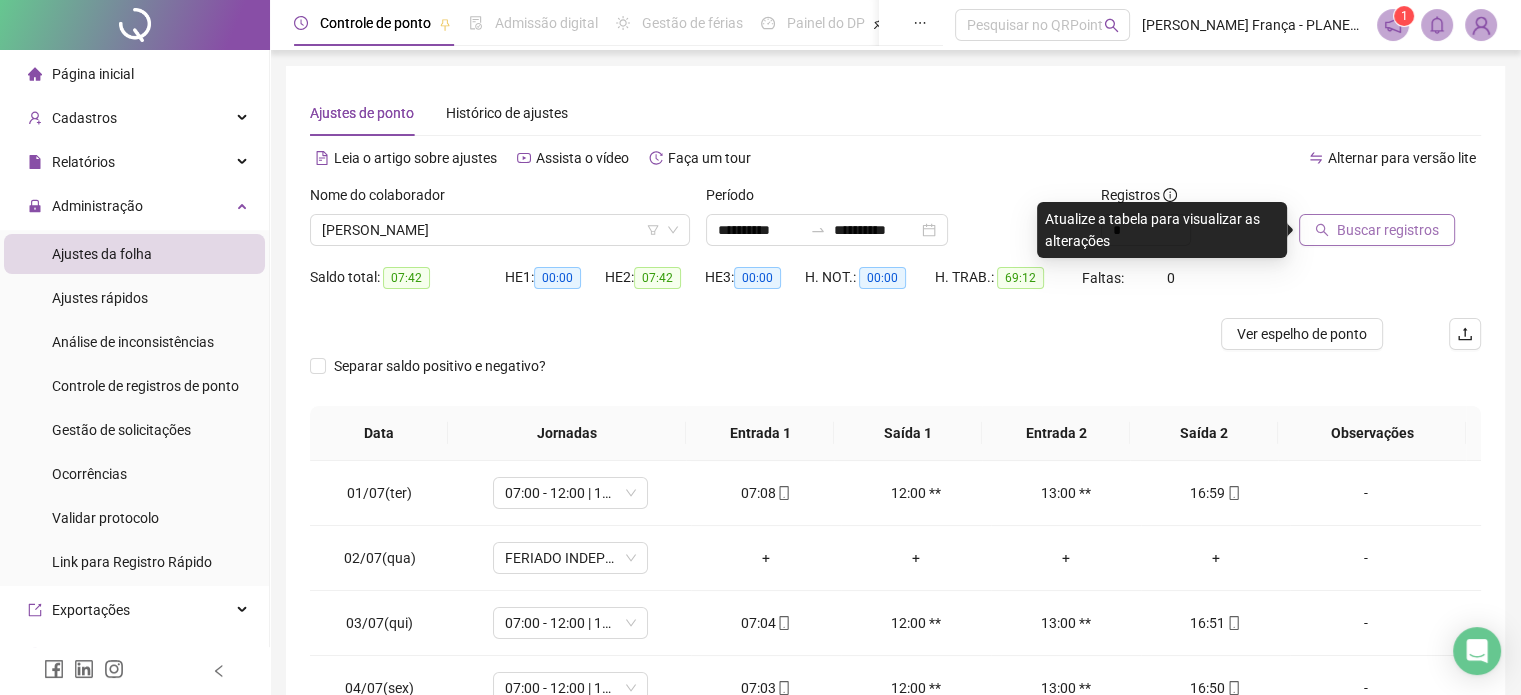 click on "Buscar registros" at bounding box center [1388, 230] 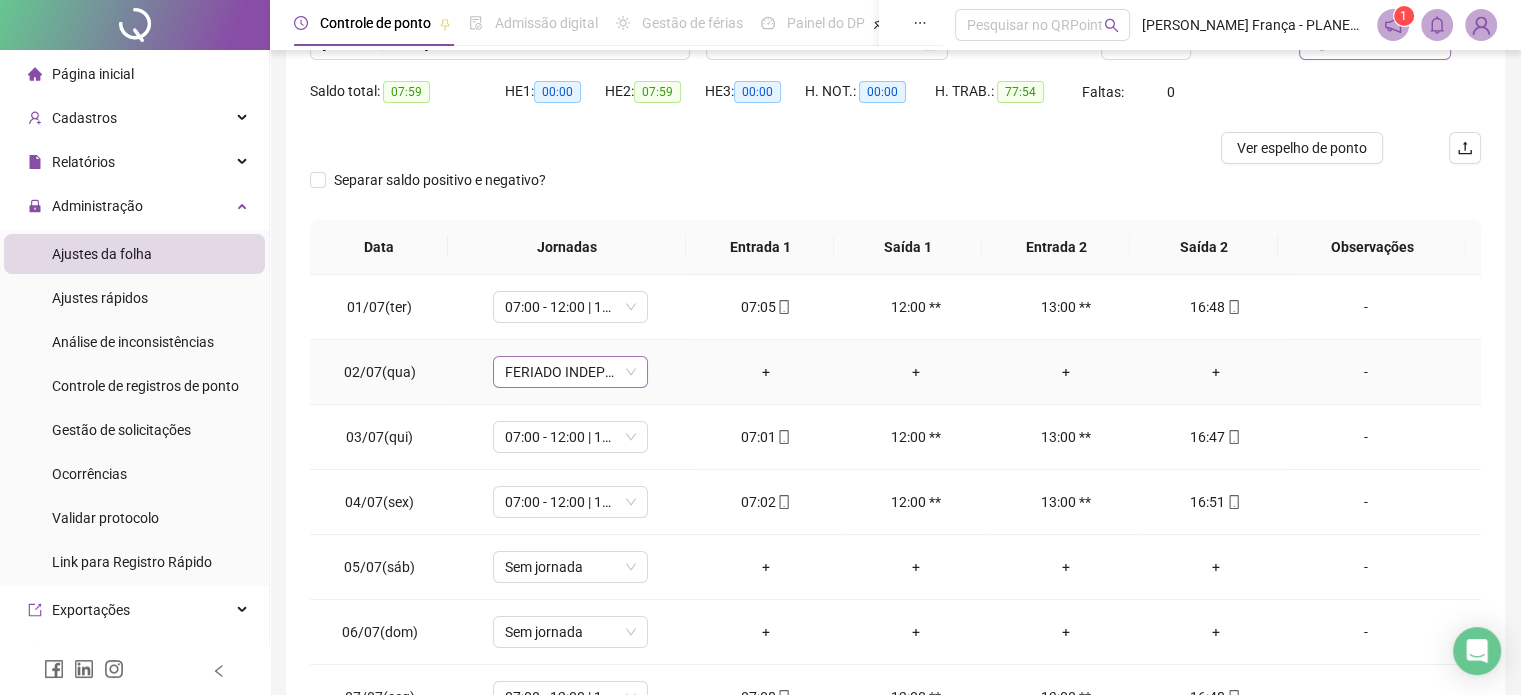 scroll, scrollTop: 302, scrollLeft: 0, axis: vertical 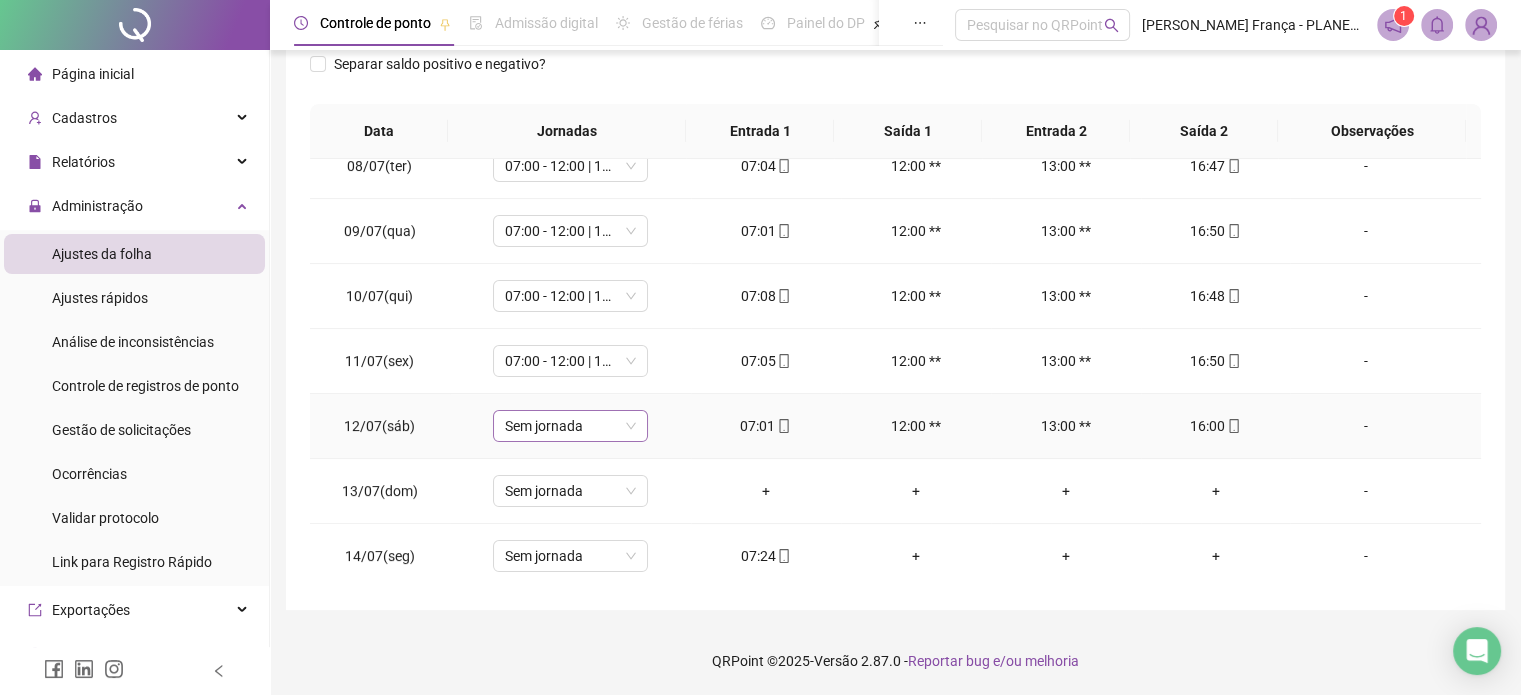 click on "Sem jornada" at bounding box center [570, 426] 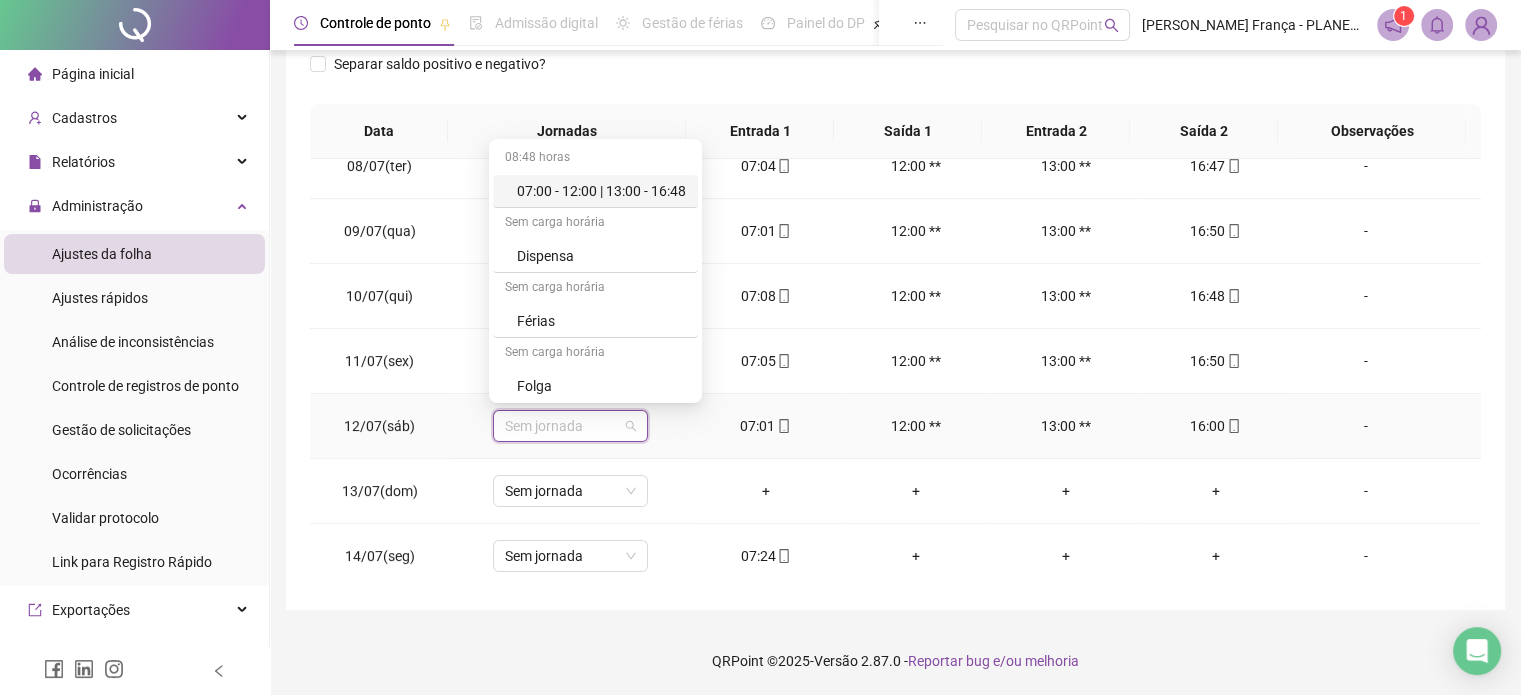 click on "07:00 - 12:00 | 13:00 - 16:48" at bounding box center [601, 191] 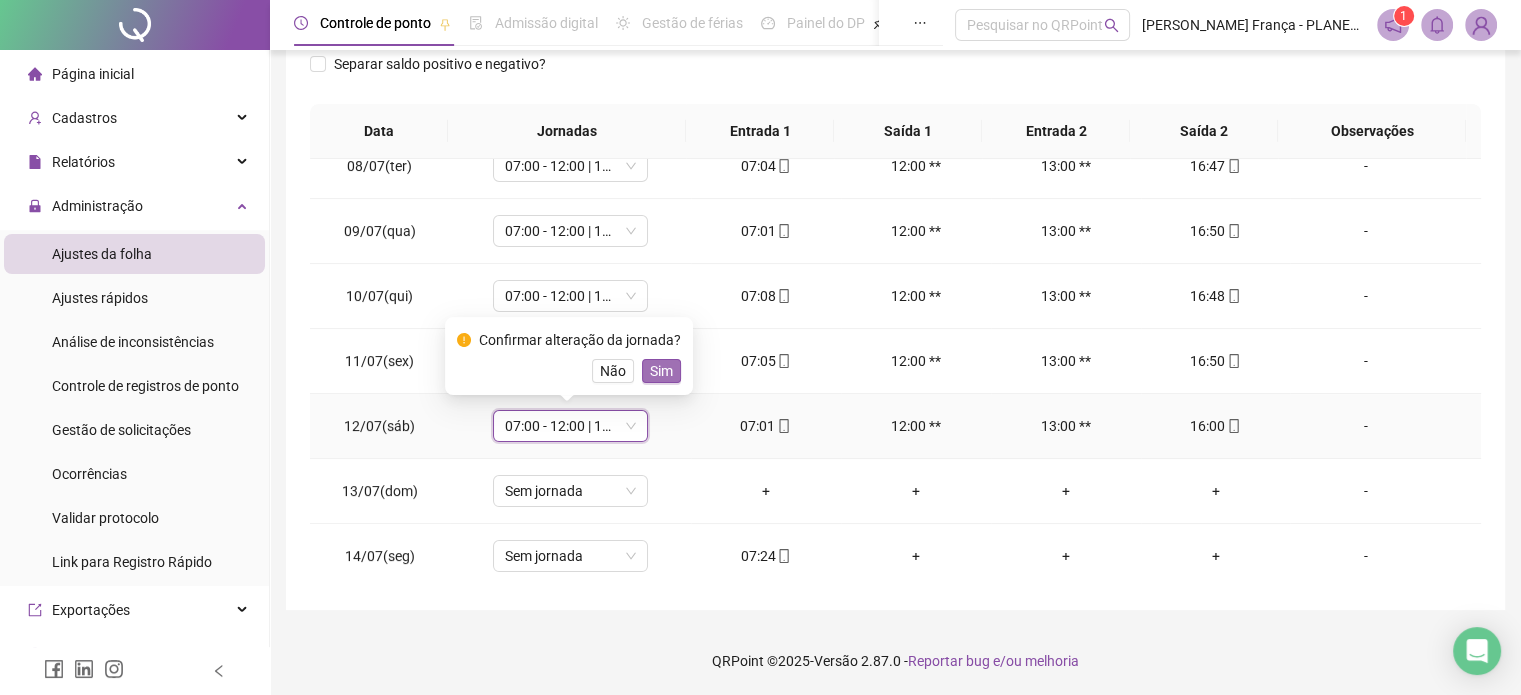 click on "Sim" at bounding box center [661, 371] 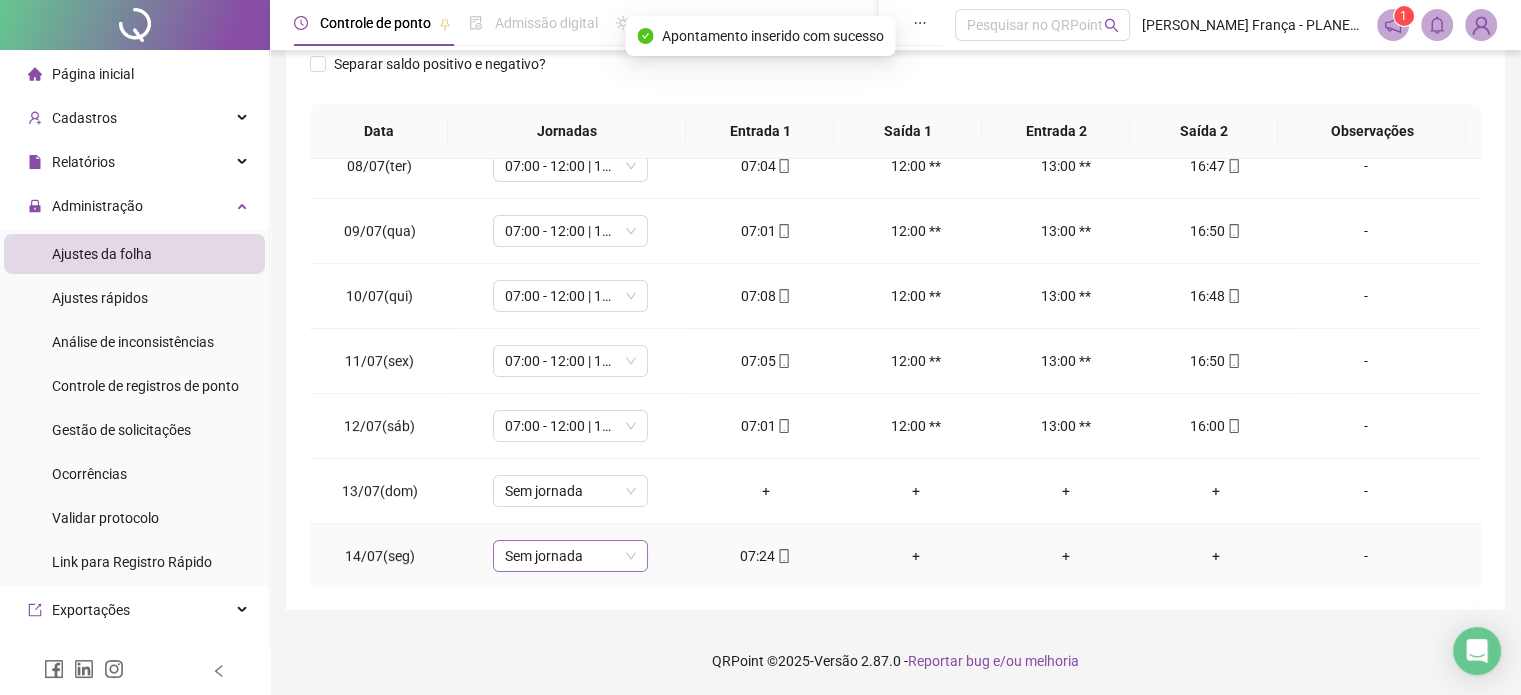 drag, startPoint x: 566, startPoint y: 555, endPoint x: 577, endPoint y: 541, distance: 17.804493 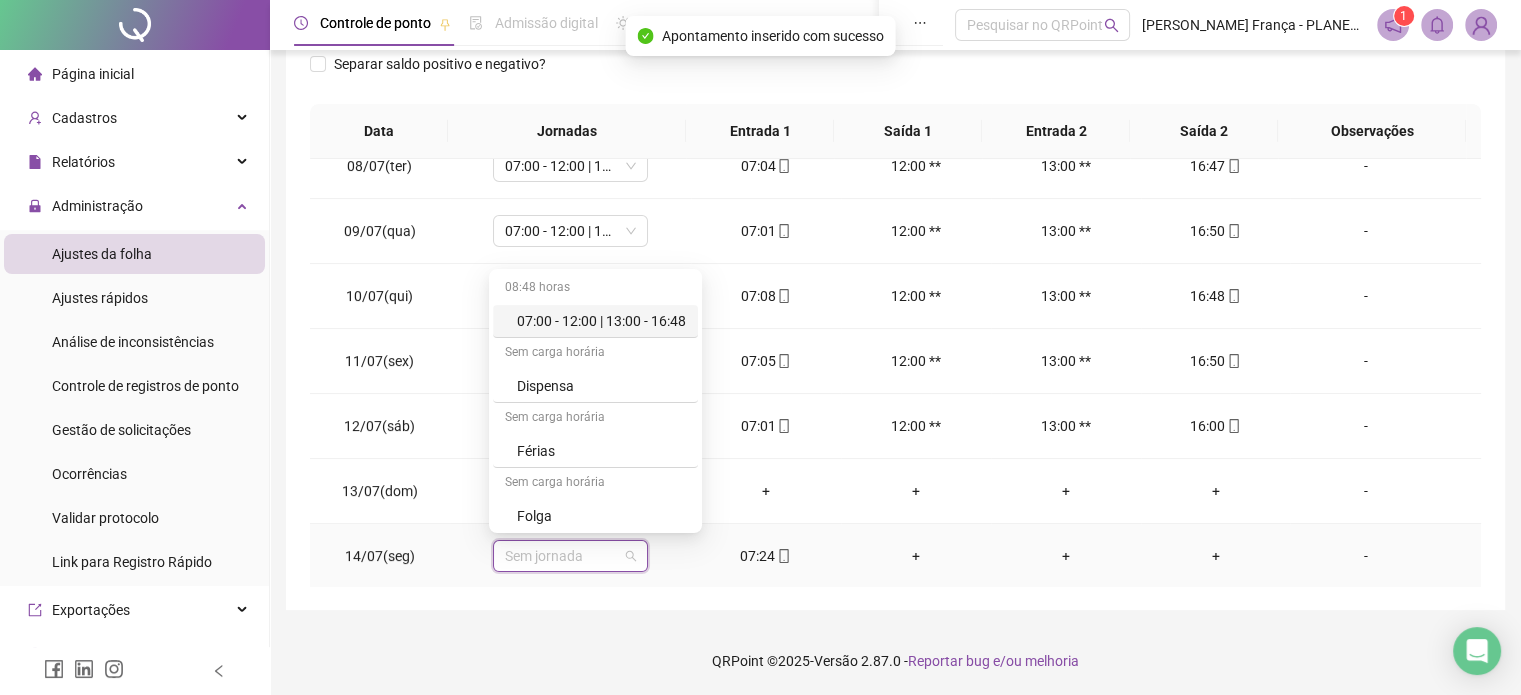 click on "07:00 - 12:00 | 13:00 - 16:48" at bounding box center (601, 321) 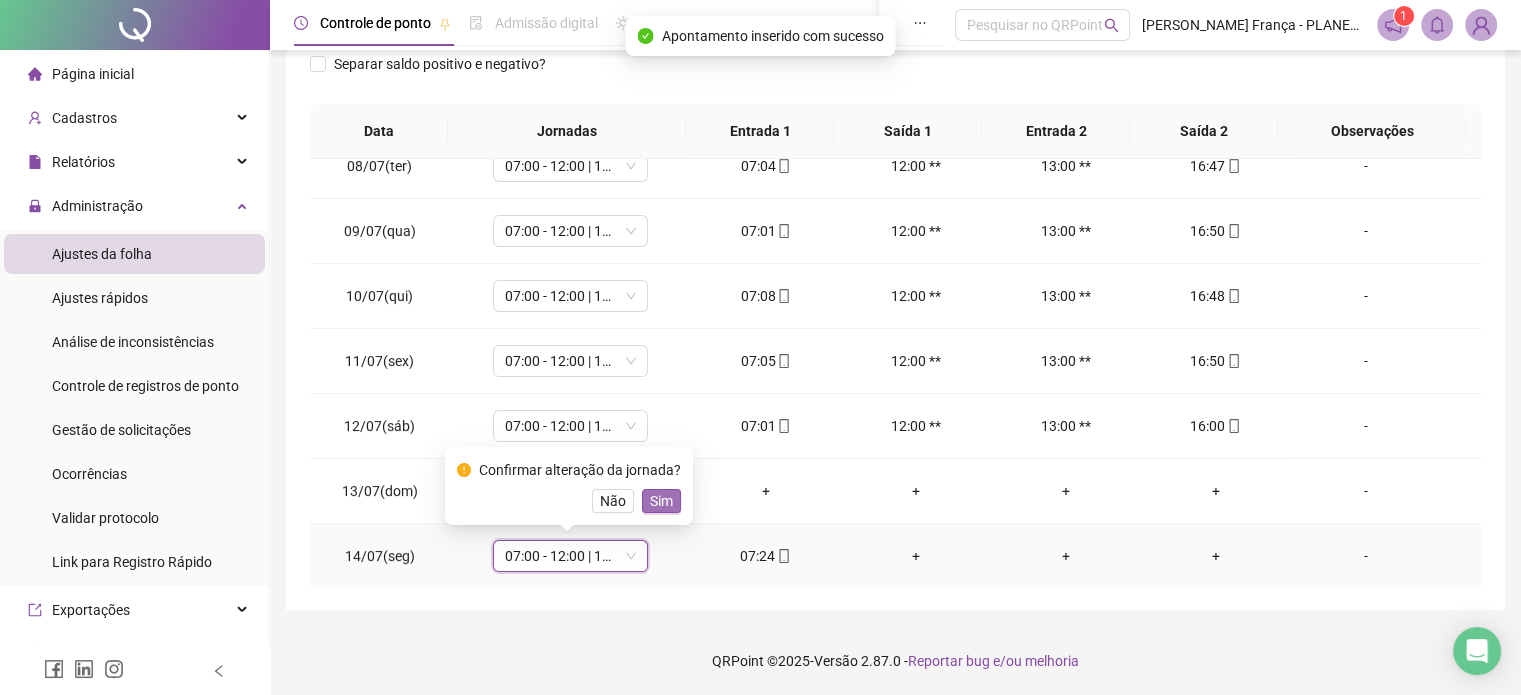 click on "Sim" at bounding box center [661, 501] 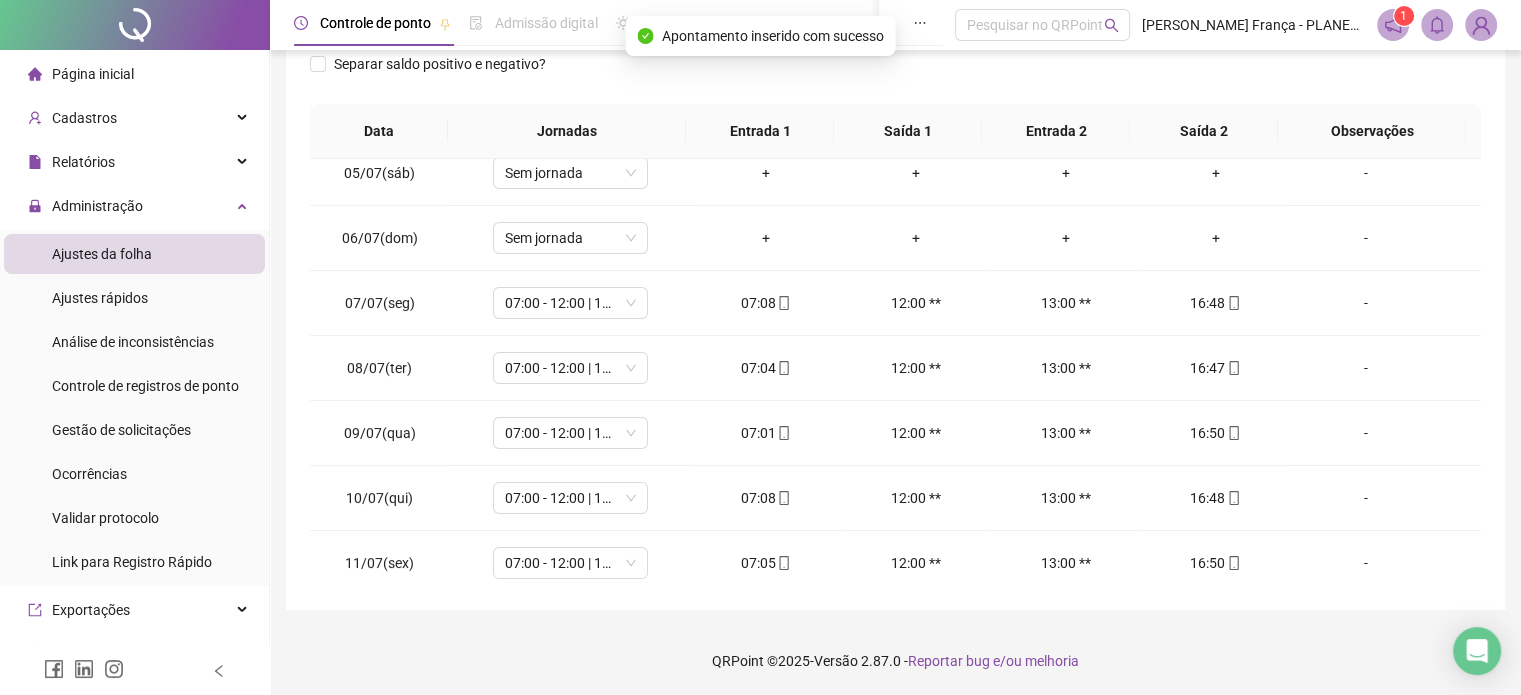 scroll, scrollTop: 0, scrollLeft: 0, axis: both 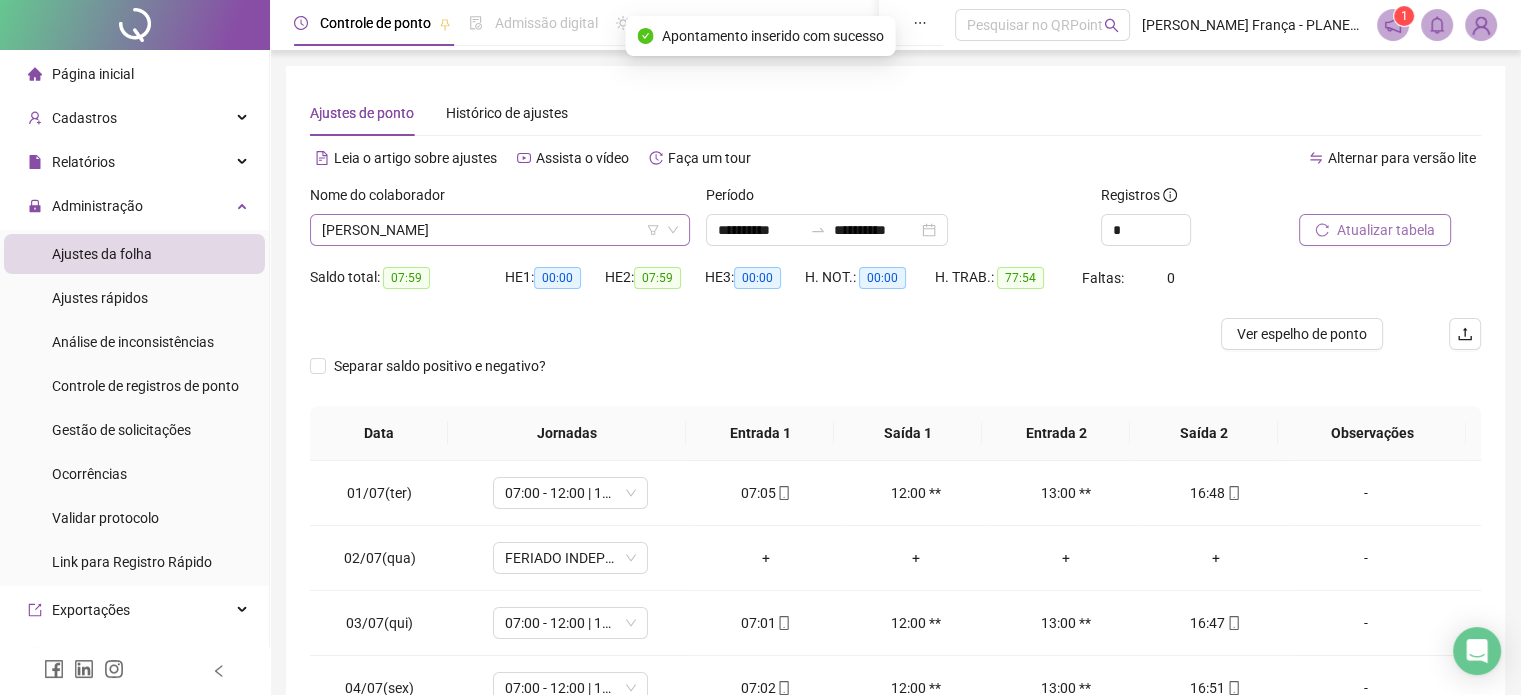 click on "[PERSON_NAME]" at bounding box center [500, 230] 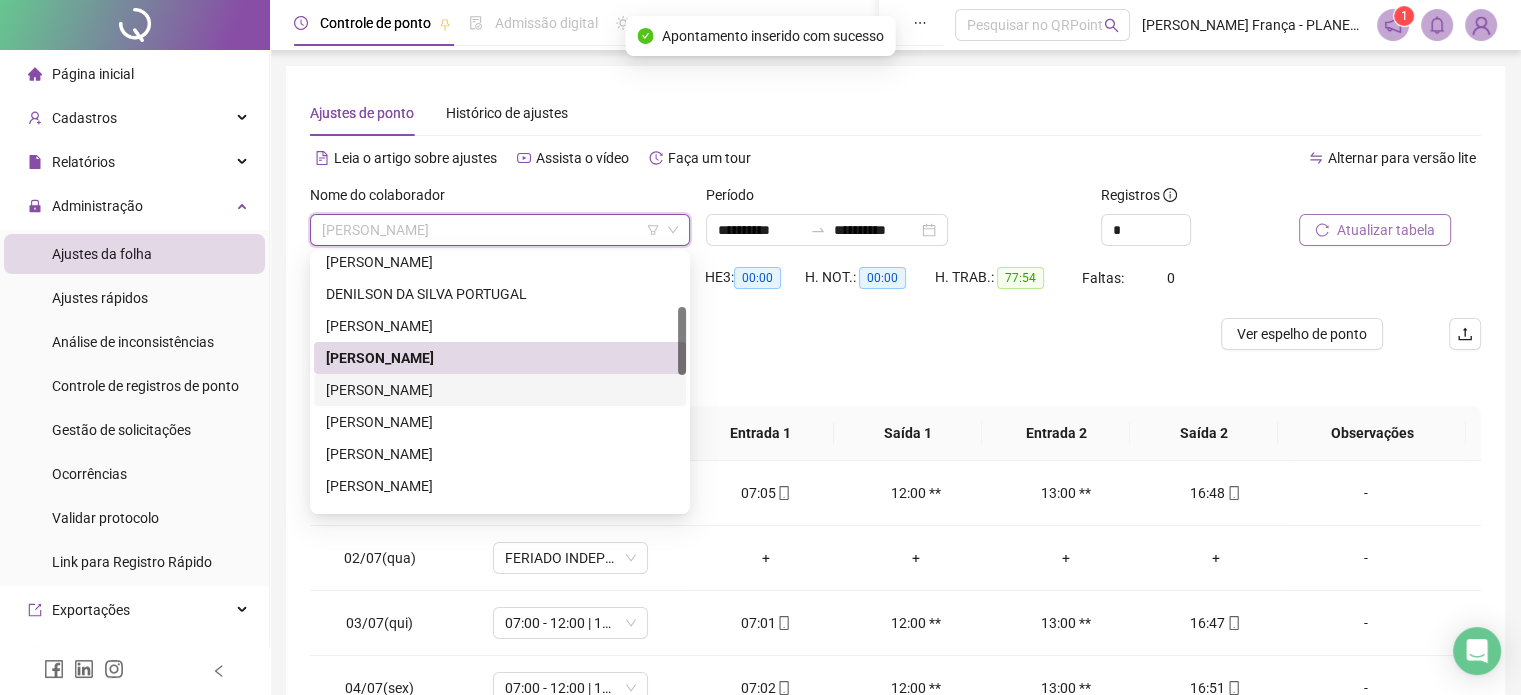 drag, startPoint x: 364, startPoint y: 383, endPoint x: 419, endPoint y: 368, distance: 57.00877 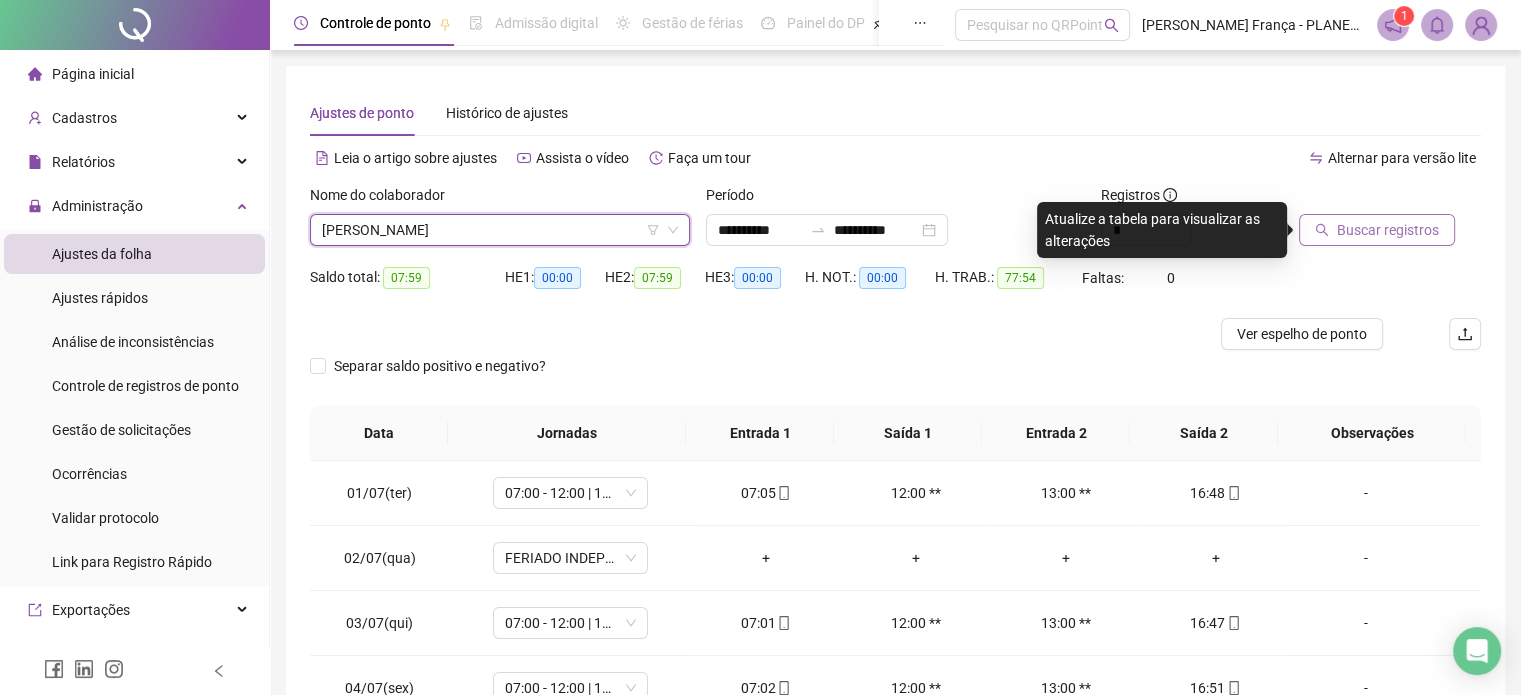 click on "Buscar registros" at bounding box center (1388, 230) 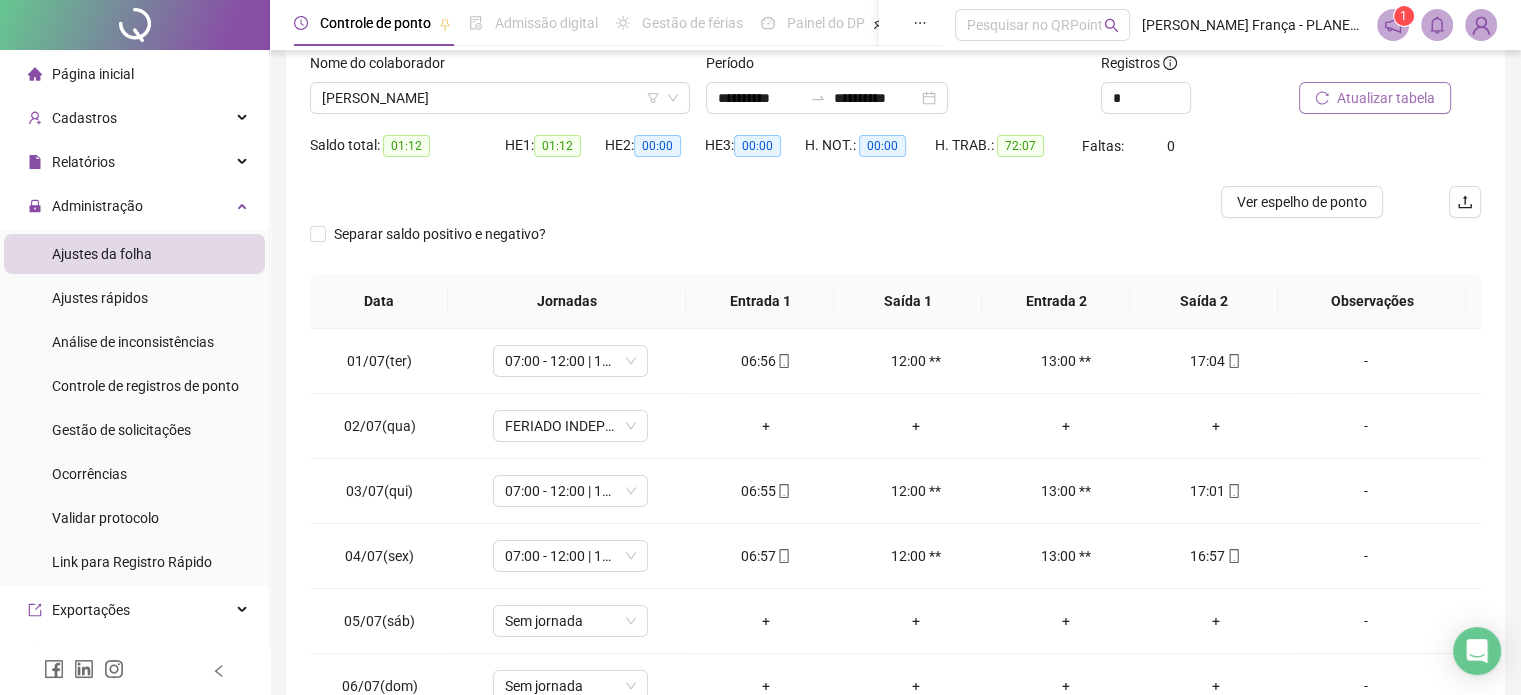 scroll, scrollTop: 302, scrollLeft: 0, axis: vertical 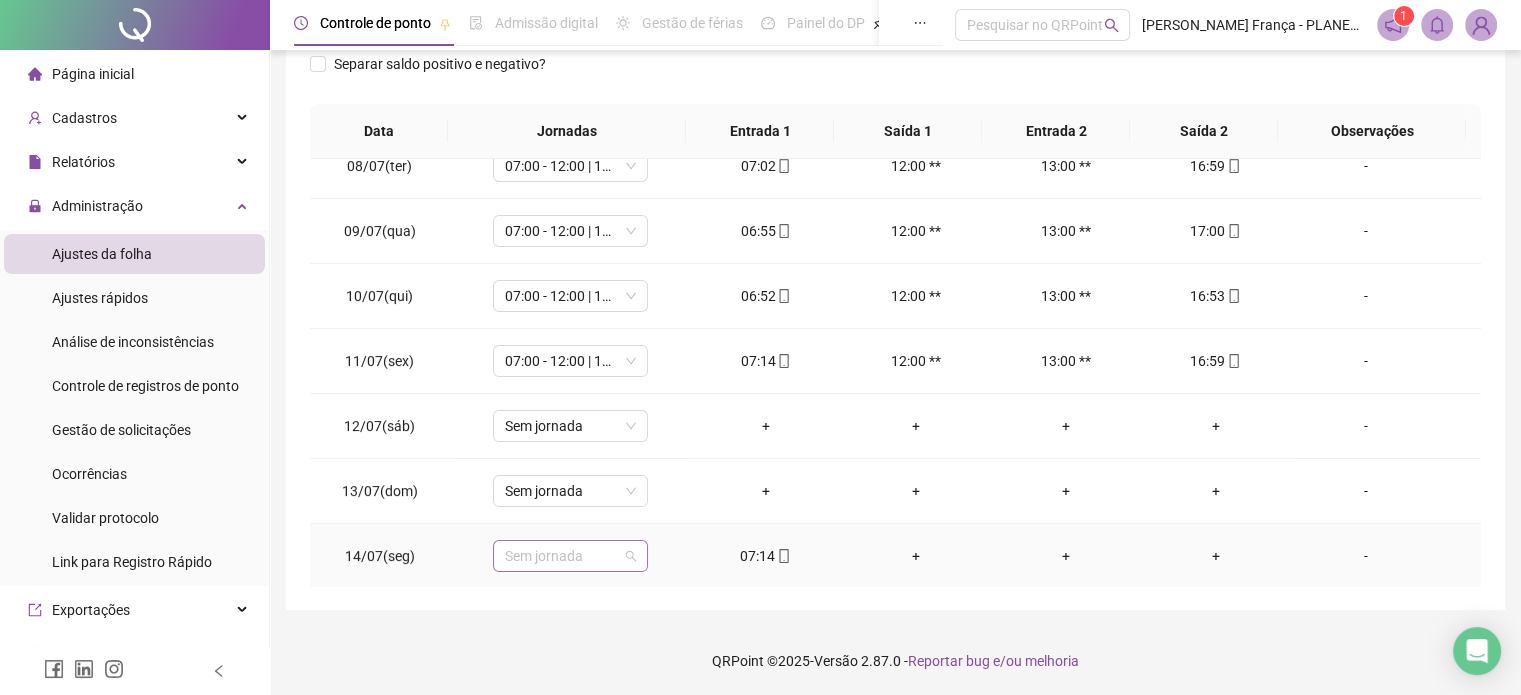 click on "Sem jornada" at bounding box center (570, 556) 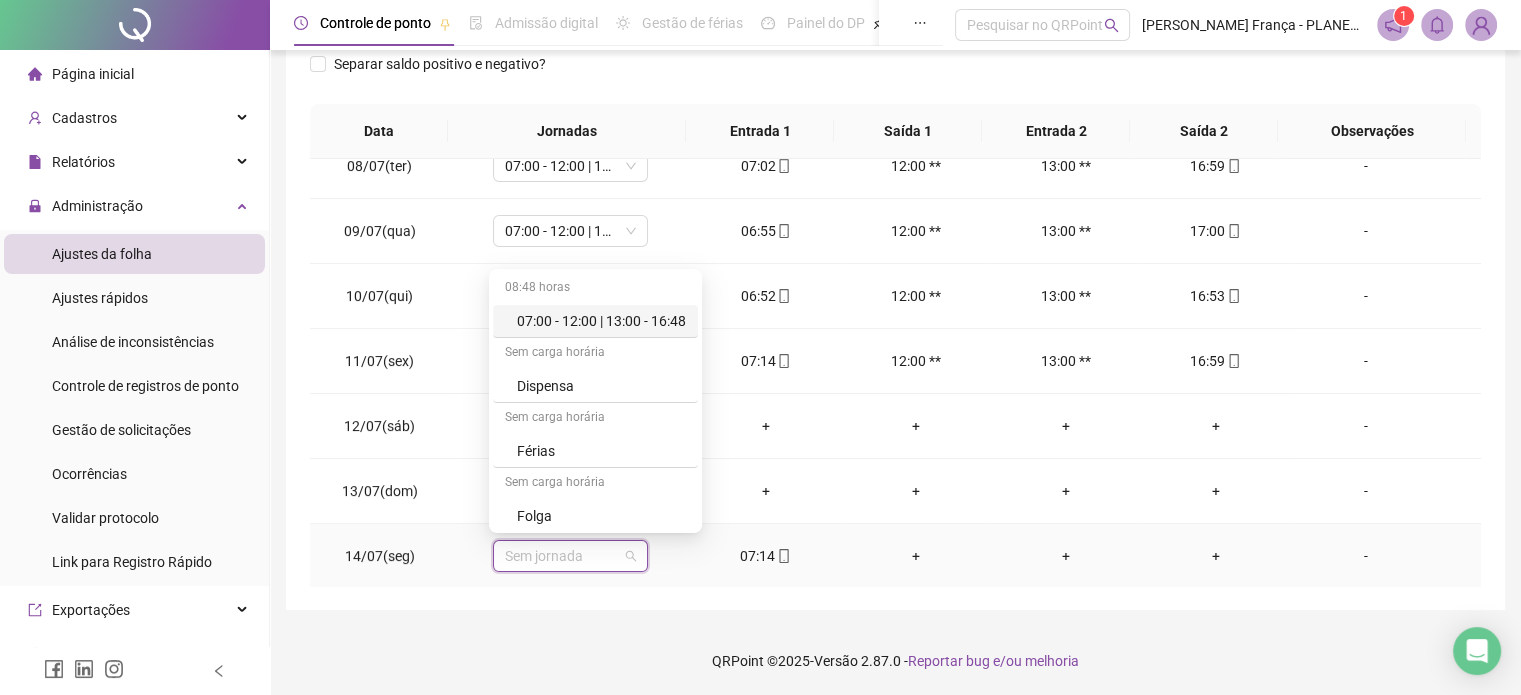 click on "07:00 - 12:00 | 13:00 - 16:48" at bounding box center [601, 321] 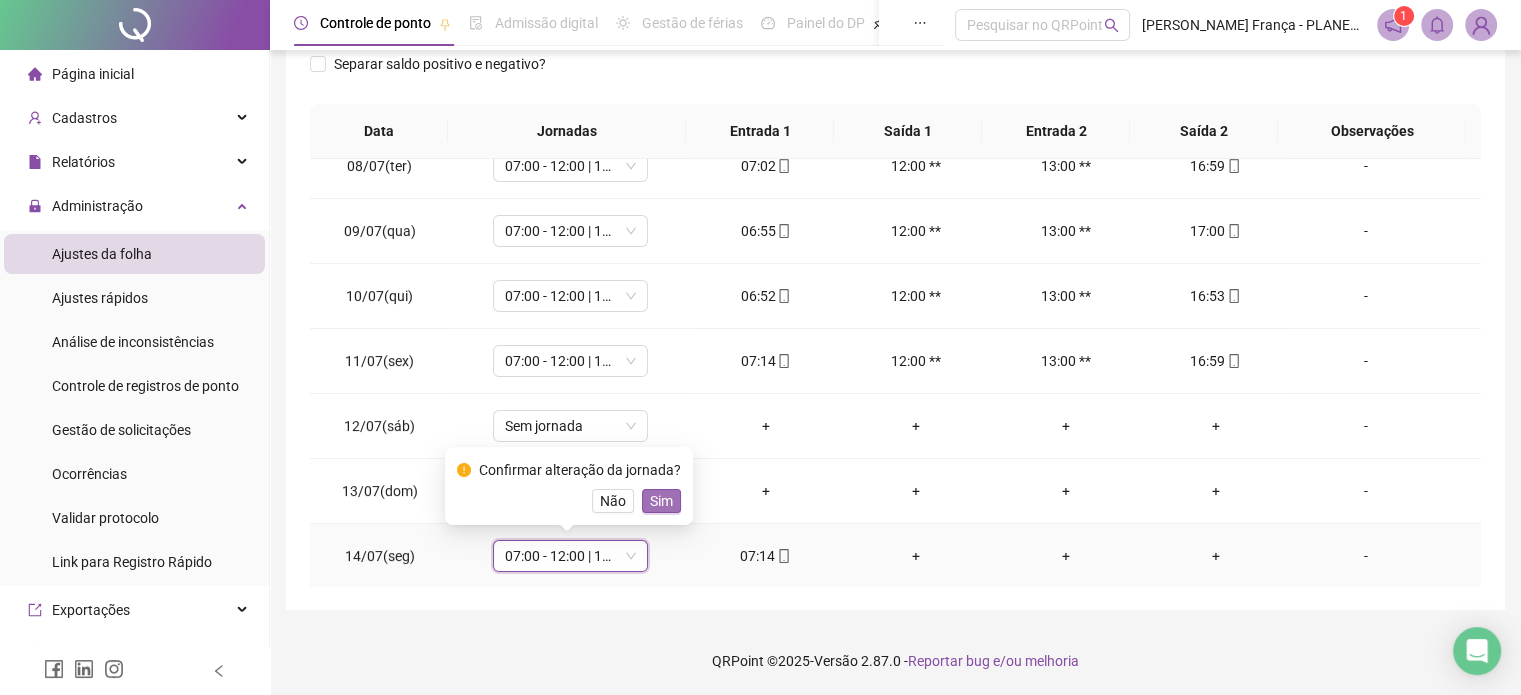 click on "Sim" at bounding box center [661, 501] 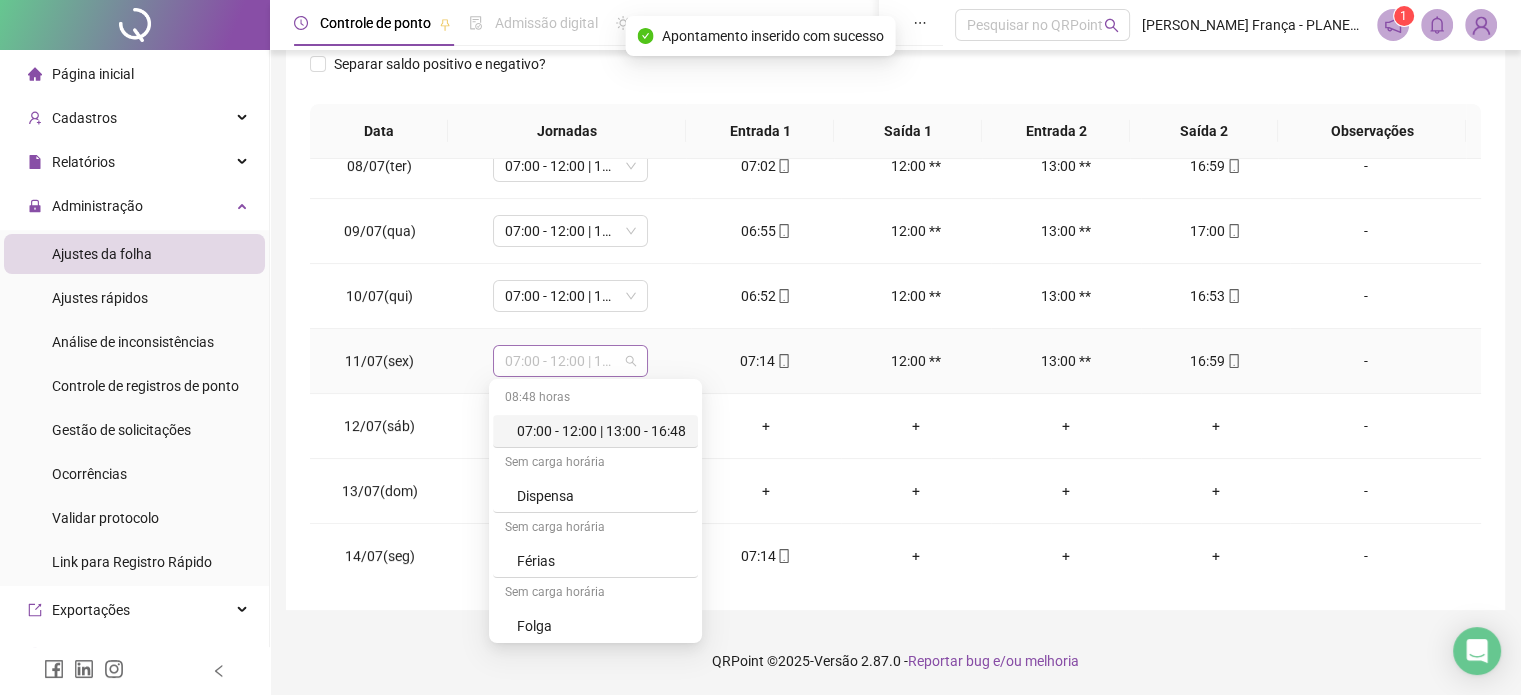click on "07:00 - 12:00 | 13:00 - 16:48" at bounding box center [570, 361] 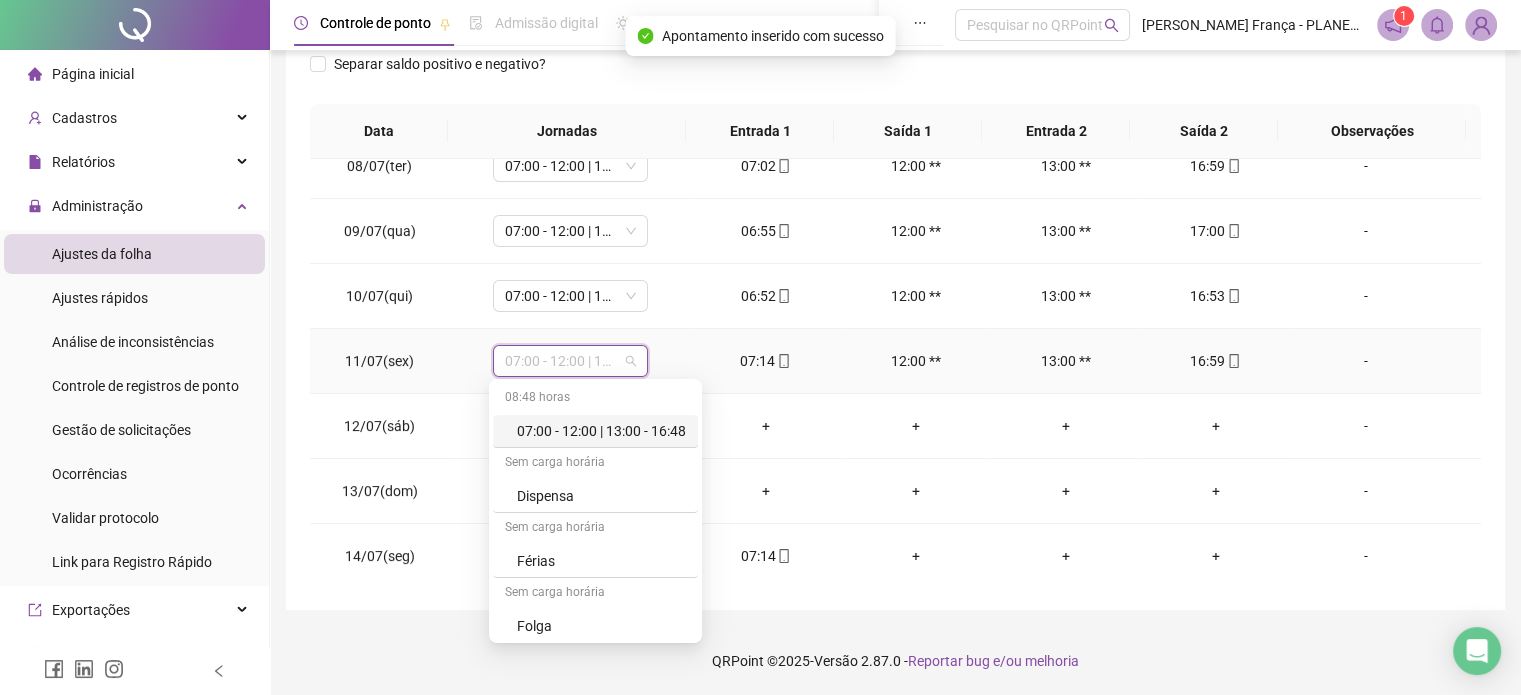 click on "07:00 - 12:00 | 13:00 - 16:48" at bounding box center (570, 361) 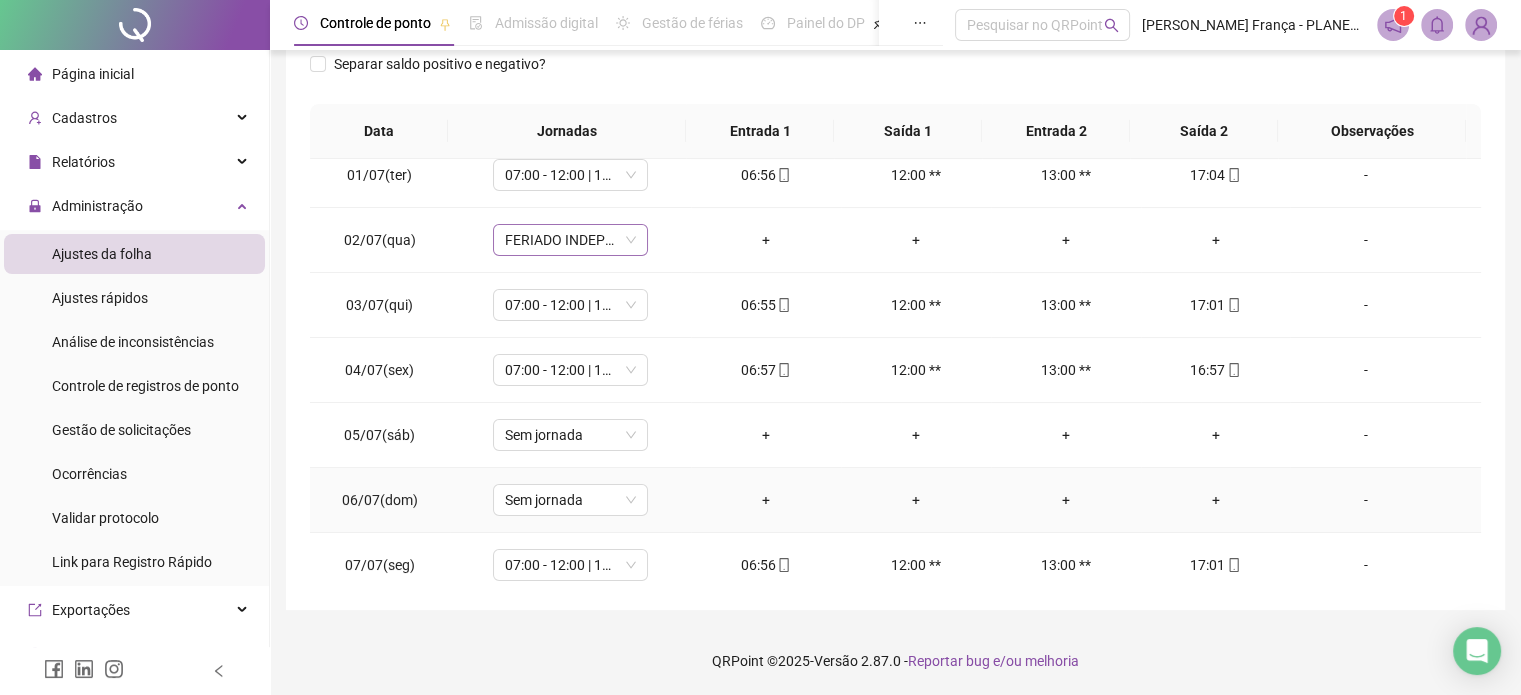 scroll, scrollTop: 0, scrollLeft: 0, axis: both 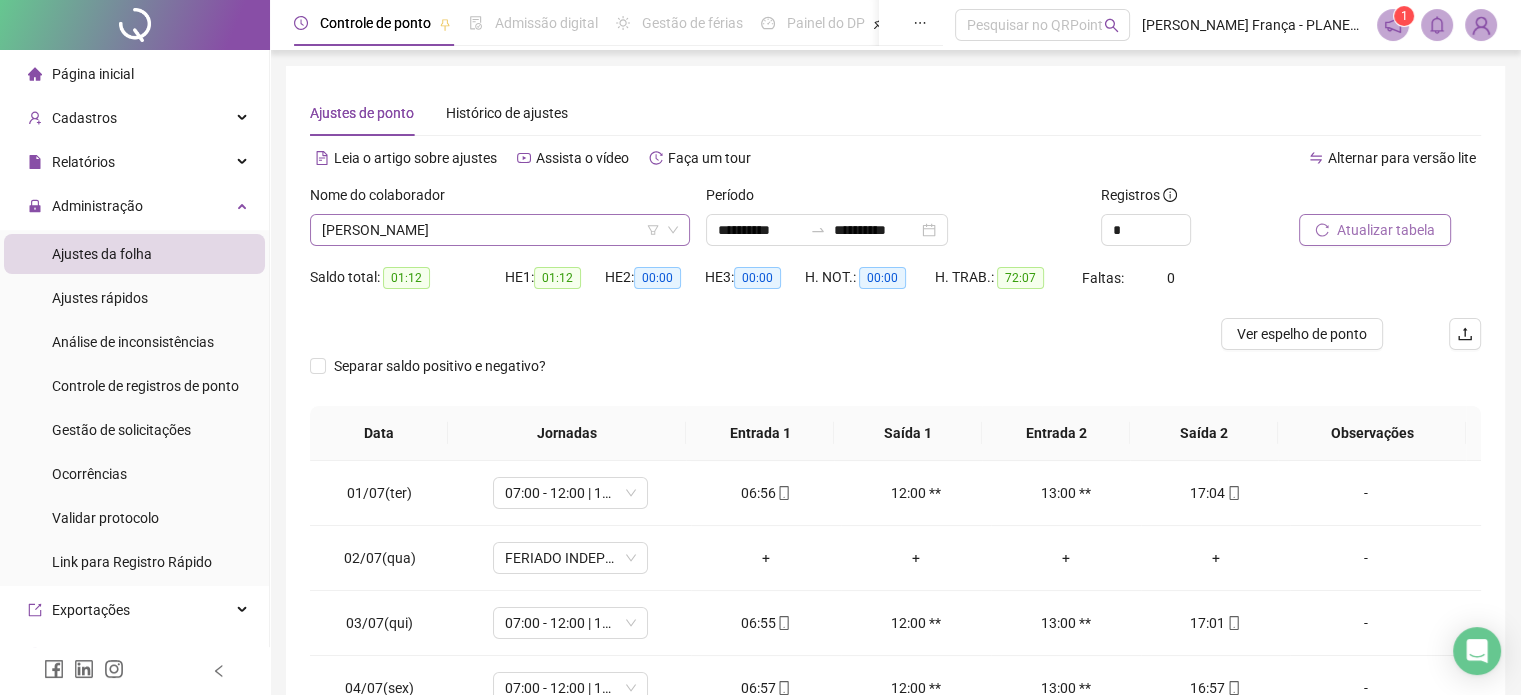 click on "[PERSON_NAME]" at bounding box center [500, 230] 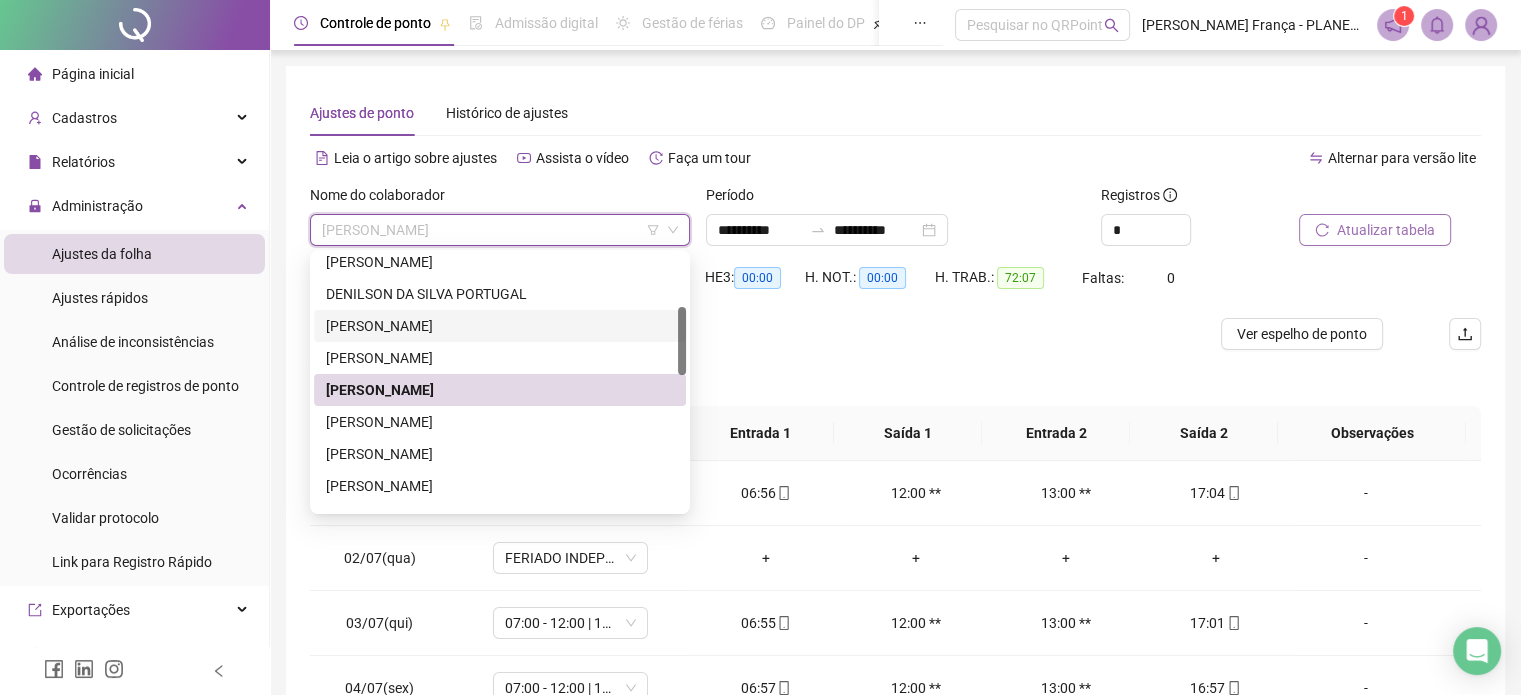 scroll, scrollTop: 300, scrollLeft: 0, axis: vertical 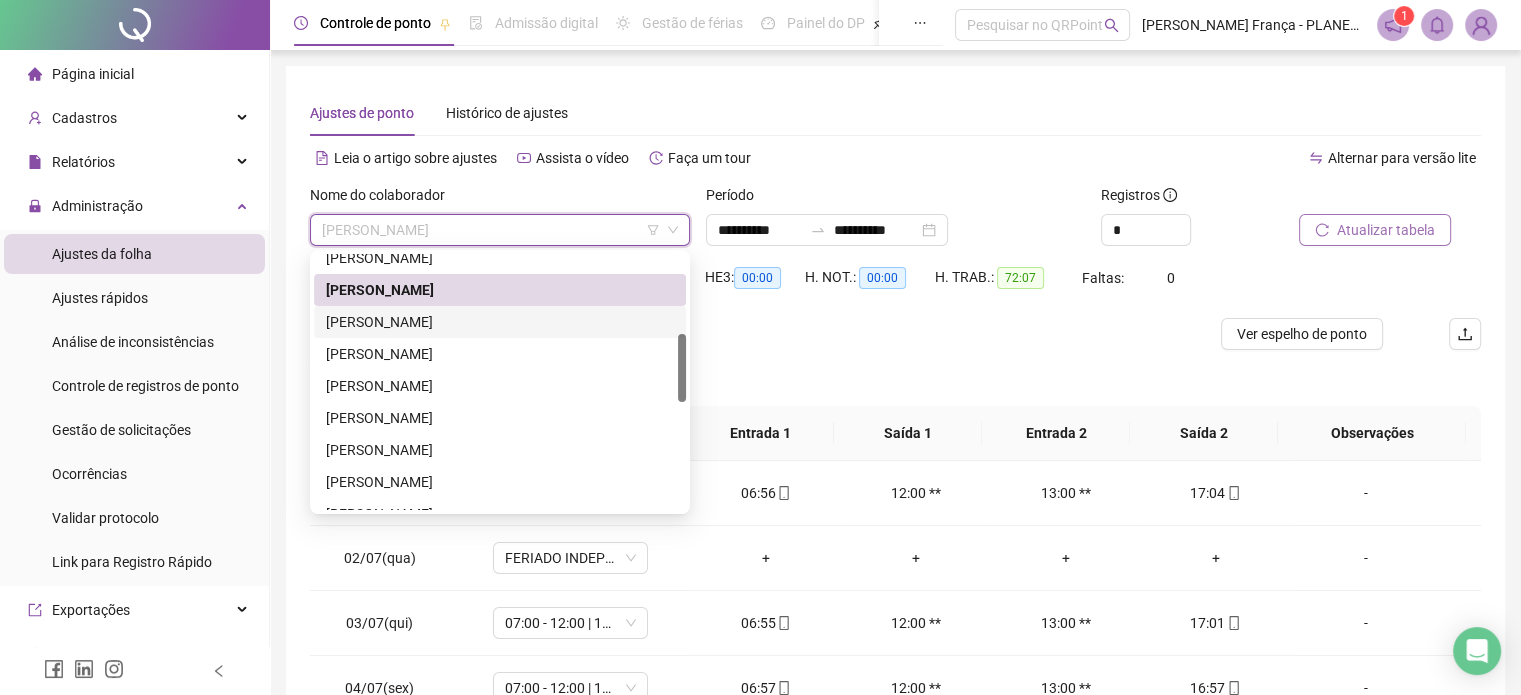 click on "[PERSON_NAME]" at bounding box center (500, 322) 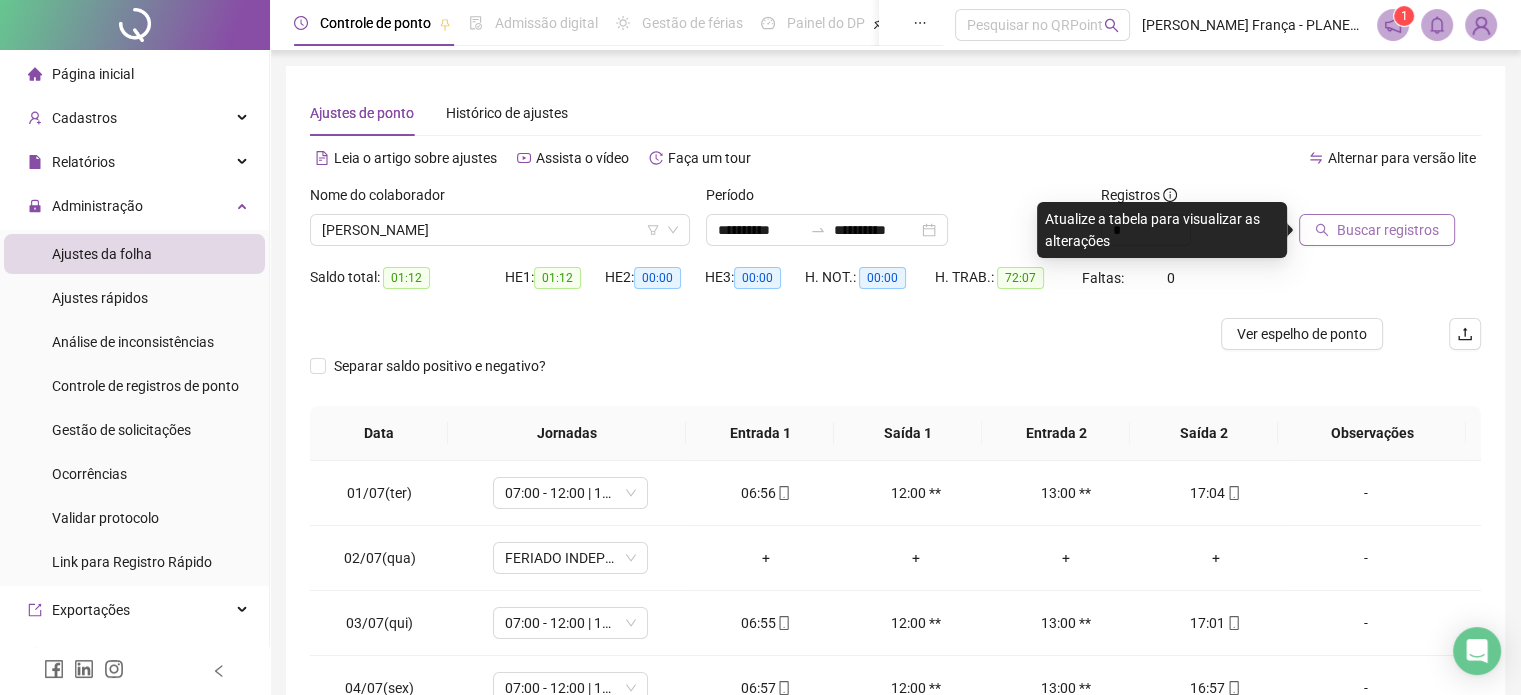 click on "Buscar registros" at bounding box center [1388, 230] 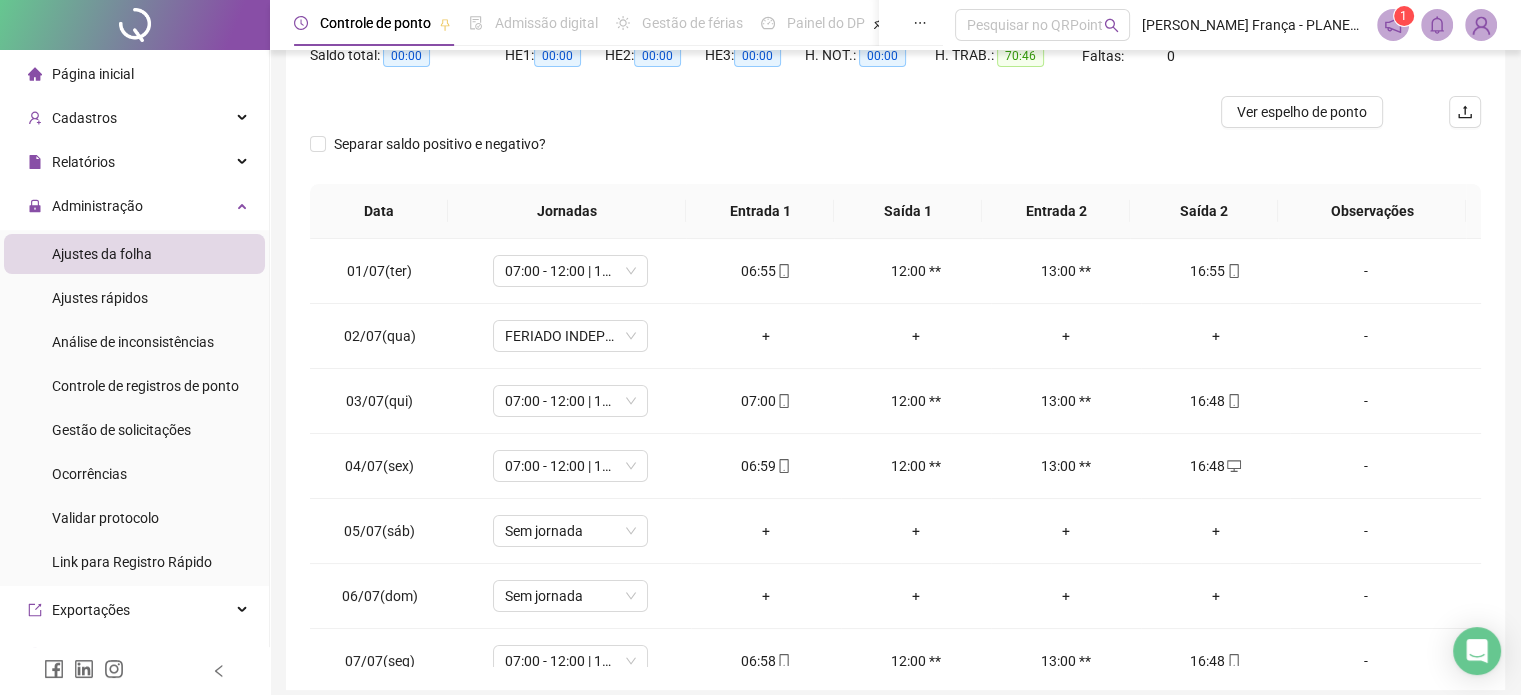 scroll, scrollTop: 302, scrollLeft: 0, axis: vertical 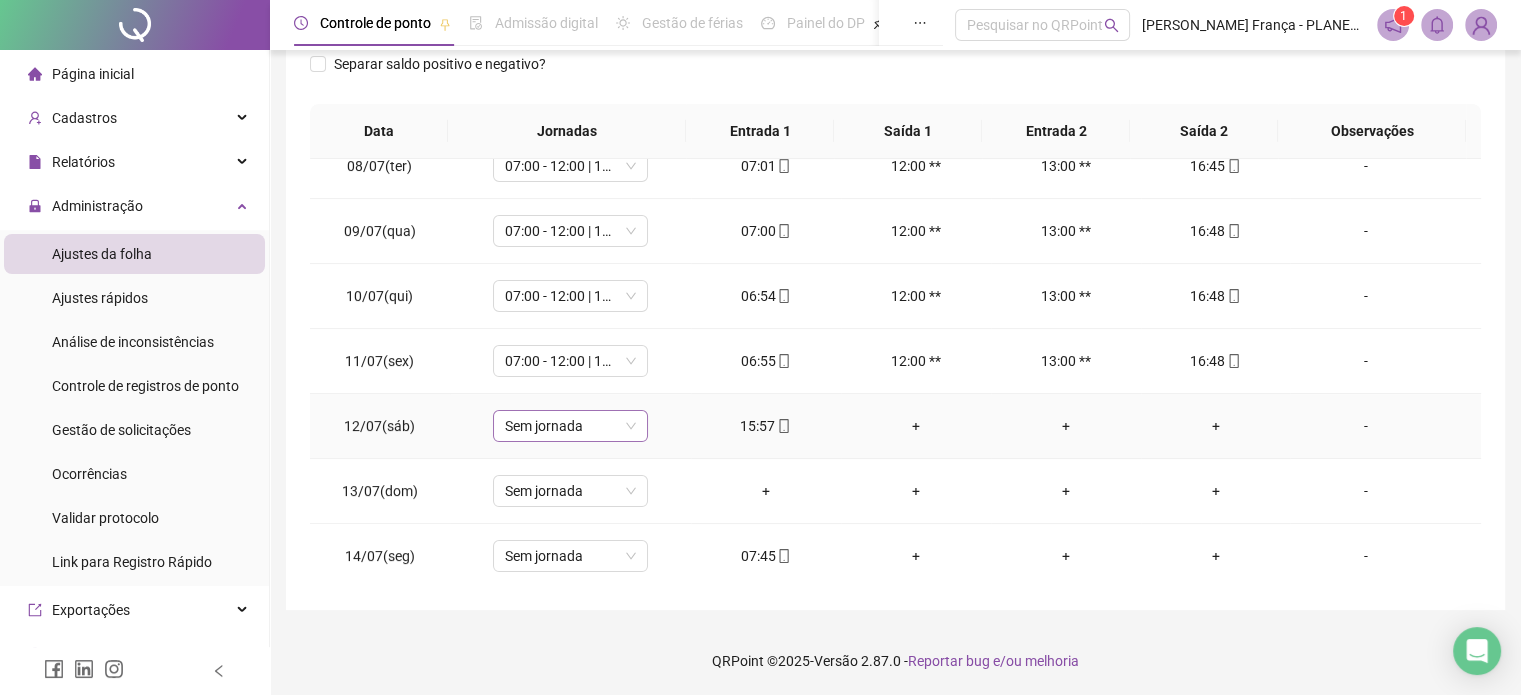 click on "Sem jornada" at bounding box center (570, 426) 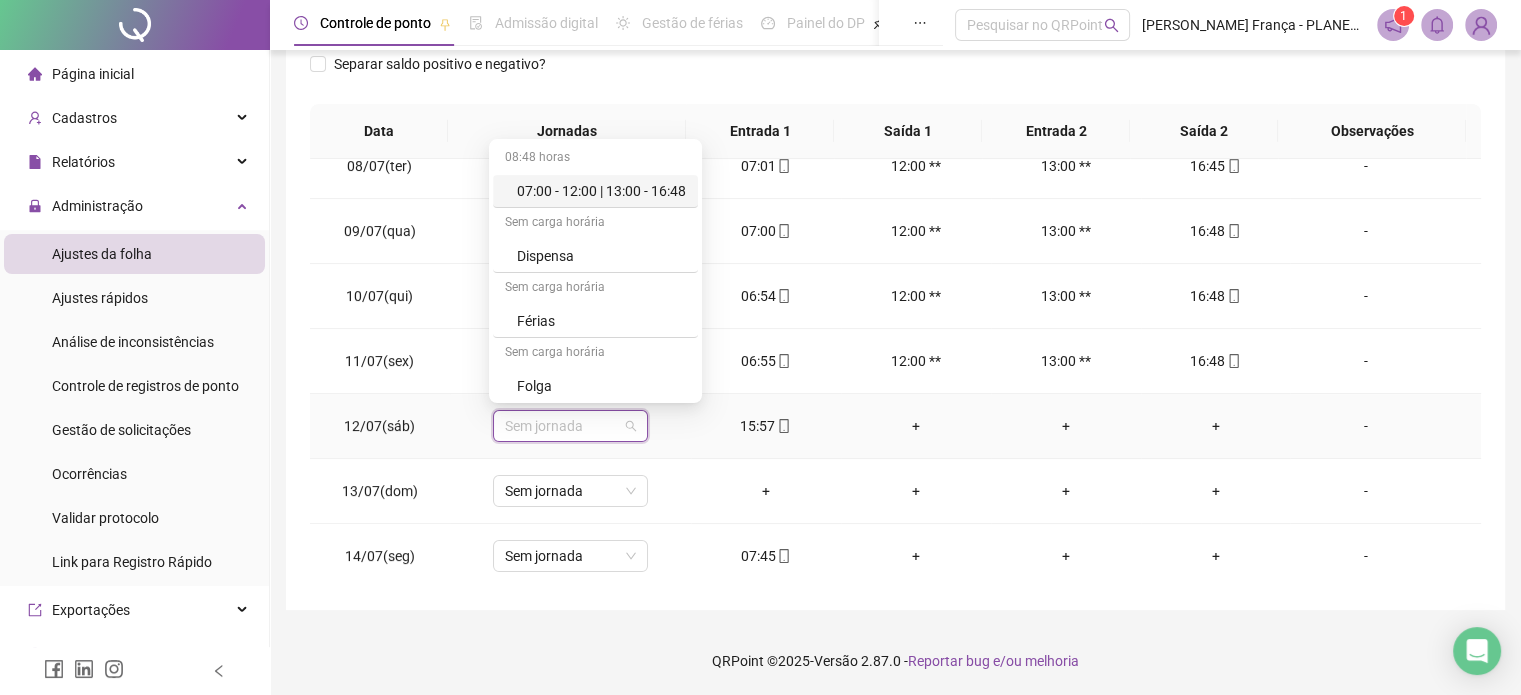 click on "07:00 - 12:00 | 13:00 - 16:48" at bounding box center [601, 191] 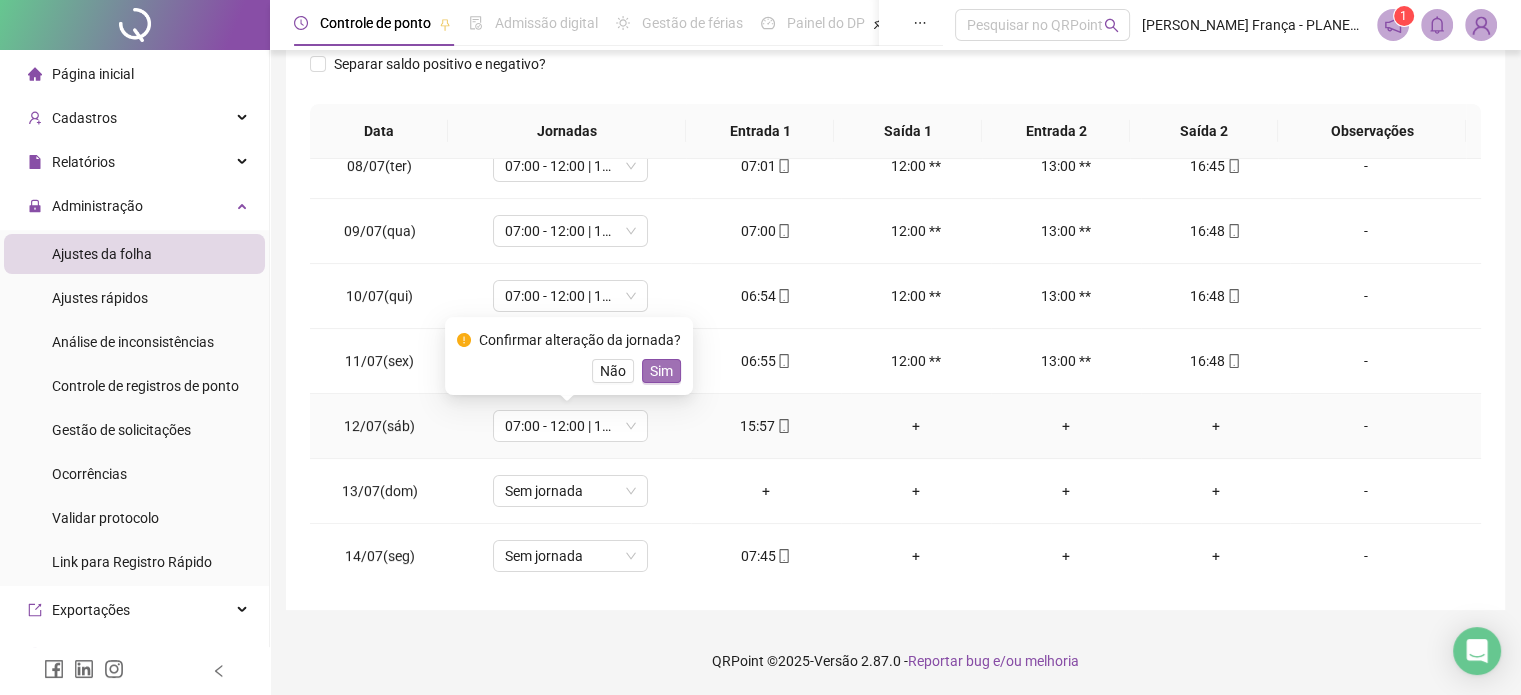 click on "Sim" at bounding box center [661, 371] 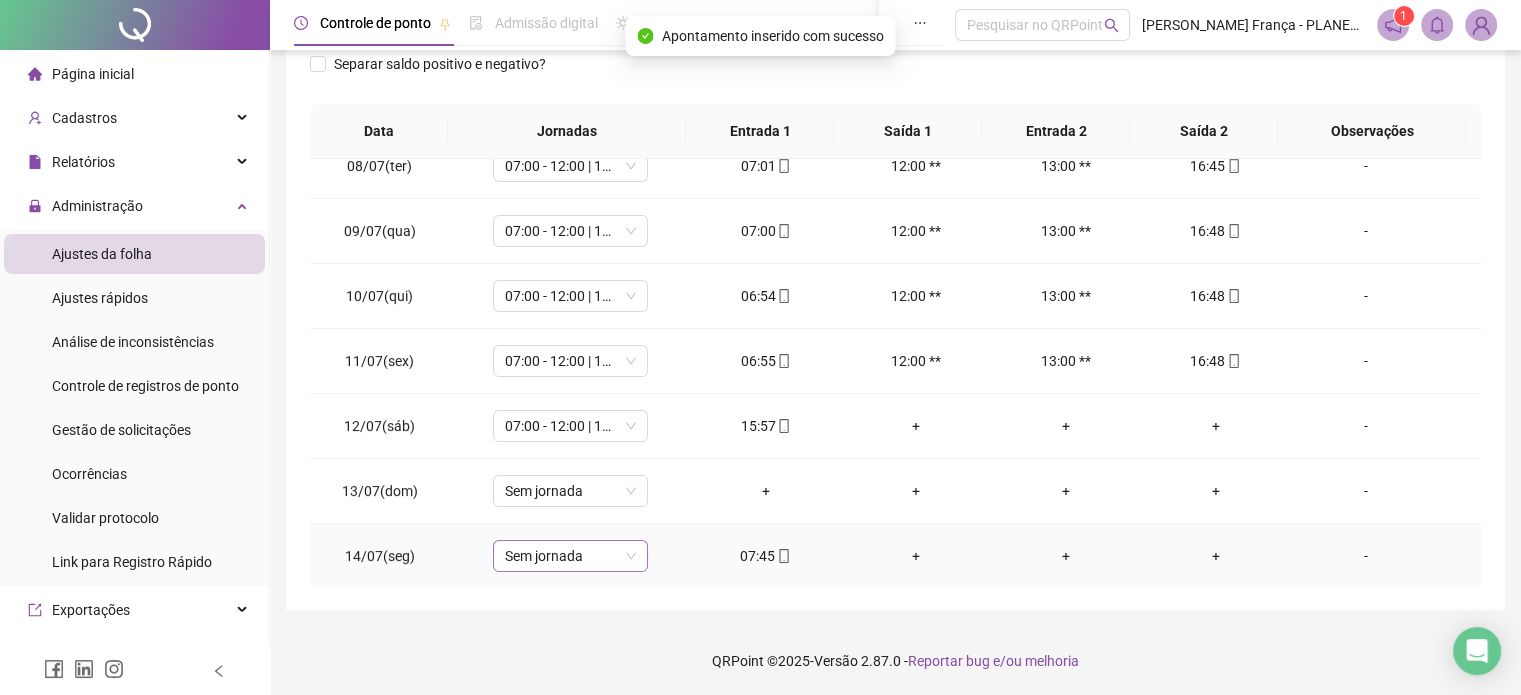 click on "Sem jornada" at bounding box center [570, 556] 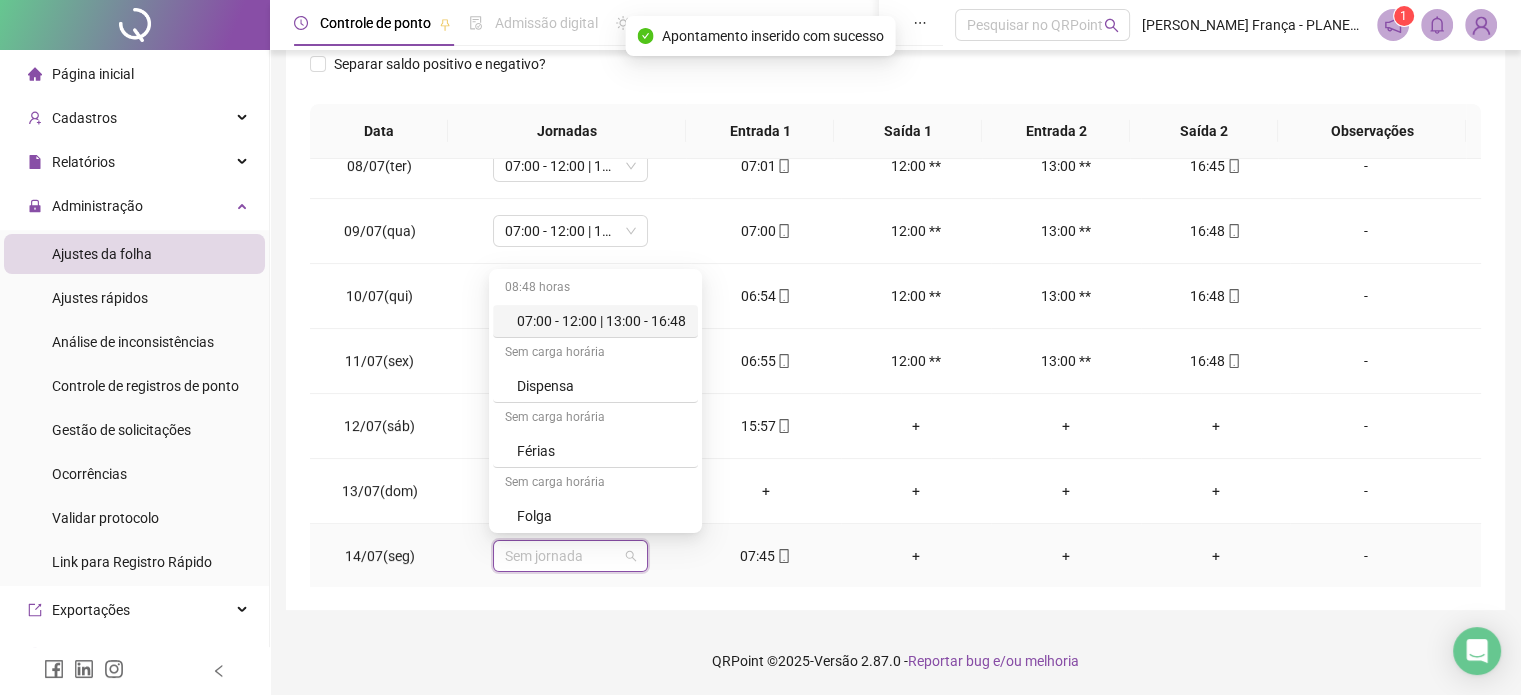 click on "07:00 - 12:00 | 13:00 - 16:48" at bounding box center [601, 321] 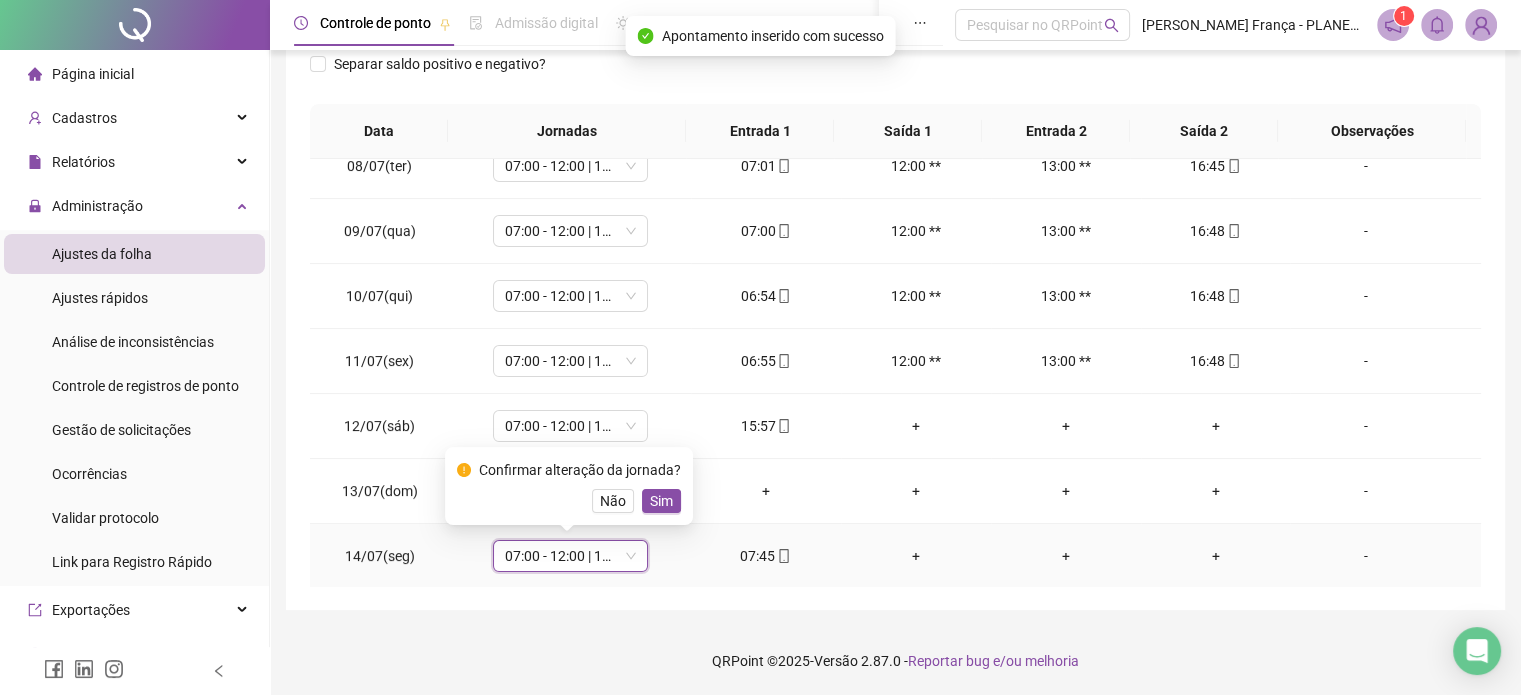 drag, startPoint x: 657, startPoint y: 499, endPoint x: 652, endPoint y: 517, distance: 18.681541 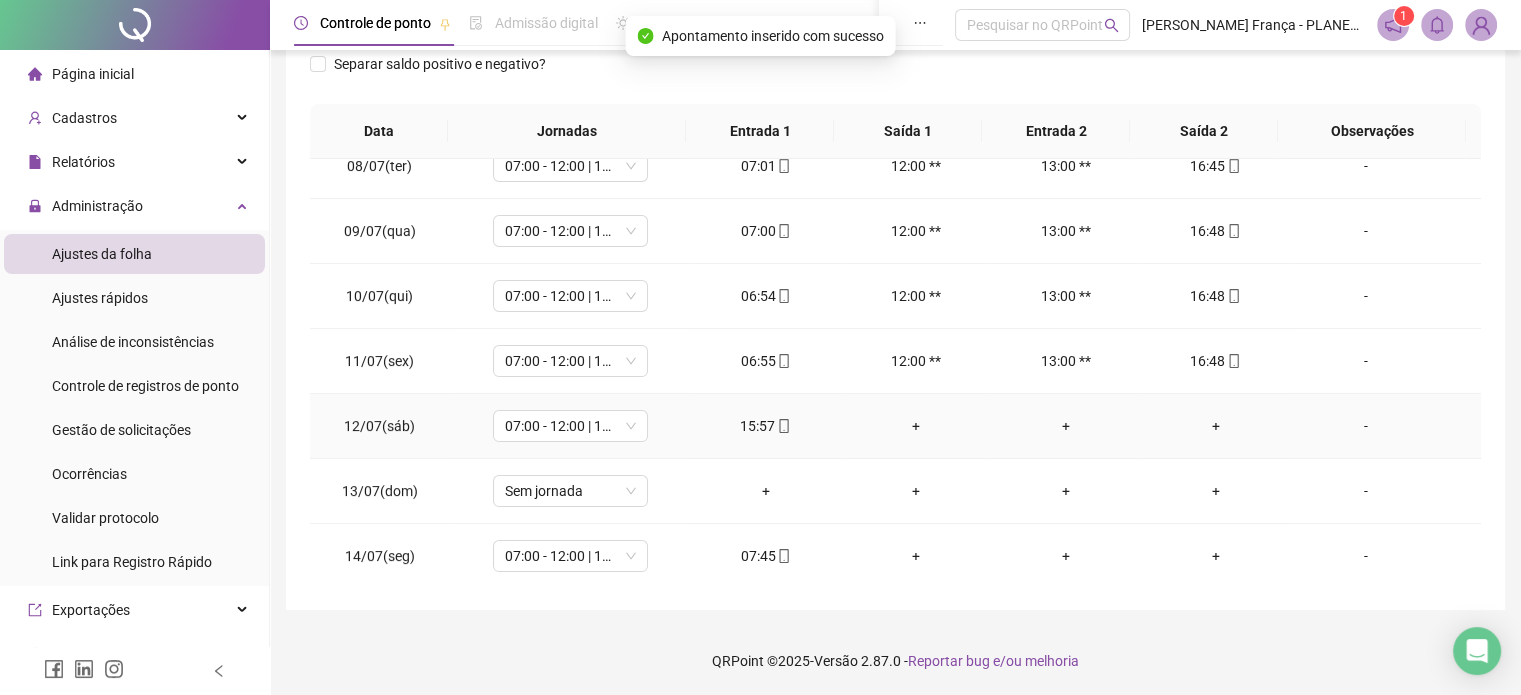click on "15:57" at bounding box center (766, 426) 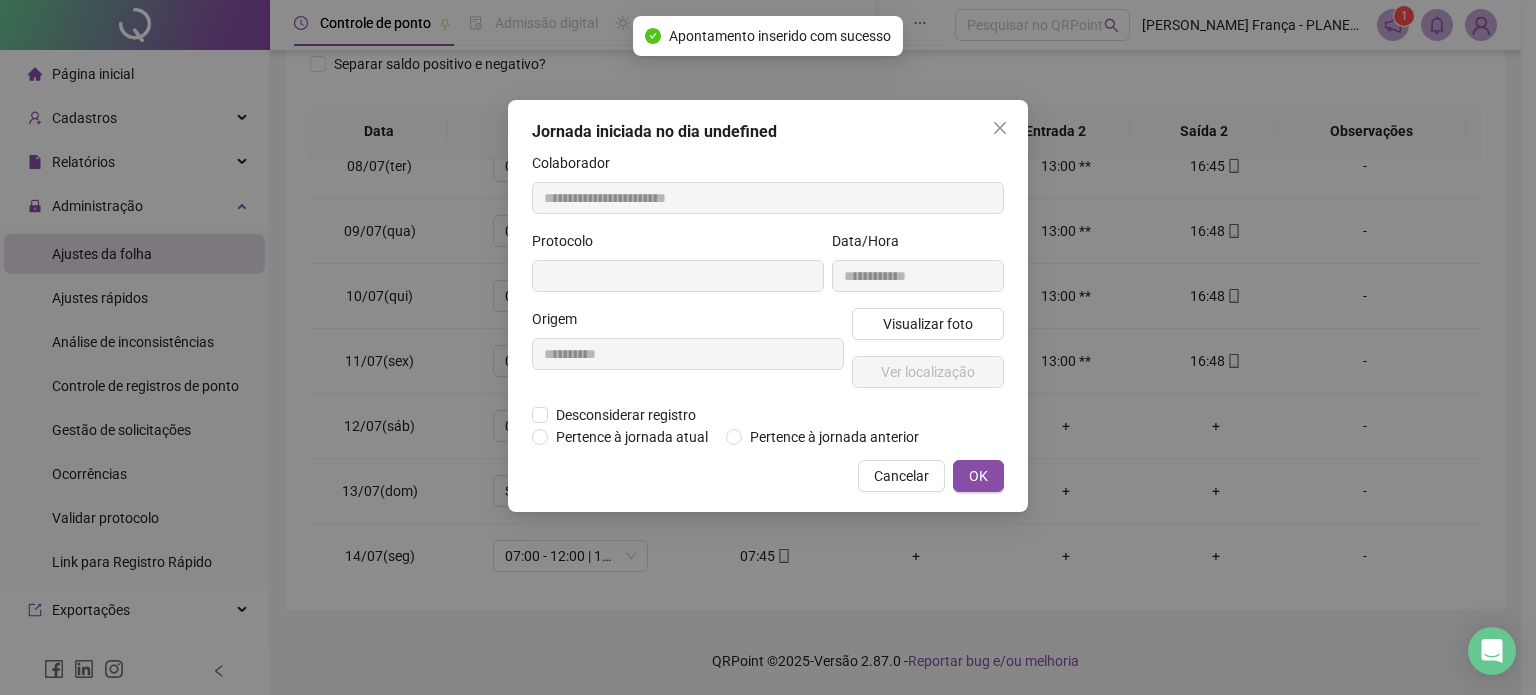 type on "**********" 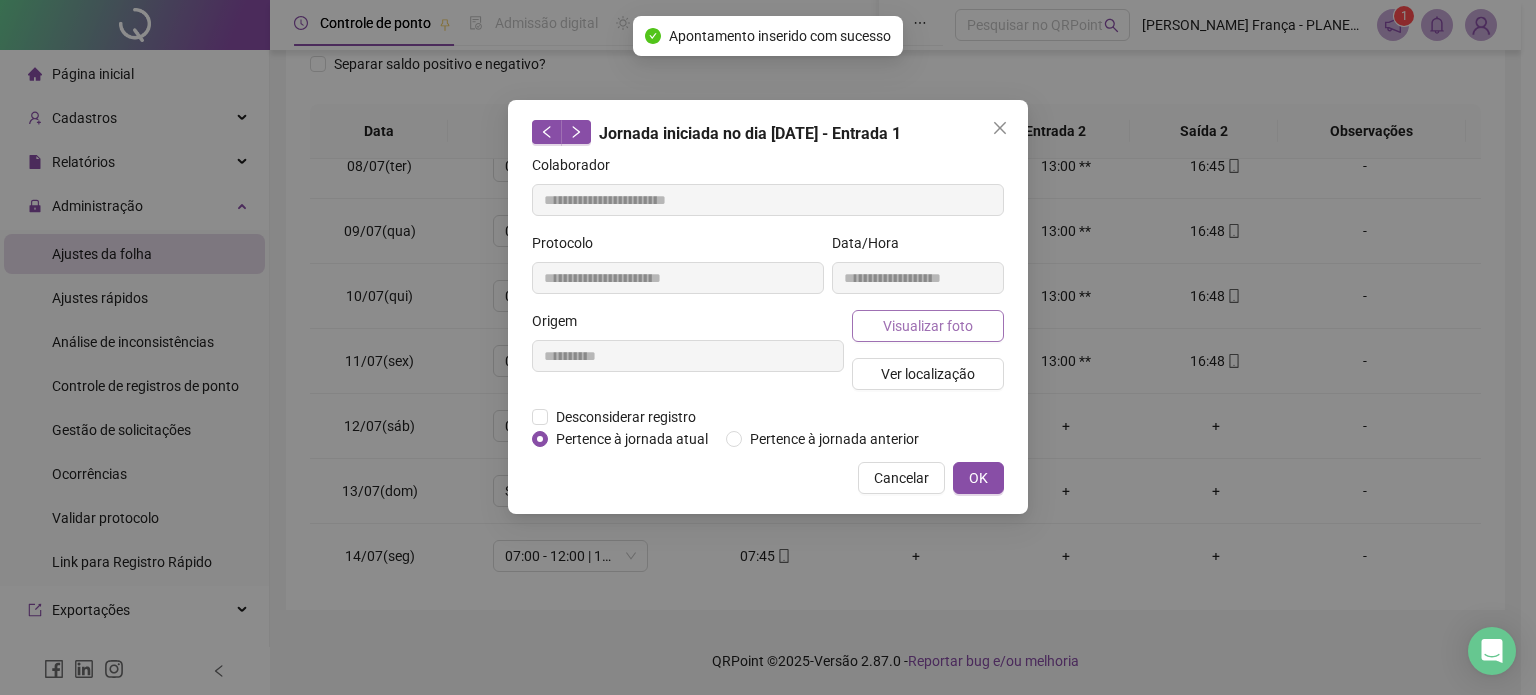 click on "Visualizar foto" at bounding box center (928, 326) 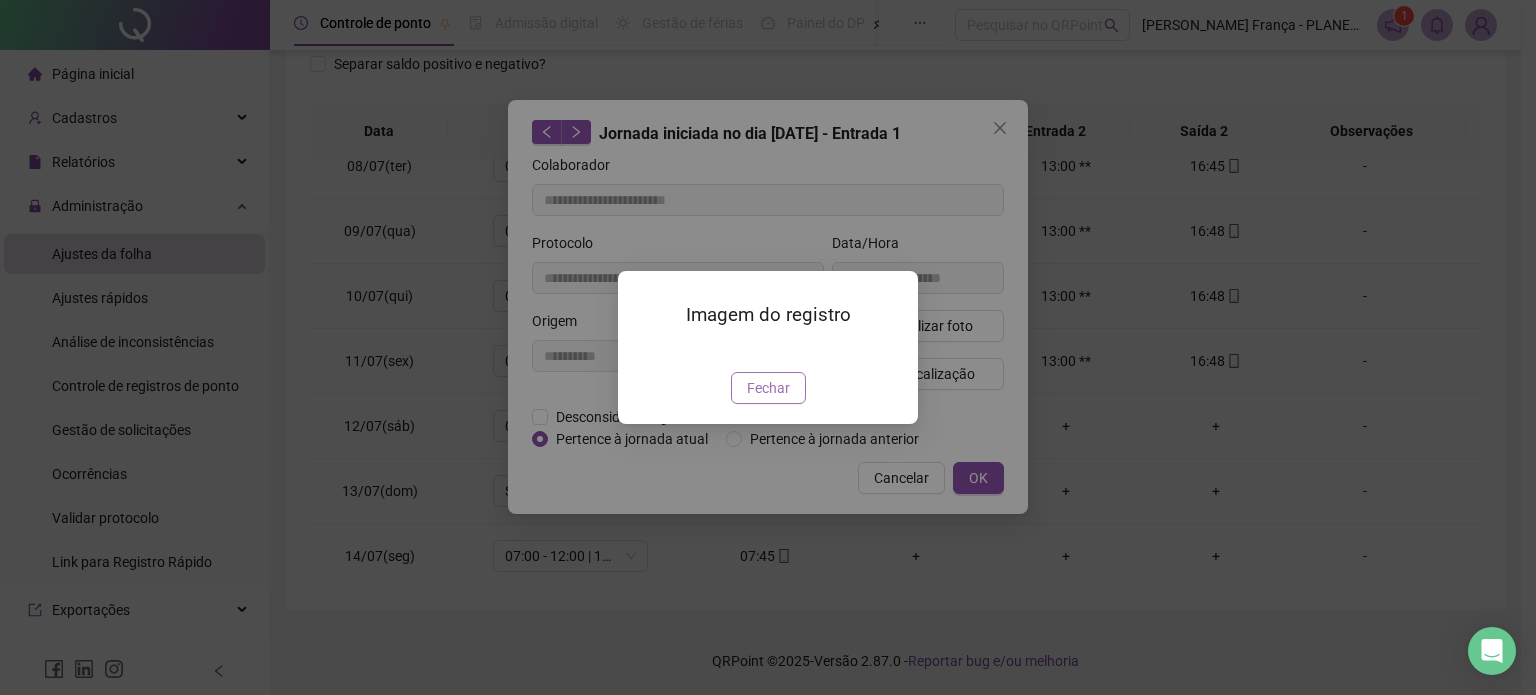 drag, startPoint x: 779, startPoint y: 495, endPoint x: 878, endPoint y: 472, distance: 101.636604 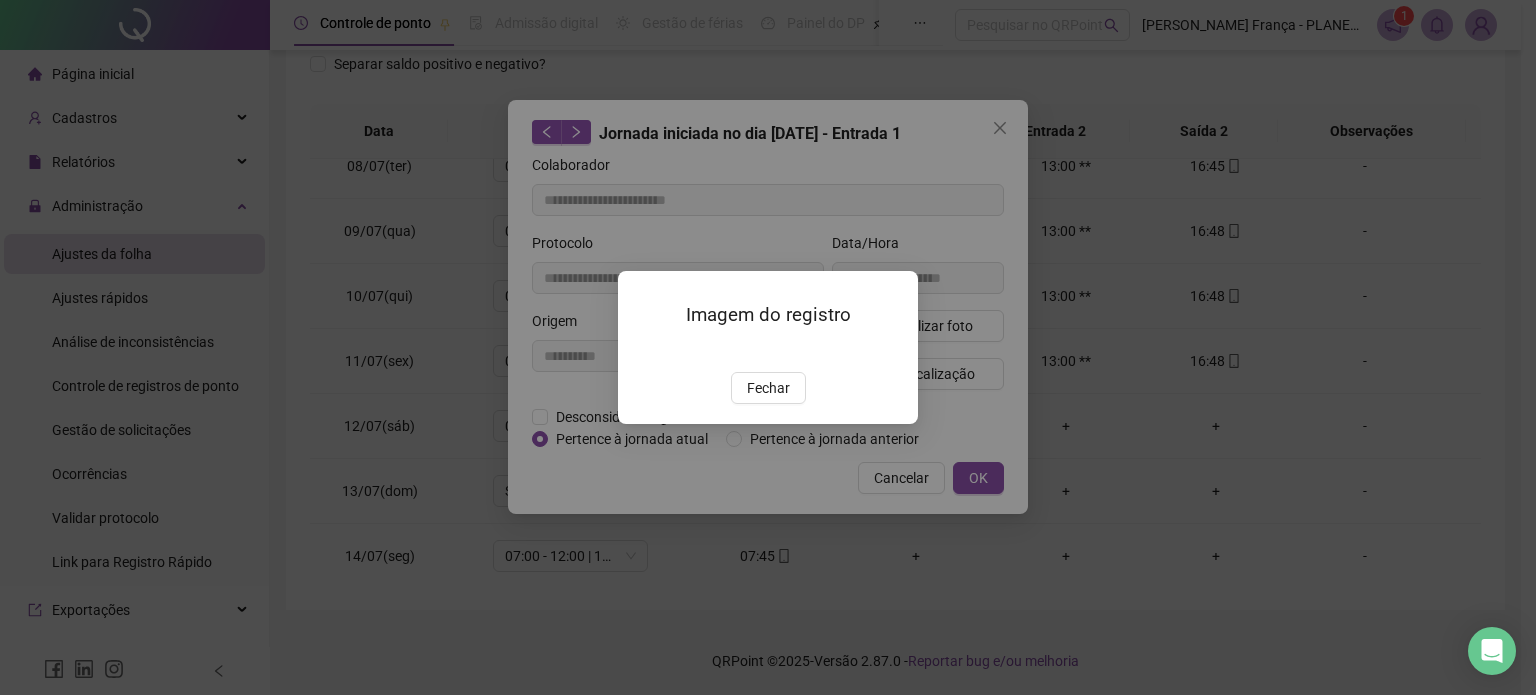 click on "Fechar" at bounding box center [768, 388] 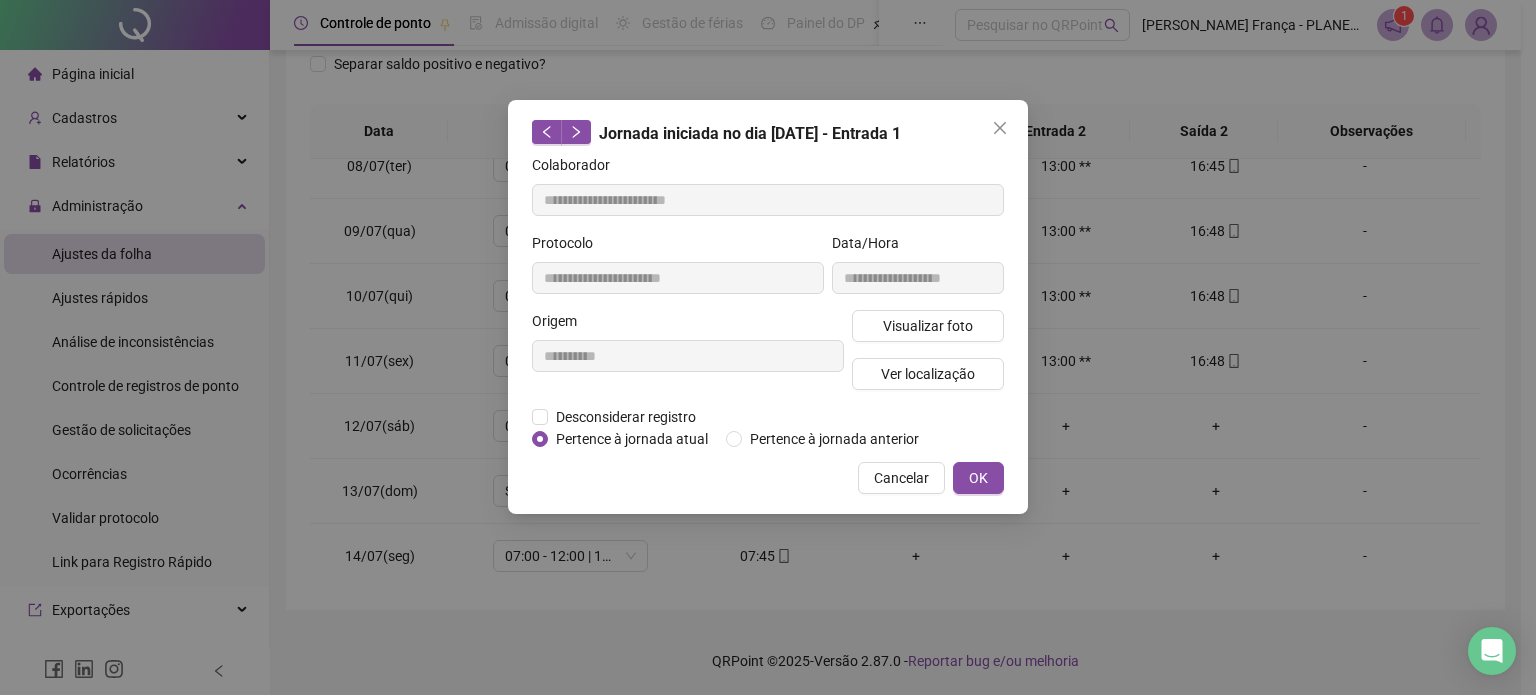 click on "OK" at bounding box center (978, 478) 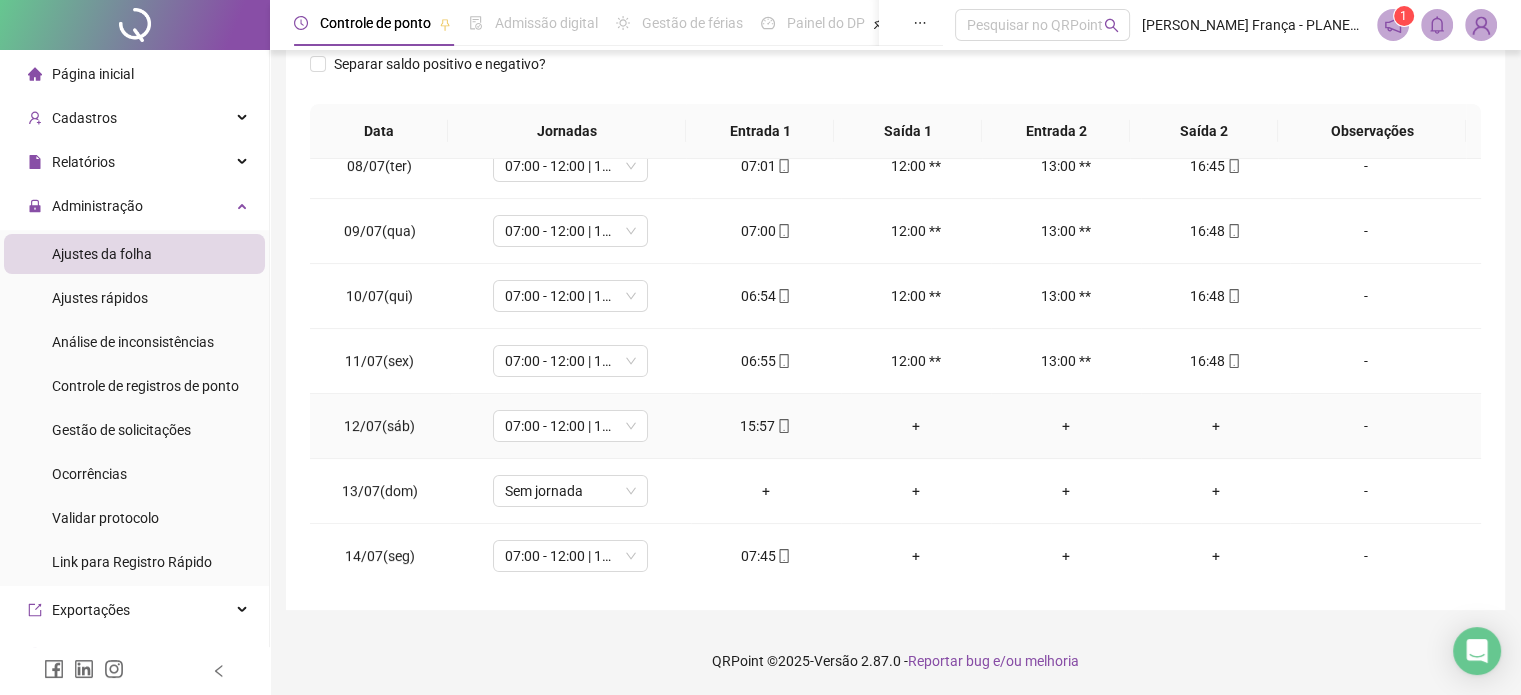 click at bounding box center [783, 426] 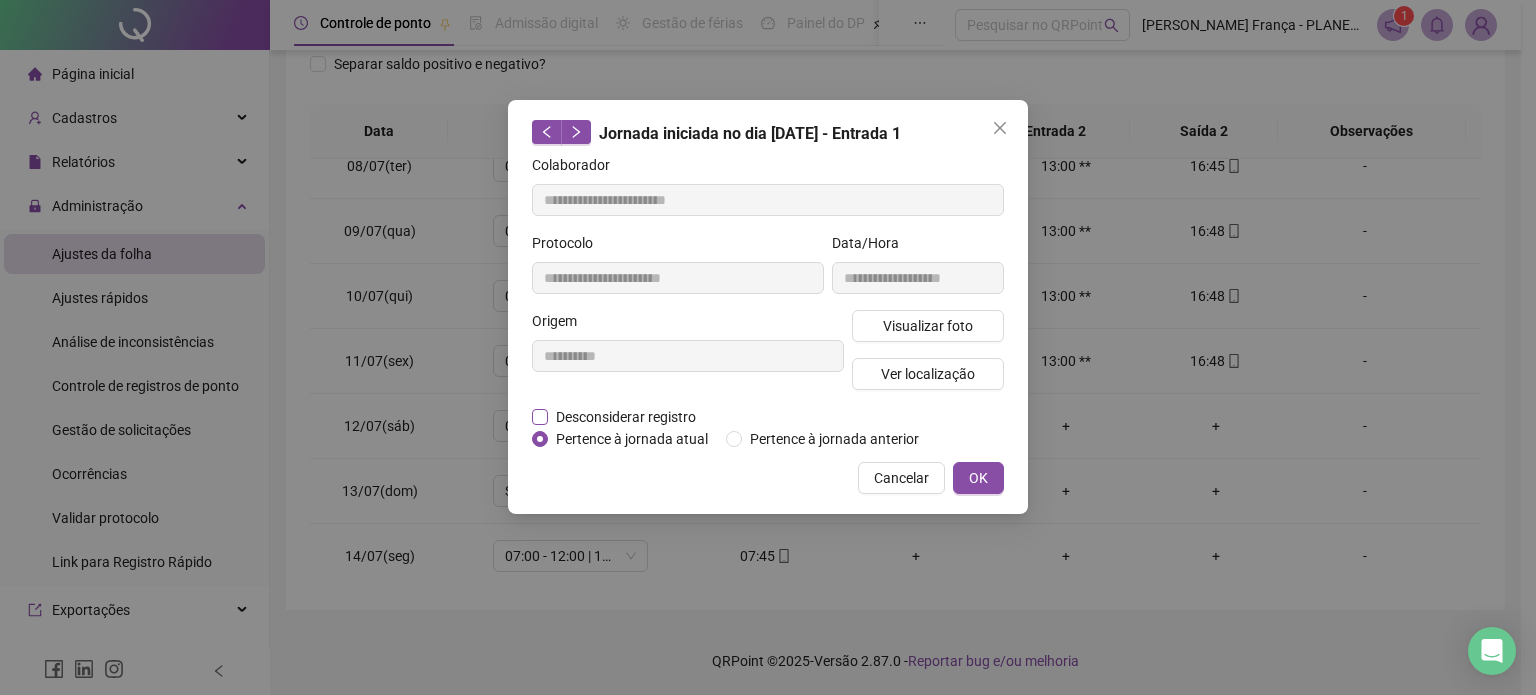 click on "Desconsiderar registro" at bounding box center [626, 417] 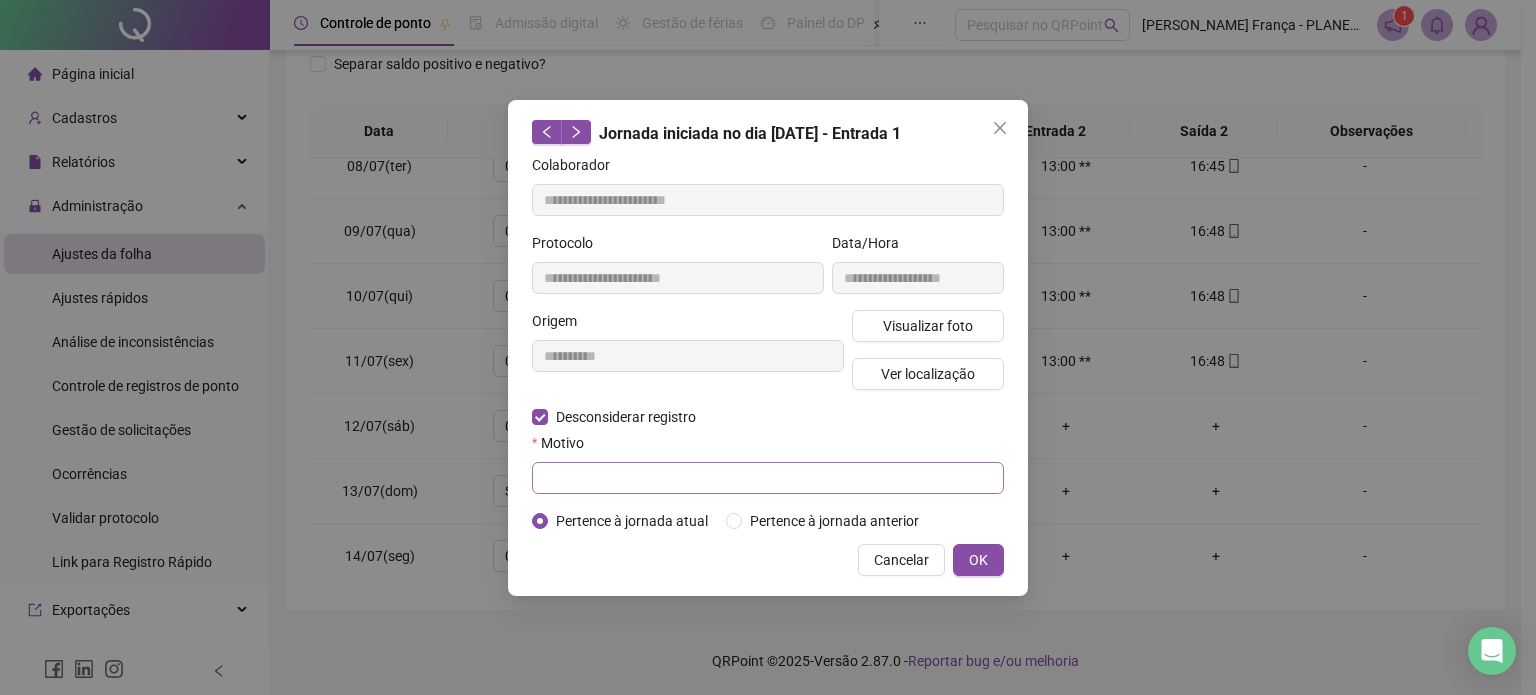 click on "Motivo" at bounding box center (768, 447) 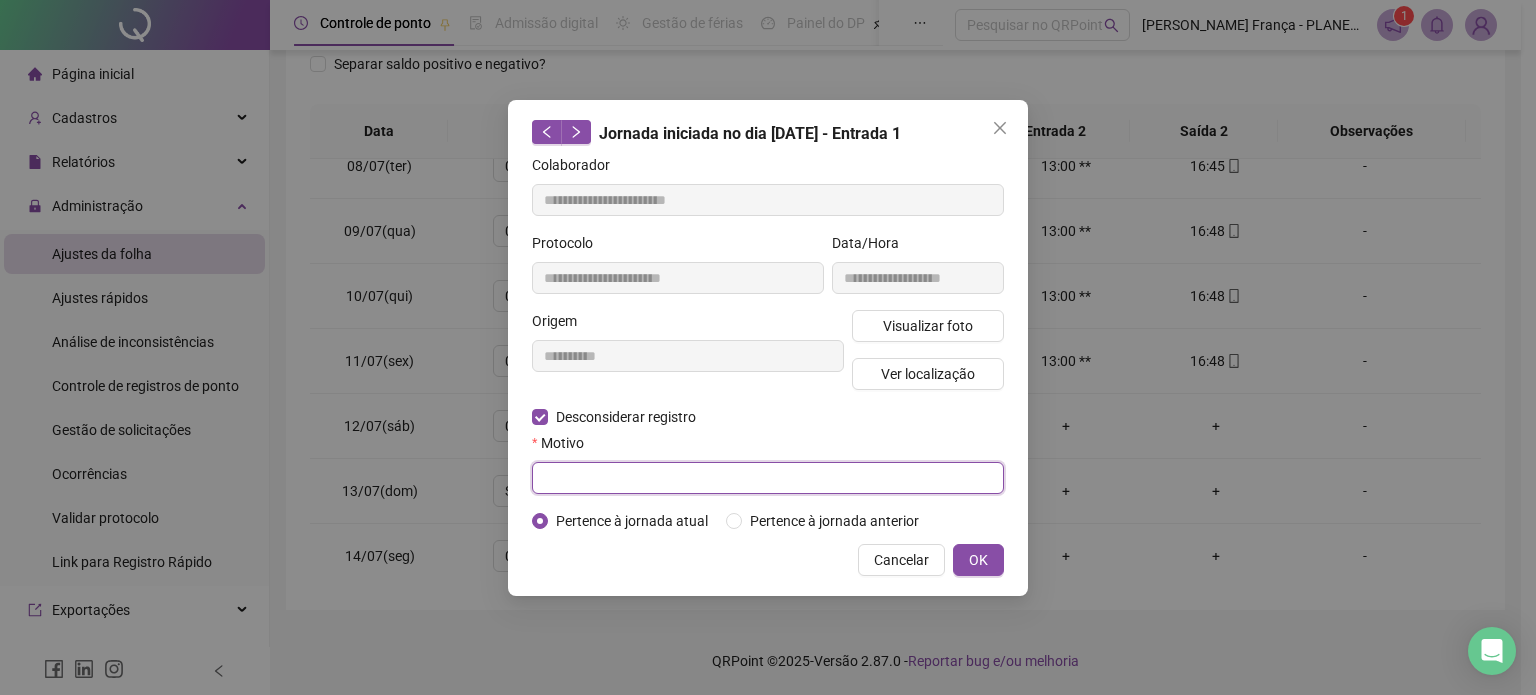 click at bounding box center (768, 478) 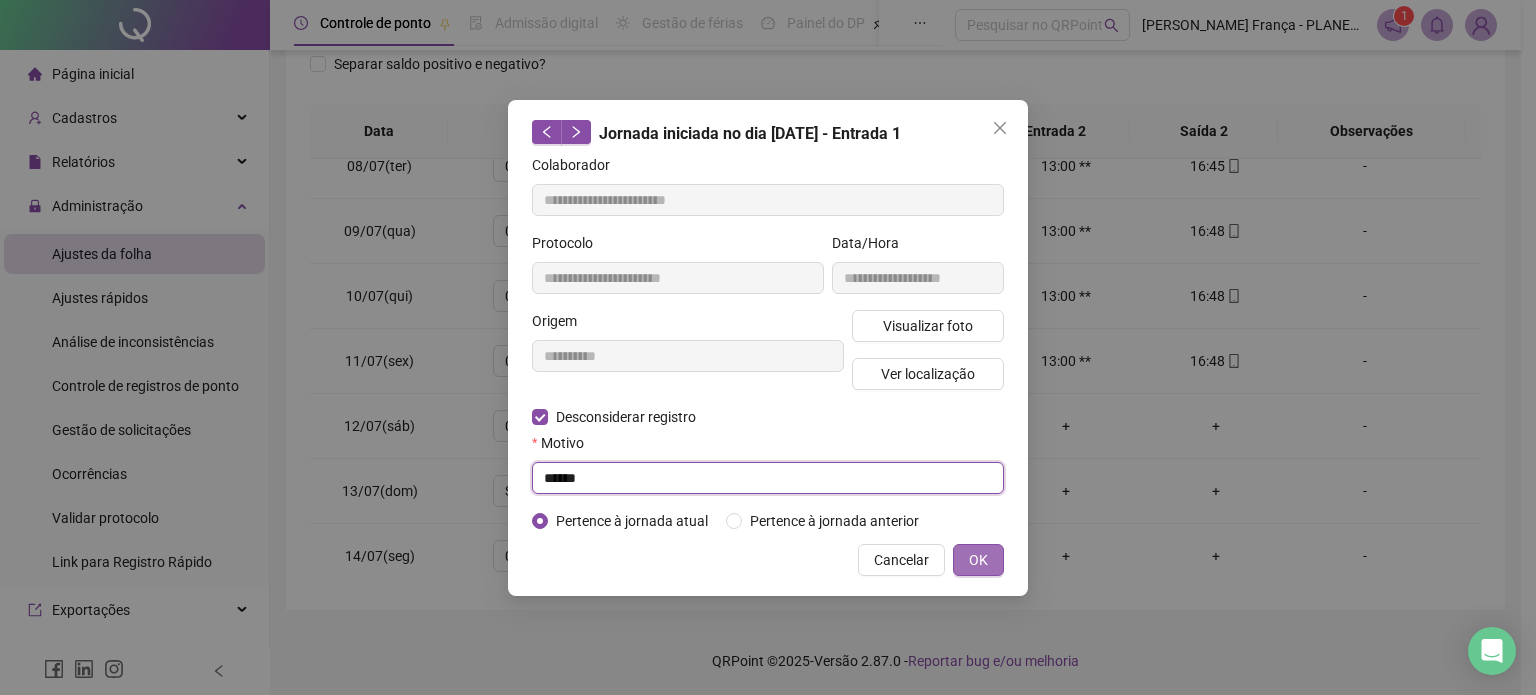 type on "******" 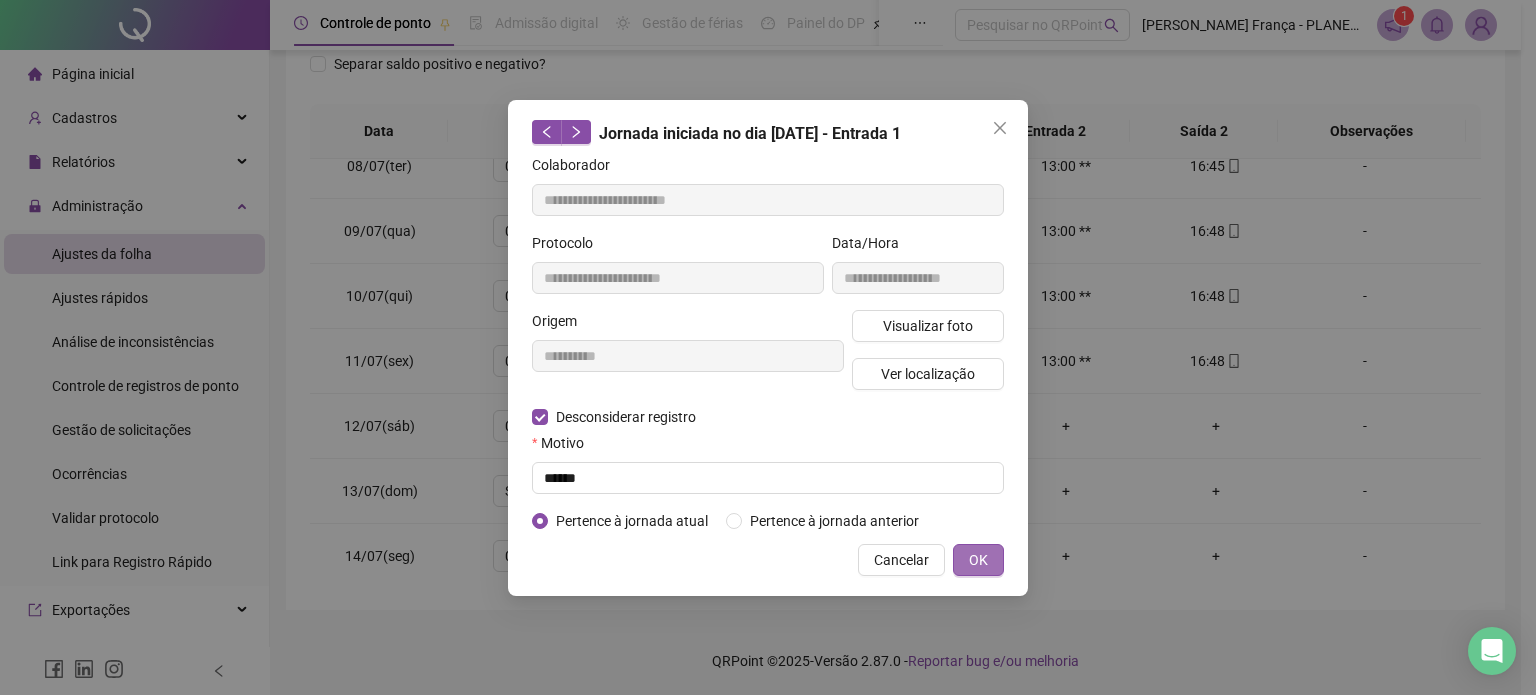 click on "OK" at bounding box center [978, 560] 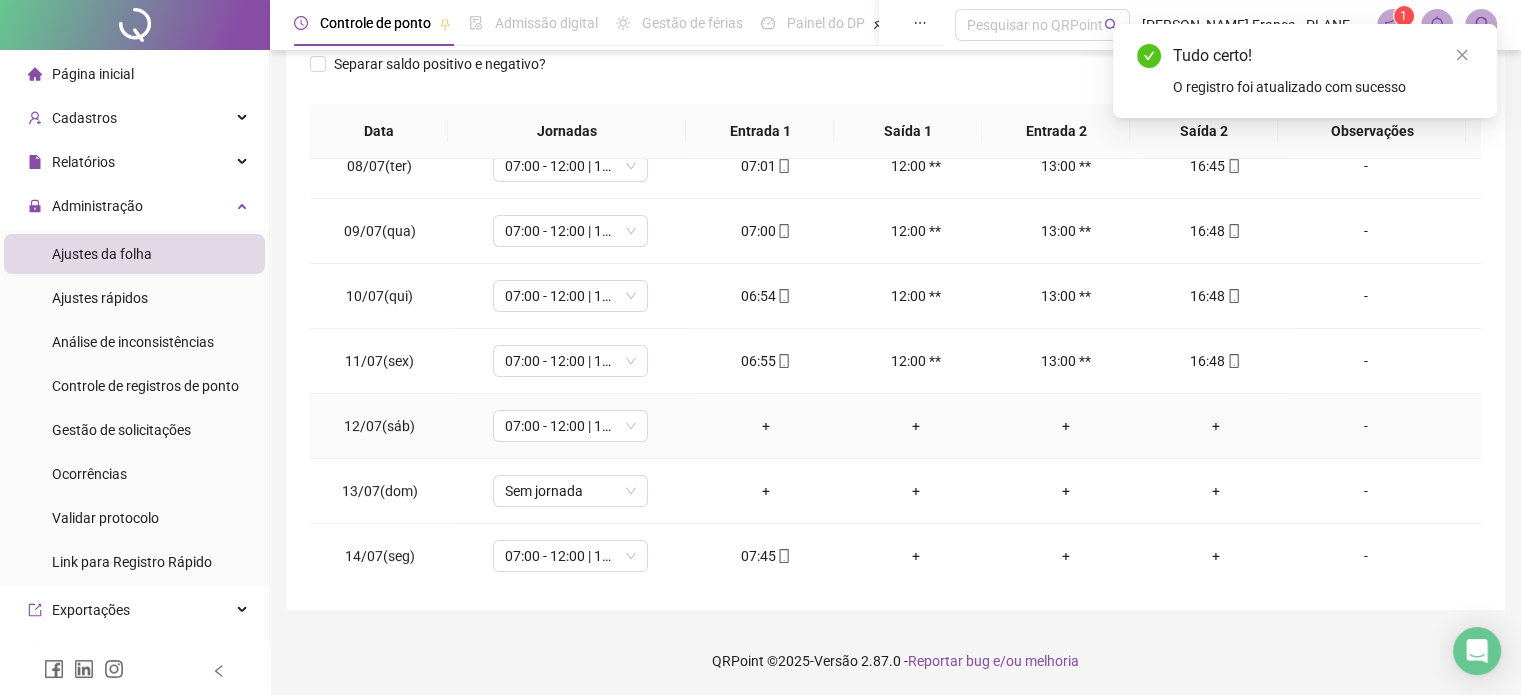 click on "+" at bounding box center (766, 426) 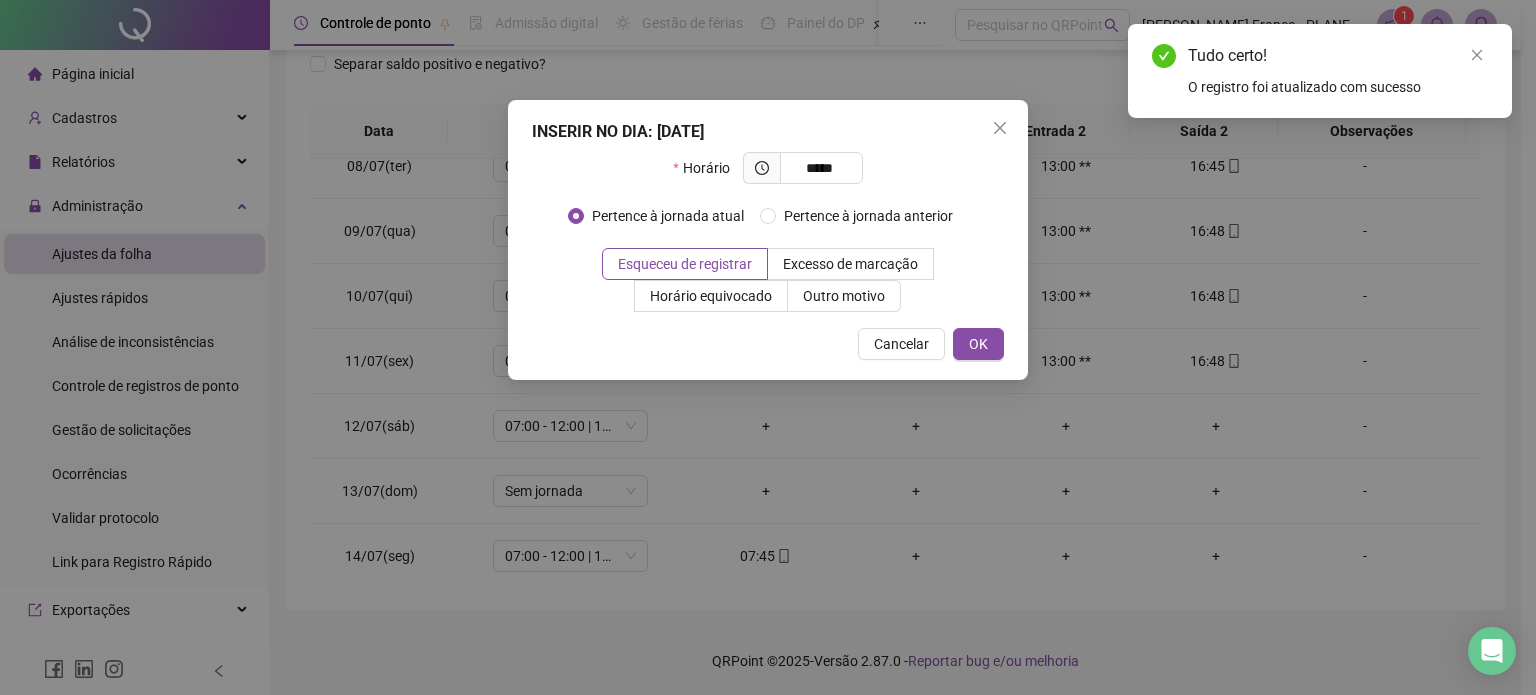 type on "*****" 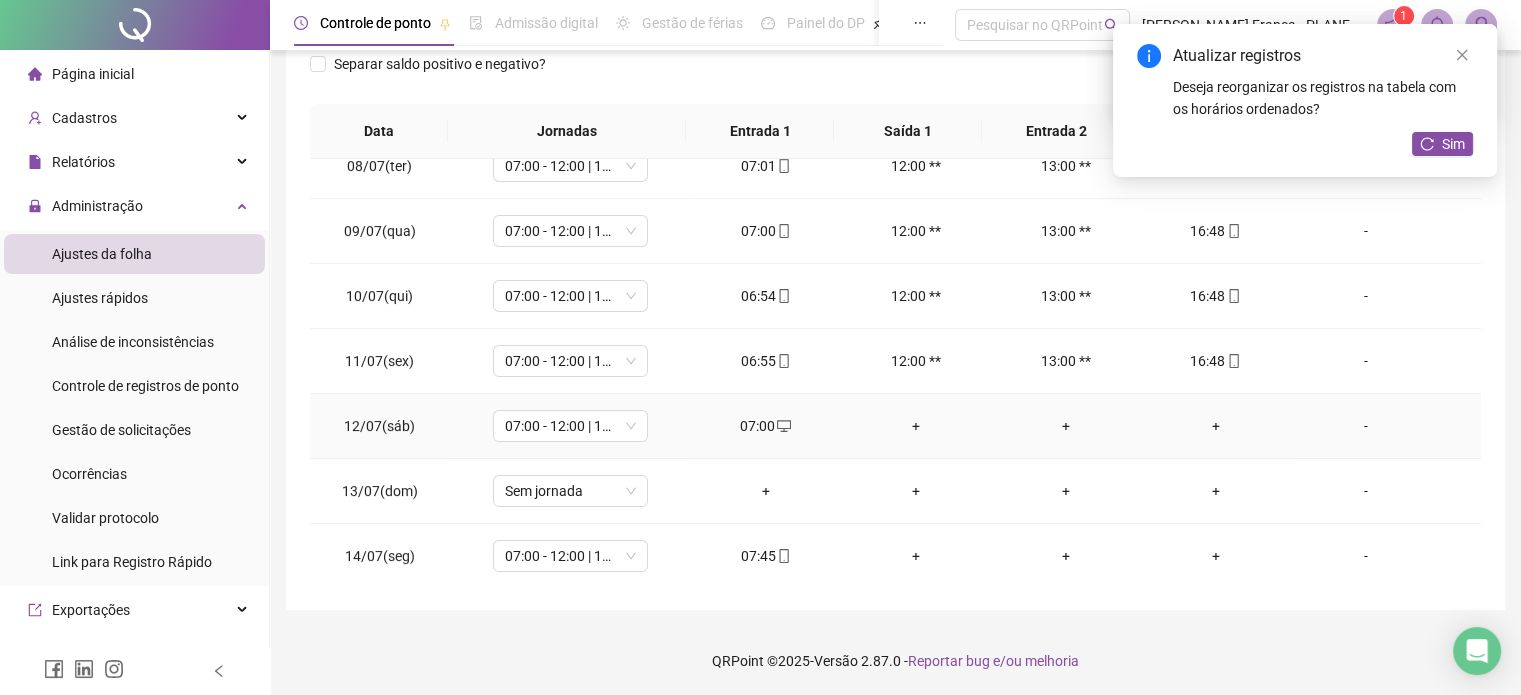 click on "+" at bounding box center (1216, 426) 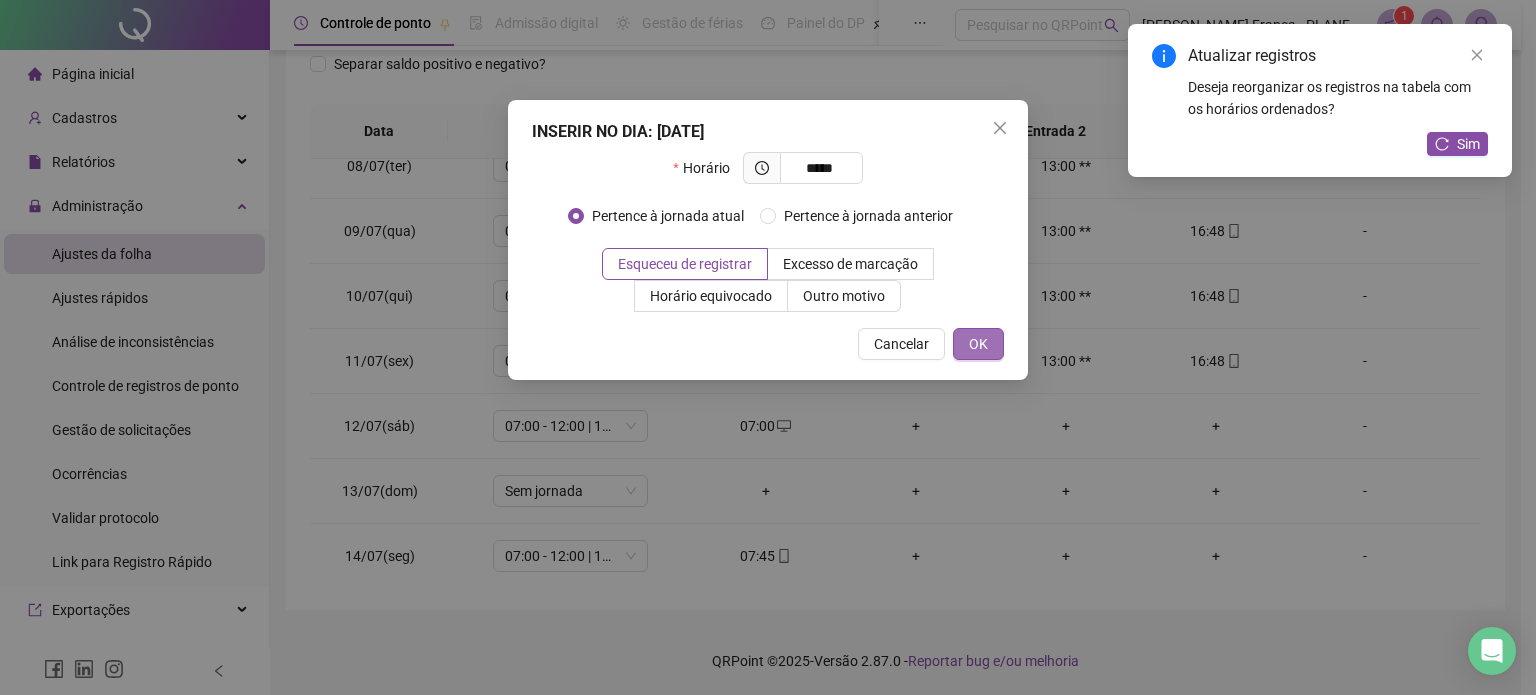 type on "*****" 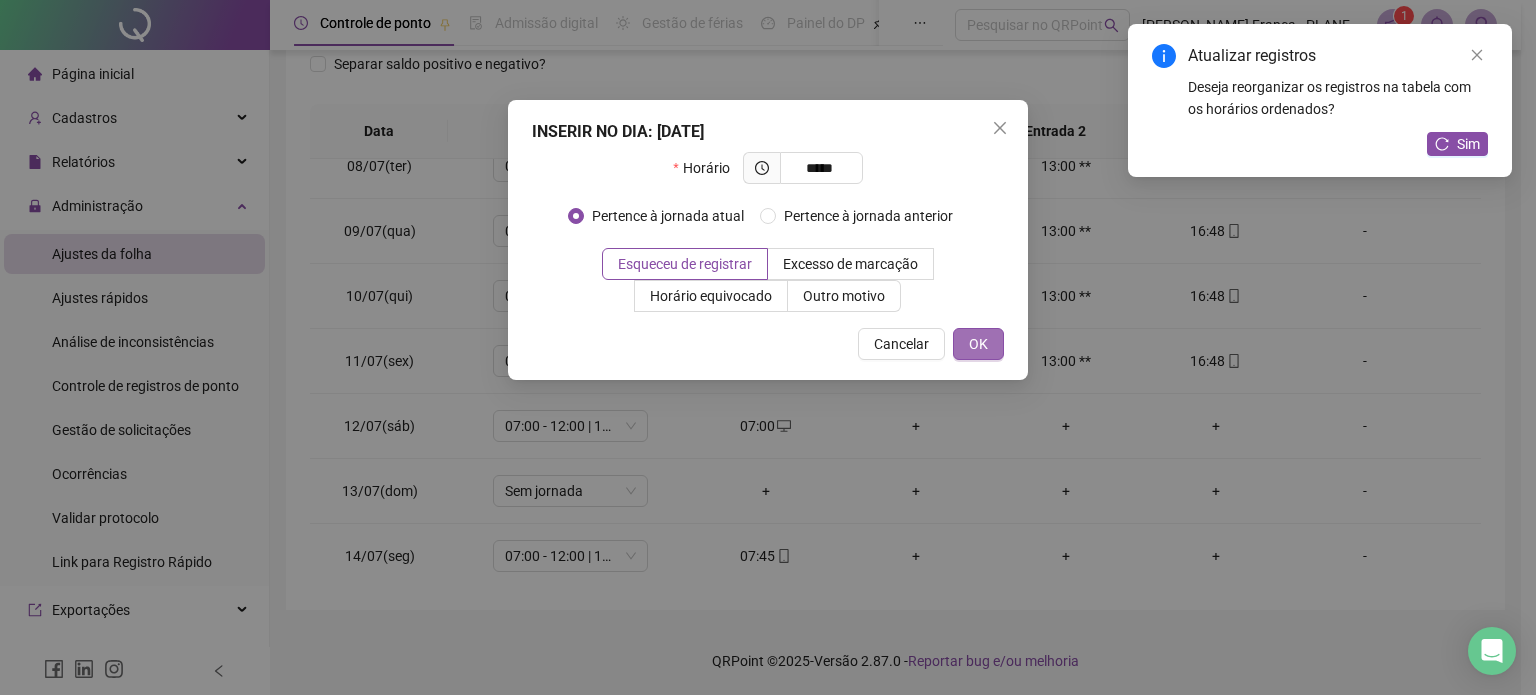 click on "OK" at bounding box center [978, 344] 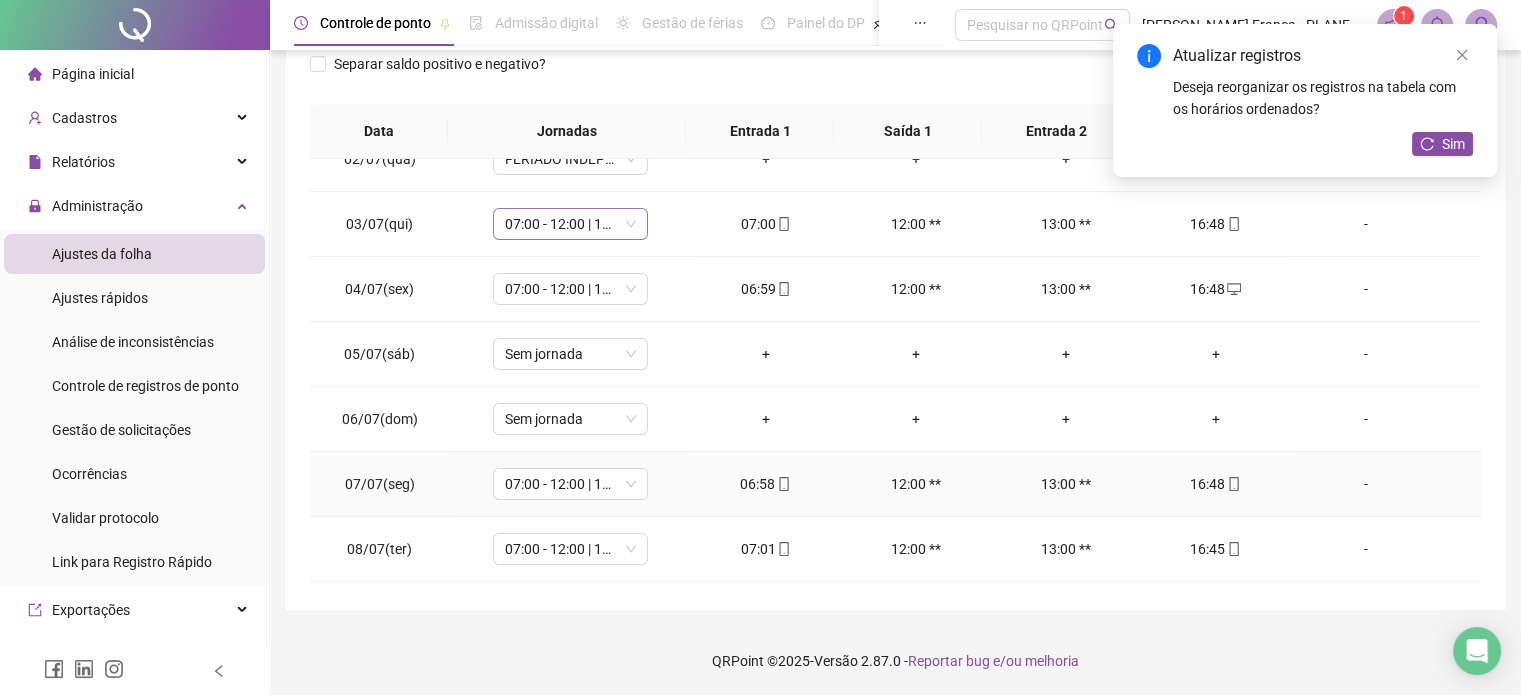scroll, scrollTop: 0, scrollLeft: 0, axis: both 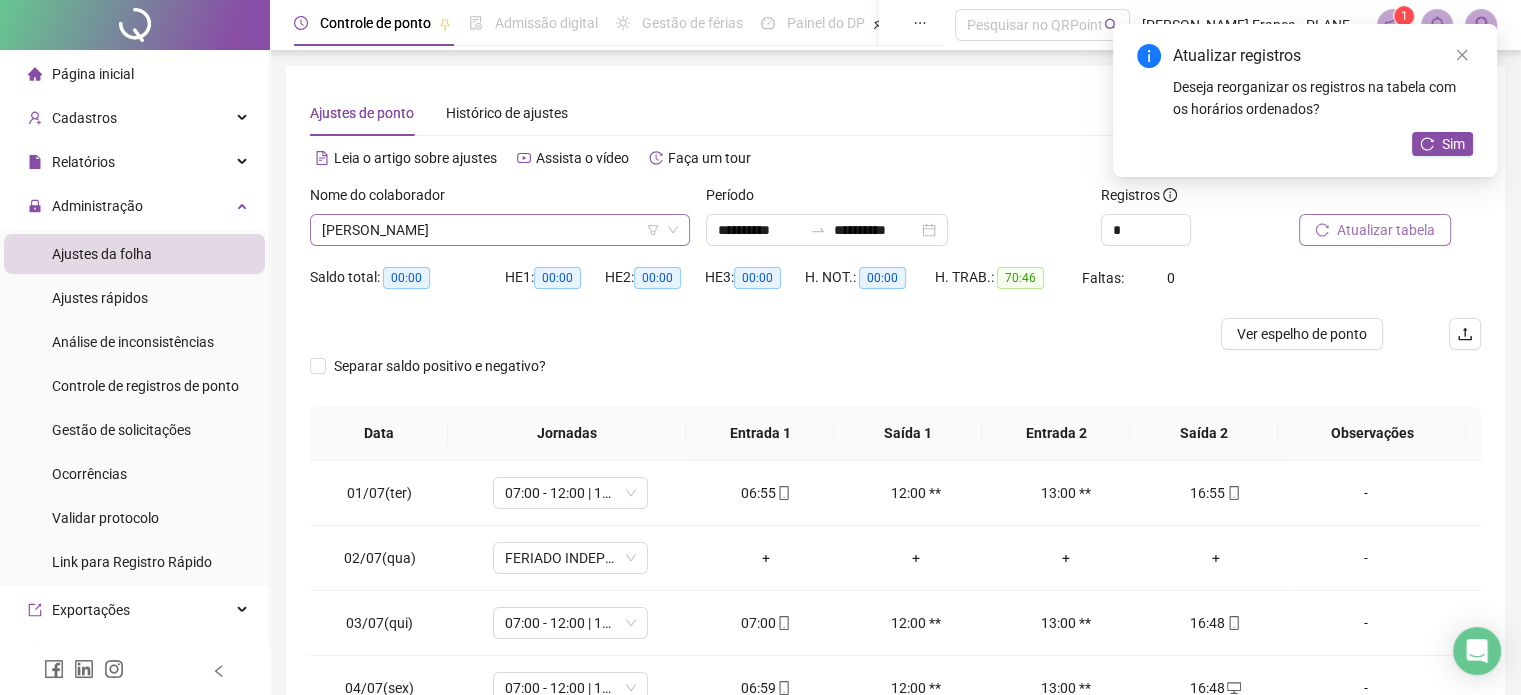 click on "[PERSON_NAME]" at bounding box center [500, 230] 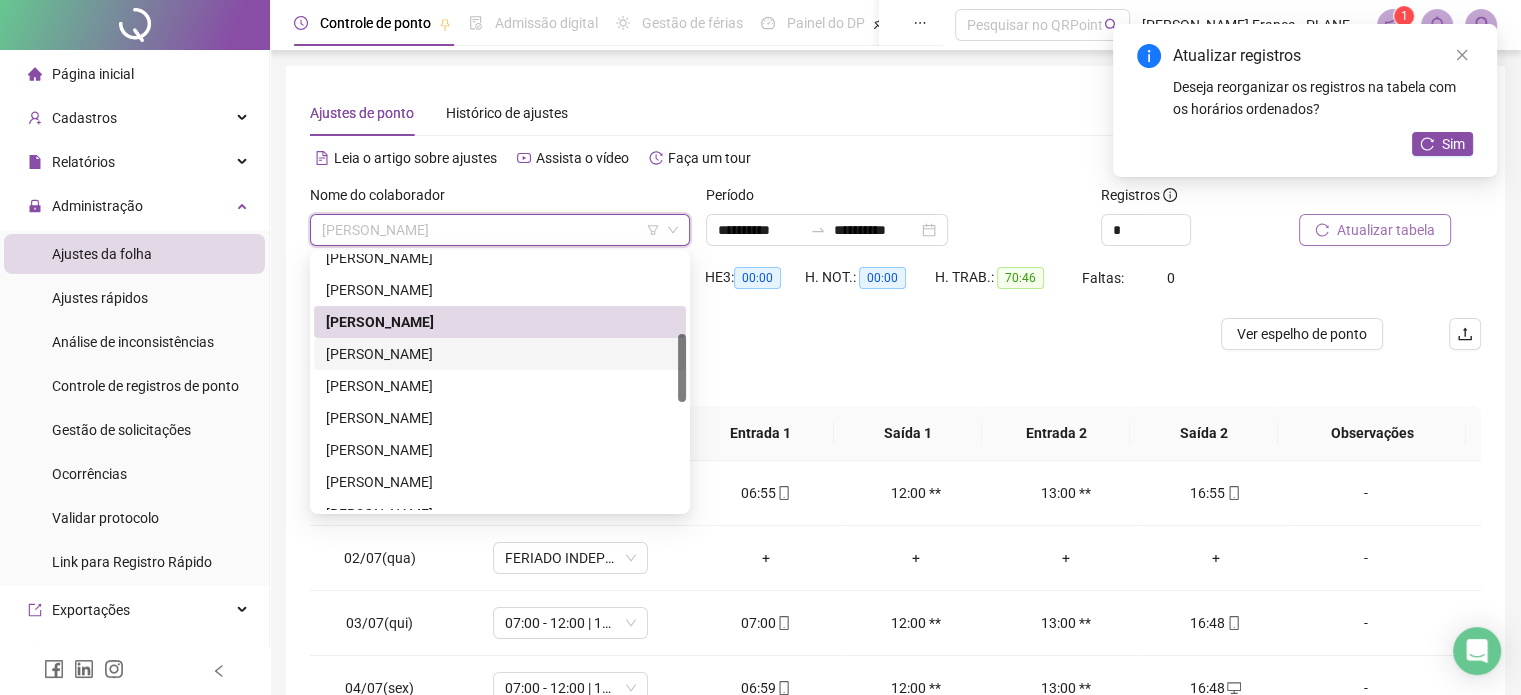 click on "[PERSON_NAME]" at bounding box center (500, 354) 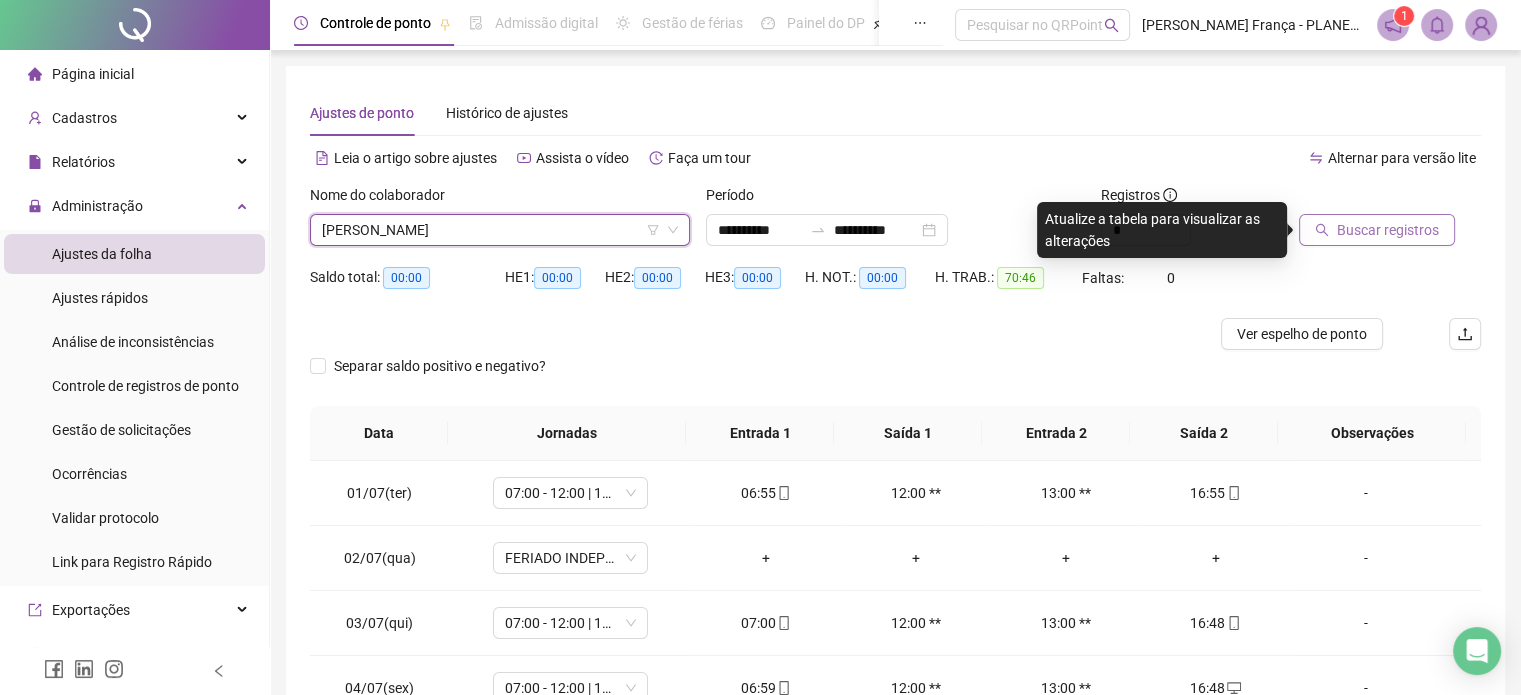 click on "Buscar registros" at bounding box center (1388, 230) 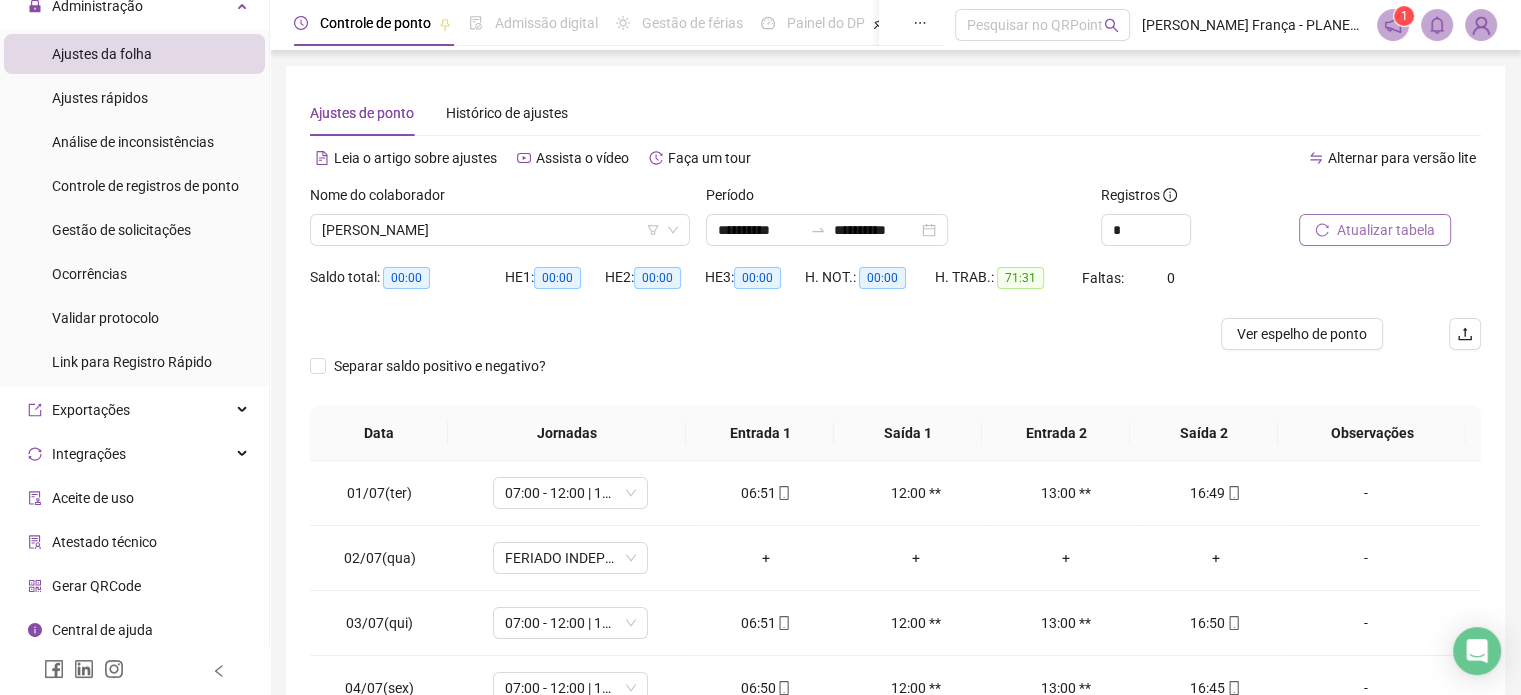 scroll, scrollTop: 203, scrollLeft: 0, axis: vertical 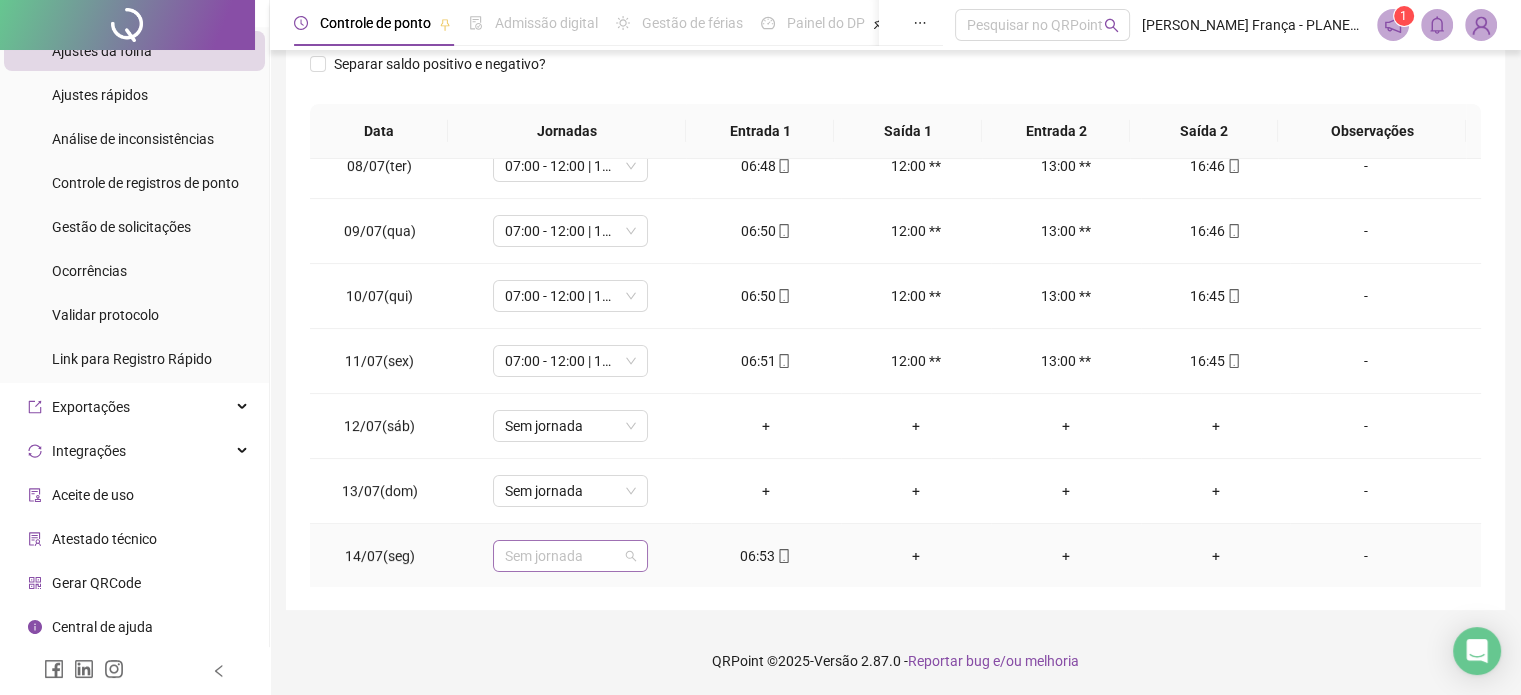 click on "Sem jornada" at bounding box center (570, 556) 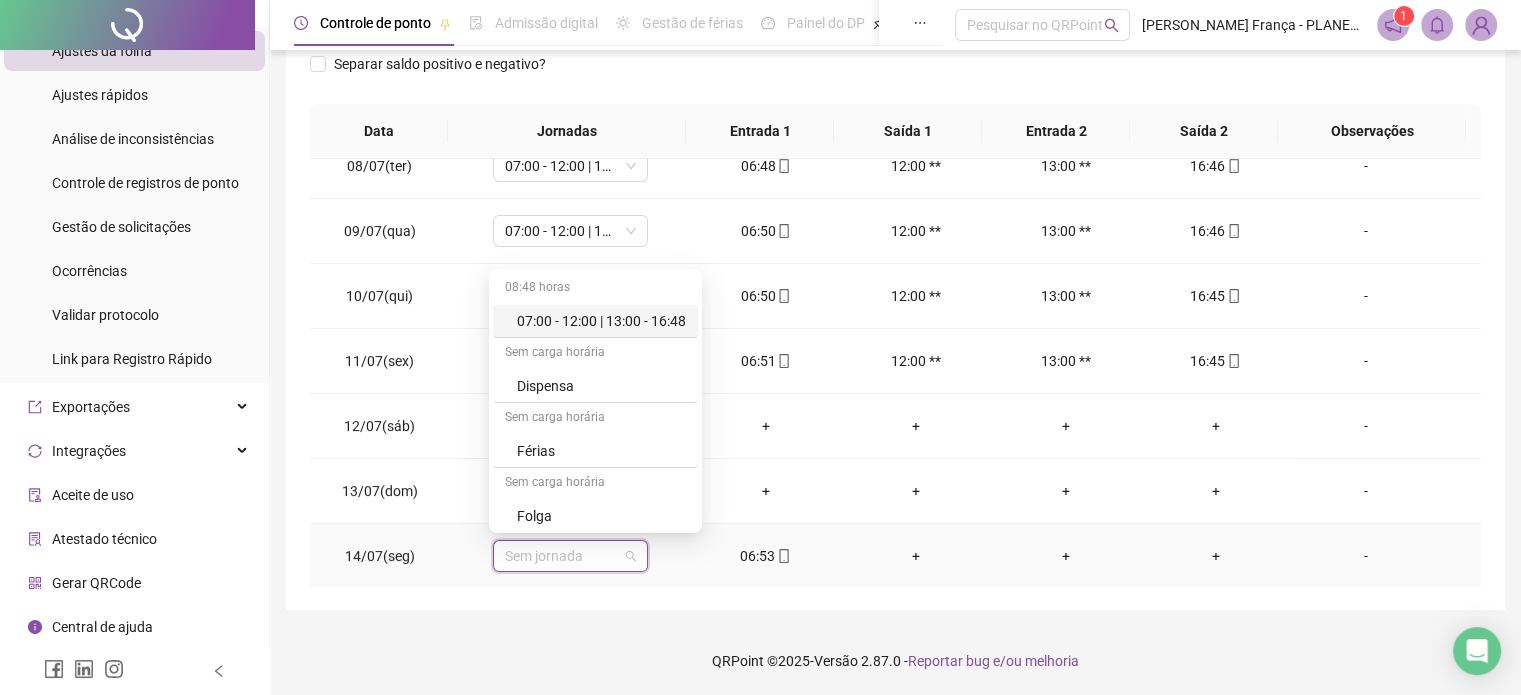 click on "07:00 - 12:00 | 13:00 - 16:48" at bounding box center [601, 321] 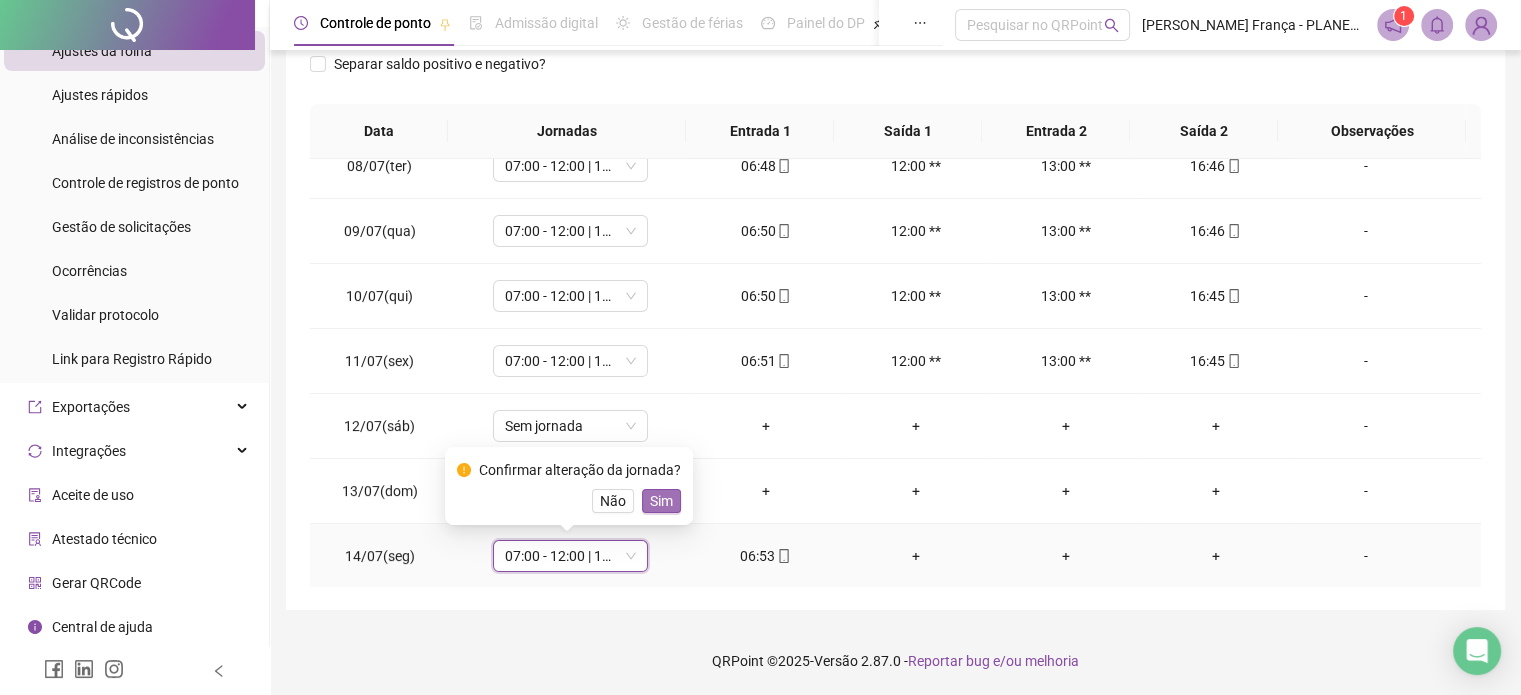 click on "Sim" at bounding box center [661, 501] 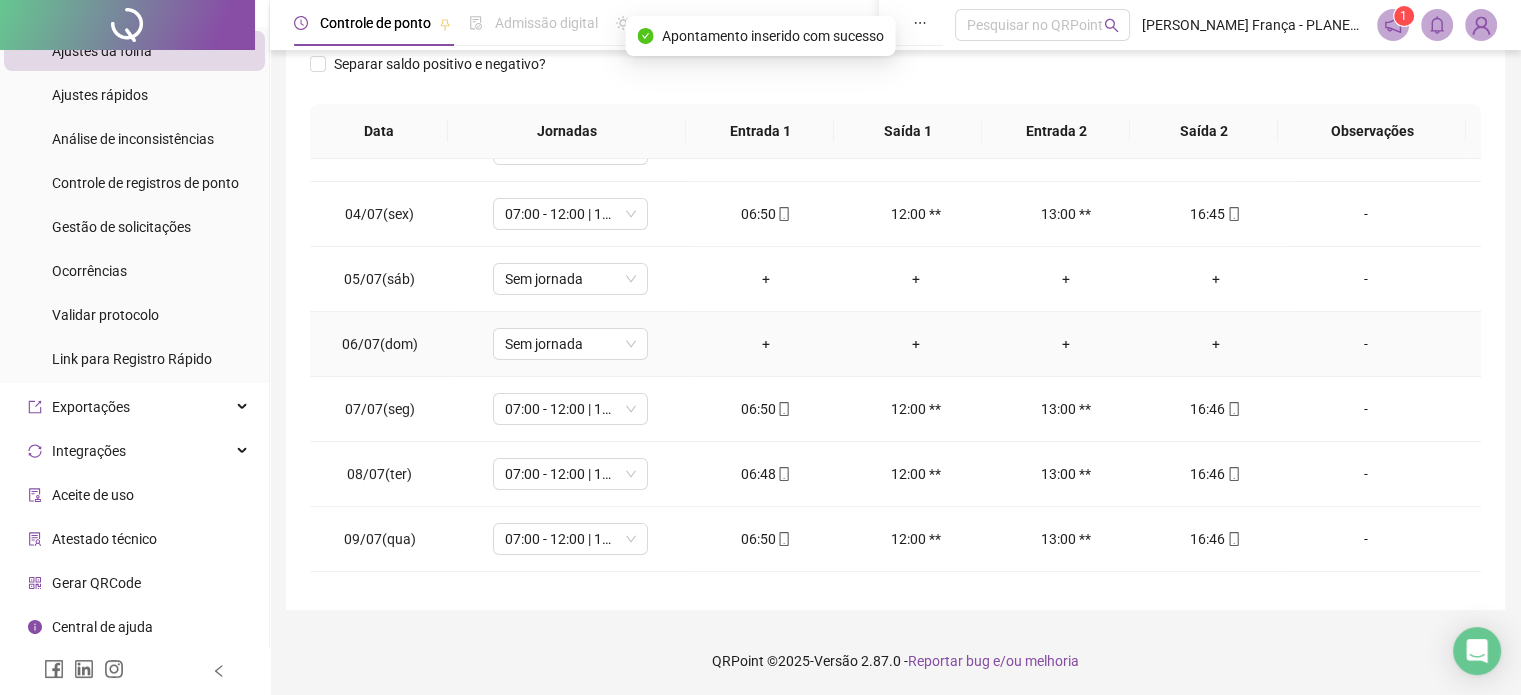 scroll, scrollTop: 0, scrollLeft: 0, axis: both 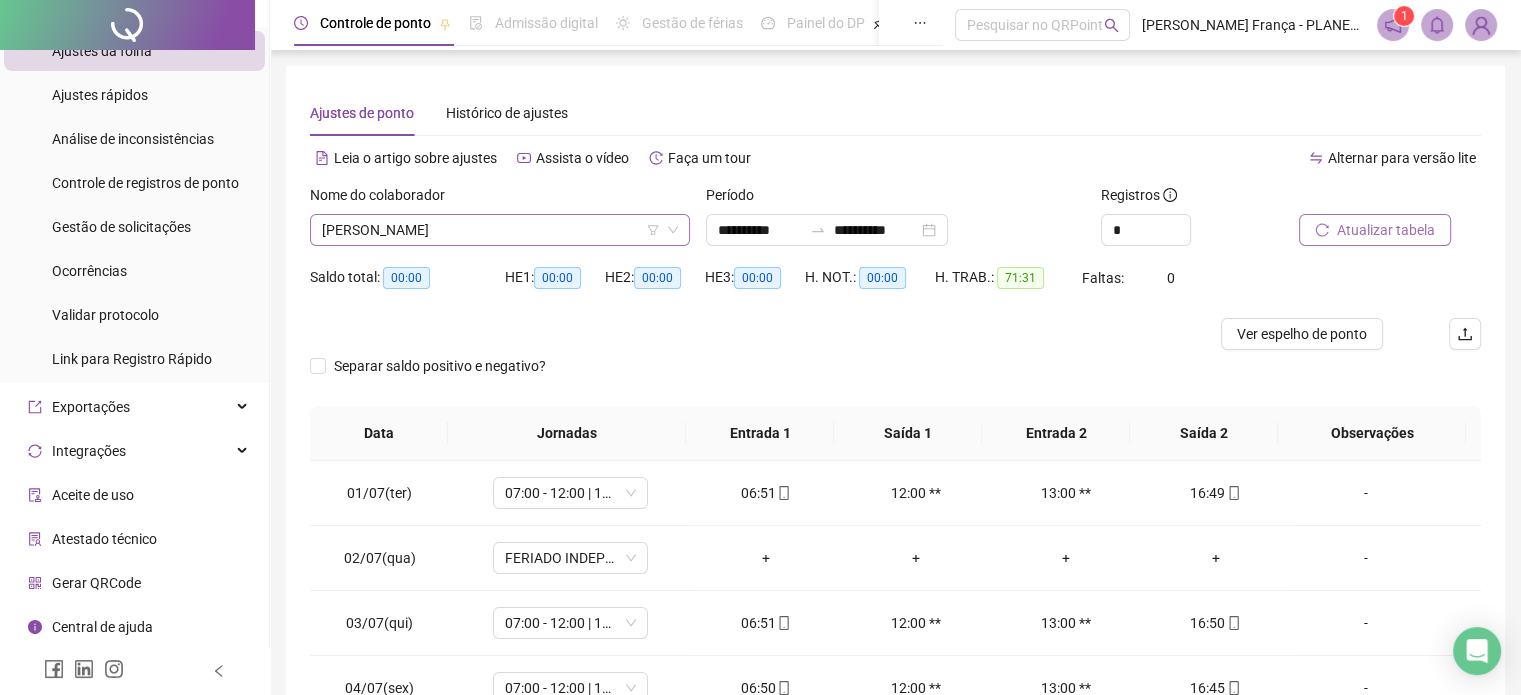 drag, startPoint x: 419, startPoint y: 222, endPoint x: 418, endPoint y: 262, distance: 40.012497 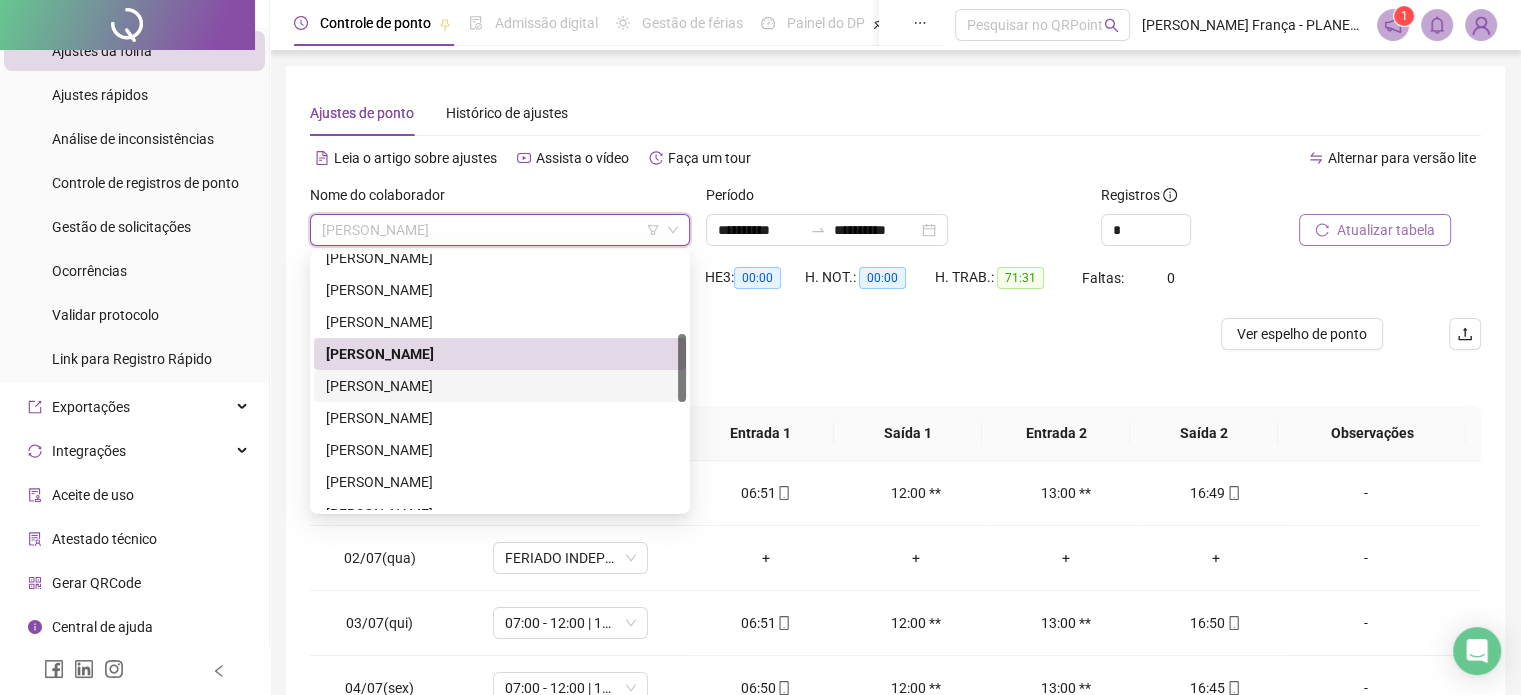 drag, startPoint x: 411, startPoint y: 389, endPoint x: 838, endPoint y: 303, distance: 435.57434 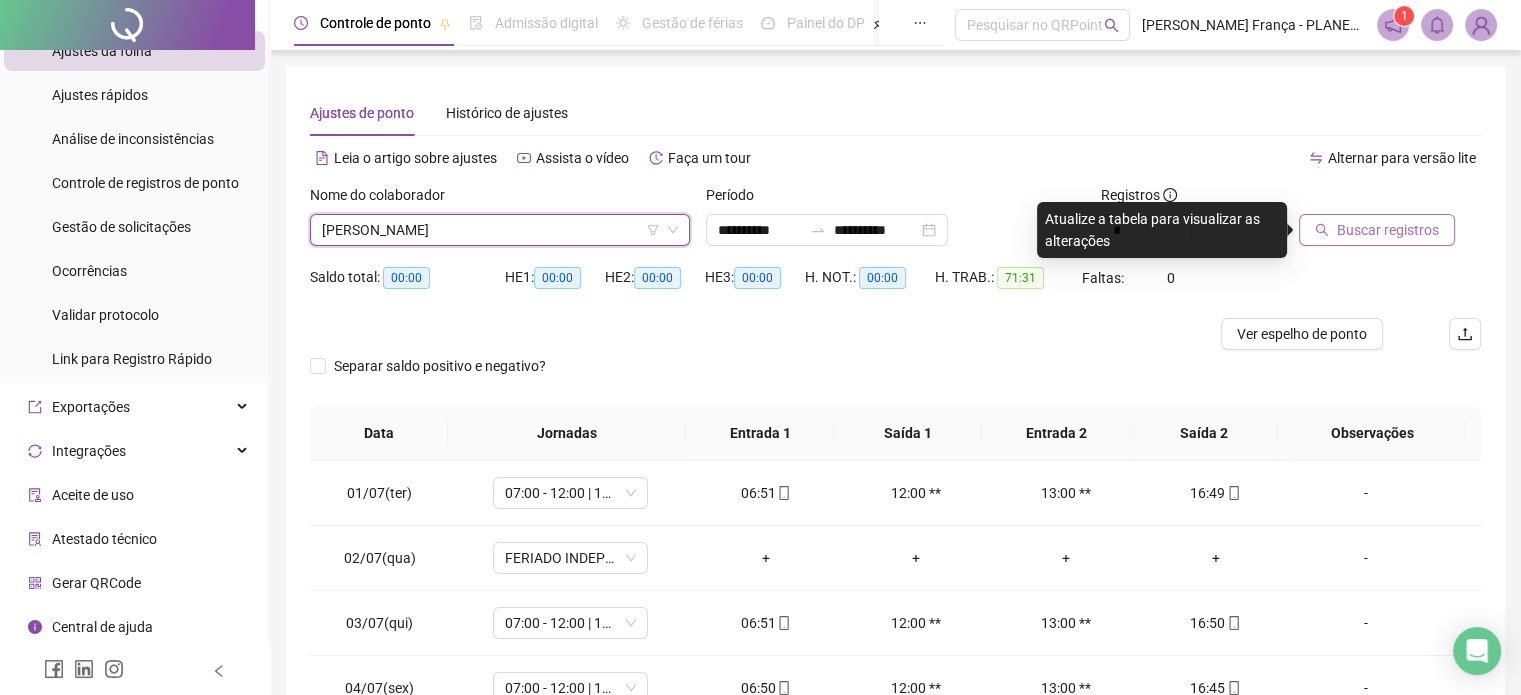 click on "Buscar registros" at bounding box center [1365, 230] 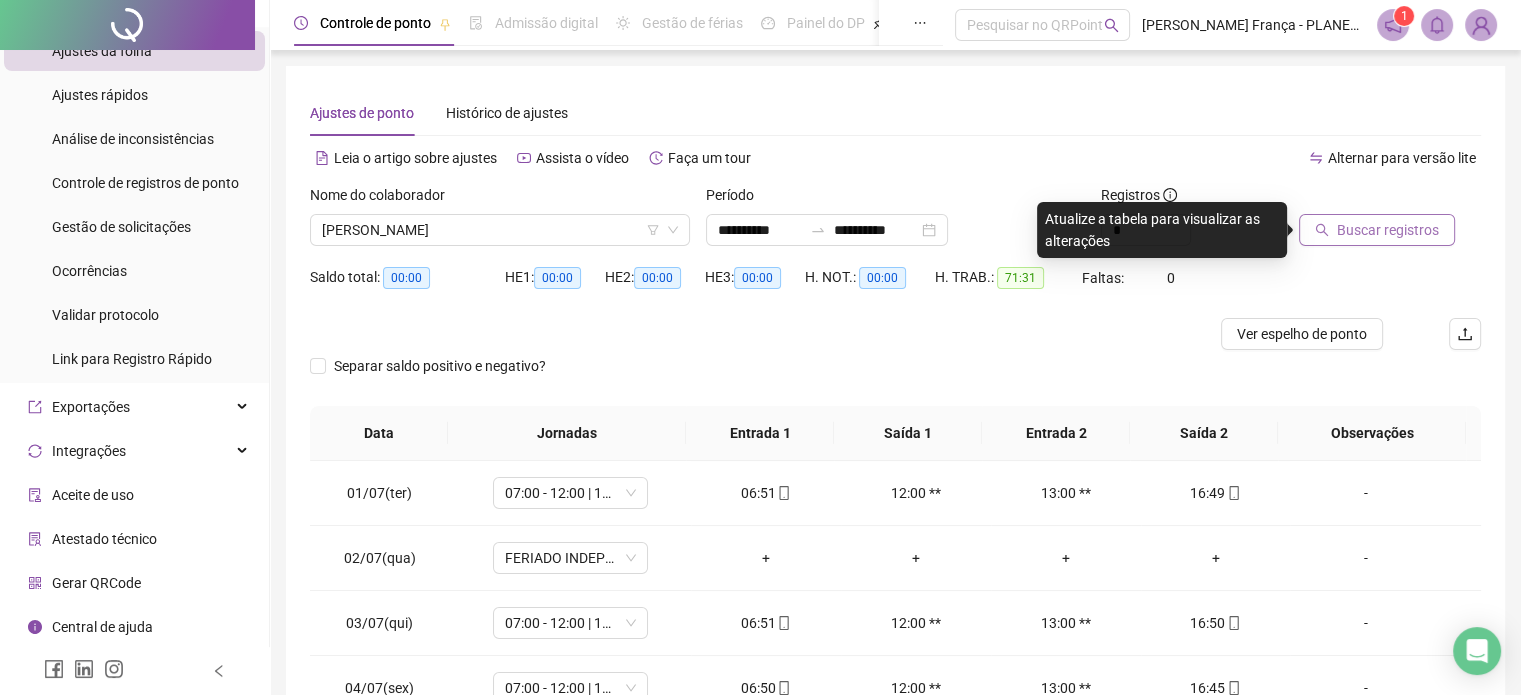 click on "Buscar registros" at bounding box center [1388, 230] 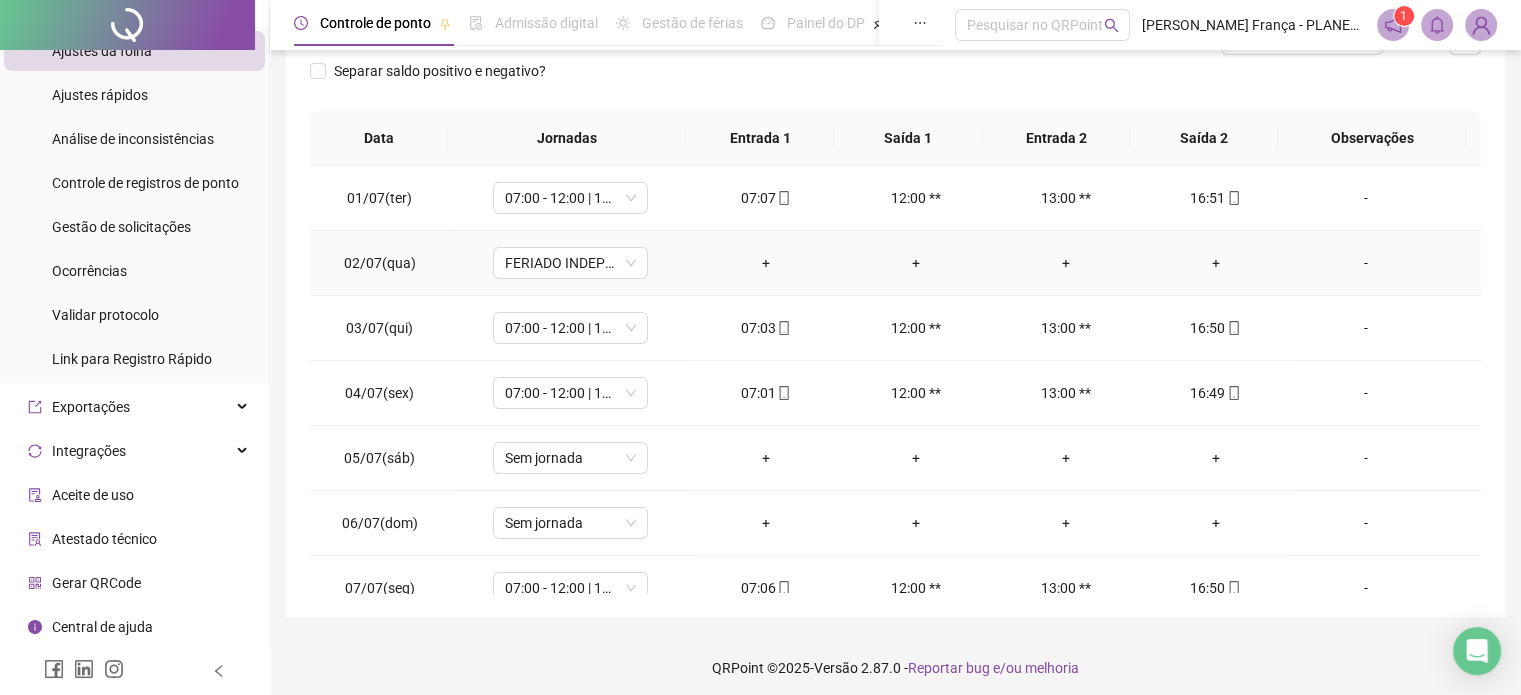 scroll, scrollTop: 302, scrollLeft: 0, axis: vertical 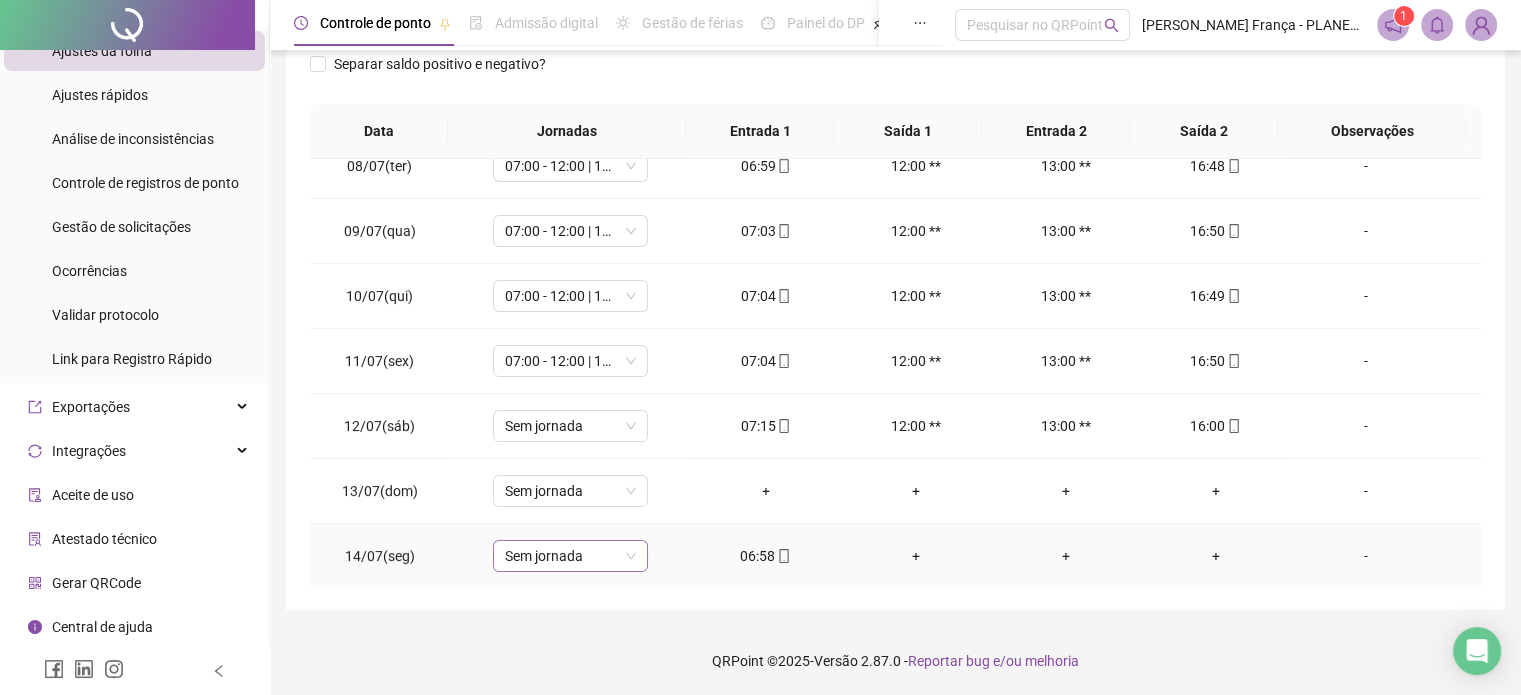 click on "Sem jornada" at bounding box center [570, 556] 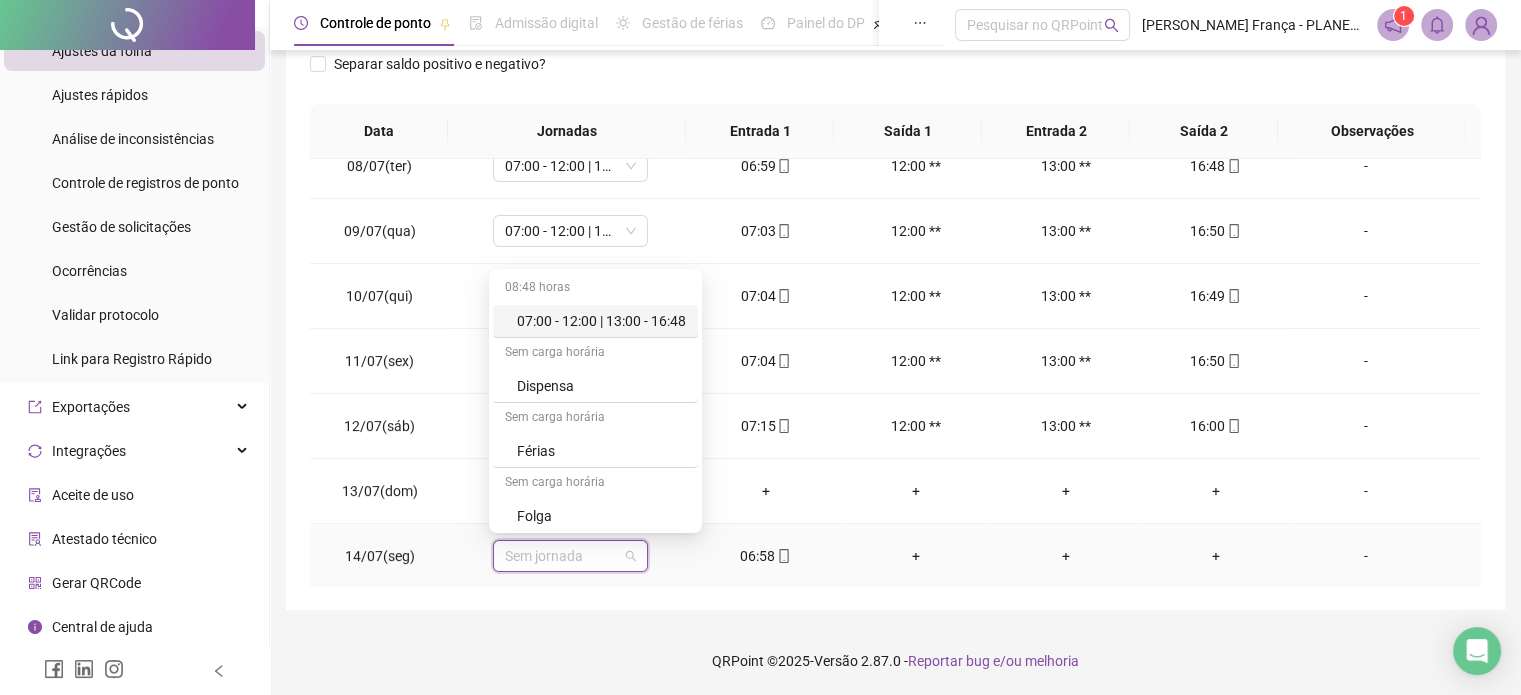 click on "07:00 - 12:00 | 13:00 - 16:48" at bounding box center [601, 321] 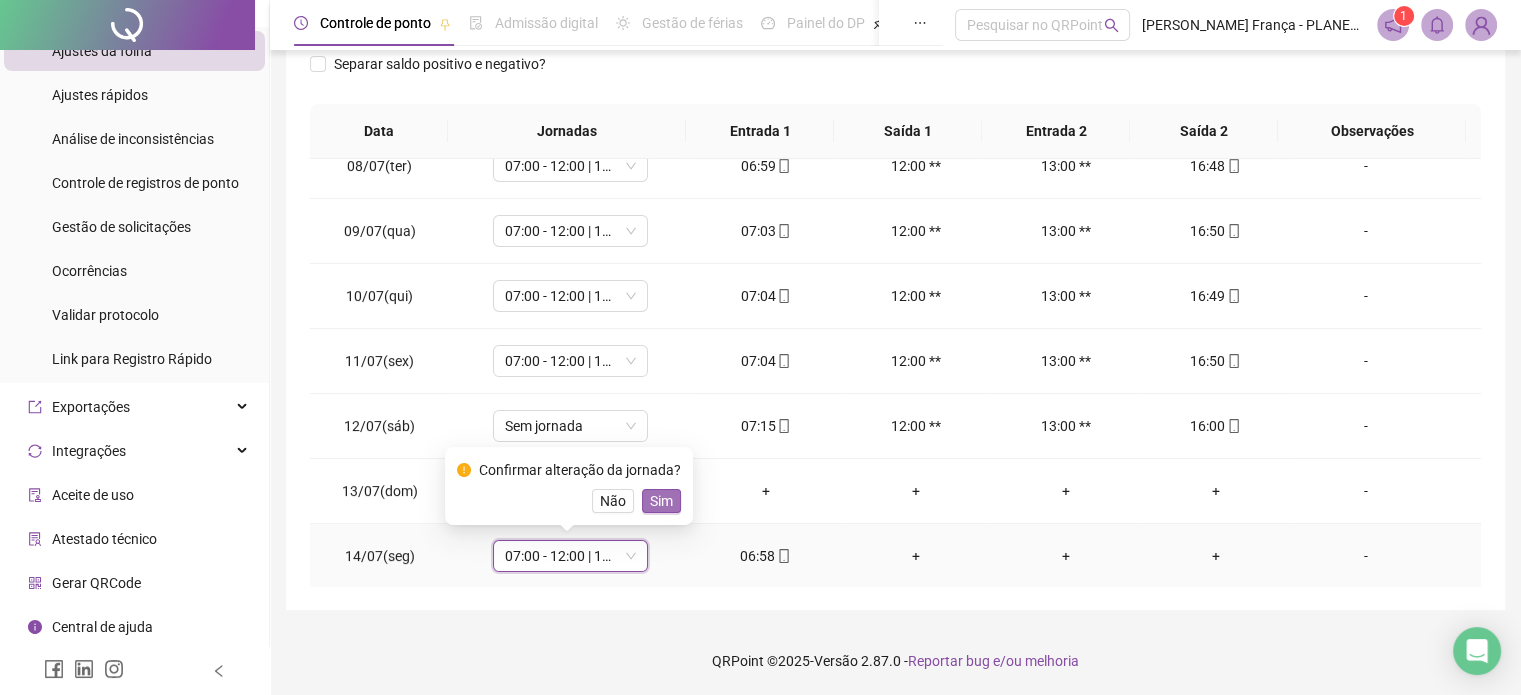 click on "Sim" at bounding box center (661, 501) 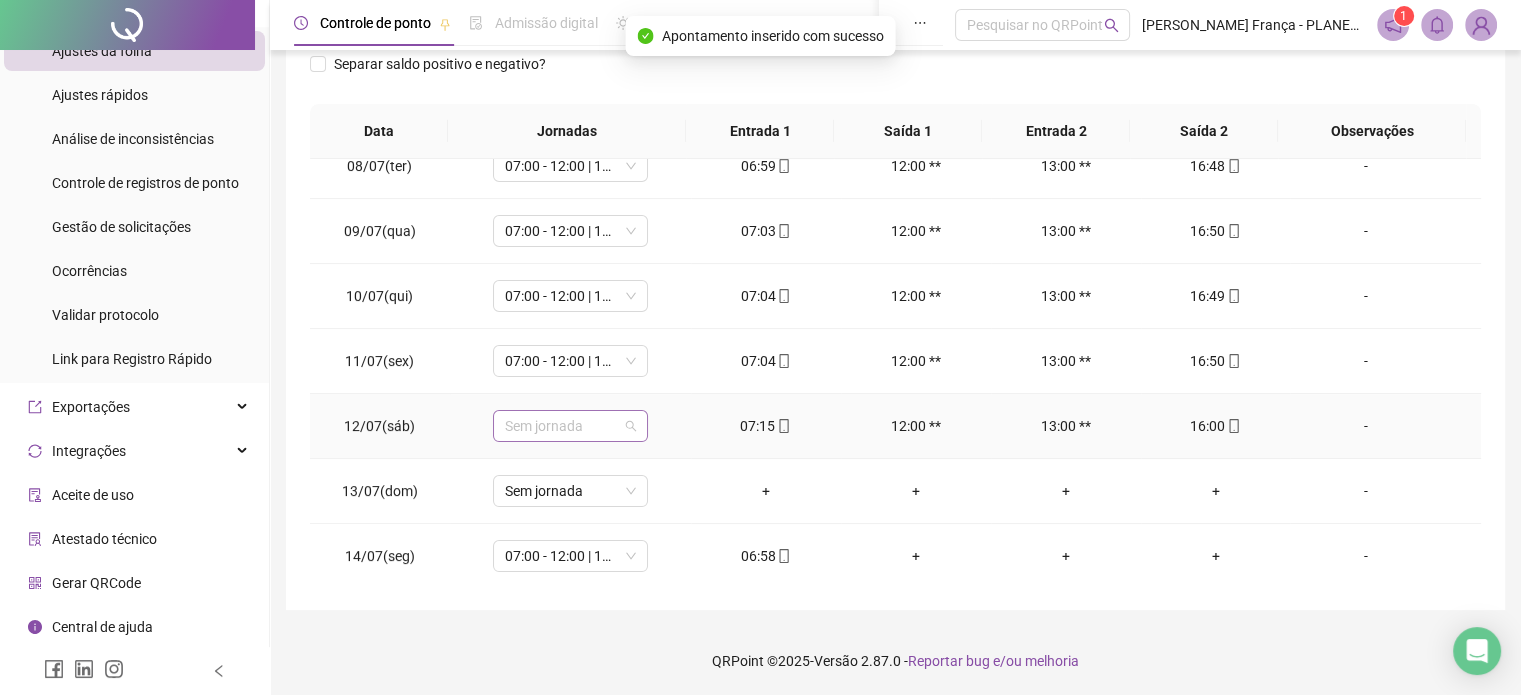 click on "Sem jornada" at bounding box center [570, 426] 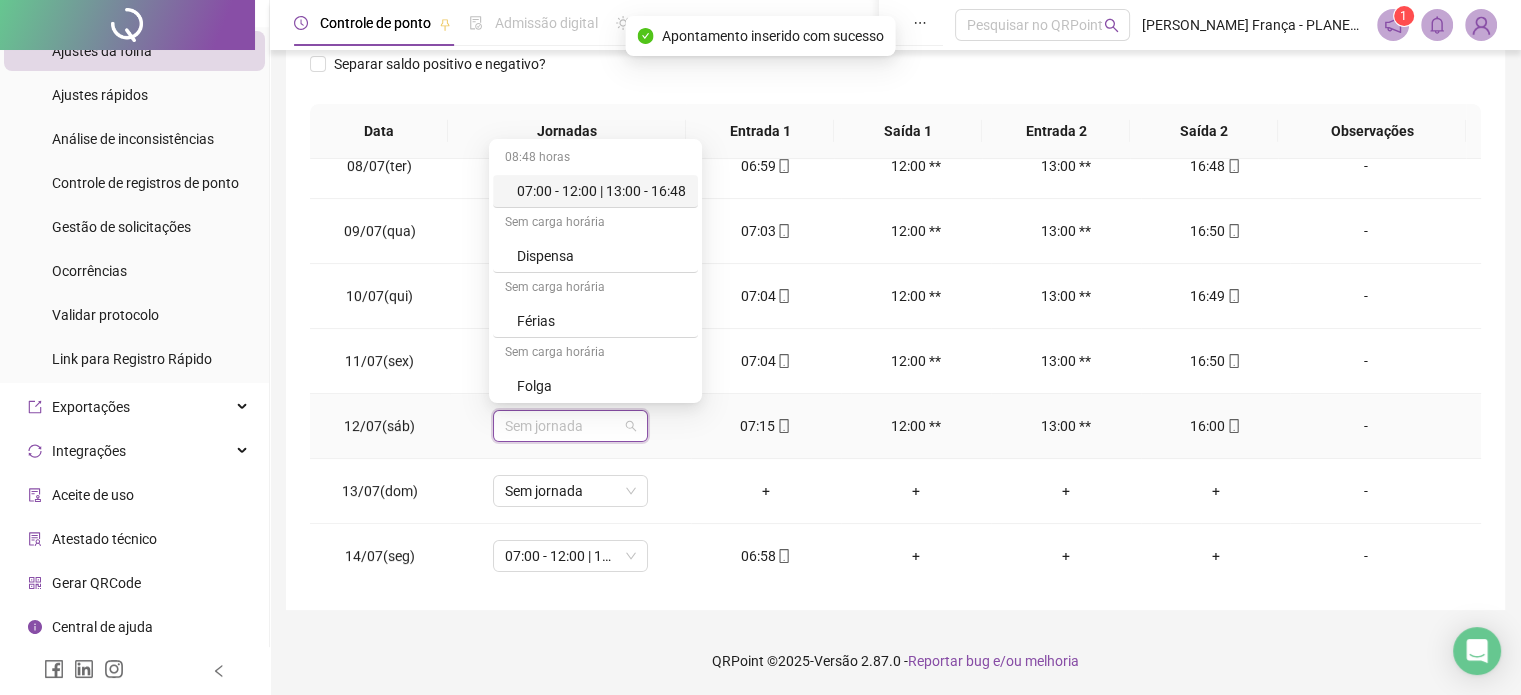 drag, startPoint x: 620, startPoint y: 184, endPoint x: 677, endPoint y: 287, distance: 117.72001 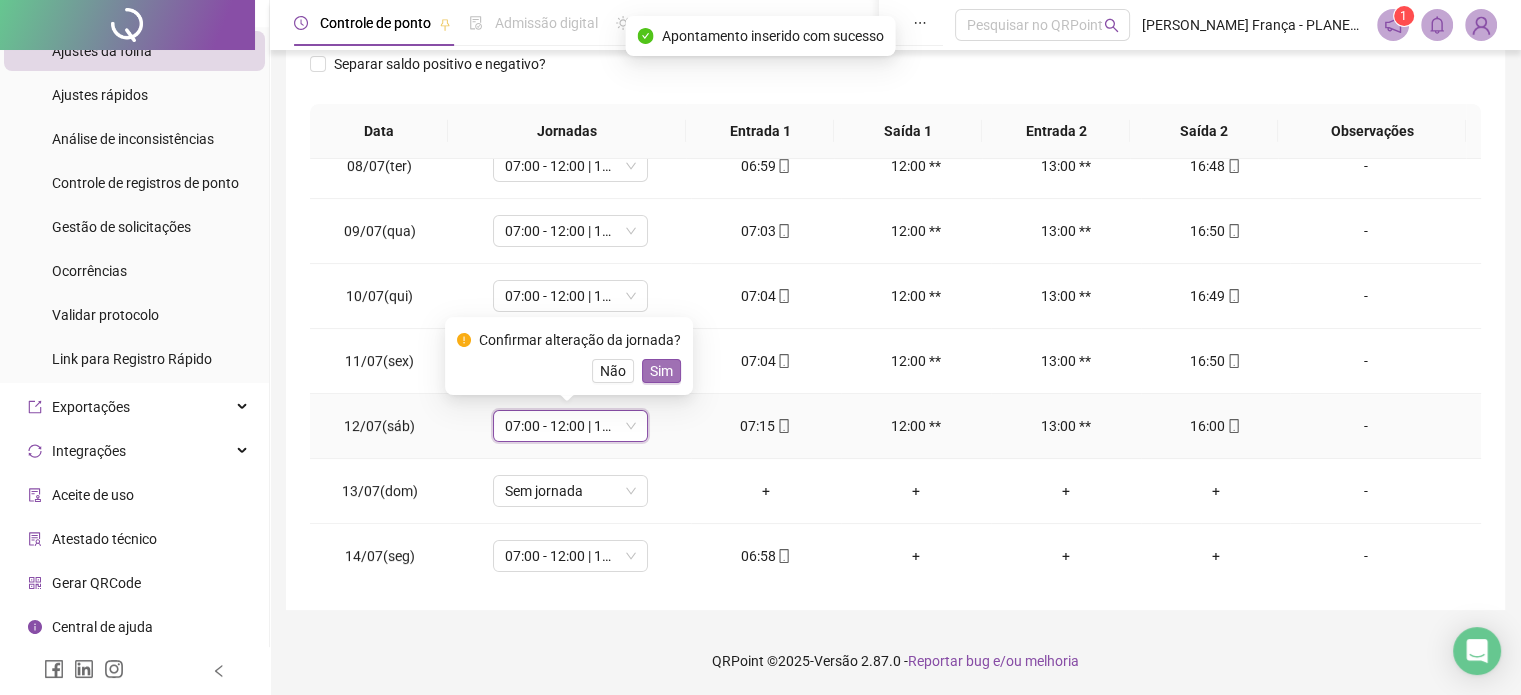 click on "Sim" at bounding box center [661, 371] 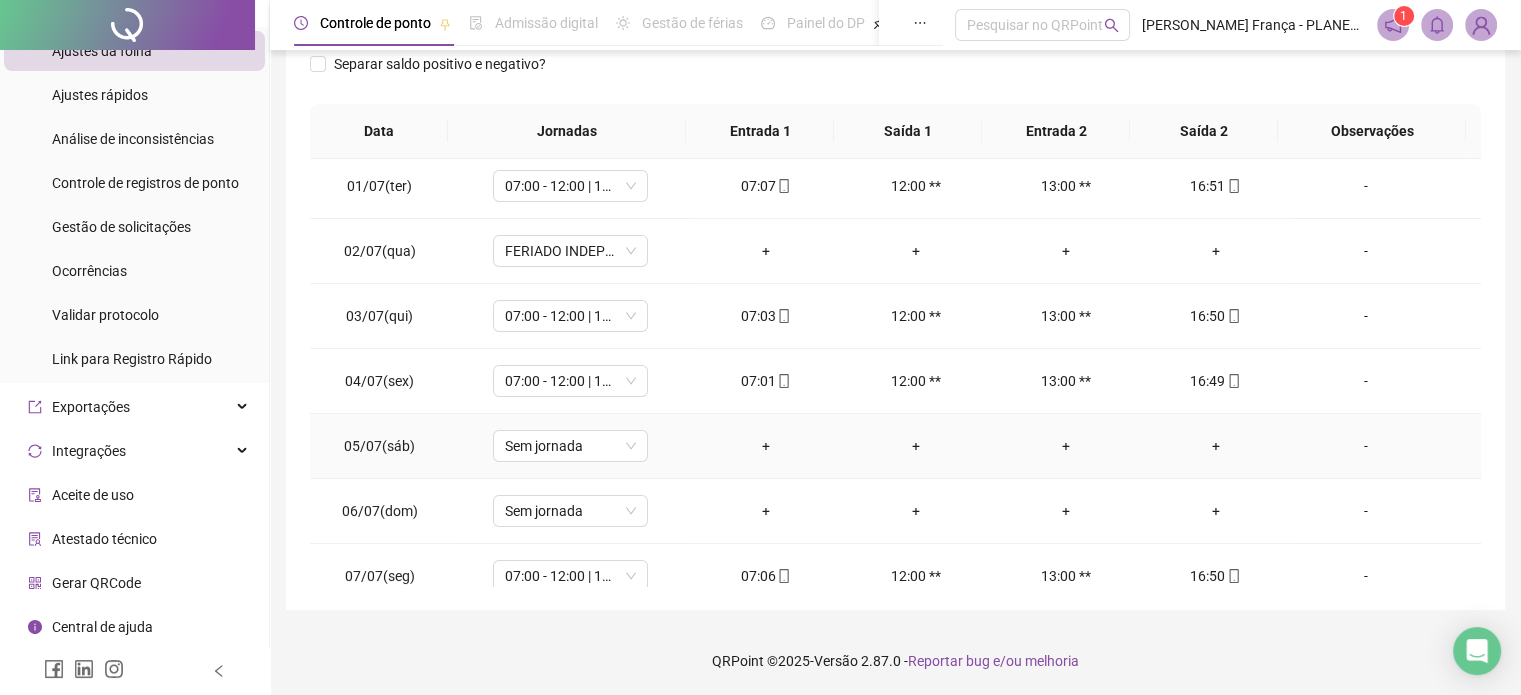 scroll, scrollTop: 0, scrollLeft: 0, axis: both 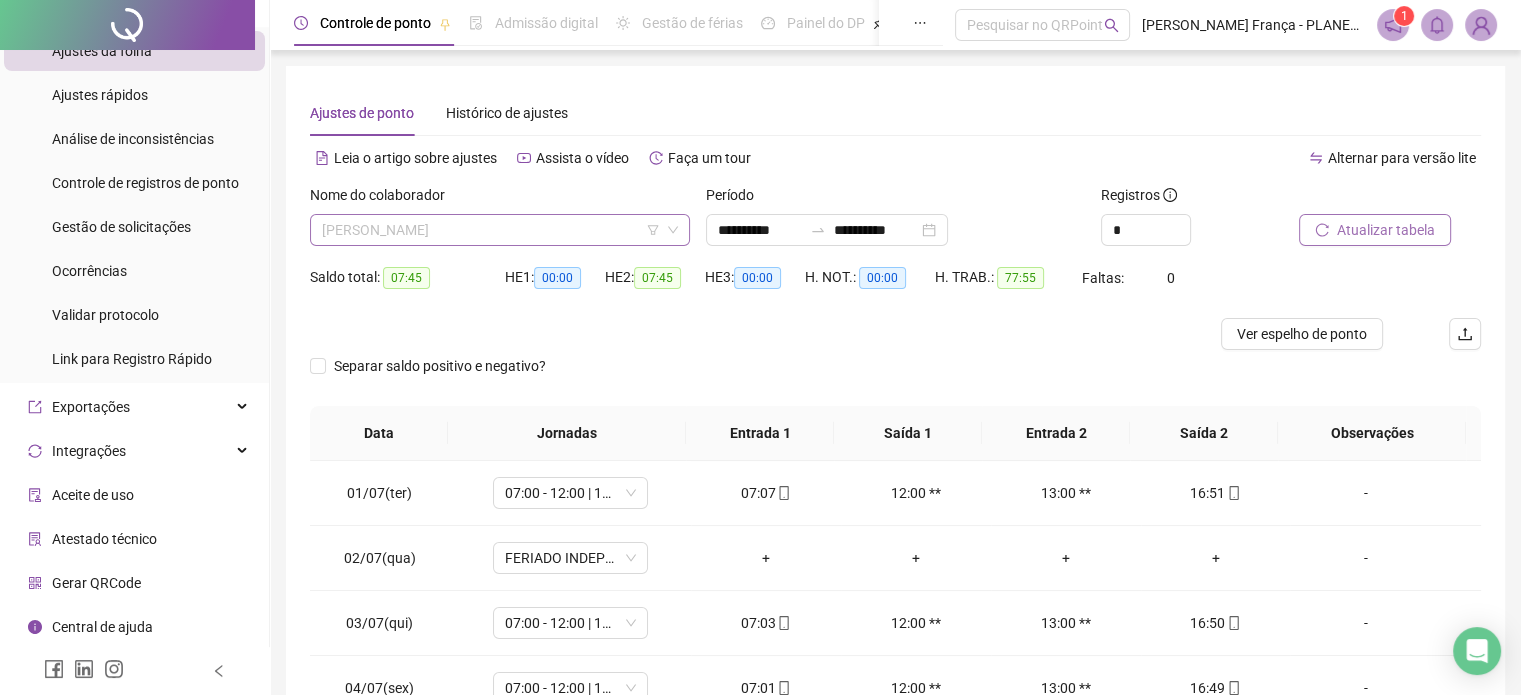 click on "[PERSON_NAME]" at bounding box center (500, 230) 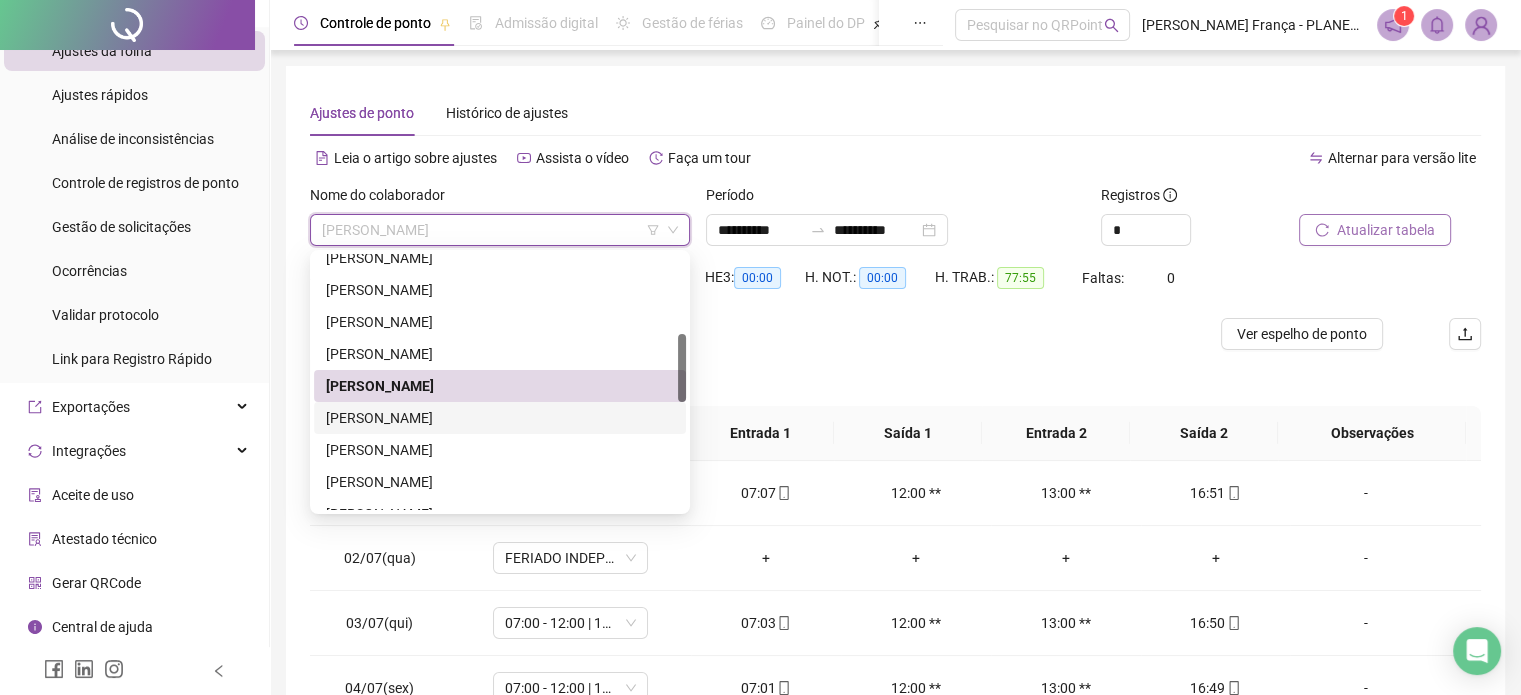 drag, startPoint x: 382, startPoint y: 417, endPoint x: 420, endPoint y: 409, distance: 38.832977 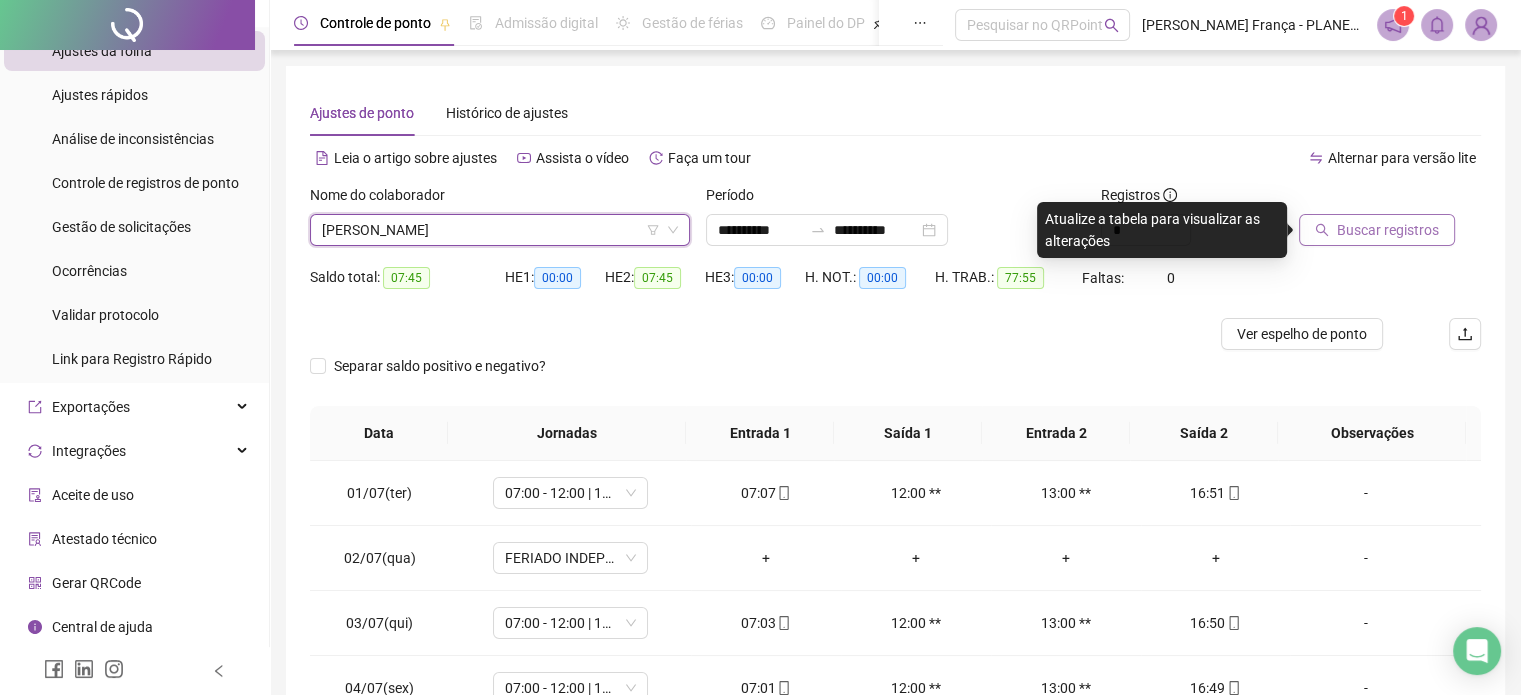 click on "Buscar registros" at bounding box center [1388, 230] 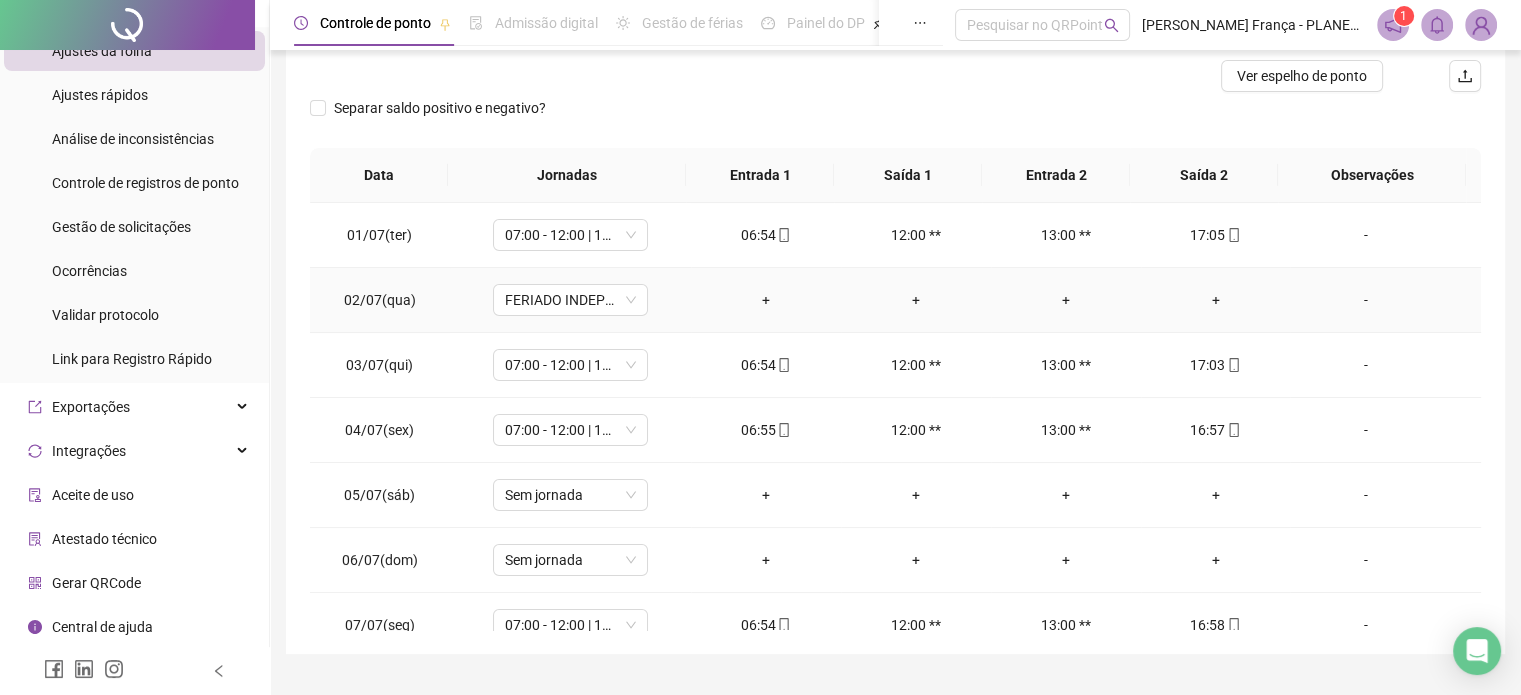 scroll, scrollTop: 302, scrollLeft: 0, axis: vertical 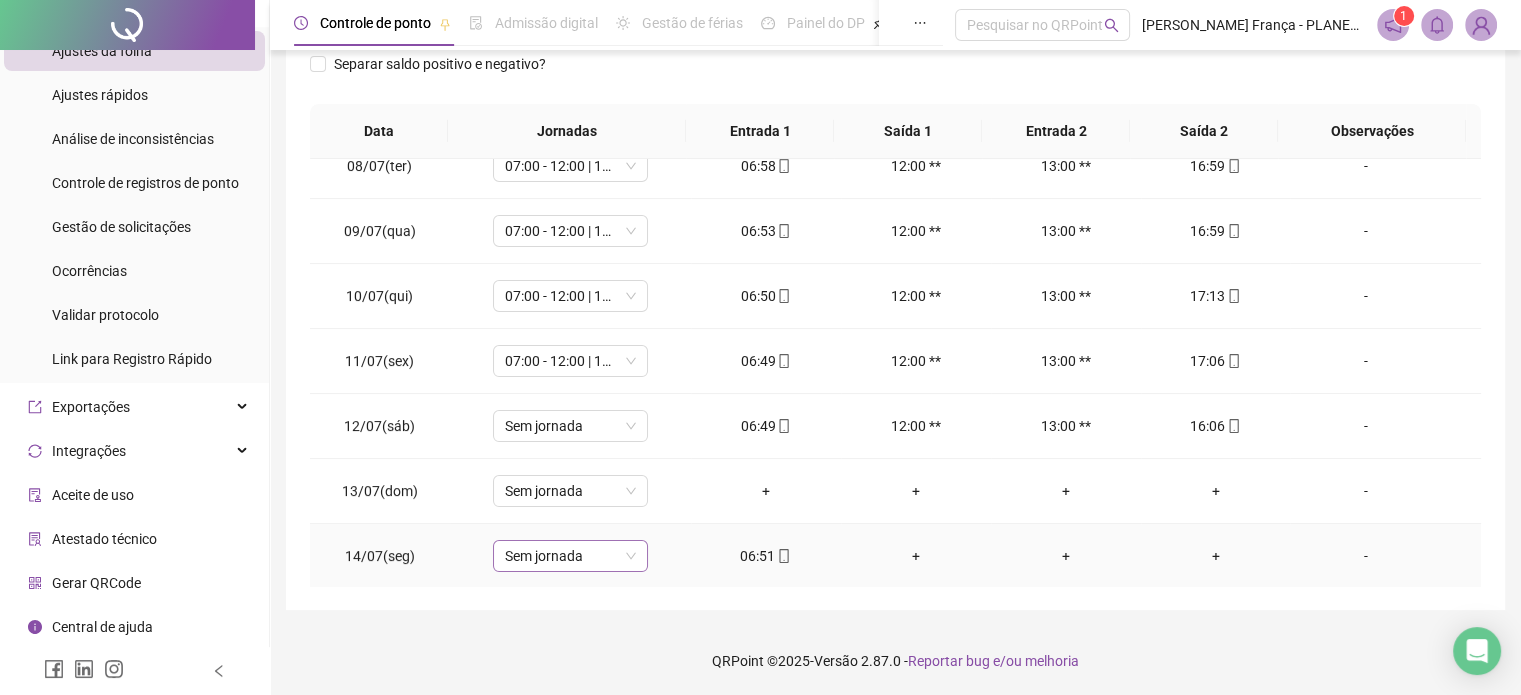click on "Sem jornada" at bounding box center [570, 556] 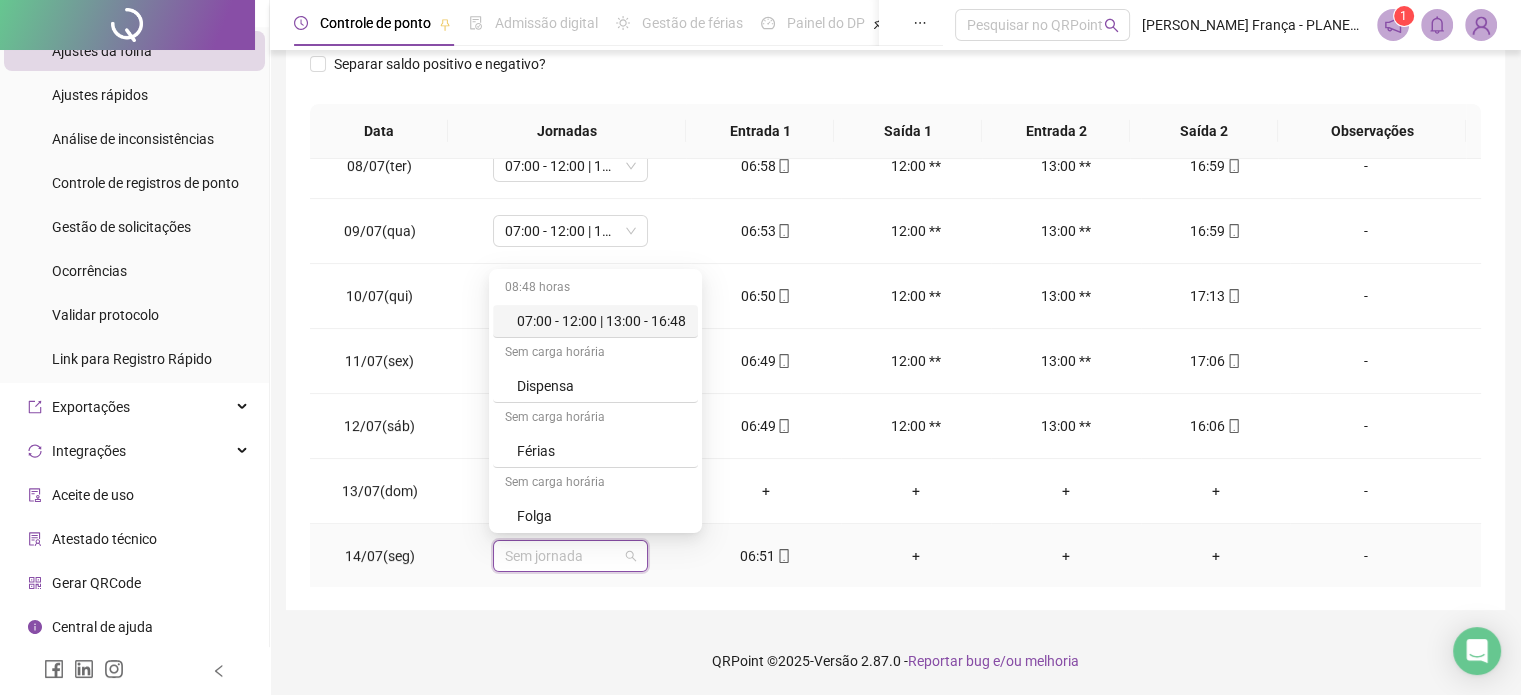 click on "07:00 - 12:00 | 13:00 - 16:48" at bounding box center [601, 321] 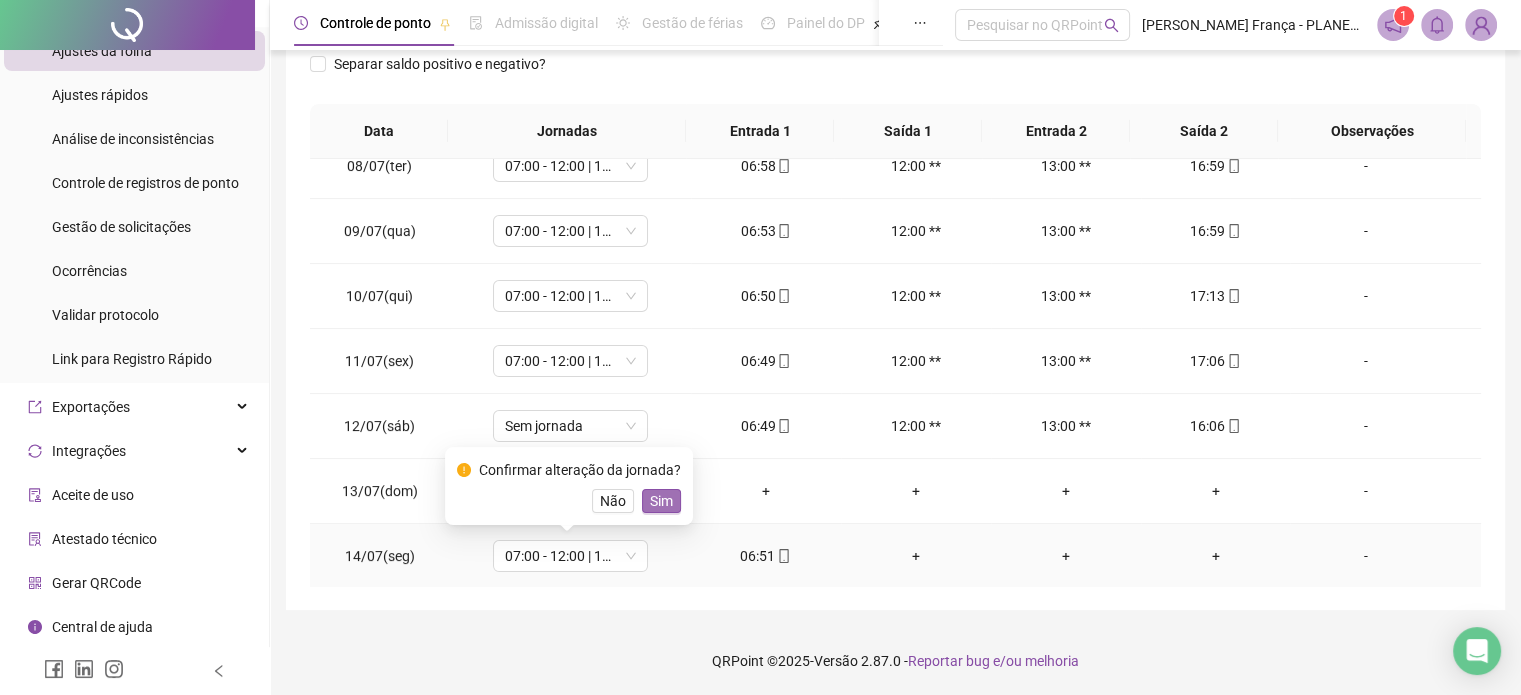 click on "Sim" at bounding box center [661, 501] 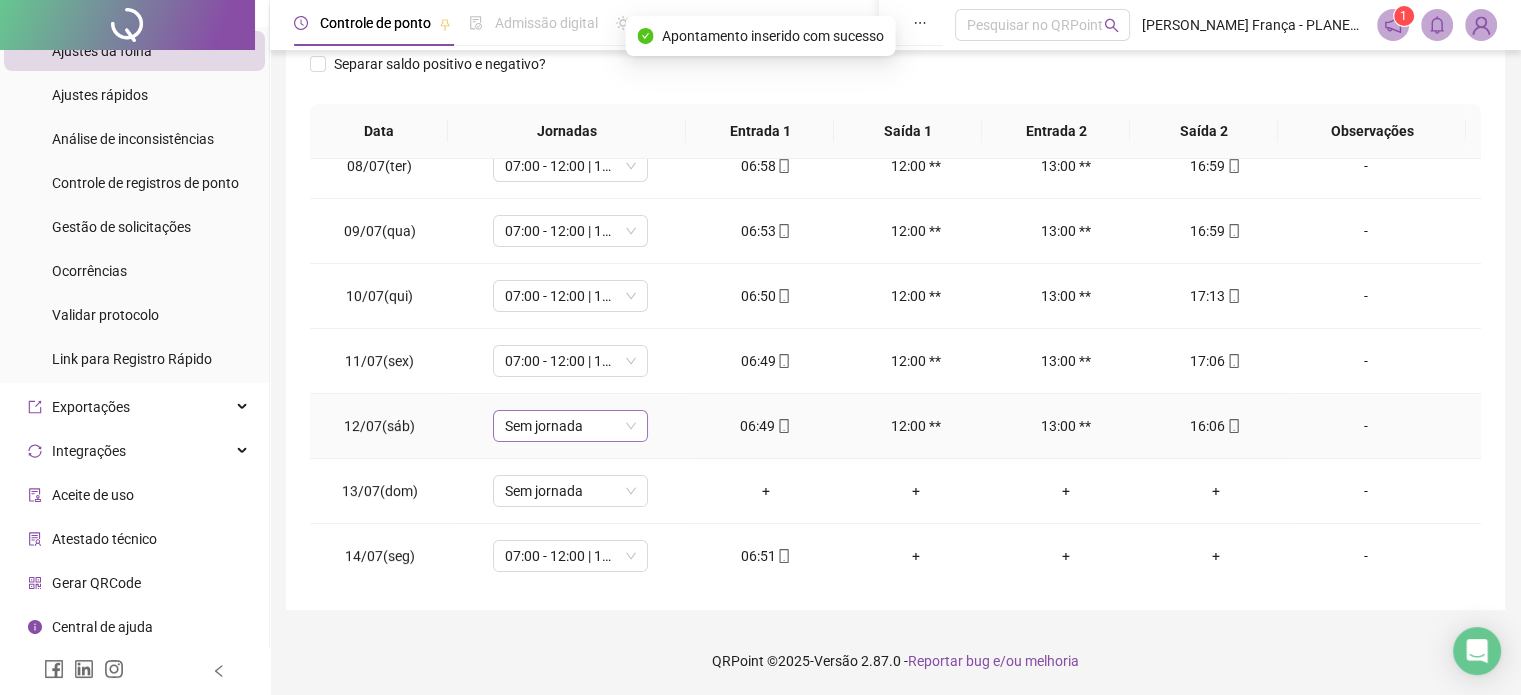 click on "Sem jornada" at bounding box center [570, 426] 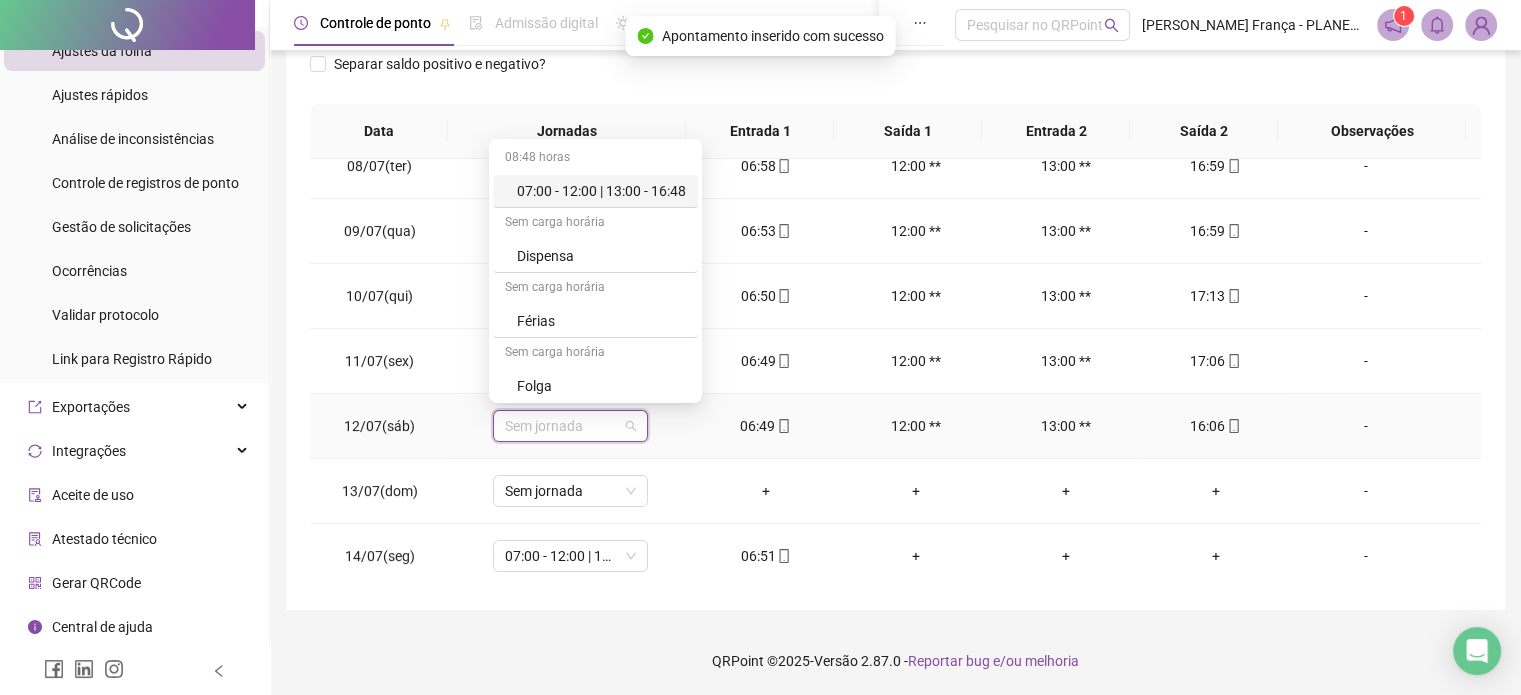click on "07:00 - 12:00 | 13:00 - 16:48" at bounding box center (601, 191) 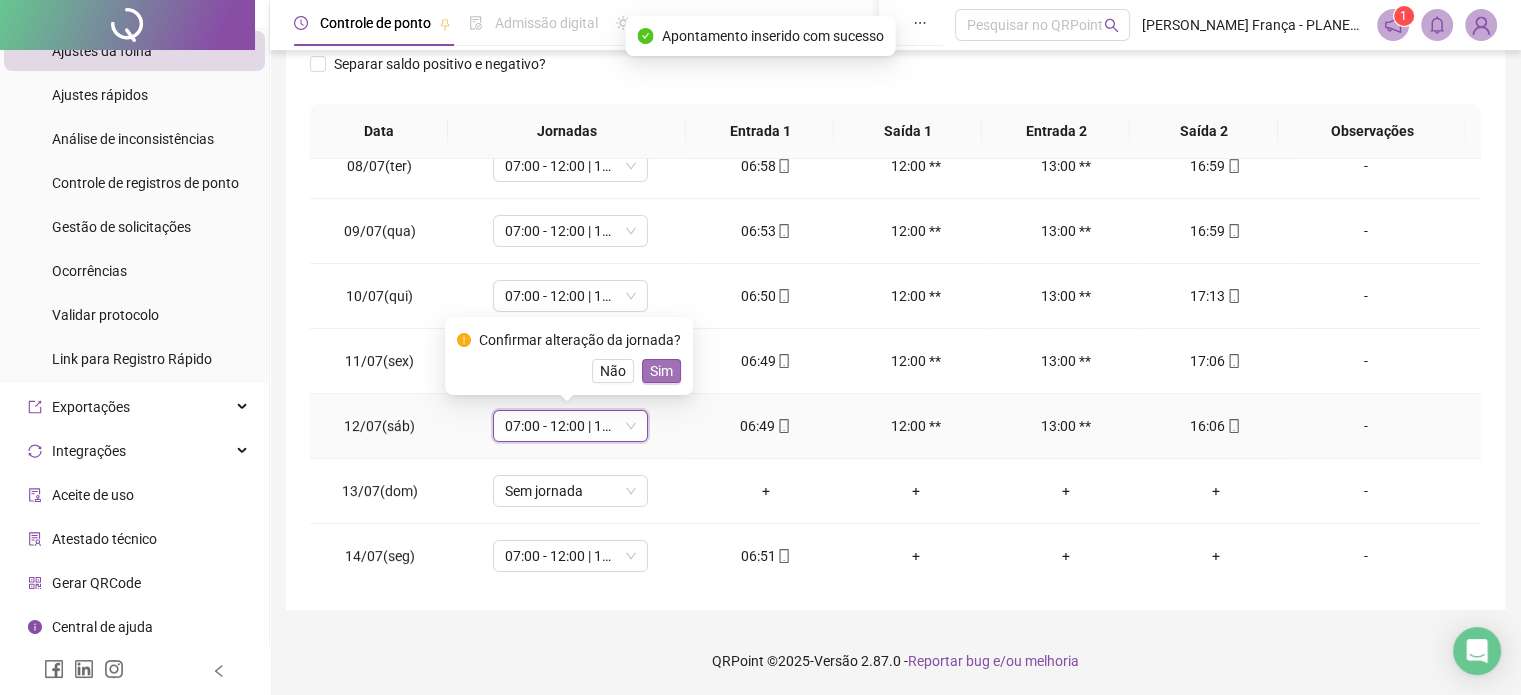 click on "Sim" at bounding box center (661, 371) 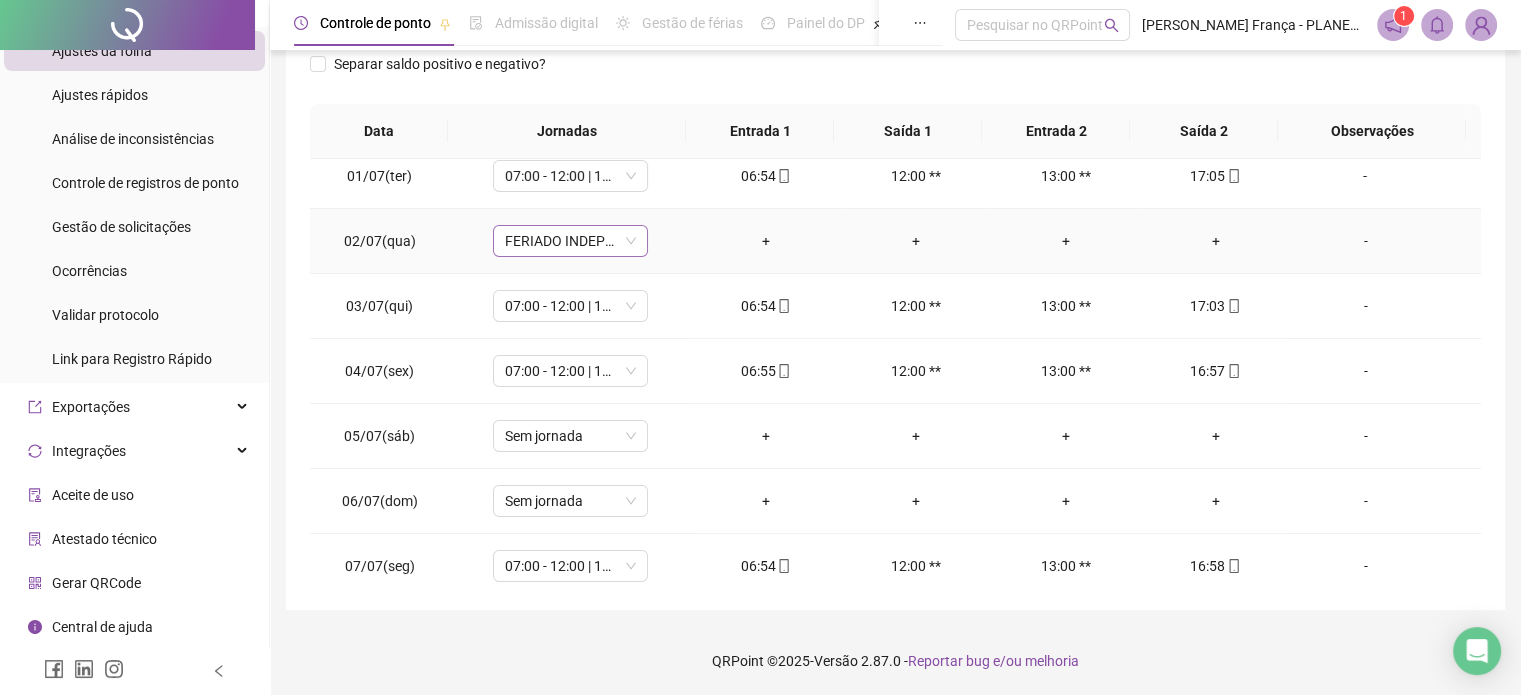 scroll, scrollTop: 0, scrollLeft: 0, axis: both 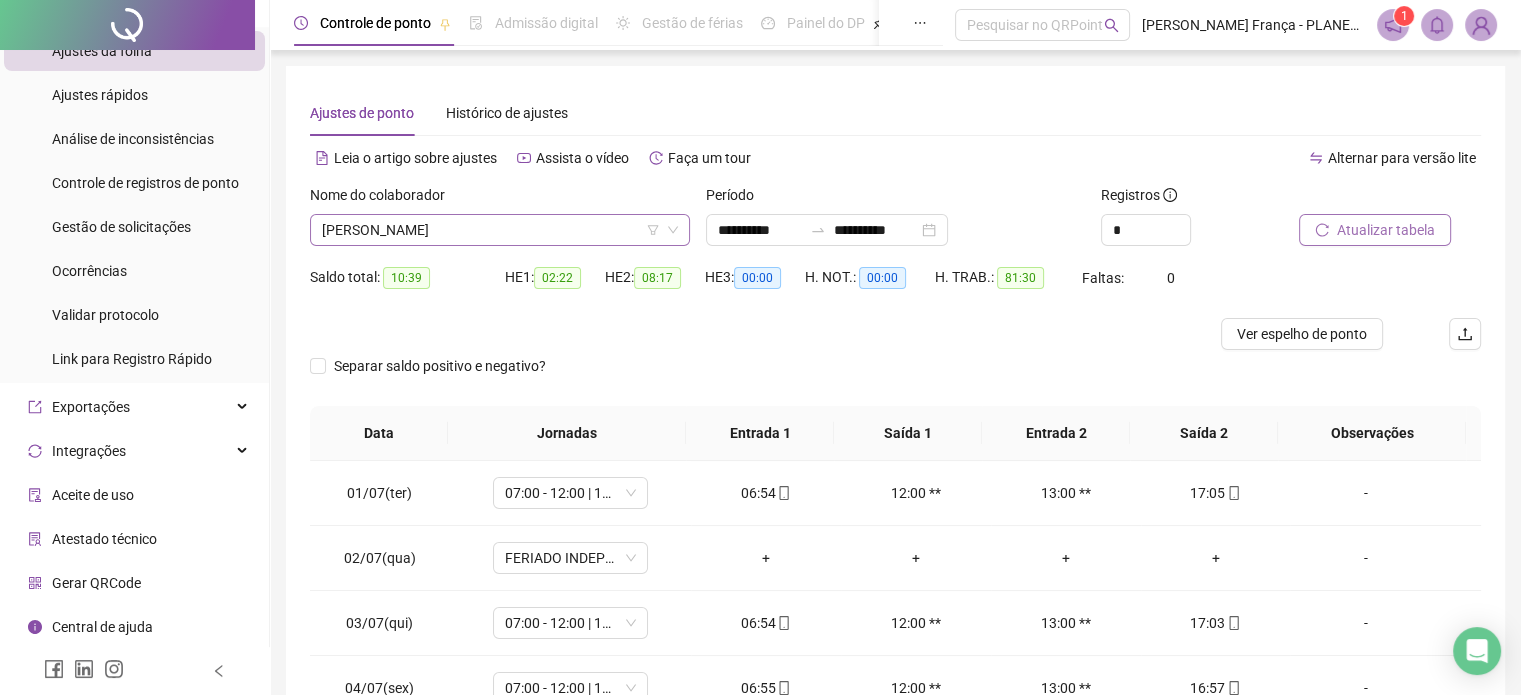 click on "[PERSON_NAME]" at bounding box center [500, 230] 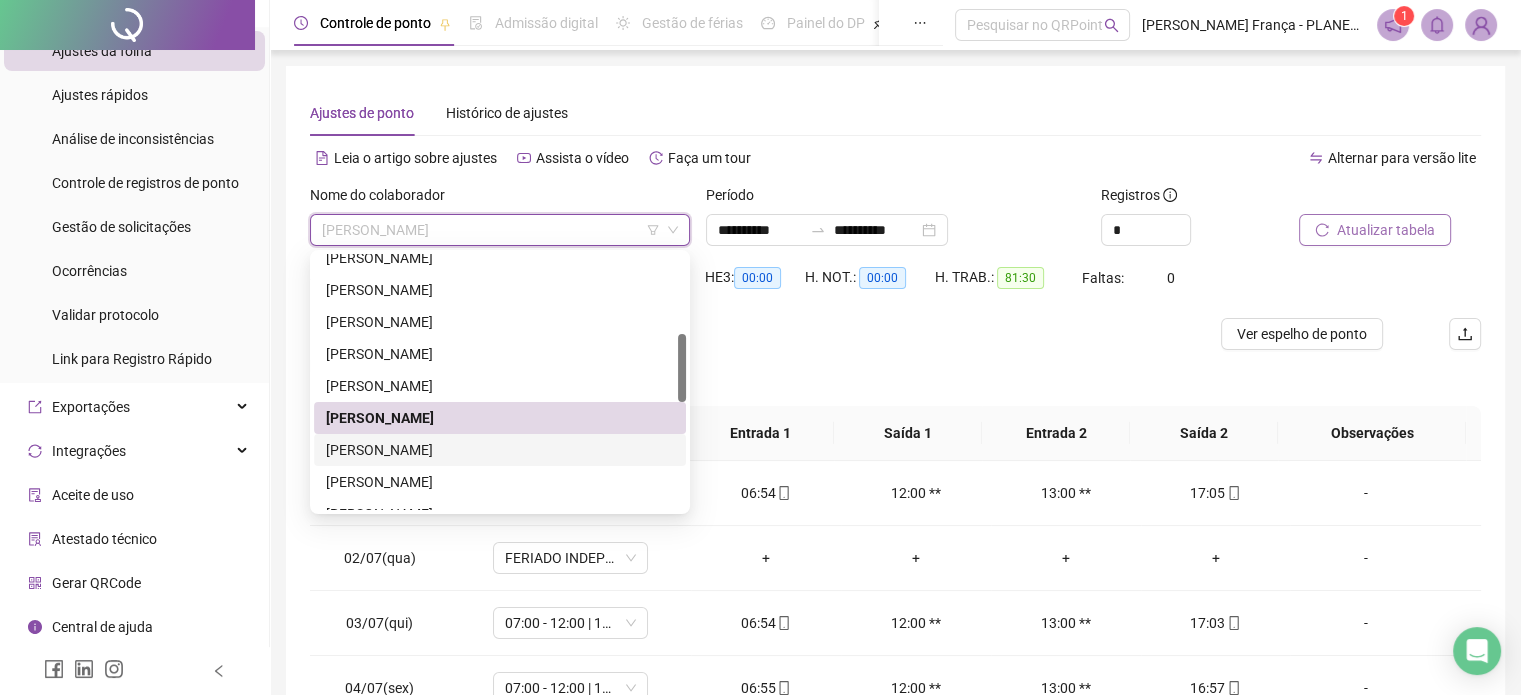 drag, startPoint x: 401, startPoint y: 459, endPoint x: 546, endPoint y: 425, distance: 148.93288 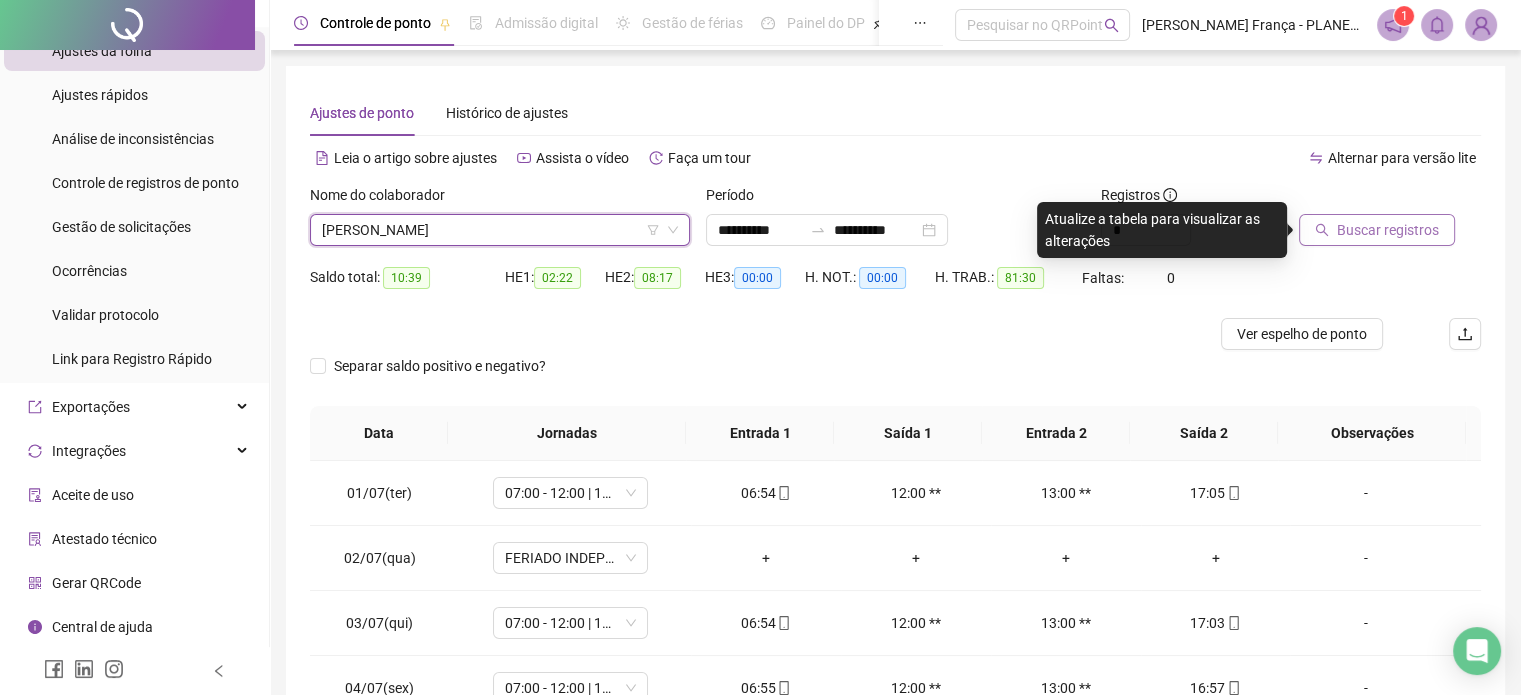 click on "Buscar registros" at bounding box center (1377, 230) 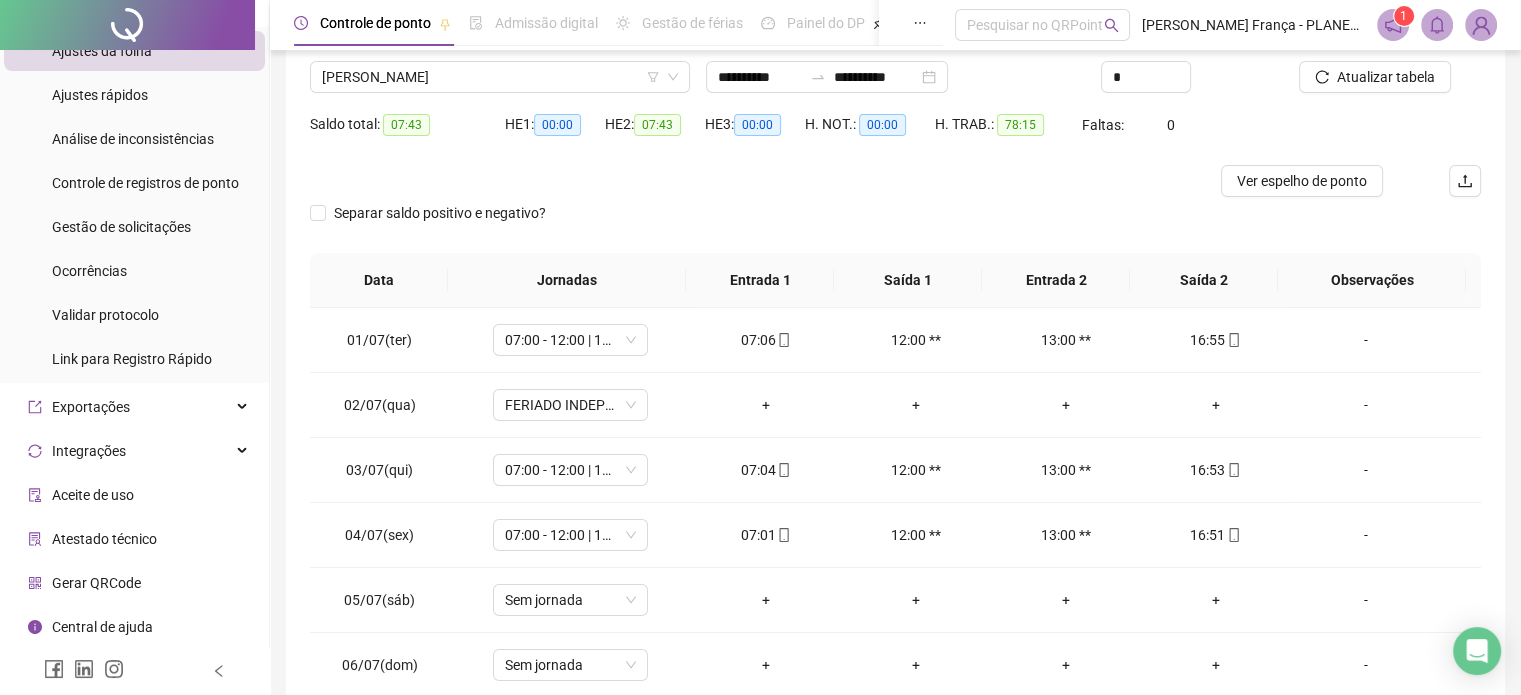 scroll, scrollTop: 302, scrollLeft: 0, axis: vertical 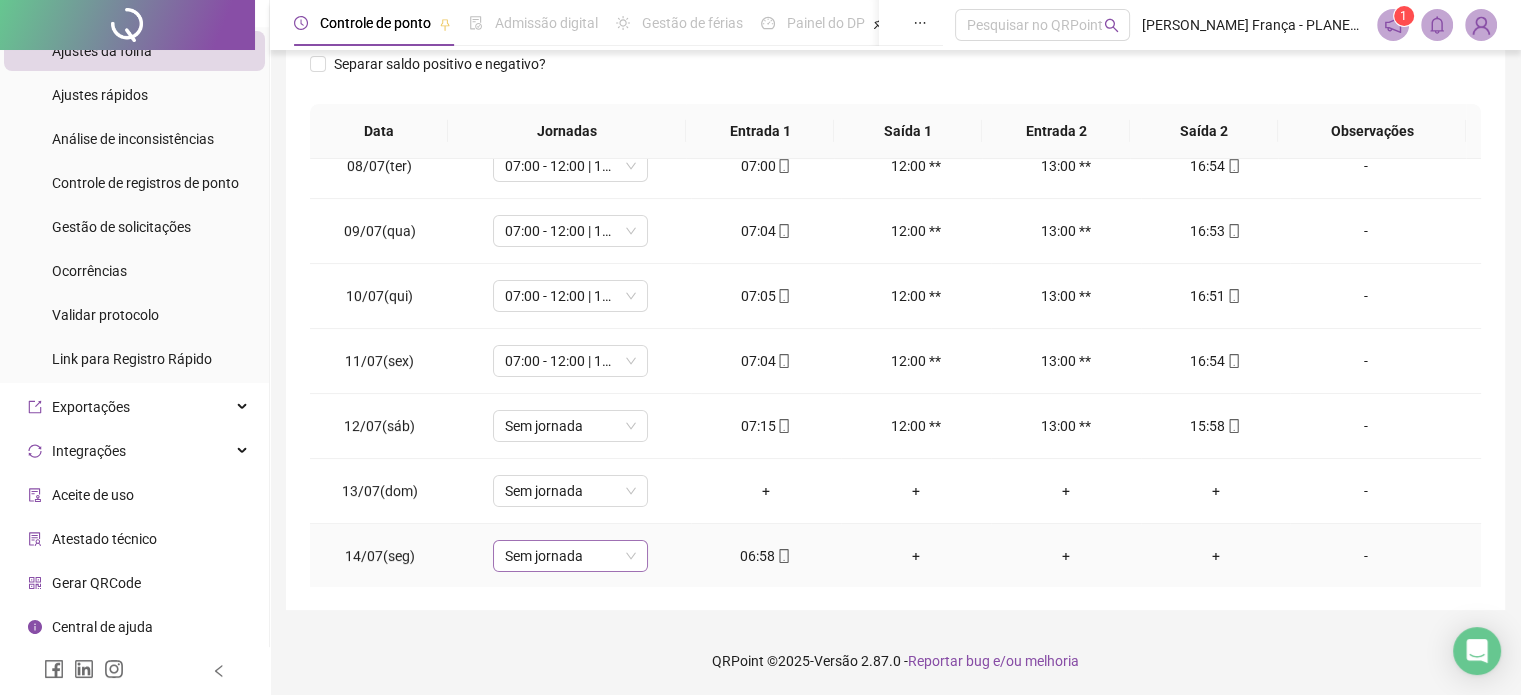 click on "Sem jornada" at bounding box center (570, 556) 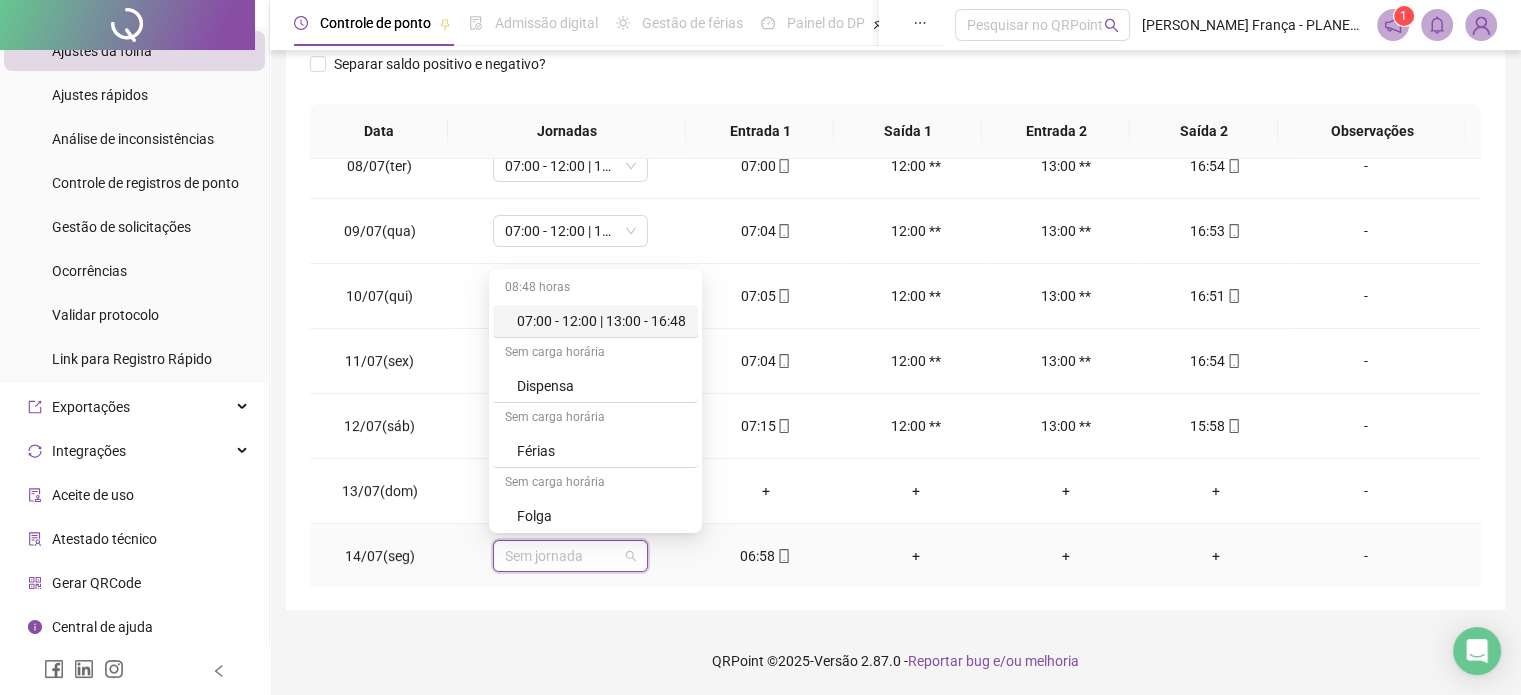 click on "07:00 - 12:00 | 13:00 - 16:48" at bounding box center [601, 321] 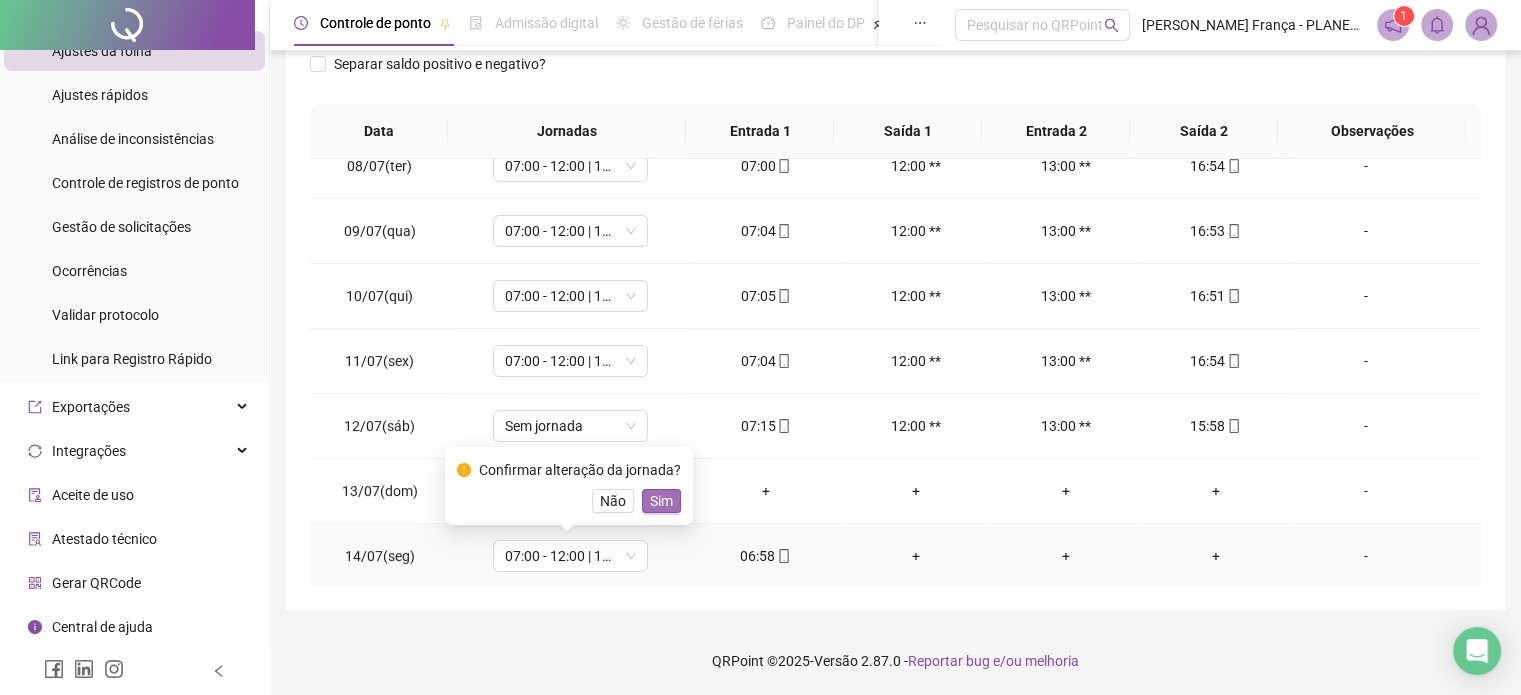 click on "Sim" at bounding box center (661, 501) 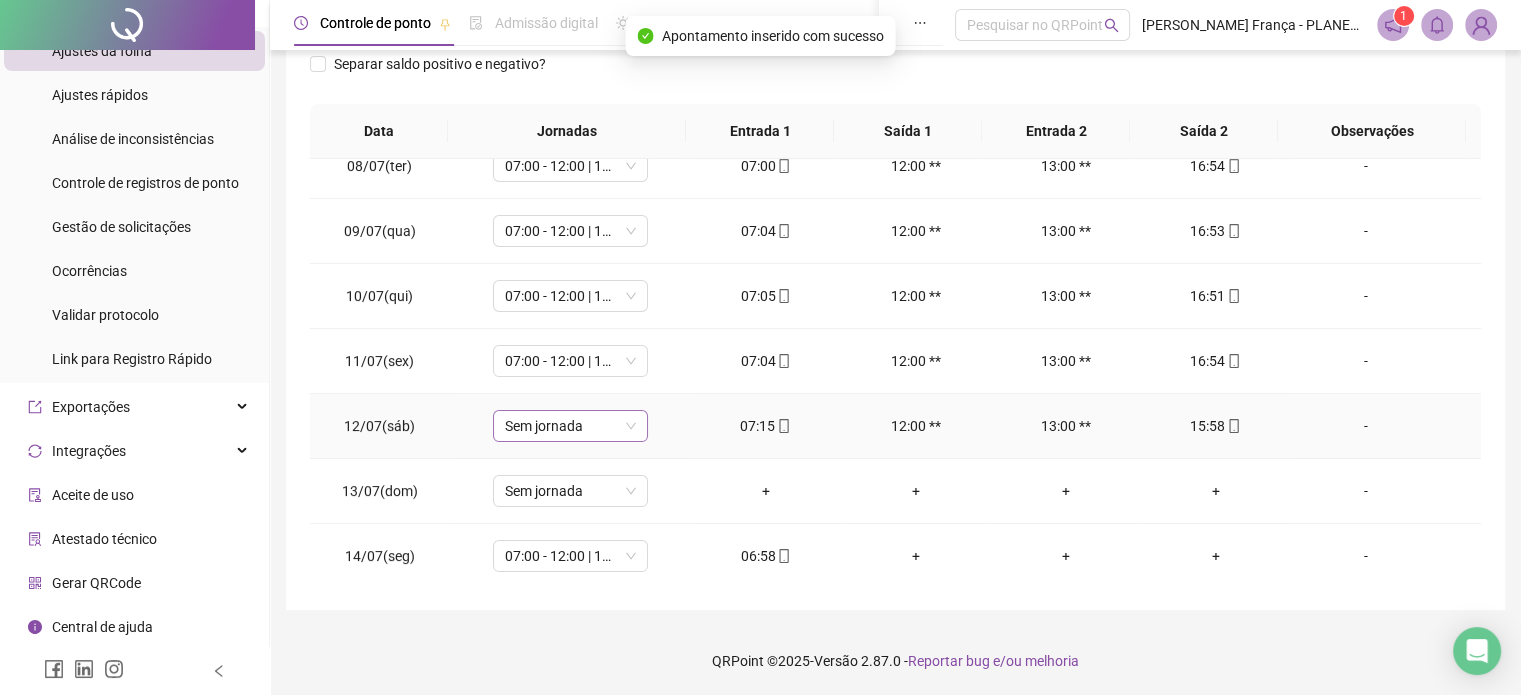 click on "Sem jornada" at bounding box center [570, 426] 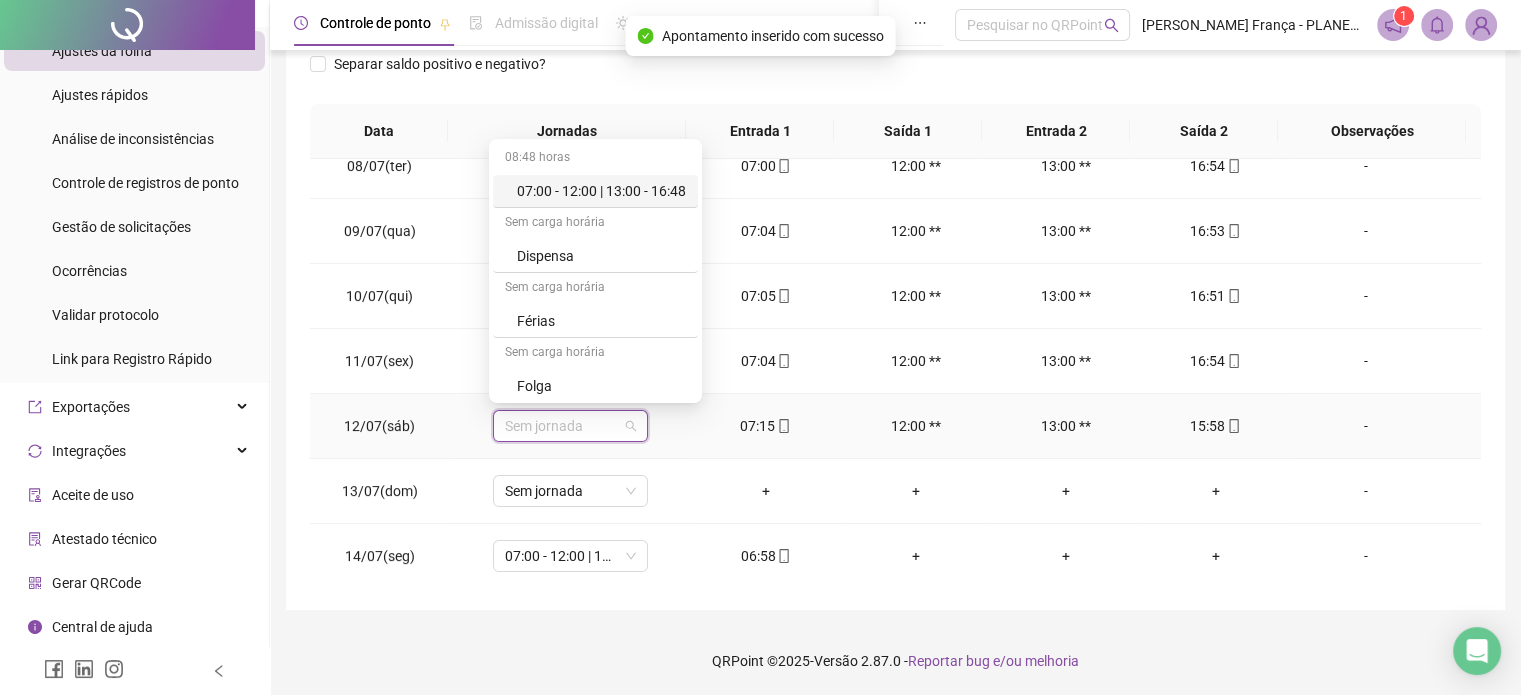 click on "07:00 - 12:00 | 13:00 - 16:48" at bounding box center [601, 191] 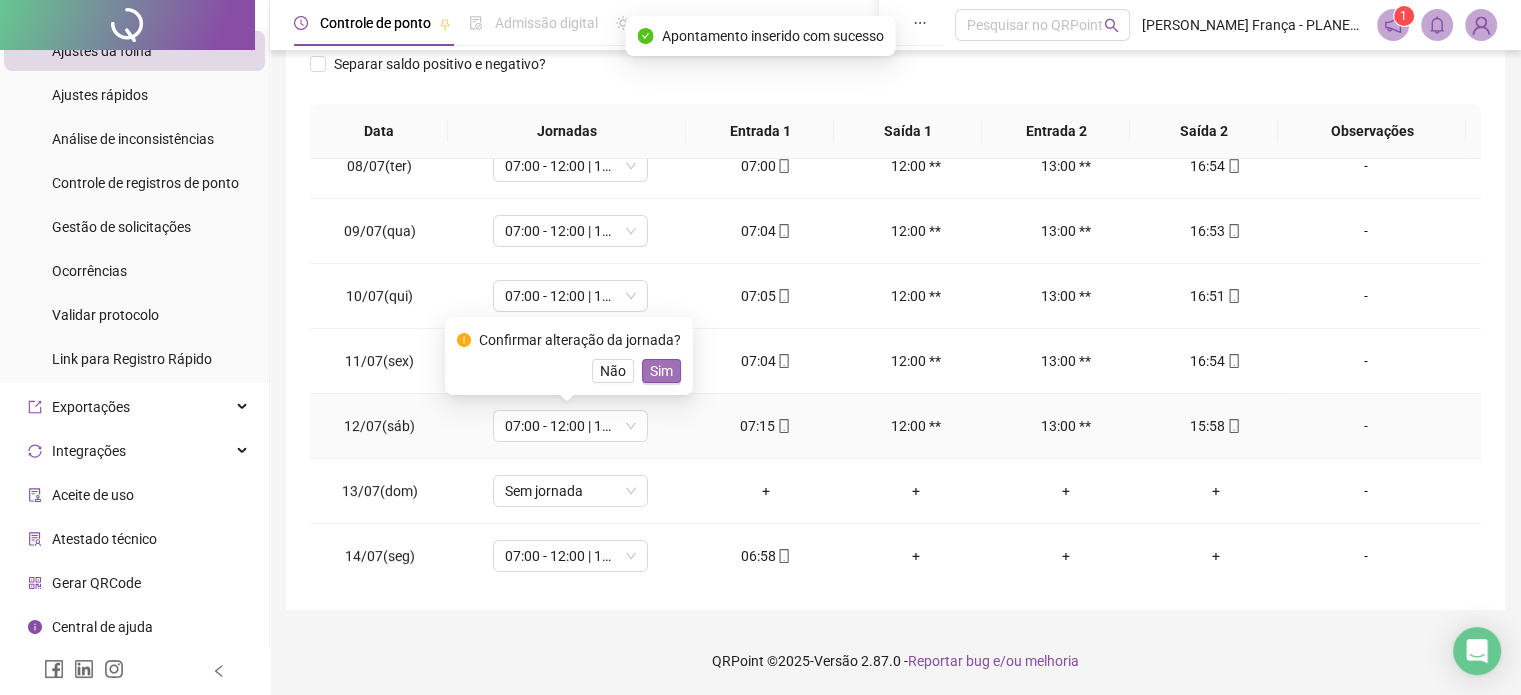 click on "Sim" at bounding box center (661, 371) 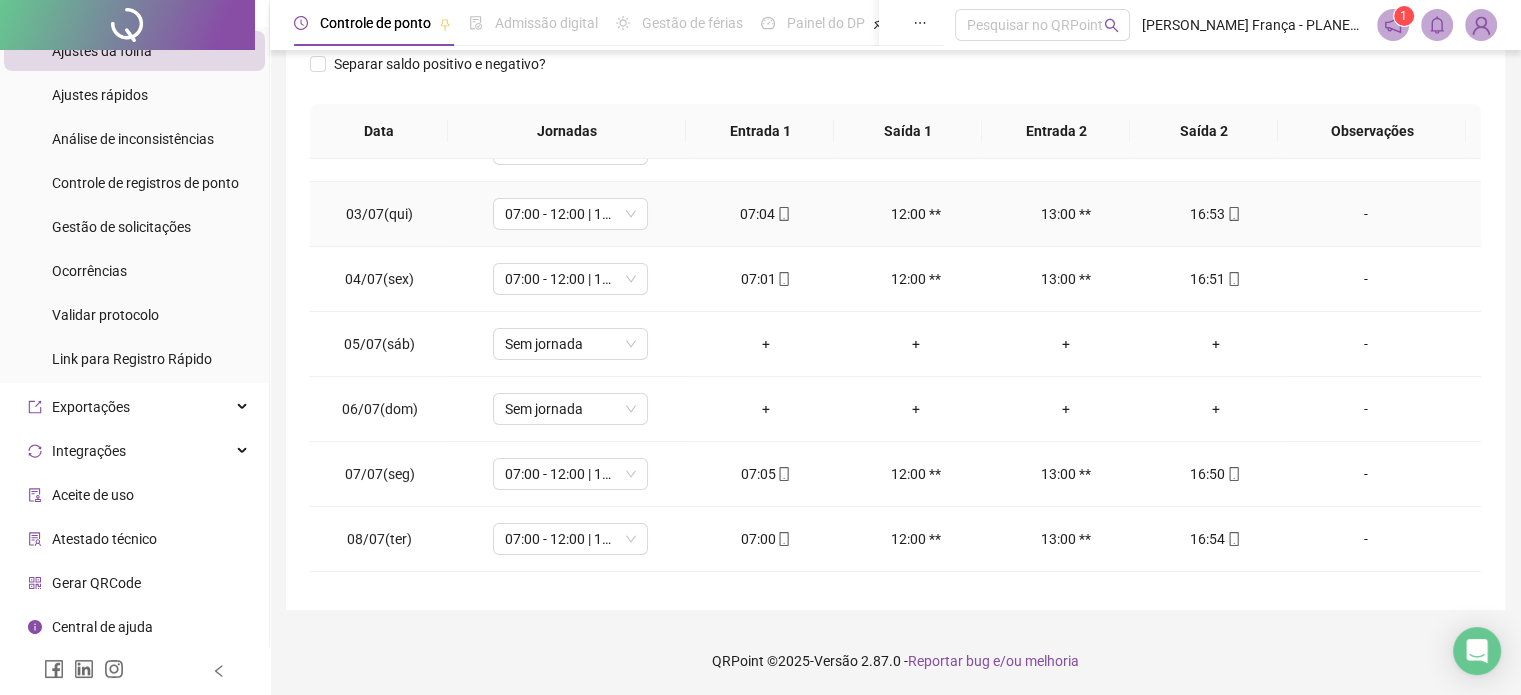 scroll, scrollTop: 0, scrollLeft: 0, axis: both 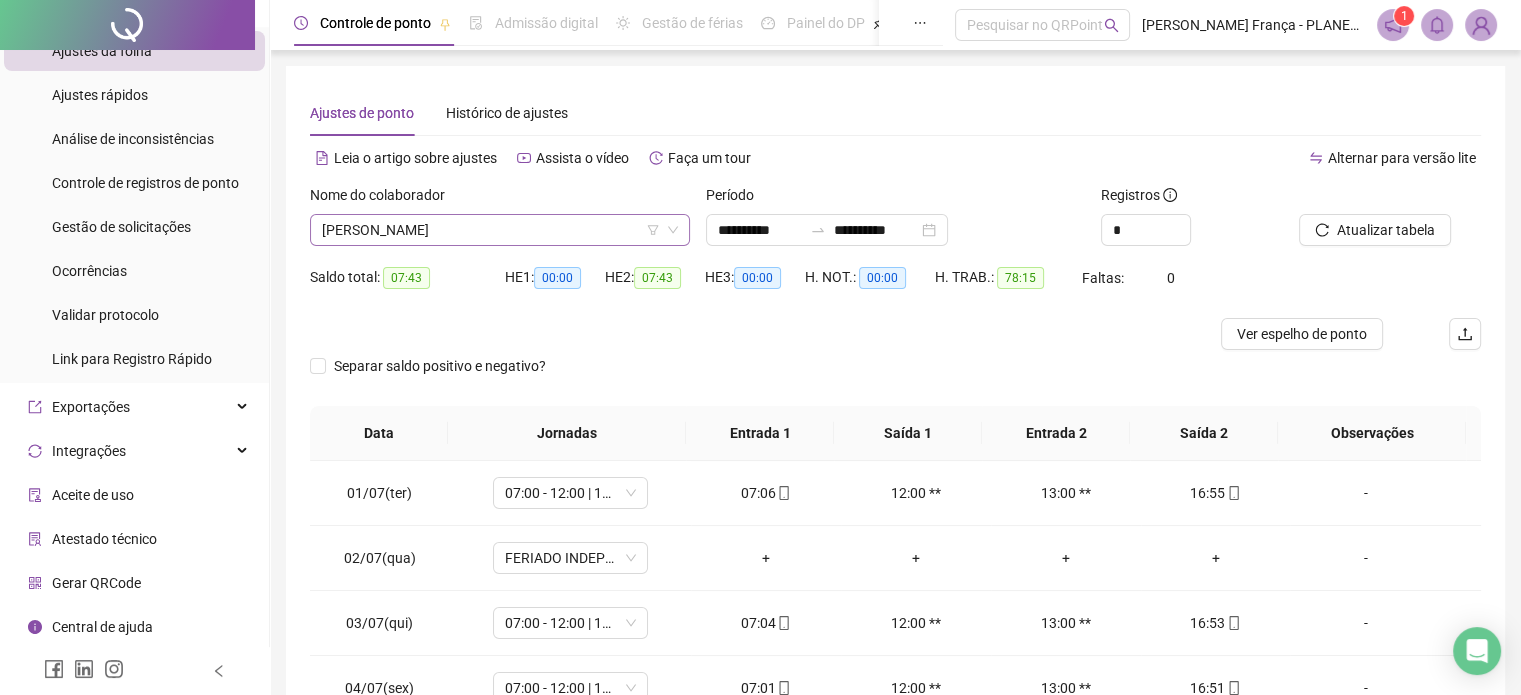 click on "[PERSON_NAME]" at bounding box center (500, 230) 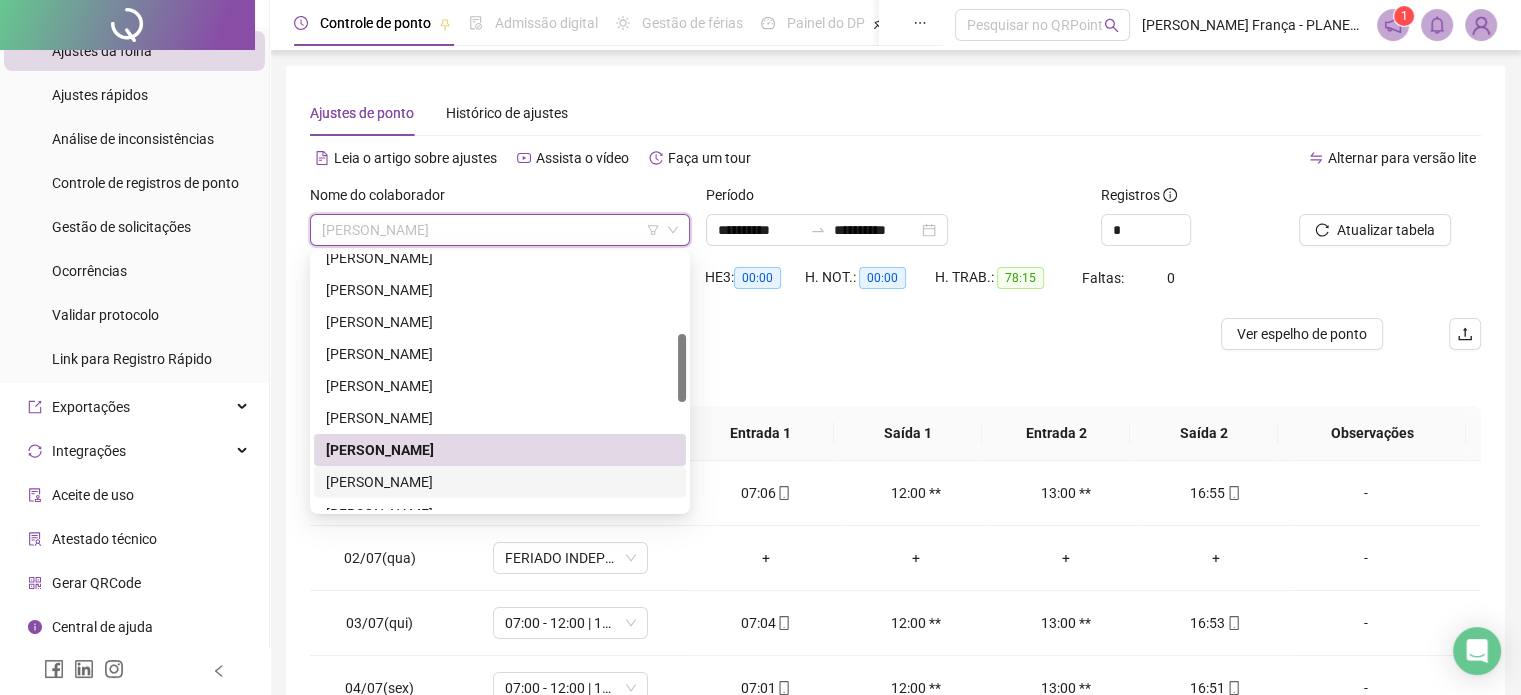 click on "[PERSON_NAME]" at bounding box center [500, 482] 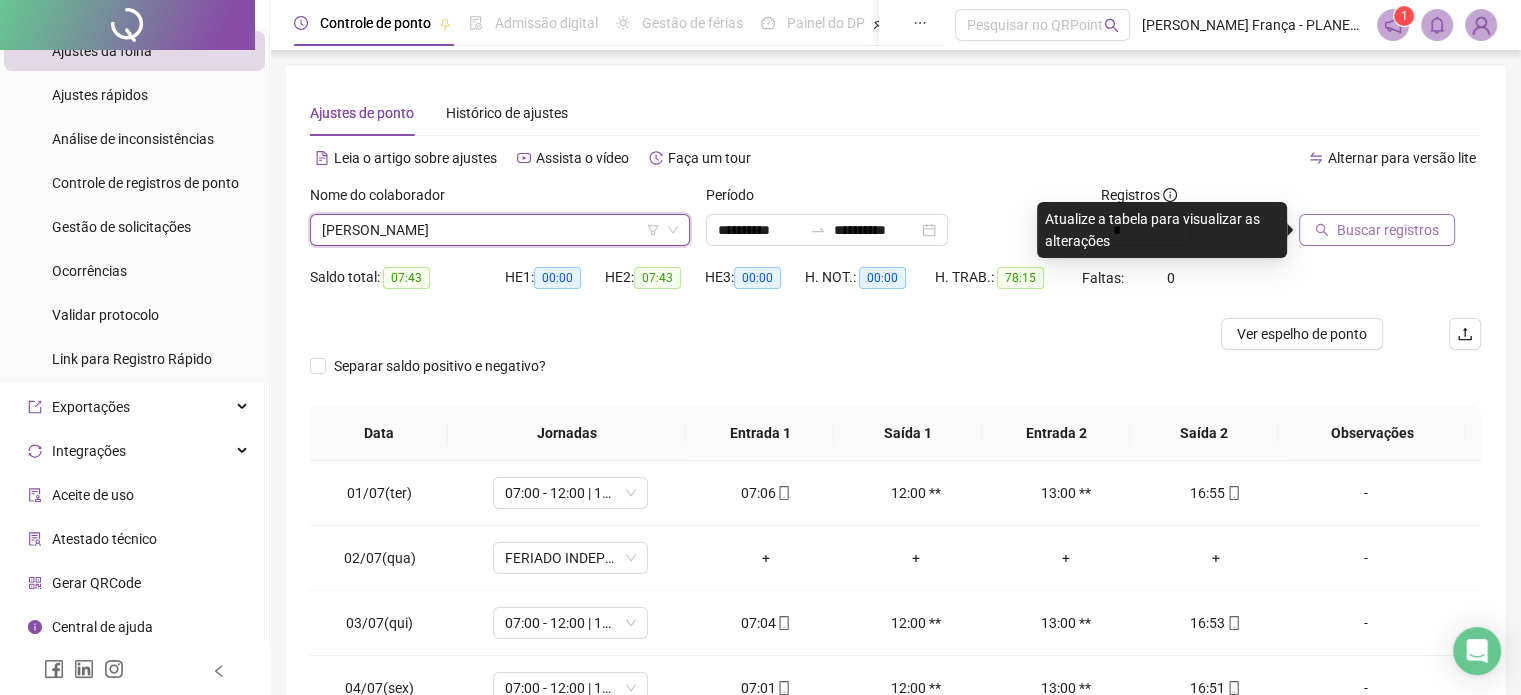 click on "Buscar registros" at bounding box center [1388, 230] 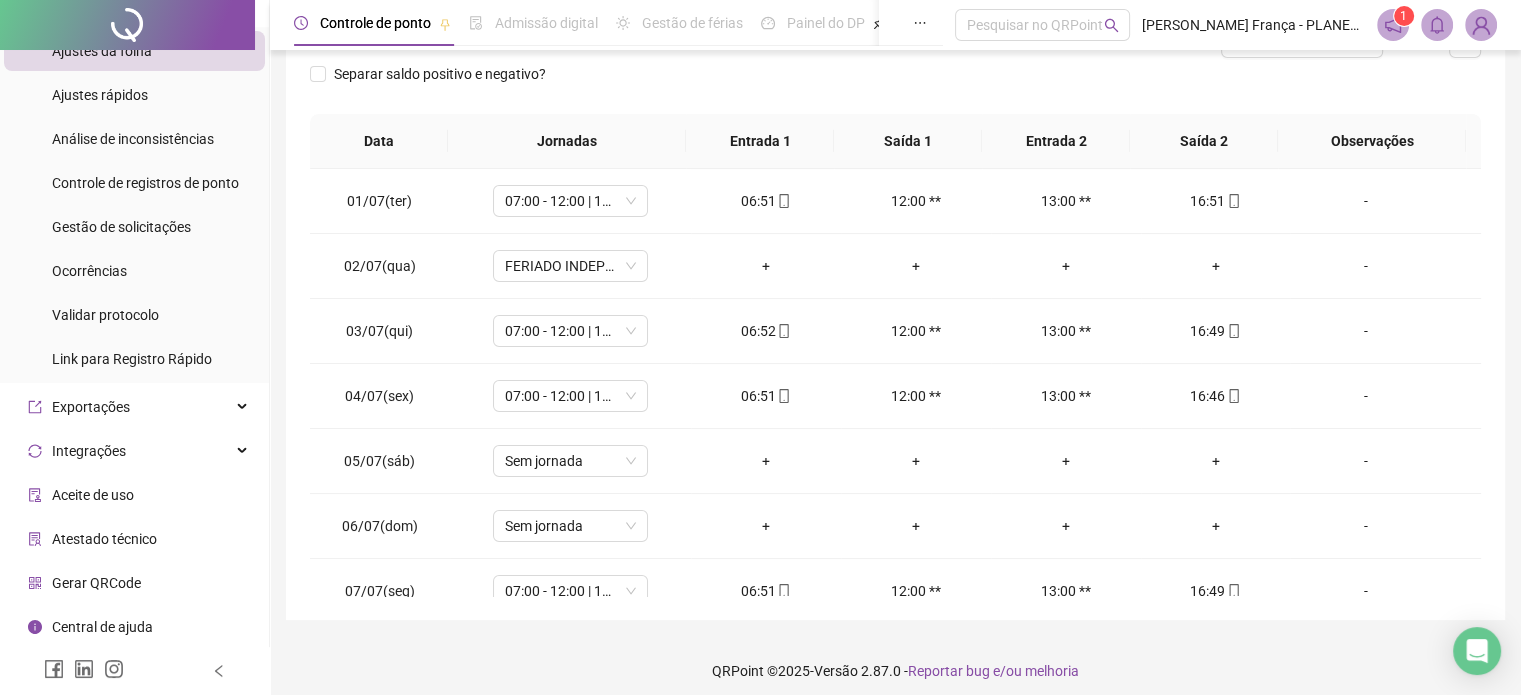 scroll, scrollTop: 302, scrollLeft: 0, axis: vertical 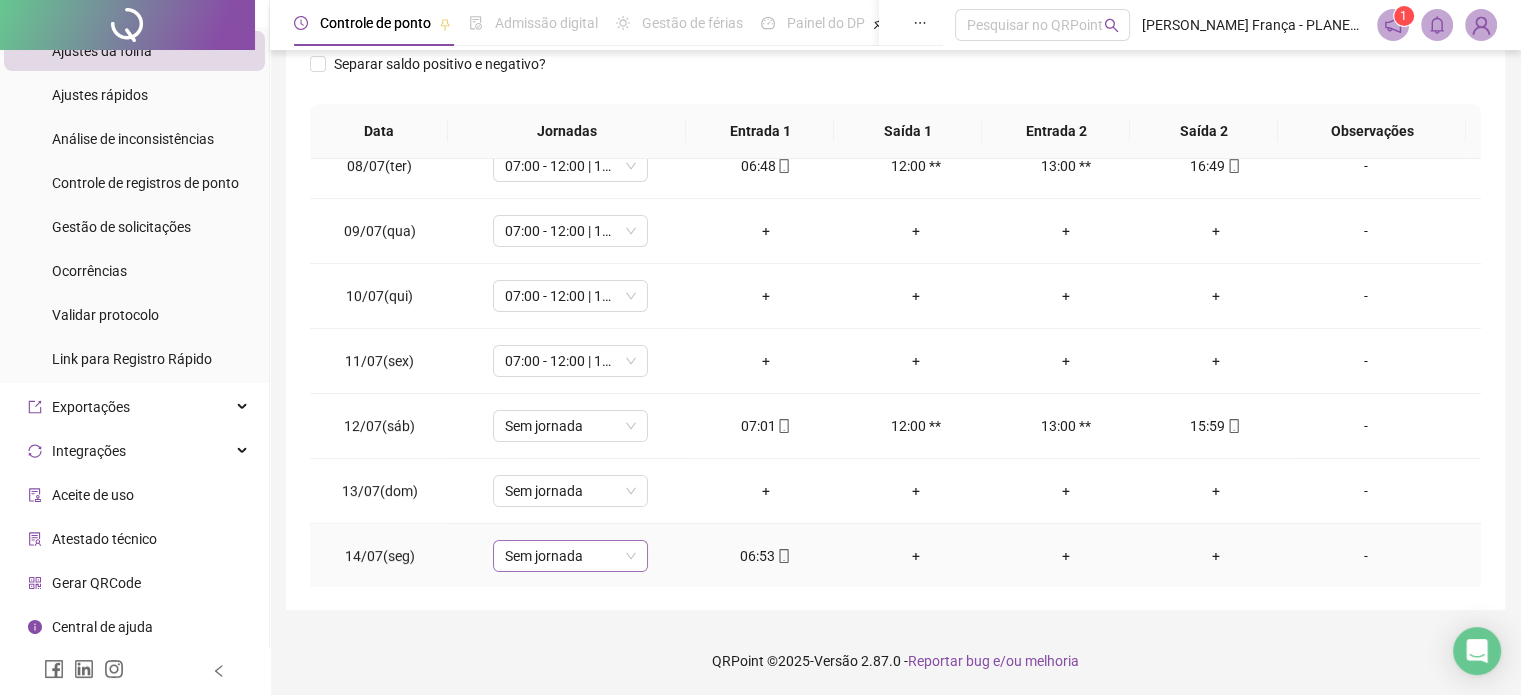 click on "Sem jornada" at bounding box center (570, 556) 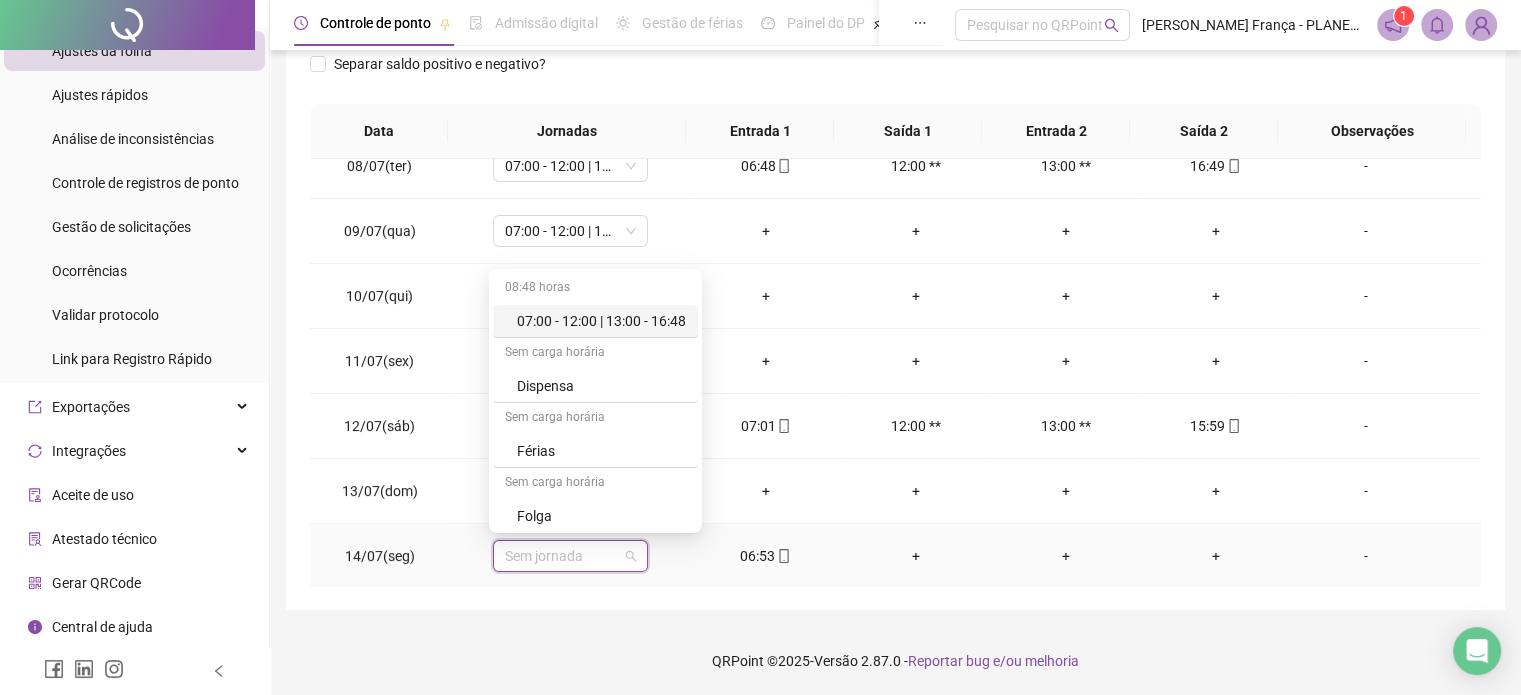 click on "08:48 horas" at bounding box center [595, 289] 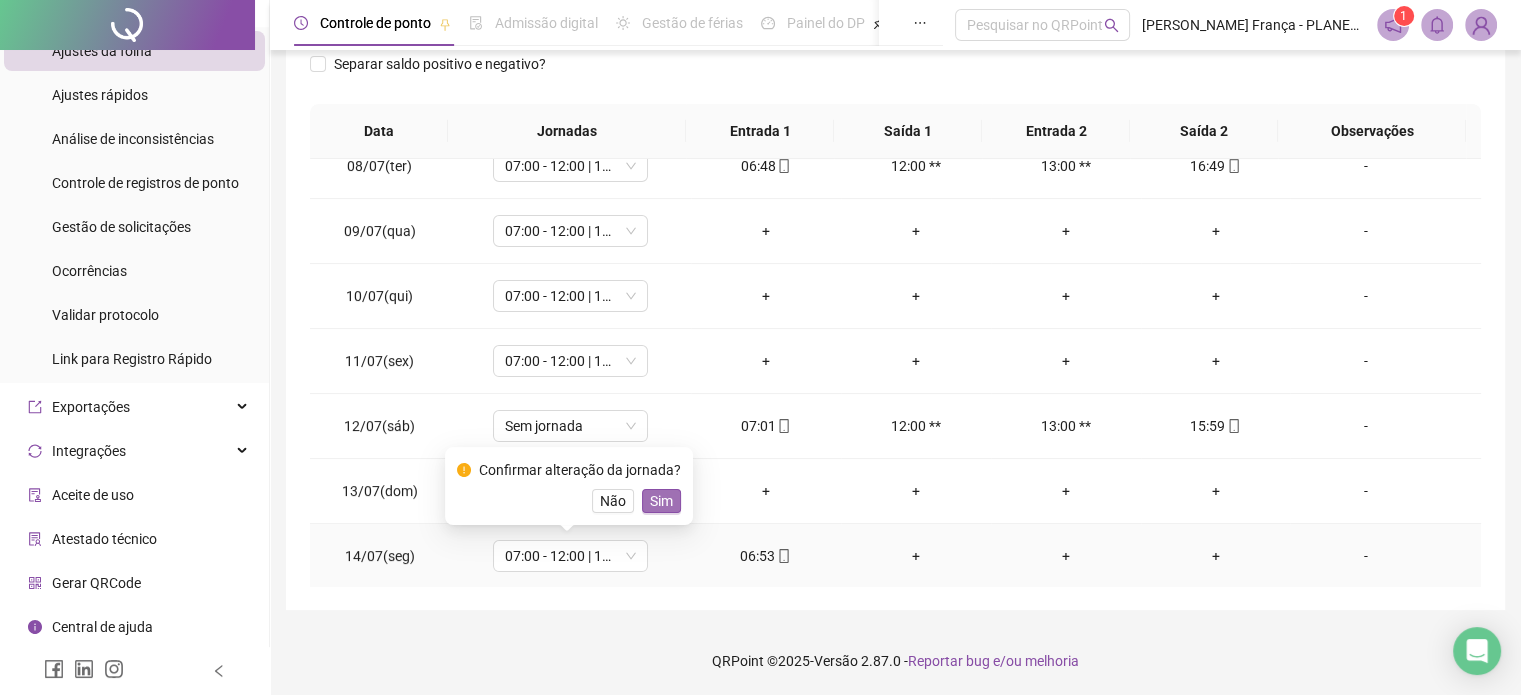 click on "Sim" at bounding box center [661, 501] 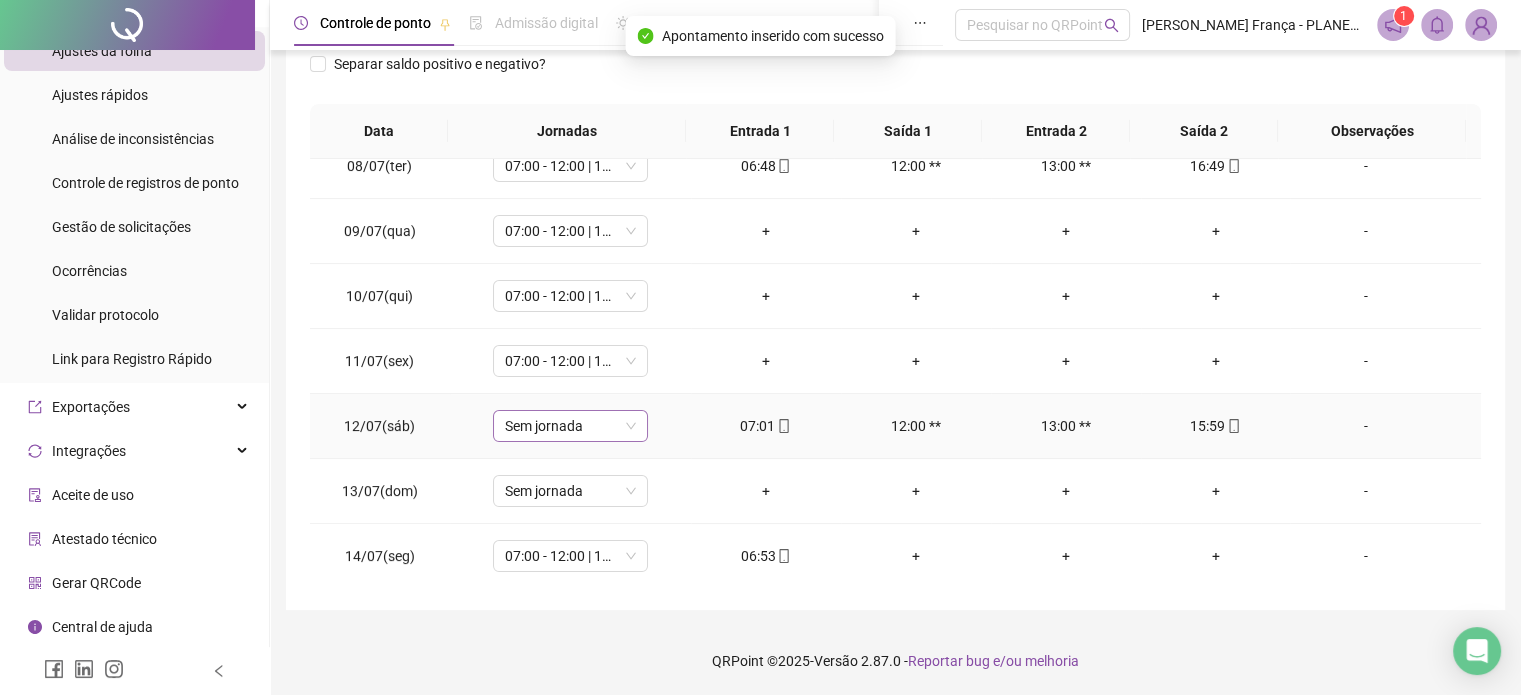 click on "Sem jornada" at bounding box center [570, 426] 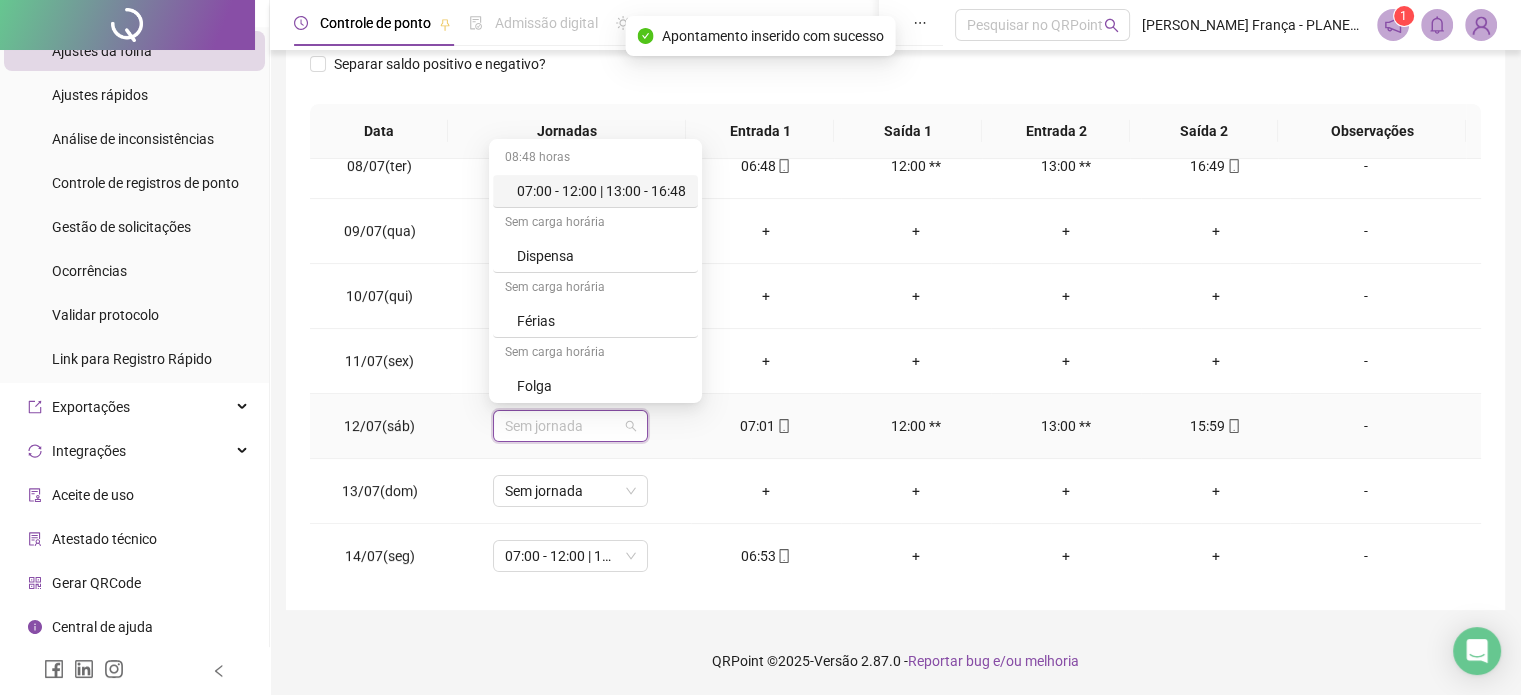 click on "07:00 - 12:00 | 13:00 - 16:48" at bounding box center (601, 191) 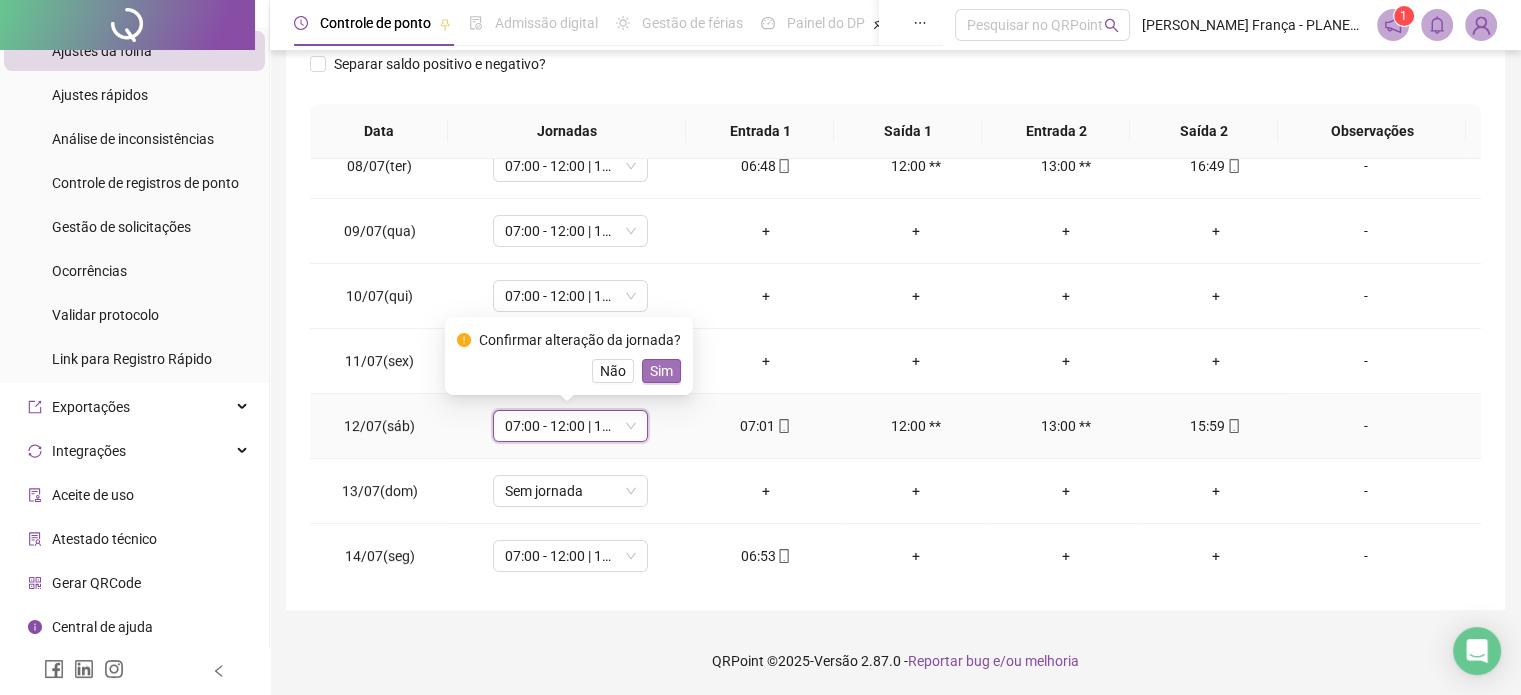 click on "Sim" at bounding box center (661, 371) 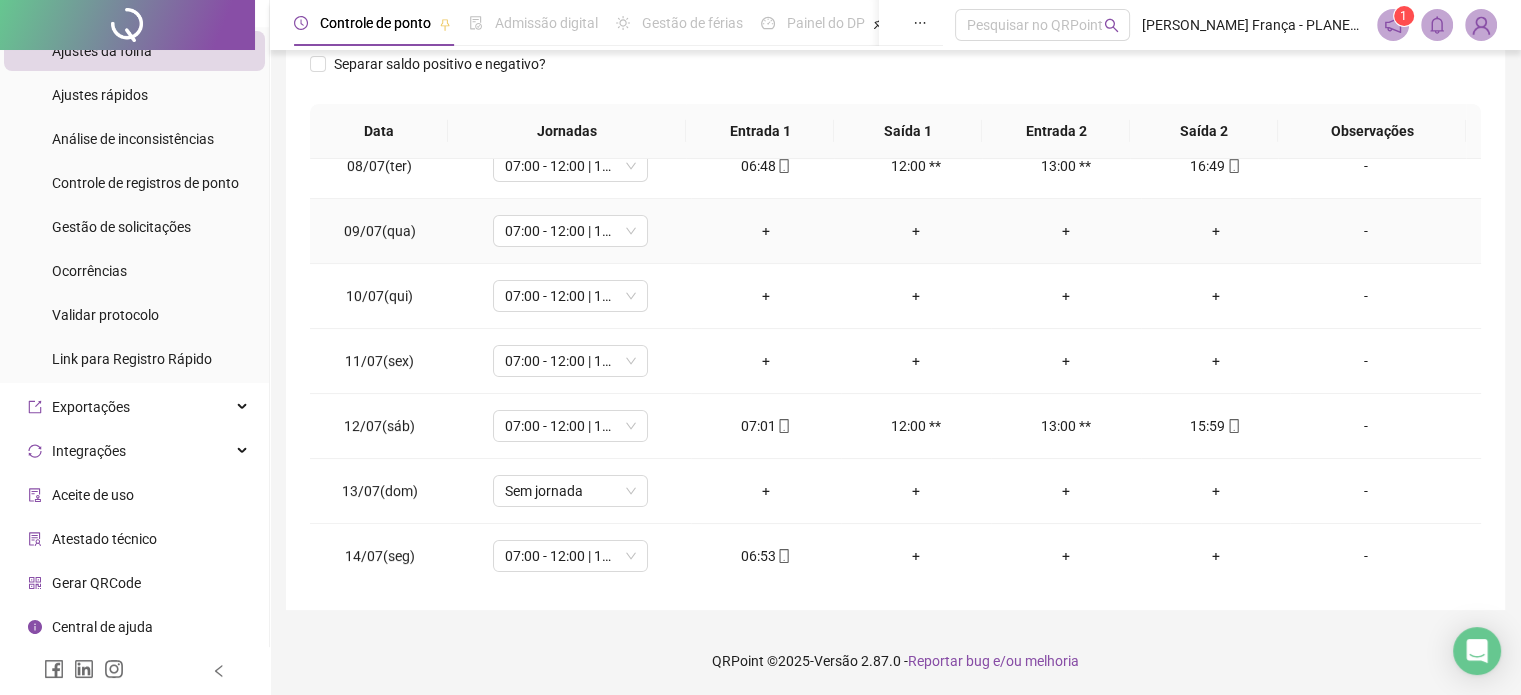 drag, startPoint x: 1360, startPoint y: 222, endPoint x: 1327, endPoint y: 235, distance: 35.468296 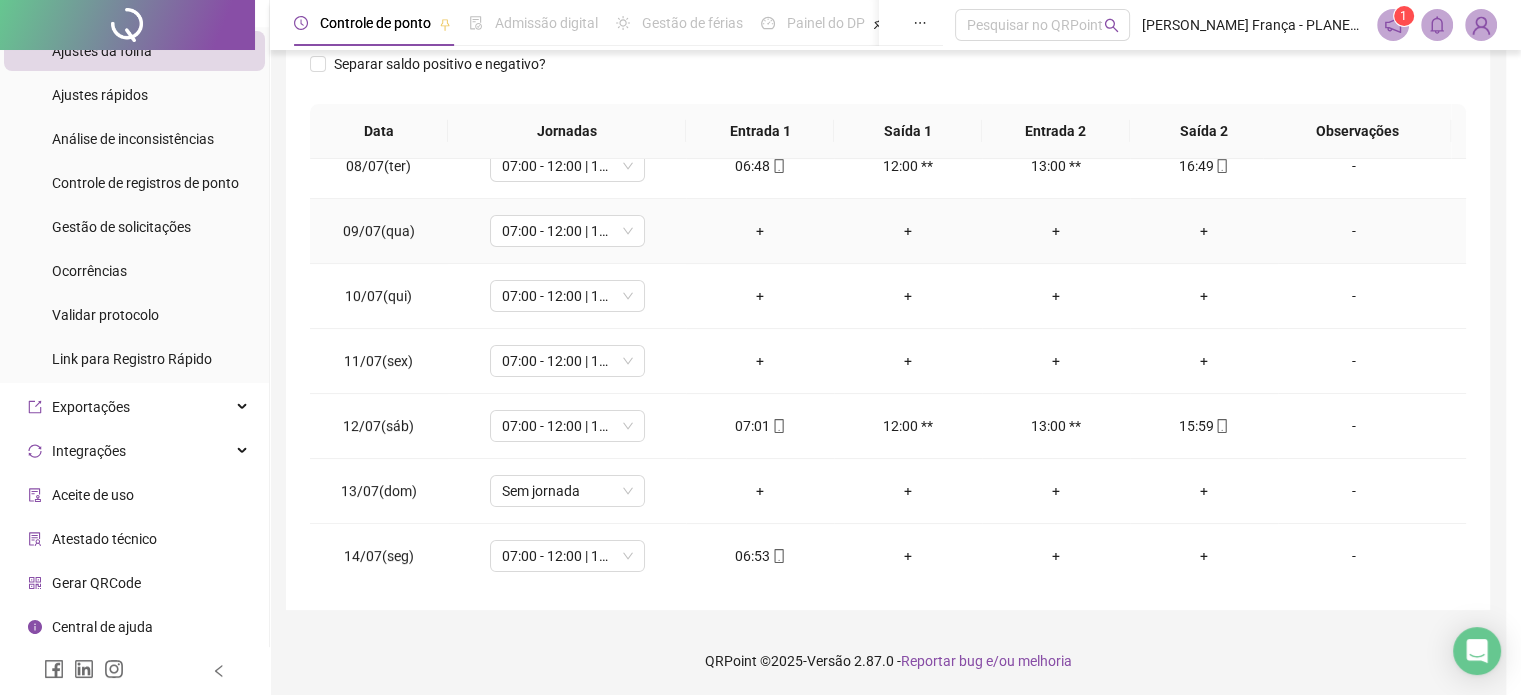 type on "*****" 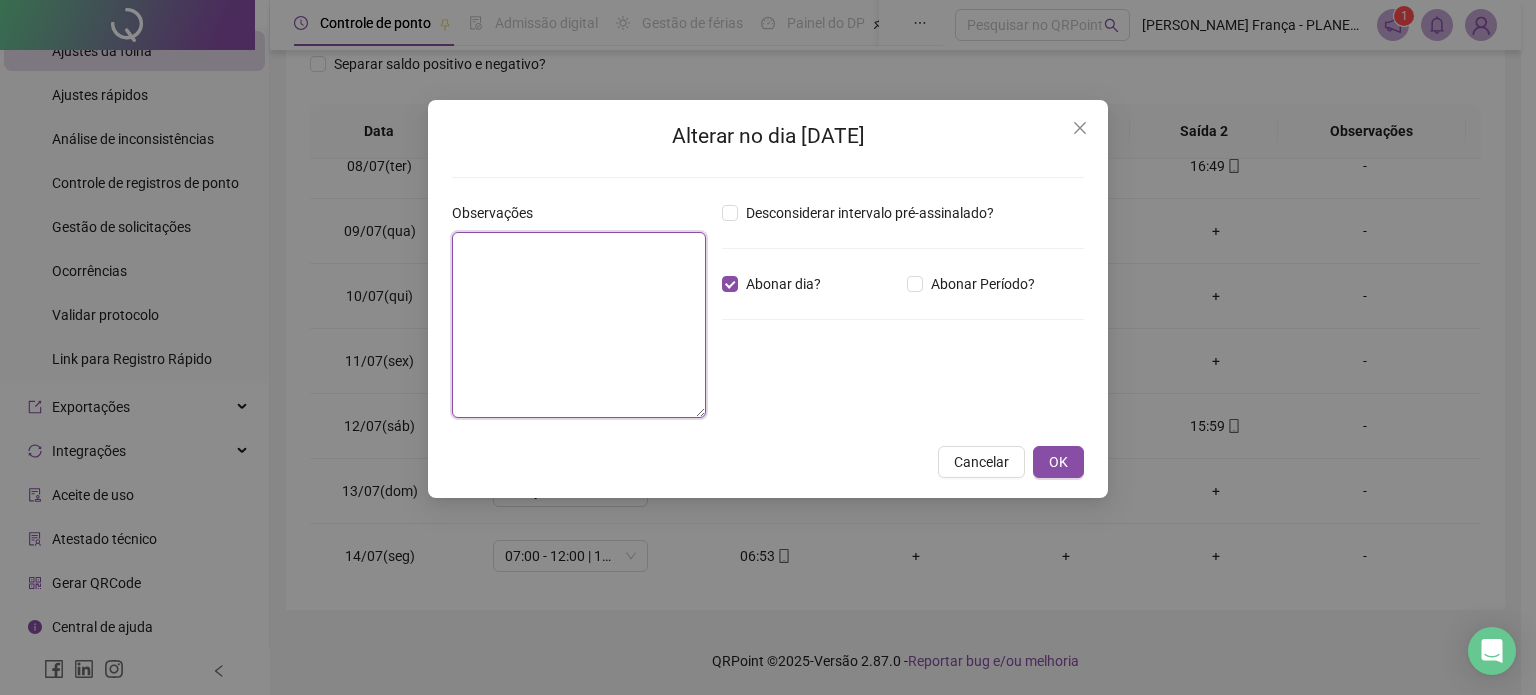 click at bounding box center [579, 325] 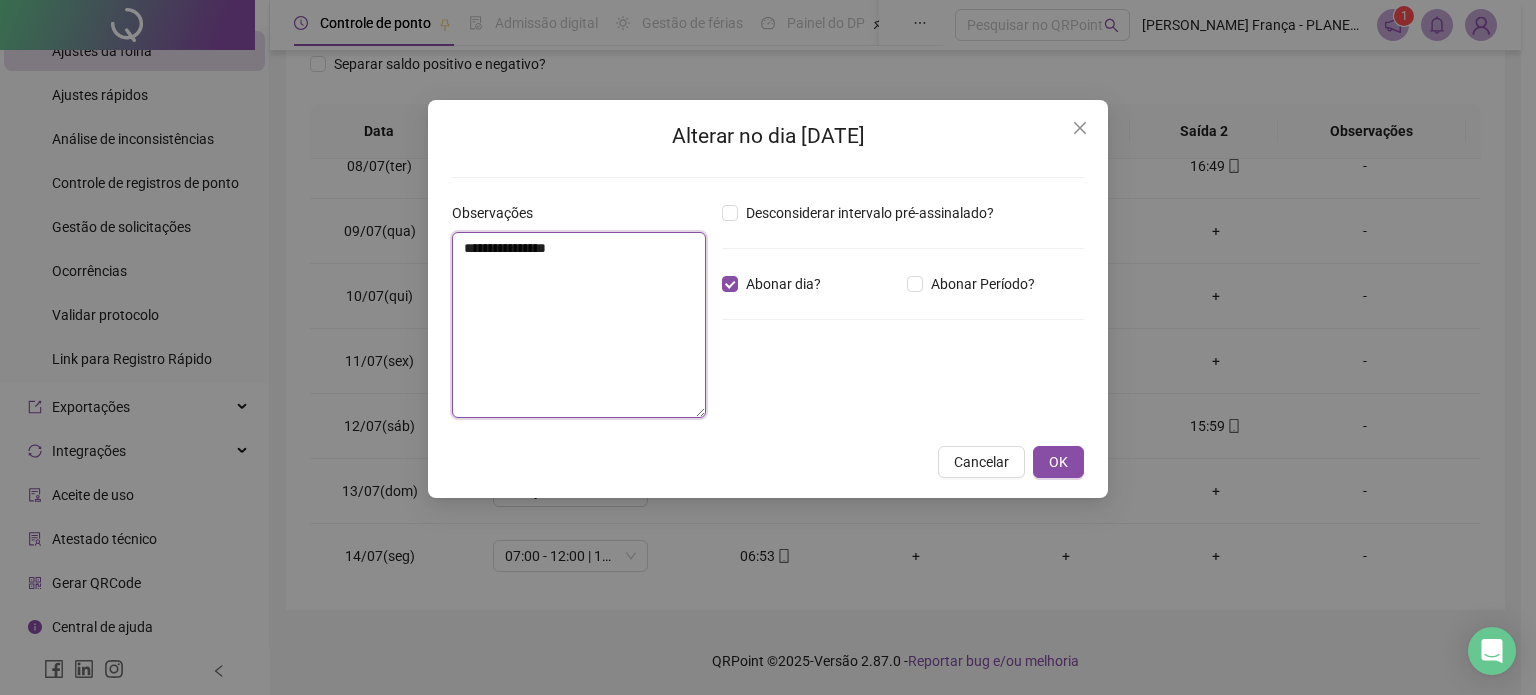 drag, startPoint x: 612, startPoint y: 247, endPoint x: 436, endPoint y: 251, distance: 176.04546 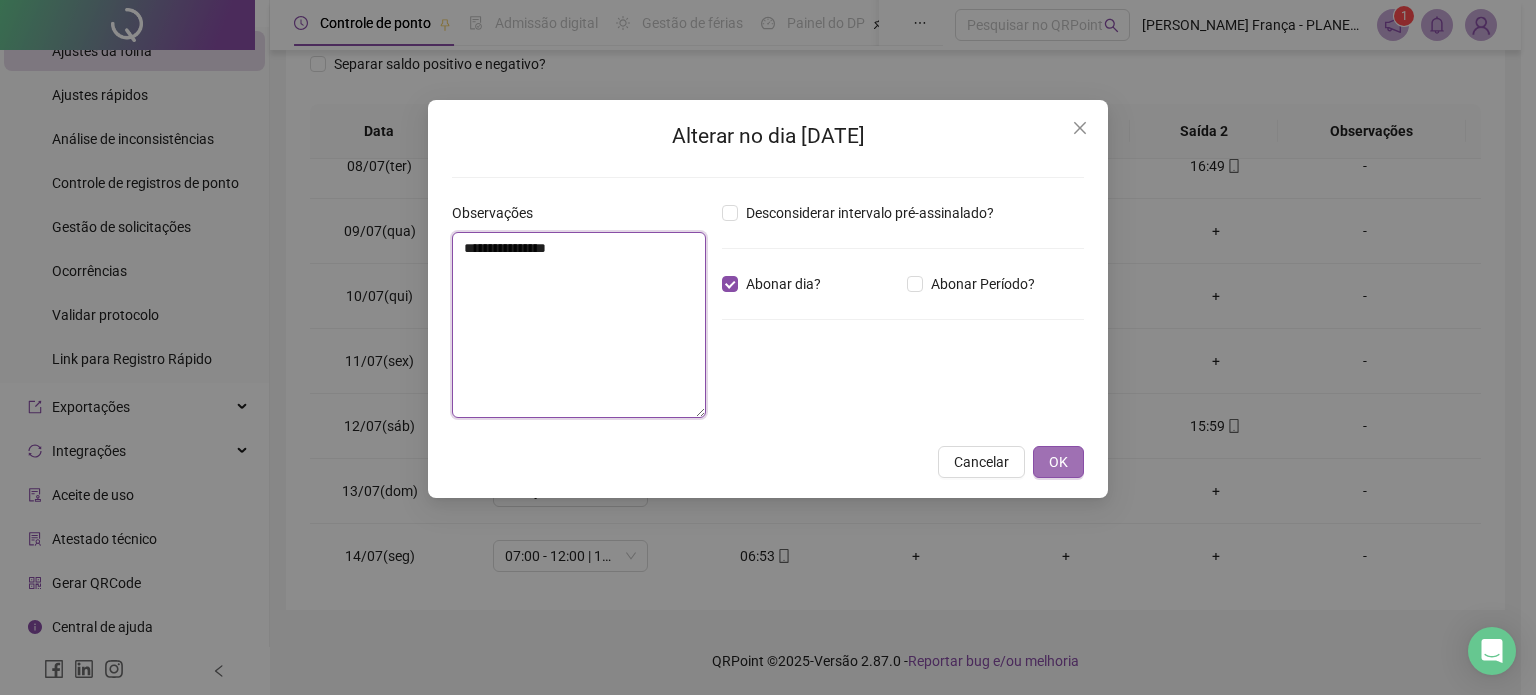 type on "**********" 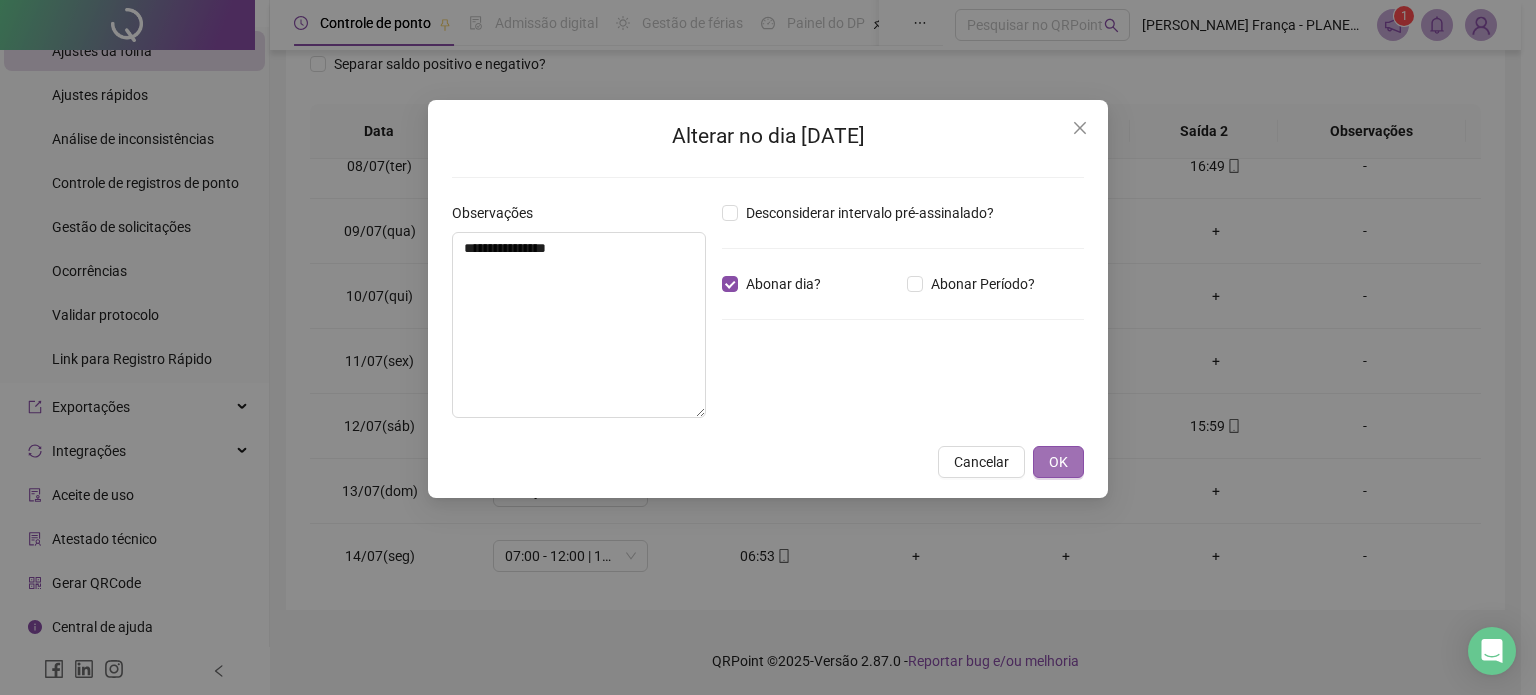 click on "OK" at bounding box center [1058, 462] 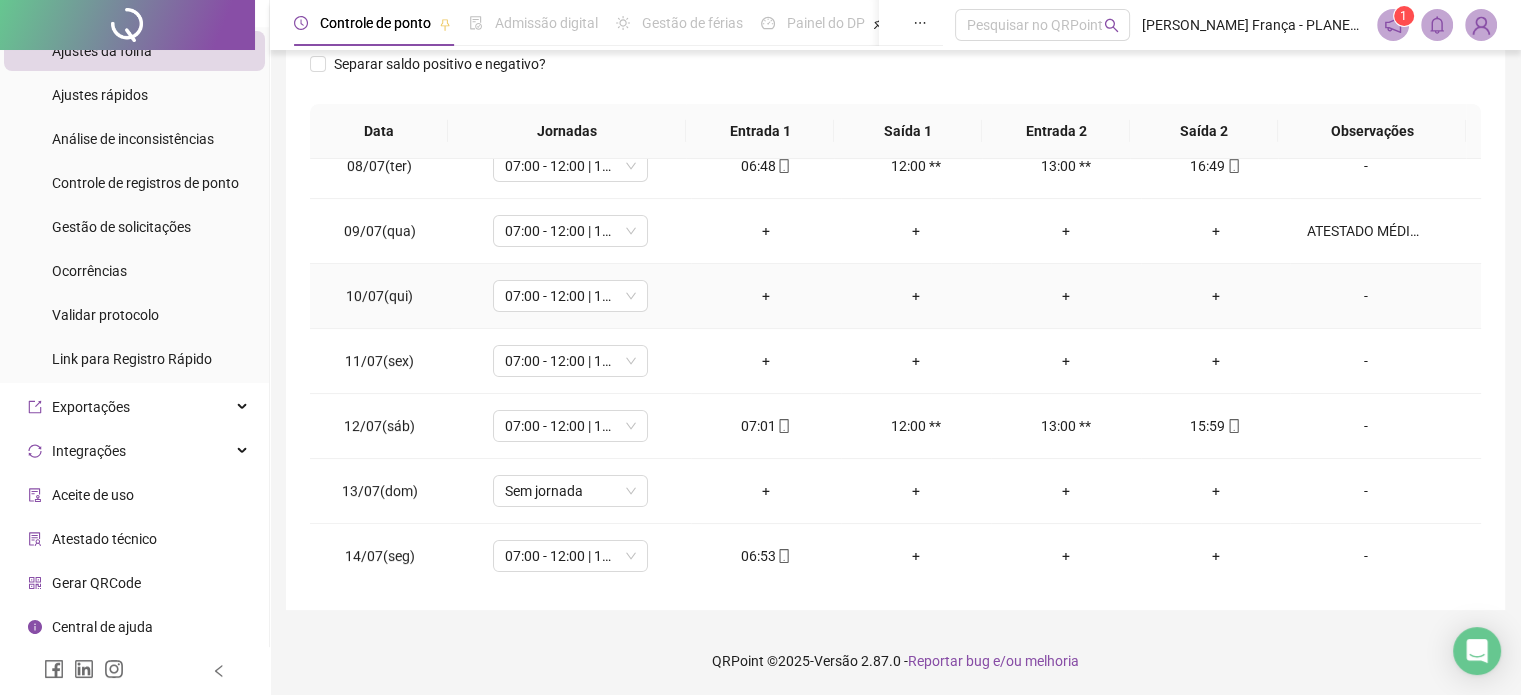 click on "-" at bounding box center [1365, 296] 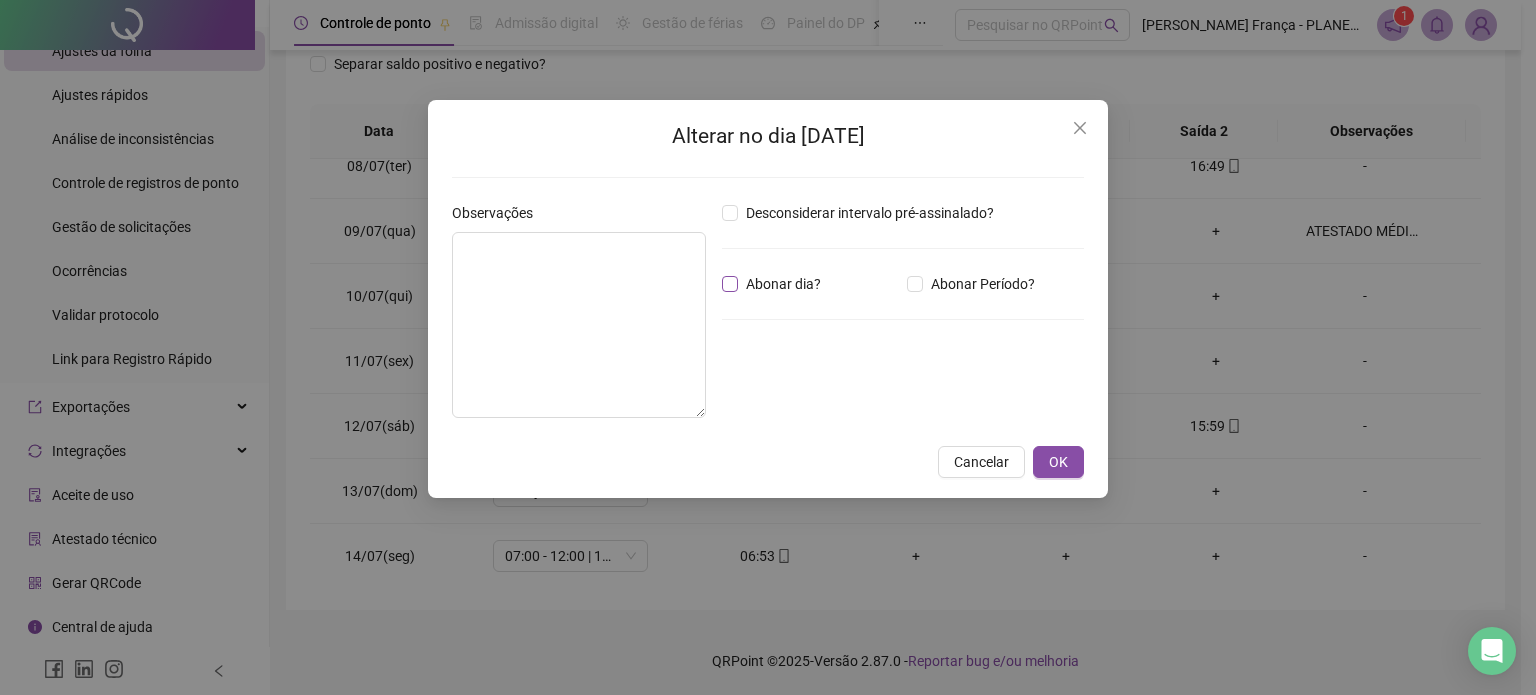 click on "Abonar dia?" at bounding box center (783, 284) 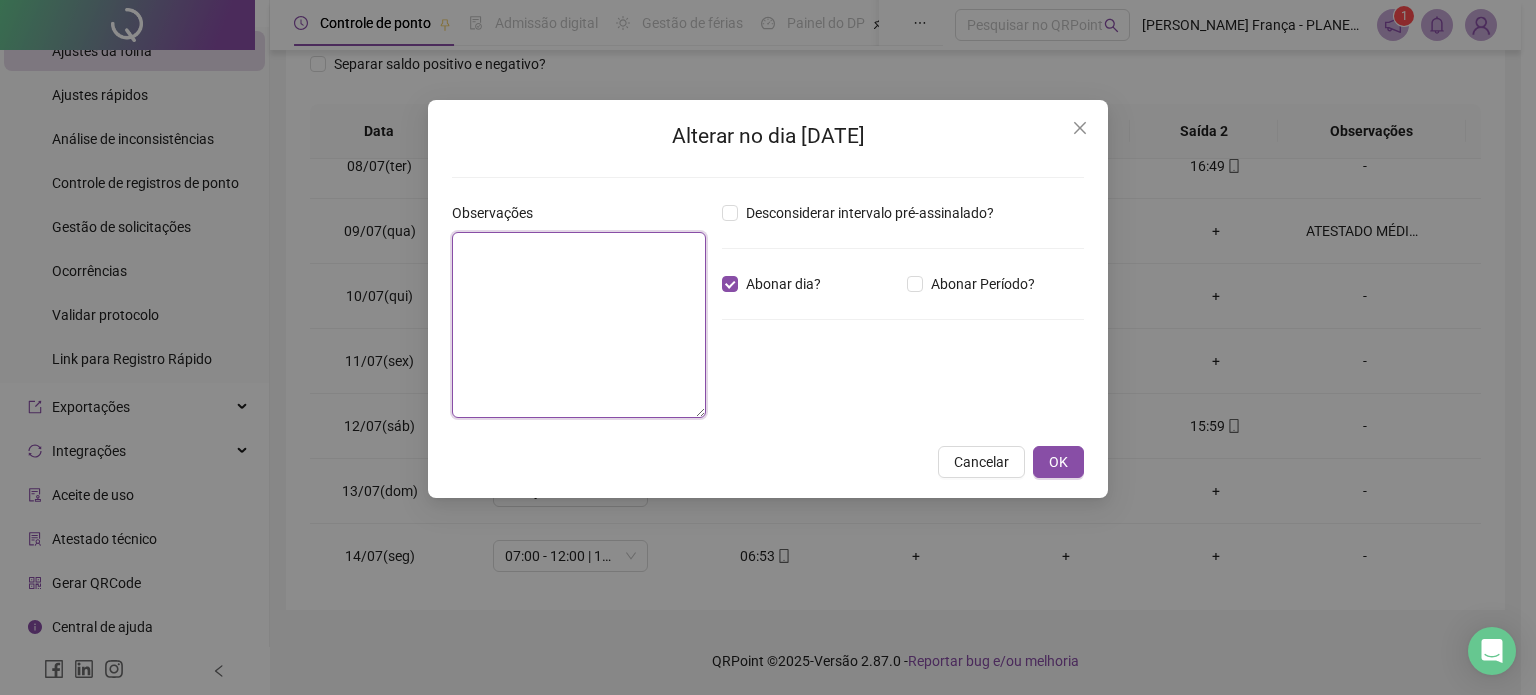 click at bounding box center (579, 325) 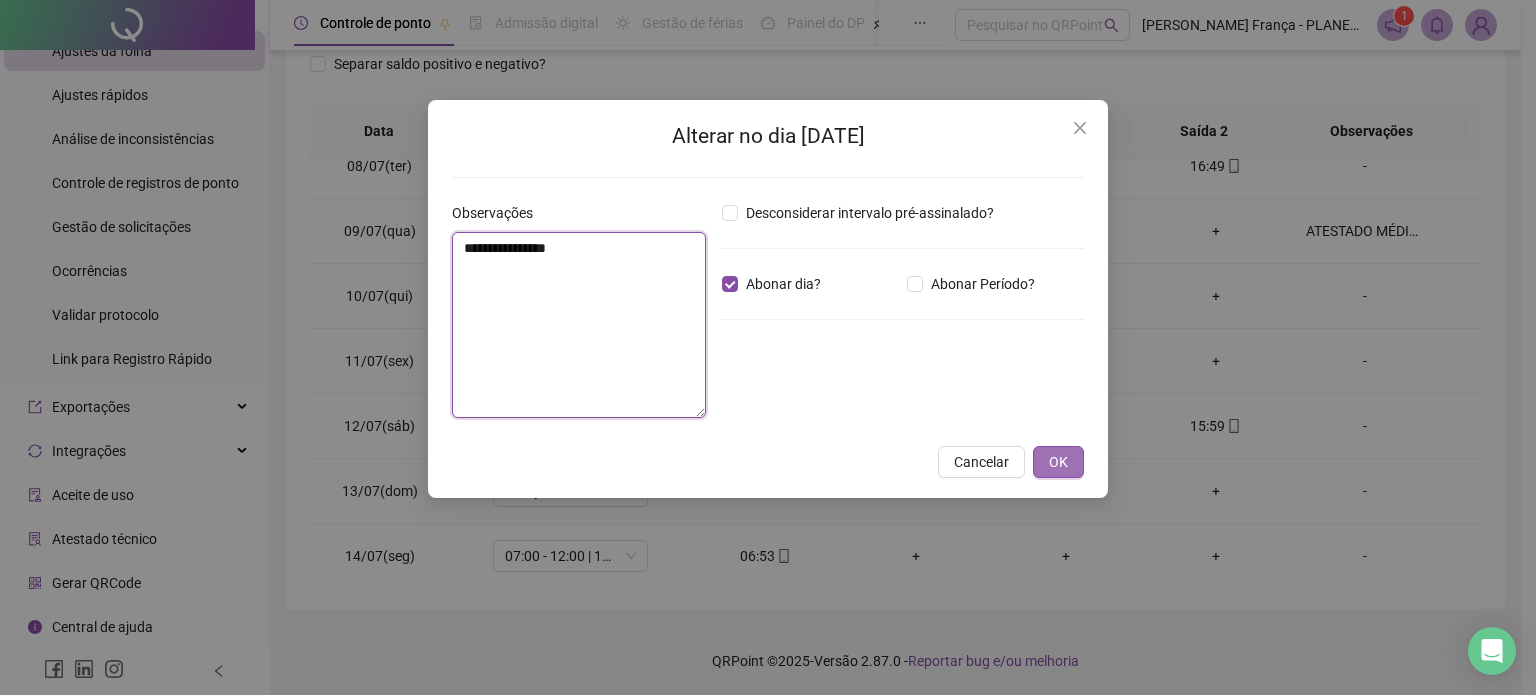 type on "**********" 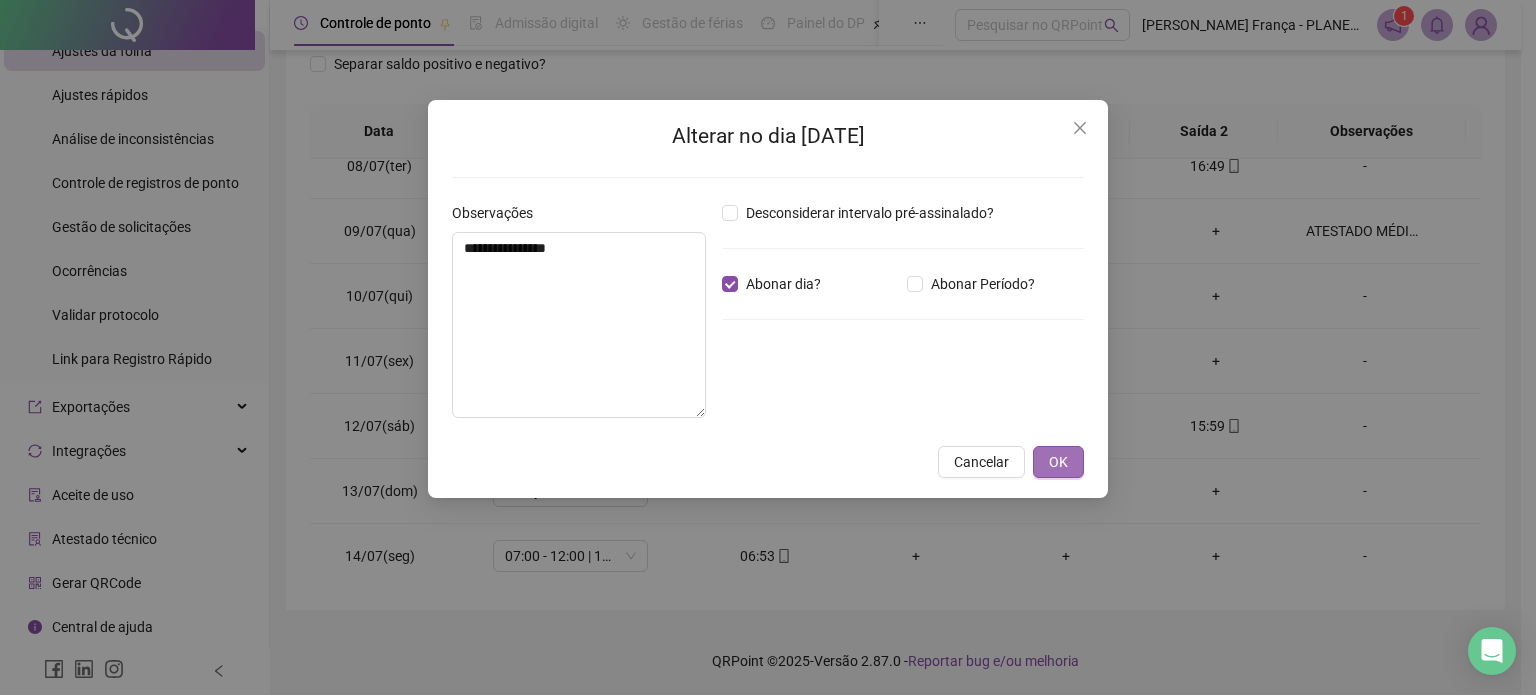 click on "OK" at bounding box center (1058, 462) 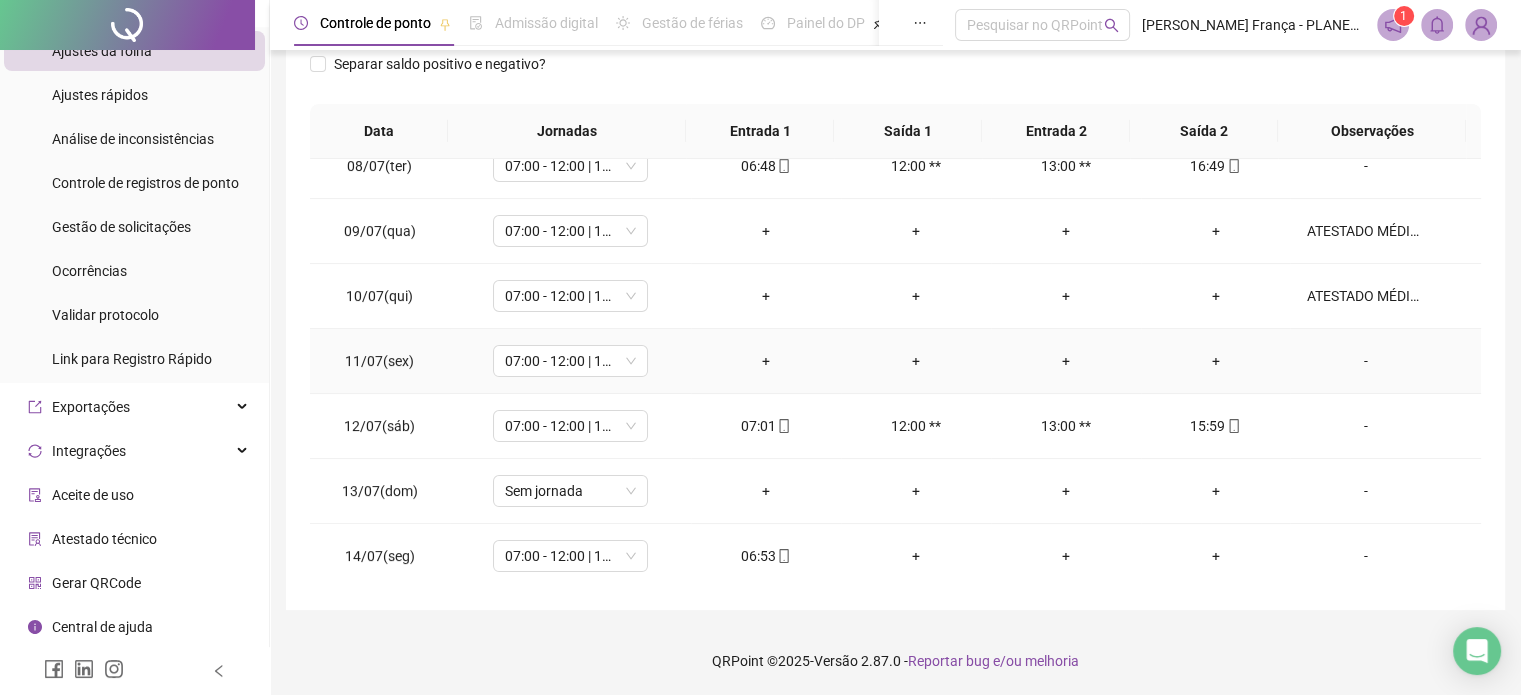 click on "-" at bounding box center (1365, 361) 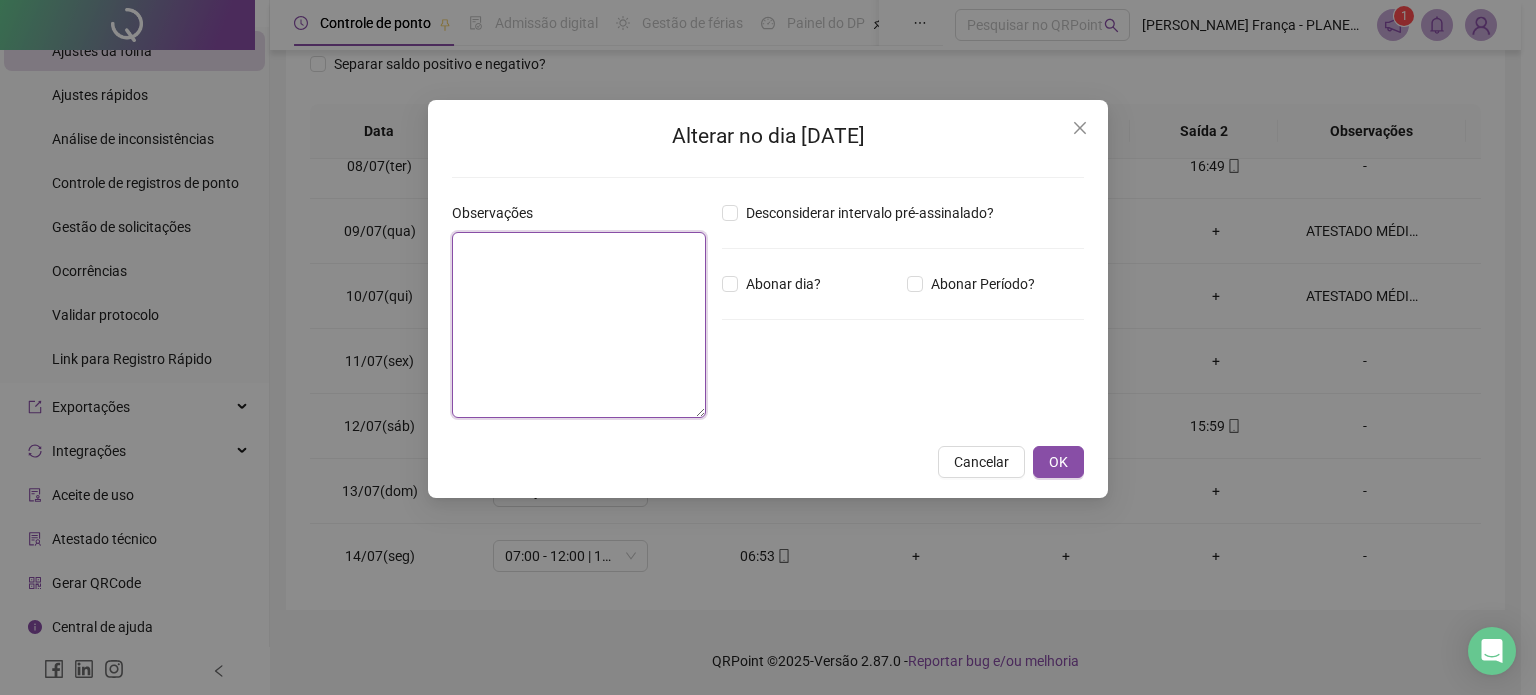 click at bounding box center [579, 325] 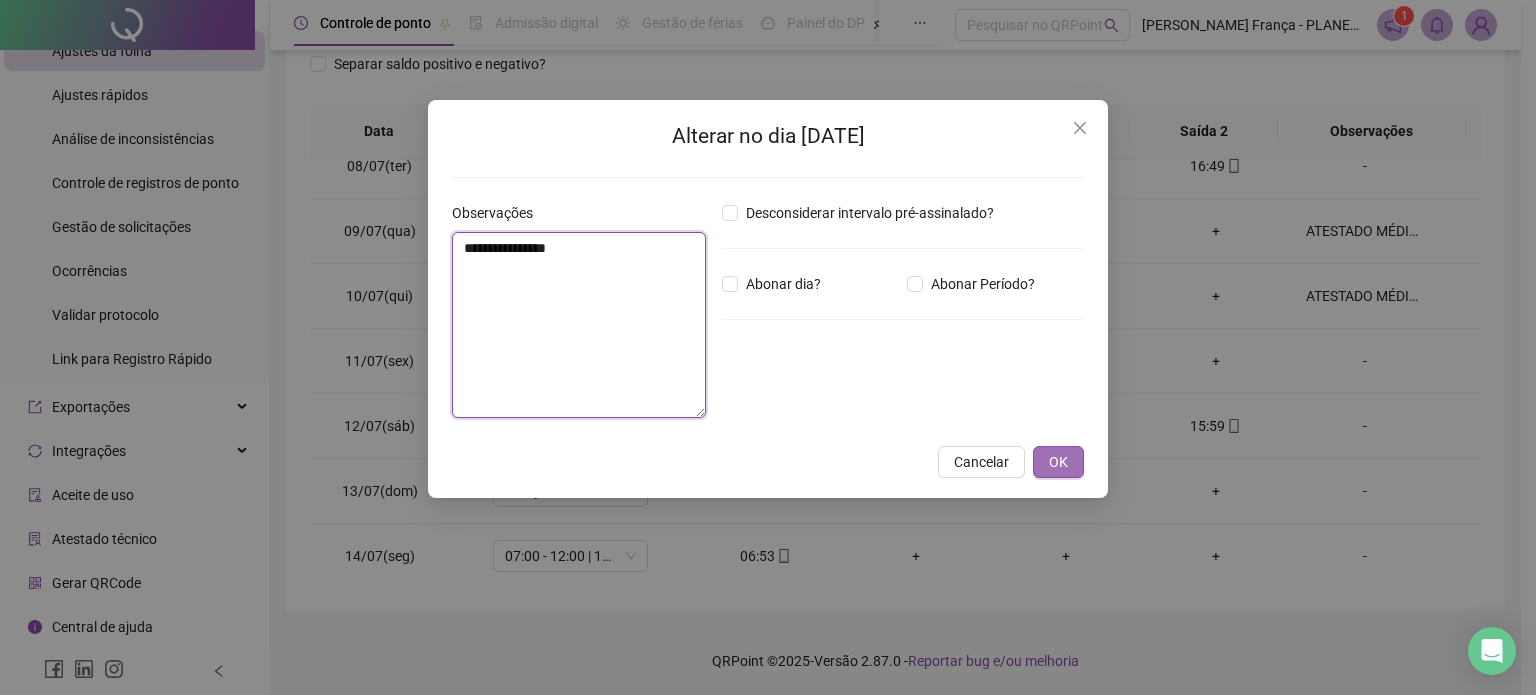 type on "**********" 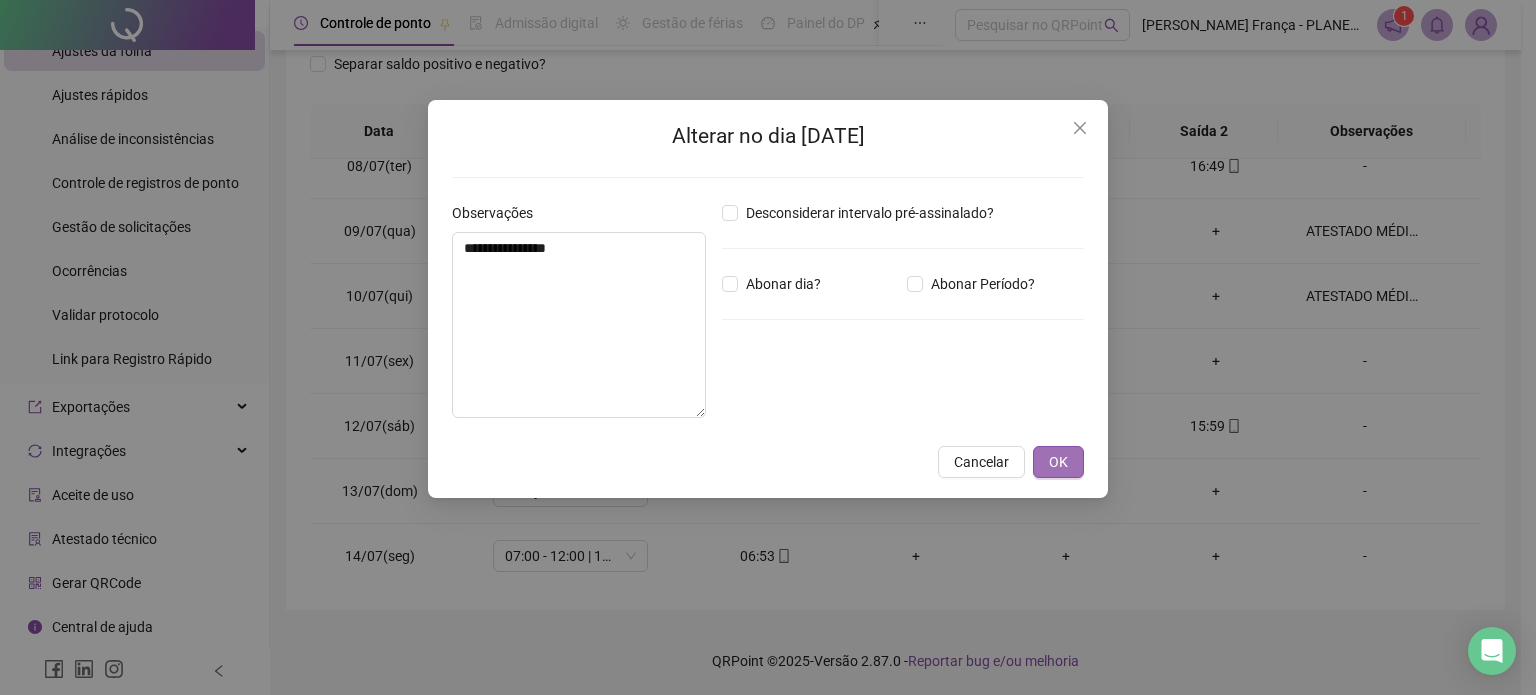 click on "OK" at bounding box center (1058, 462) 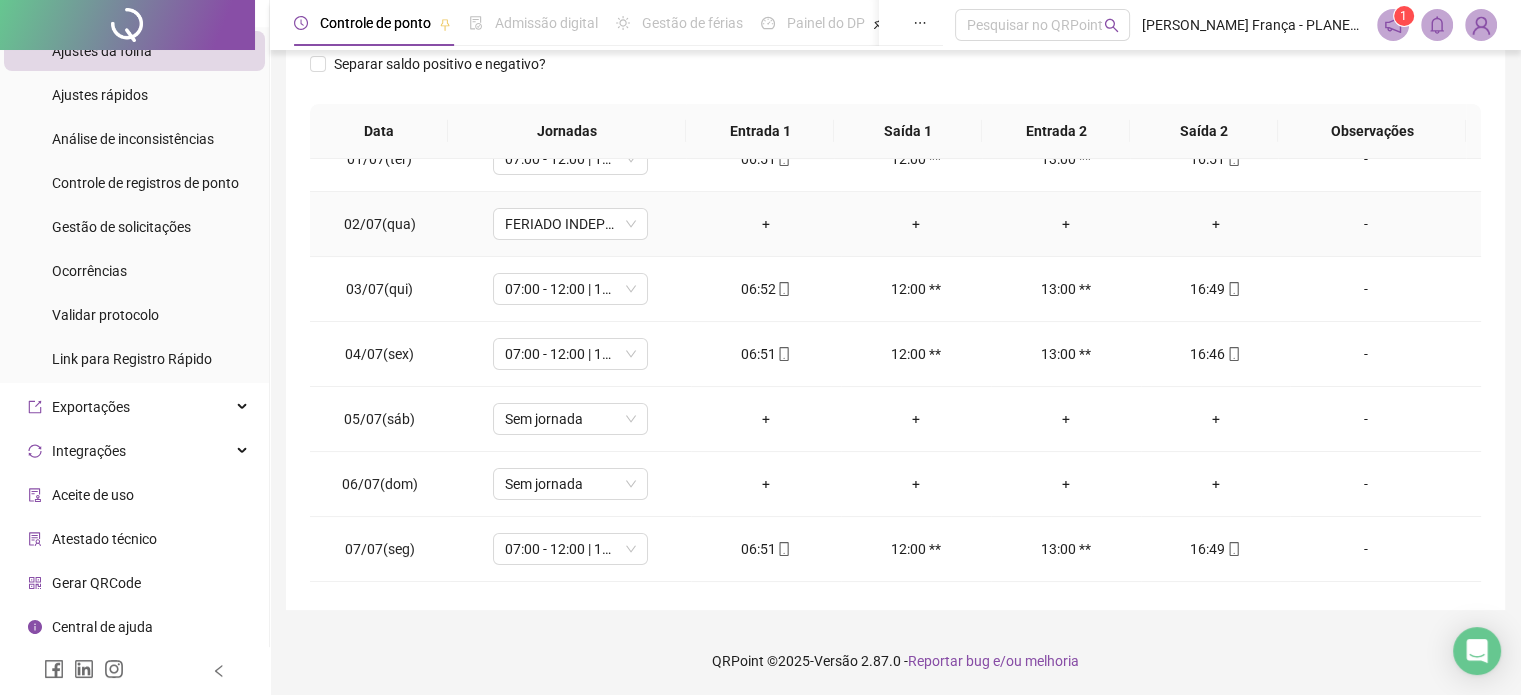 scroll, scrollTop: 0, scrollLeft: 0, axis: both 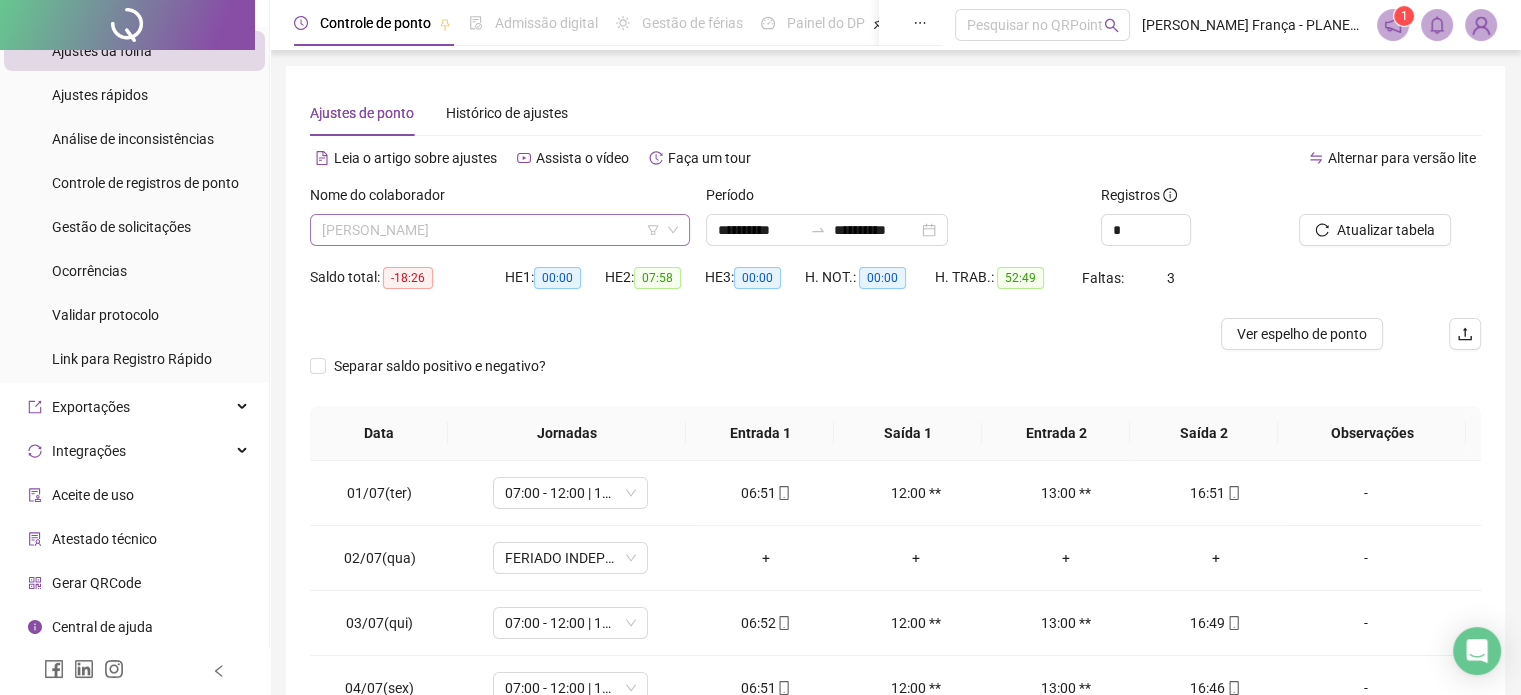 click on "[PERSON_NAME]" at bounding box center (500, 230) 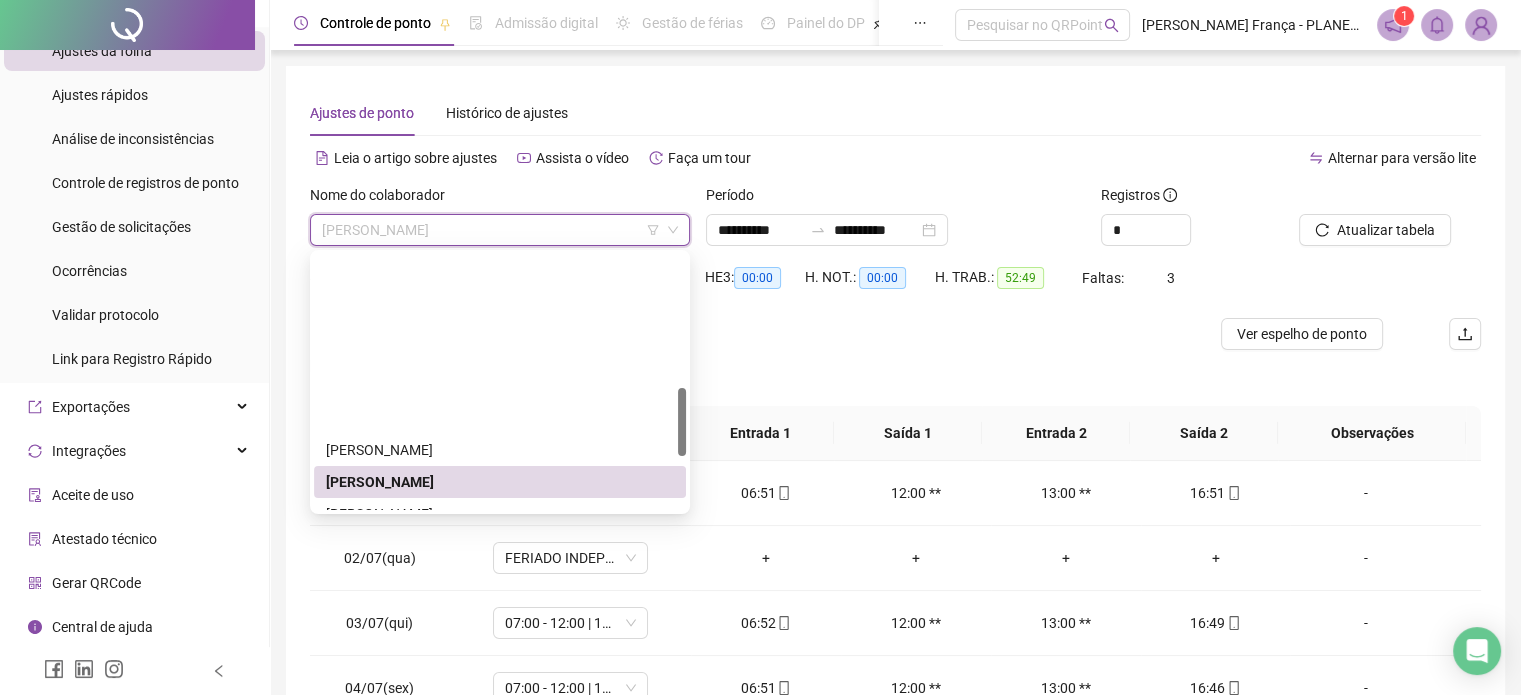 scroll, scrollTop: 500, scrollLeft: 0, axis: vertical 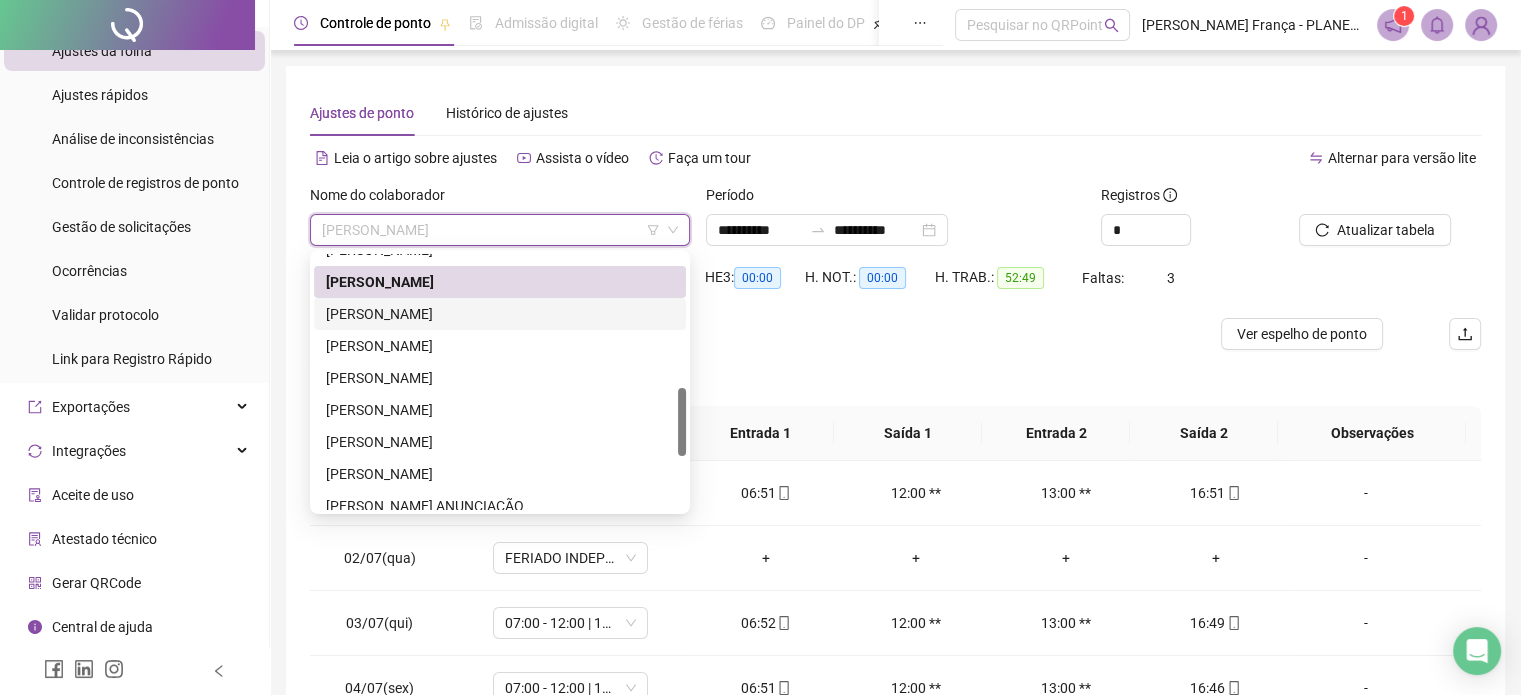 click on "[PERSON_NAME]" at bounding box center (500, 314) 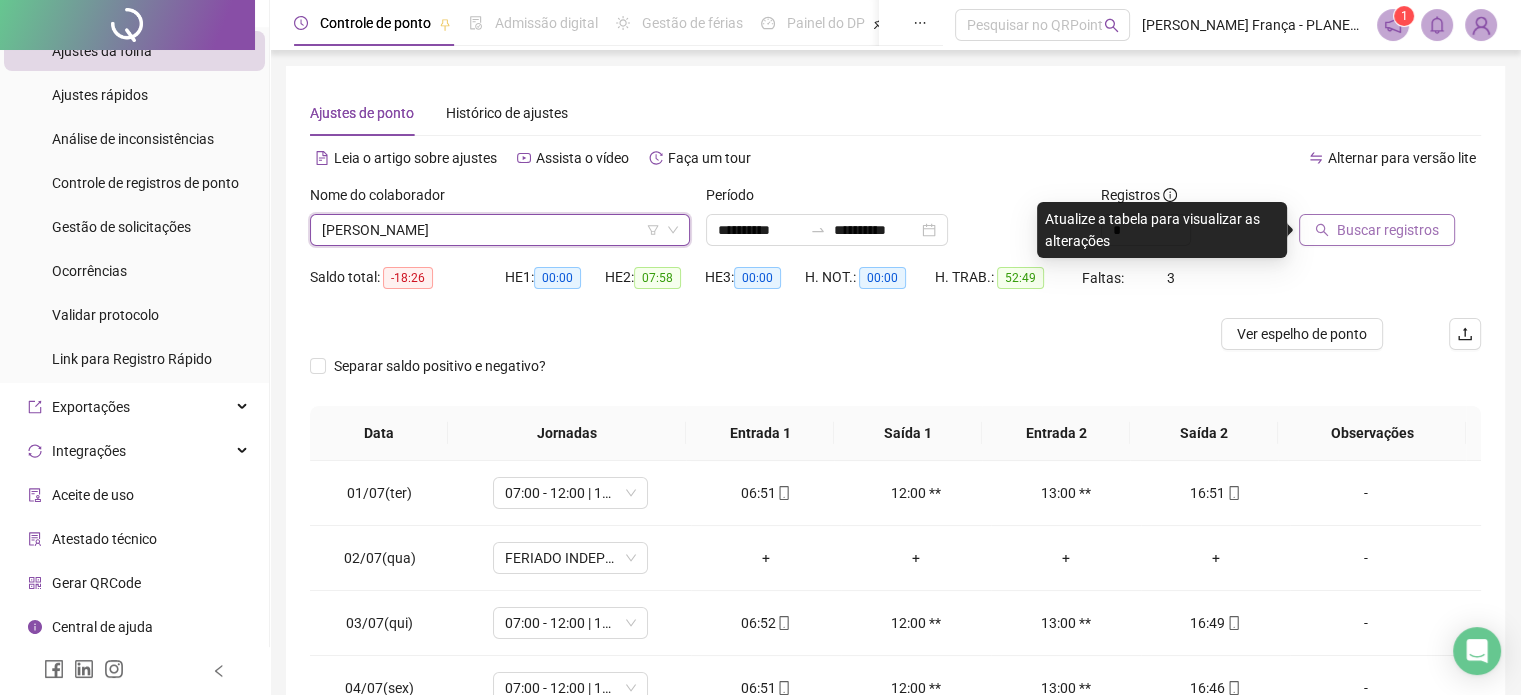 click on "Buscar registros" at bounding box center [1388, 230] 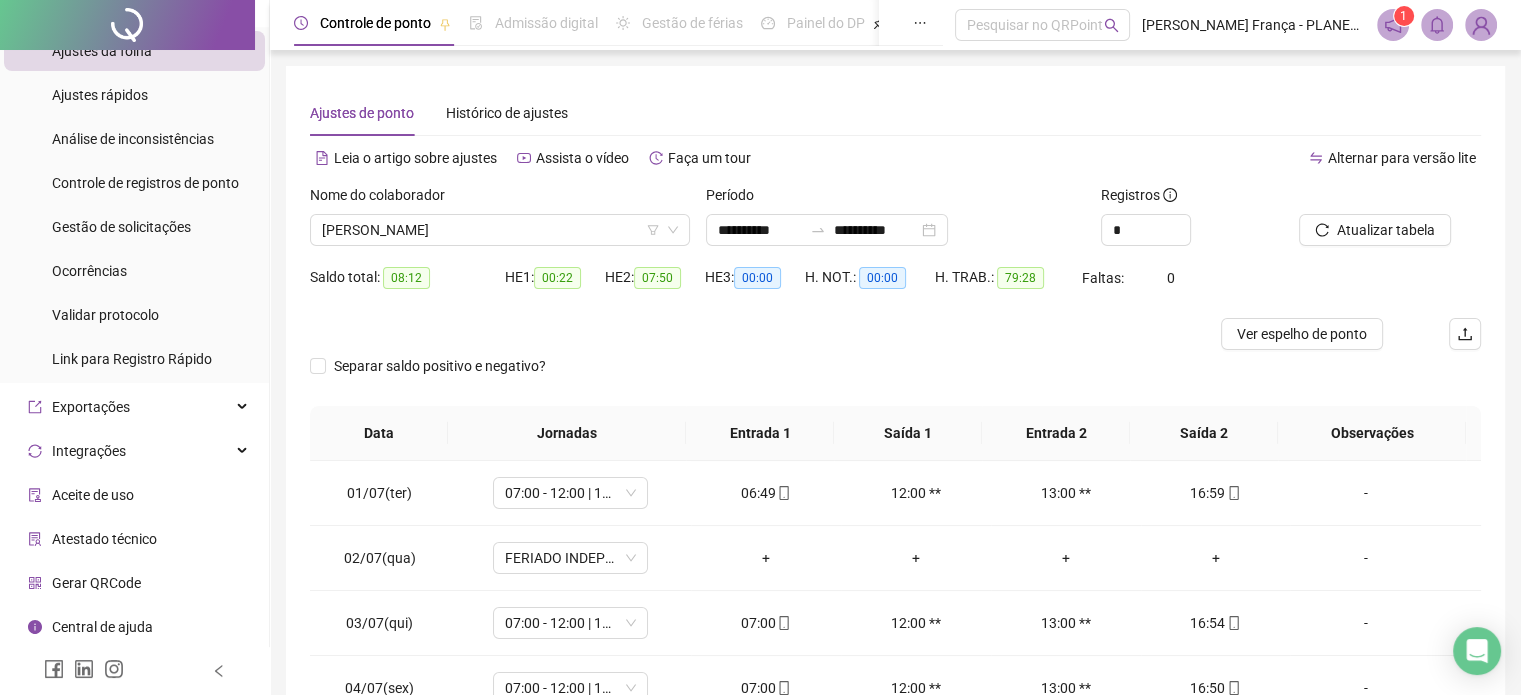 scroll, scrollTop: 302, scrollLeft: 0, axis: vertical 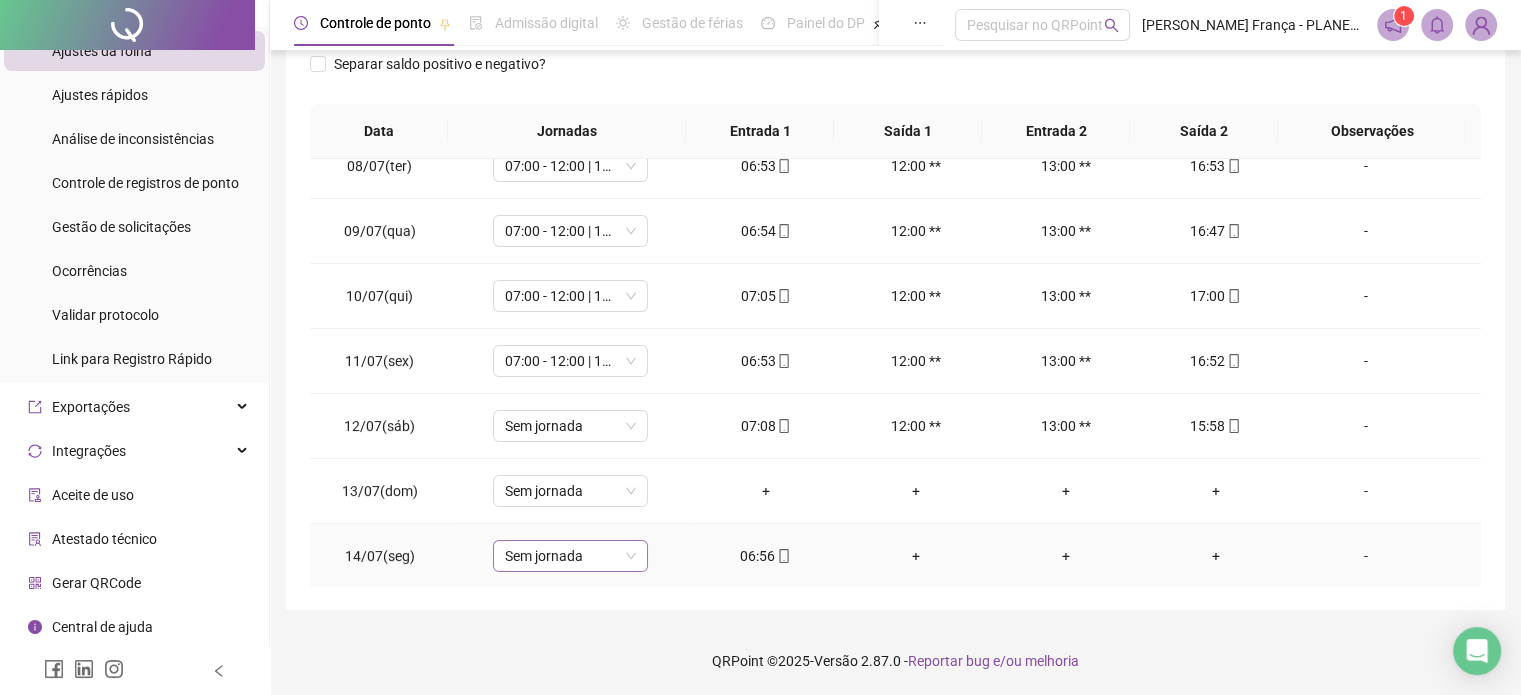 click on "Sem jornada" at bounding box center [570, 556] 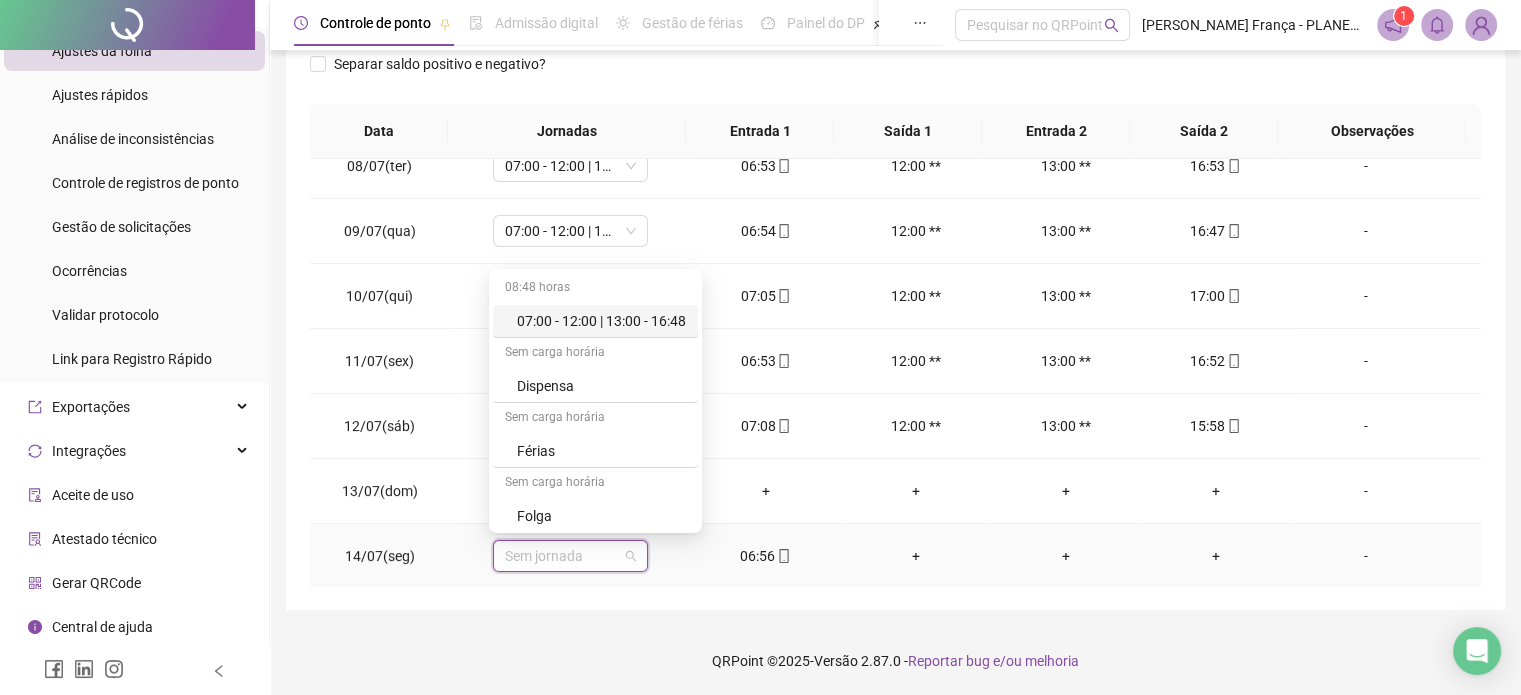 click on "07:00 - 12:00 | 13:00 - 16:48" at bounding box center [601, 321] 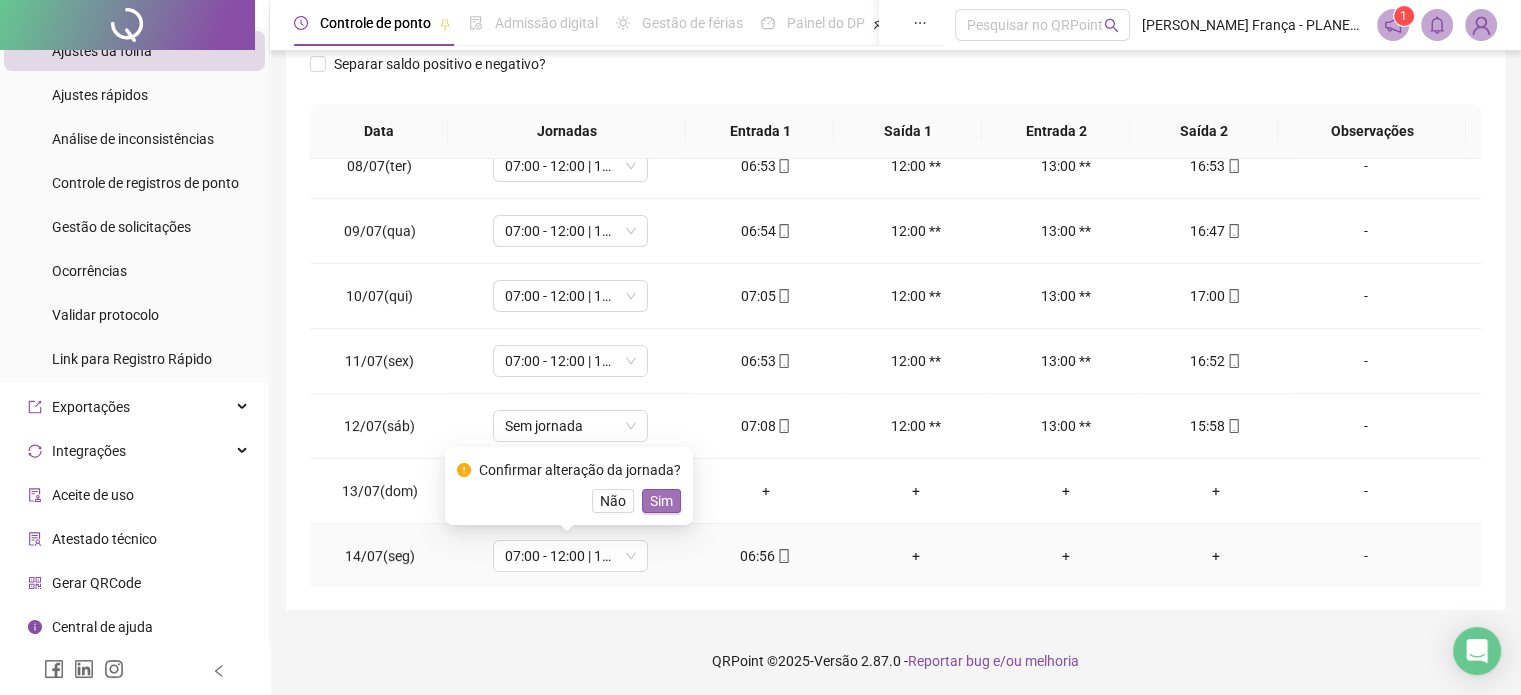 click on "Sim" at bounding box center [661, 501] 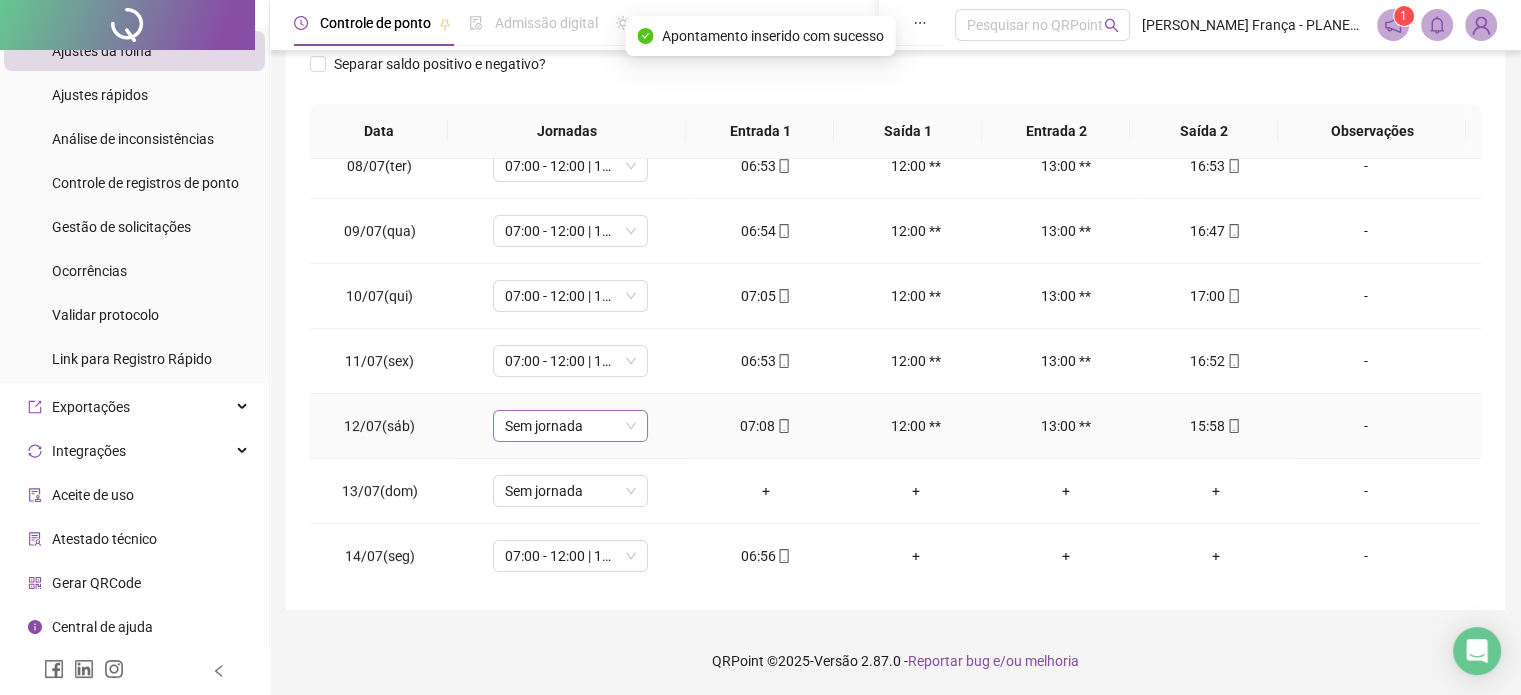 click on "Sem jornada" at bounding box center [570, 426] 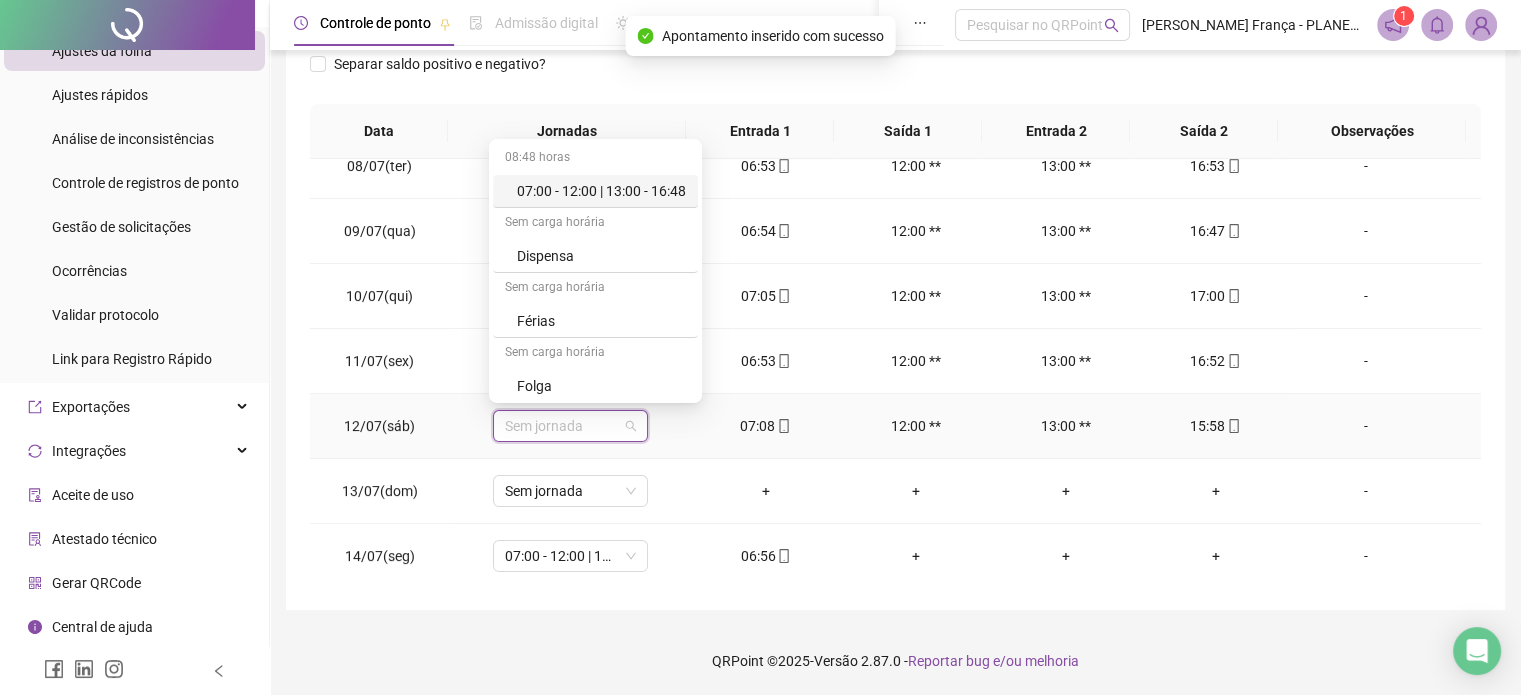 drag, startPoint x: 635, startPoint y: 191, endPoint x: 644, endPoint y: 205, distance: 16.643316 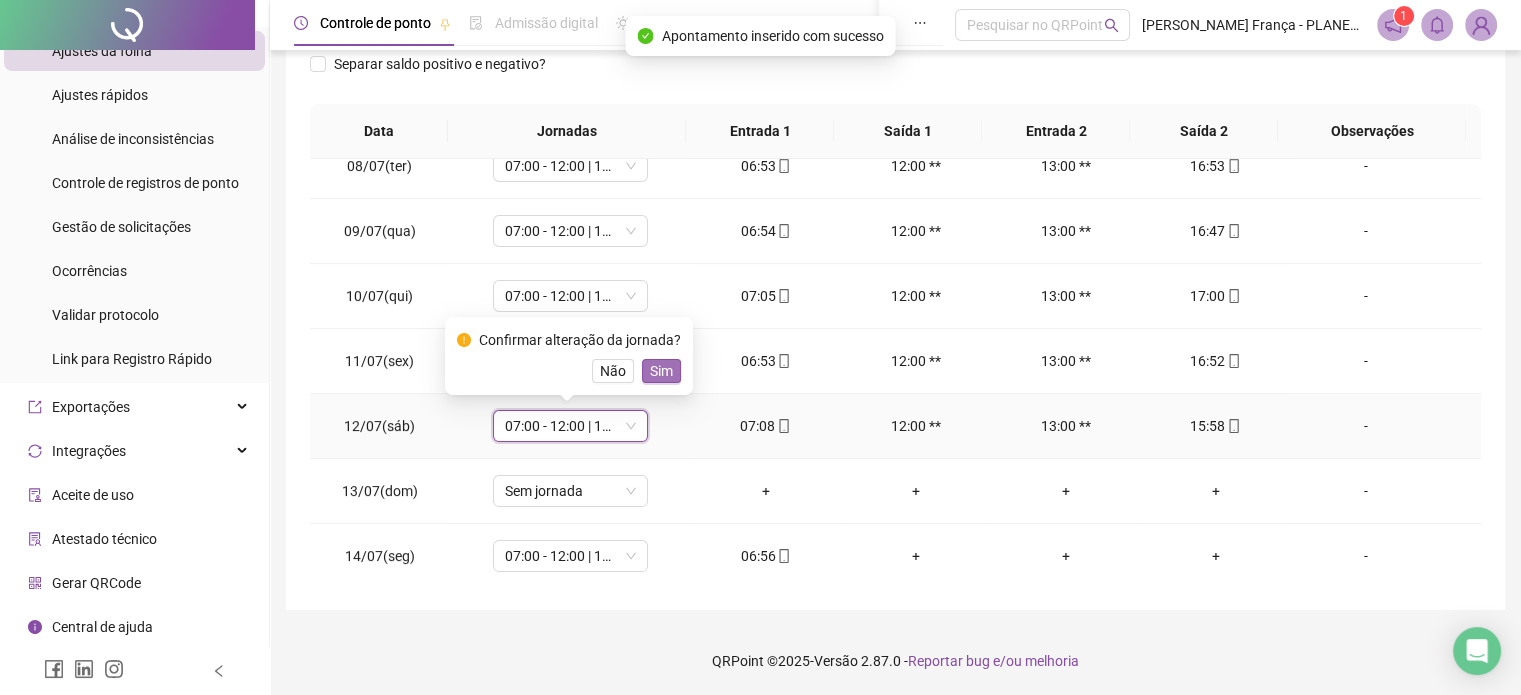 click on "Sim" at bounding box center [661, 371] 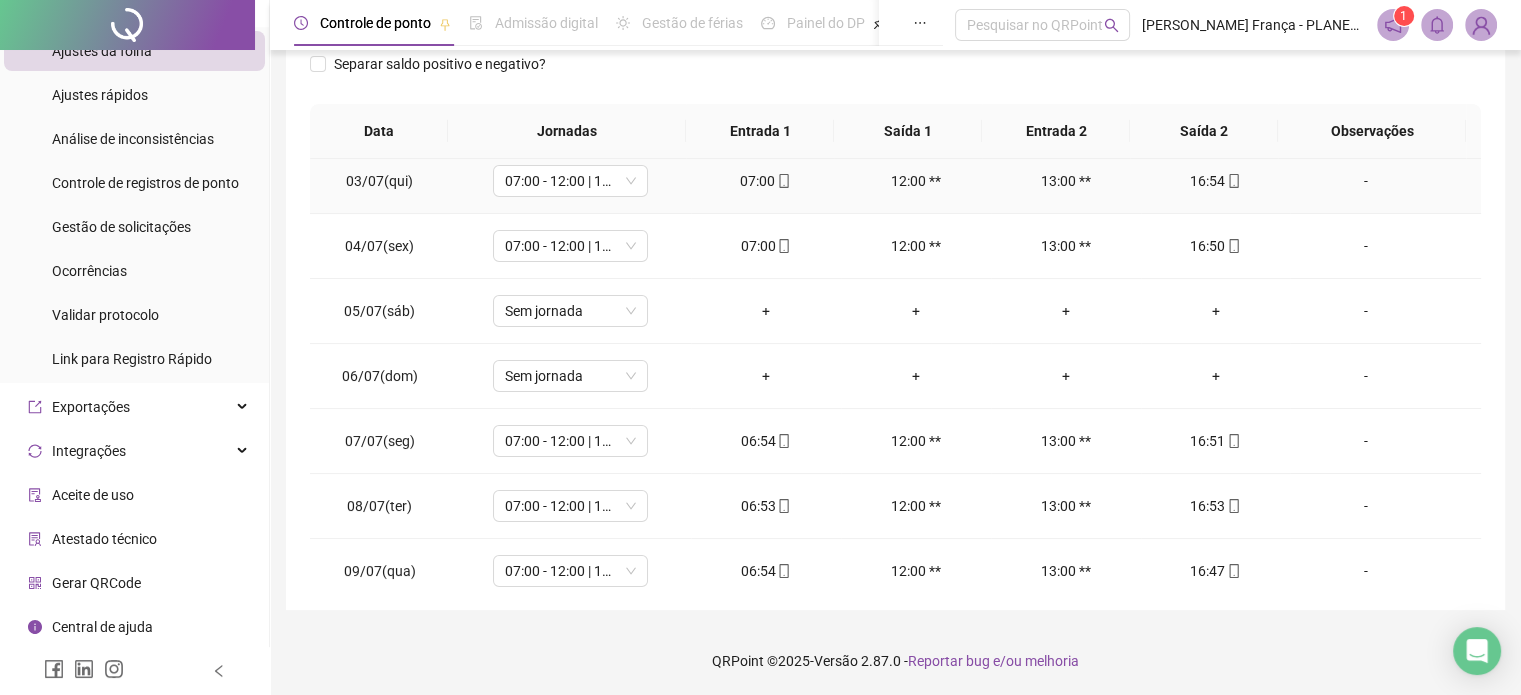 scroll, scrollTop: 0, scrollLeft: 0, axis: both 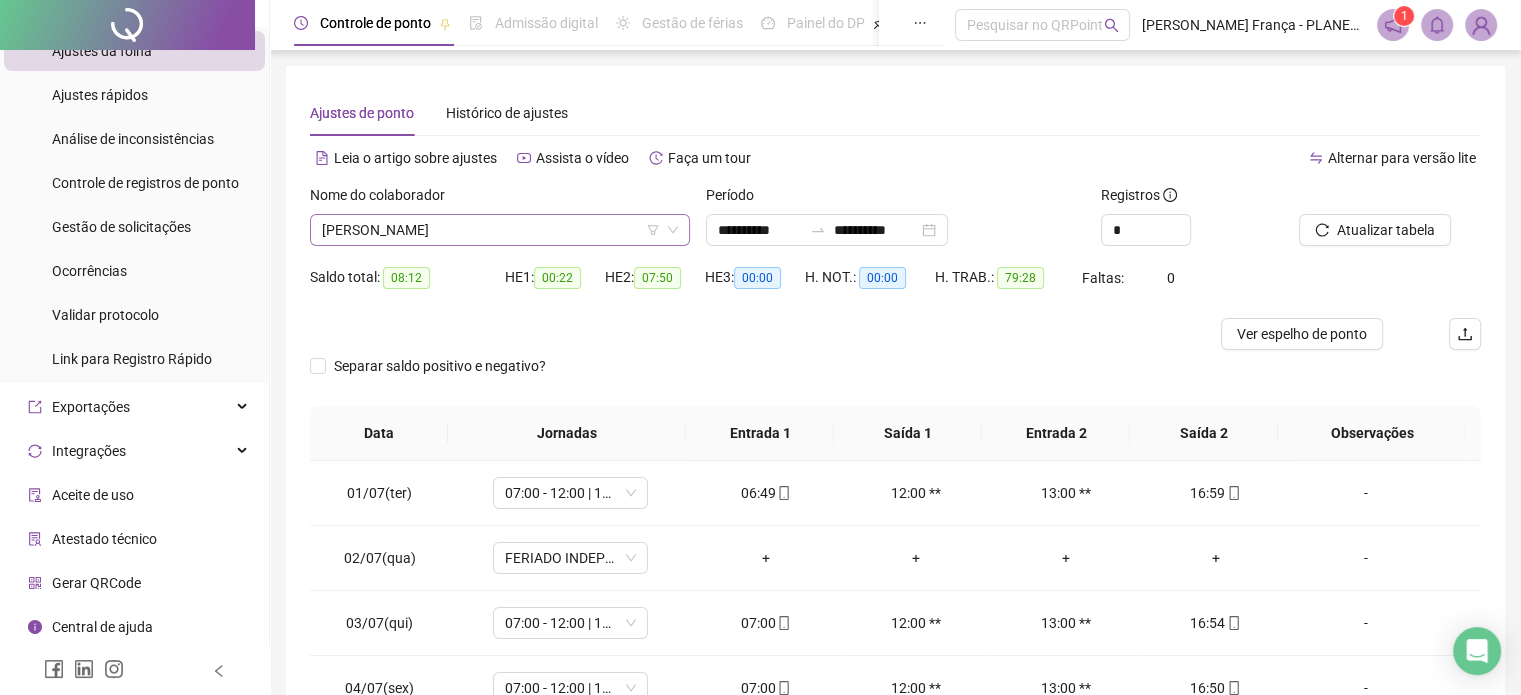 click on "[PERSON_NAME]" at bounding box center [500, 230] 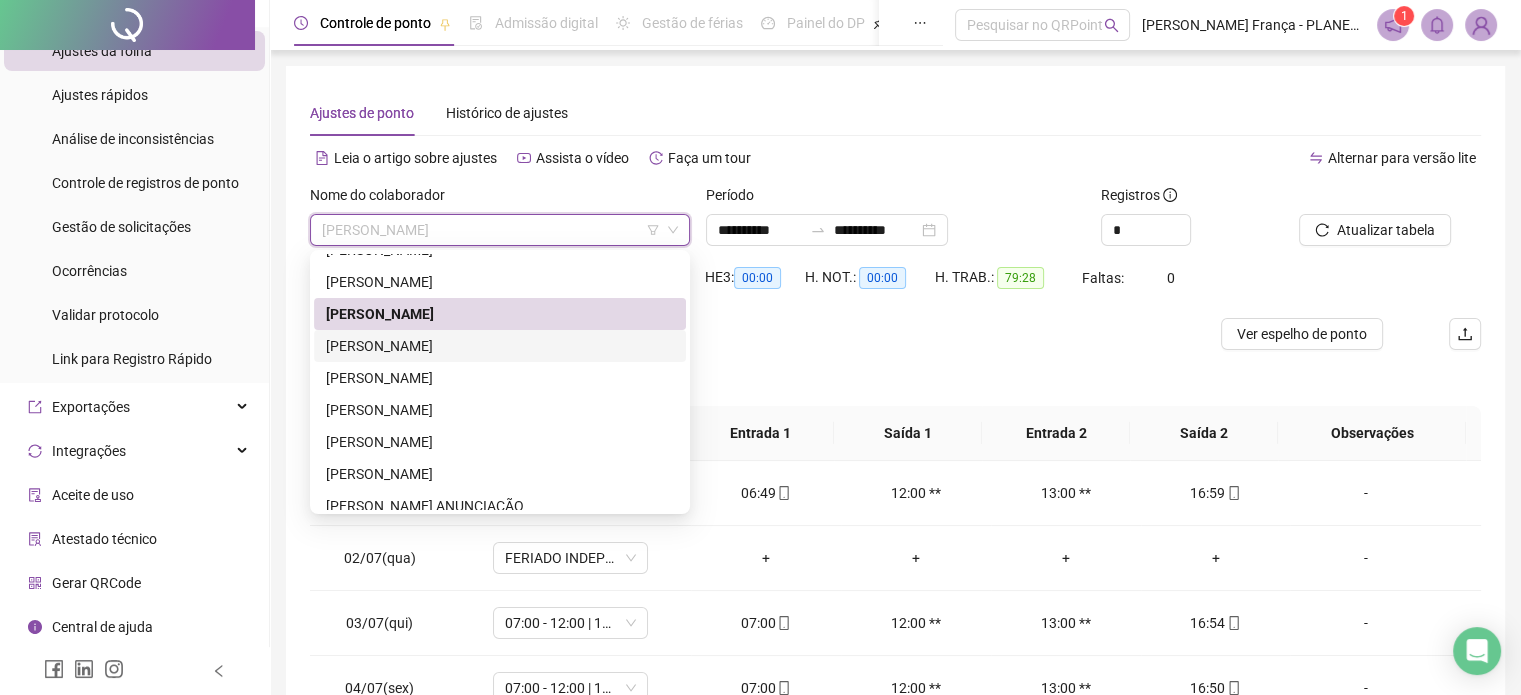 click on "[PERSON_NAME]" at bounding box center [500, 346] 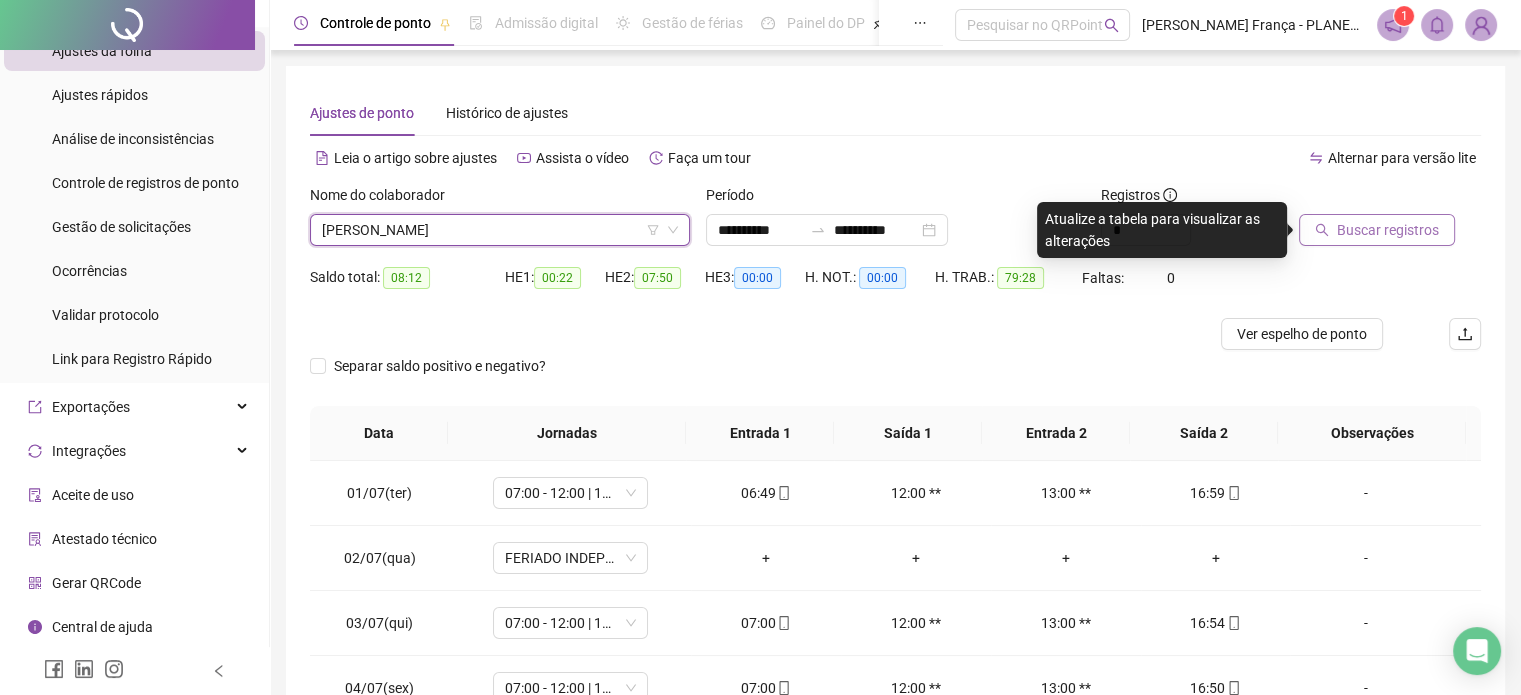 click on "Buscar registros" at bounding box center (1377, 230) 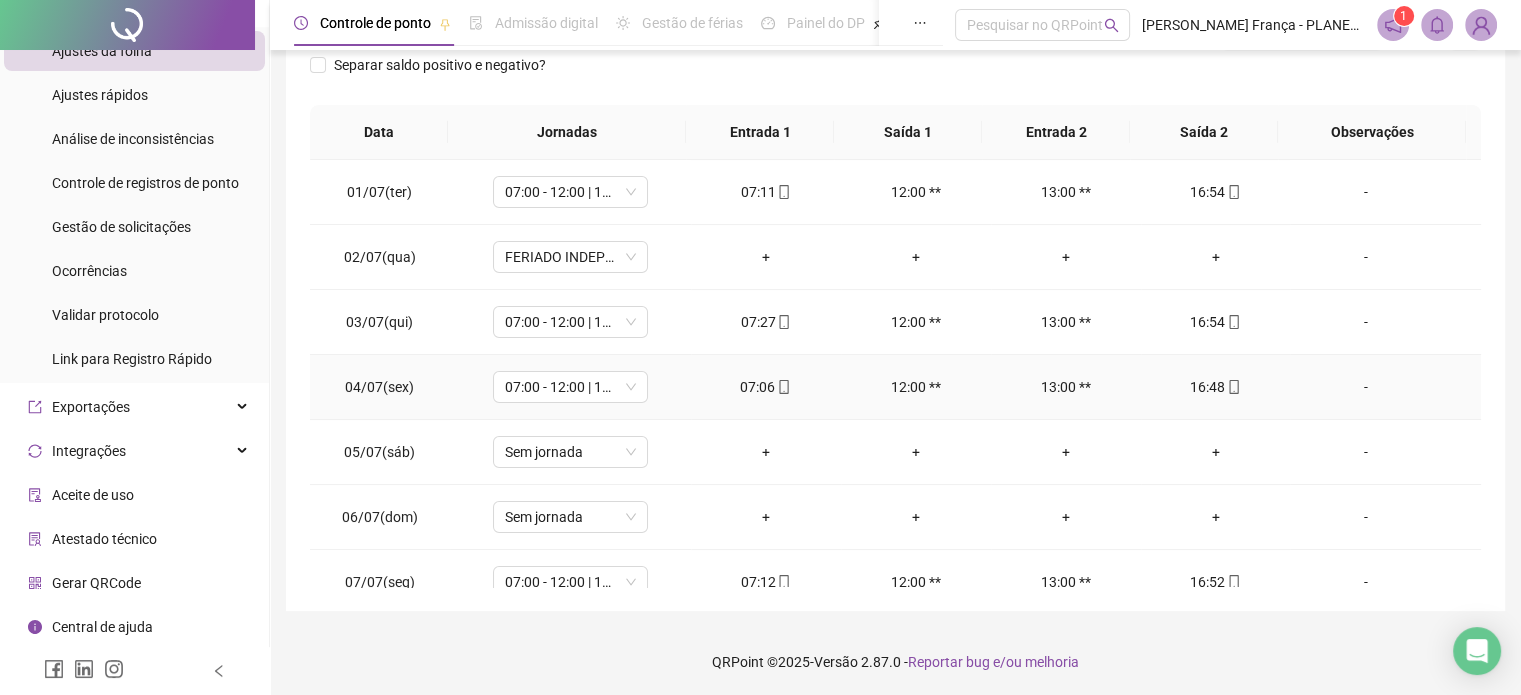 scroll, scrollTop: 302, scrollLeft: 0, axis: vertical 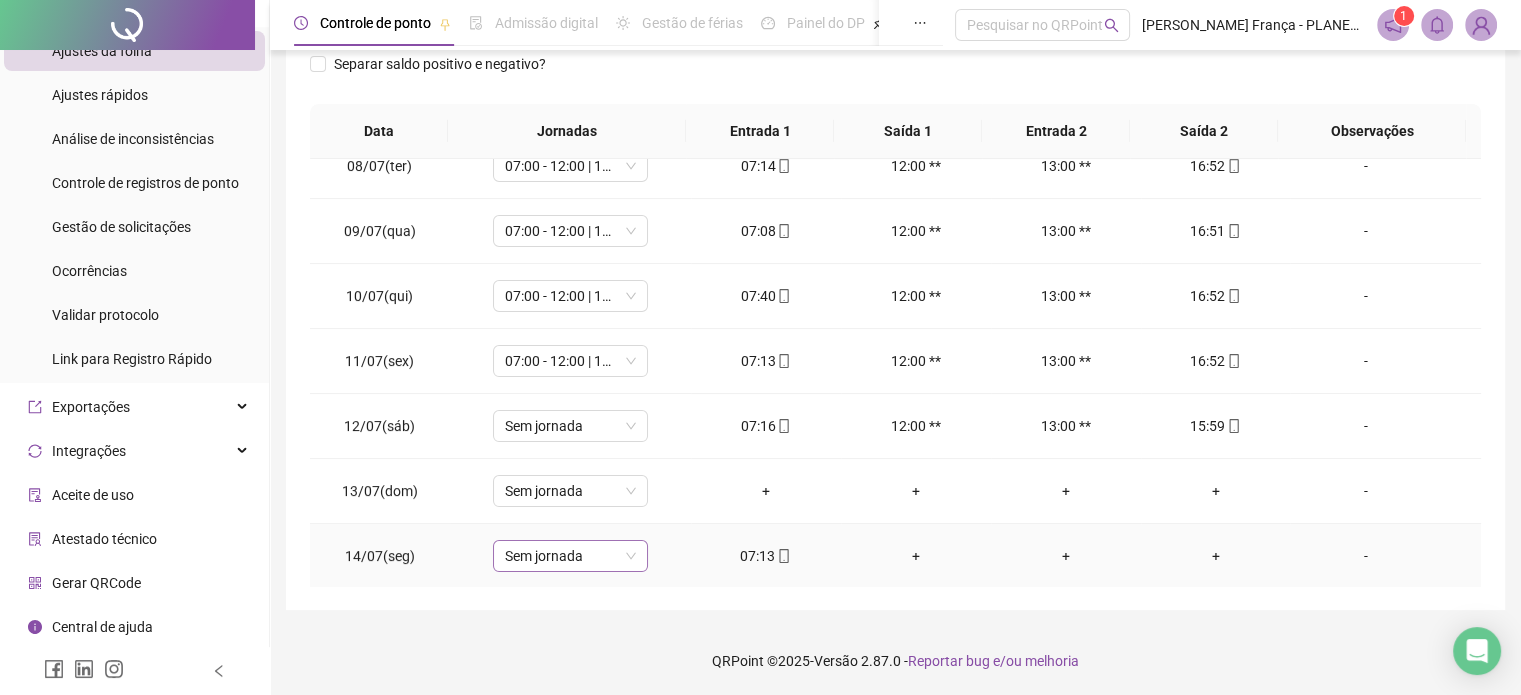 drag, startPoint x: 553, startPoint y: 550, endPoint x: 561, endPoint y: 543, distance: 10.630146 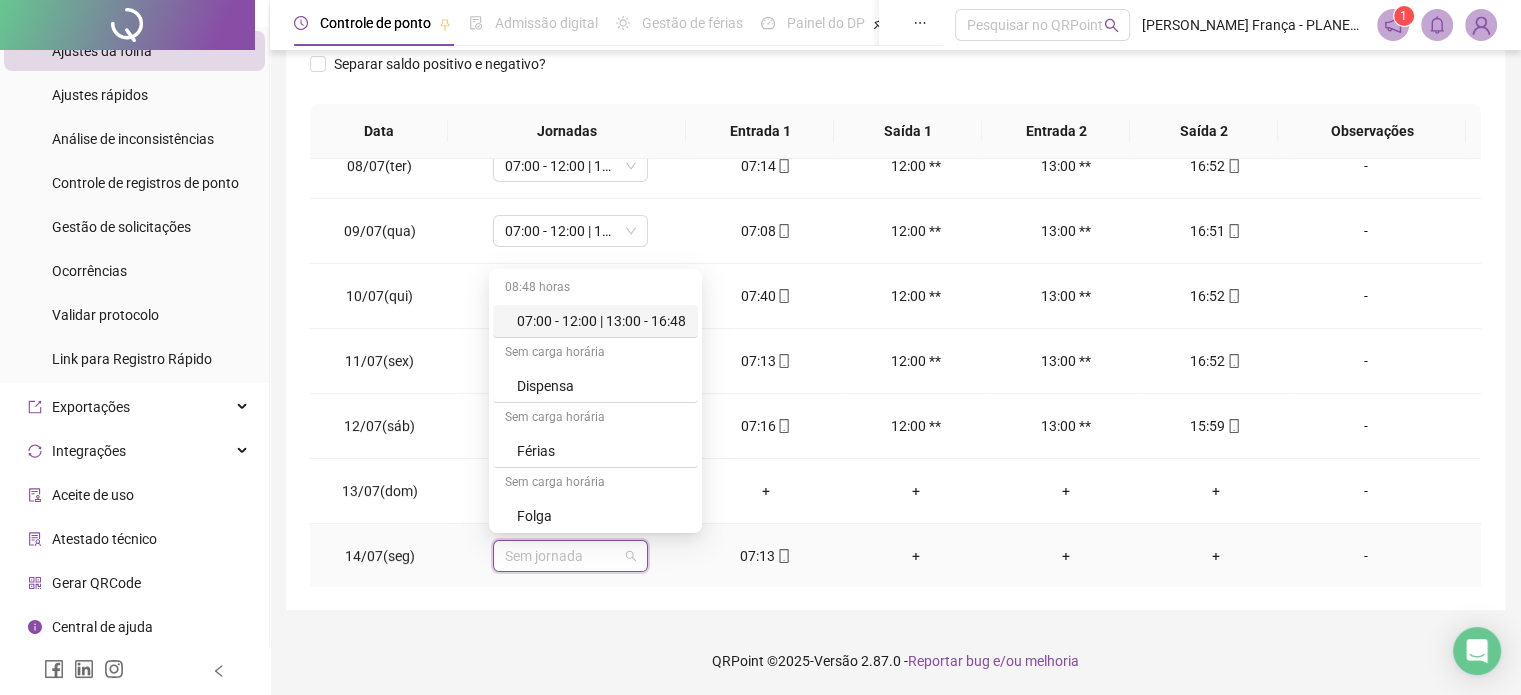 click on "07:00 - 12:00 | 13:00 - 16:48" at bounding box center [601, 321] 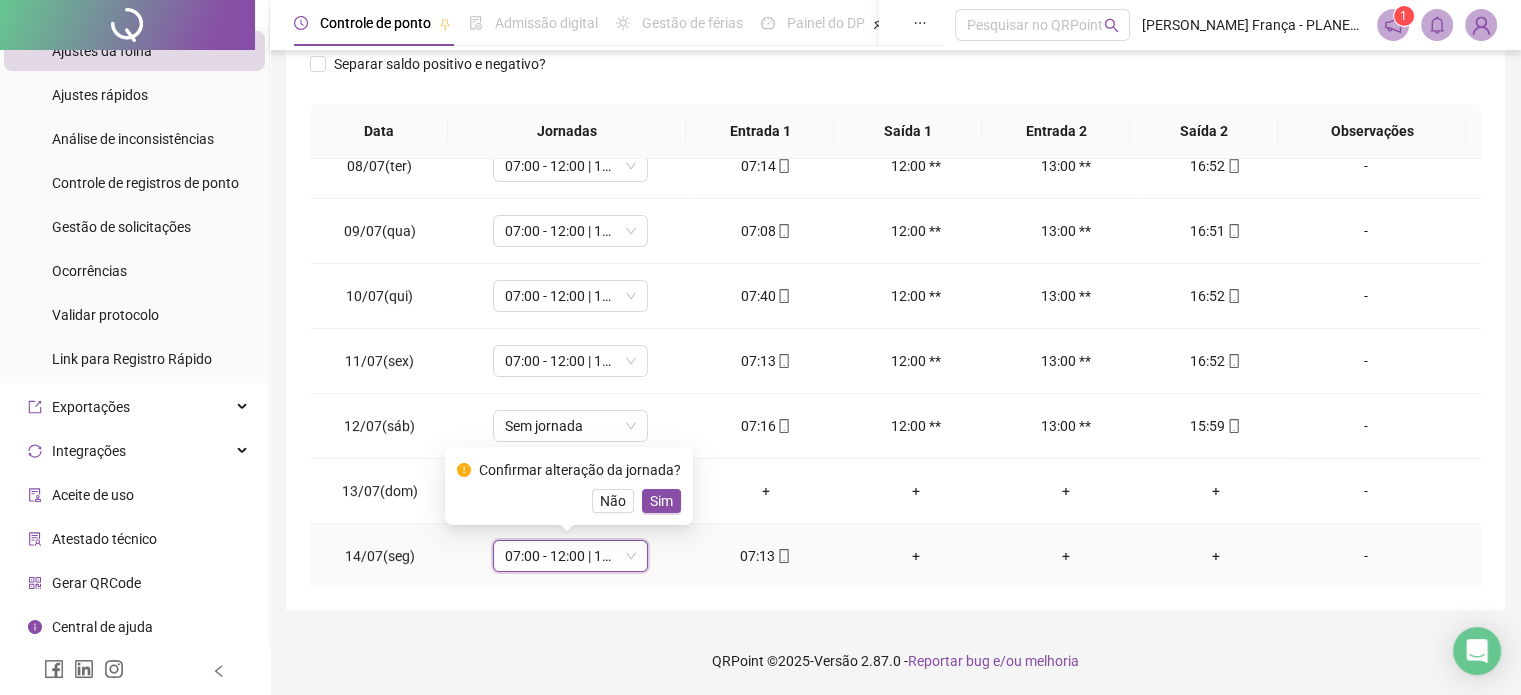 click on "Sim" at bounding box center [661, 501] 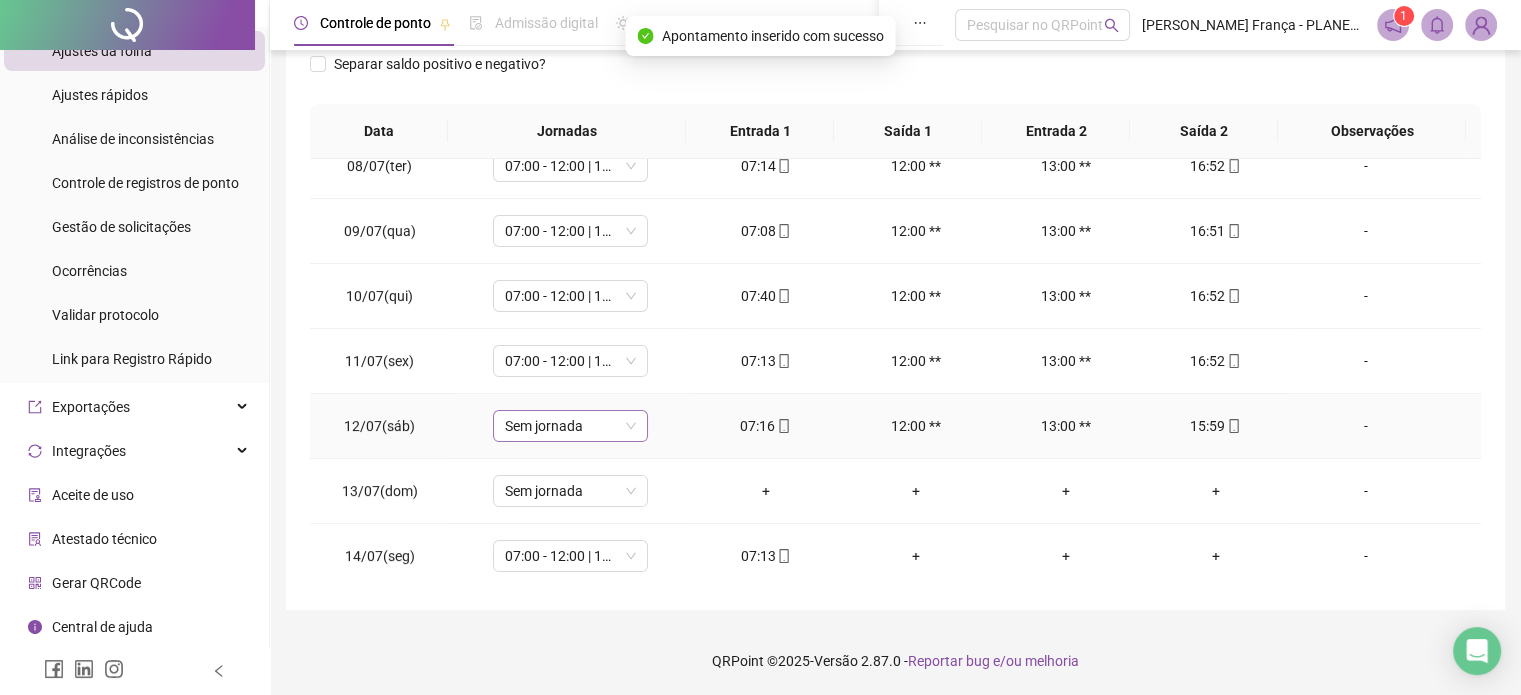 click on "Sem jornada" at bounding box center (570, 426) 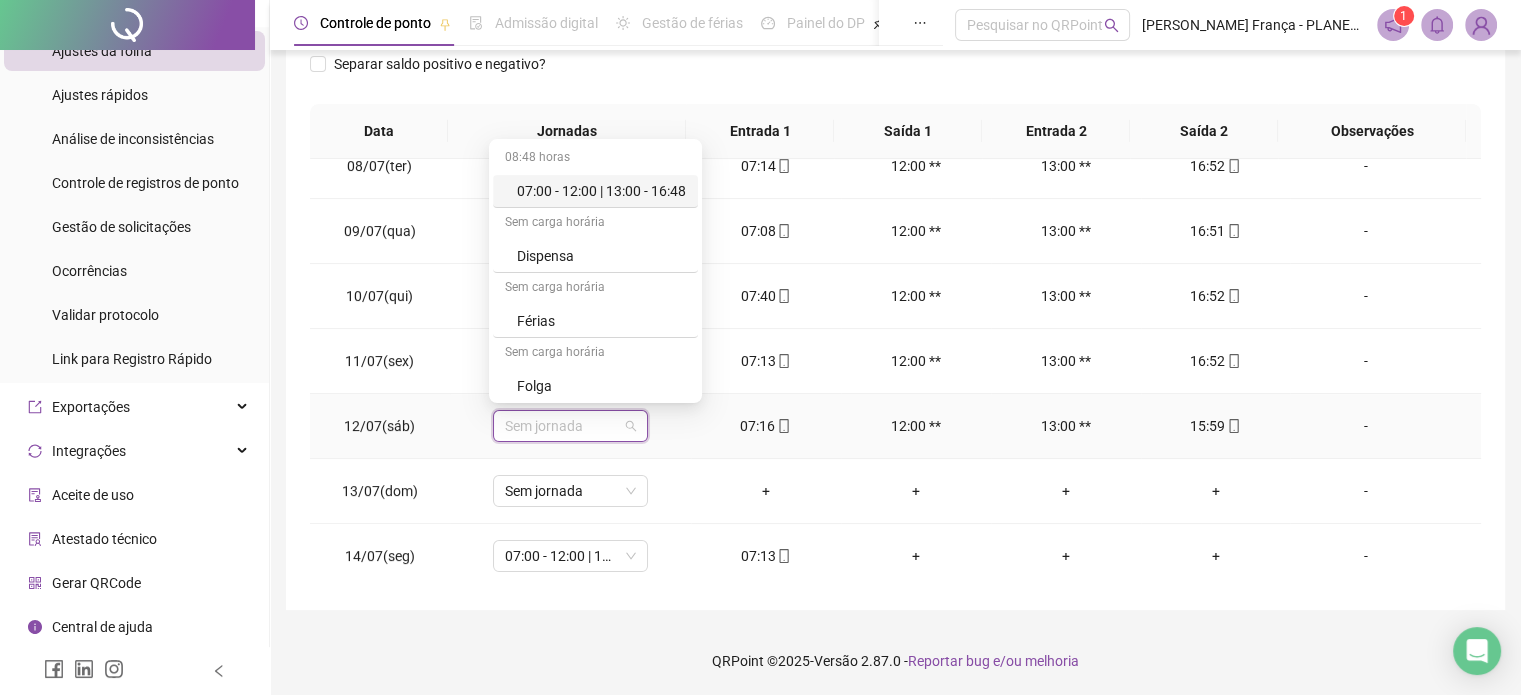 click on "07:00 - 12:00 | 13:00 - 16:48" at bounding box center (601, 191) 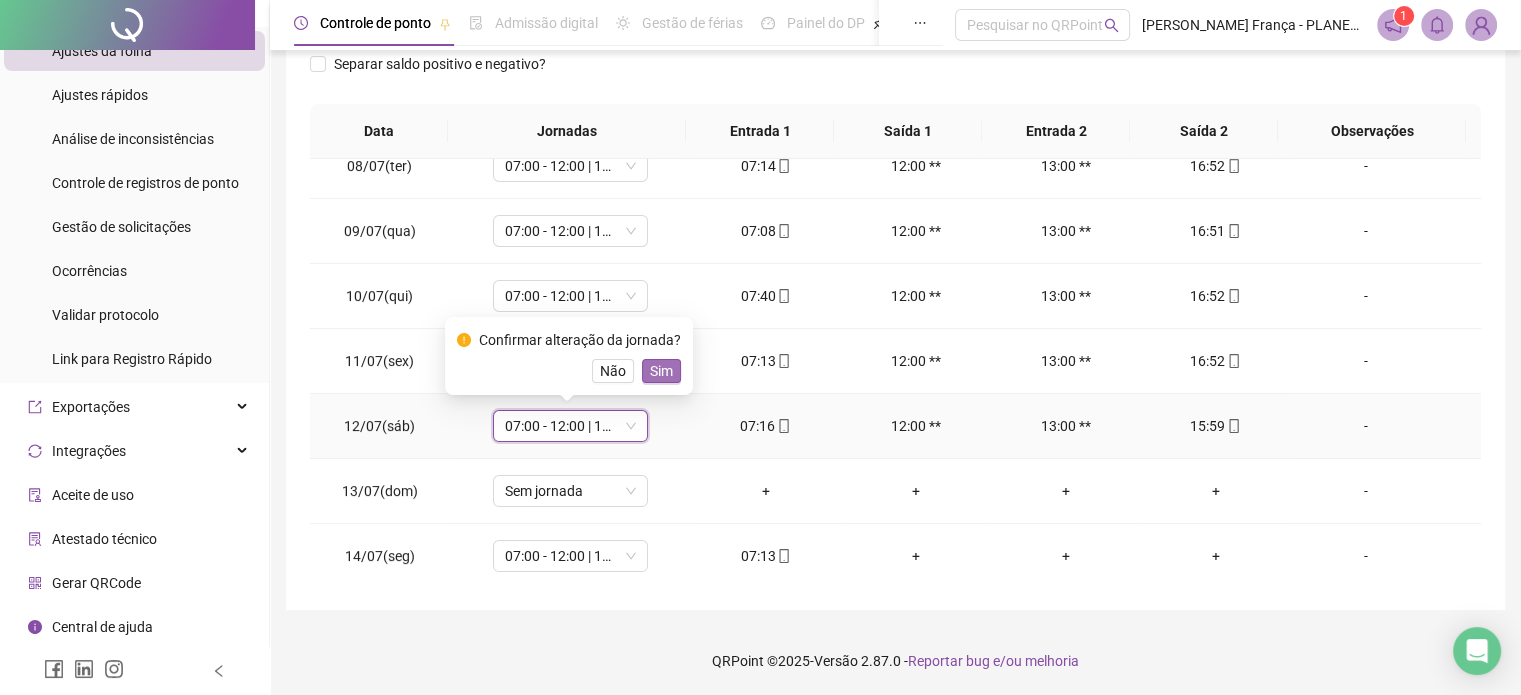 click on "Sim" at bounding box center (661, 371) 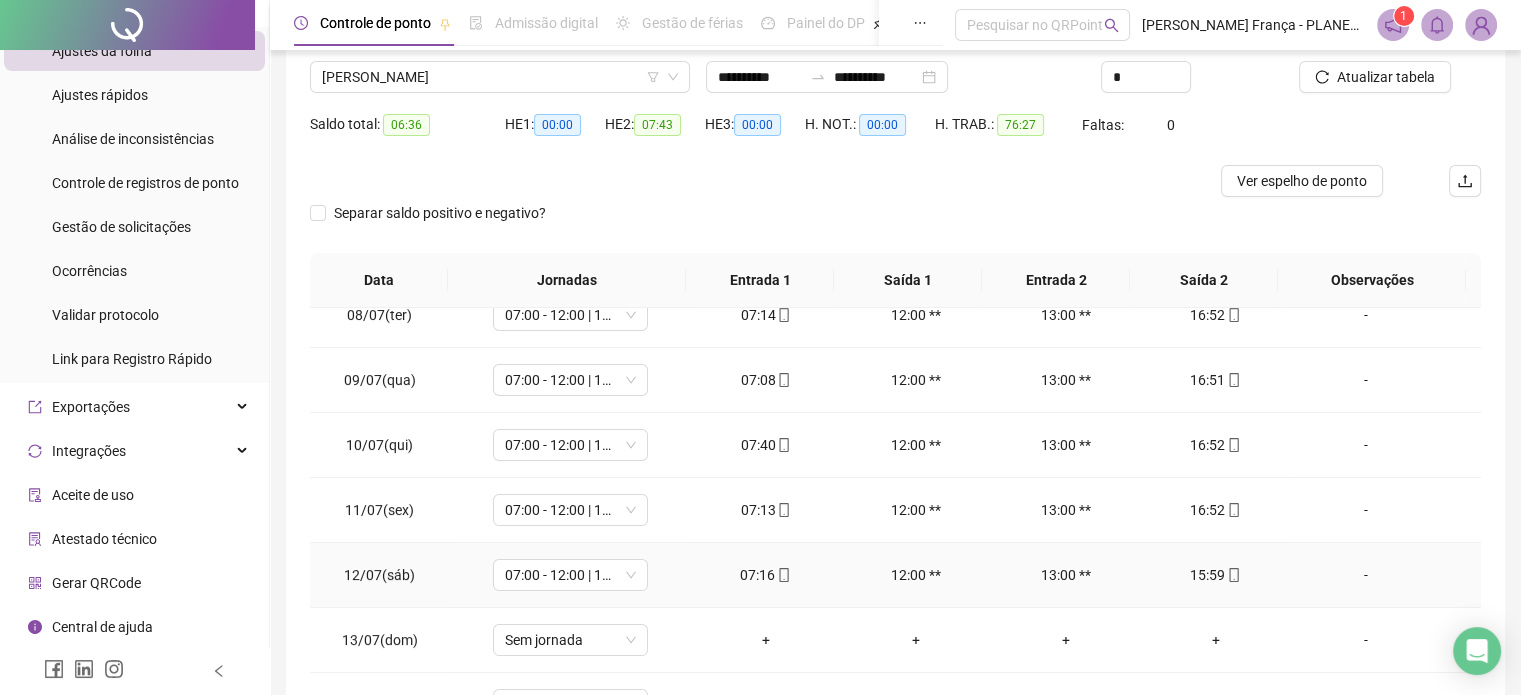 scroll, scrollTop: 0, scrollLeft: 0, axis: both 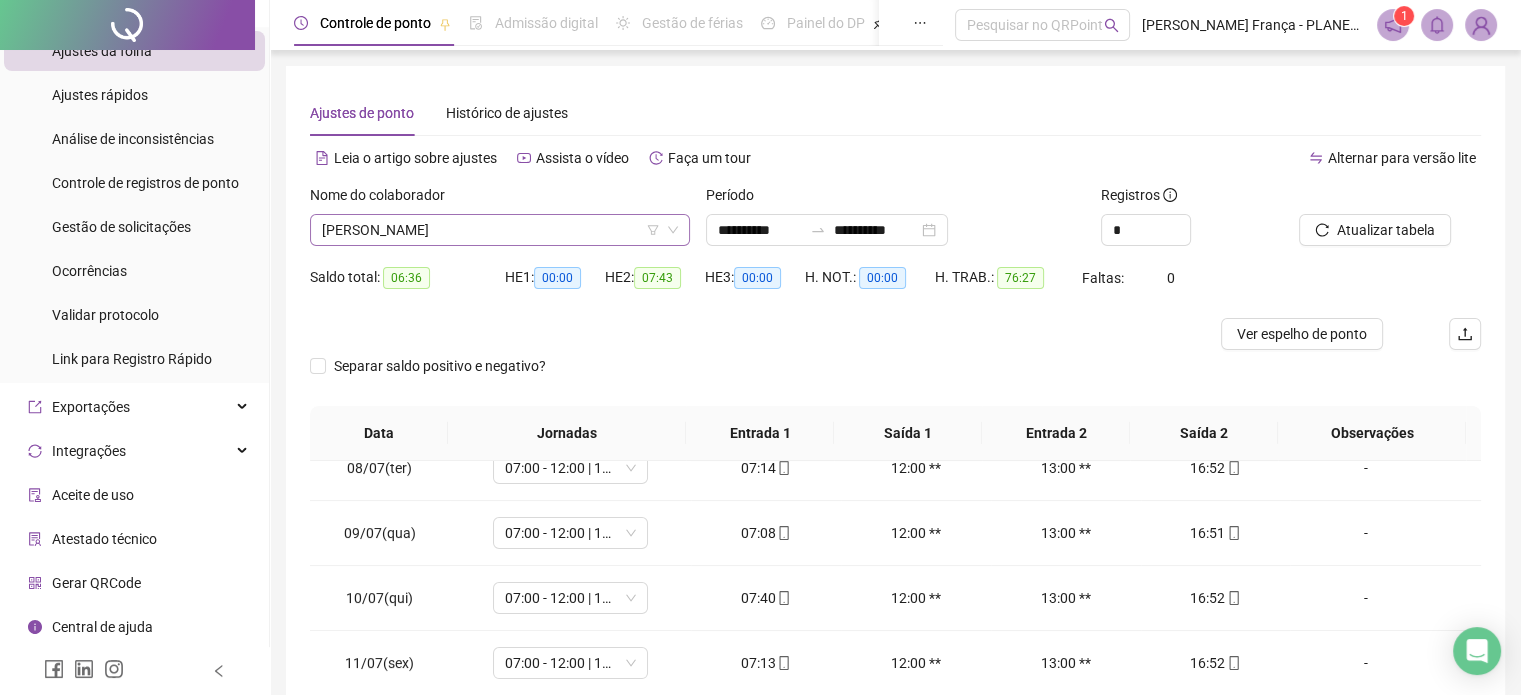 click on "[PERSON_NAME]" at bounding box center [500, 230] 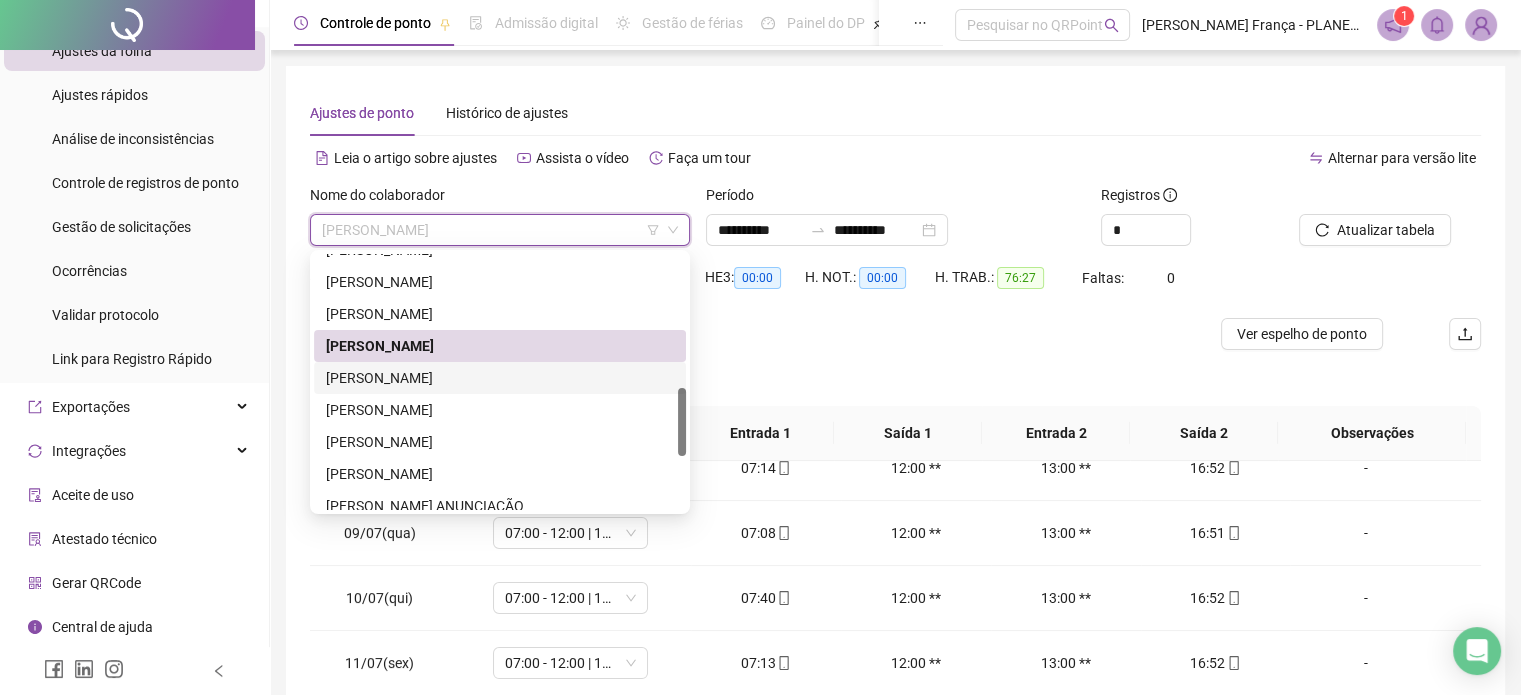 drag, startPoint x: 396, startPoint y: 377, endPoint x: 796, endPoint y: 329, distance: 402.86972 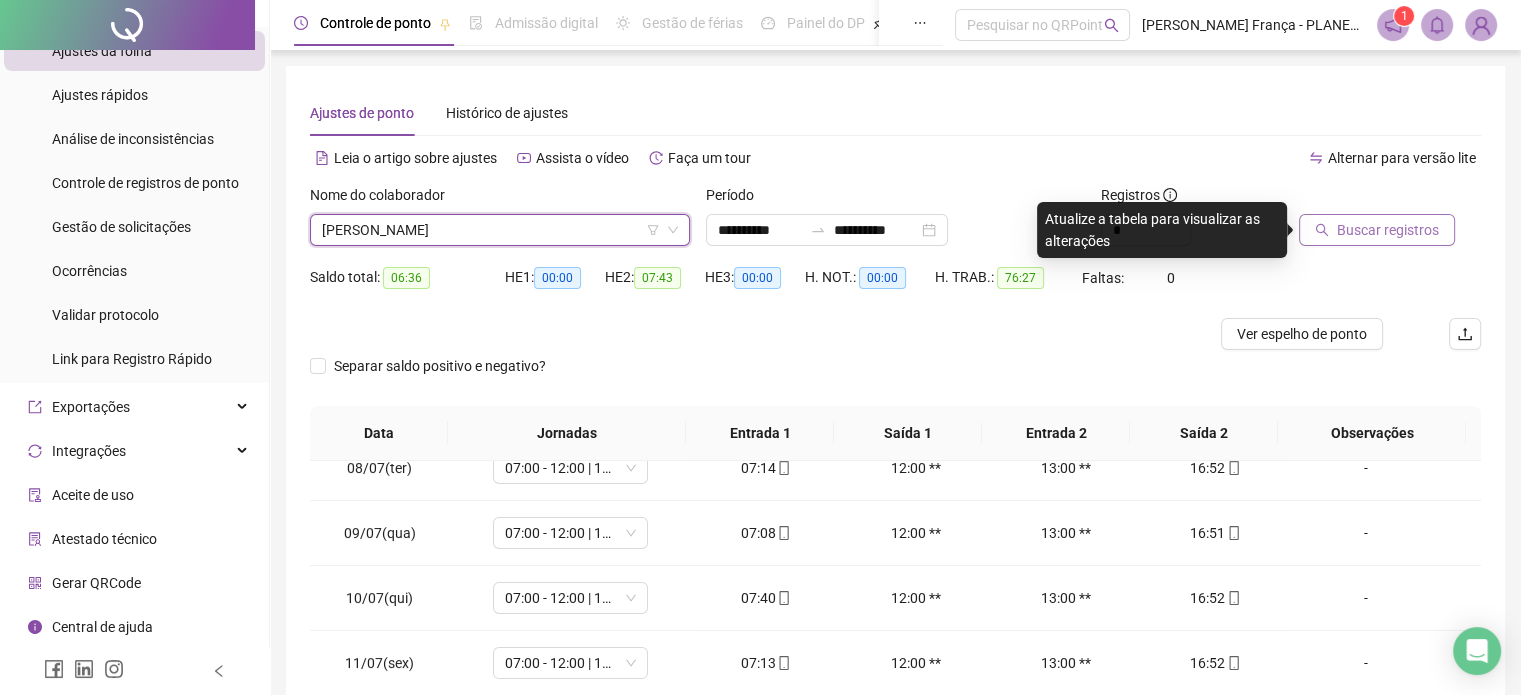 click on "Buscar registros" at bounding box center [1388, 230] 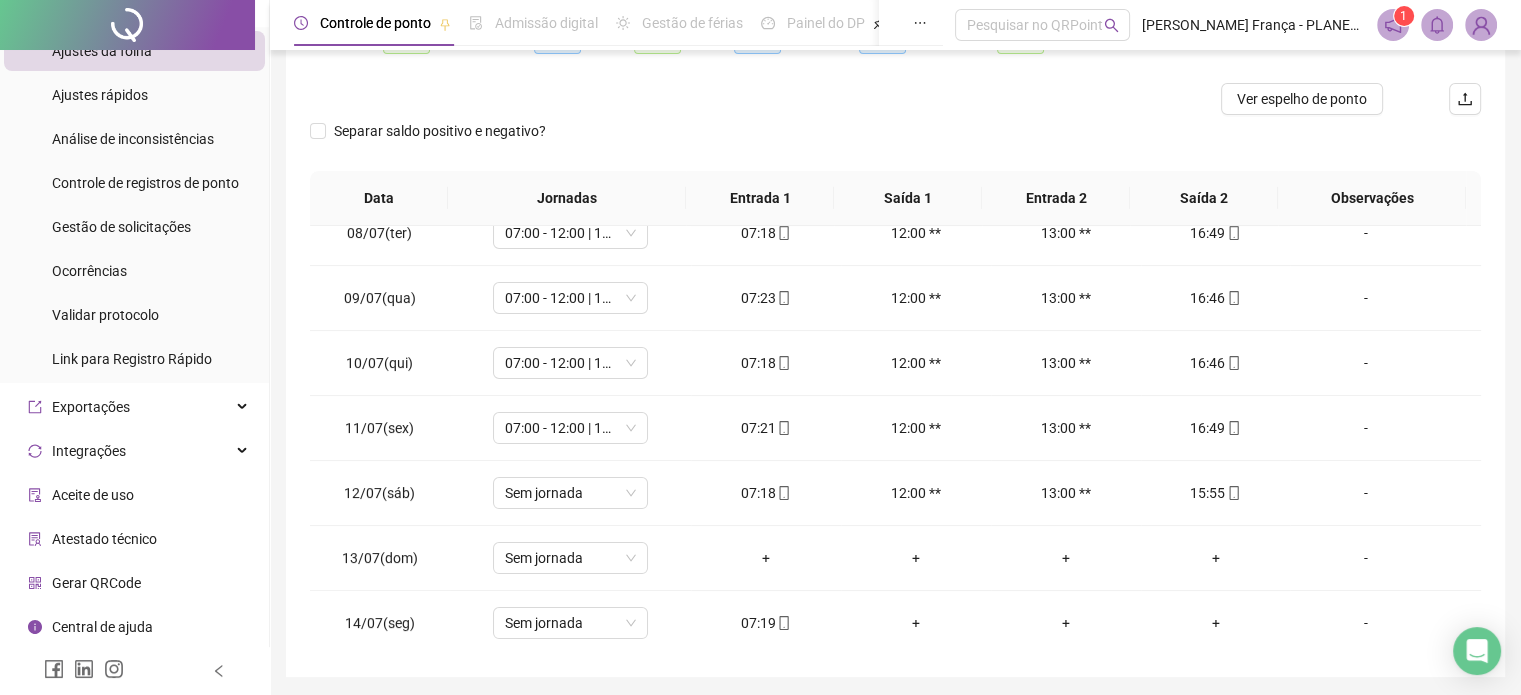 scroll, scrollTop: 302, scrollLeft: 0, axis: vertical 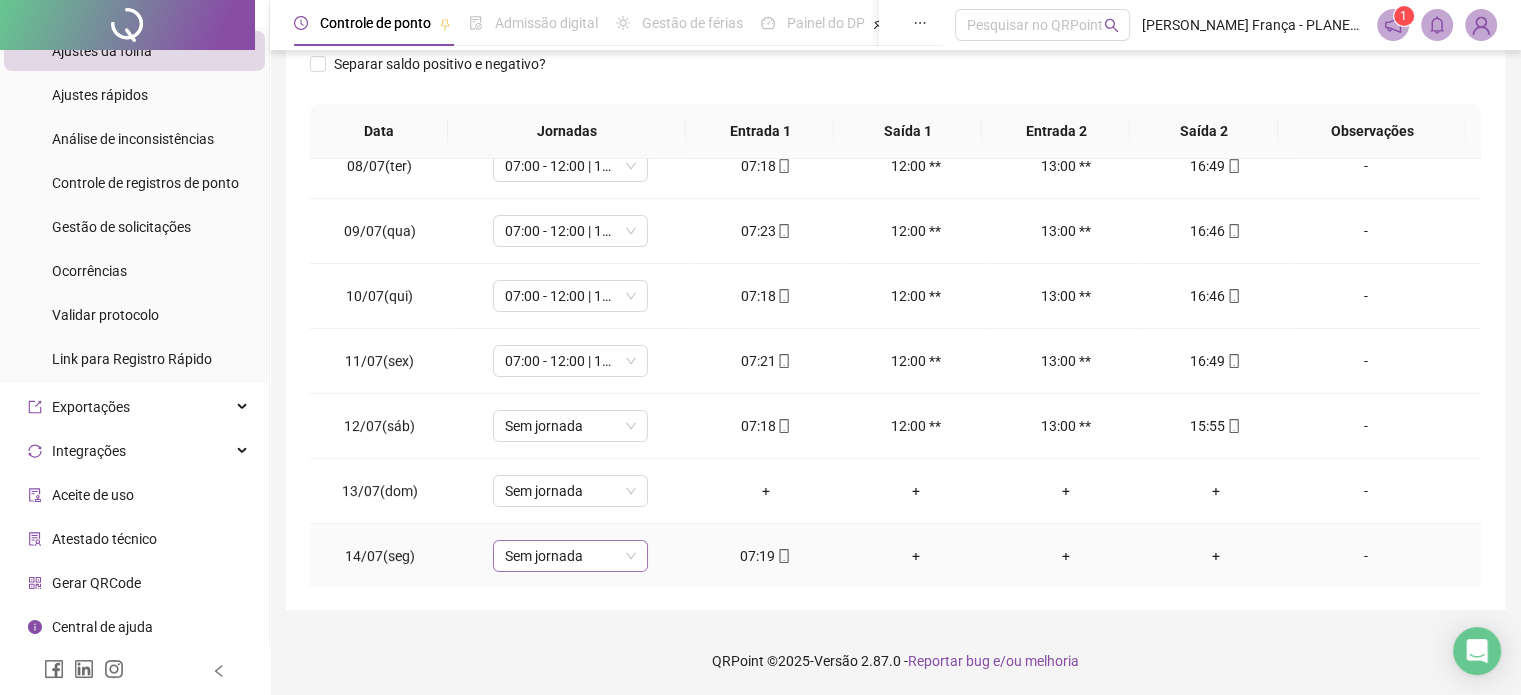 click on "Sem jornada" at bounding box center [570, 556] 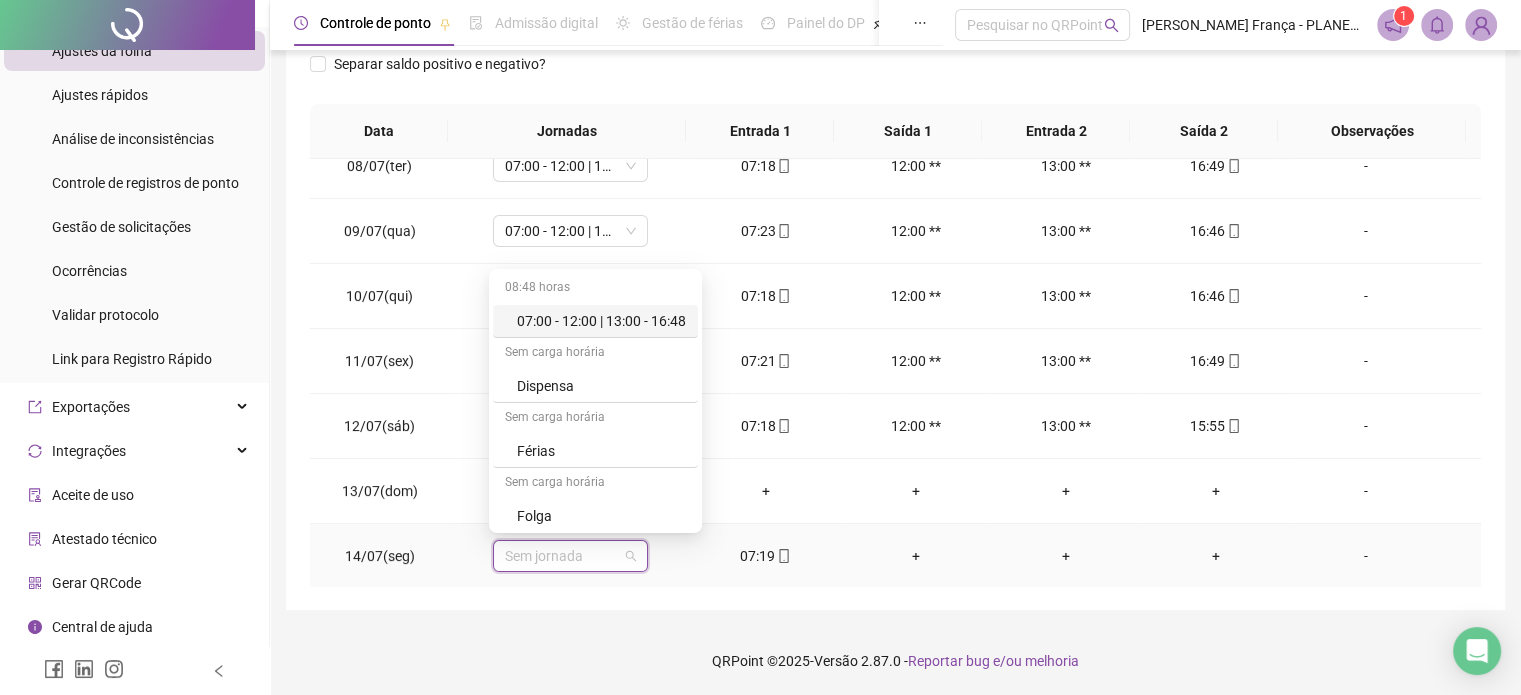 click on "07:00 - 12:00 | 13:00 - 16:48" at bounding box center (595, 321) 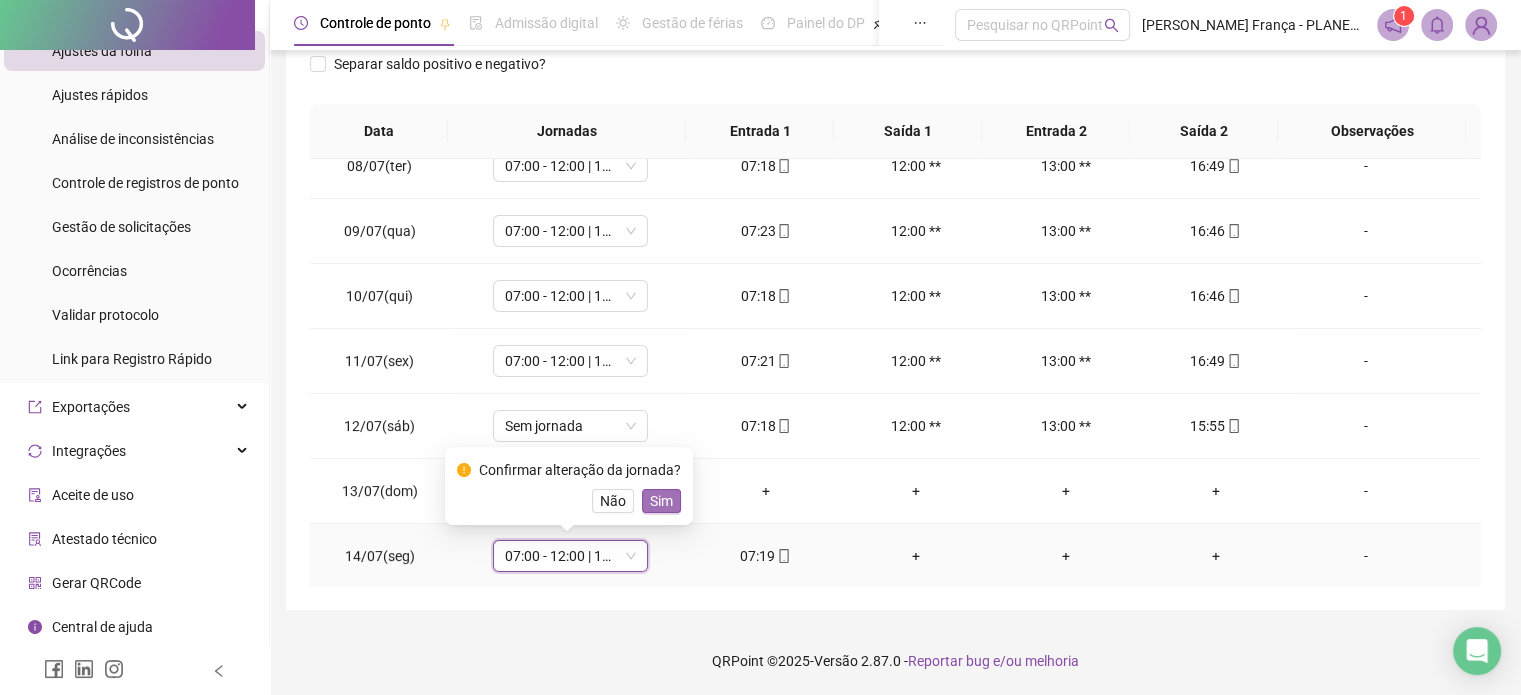 click on "Sim" at bounding box center [661, 501] 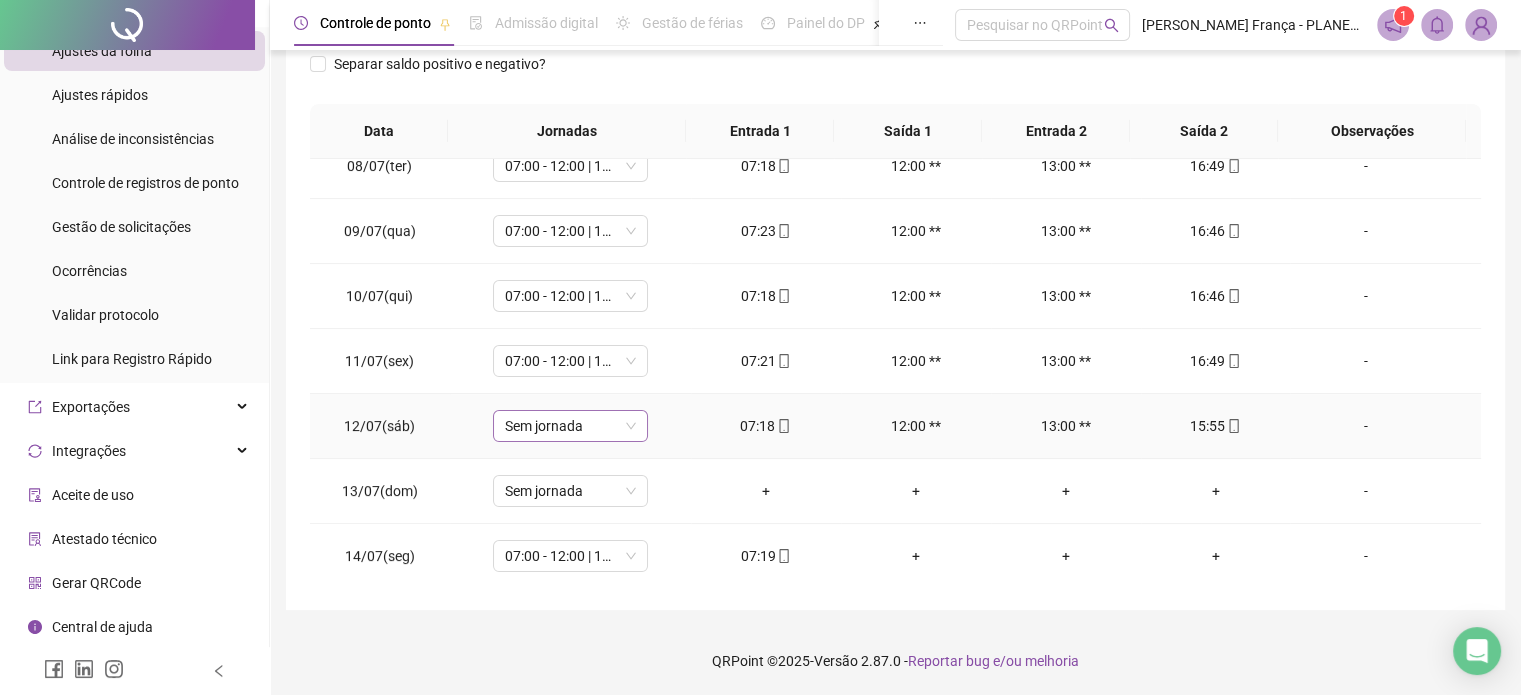 click on "Sem jornada" at bounding box center (570, 426) 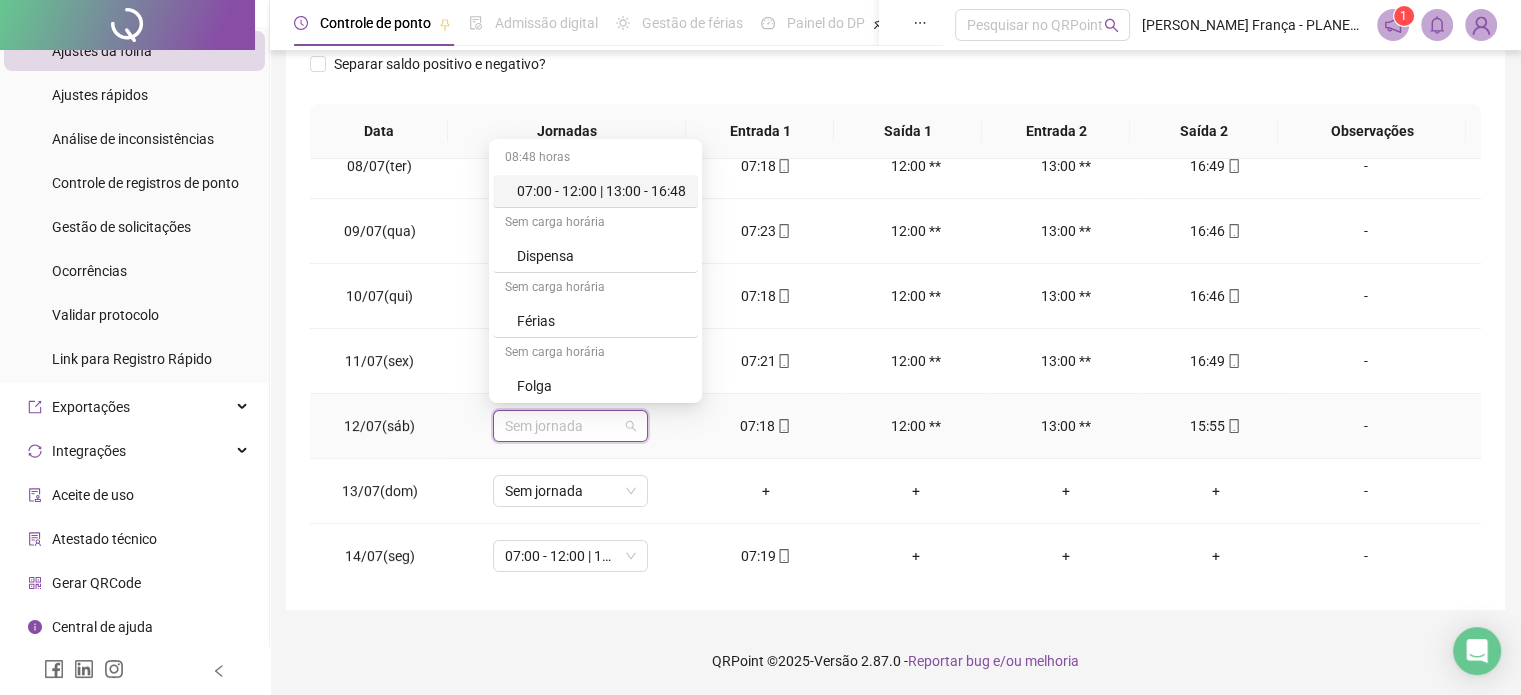 click on "07:00 - 12:00 | 13:00 - 16:48" at bounding box center (601, 191) 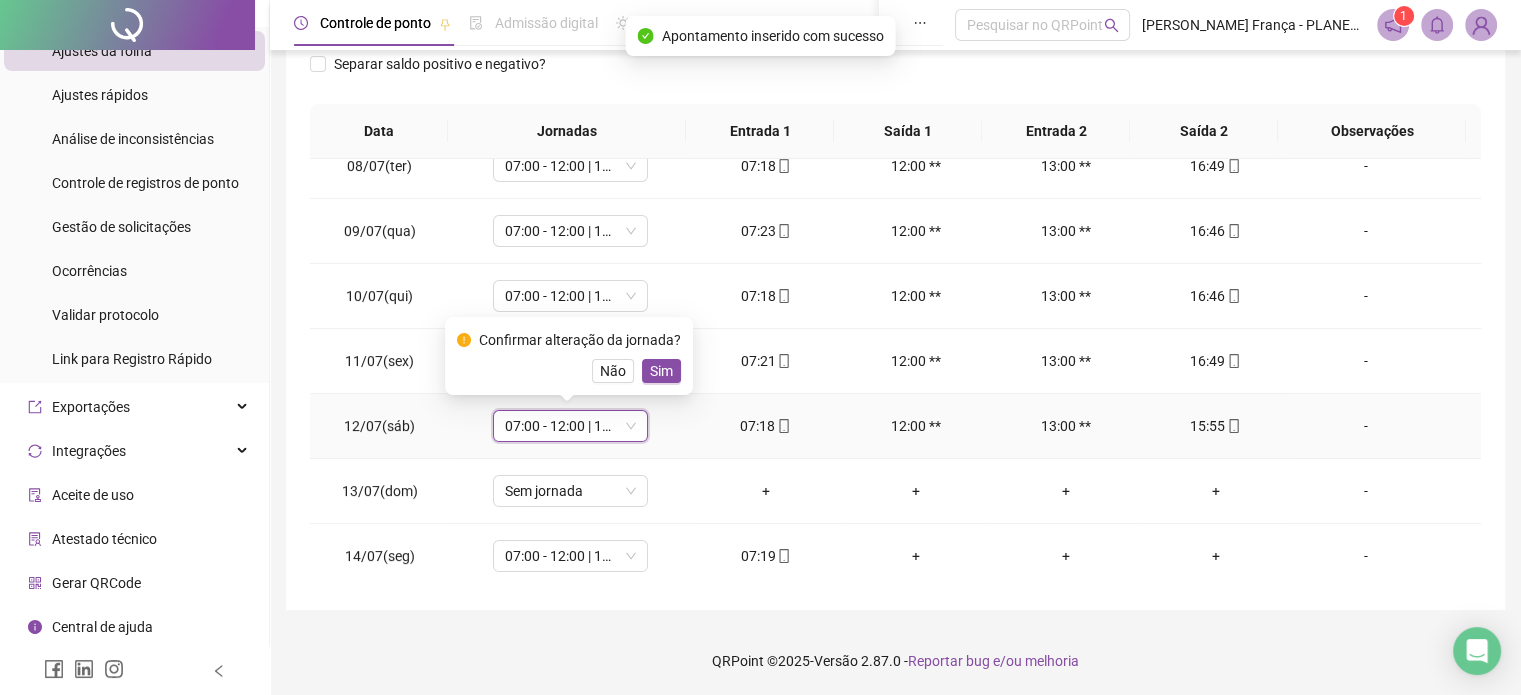 click on "Sim" at bounding box center (661, 371) 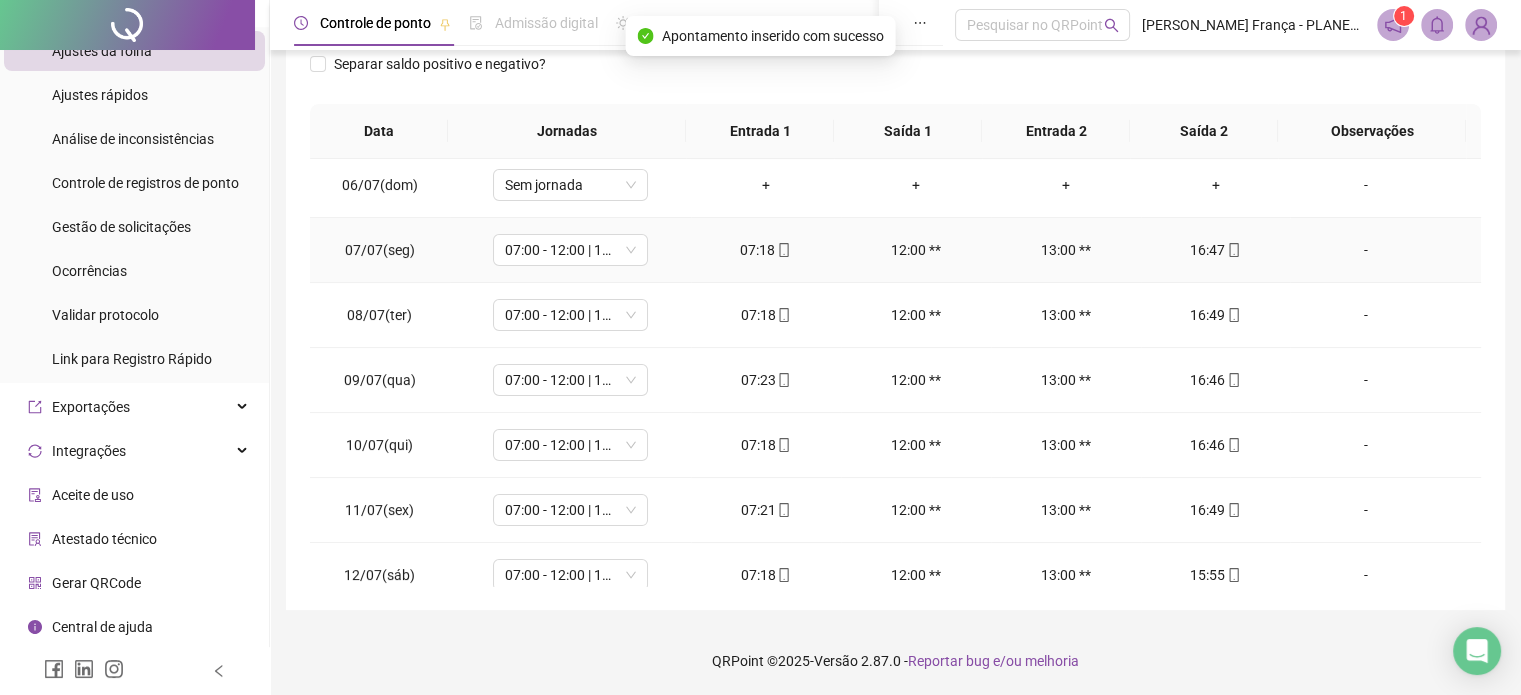 scroll, scrollTop: 0, scrollLeft: 0, axis: both 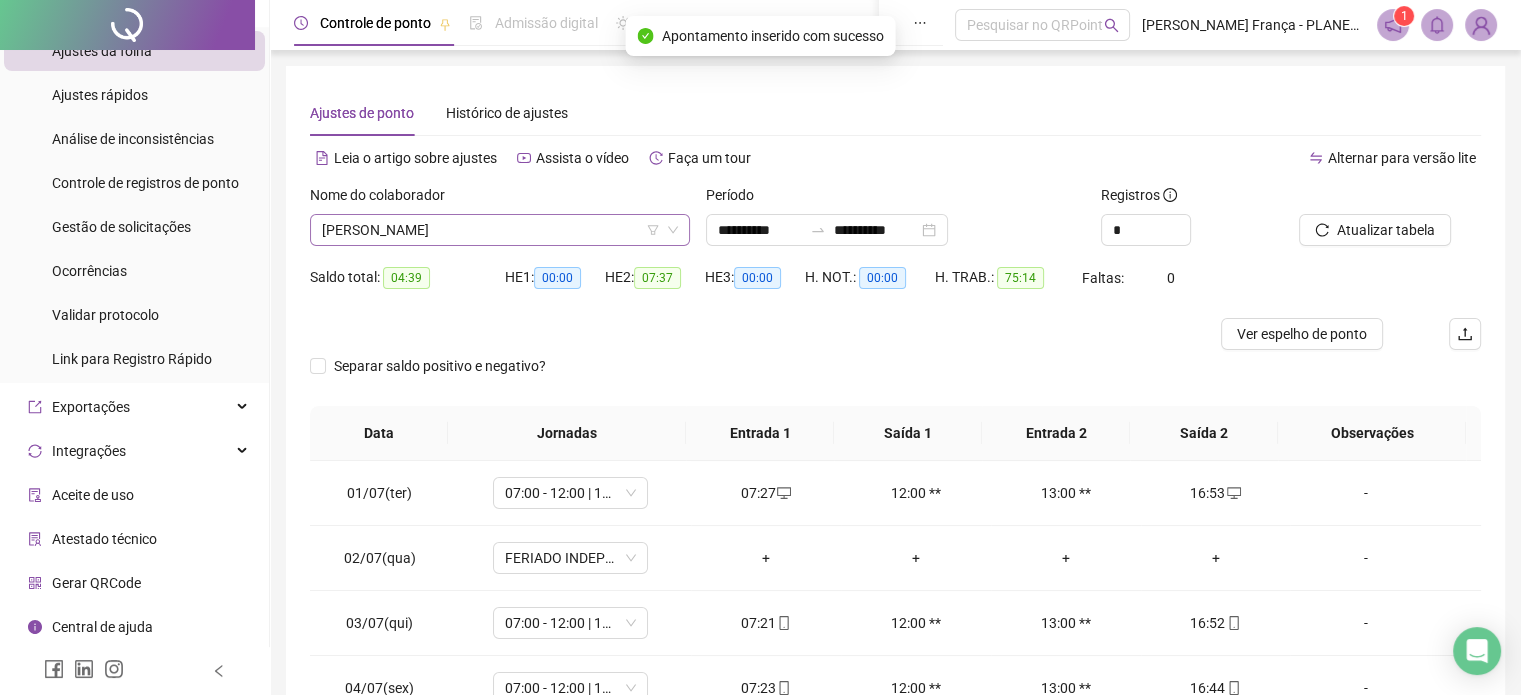 click on "[PERSON_NAME]" at bounding box center [500, 230] 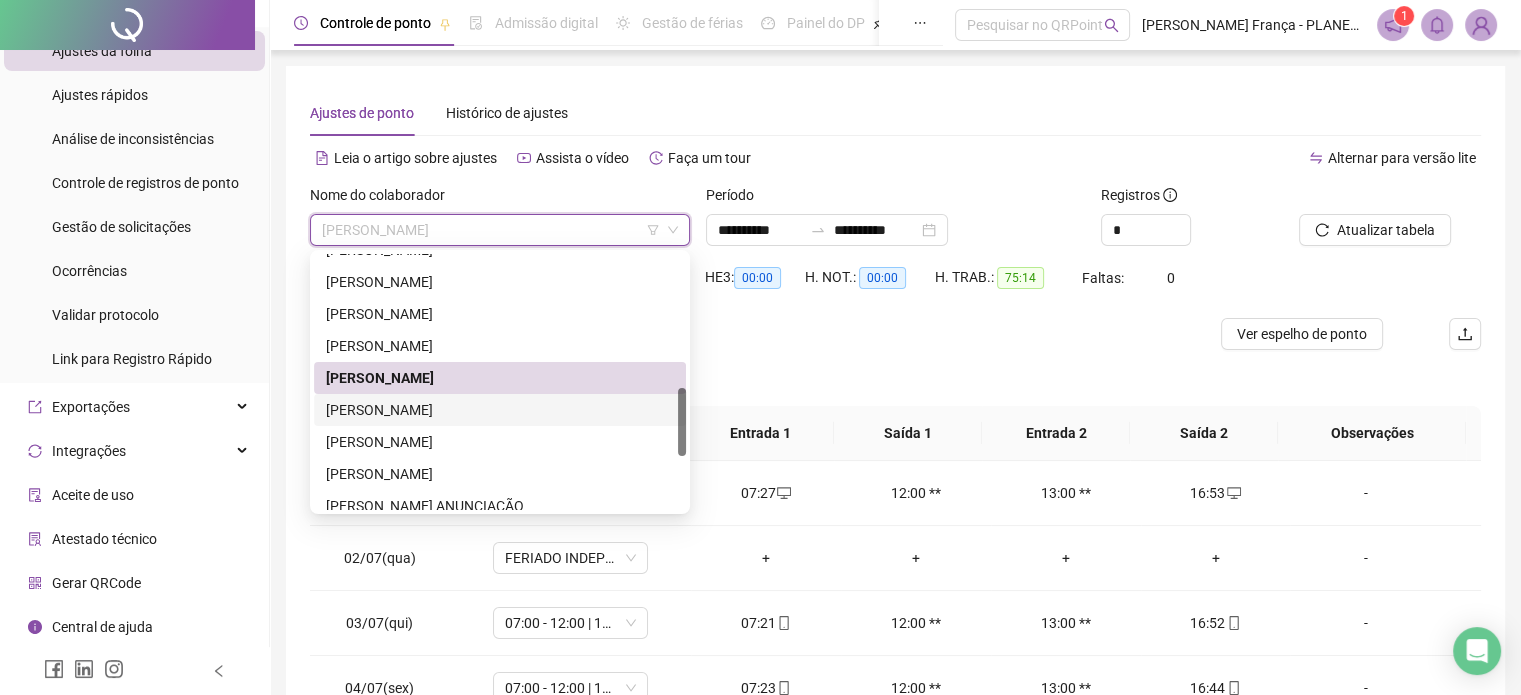 drag, startPoint x: 392, startPoint y: 406, endPoint x: 556, endPoint y: 390, distance: 164.77864 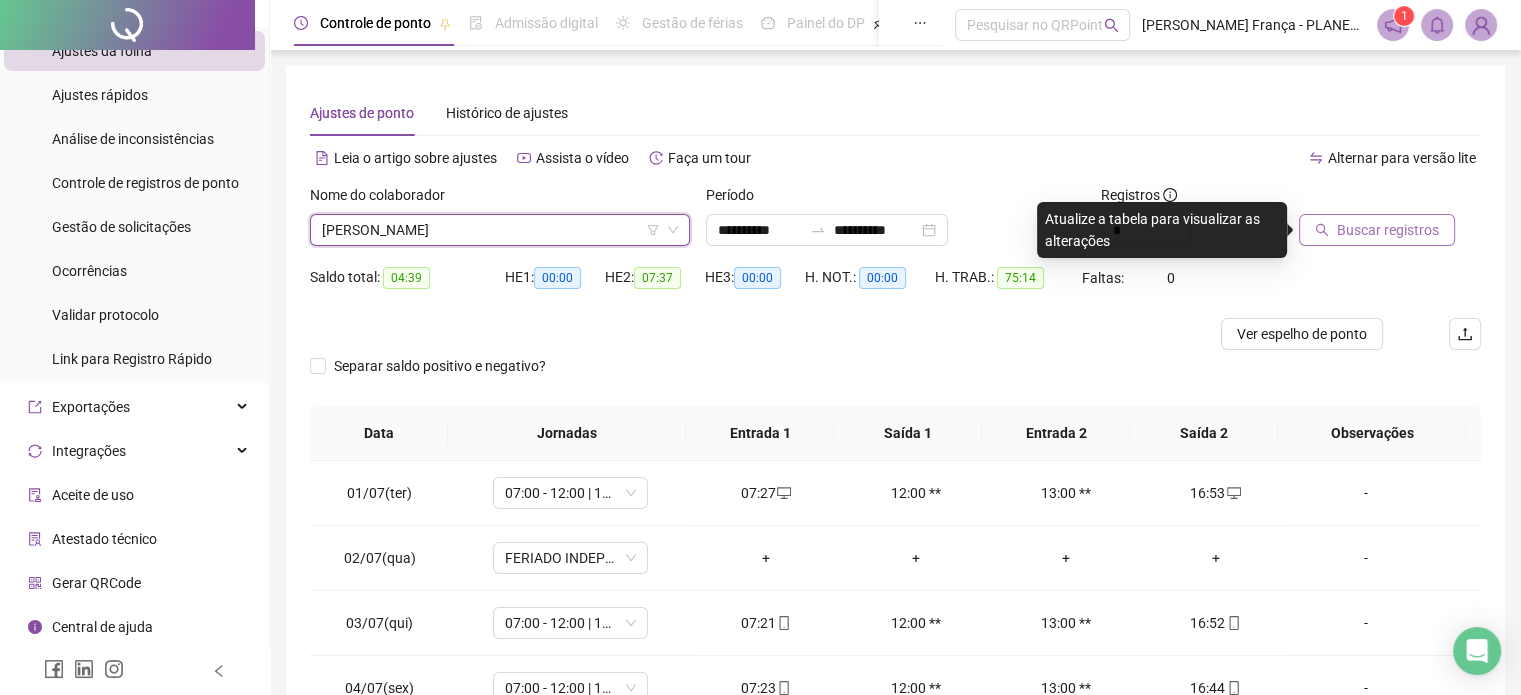 click on "Buscar registros" at bounding box center (1388, 230) 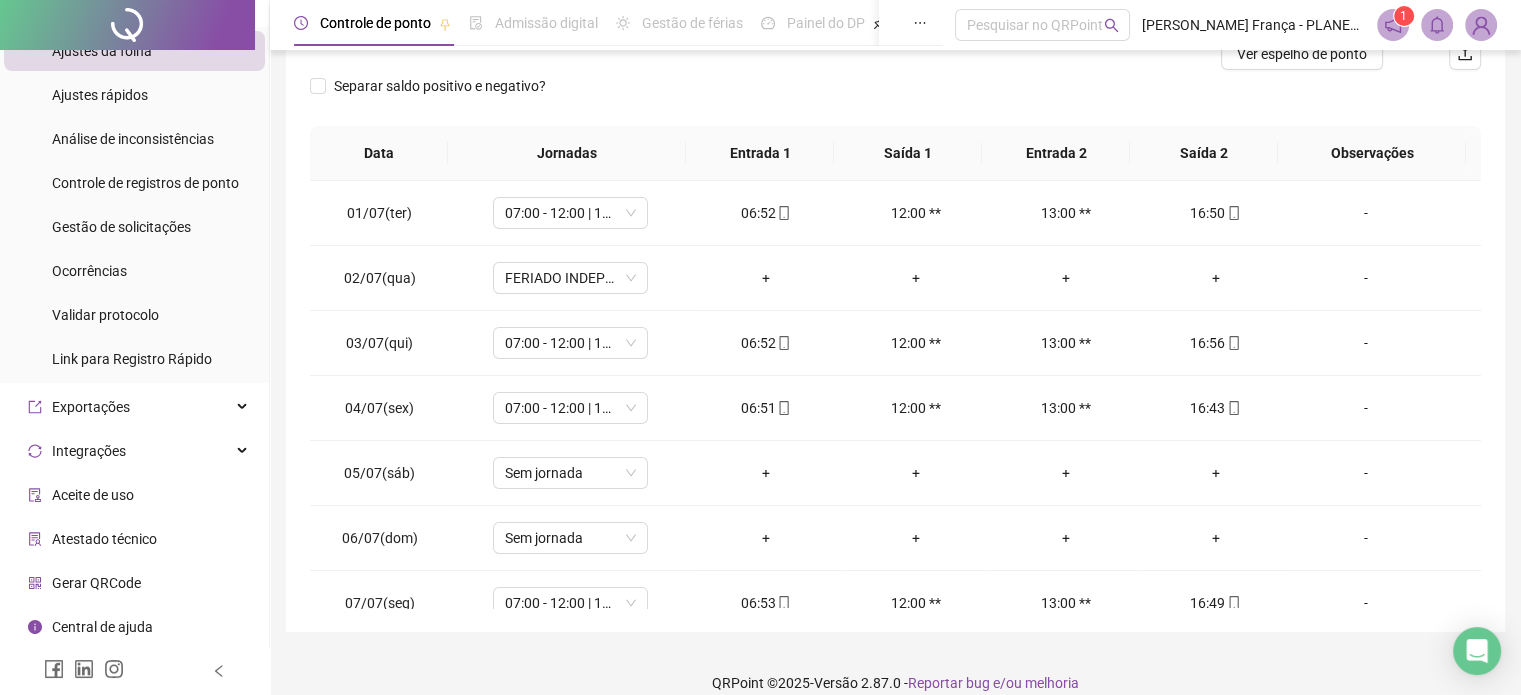 scroll, scrollTop: 302, scrollLeft: 0, axis: vertical 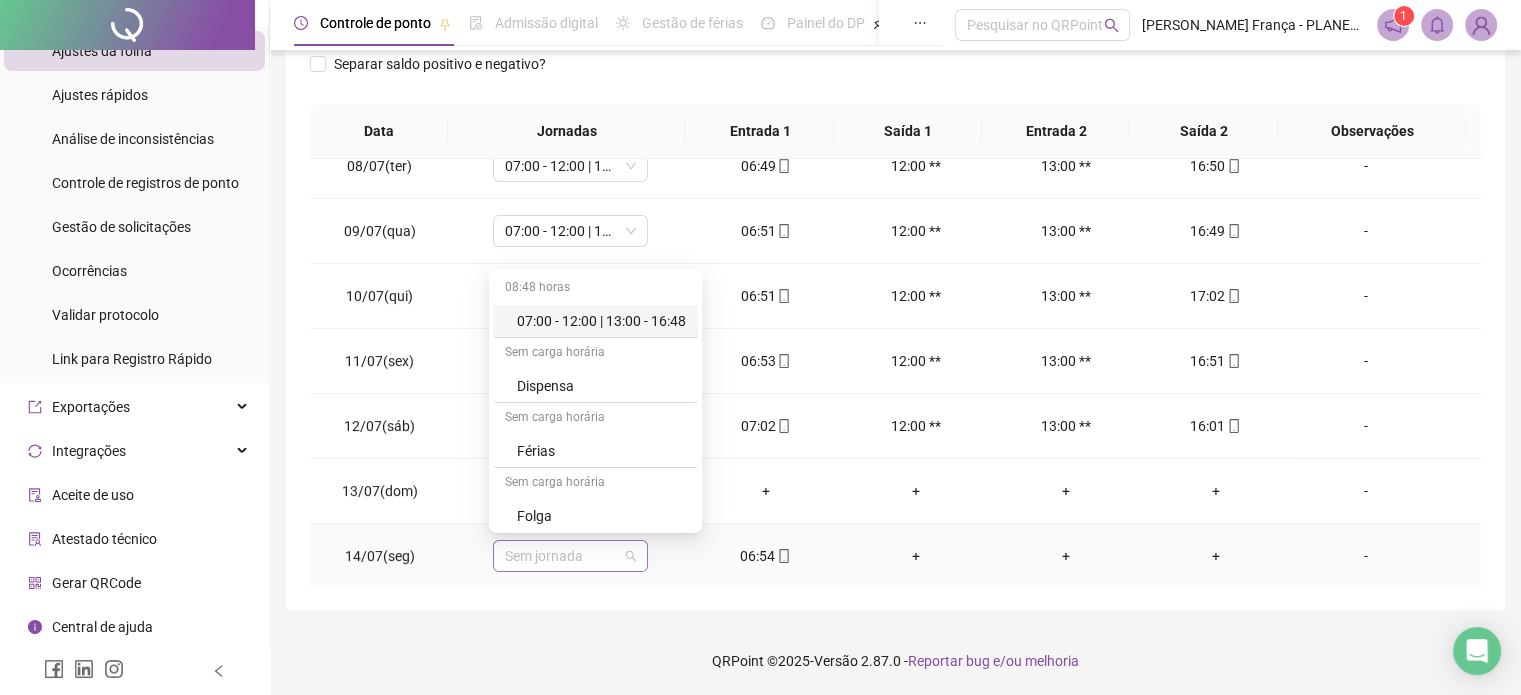 click on "Sem jornada" at bounding box center [570, 556] 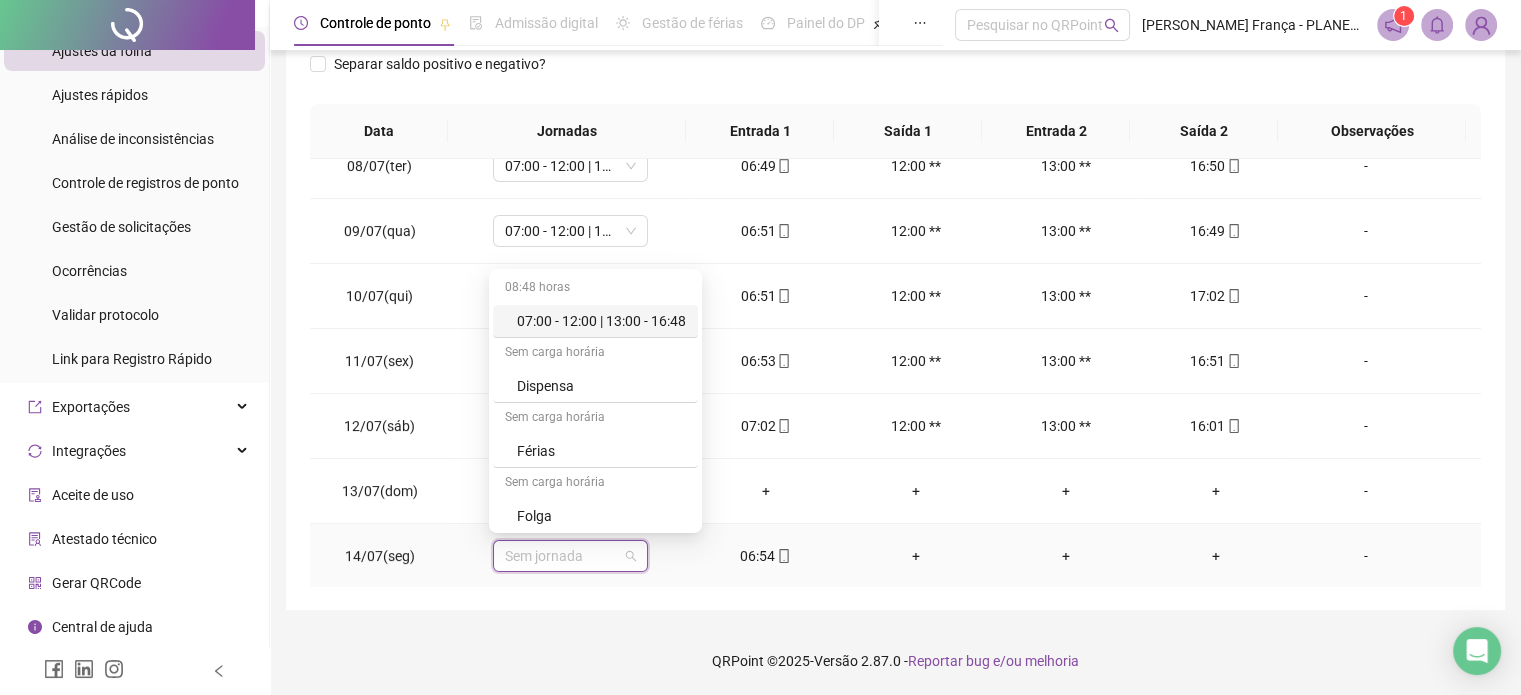 click on "07:00 - 12:00 | 13:00 - 16:48" at bounding box center [601, 321] 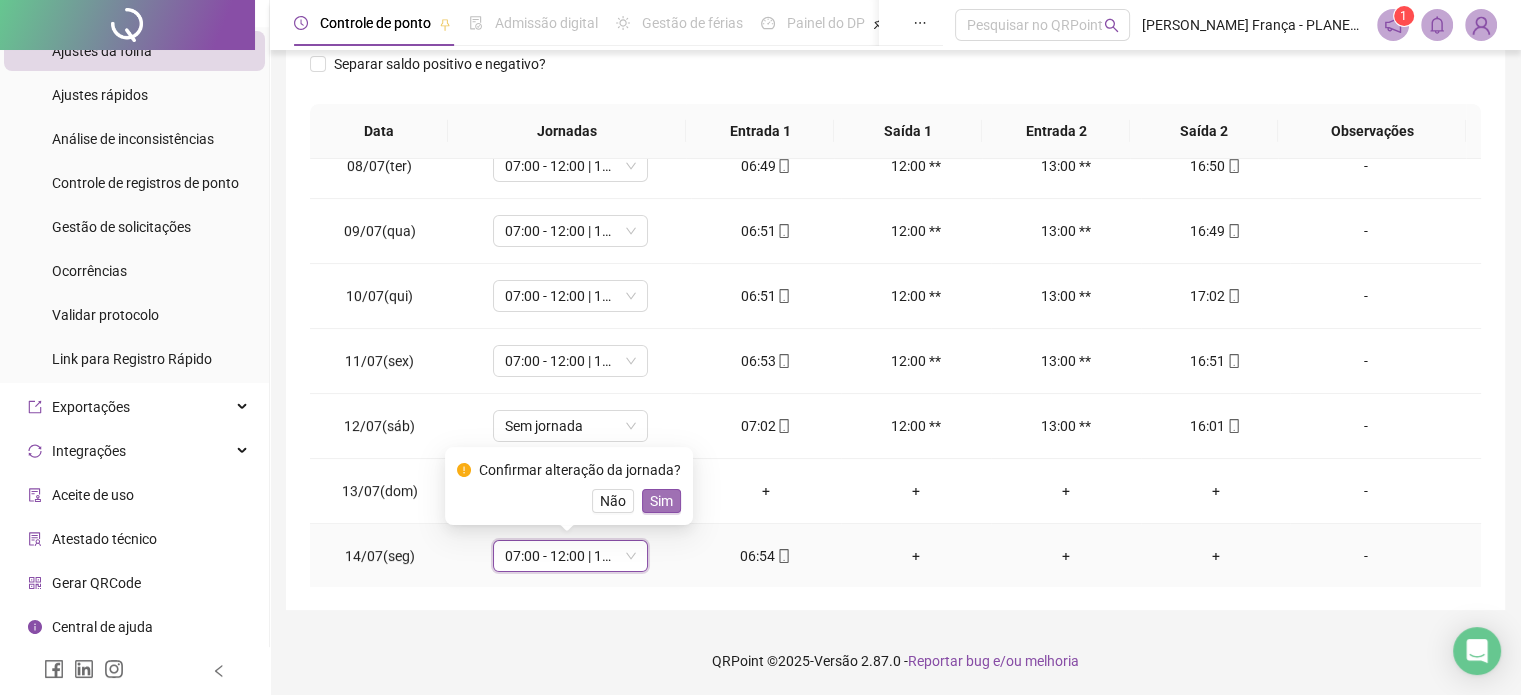 click on "Sim" at bounding box center [661, 501] 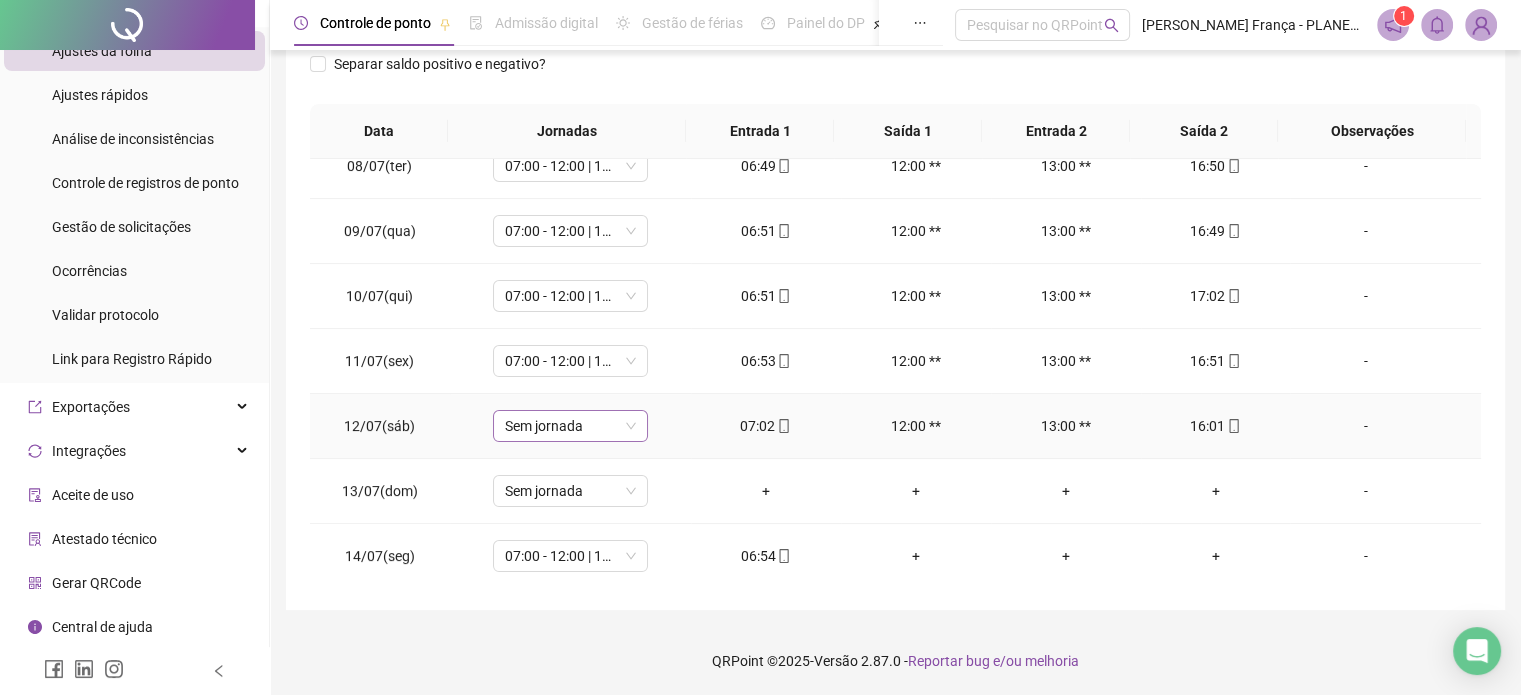 click on "Sem jornada" at bounding box center (570, 426) 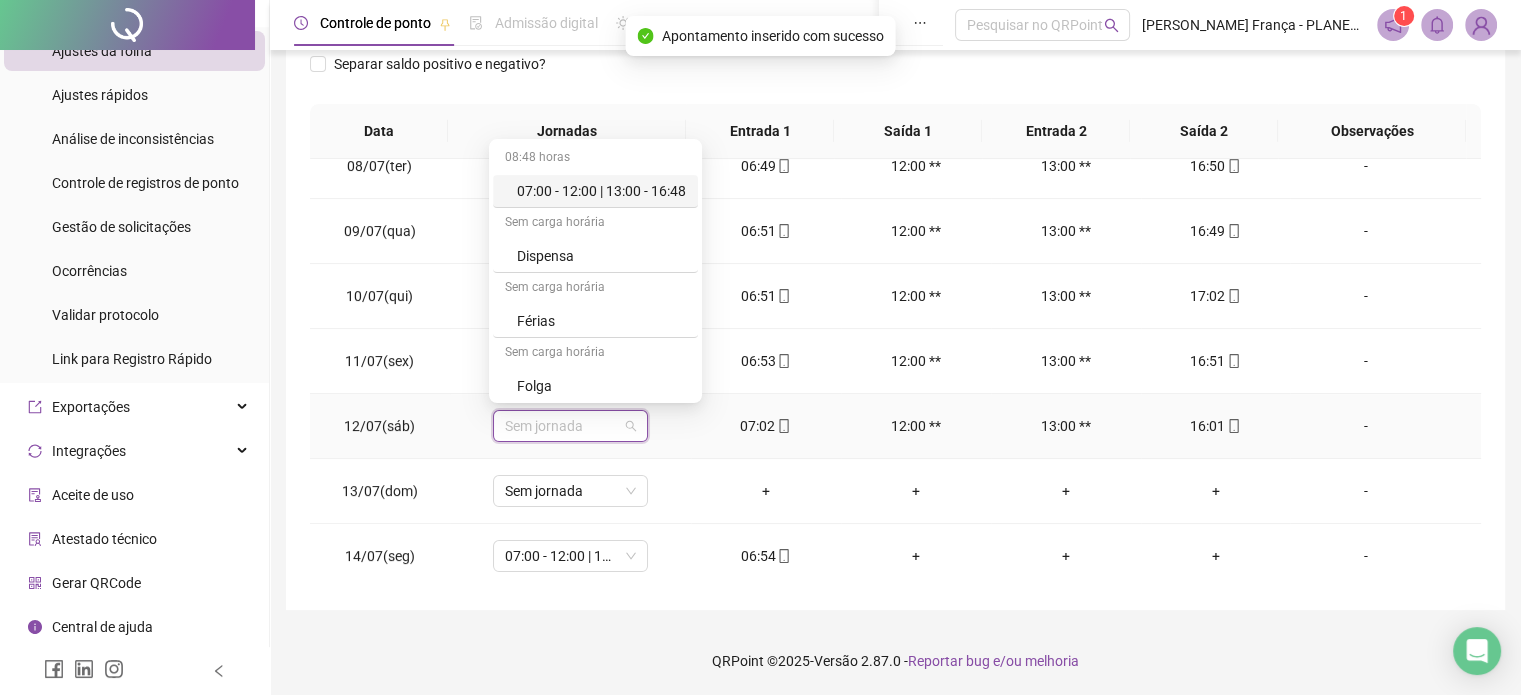 click on "07:00 - 12:00 | 13:00 - 16:48" at bounding box center [601, 191] 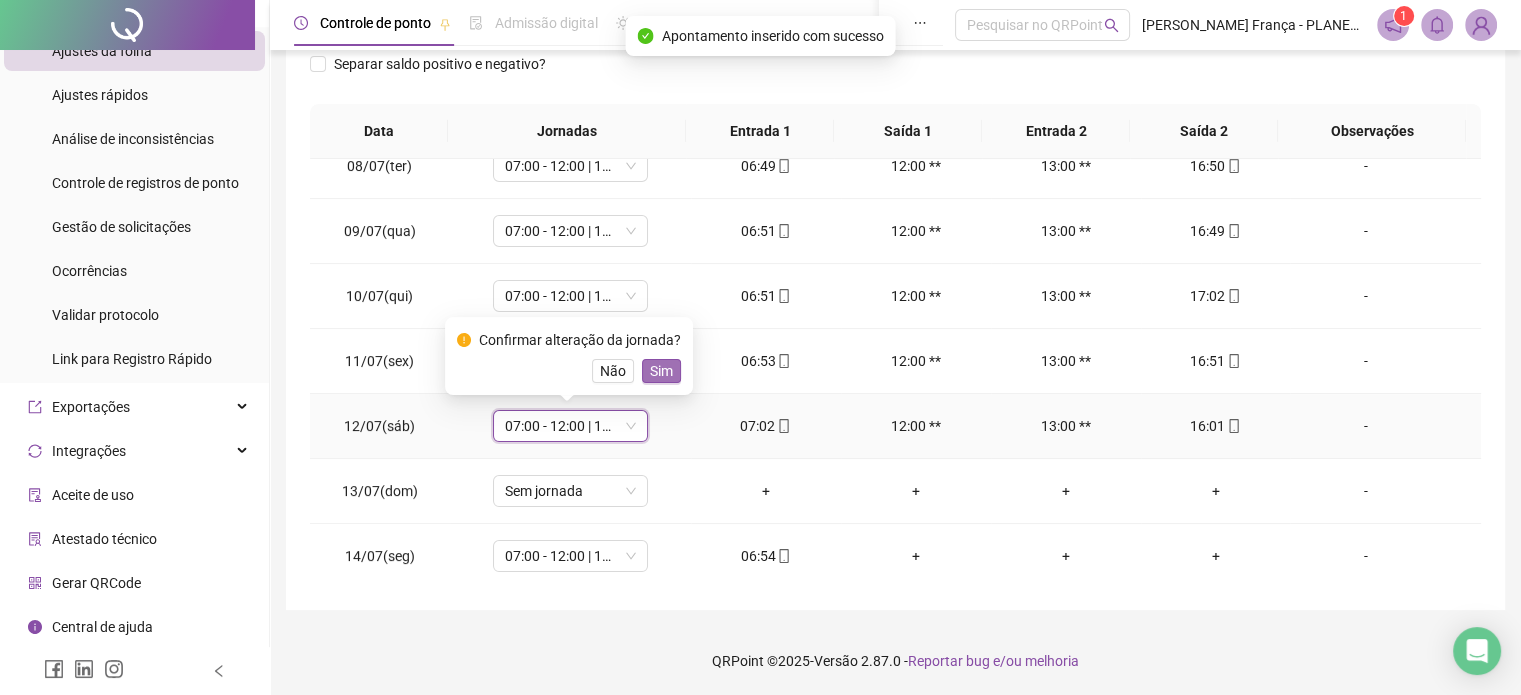 click on "Sim" at bounding box center [661, 371] 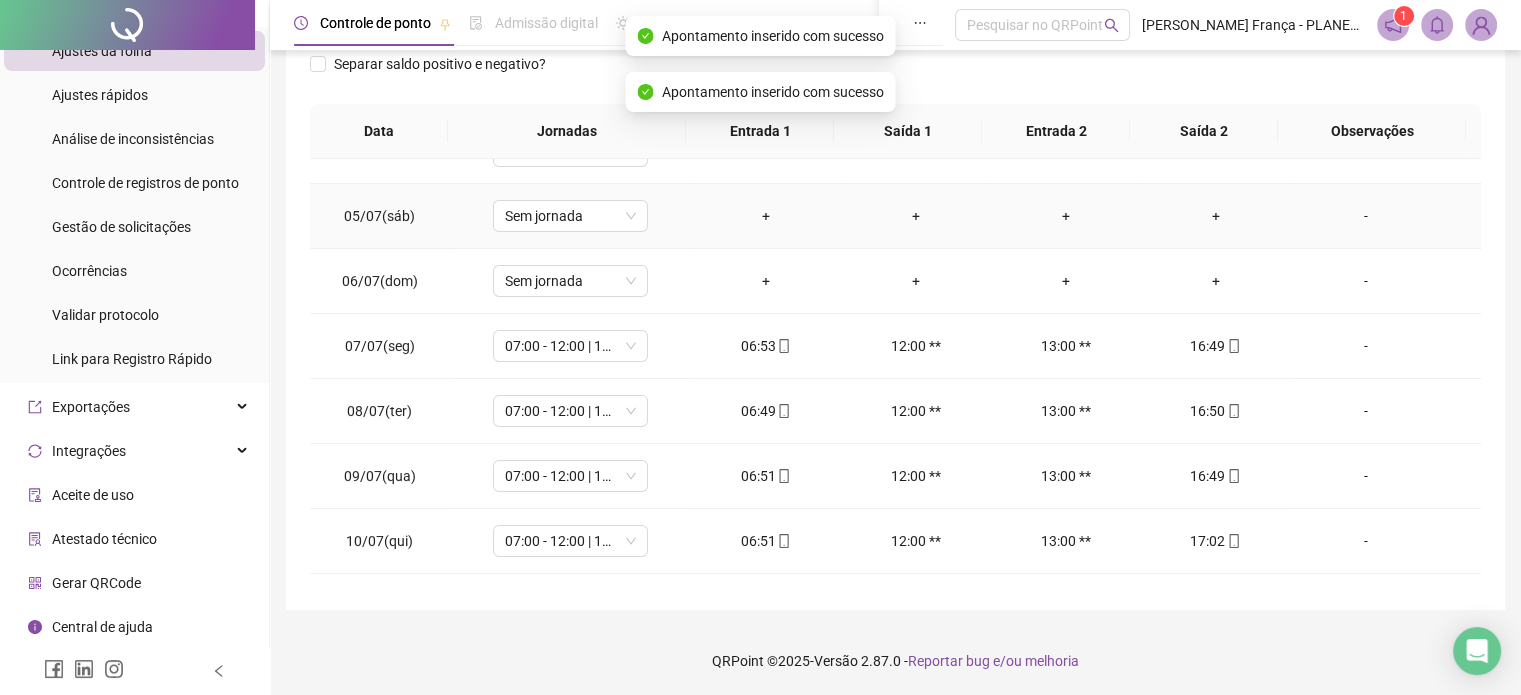 scroll, scrollTop: 0, scrollLeft: 0, axis: both 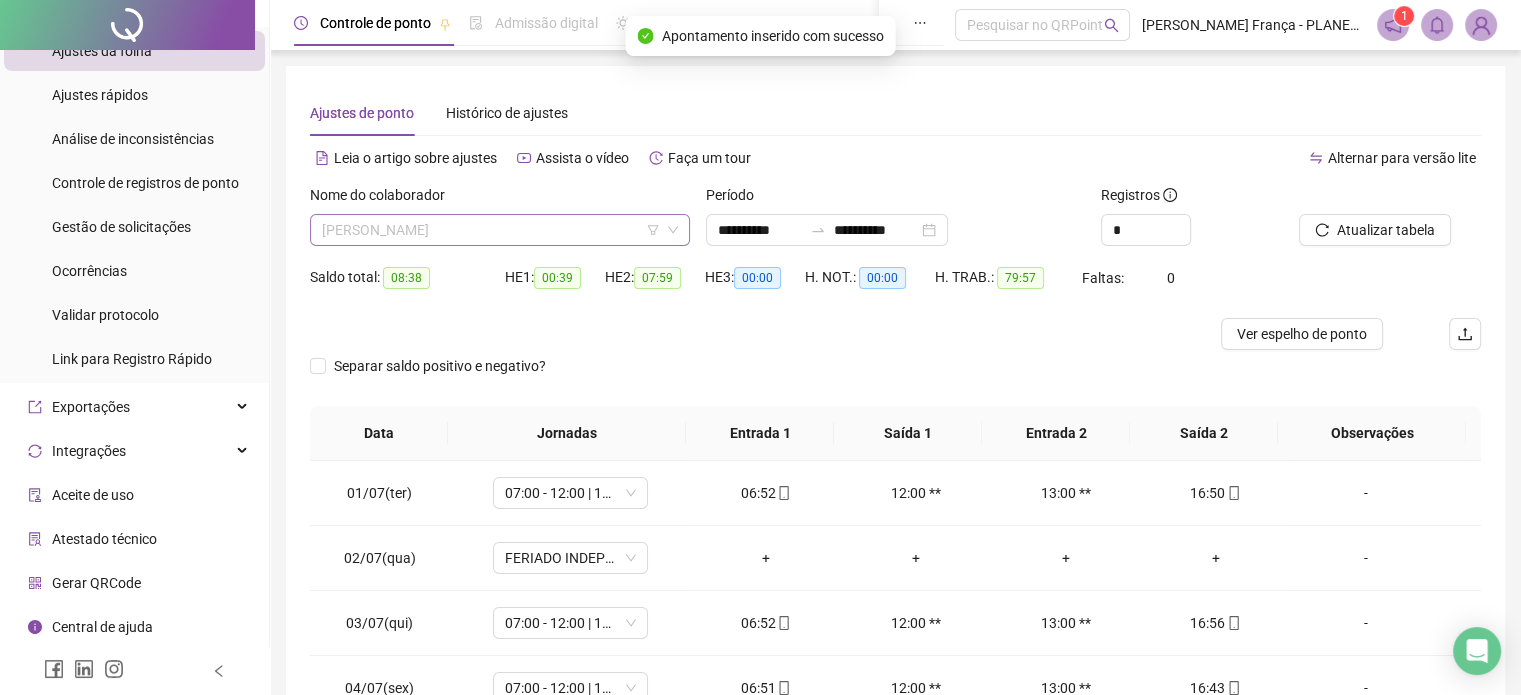 click on "[PERSON_NAME]" at bounding box center (500, 230) 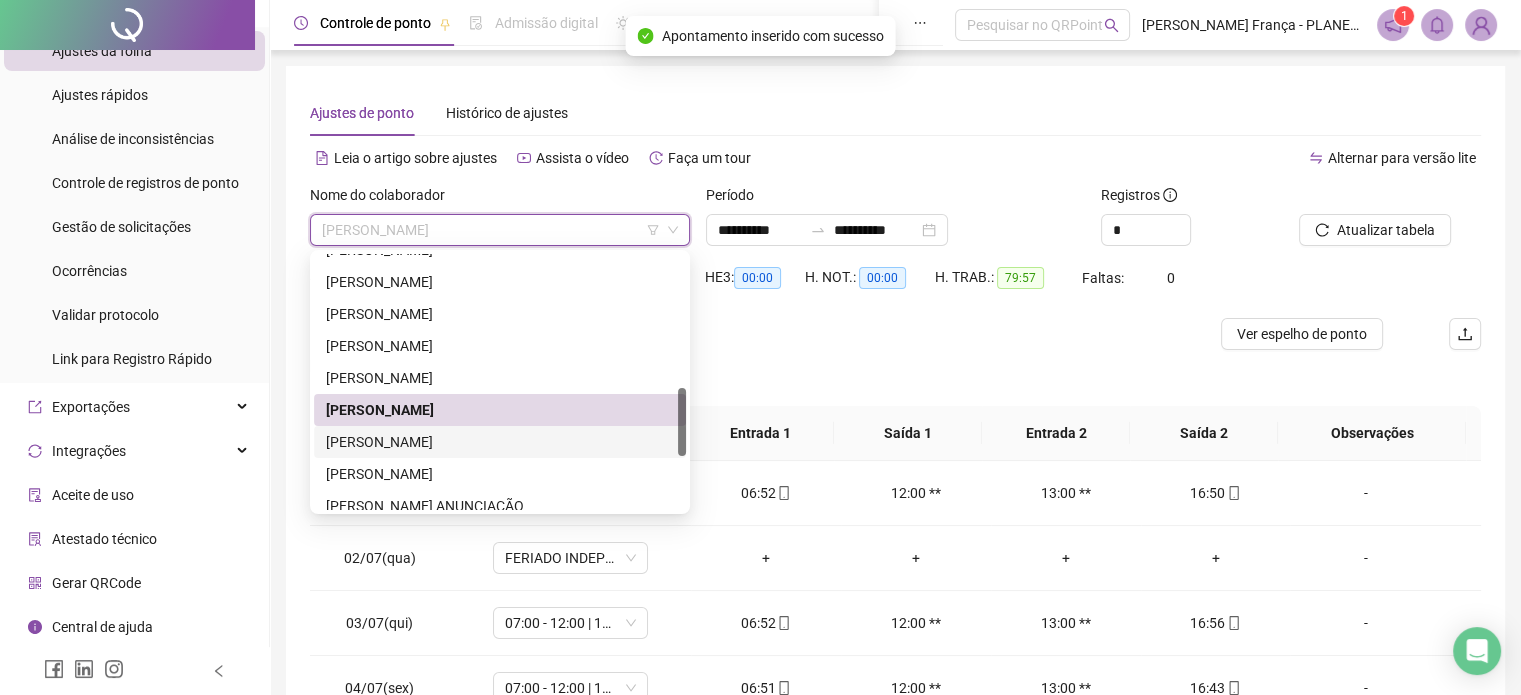 click on "[PERSON_NAME]" at bounding box center (500, 442) 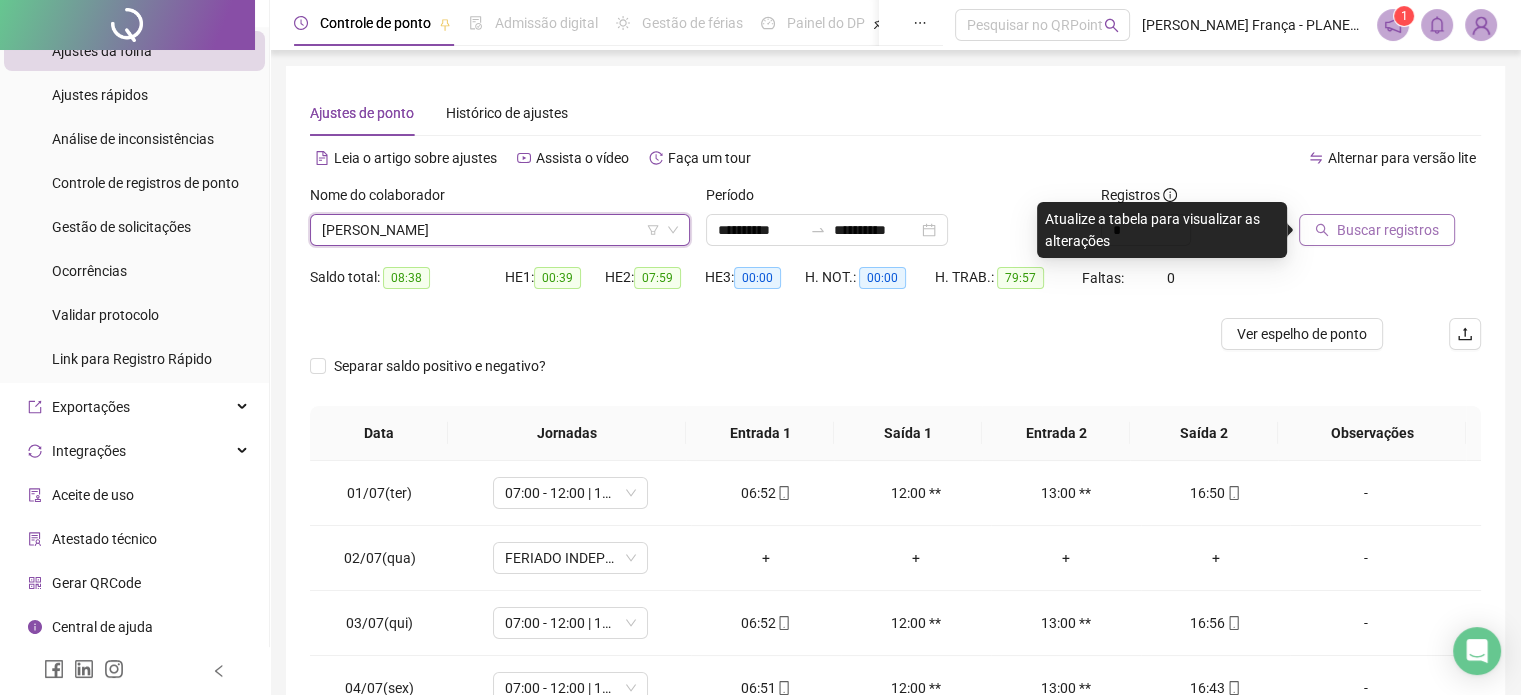 click on "Buscar registros" at bounding box center [1388, 230] 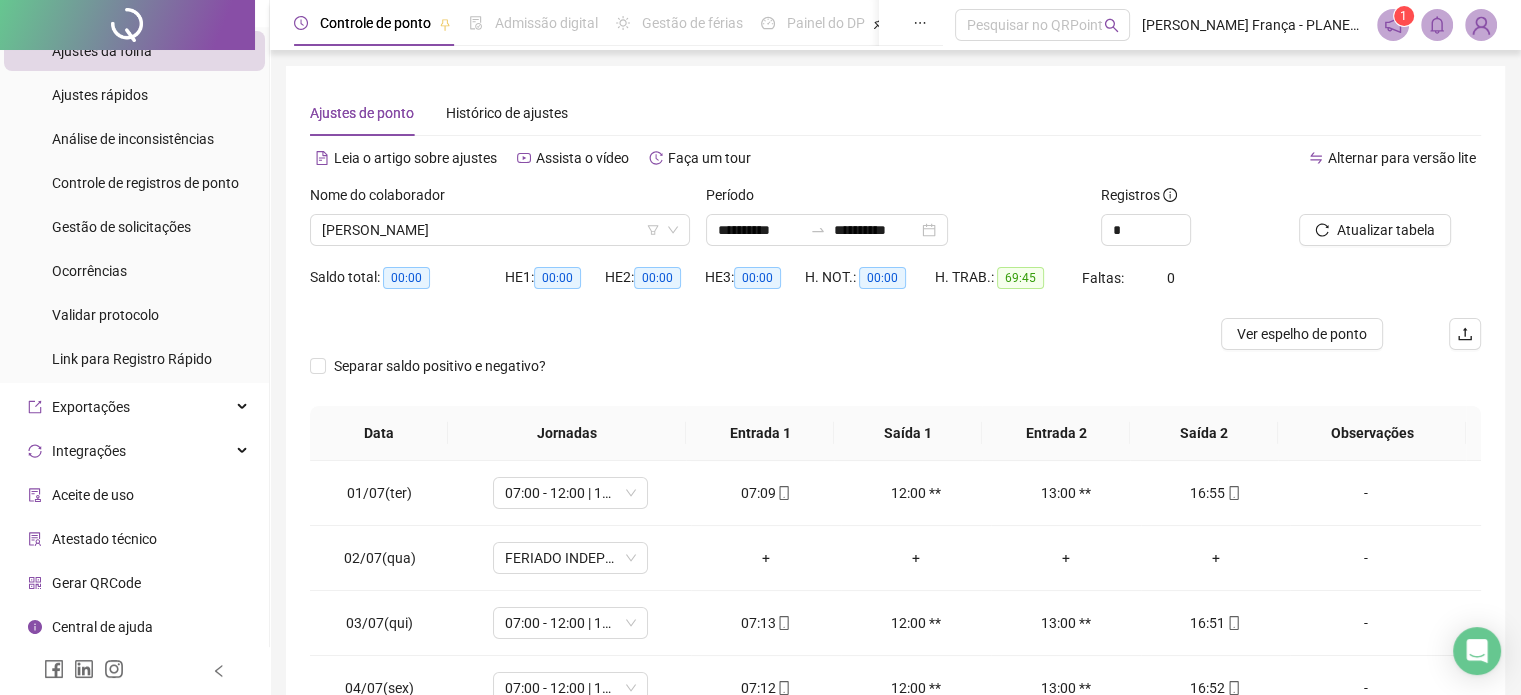 scroll, scrollTop: 302, scrollLeft: 0, axis: vertical 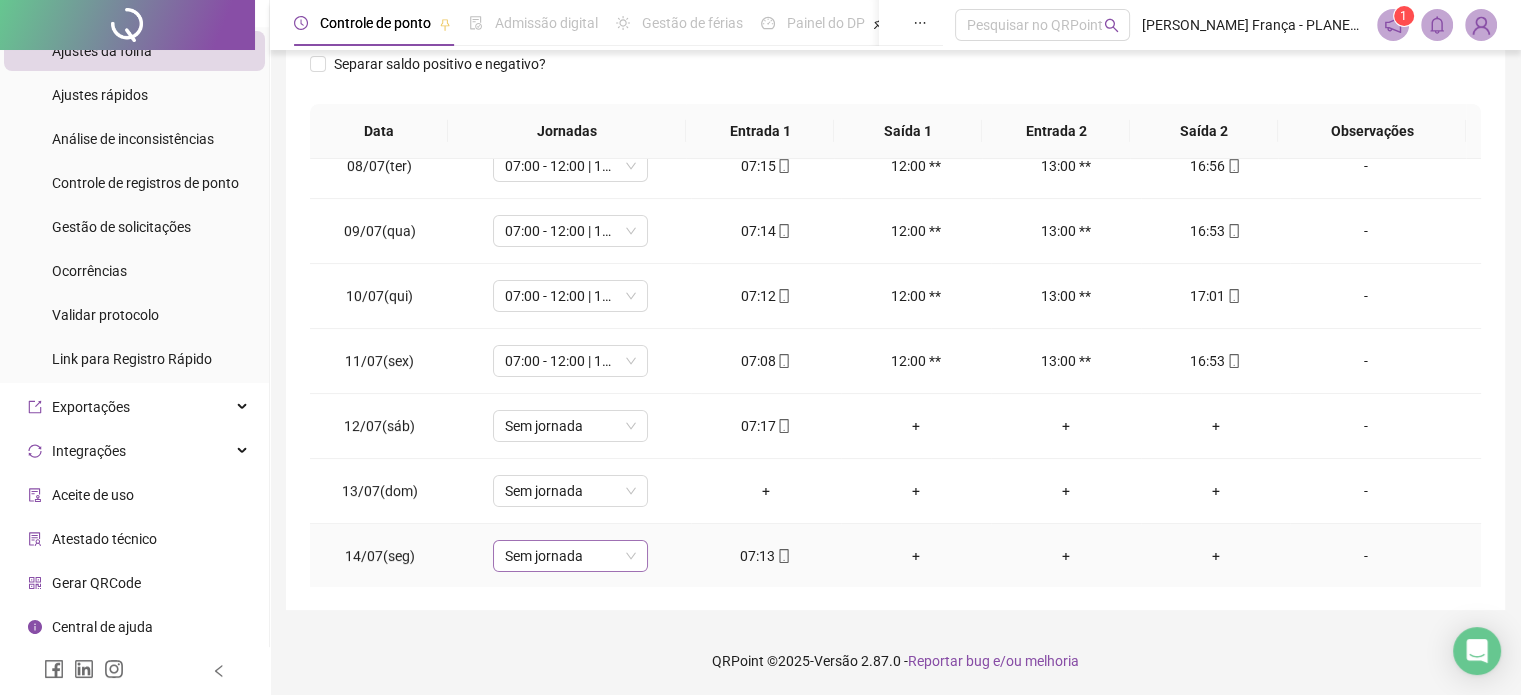 click on "Sem jornada" at bounding box center (570, 556) 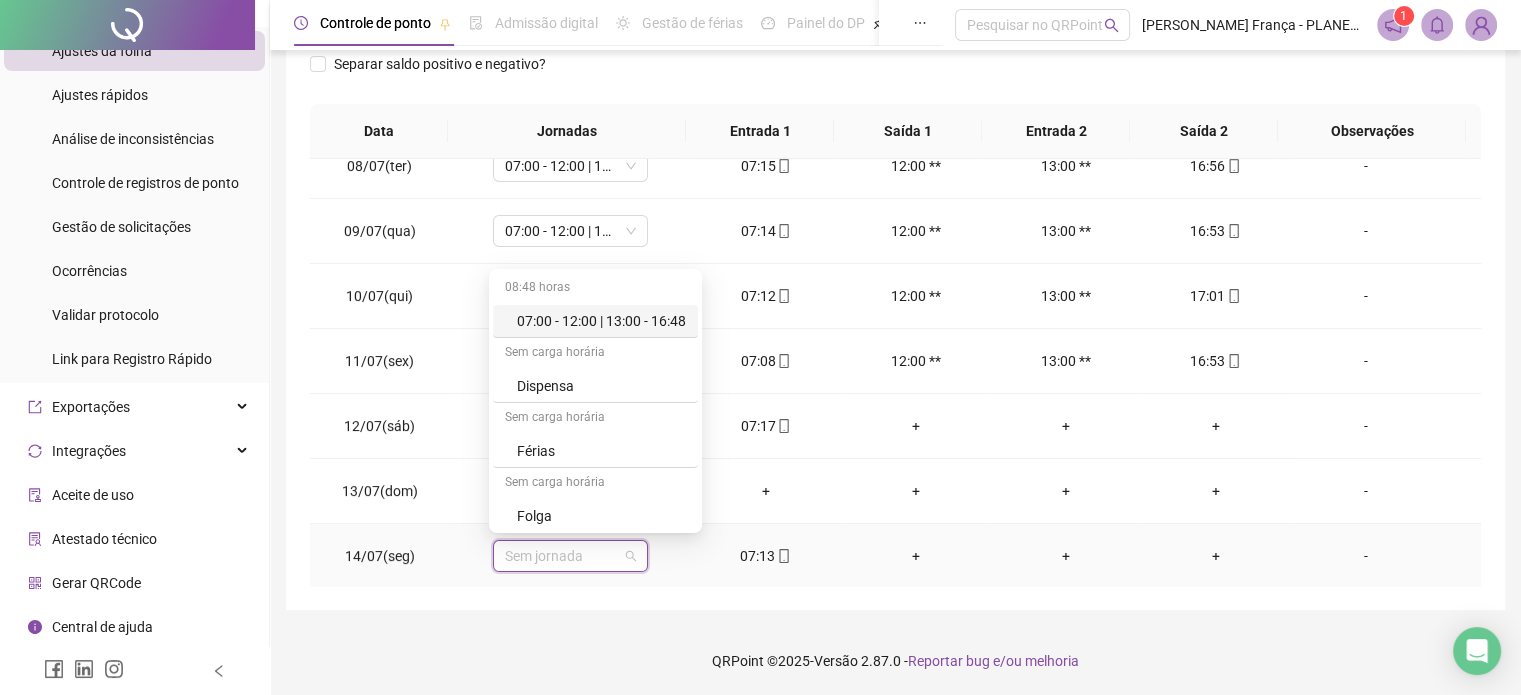 click on "07:00 - 12:00 | 13:00 - 16:48" at bounding box center (601, 321) 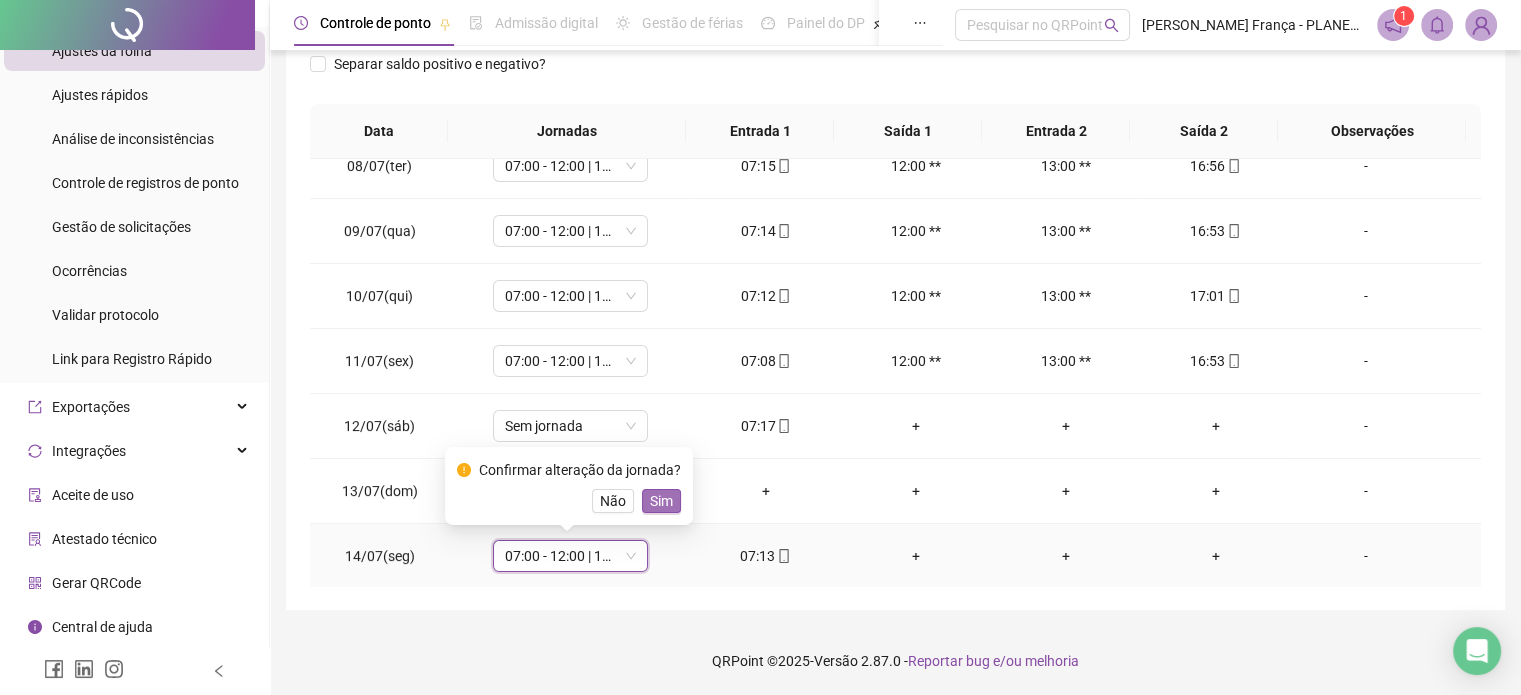 click on "Sim" at bounding box center (661, 501) 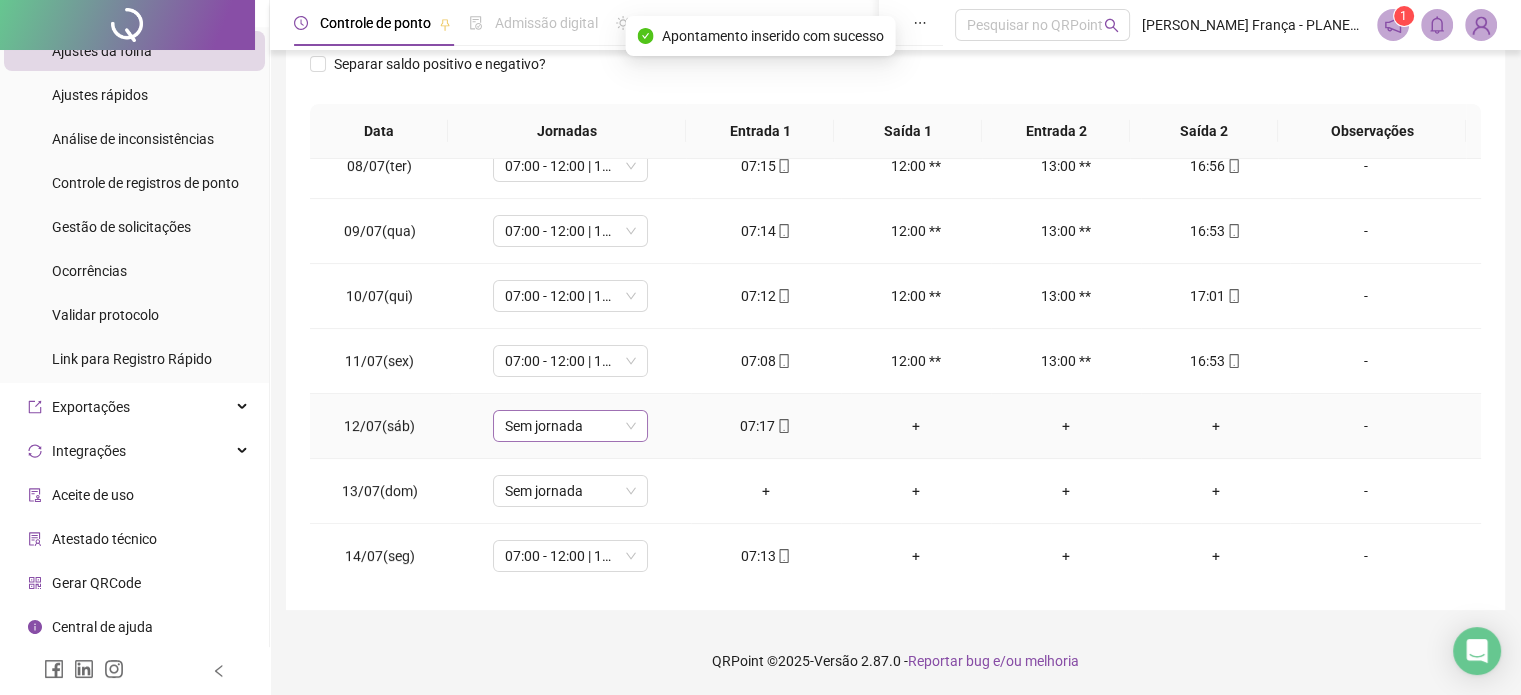 click on "Sem jornada" at bounding box center [570, 426] 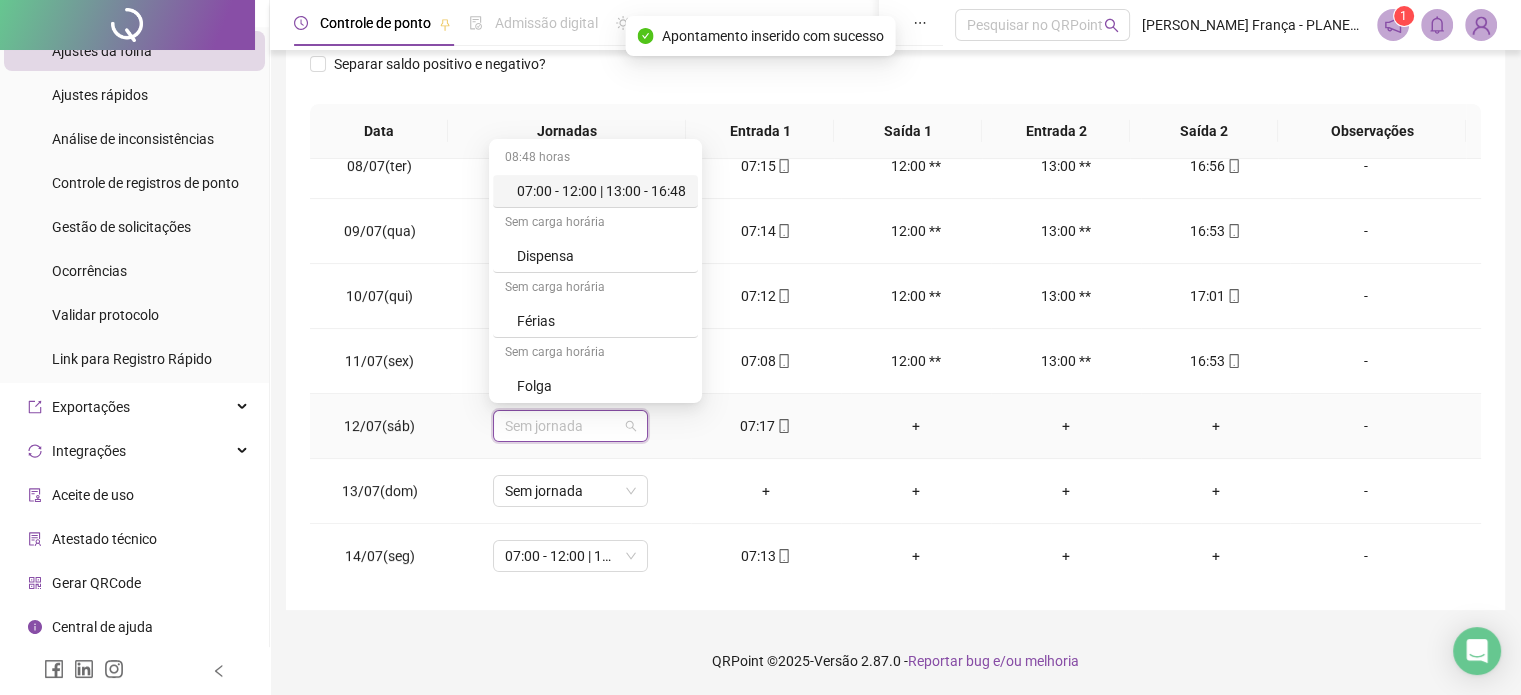 click on "07:00 - 12:00 | 13:00 - 16:48" at bounding box center [601, 191] 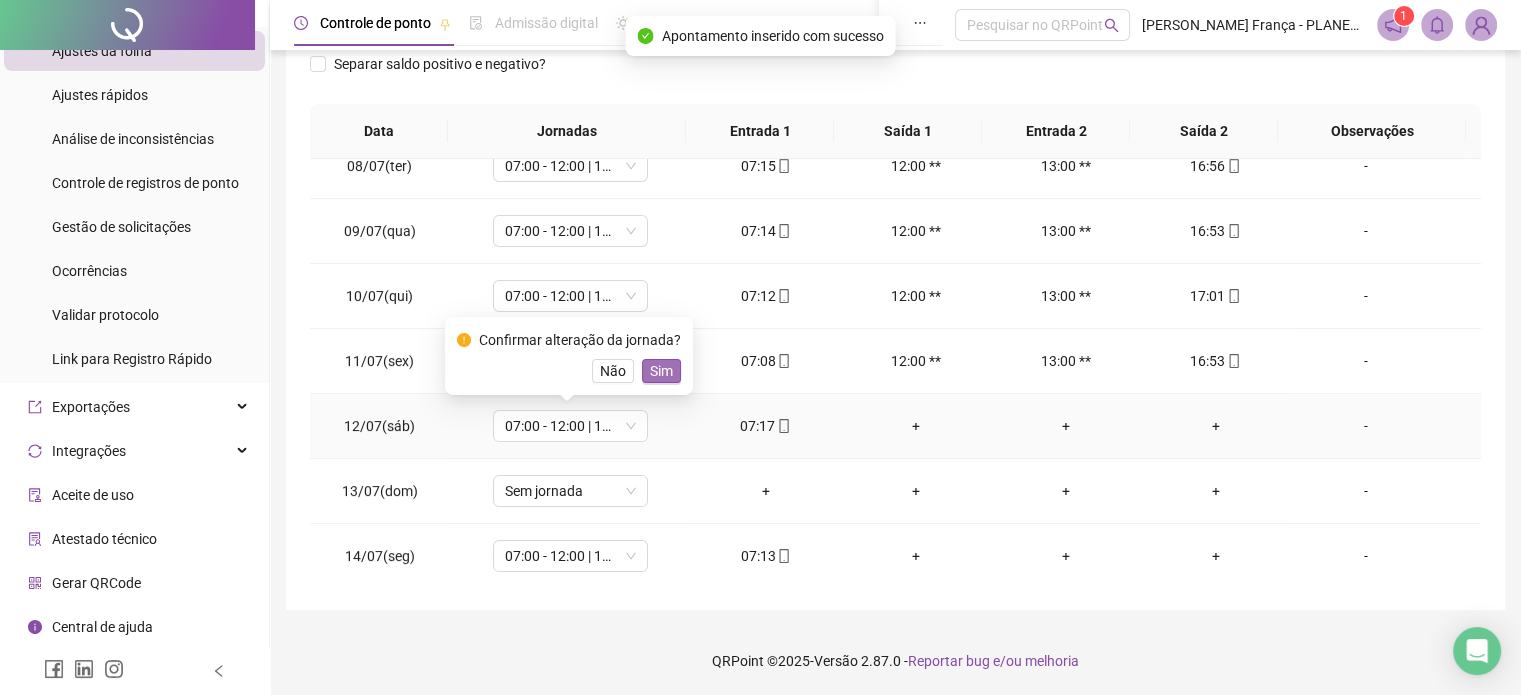 click on "Sim" at bounding box center (661, 371) 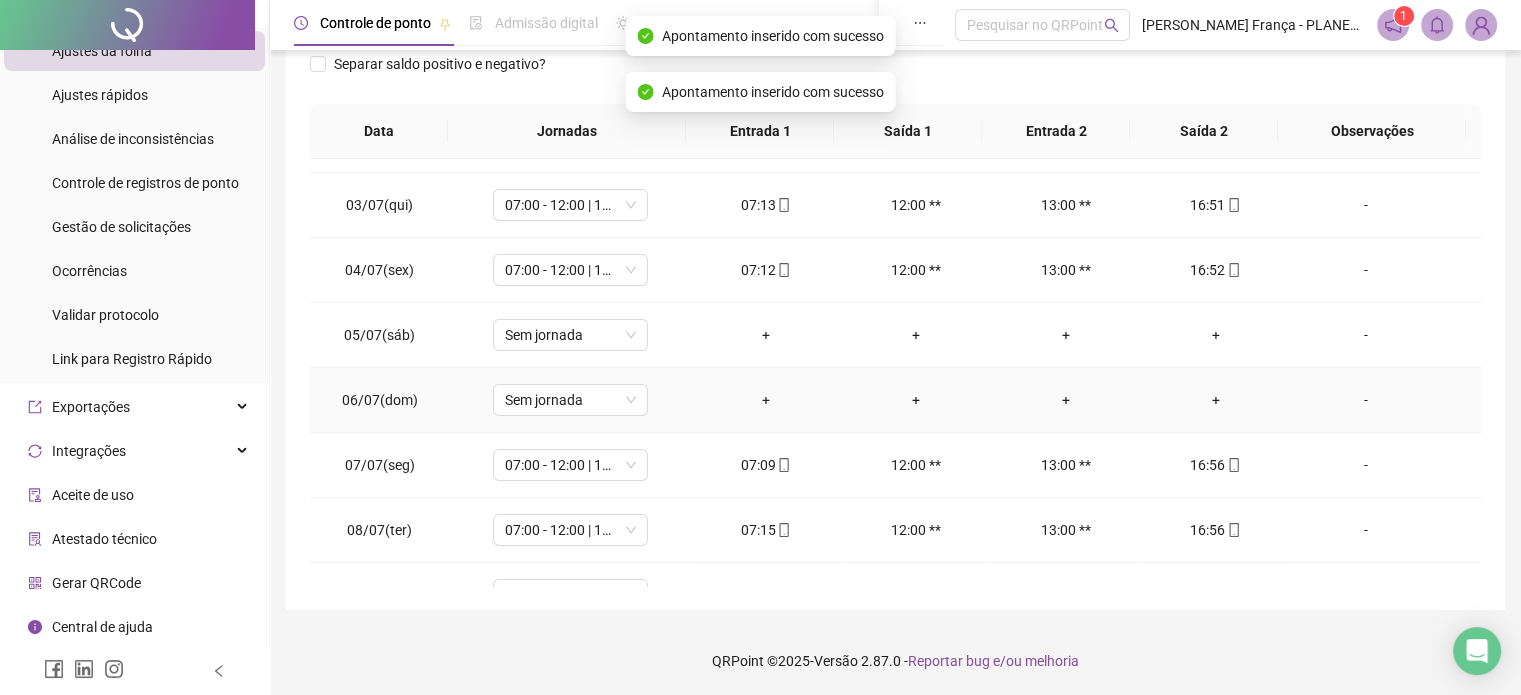 scroll, scrollTop: 0, scrollLeft: 0, axis: both 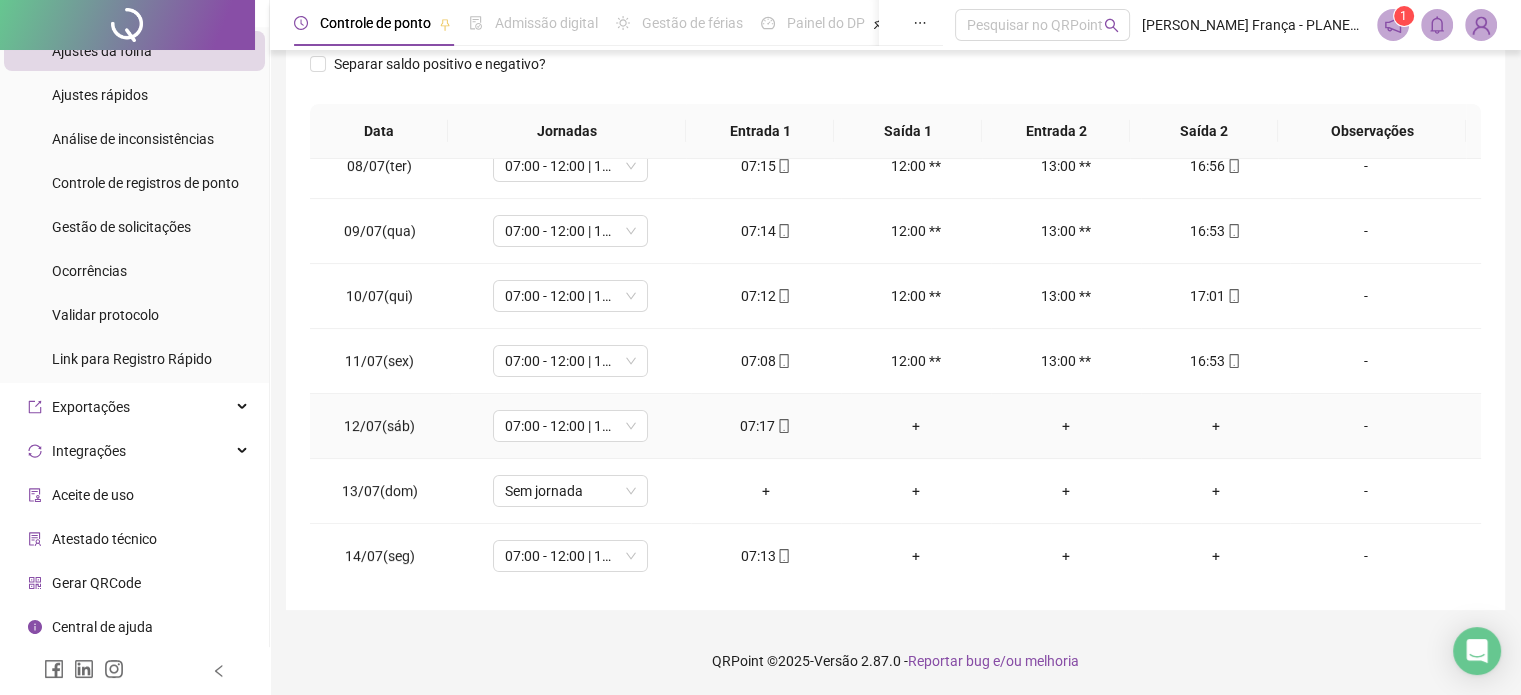 click on "+" at bounding box center (1216, 426) 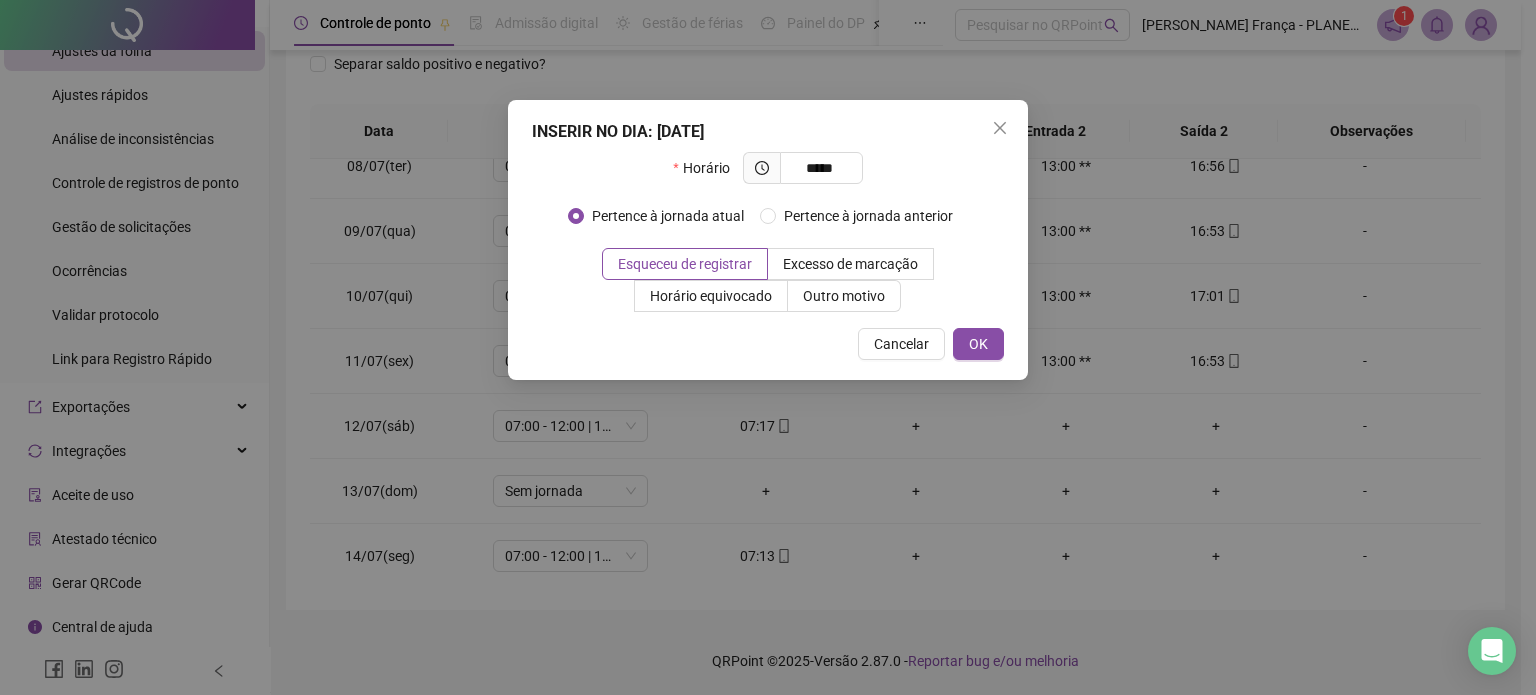 type on "*****" 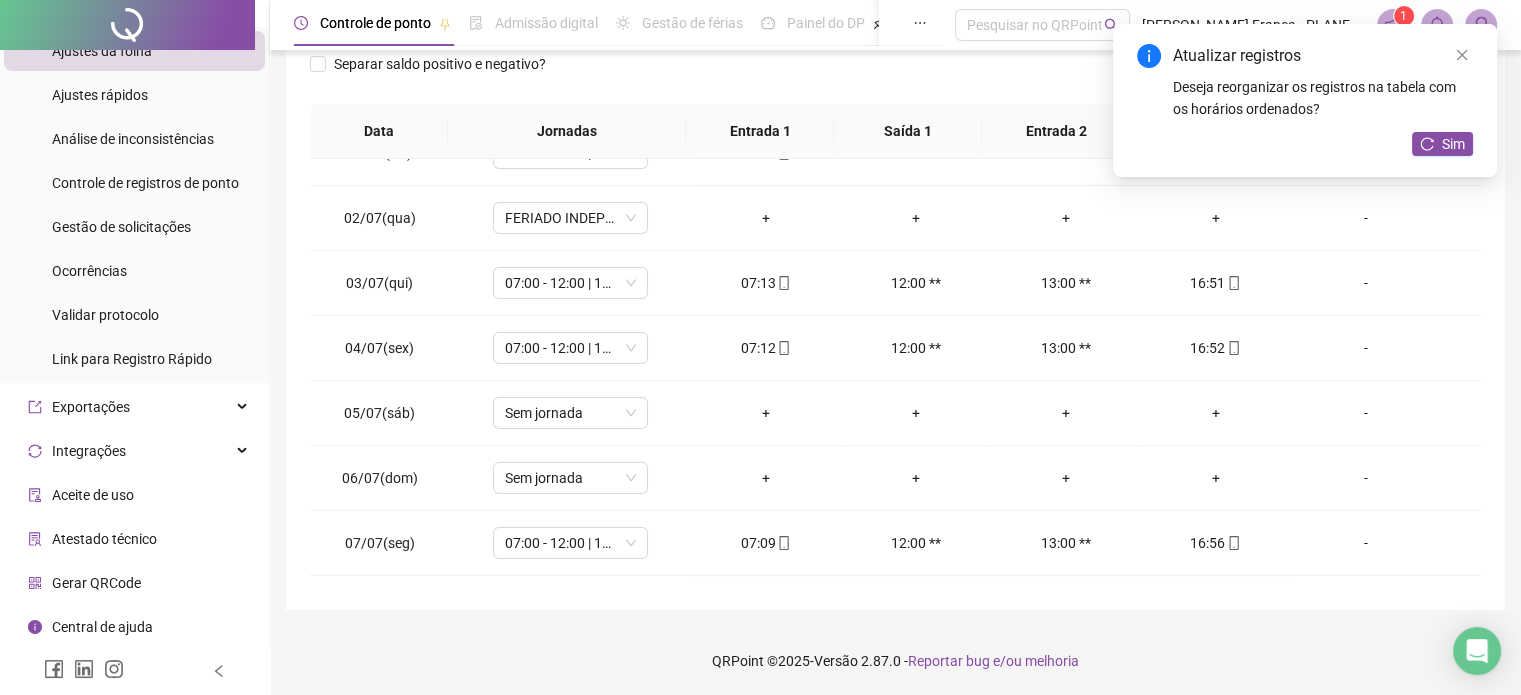 scroll, scrollTop: 0, scrollLeft: 0, axis: both 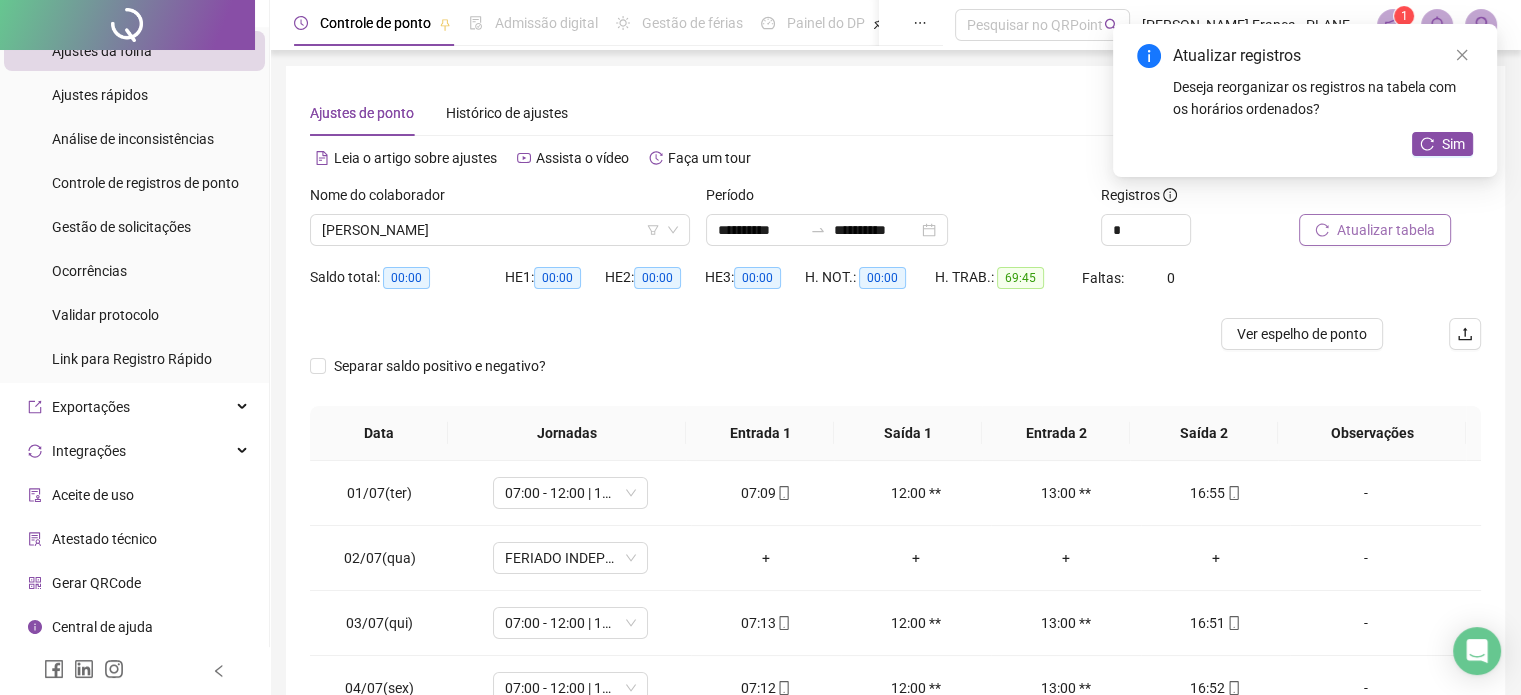 click on "Atualizar tabela" at bounding box center [1375, 230] 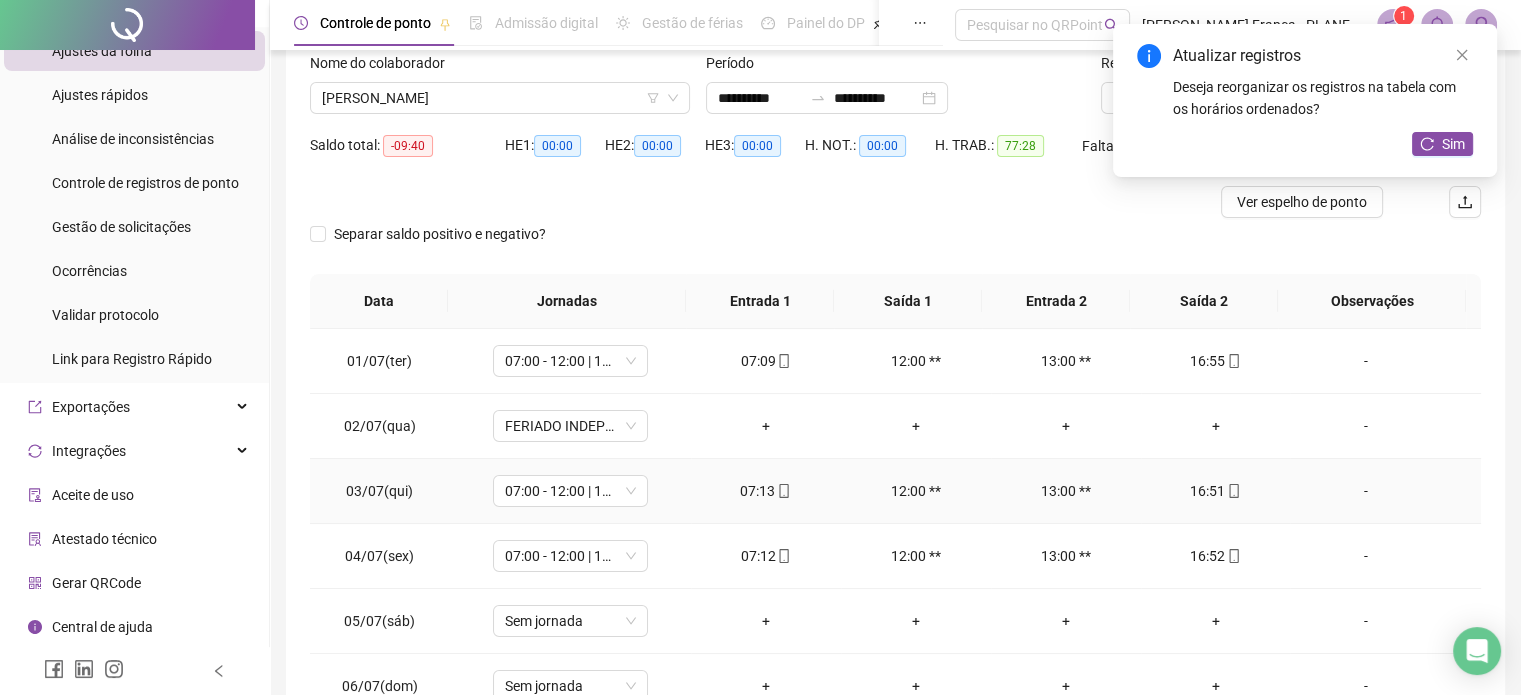 scroll, scrollTop: 302, scrollLeft: 0, axis: vertical 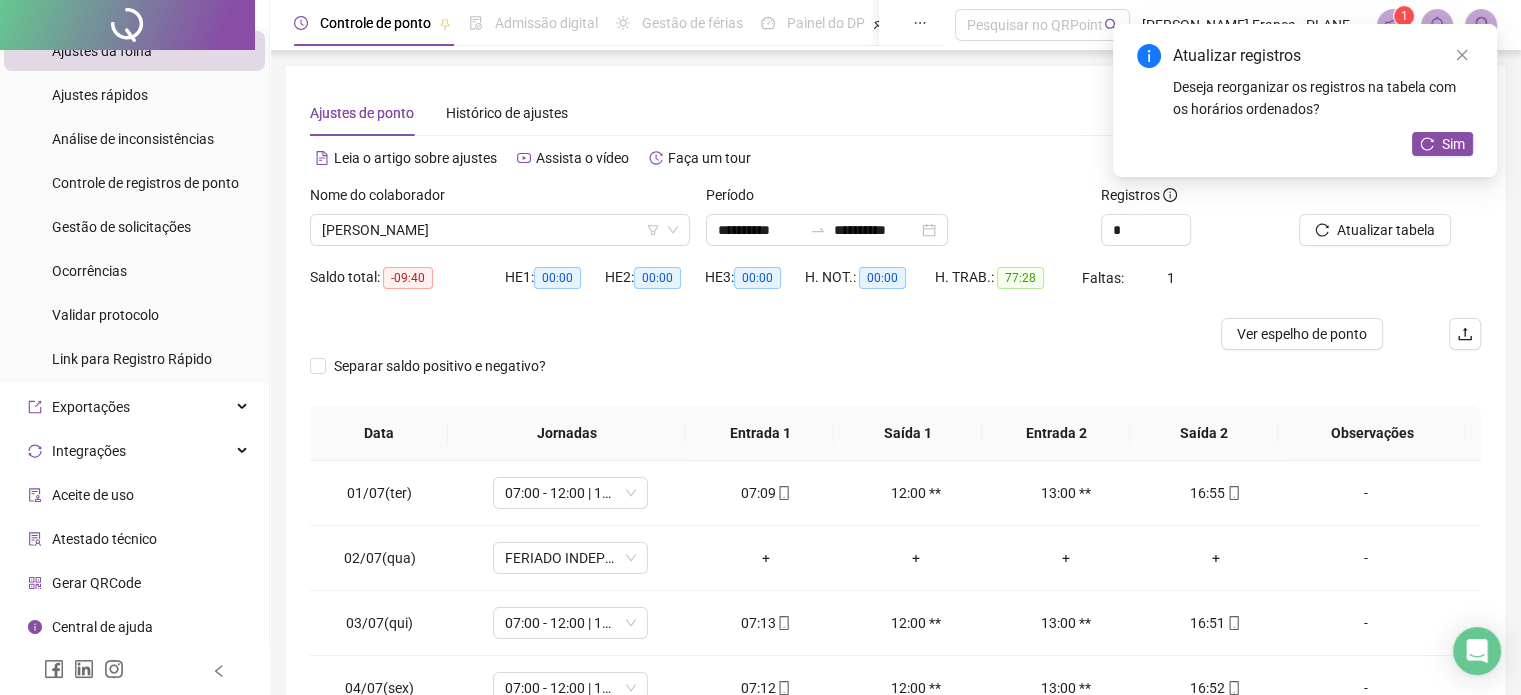 drag, startPoint x: 432, startPoint y: 235, endPoint x: 416, endPoint y: 259, distance: 28.84441 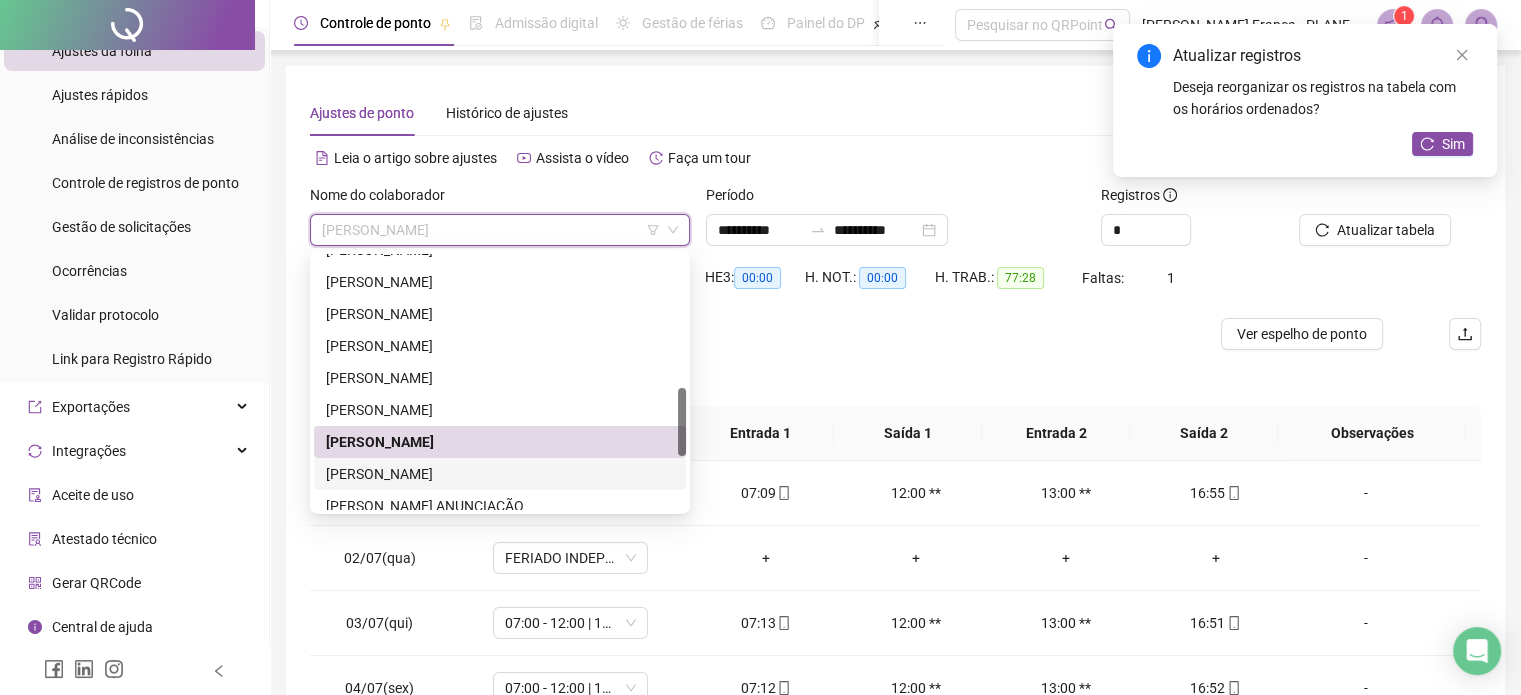 drag, startPoint x: 395, startPoint y: 471, endPoint x: 511, endPoint y: 446, distance: 118.66339 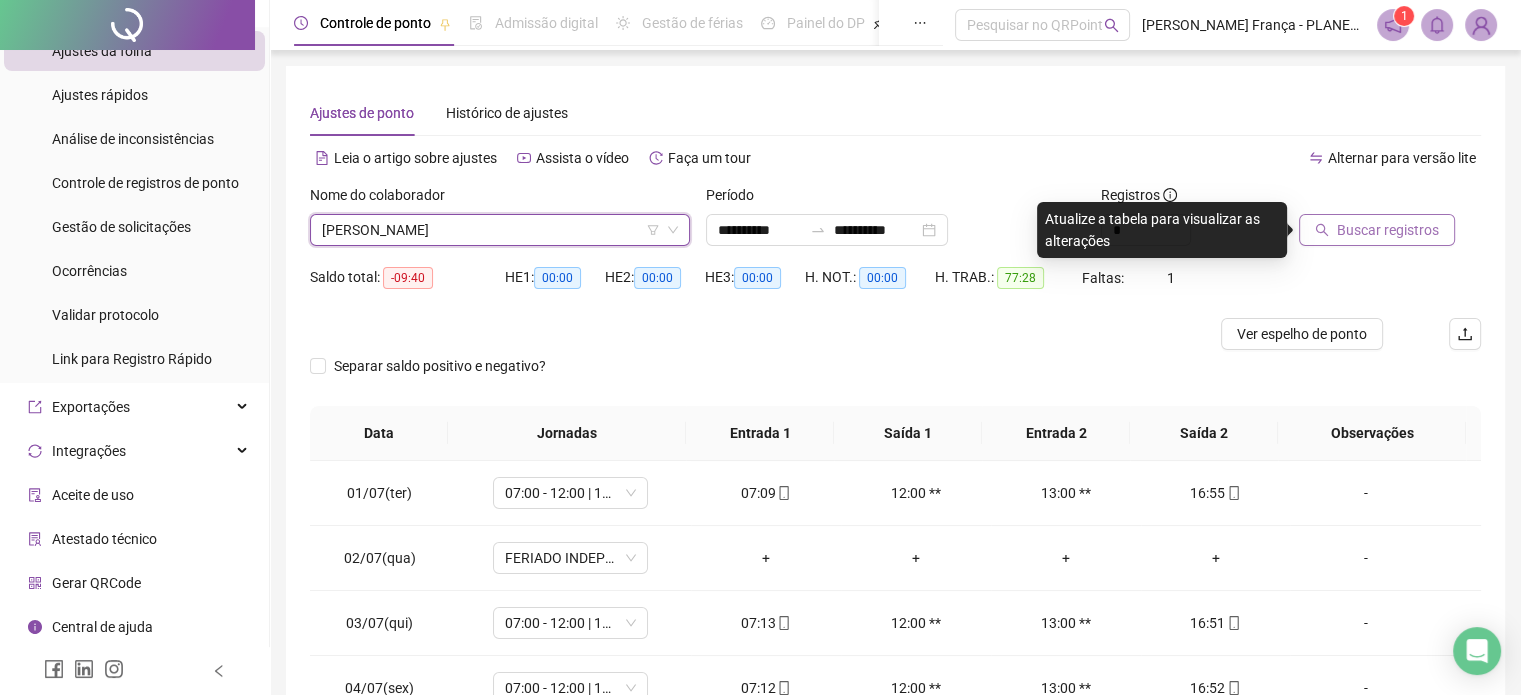 click on "Buscar registros" at bounding box center (1388, 230) 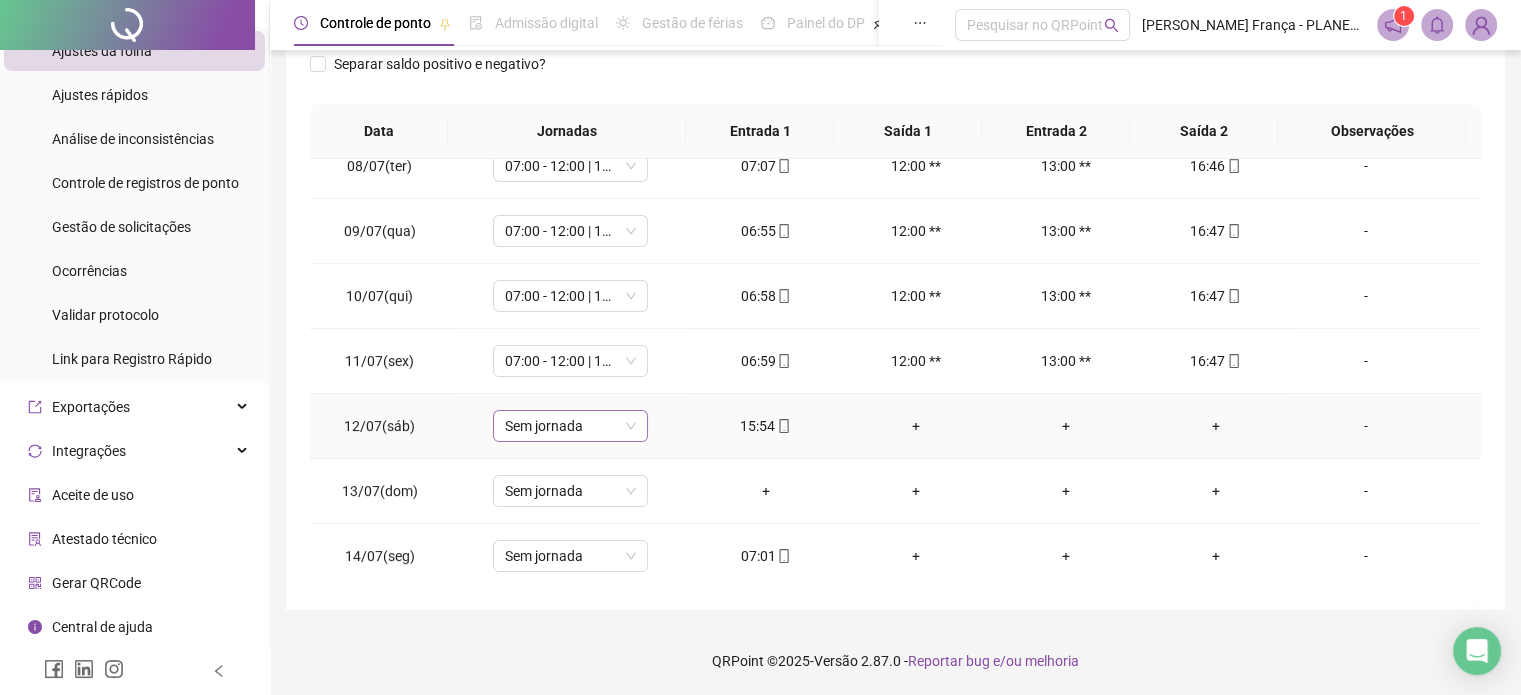 click on "Sem jornada" at bounding box center (570, 426) 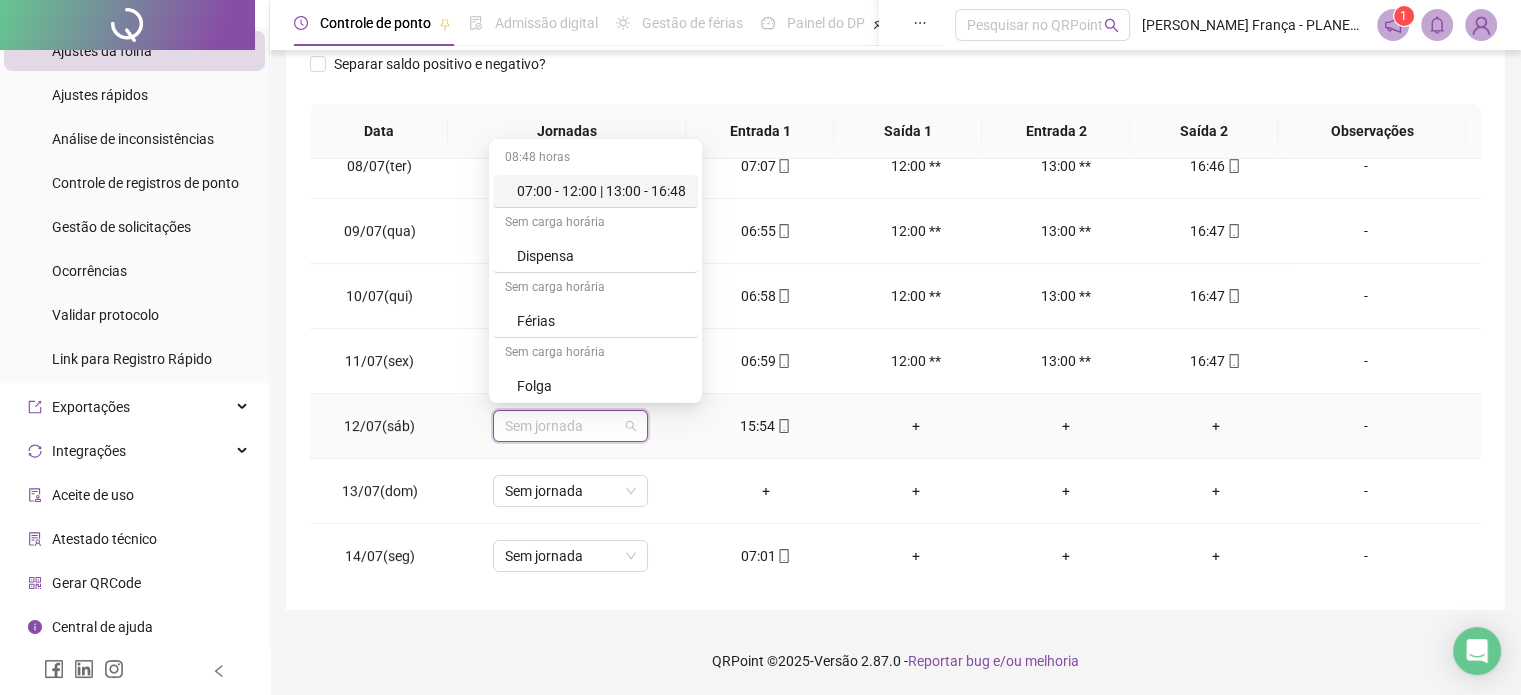 click on "07:00 - 12:00 | 13:00 - 16:48" at bounding box center (601, 191) 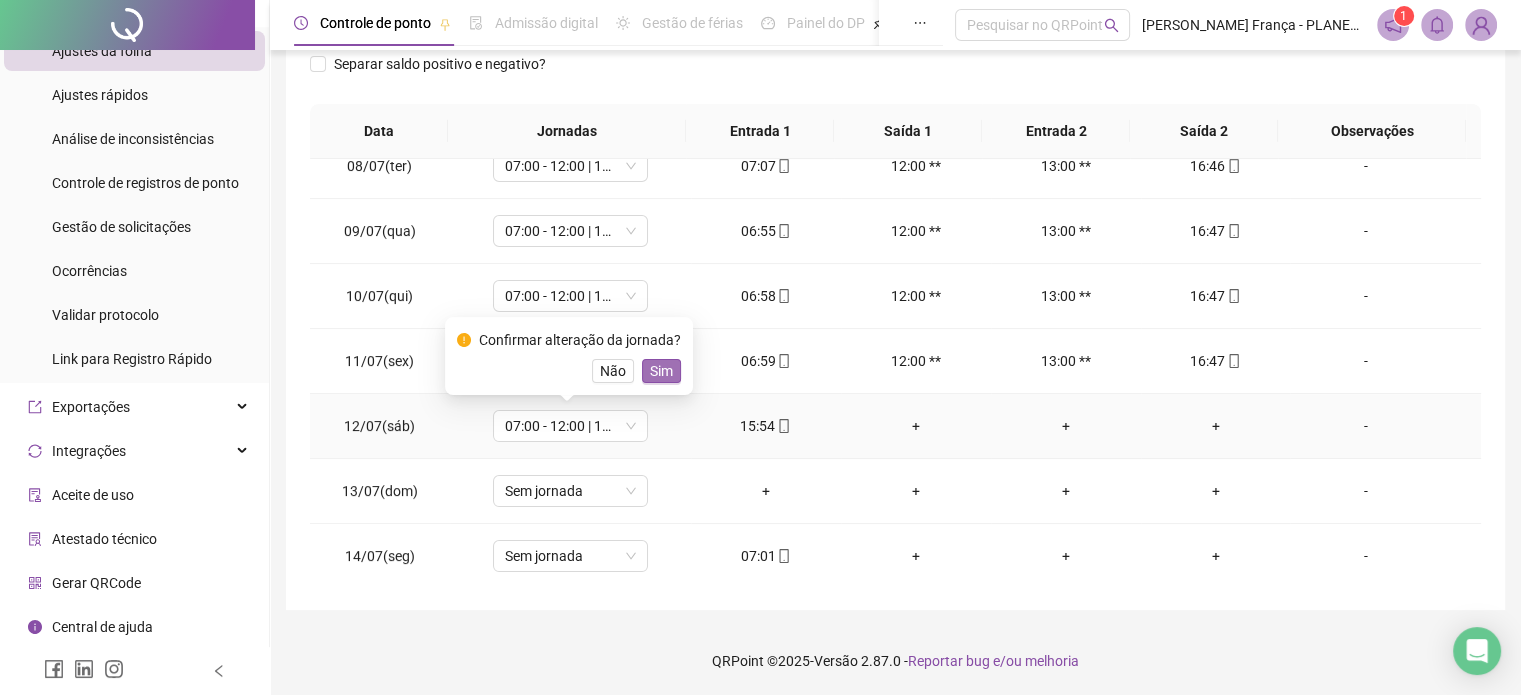 click on "Sim" at bounding box center [661, 371] 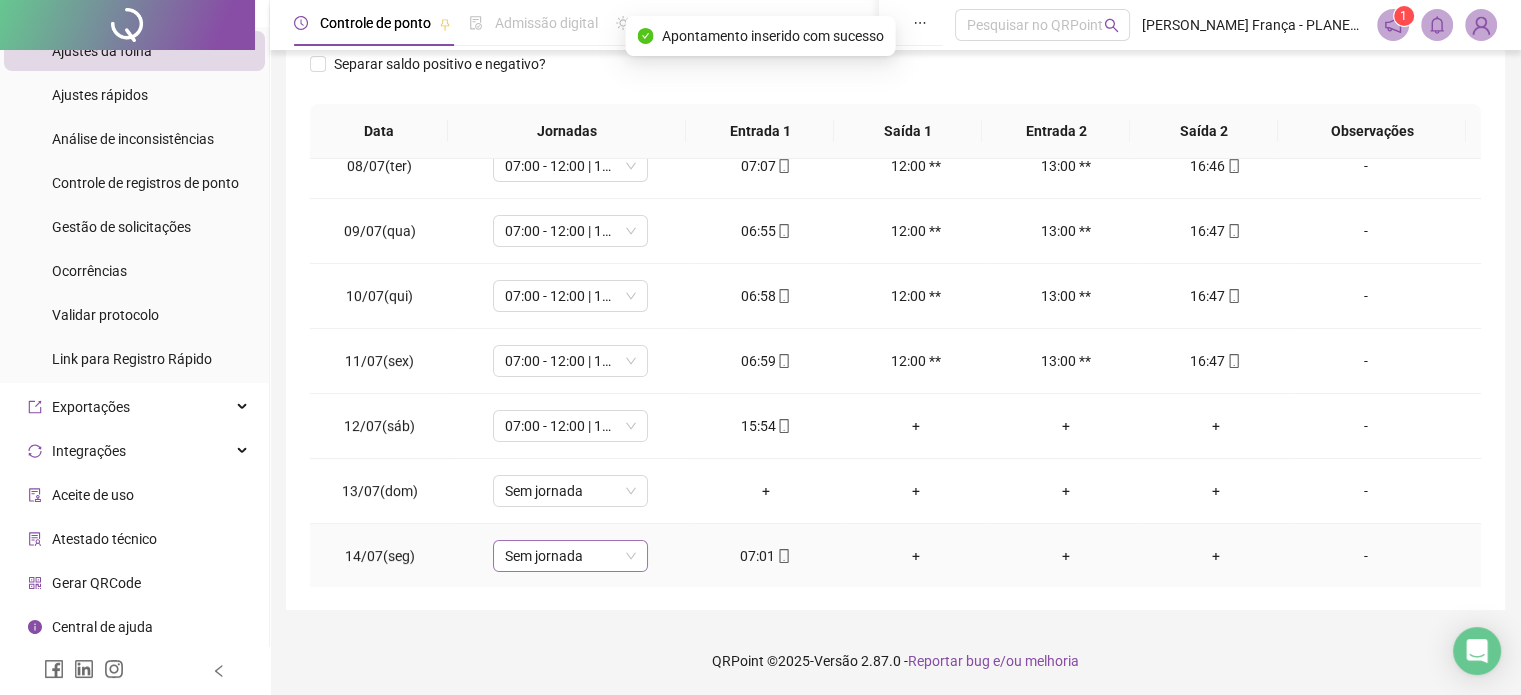 click on "Sem jornada" at bounding box center (570, 556) 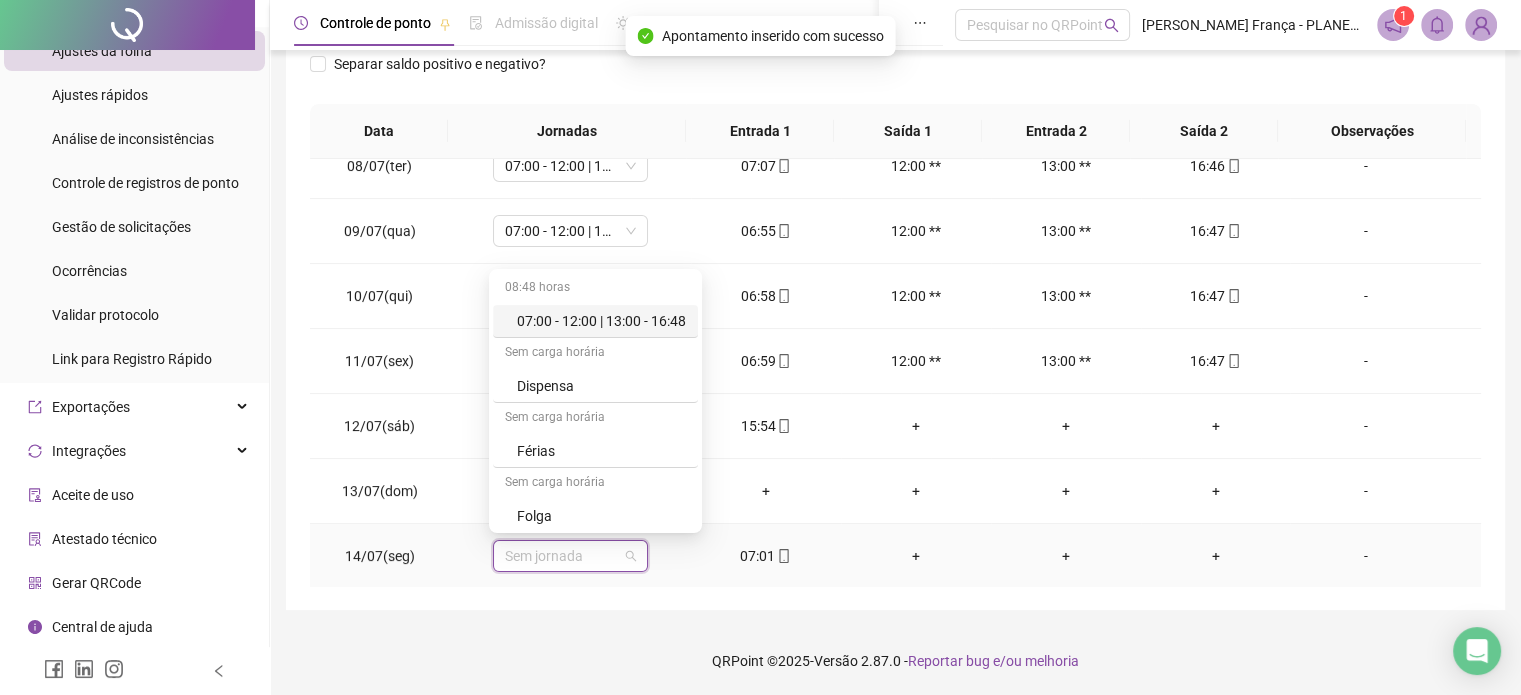 click on "07:00 - 12:00 | 13:00 - 16:48" at bounding box center [601, 321] 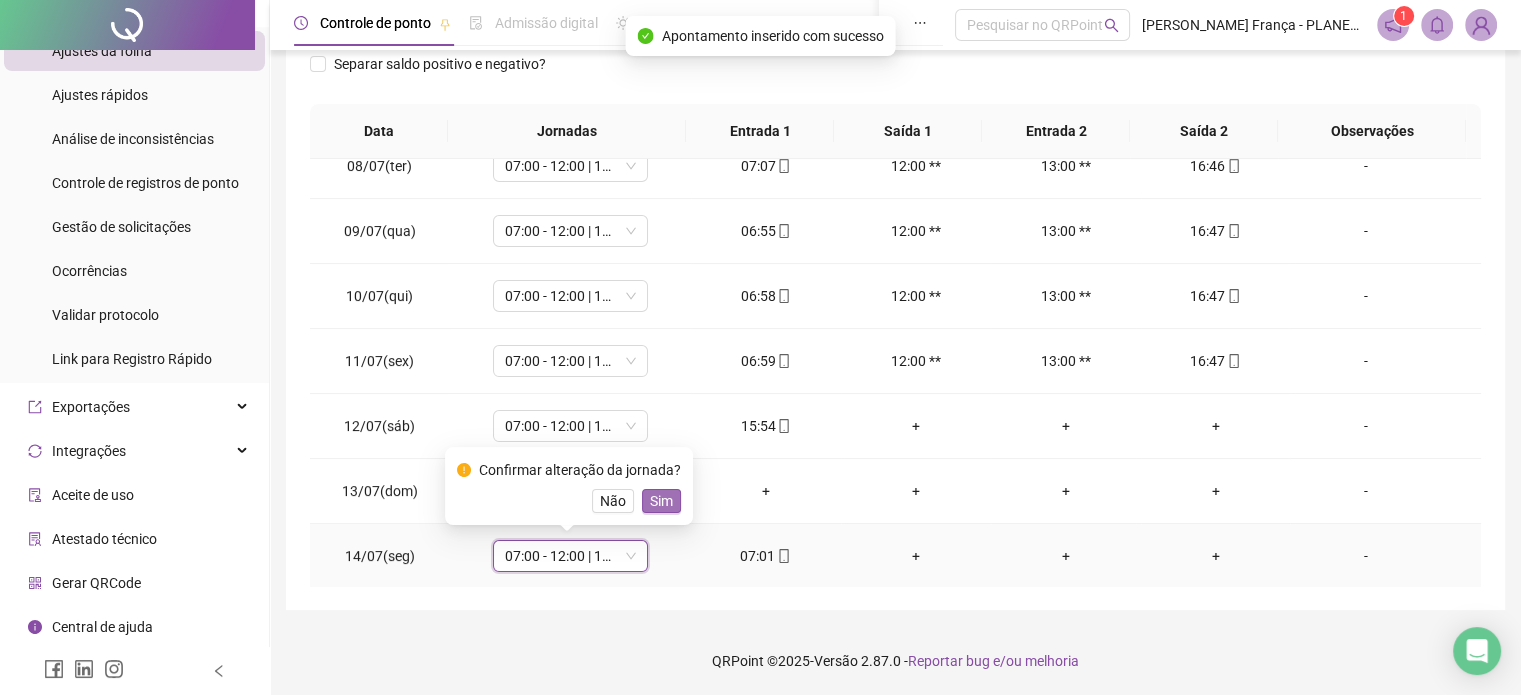 click on "Sim" at bounding box center [661, 501] 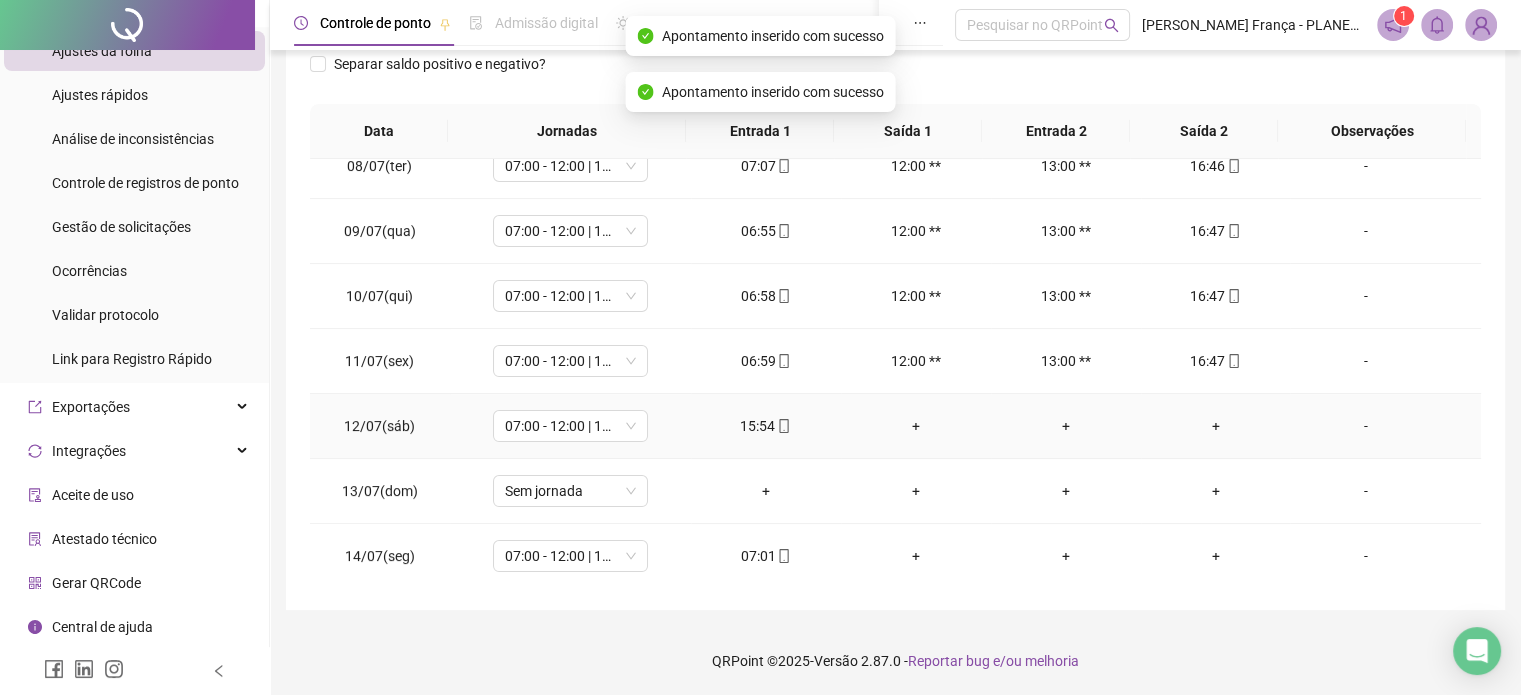 click on "15:54" at bounding box center (766, 426) 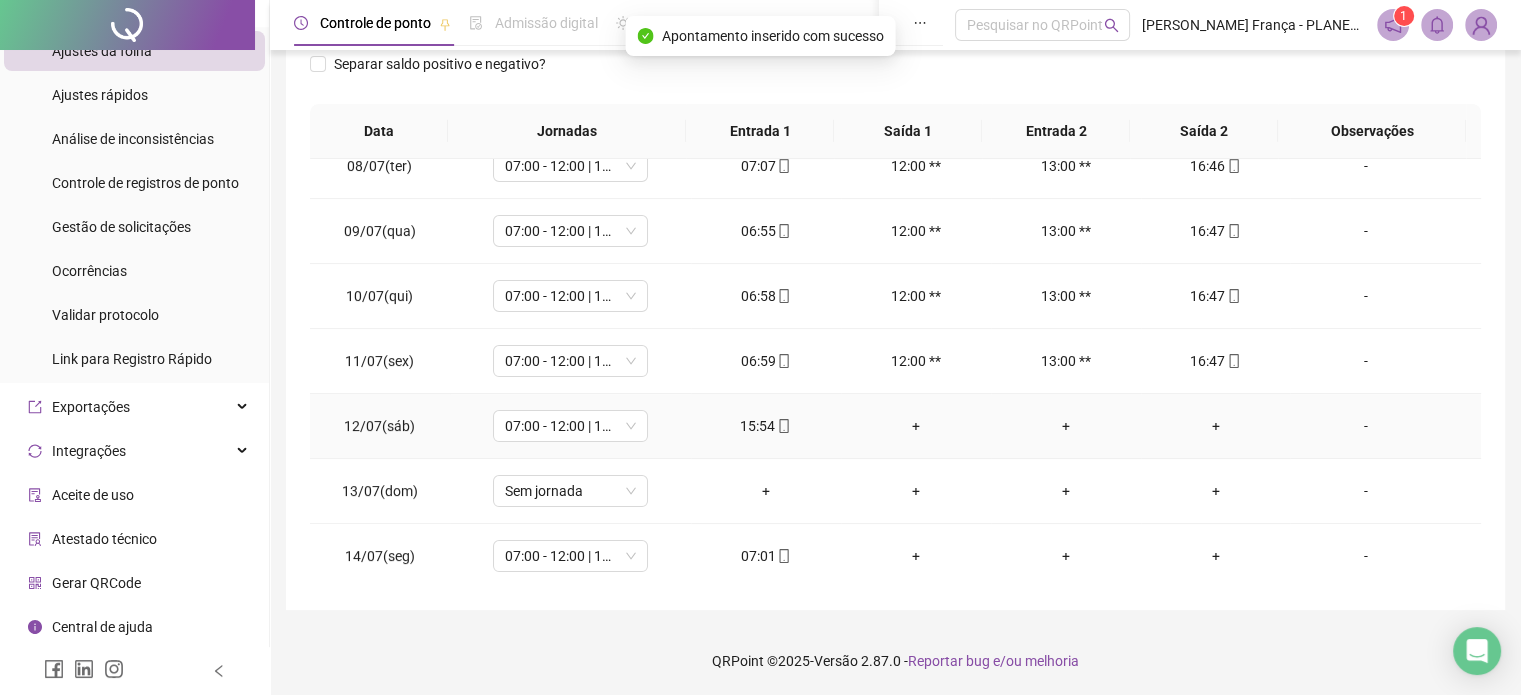 click on "15:54" at bounding box center [766, 426] 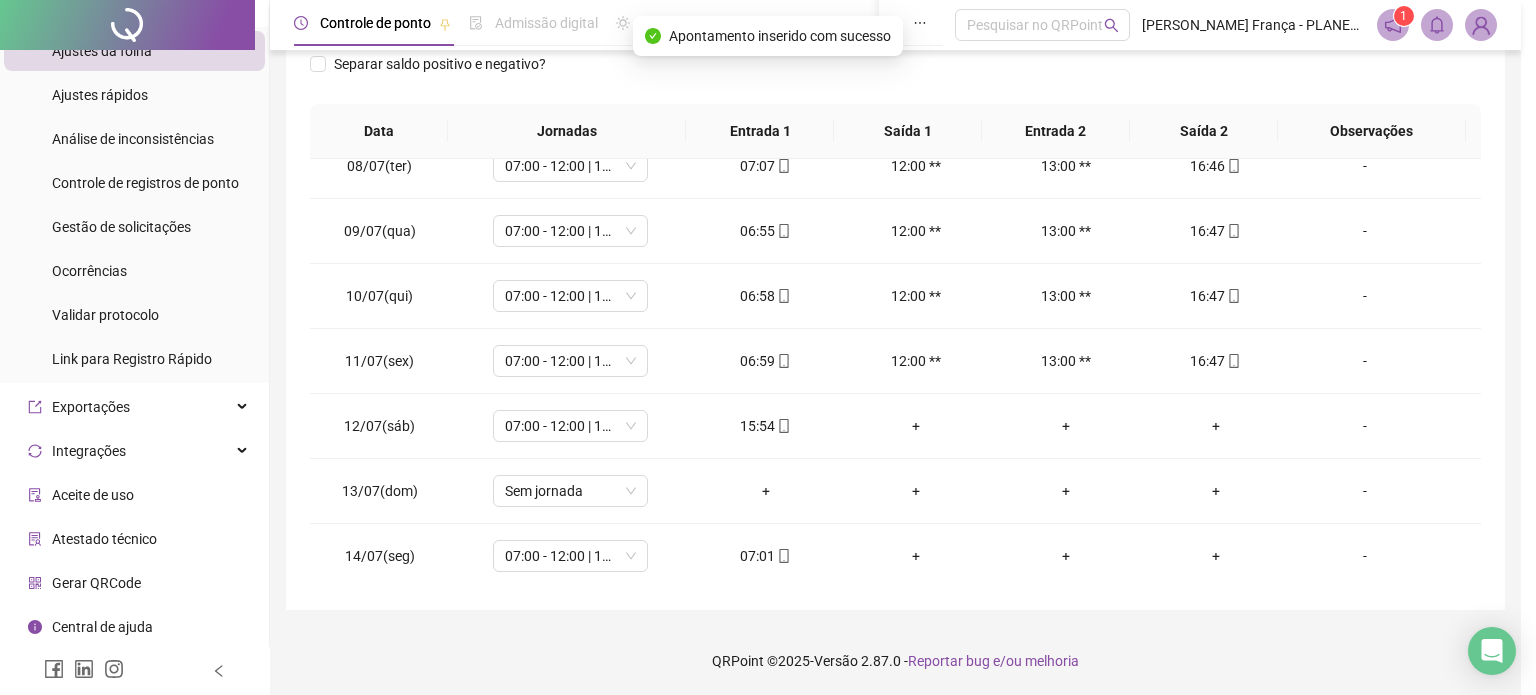 type on "**********" 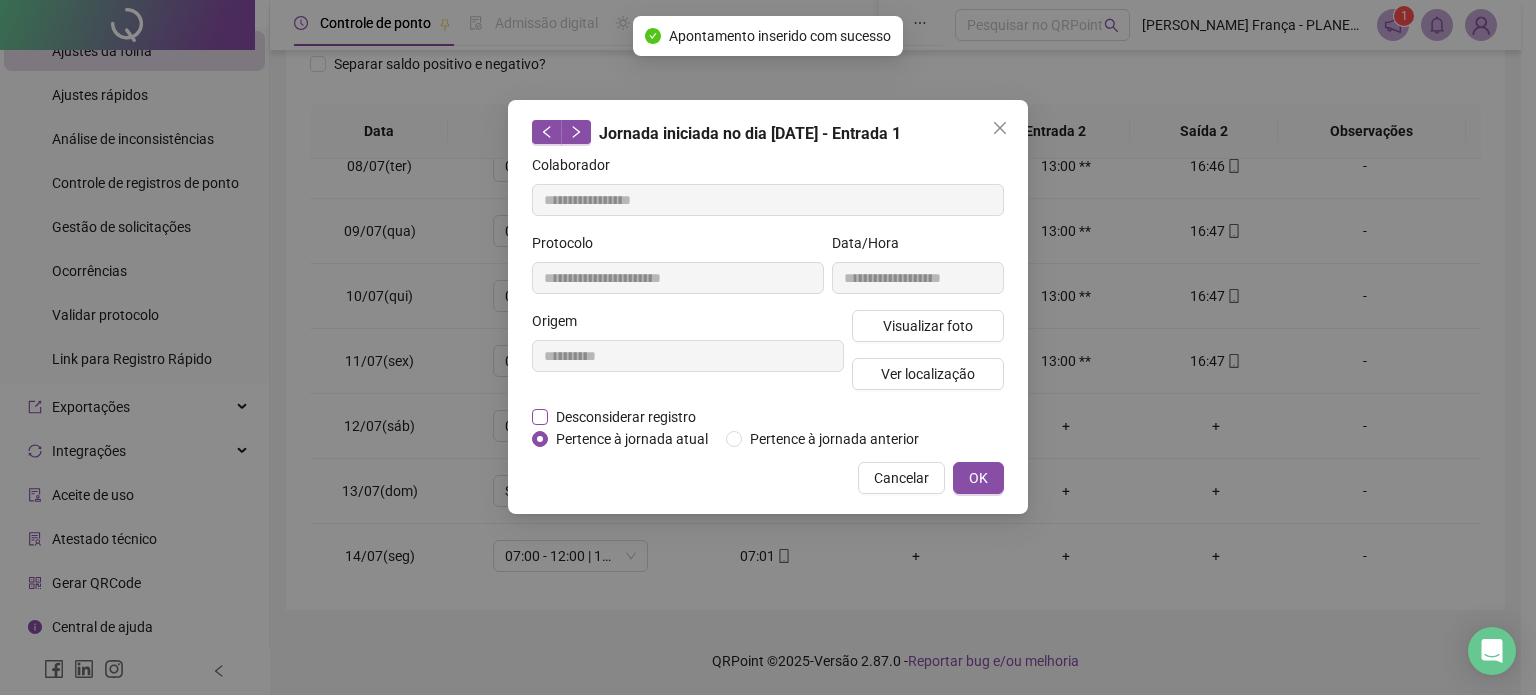 click on "Desconsiderar registro" at bounding box center [626, 417] 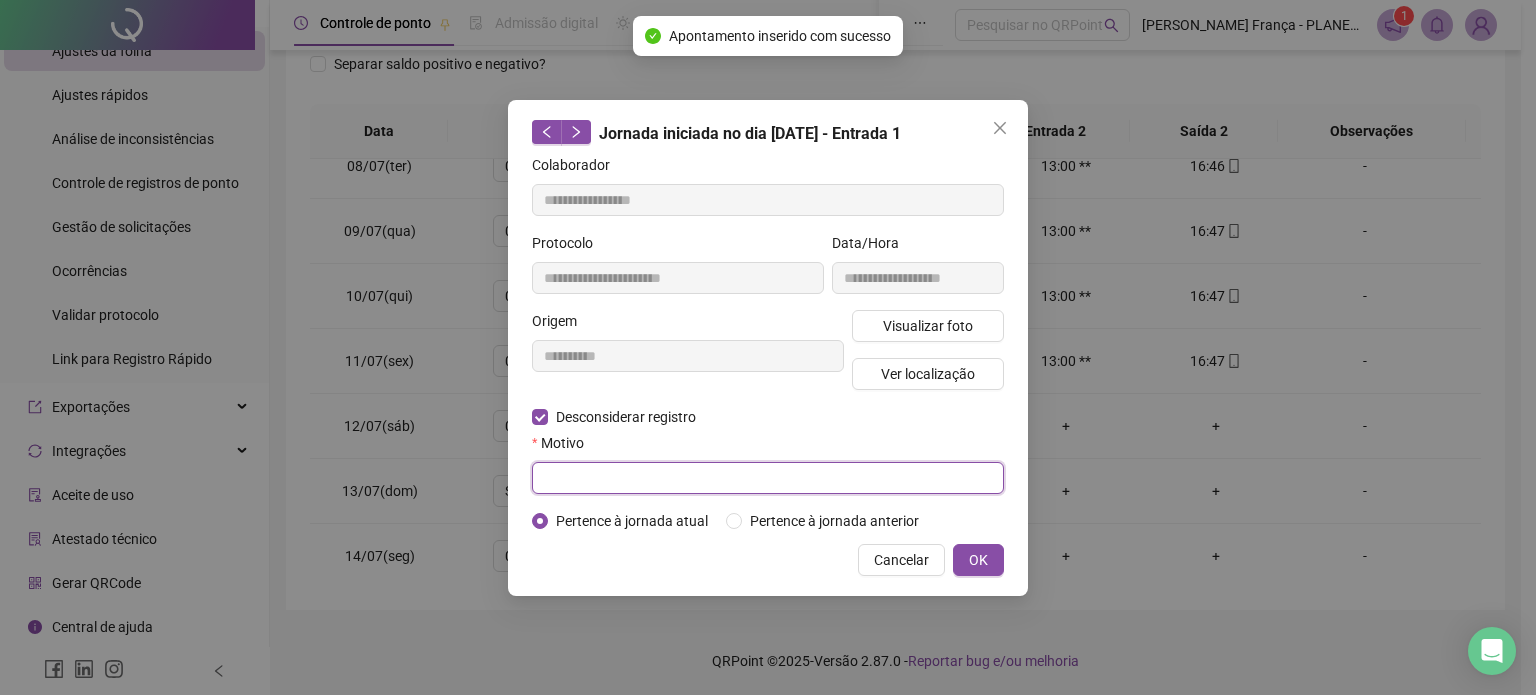 click at bounding box center (768, 478) 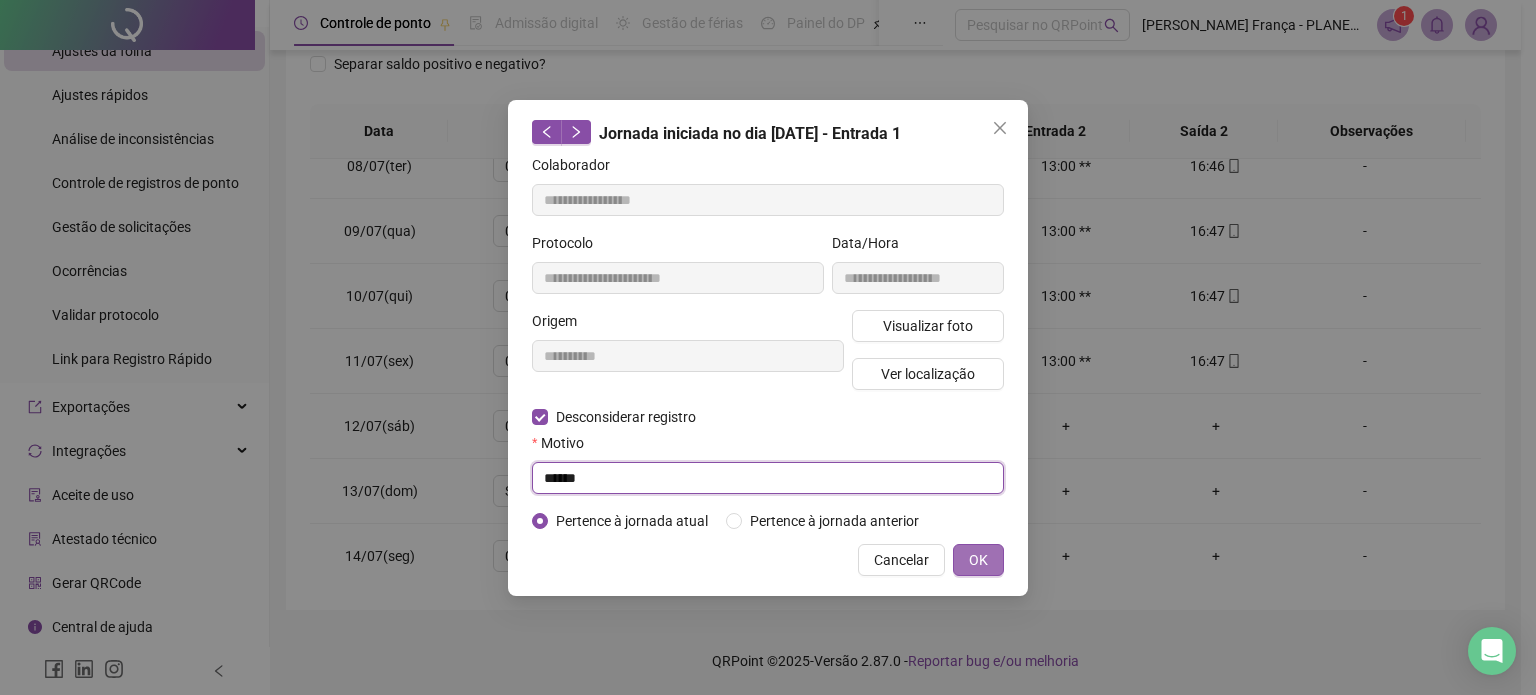 type on "******" 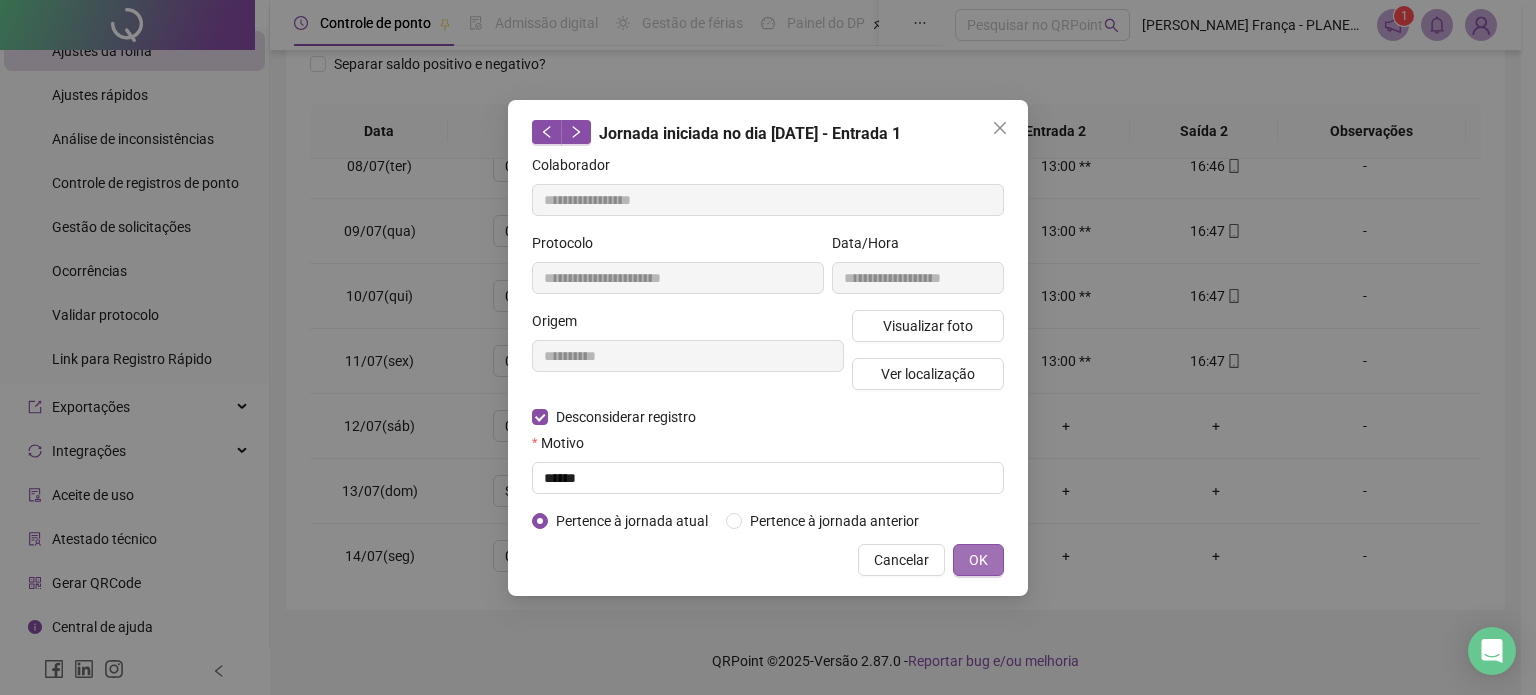 click on "OK" at bounding box center (978, 560) 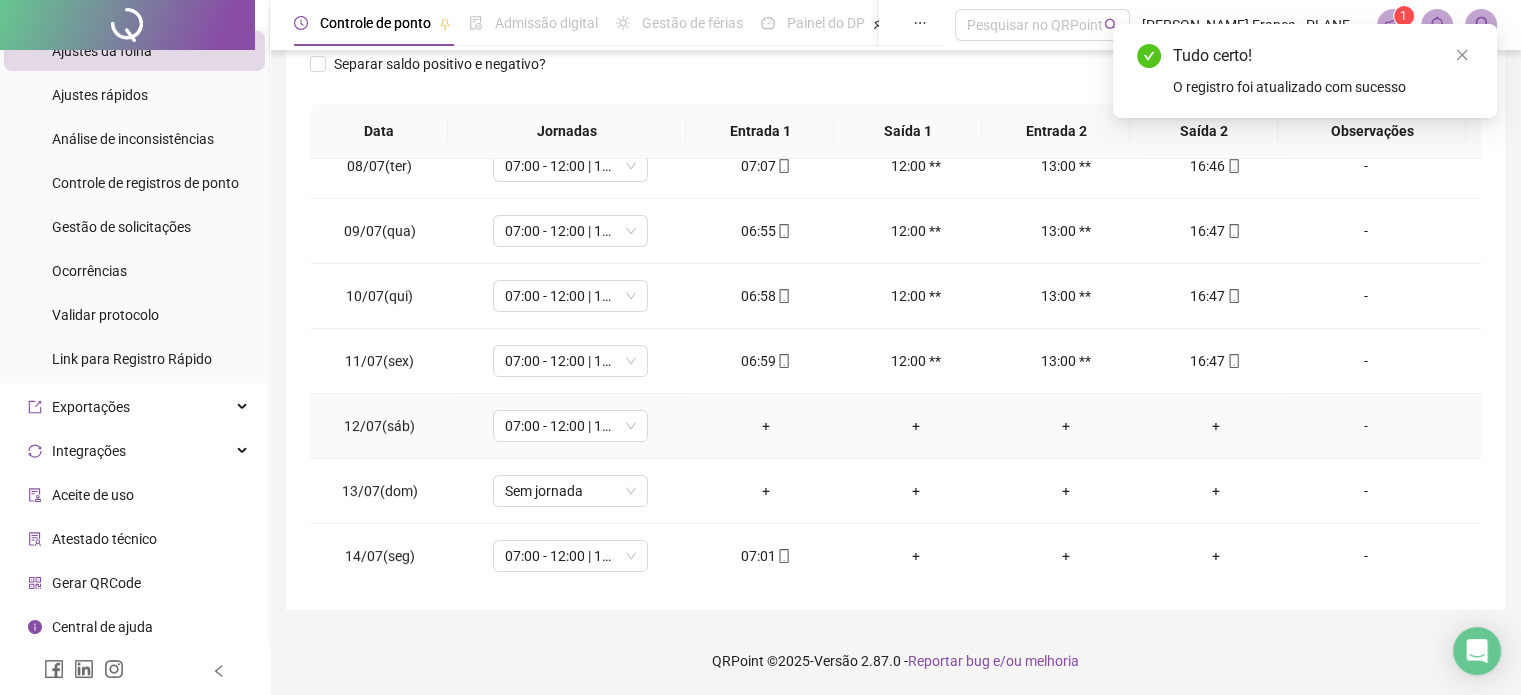 click on "+" at bounding box center [766, 426] 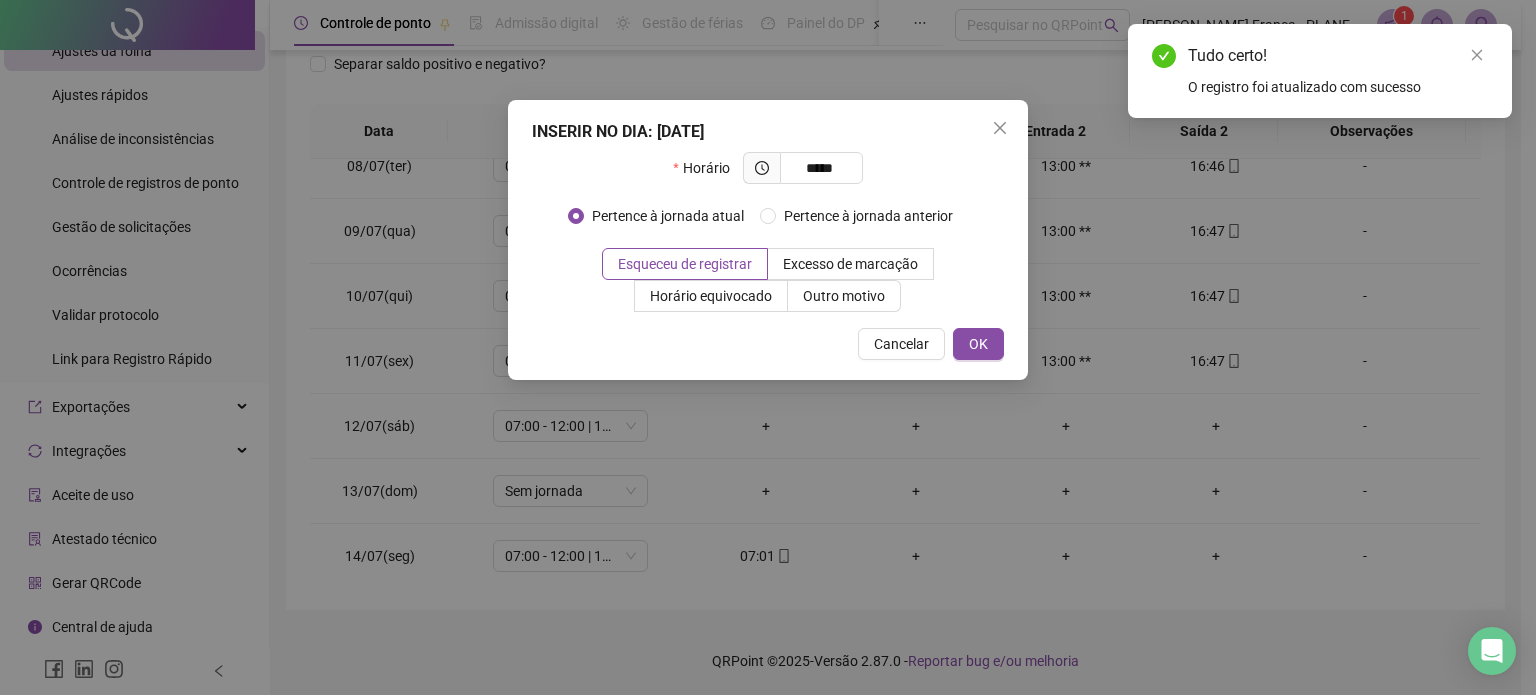 type on "*****" 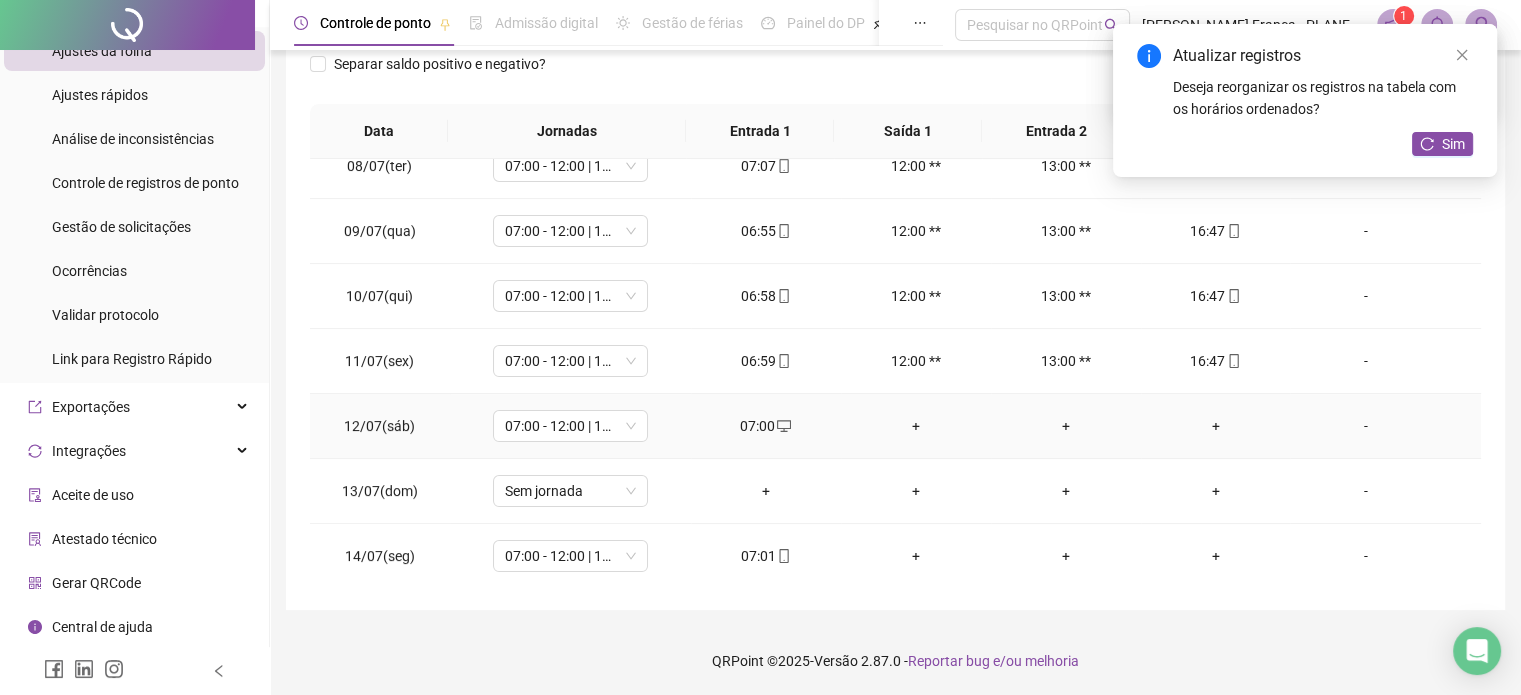 drag, startPoint x: 1198, startPoint y: 418, endPoint x: 1210, endPoint y: 422, distance: 12.649111 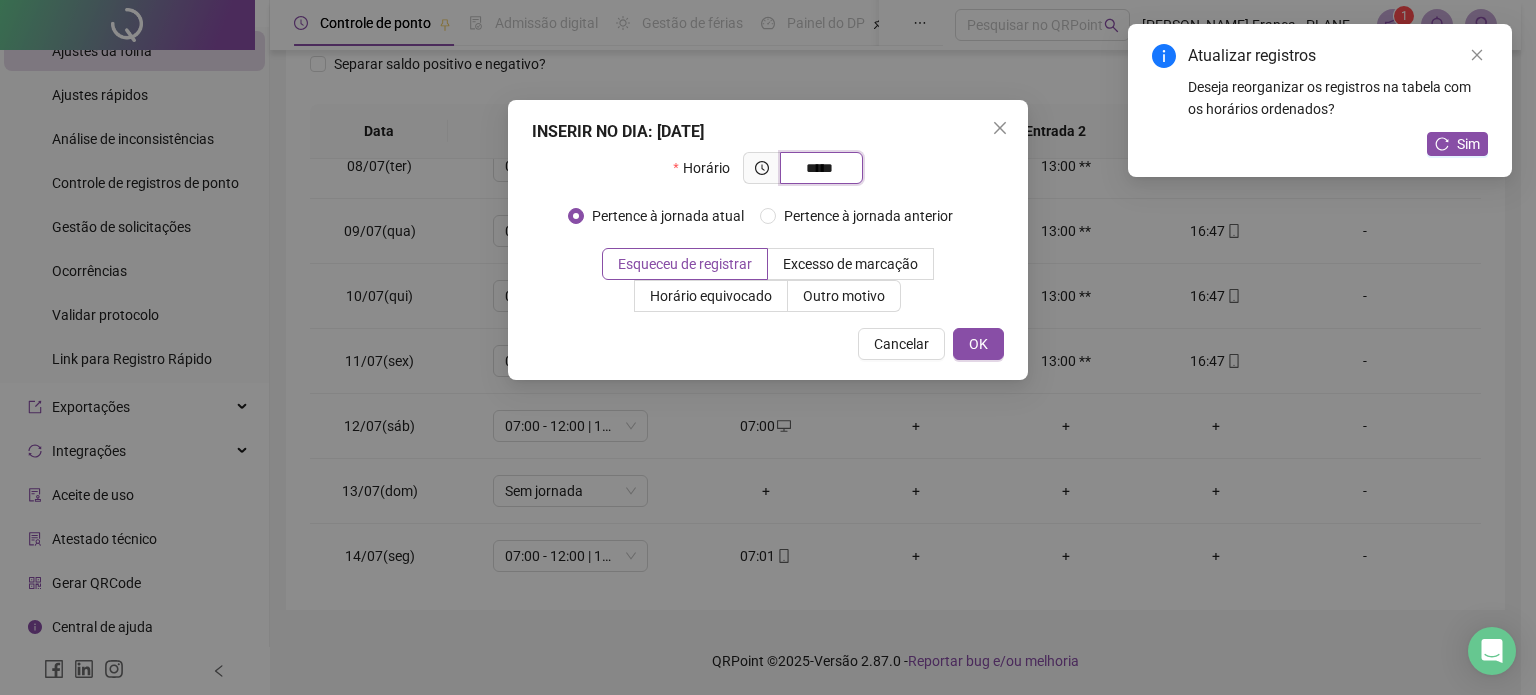 type on "*****" 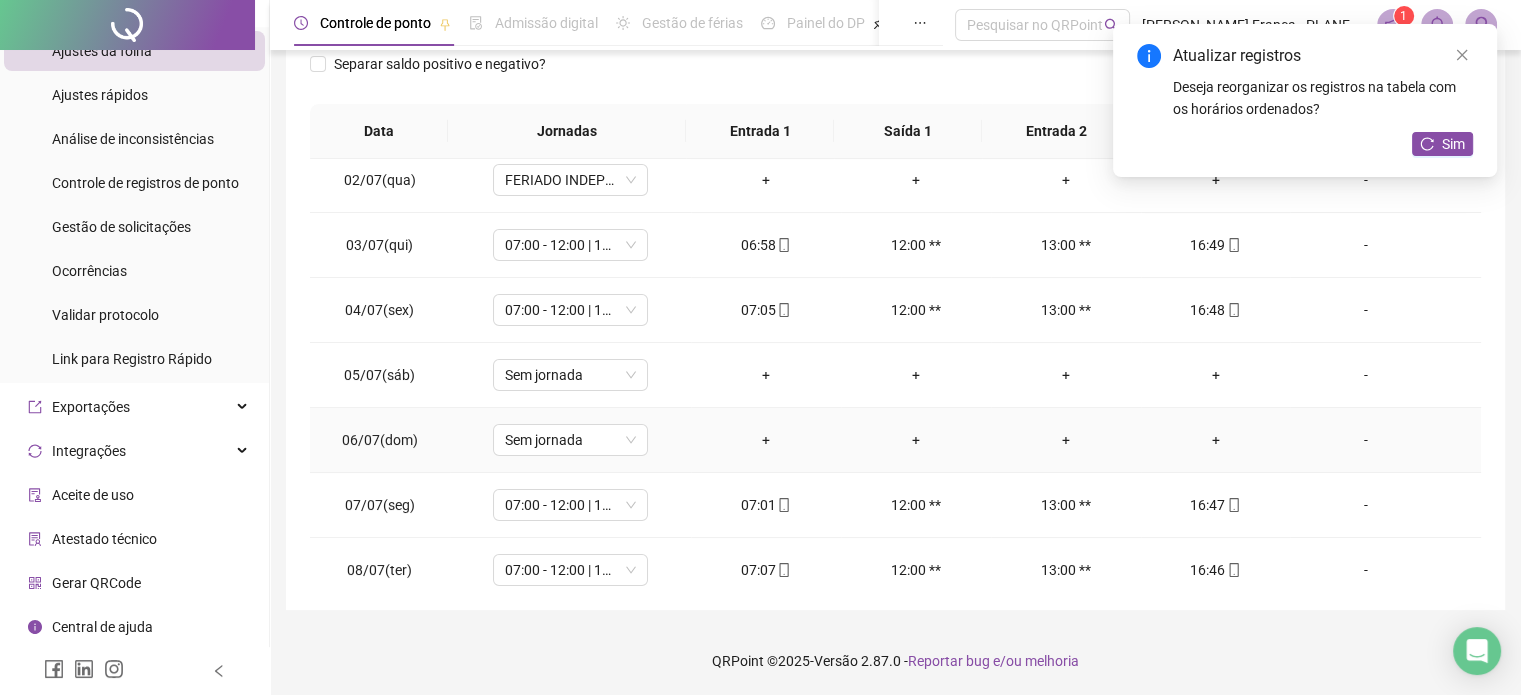 scroll, scrollTop: 0, scrollLeft: 0, axis: both 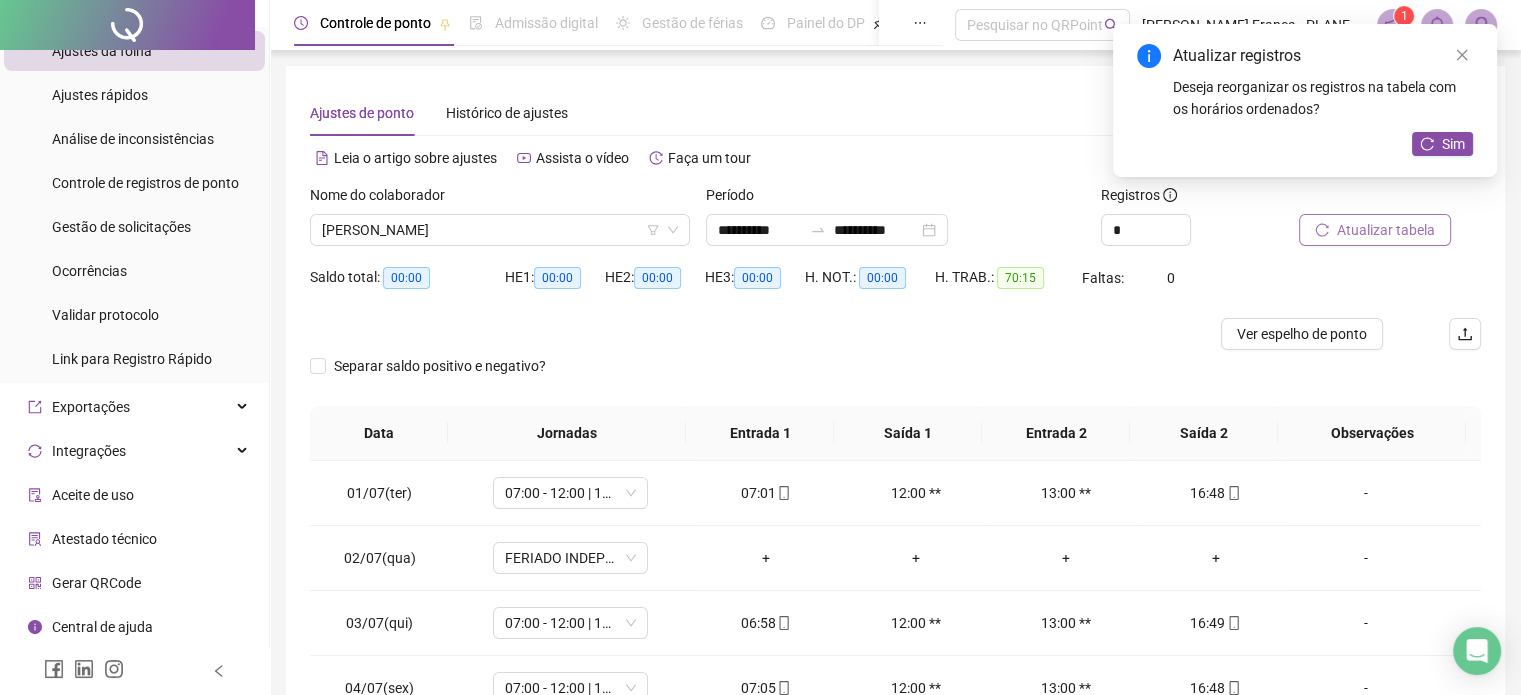 click on "Atualizar tabela" at bounding box center [1375, 230] 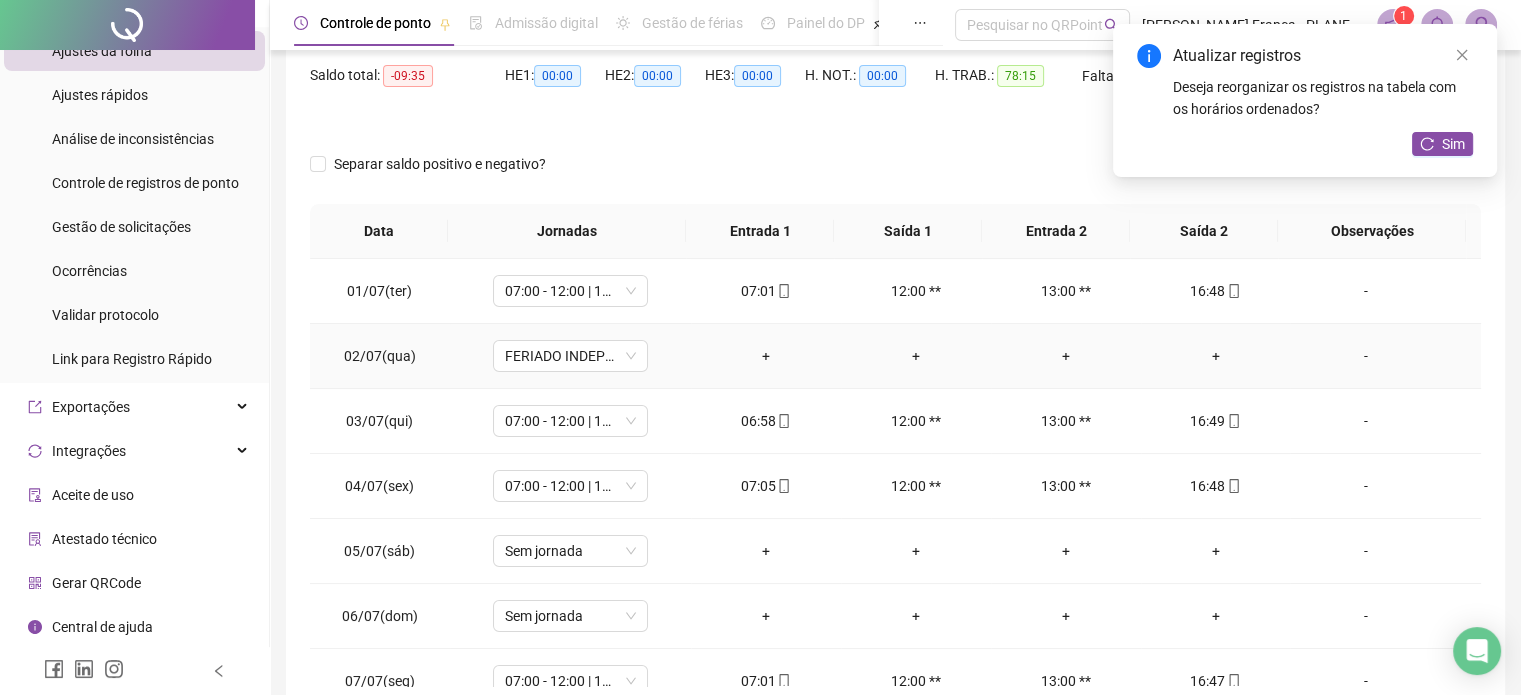 scroll, scrollTop: 302, scrollLeft: 0, axis: vertical 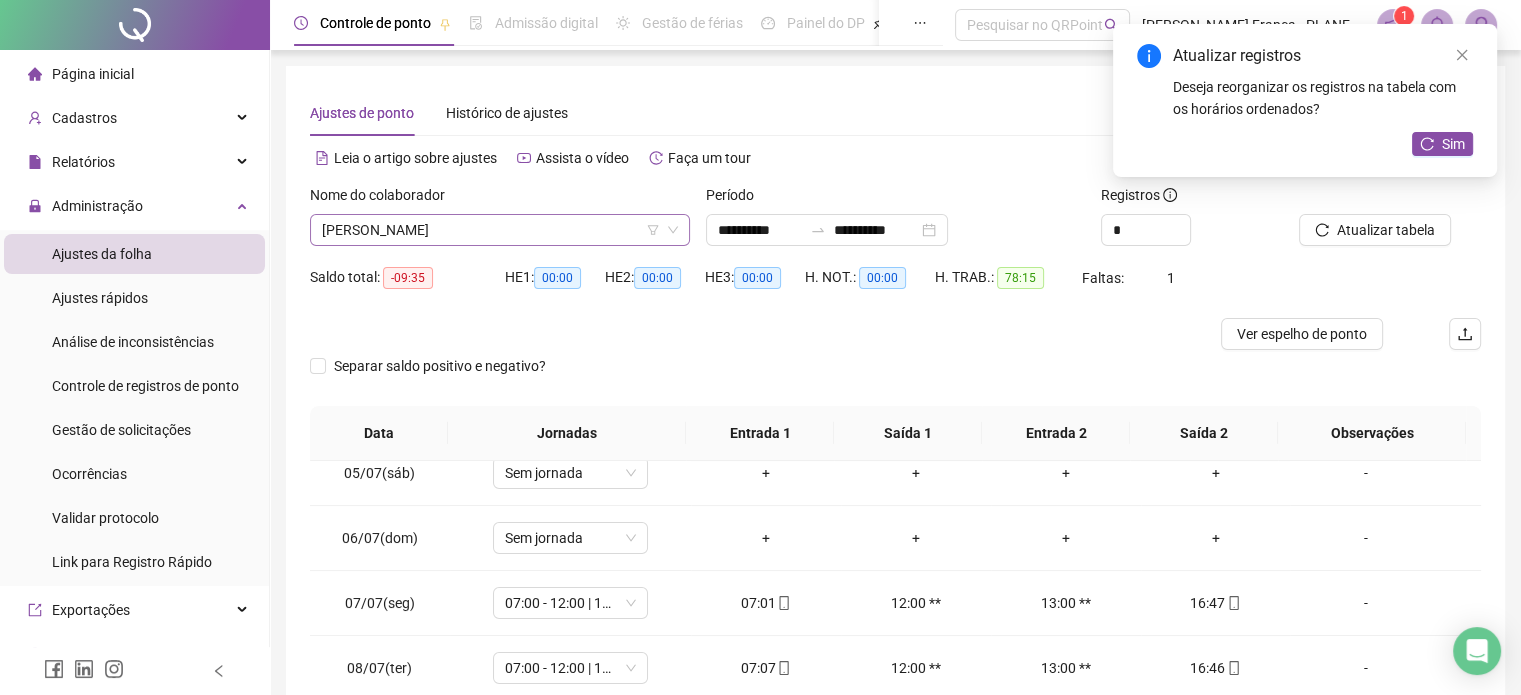 click on "[PERSON_NAME]" at bounding box center [500, 230] 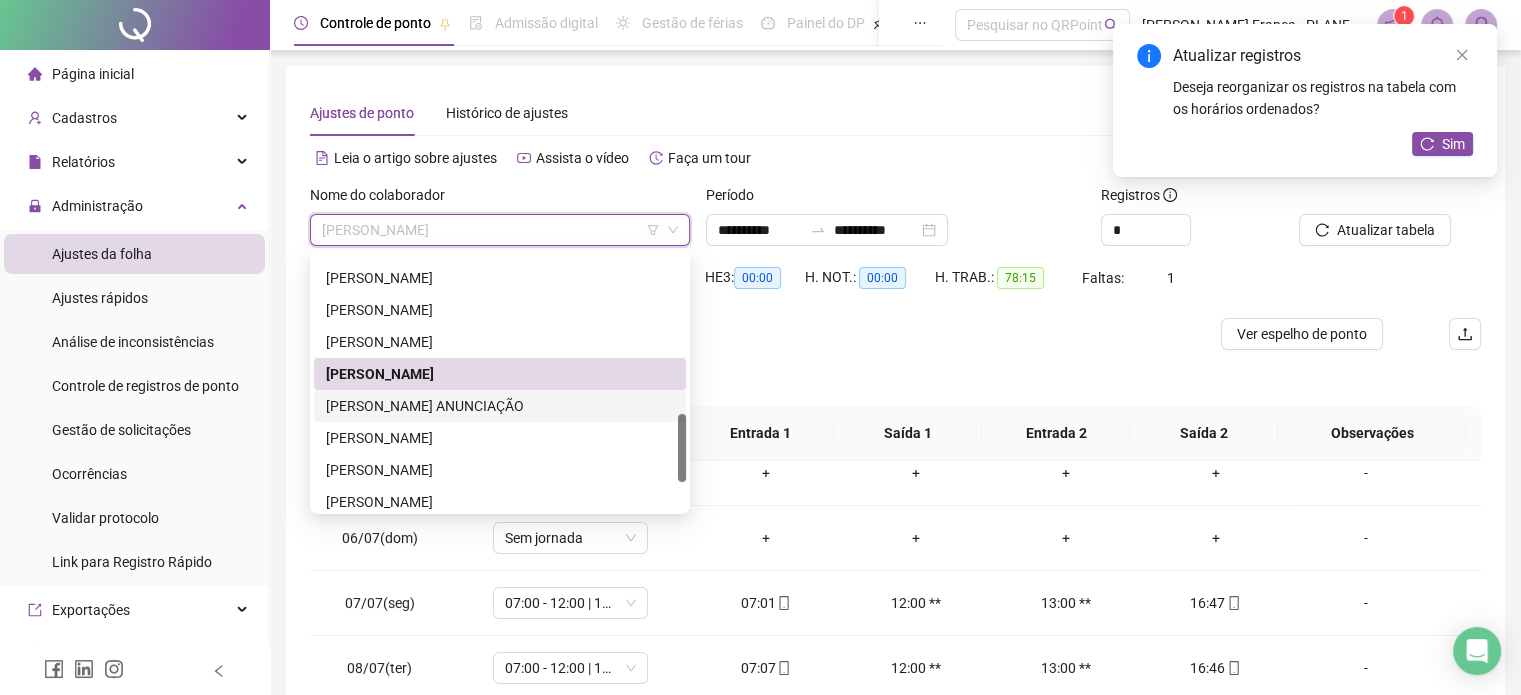 click on "[PERSON_NAME] ANUNCIAÇÃO" at bounding box center [500, 406] 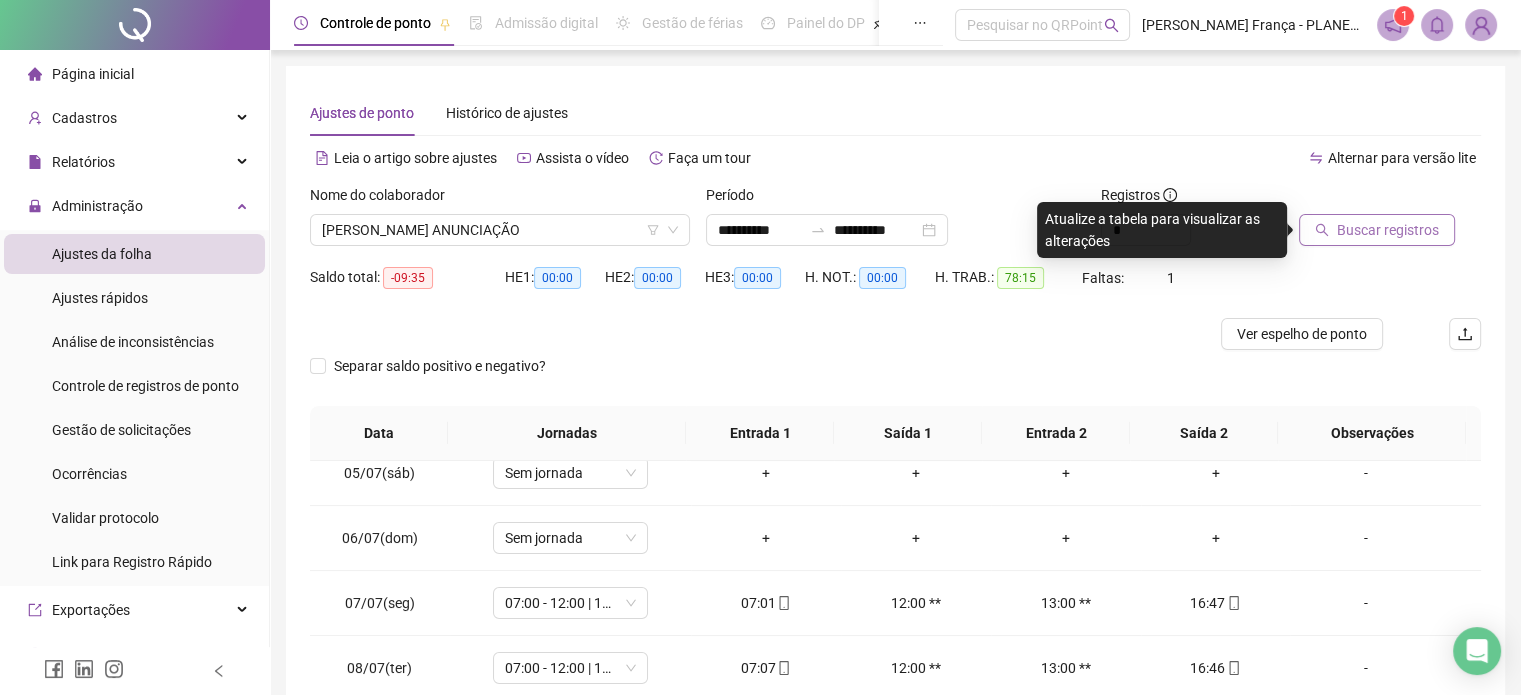 click on "Buscar registros" at bounding box center (1388, 230) 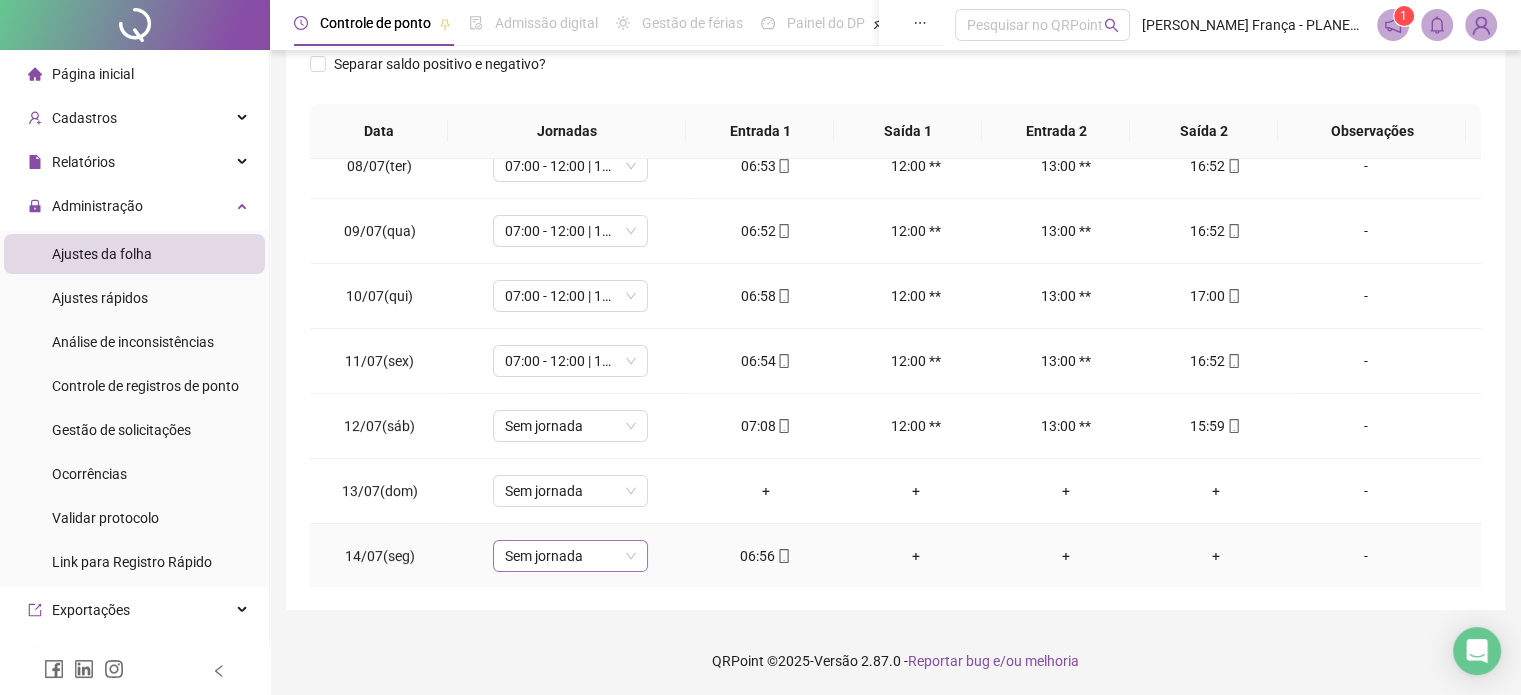 click on "Sem jornada" at bounding box center (570, 556) 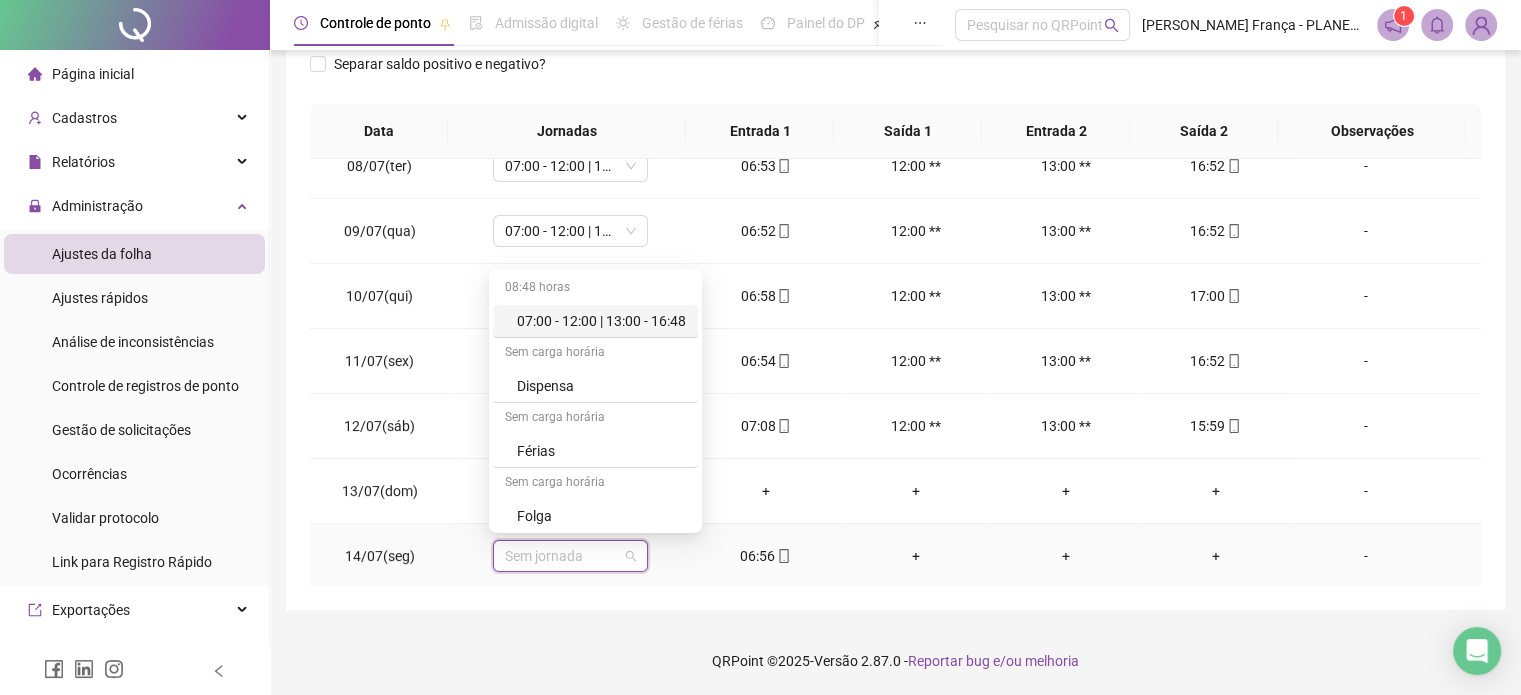 click on "07:00 - 12:00 | 13:00 - 16:48" at bounding box center [601, 321] 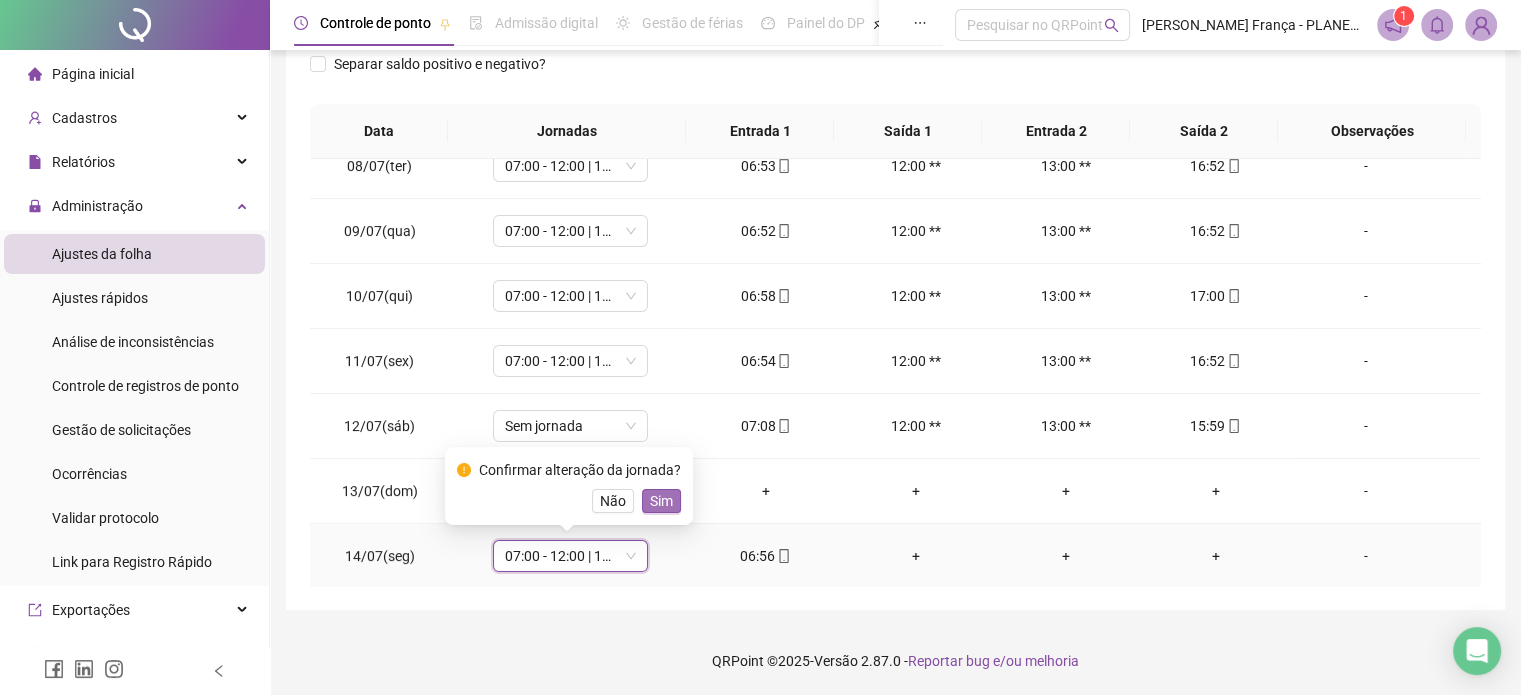 click on "Sim" at bounding box center (661, 501) 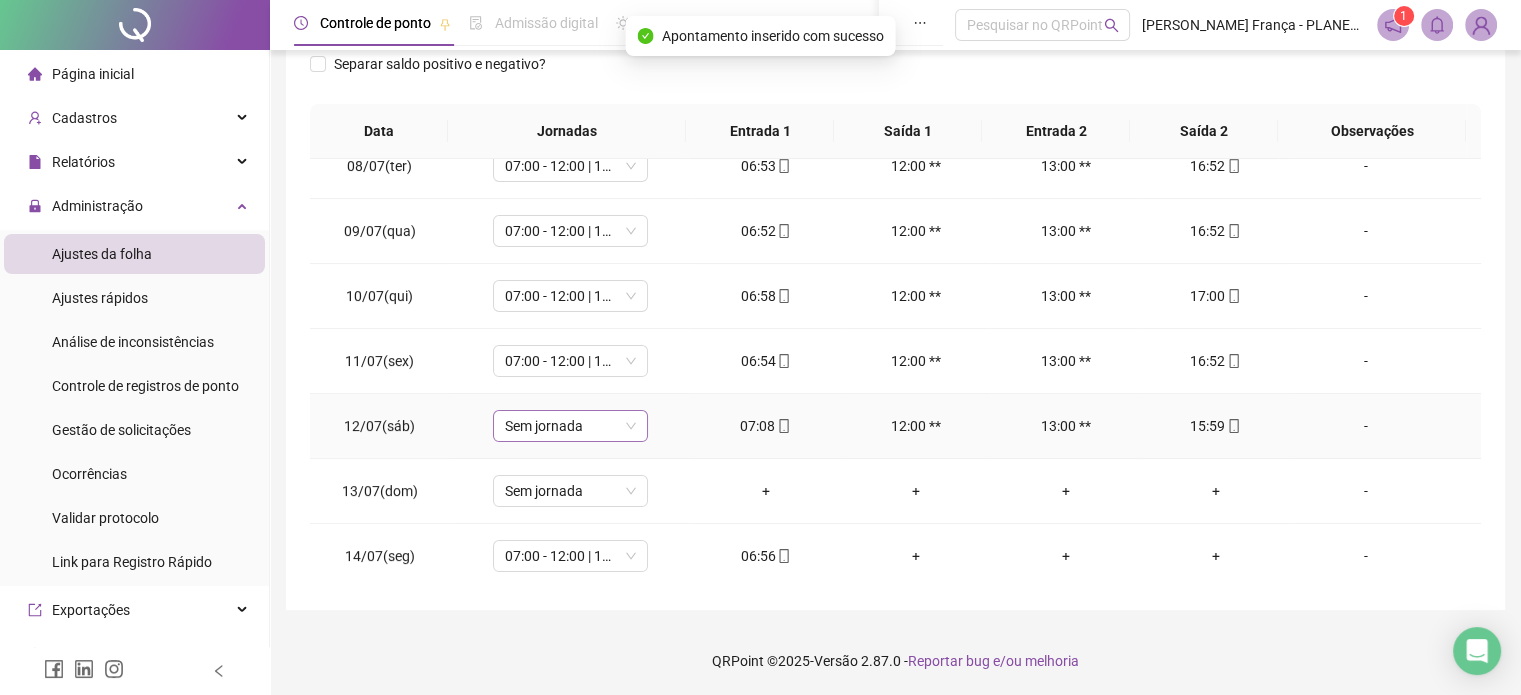 drag, startPoint x: 576, startPoint y: 431, endPoint x: 576, endPoint y: 408, distance: 23 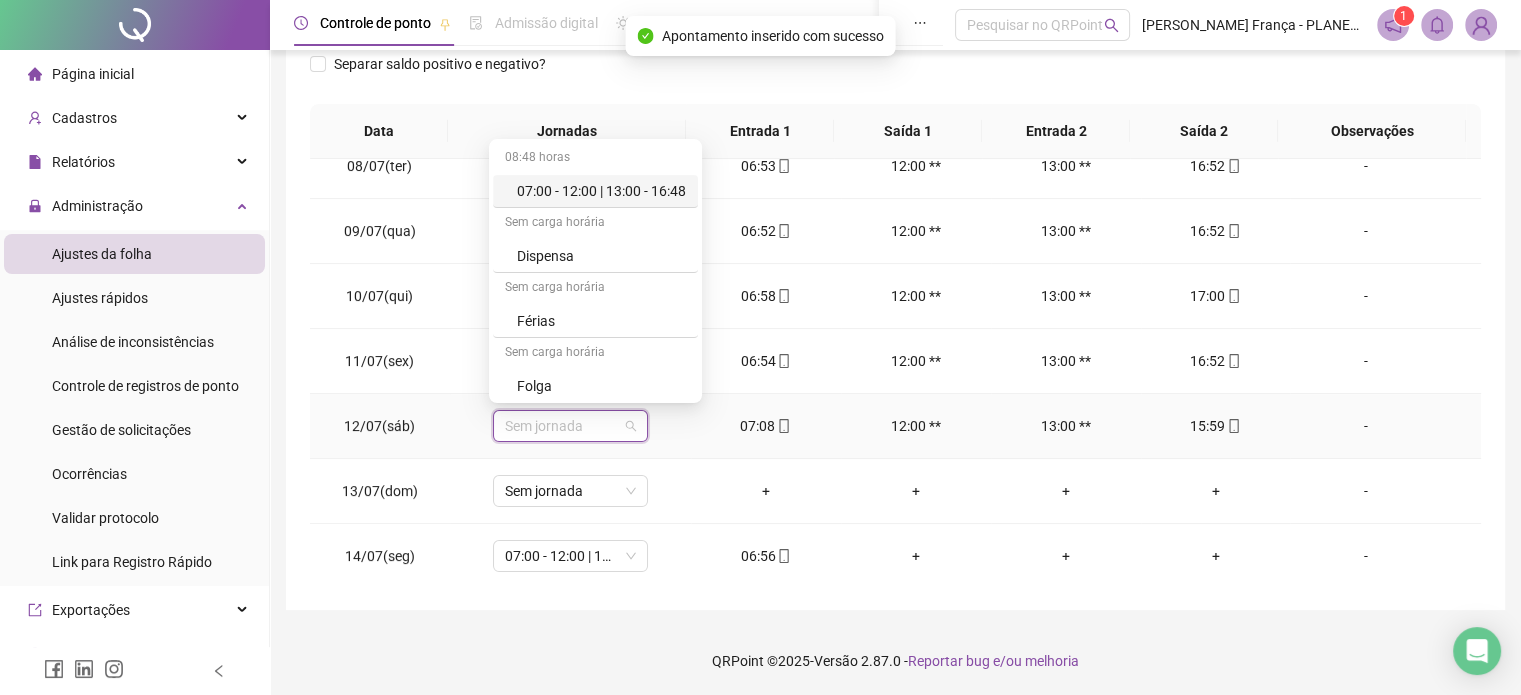 click on "07:00 - 12:00 | 13:00 - 16:48" at bounding box center (601, 191) 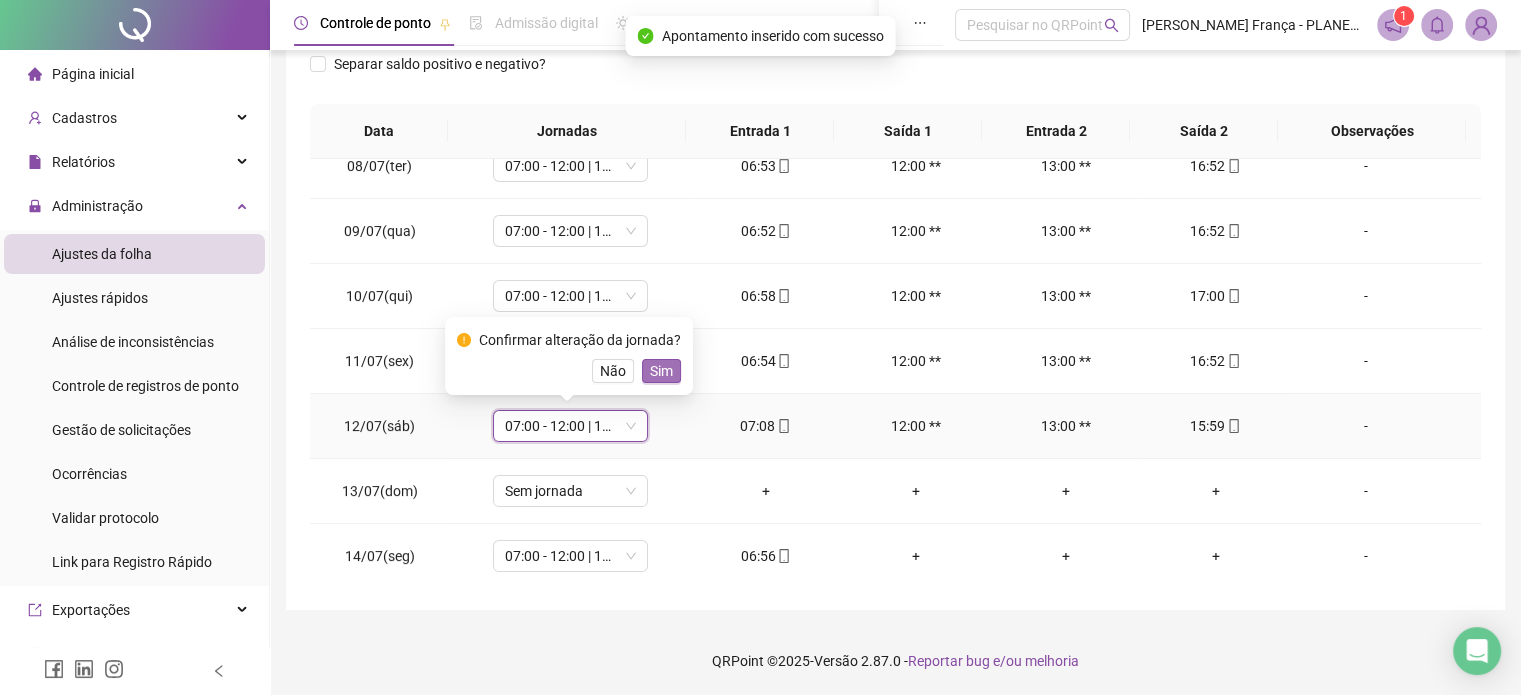 click on "Sim" at bounding box center (661, 371) 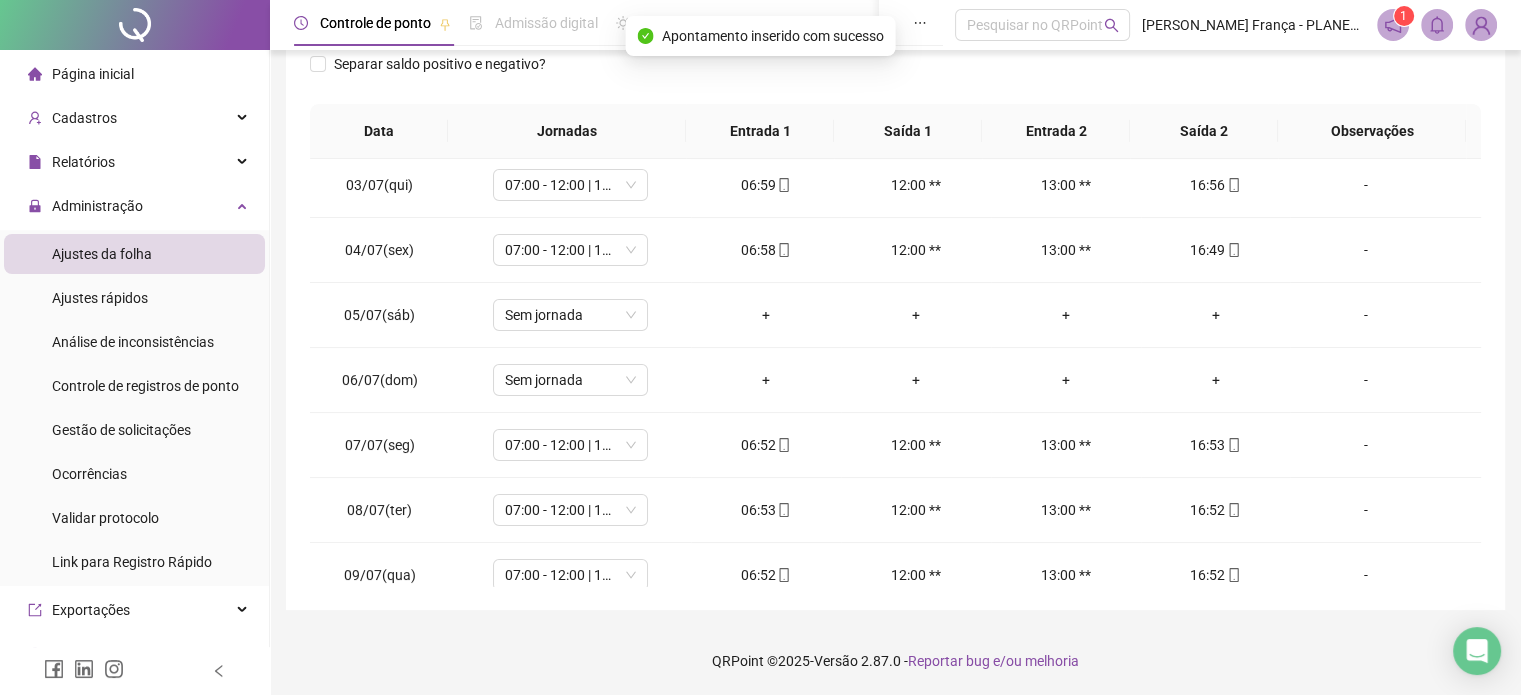 scroll, scrollTop: 0, scrollLeft: 0, axis: both 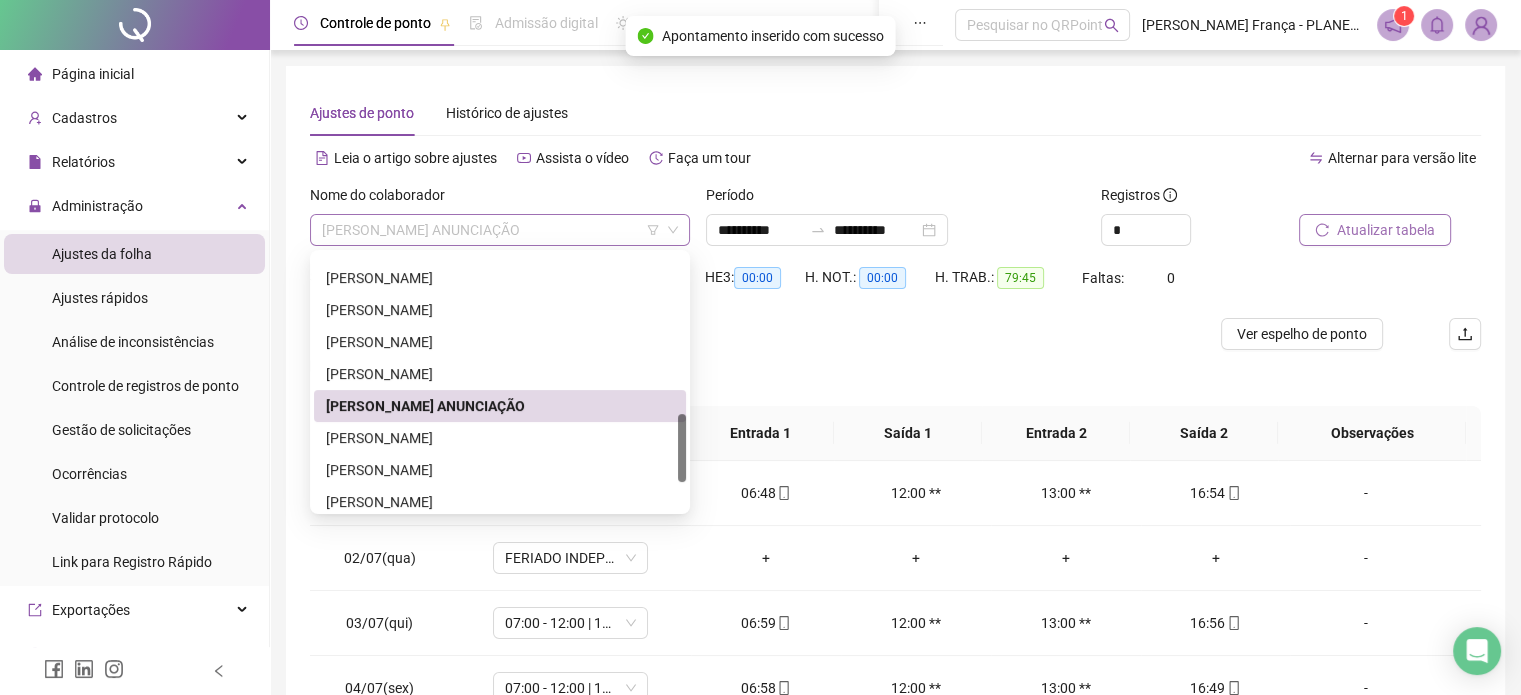 click on "[PERSON_NAME] ANUNCIAÇÃO" at bounding box center (500, 230) 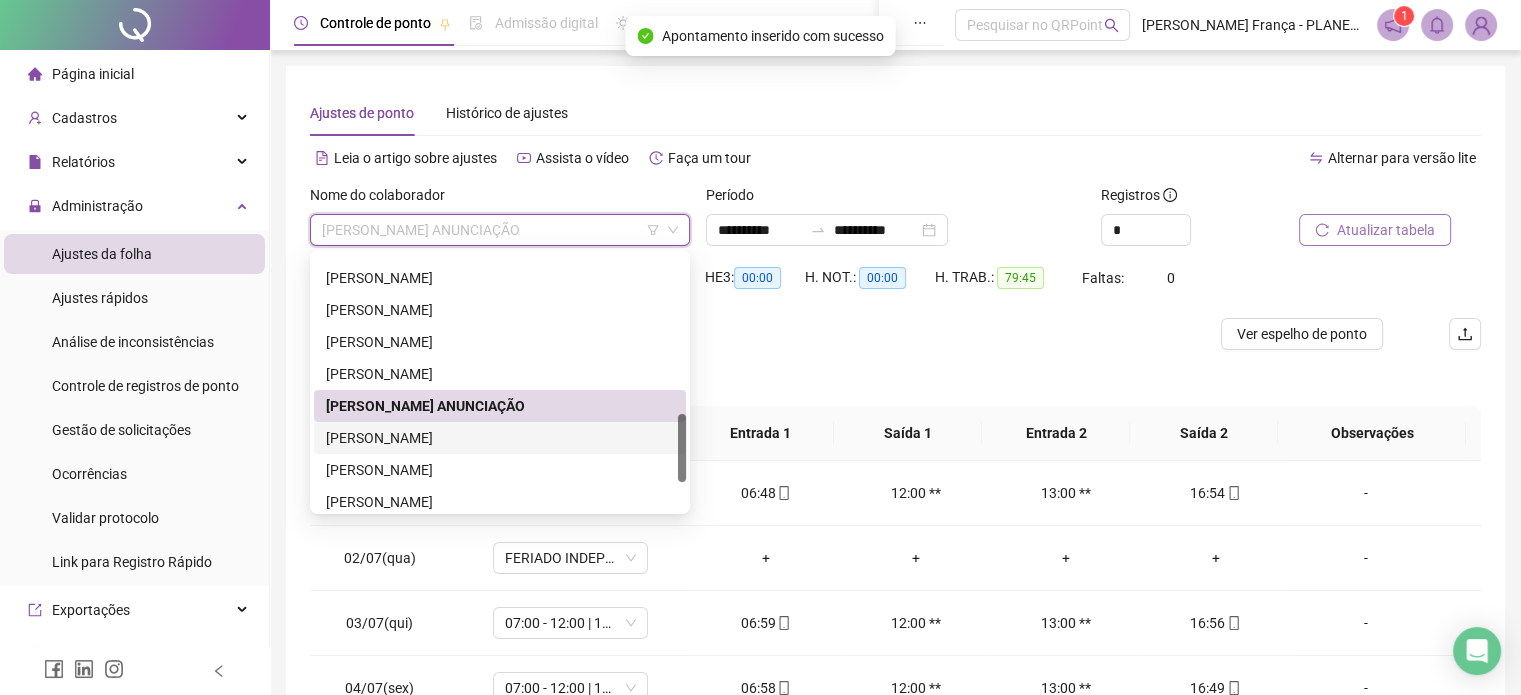 click on "[PERSON_NAME]" at bounding box center [500, 438] 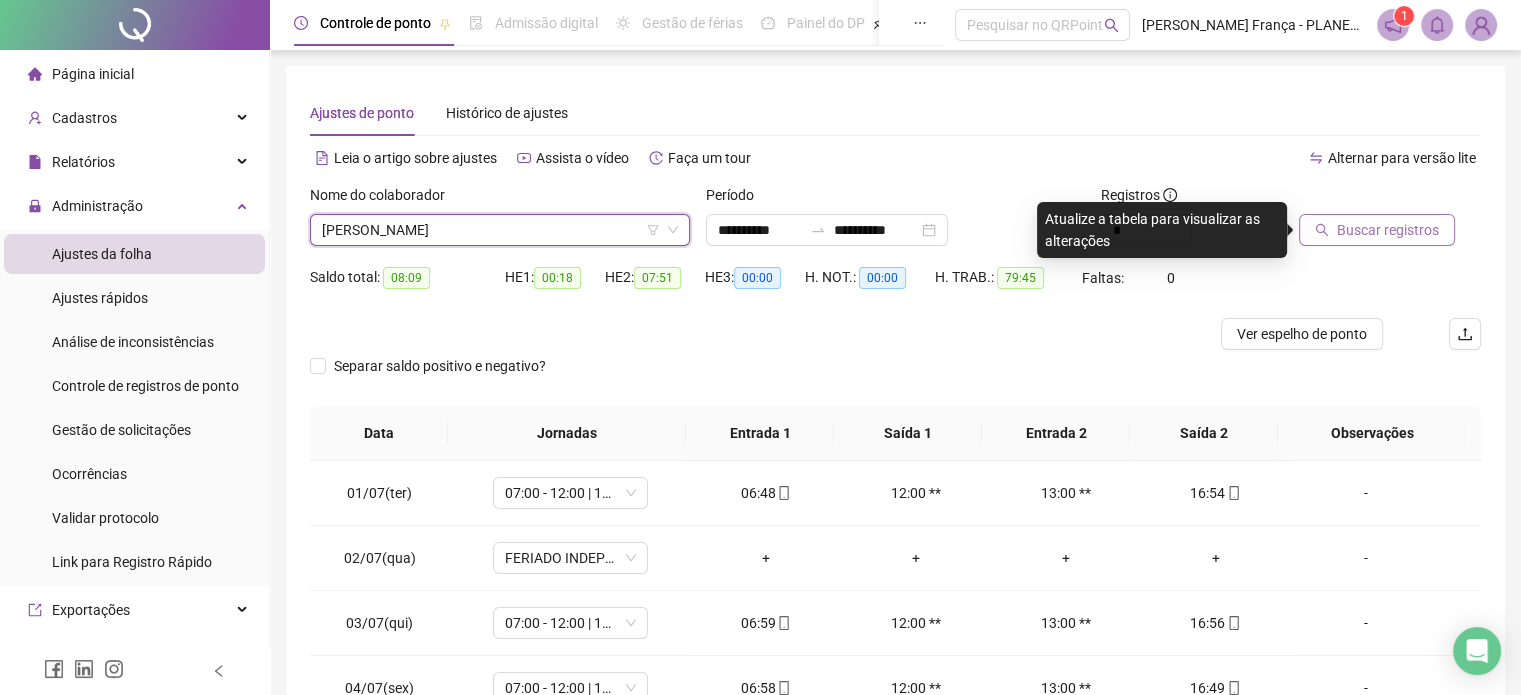 click on "Buscar registros" at bounding box center (1388, 230) 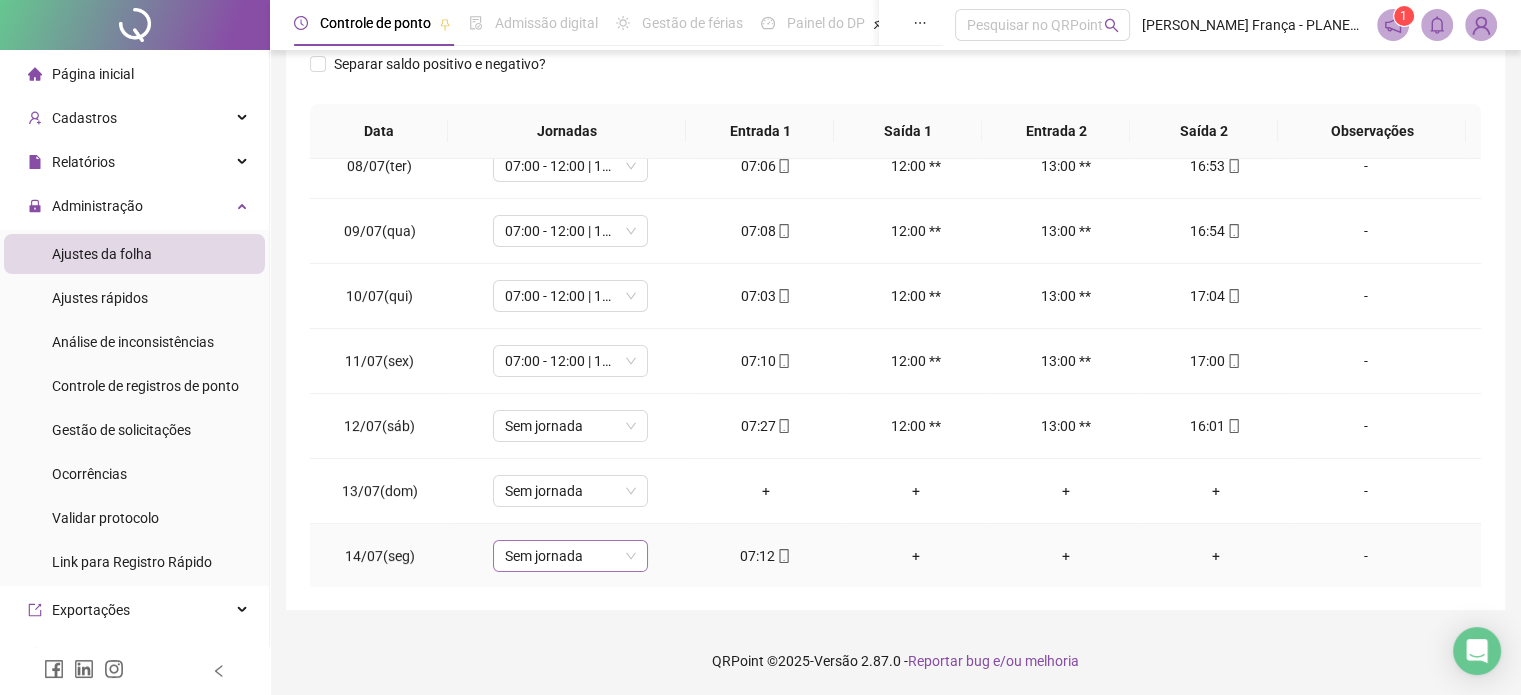 click on "Sem jornada" at bounding box center (570, 556) 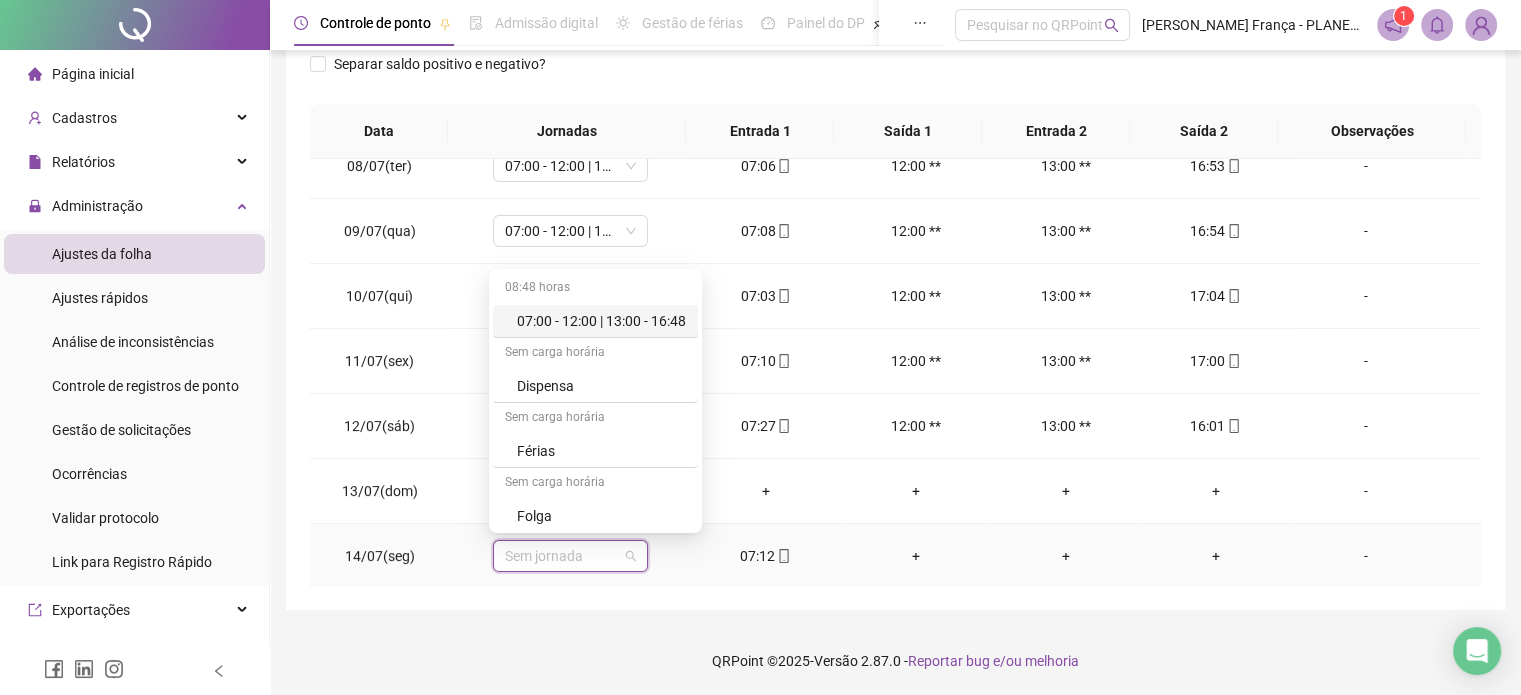 click on "07:00 - 12:00 | 13:00 - 16:48" at bounding box center (595, 321) 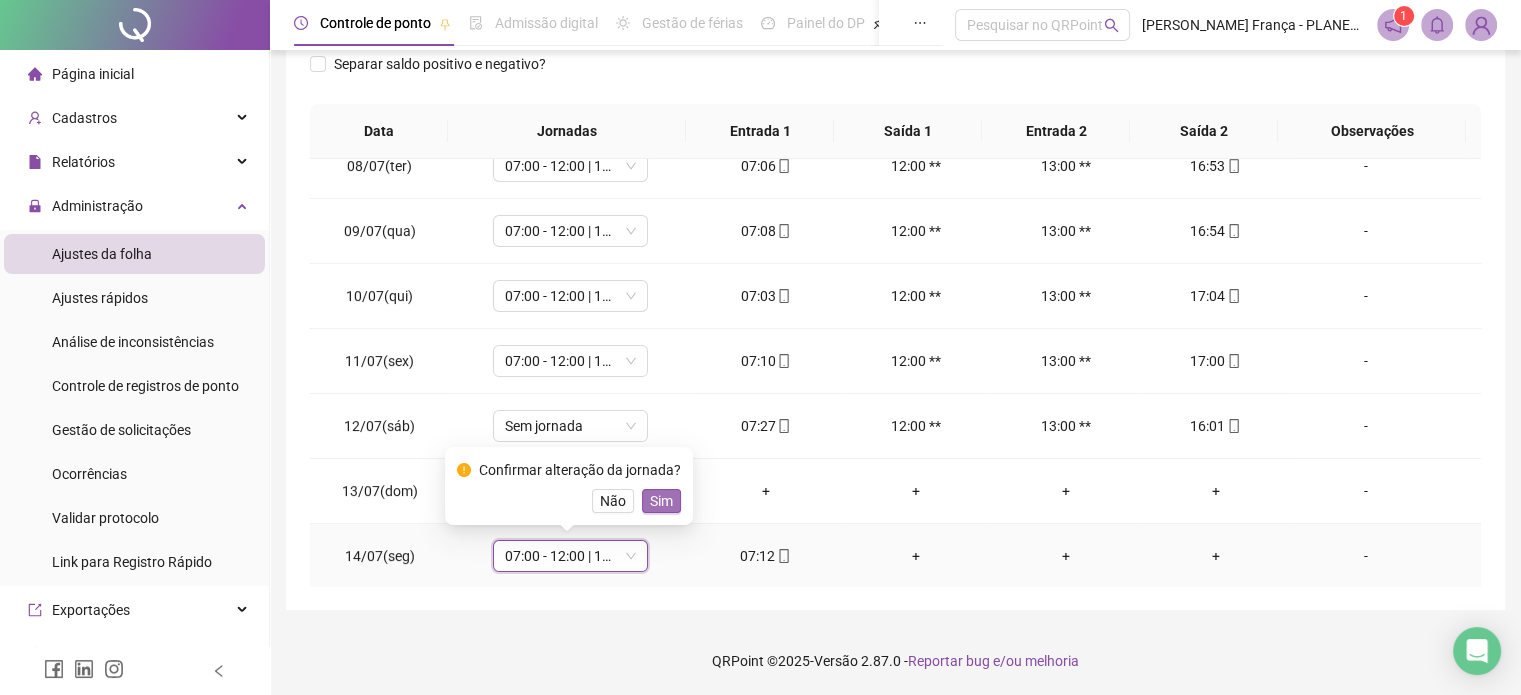 click on "Sim" at bounding box center [661, 501] 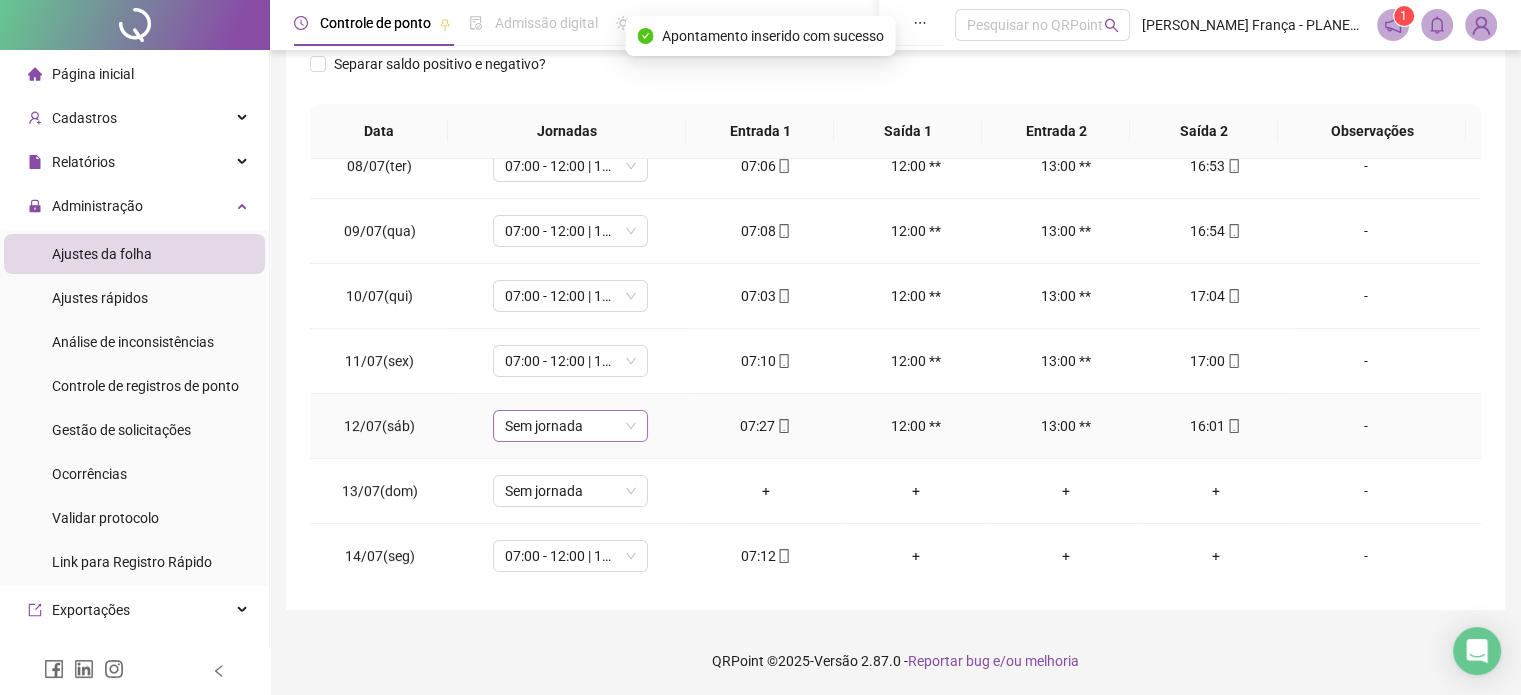 click on "Sem jornada" at bounding box center (570, 426) 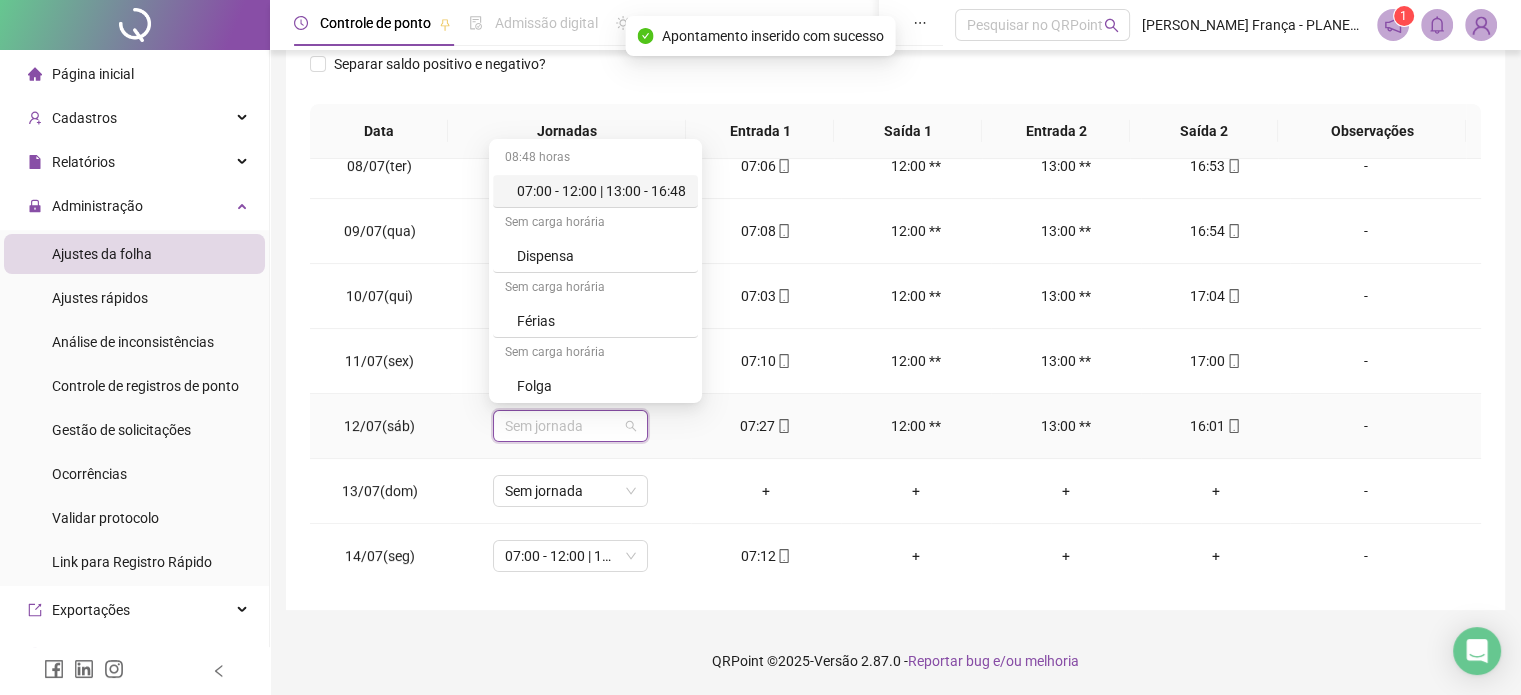 click on "07:00 - 12:00 | 13:00 - 16:48" at bounding box center [601, 191] 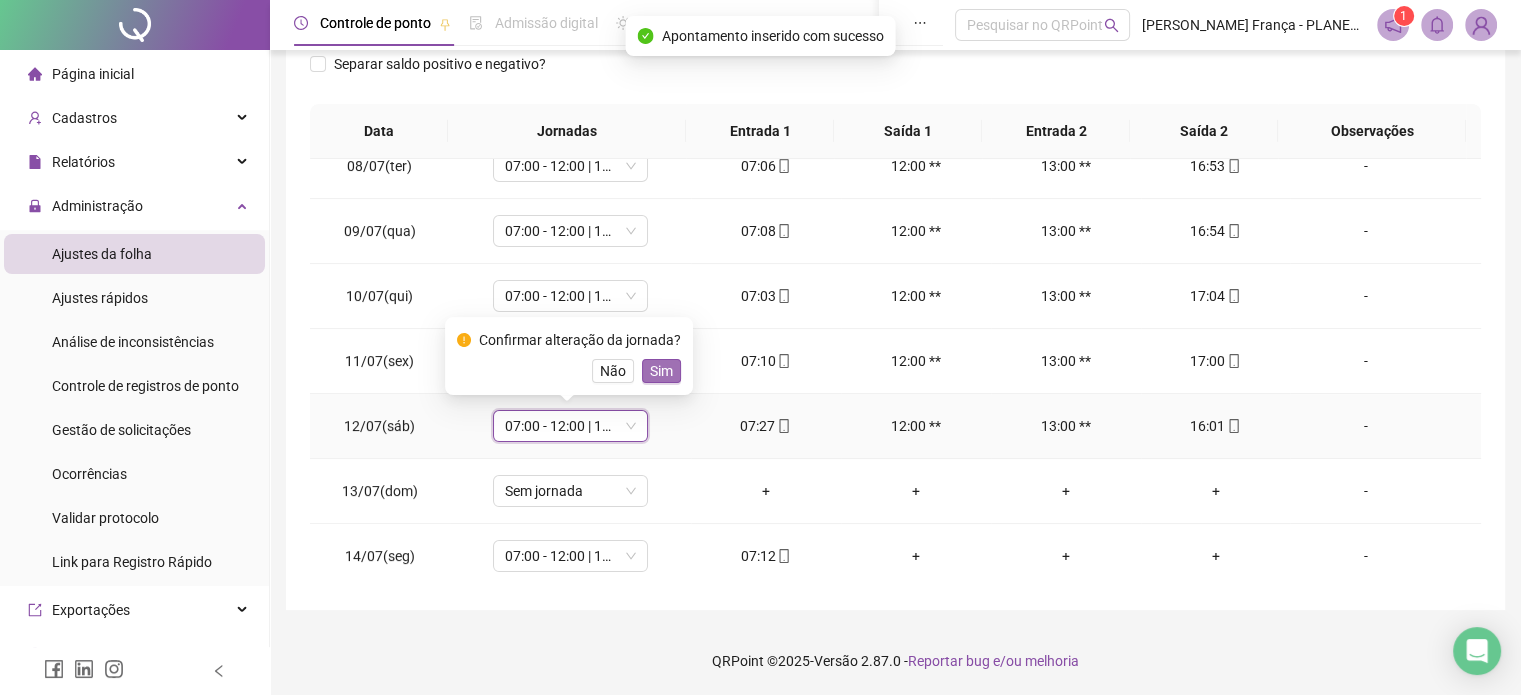 click on "Sim" at bounding box center [661, 371] 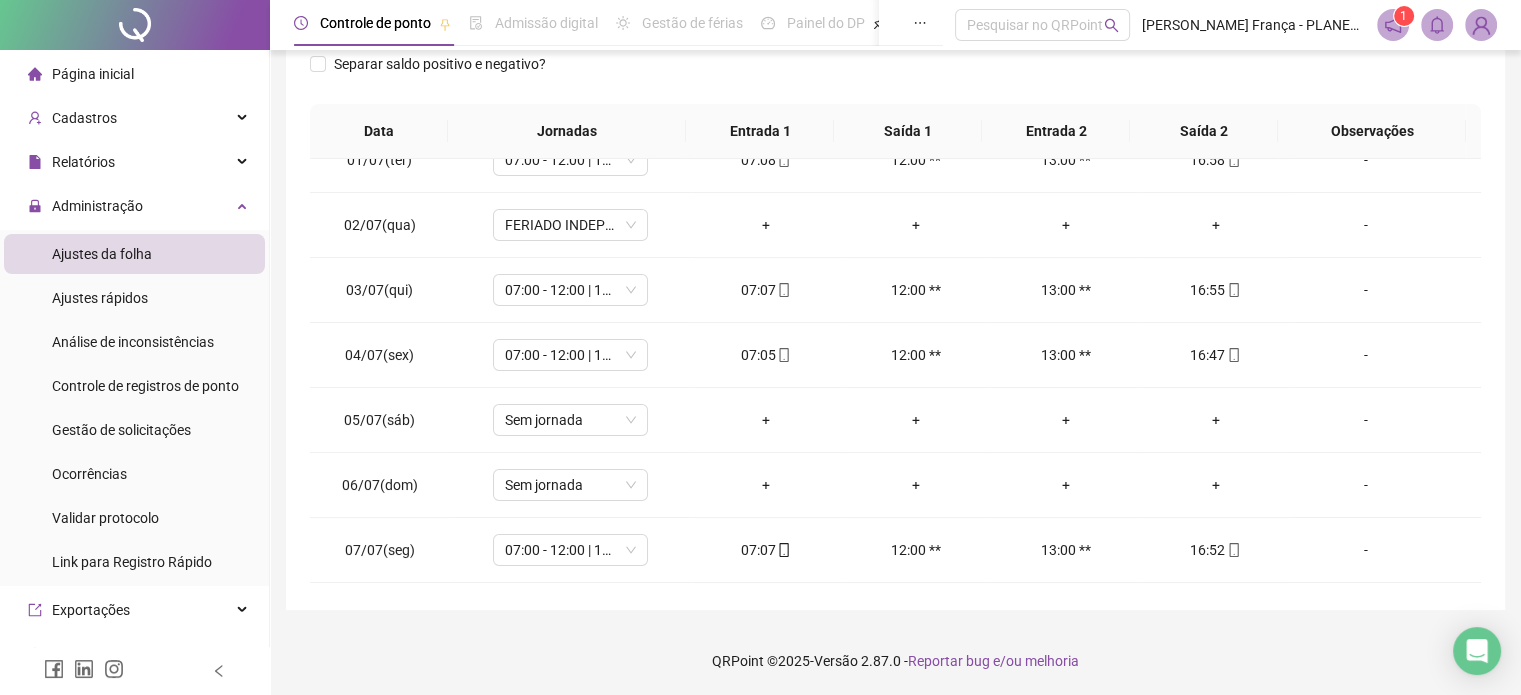 scroll, scrollTop: 0, scrollLeft: 0, axis: both 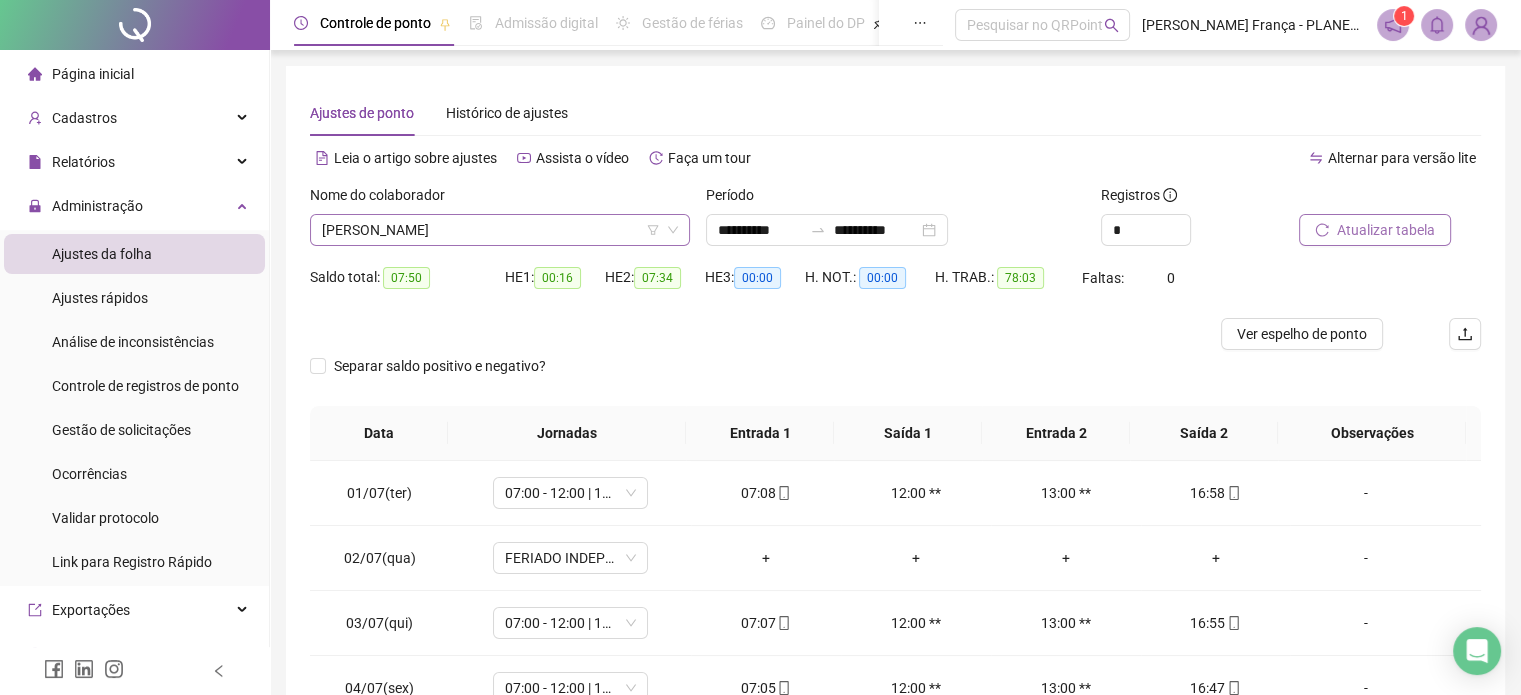 click on "[PERSON_NAME]" at bounding box center (500, 230) 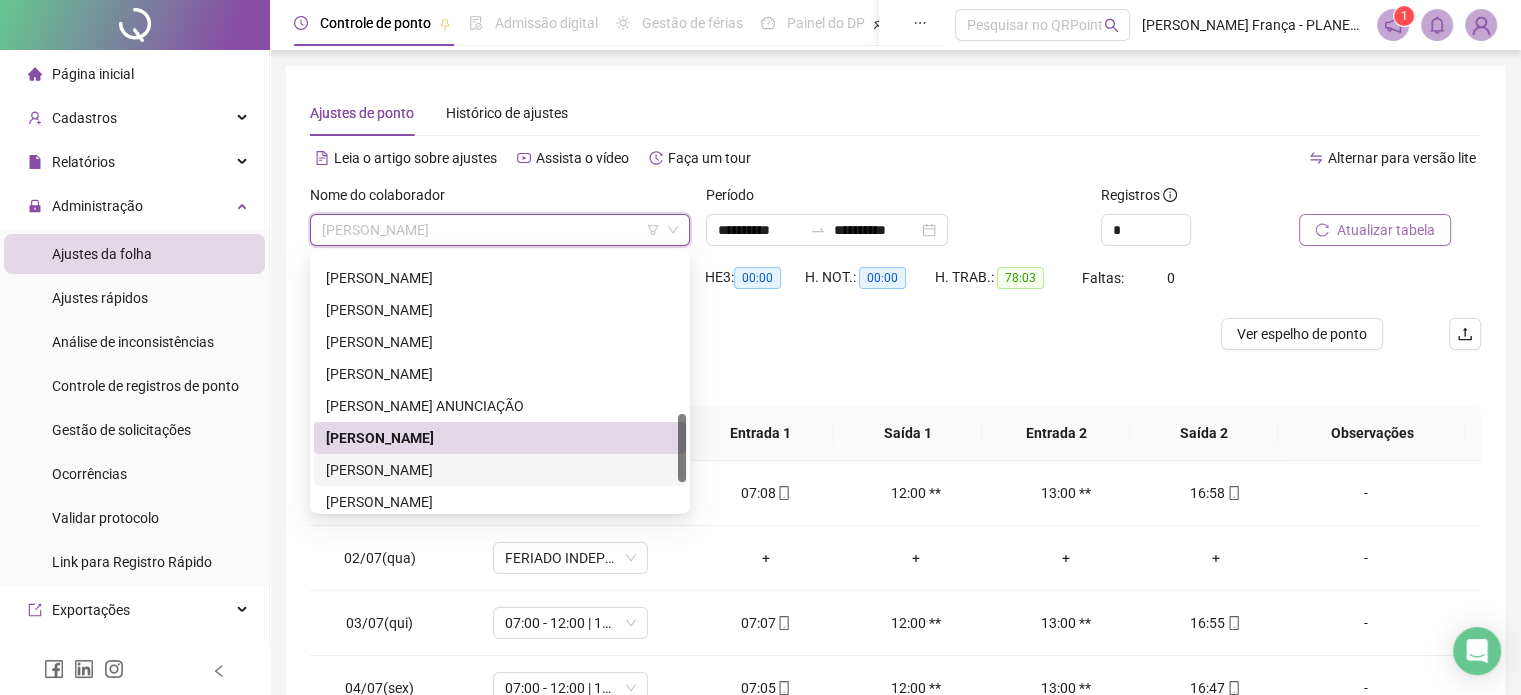 click on "[PERSON_NAME]" at bounding box center [500, 470] 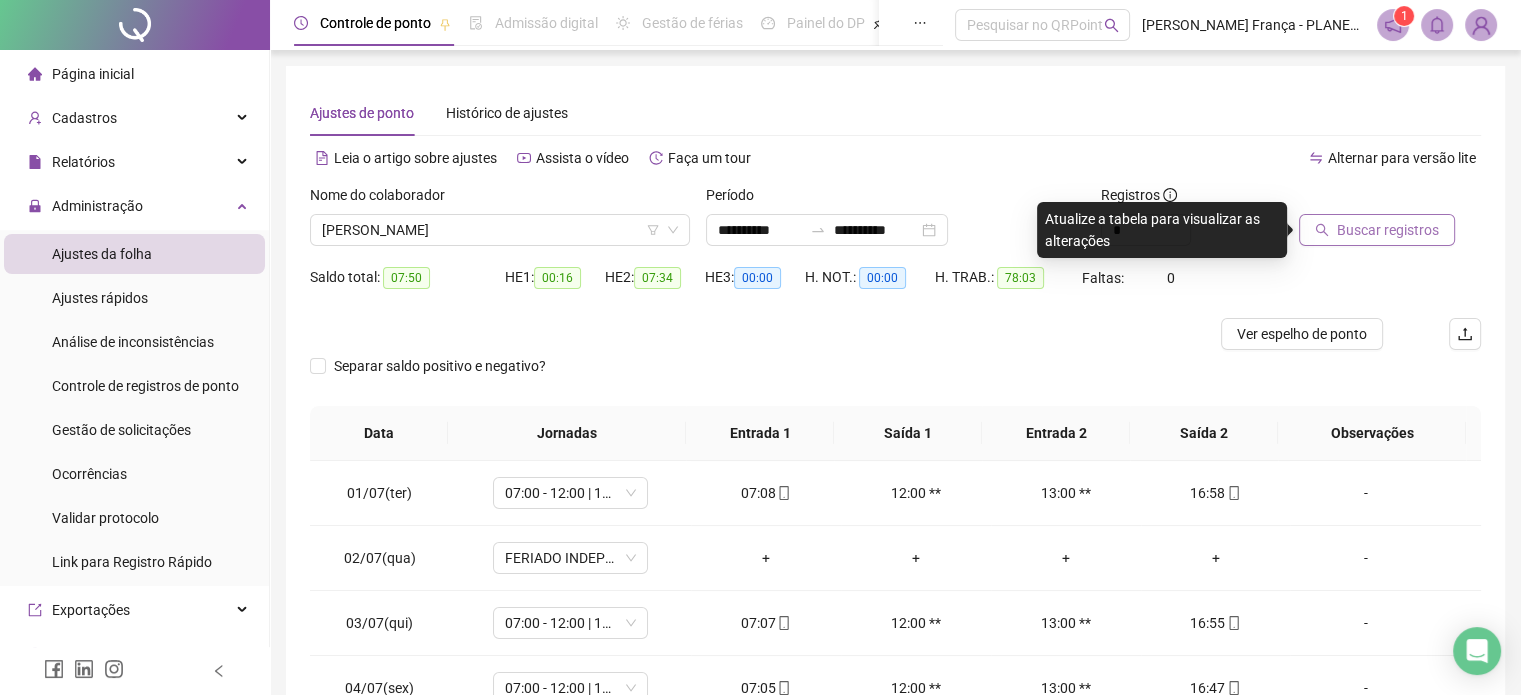 click on "Buscar registros" at bounding box center [1388, 230] 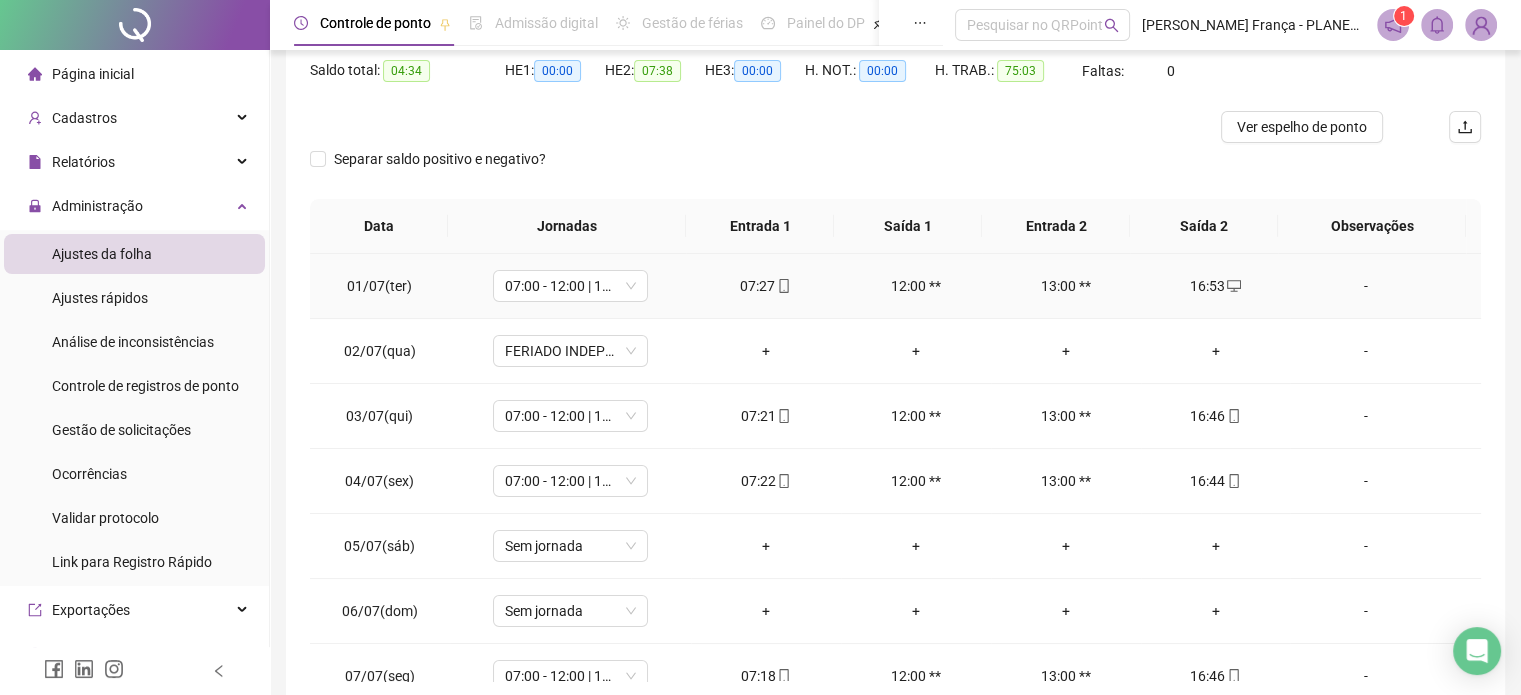 scroll, scrollTop: 302, scrollLeft: 0, axis: vertical 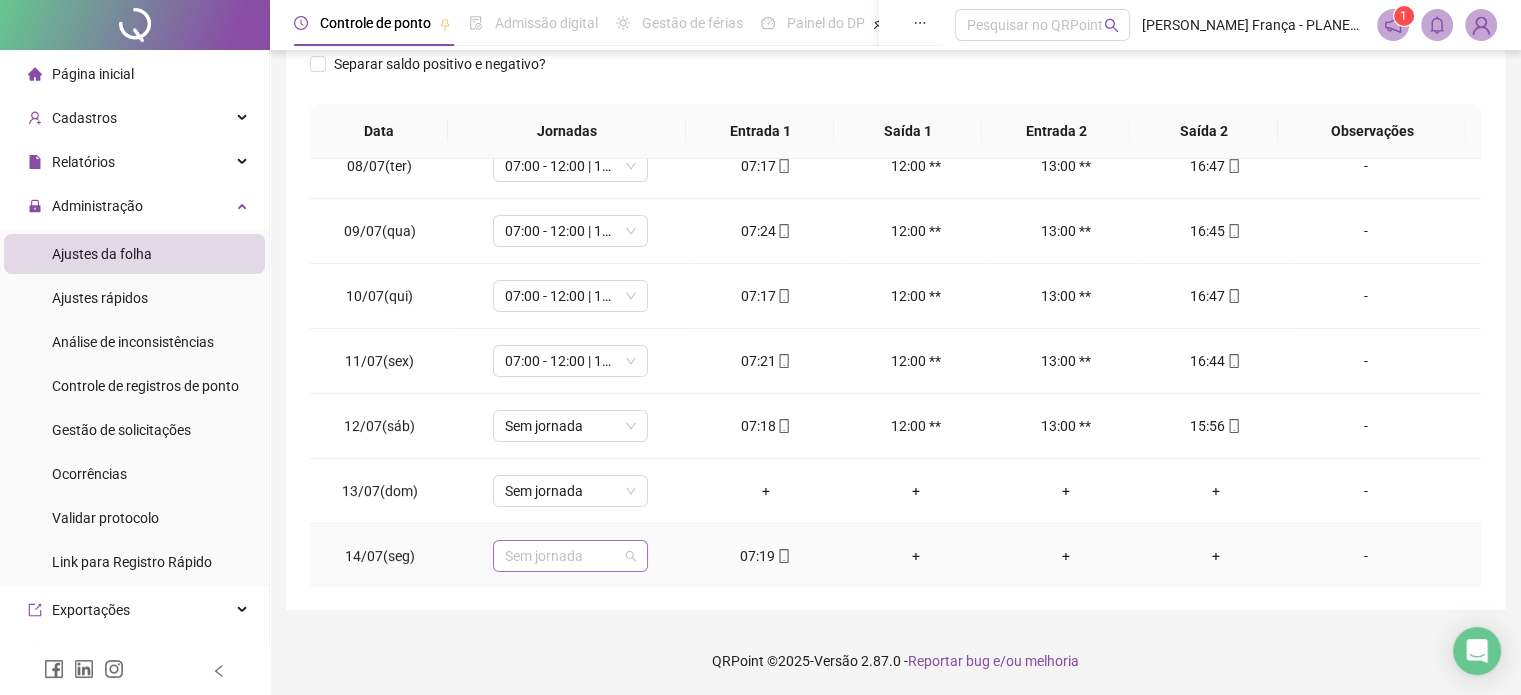 click on "Sem jornada" at bounding box center (570, 556) 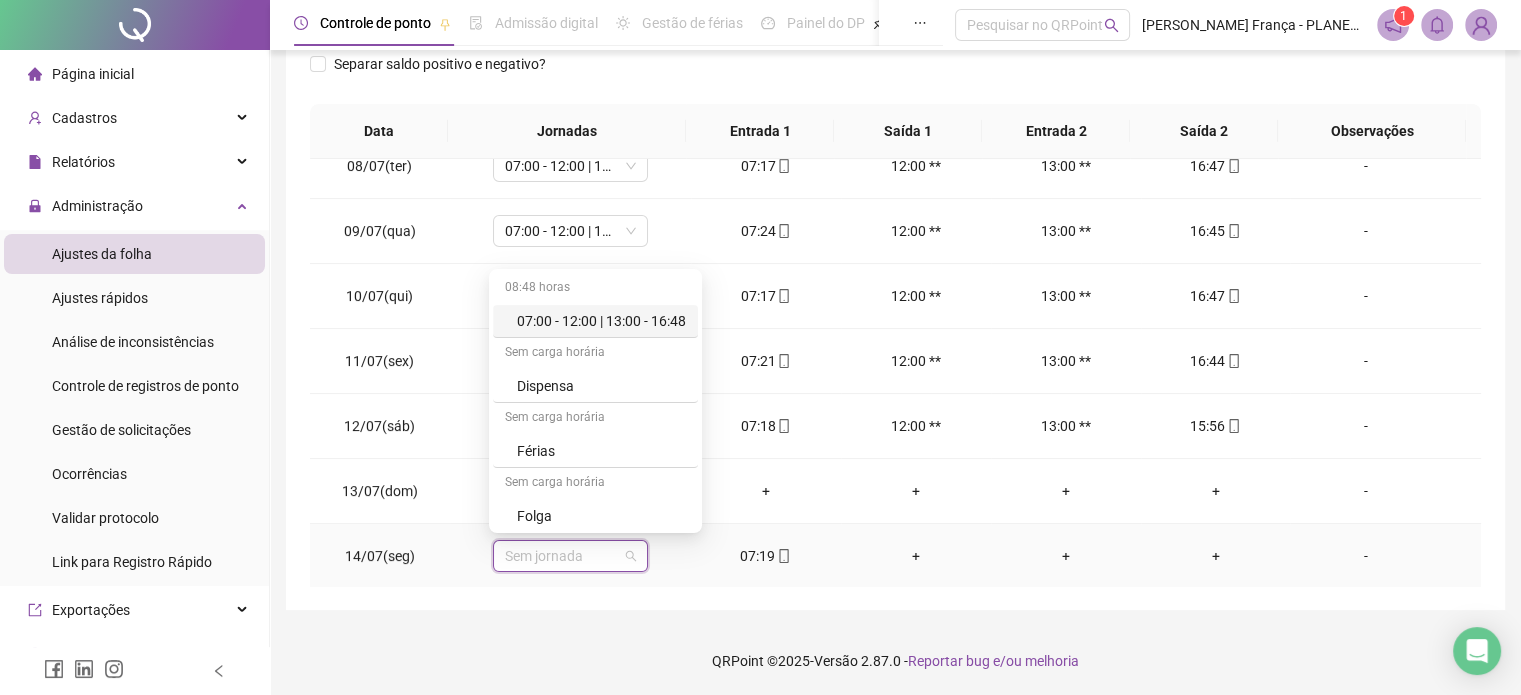 click on "07:00 - 12:00 | 13:00 - 16:48" at bounding box center [601, 321] 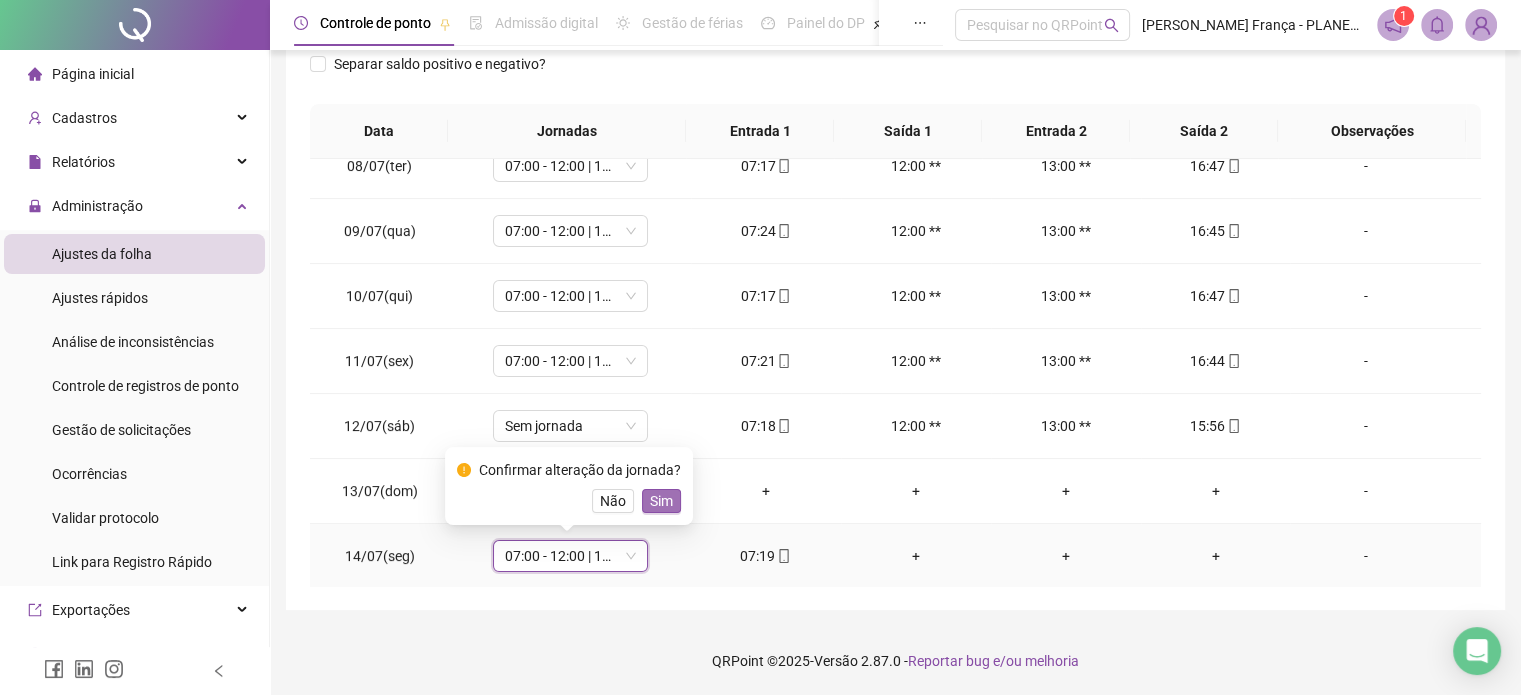 click on "Sim" at bounding box center (661, 501) 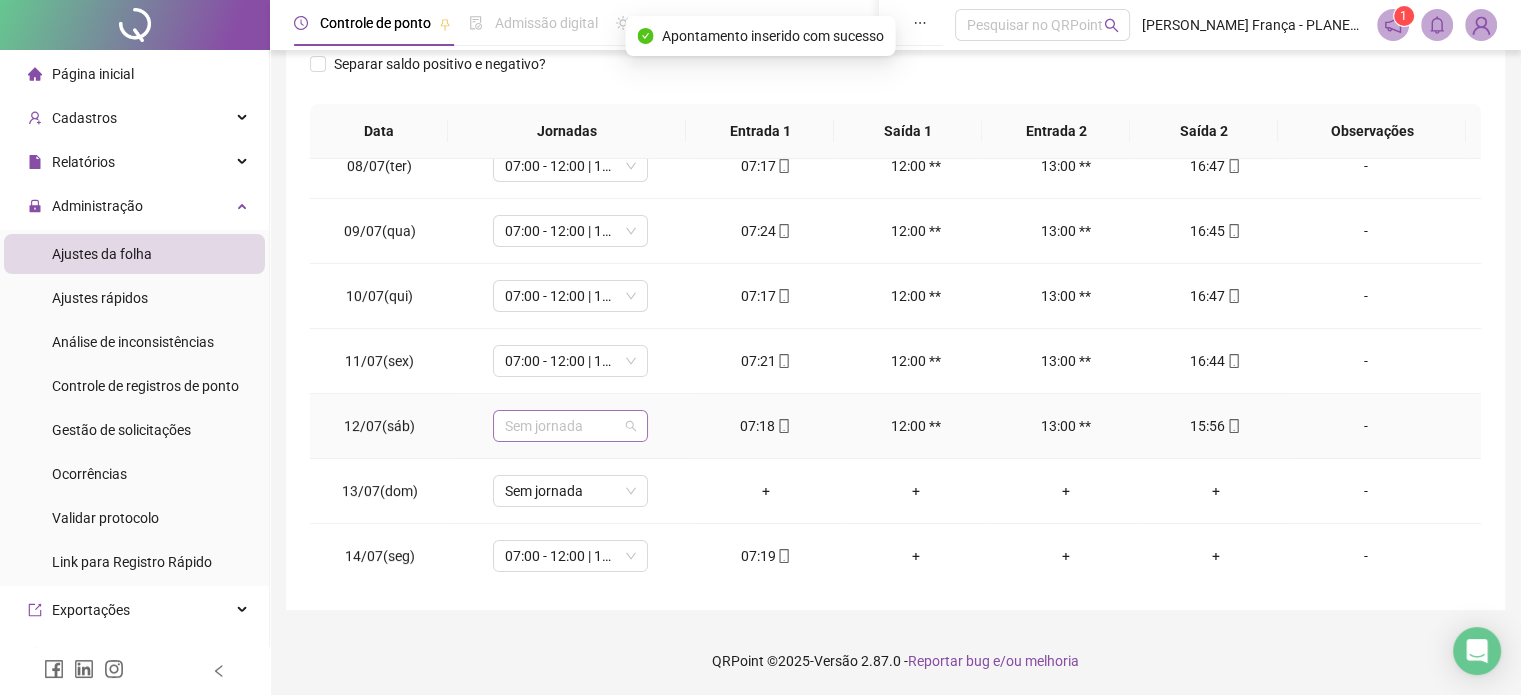 click on "Sem jornada" at bounding box center [570, 426] 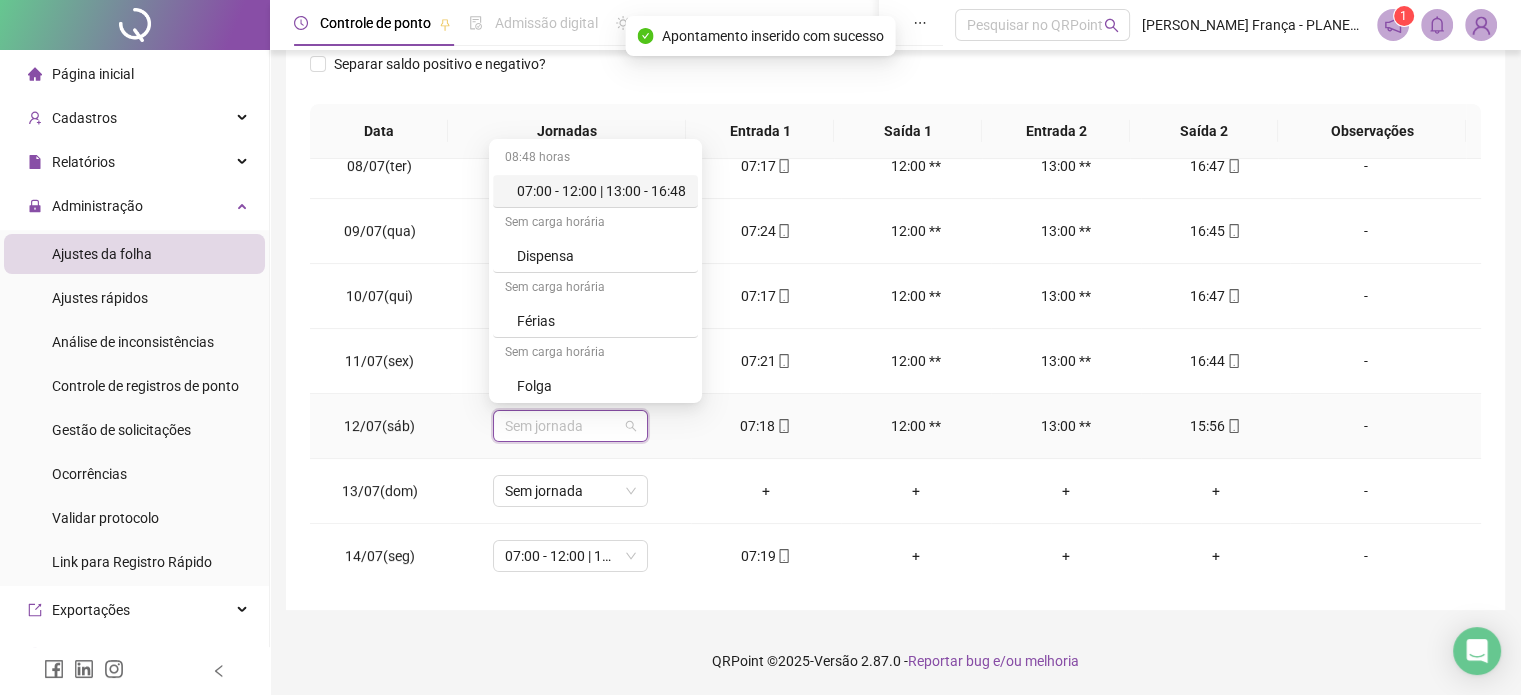 click on "07:00 - 12:00 | 13:00 - 16:48" at bounding box center [601, 191] 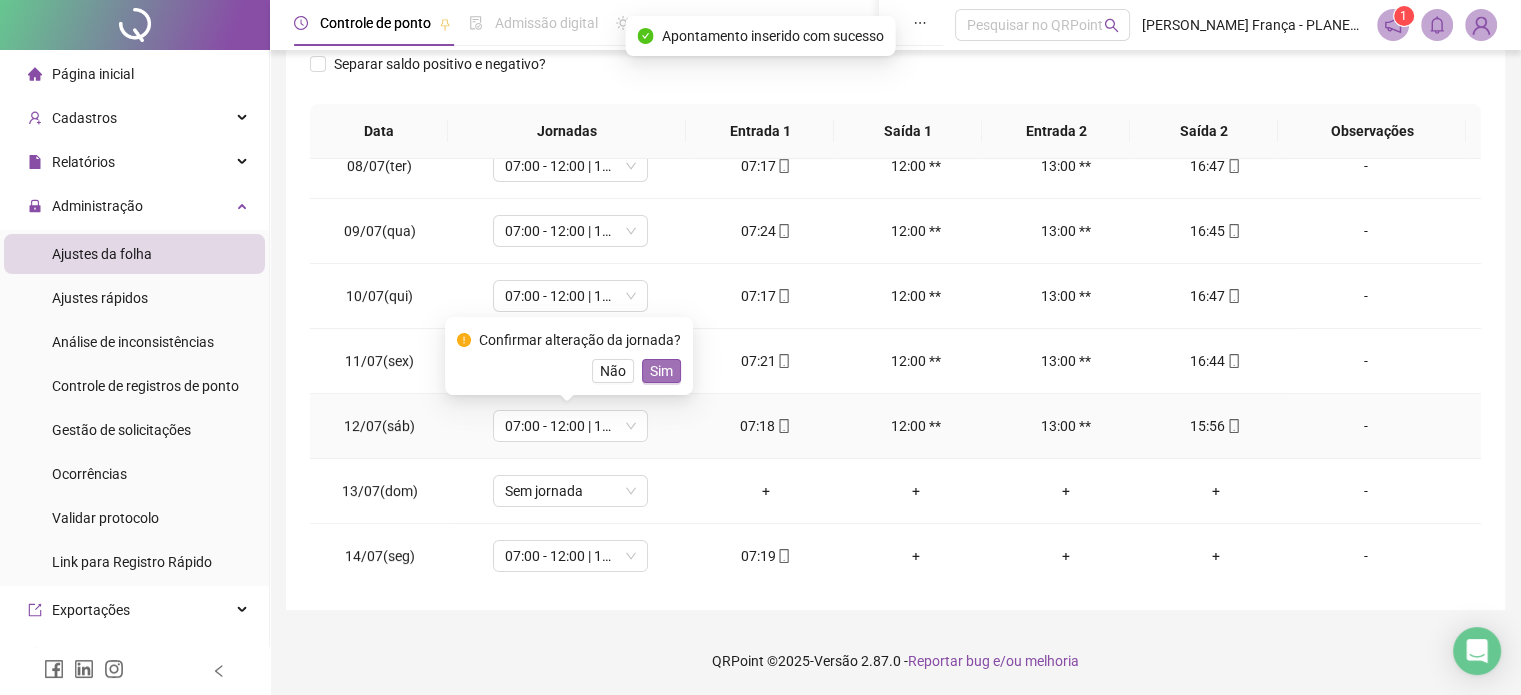 click on "Sim" at bounding box center (661, 371) 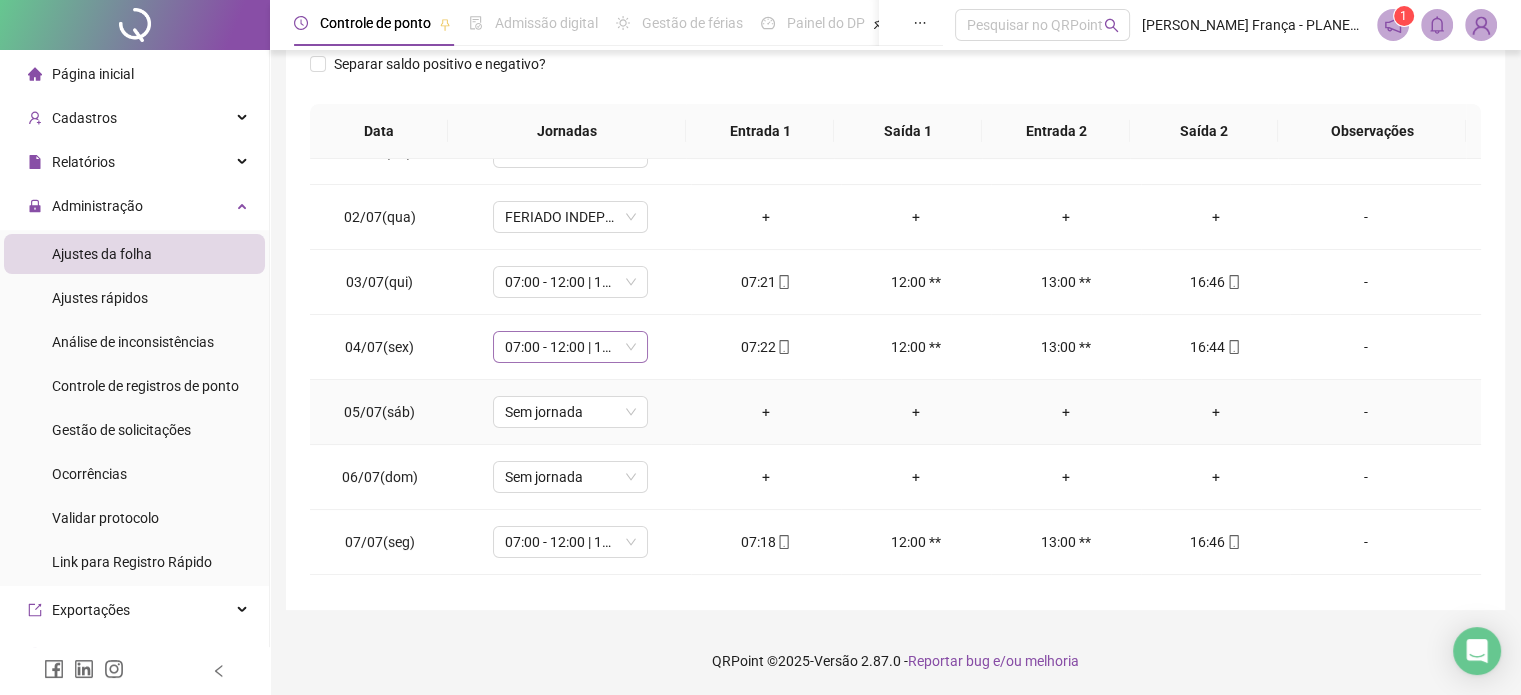 scroll, scrollTop: 0, scrollLeft: 0, axis: both 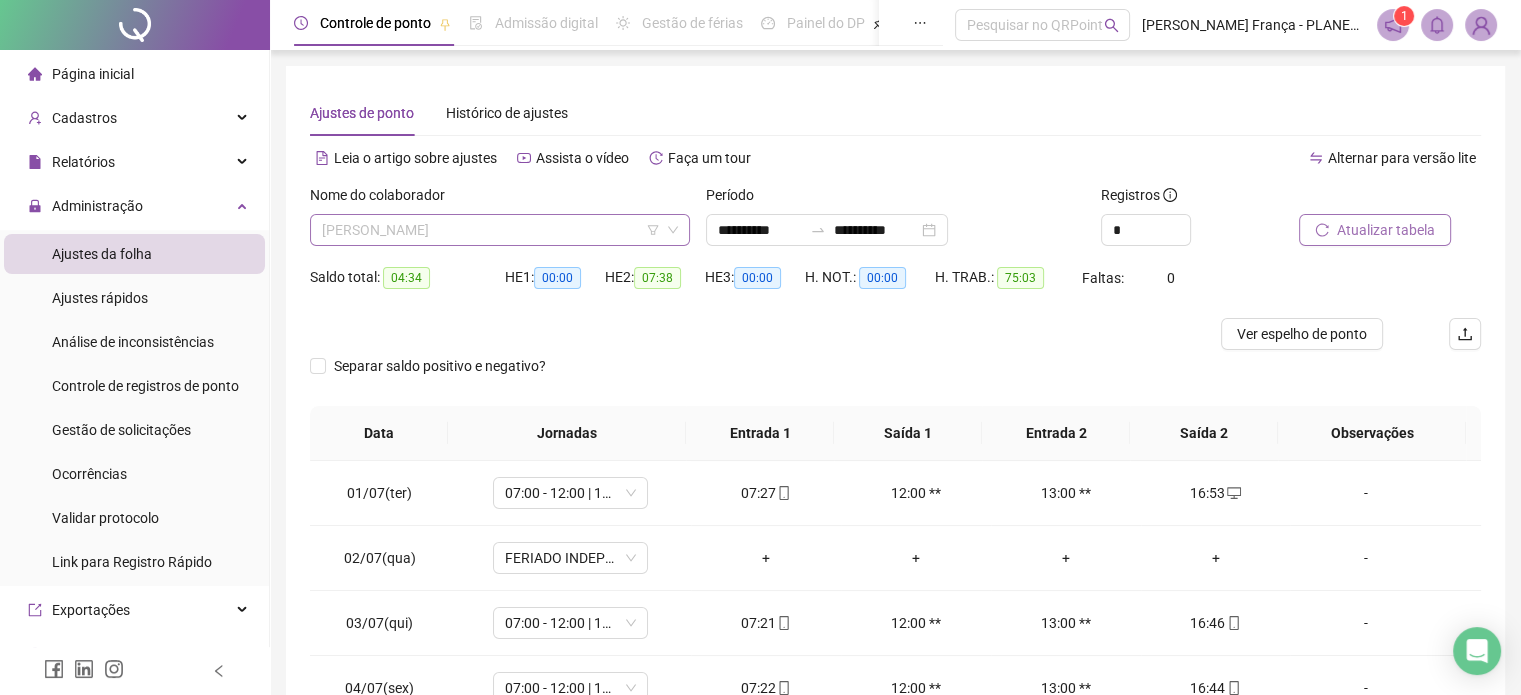click on "[PERSON_NAME]" at bounding box center (500, 230) 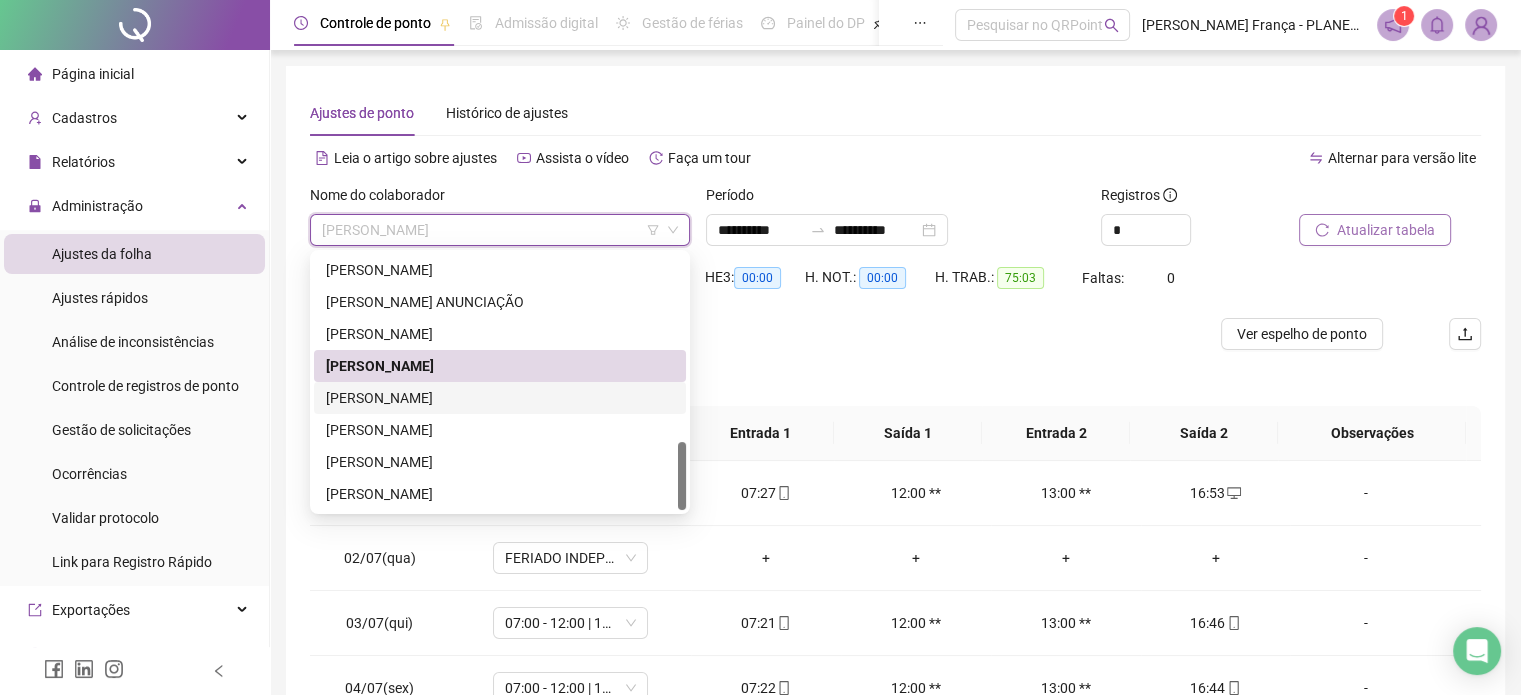 drag, startPoint x: 395, startPoint y: 403, endPoint x: 430, endPoint y: 391, distance: 37 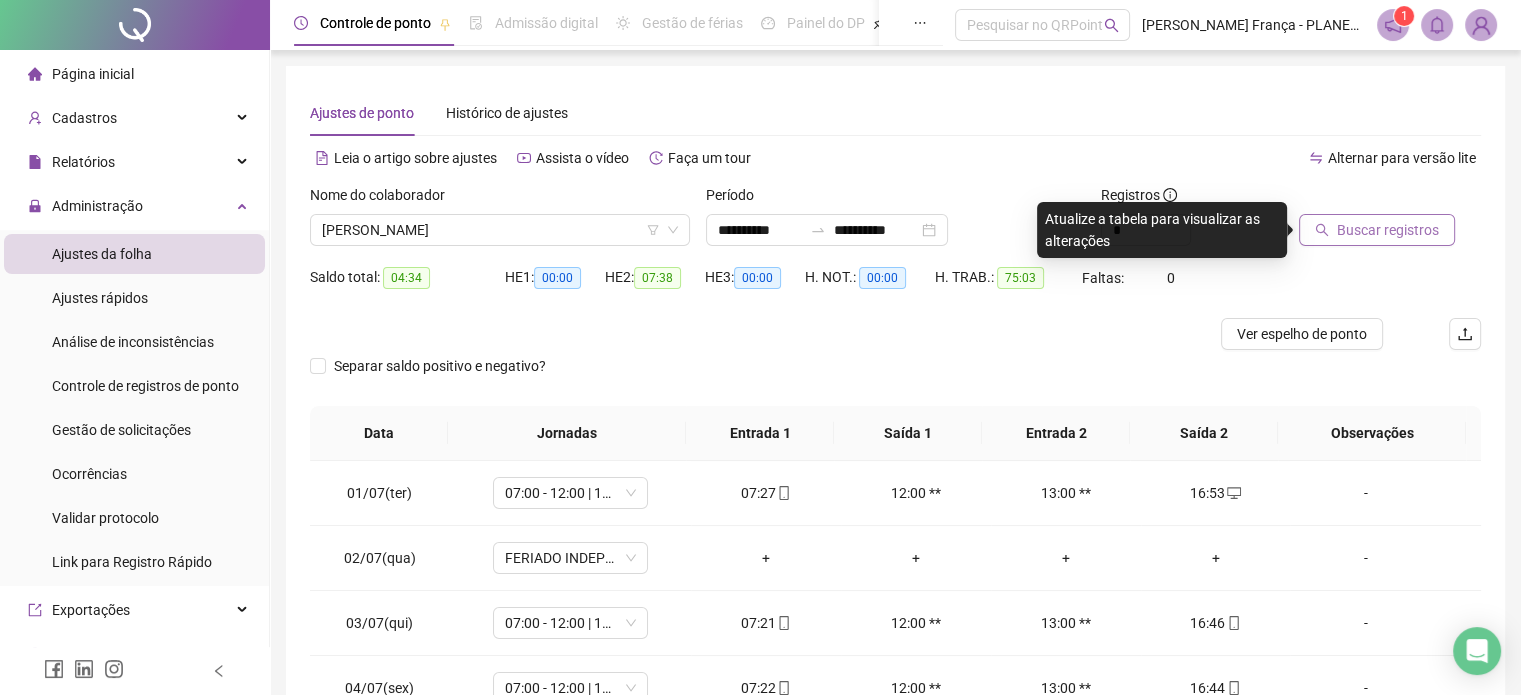 click on "Buscar registros" at bounding box center (1388, 230) 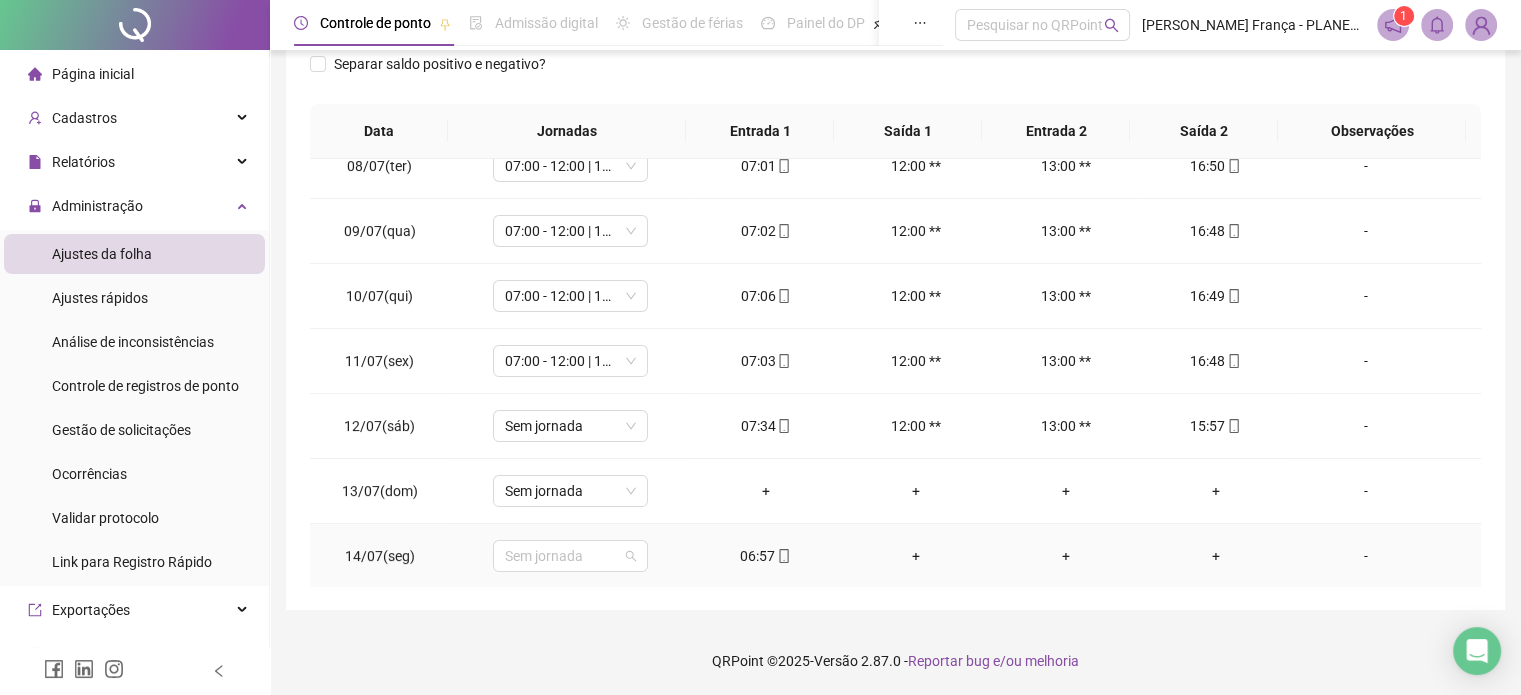 drag, startPoint x: 584, startPoint y: 557, endPoint x: 607, endPoint y: 483, distance: 77.491936 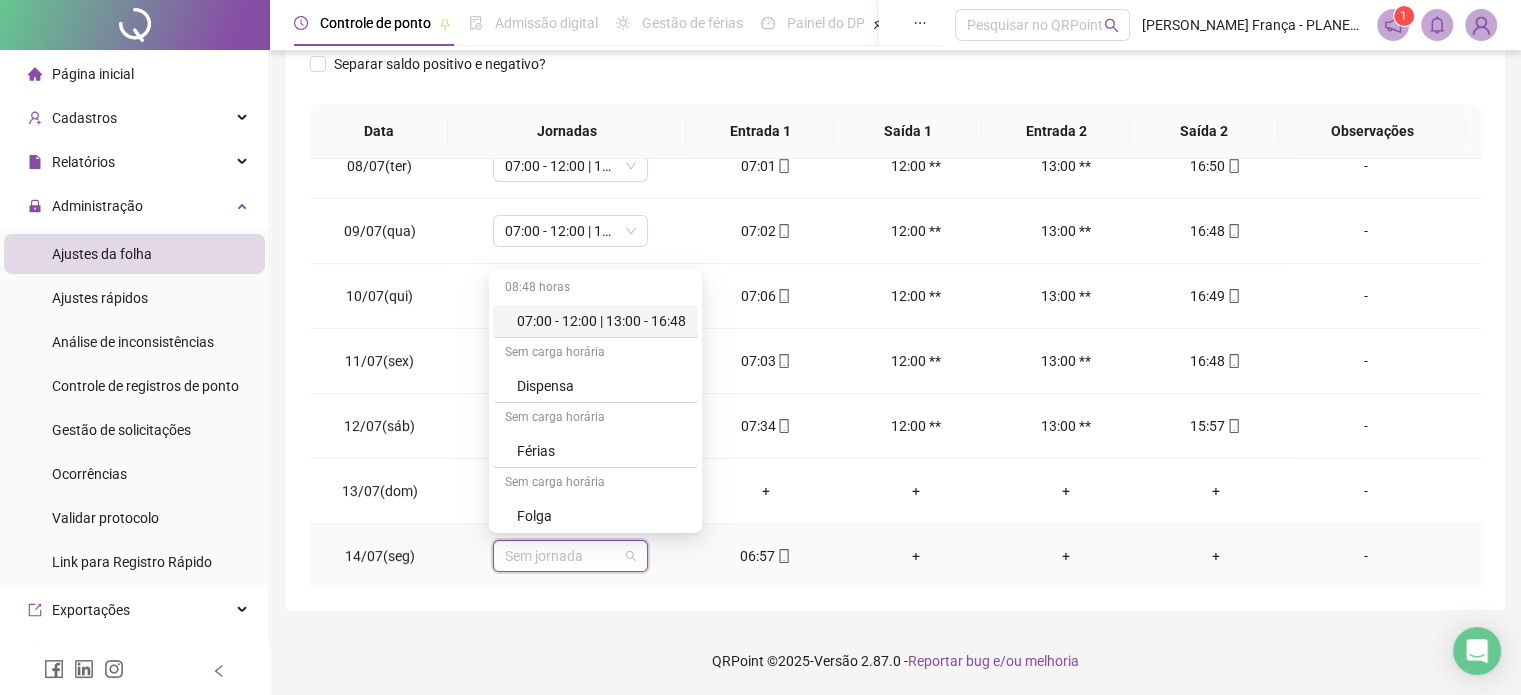 click on "07:00 - 12:00 | 13:00 - 16:48" at bounding box center [595, 321] 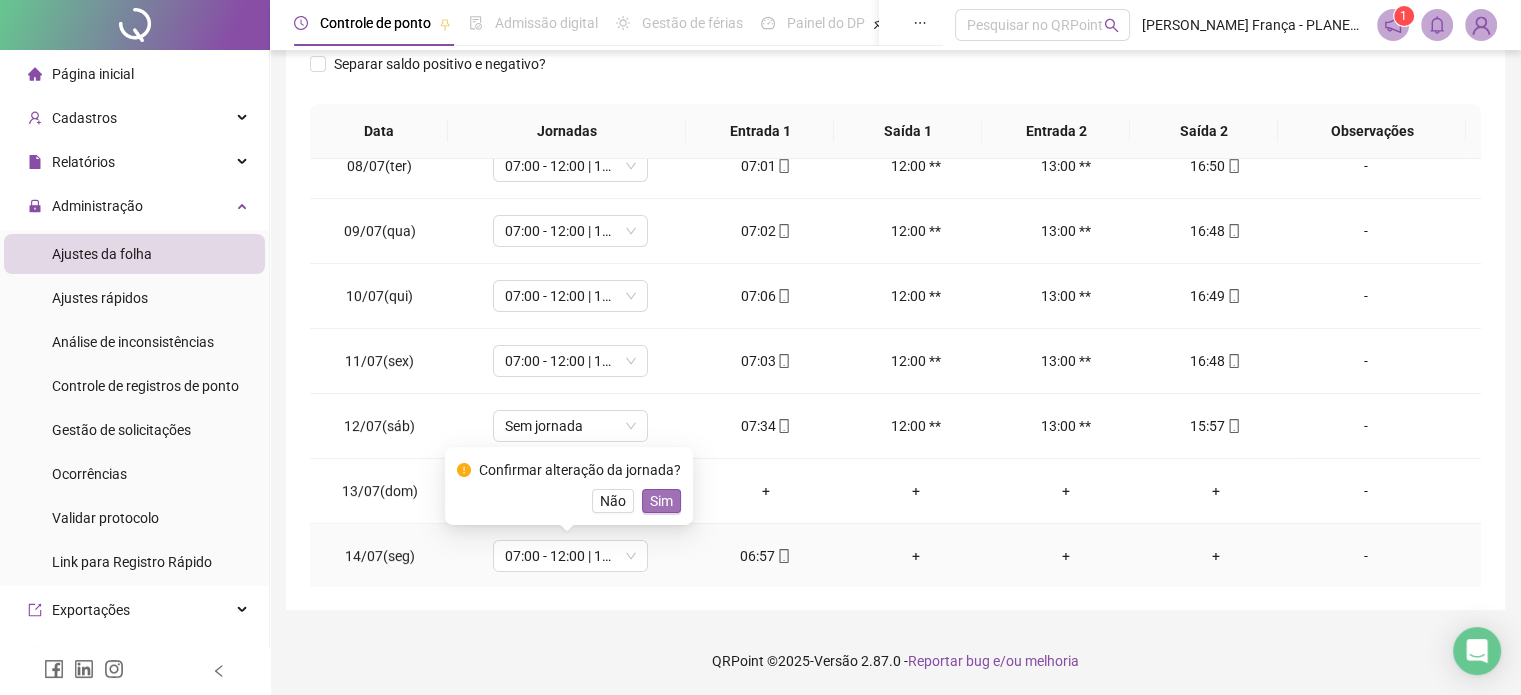 click on "Sim" at bounding box center (661, 501) 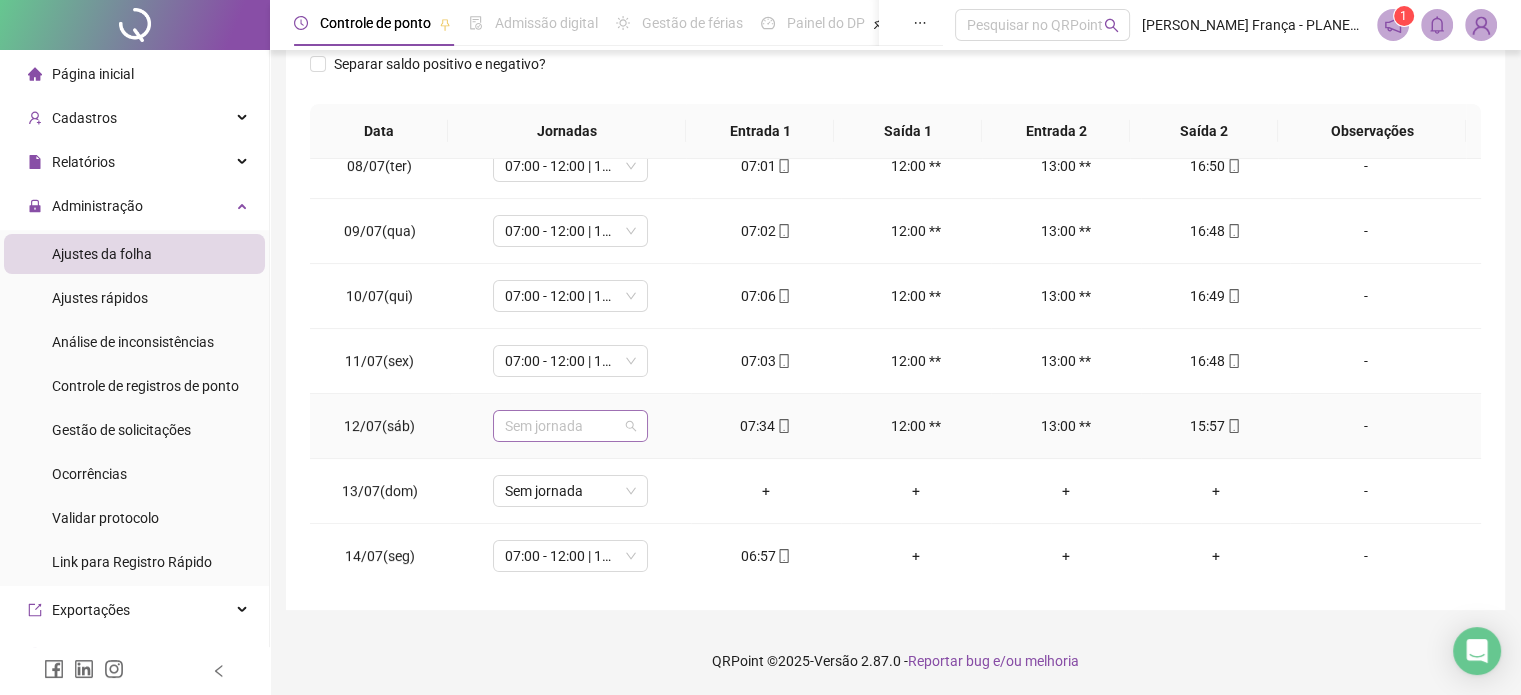 click on "Sem jornada" at bounding box center [570, 426] 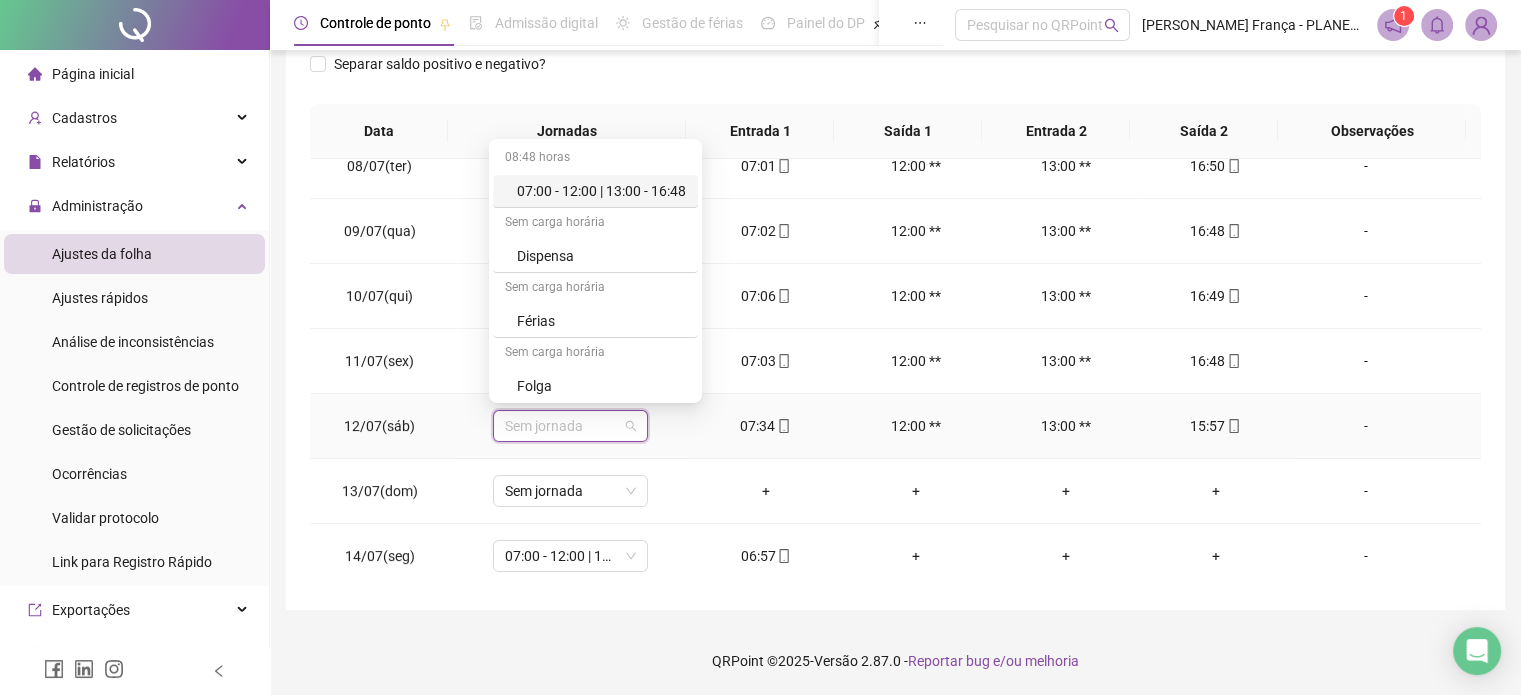 click on "07:00 - 12:00 | 13:00 - 16:48" at bounding box center [601, 191] 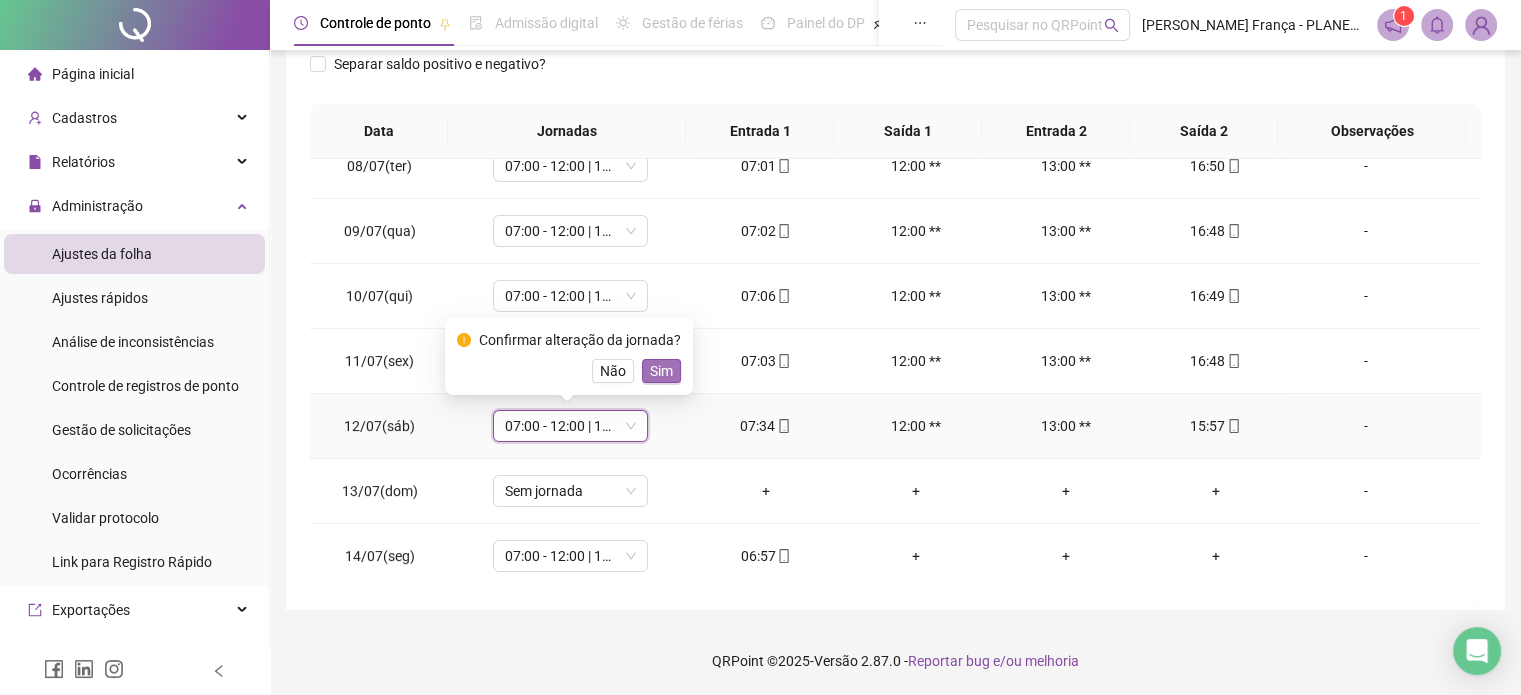 click on "Sim" at bounding box center [661, 371] 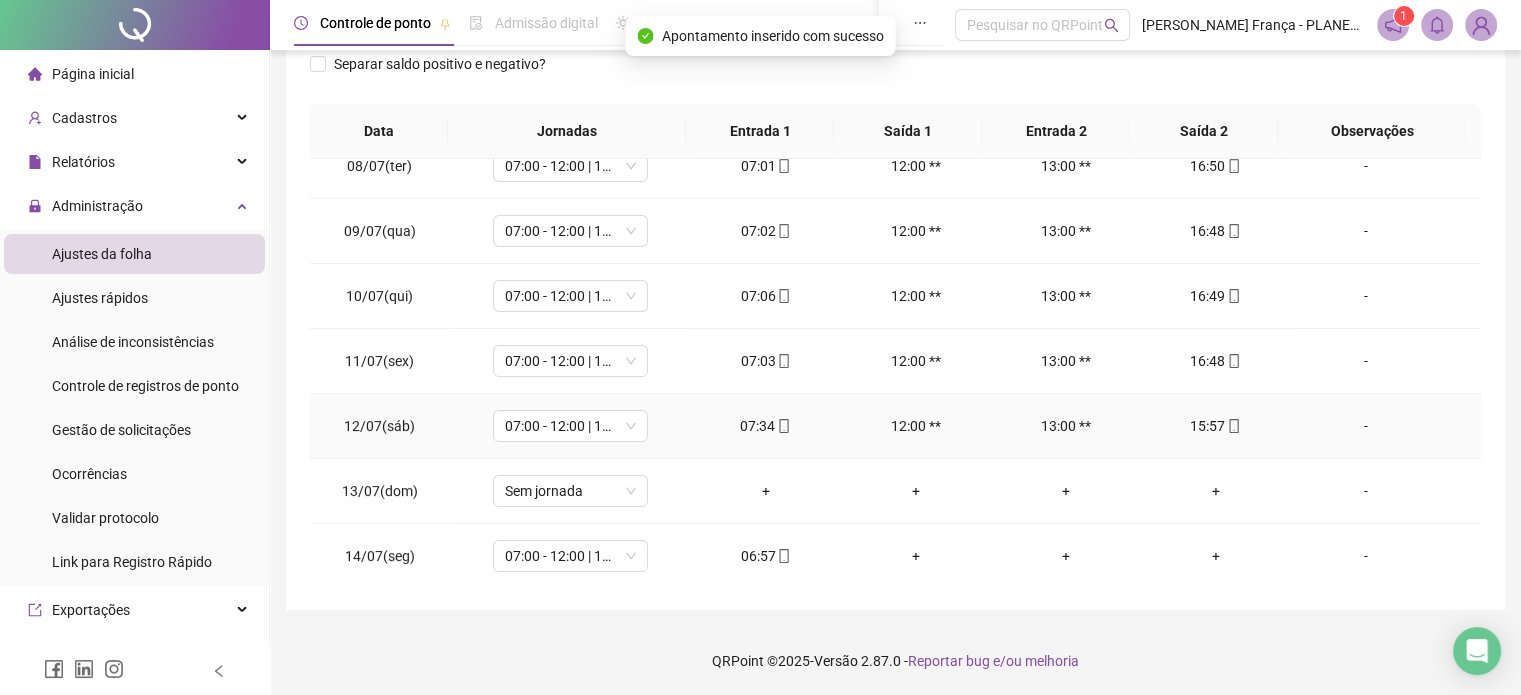 scroll, scrollTop: 0, scrollLeft: 0, axis: both 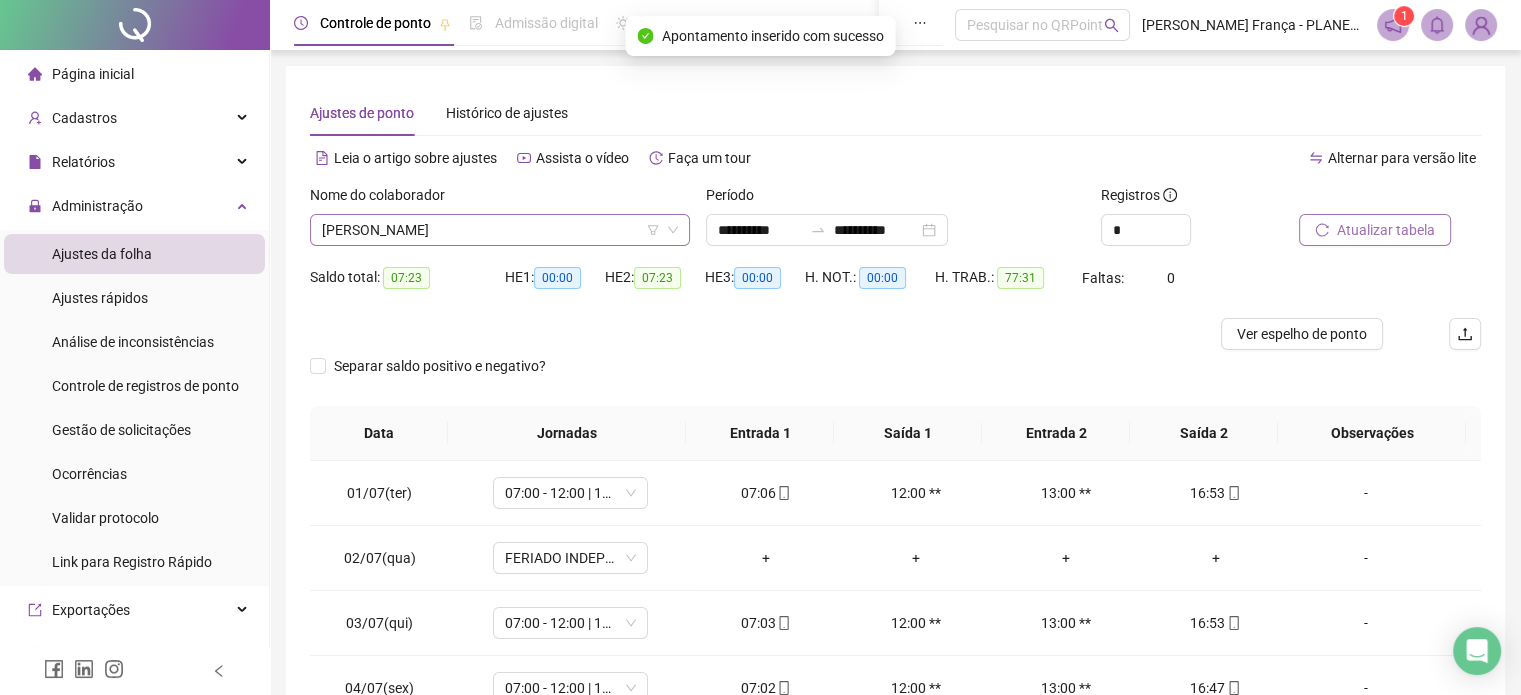 click on "[PERSON_NAME]" at bounding box center (500, 230) 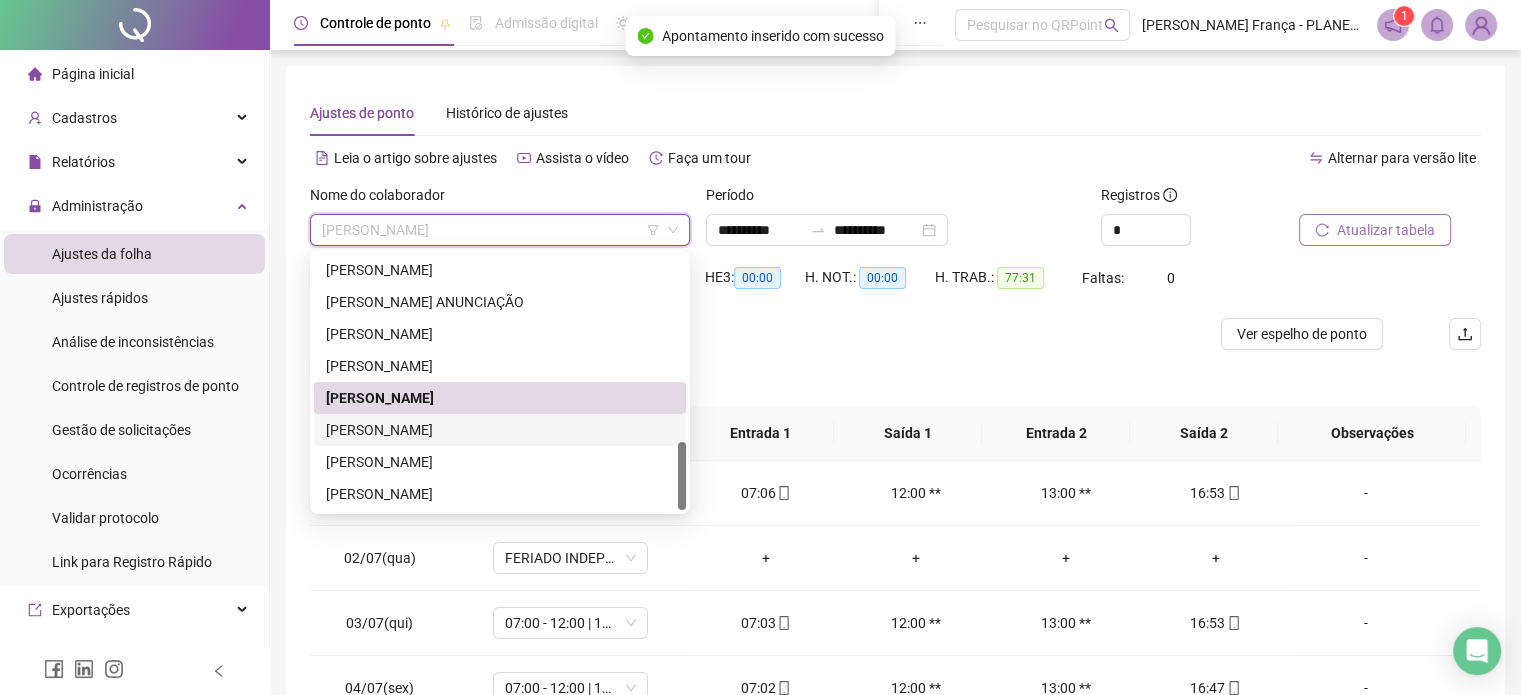 click on "[PERSON_NAME]" at bounding box center [500, 430] 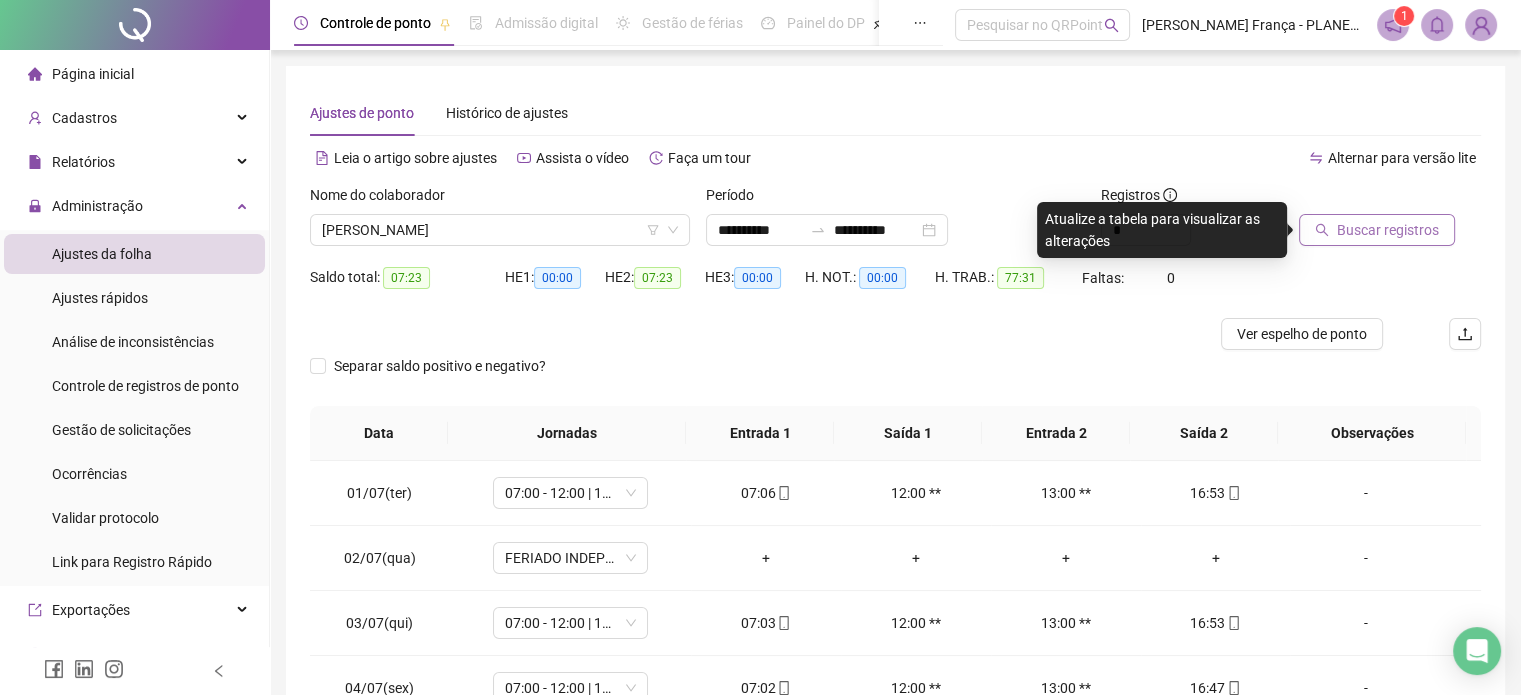 click on "Buscar registros" at bounding box center [1388, 230] 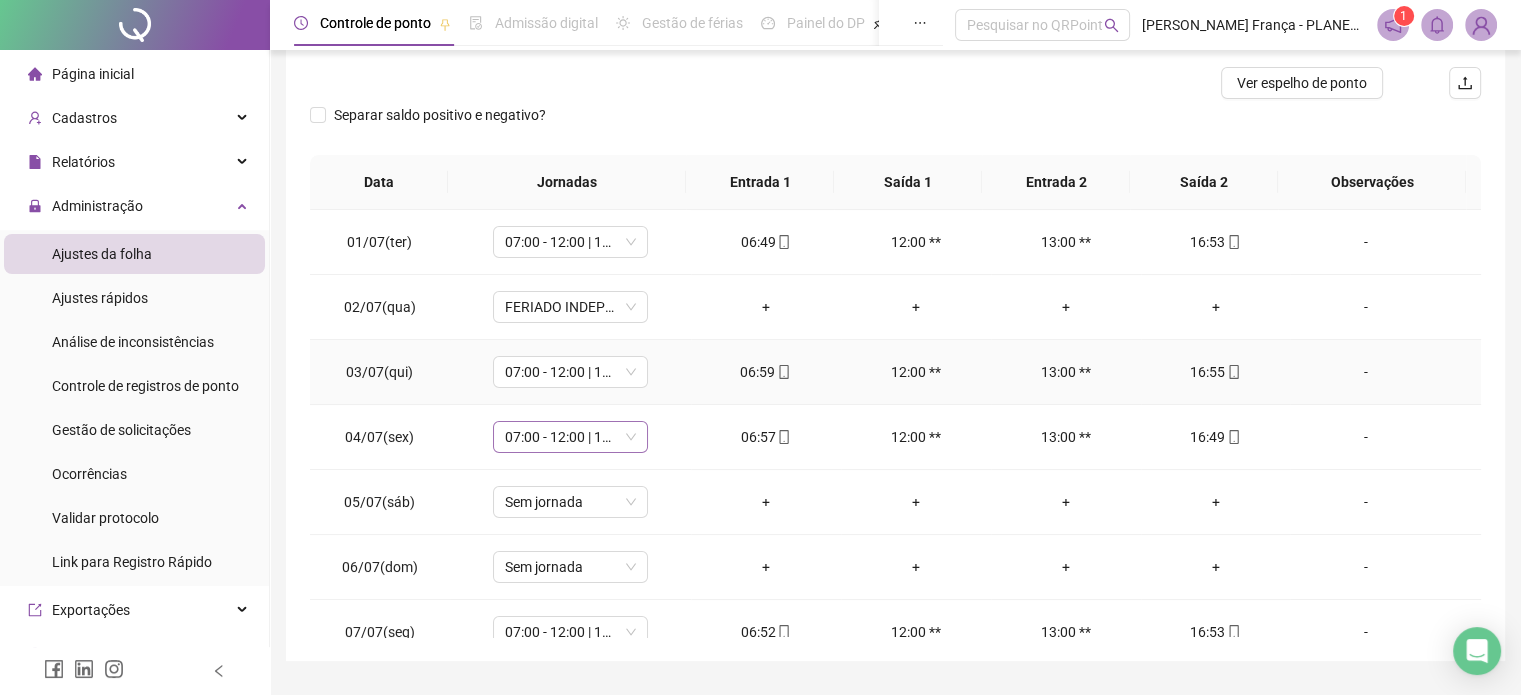 scroll, scrollTop: 302, scrollLeft: 0, axis: vertical 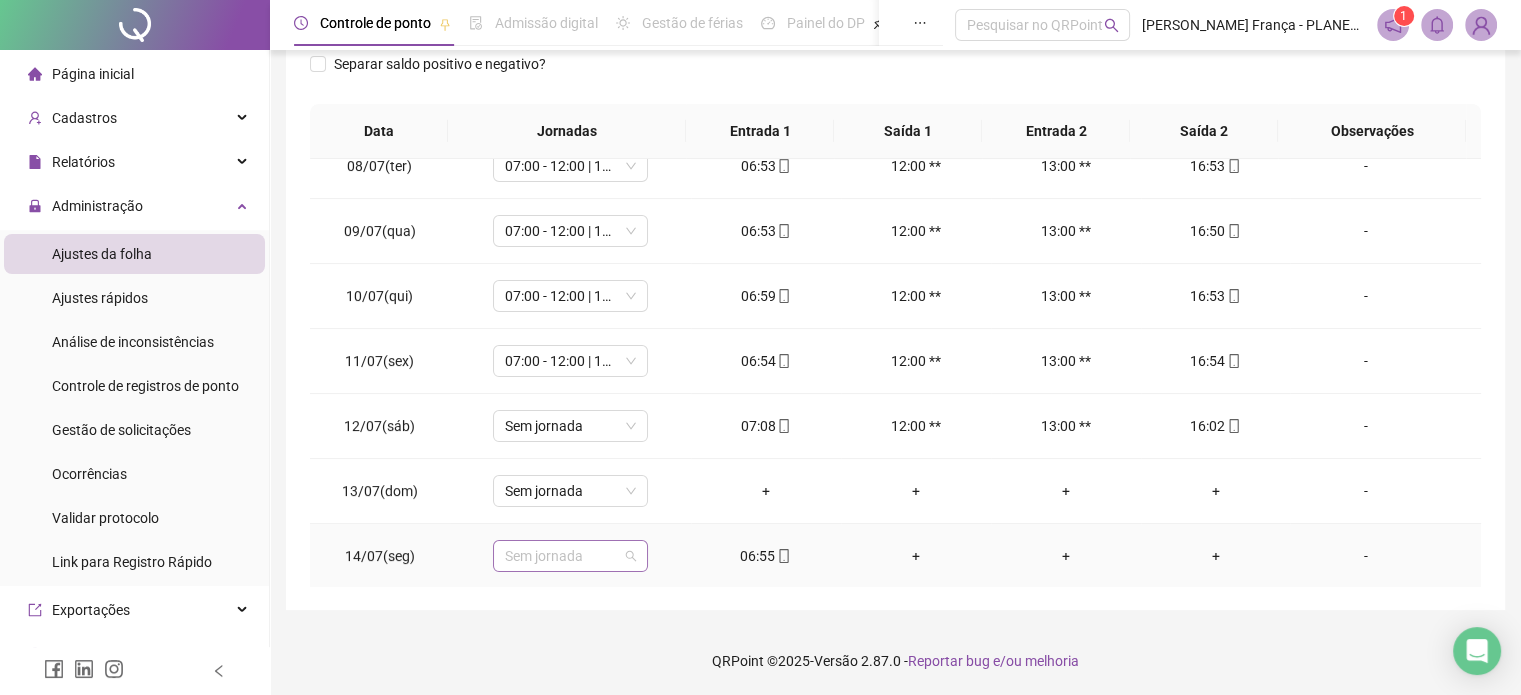 click on "Sem jornada" at bounding box center [570, 556] 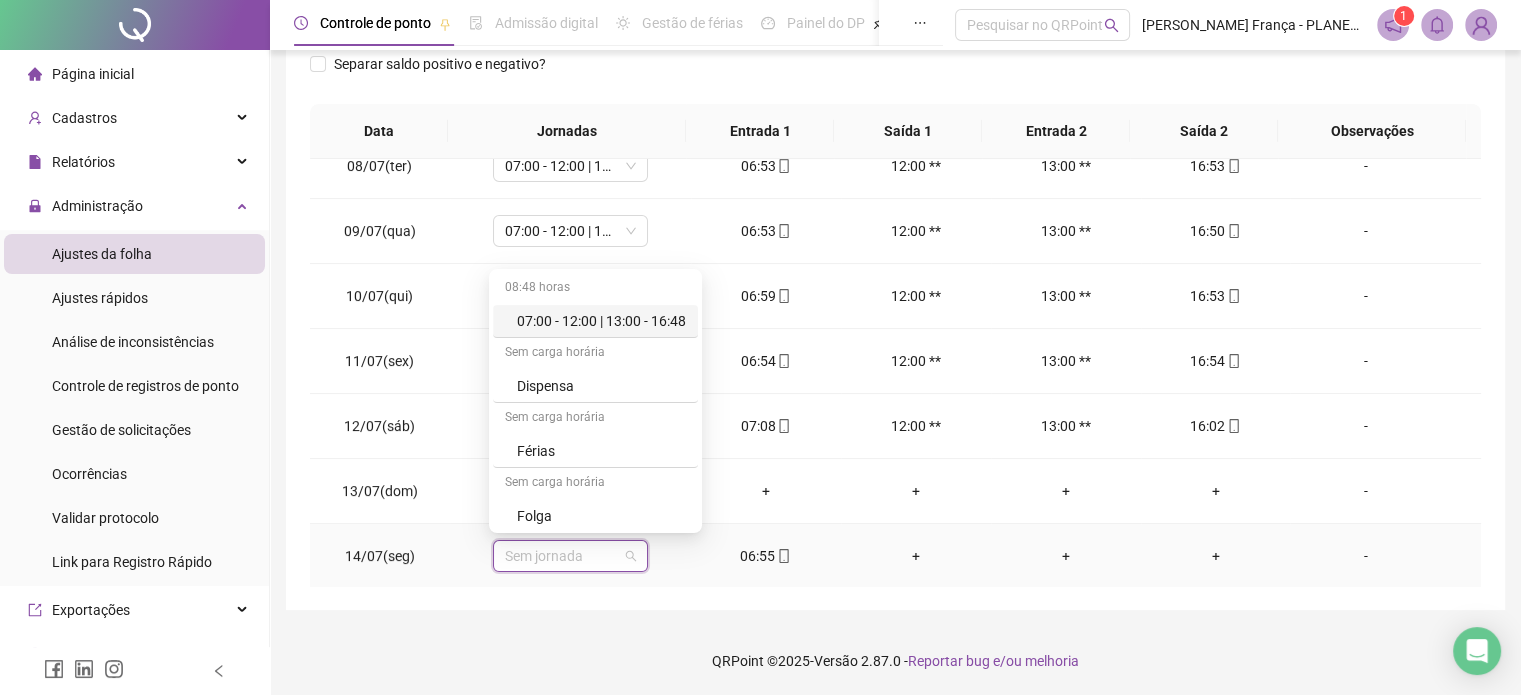 click on "08:48 horas" at bounding box center (595, 289) 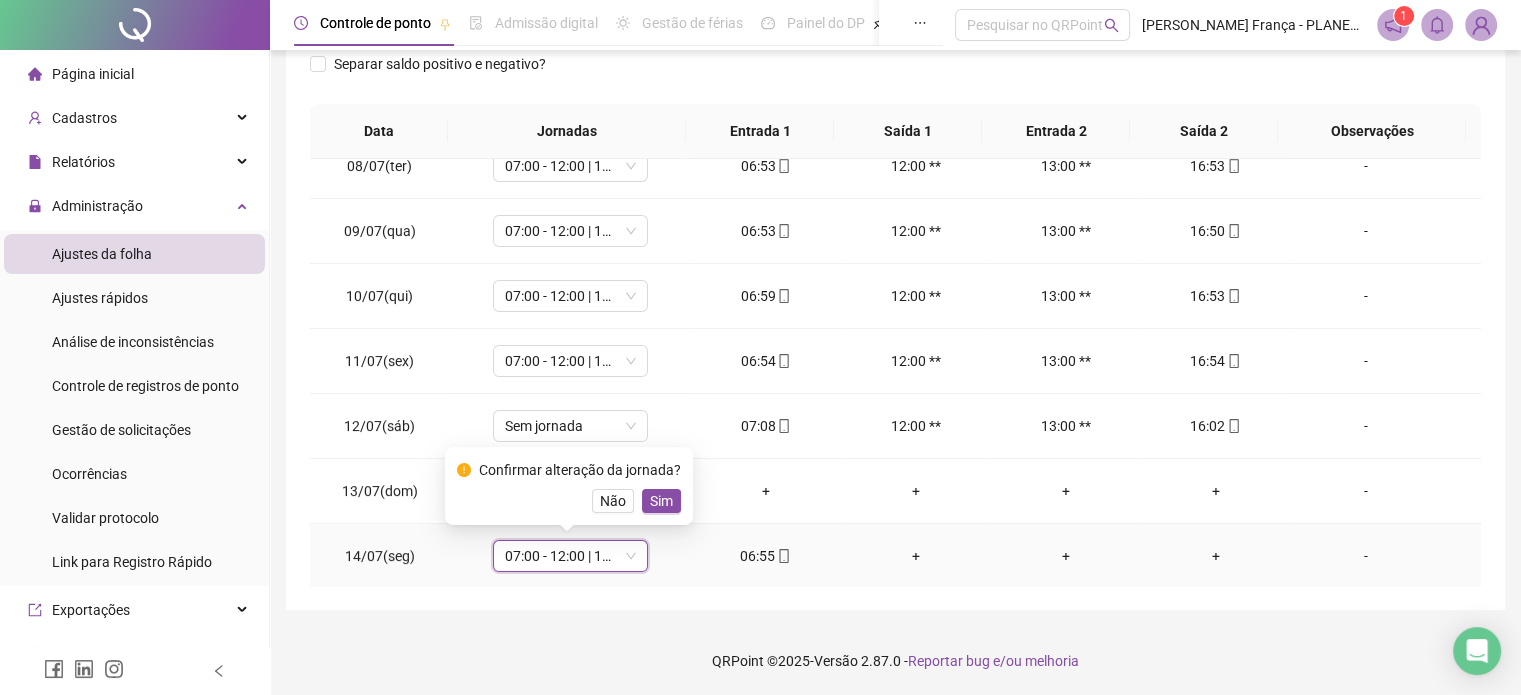 click on "Sim" at bounding box center [661, 501] 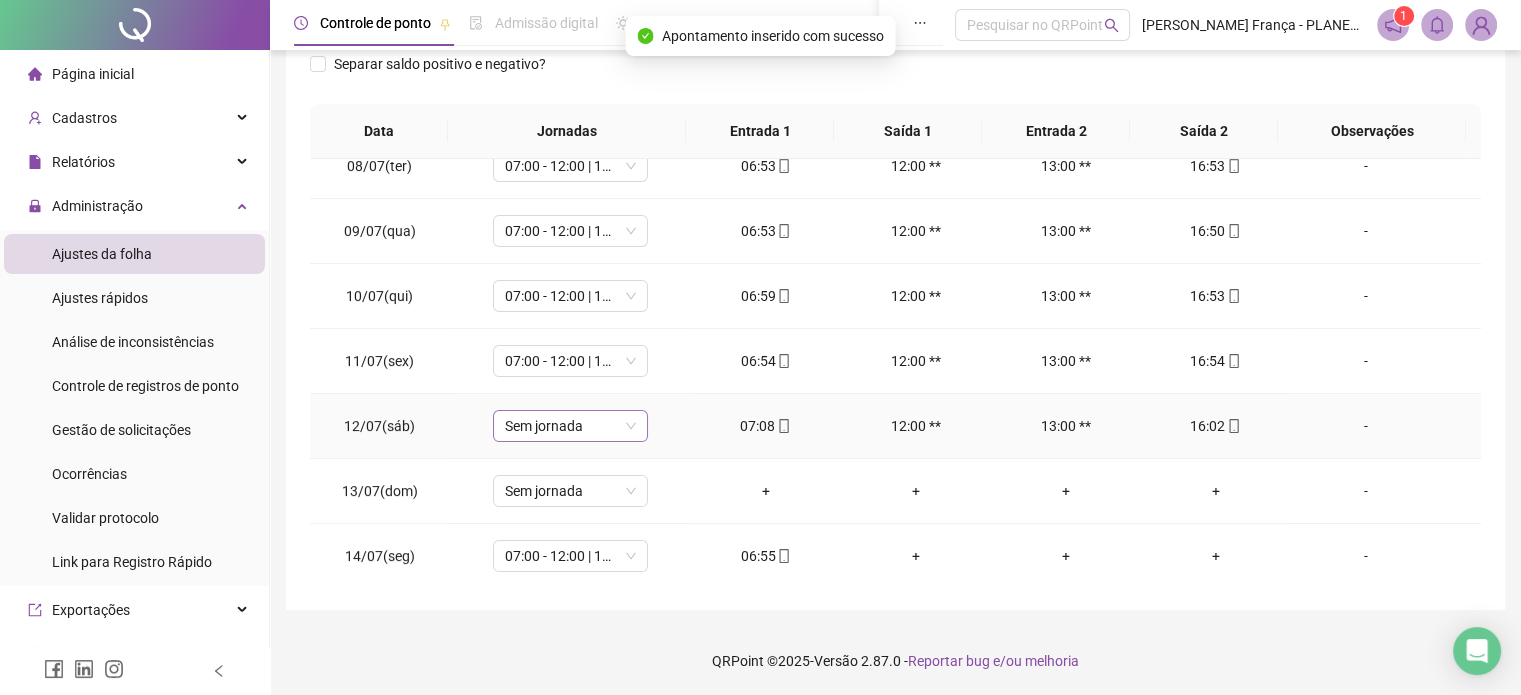click on "Sem jornada" at bounding box center [570, 426] 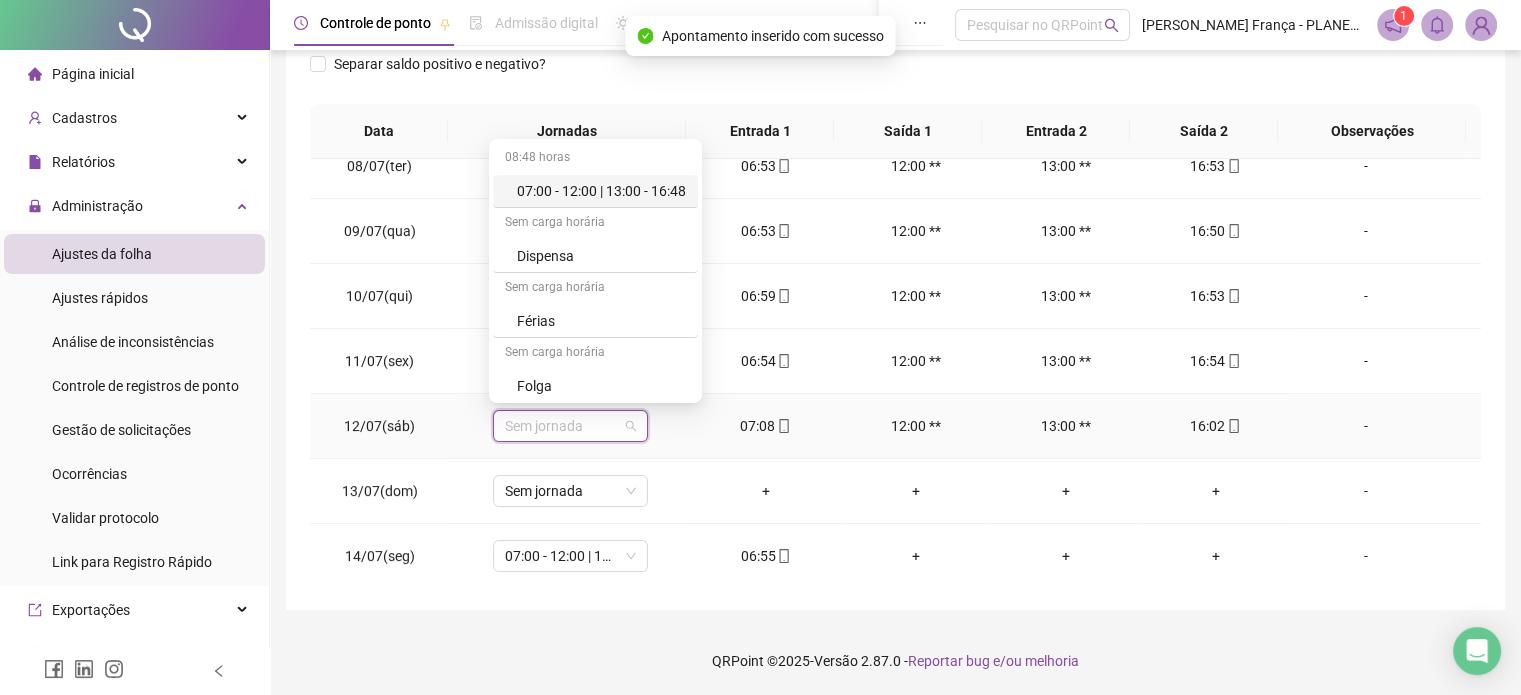 drag, startPoint x: 648, startPoint y: 189, endPoint x: 680, endPoint y: 227, distance: 49.67897 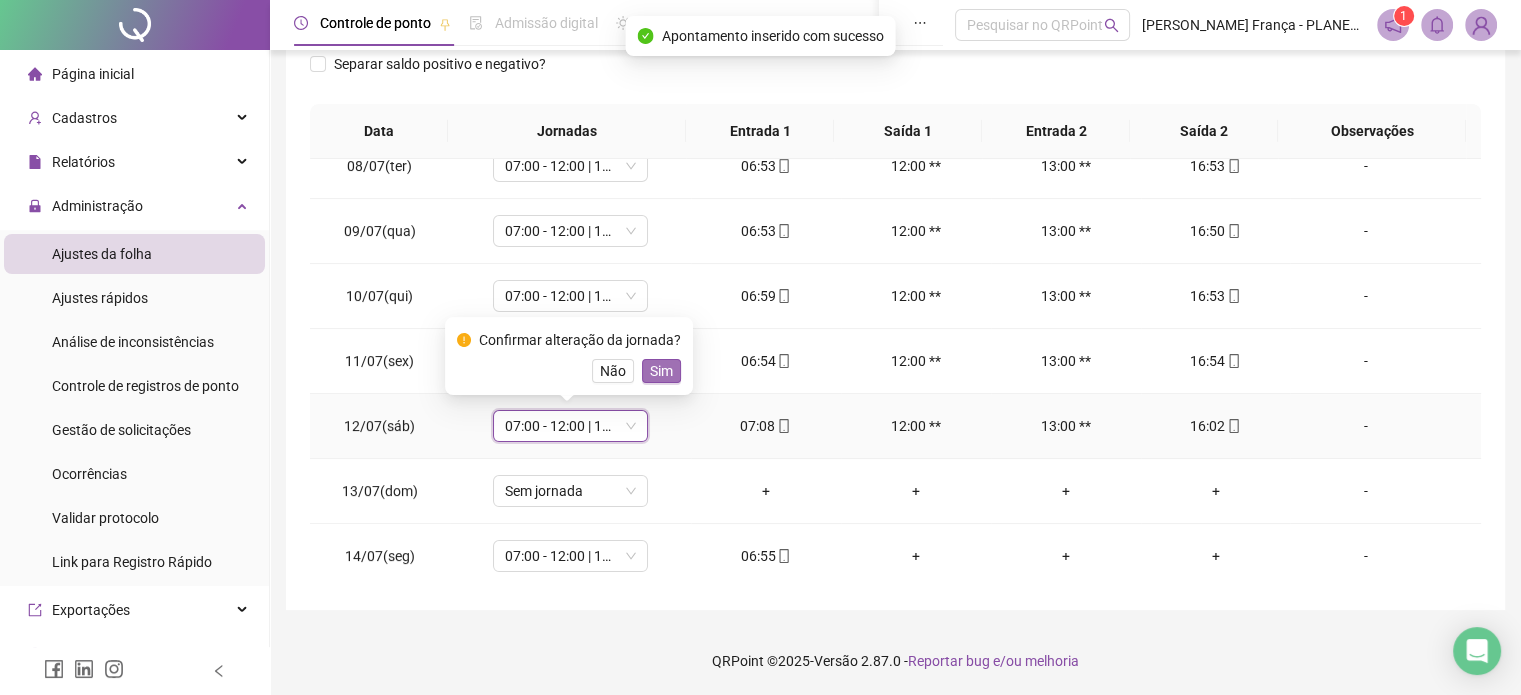 click on "Sim" at bounding box center (661, 371) 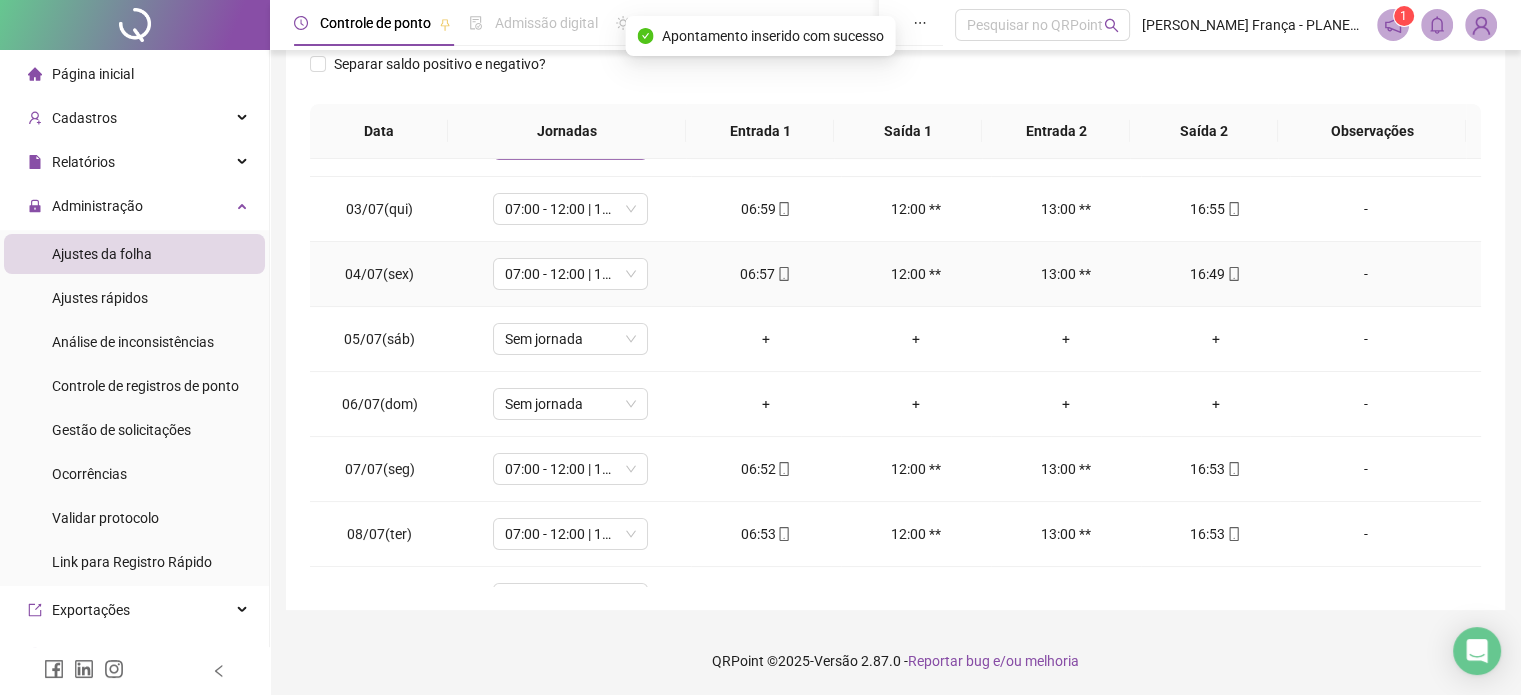 scroll, scrollTop: 0, scrollLeft: 0, axis: both 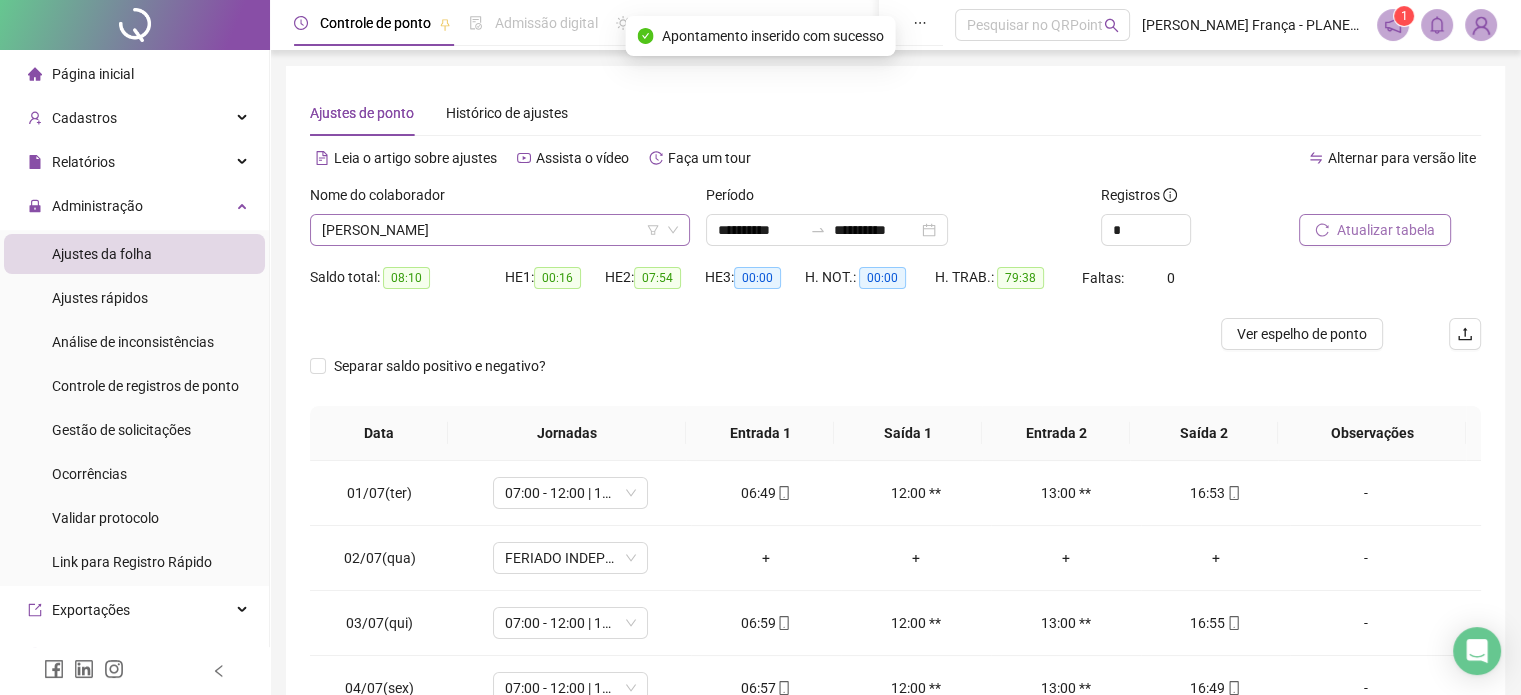 drag, startPoint x: 480, startPoint y: 248, endPoint x: 469, endPoint y: 235, distance: 17.029387 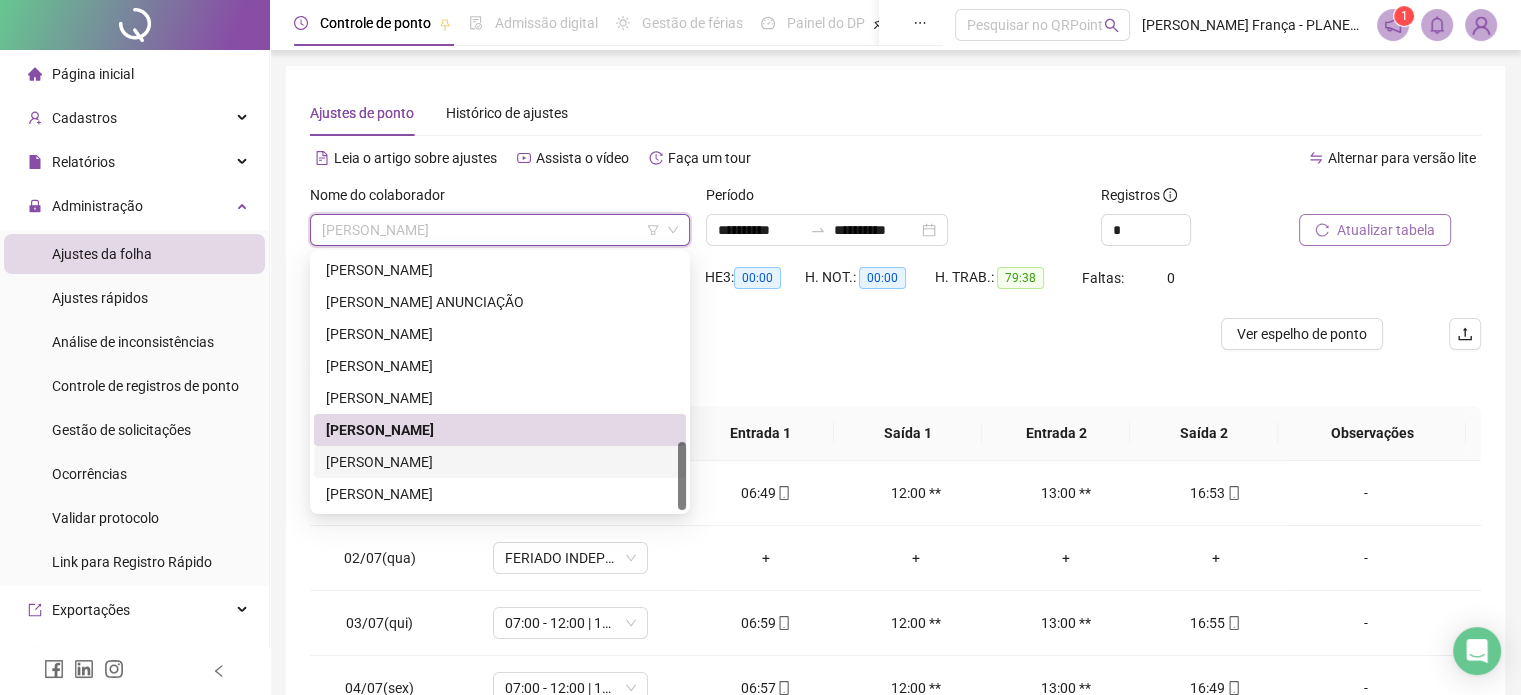 click on "[PERSON_NAME]" at bounding box center (500, 462) 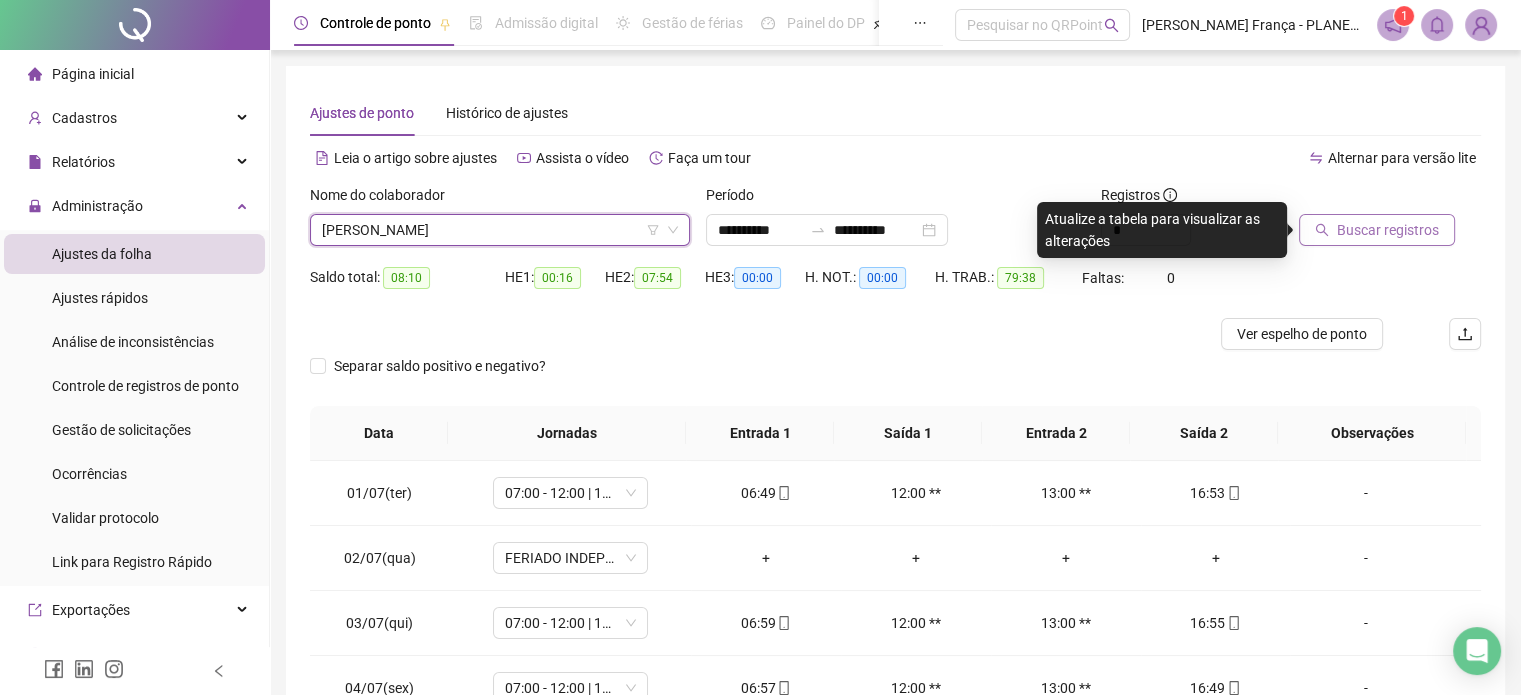 click on "Buscar registros" at bounding box center (1388, 230) 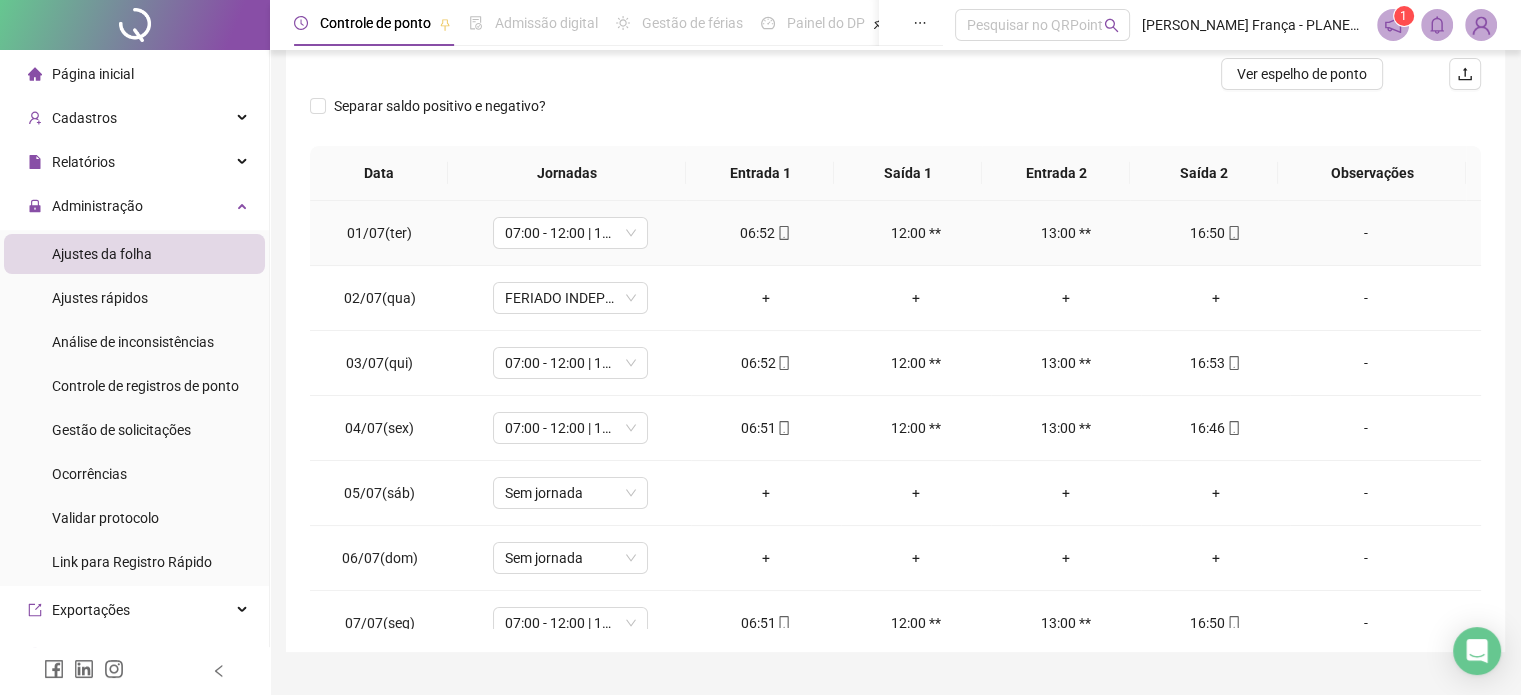 scroll, scrollTop: 302, scrollLeft: 0, axis: vertical 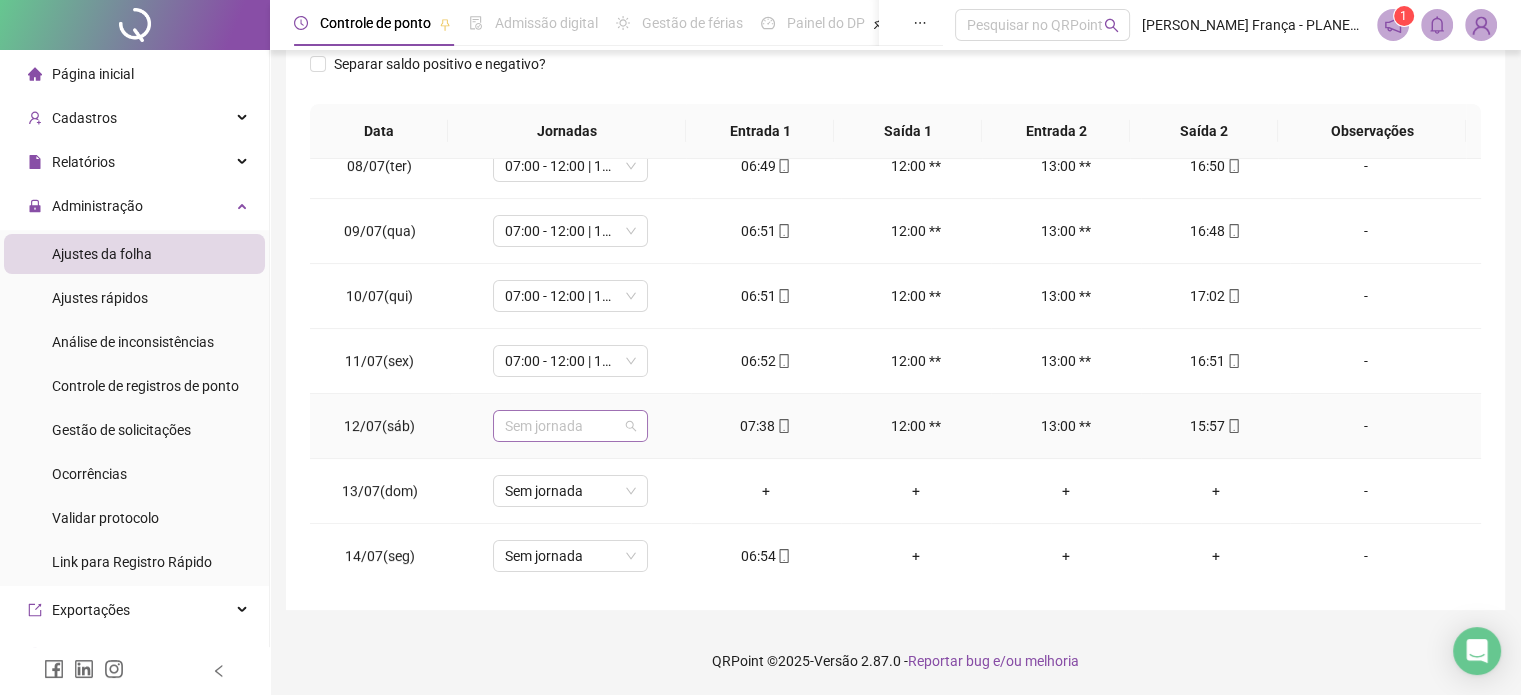 click on "Sem jornada" at bounding box center (570, 426) 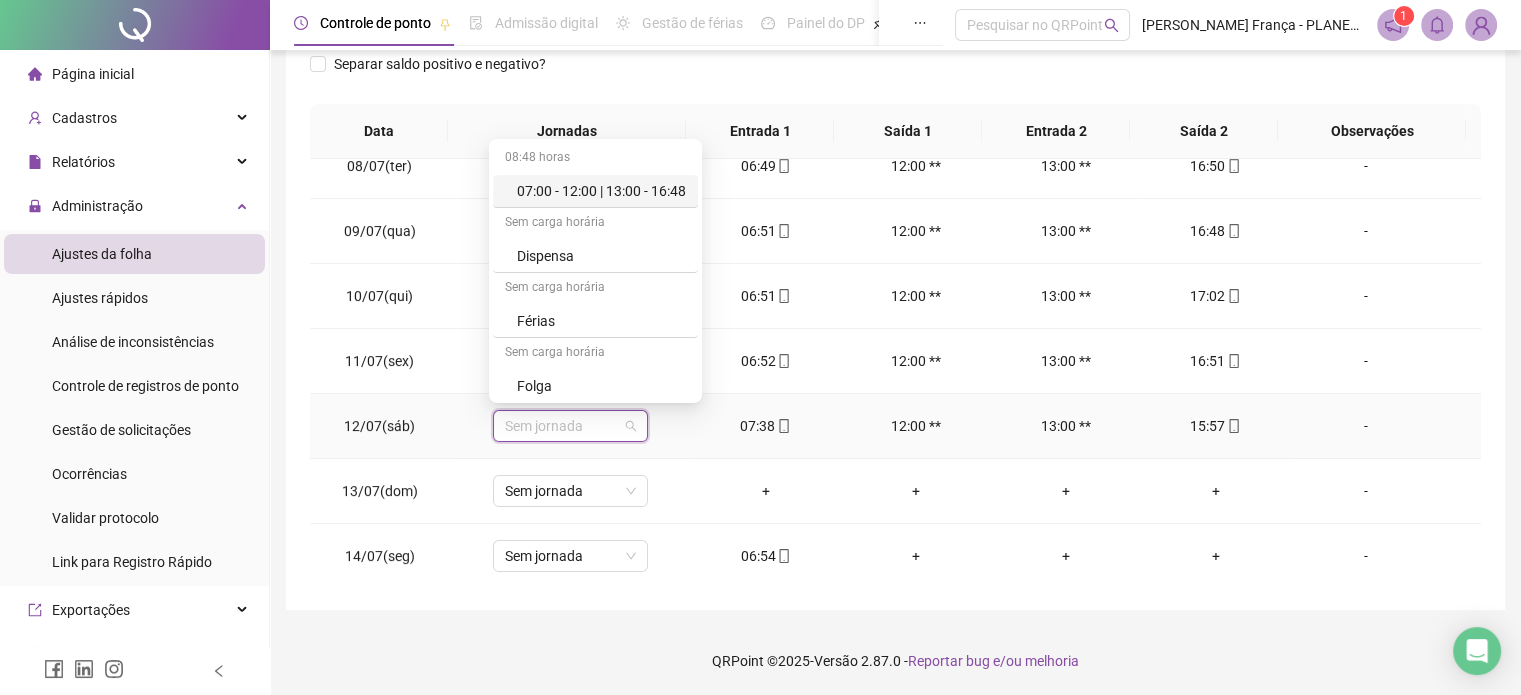 click on "07:00 - 12:00 | 13:00 - 16:48" at bounding box center (601, 191) 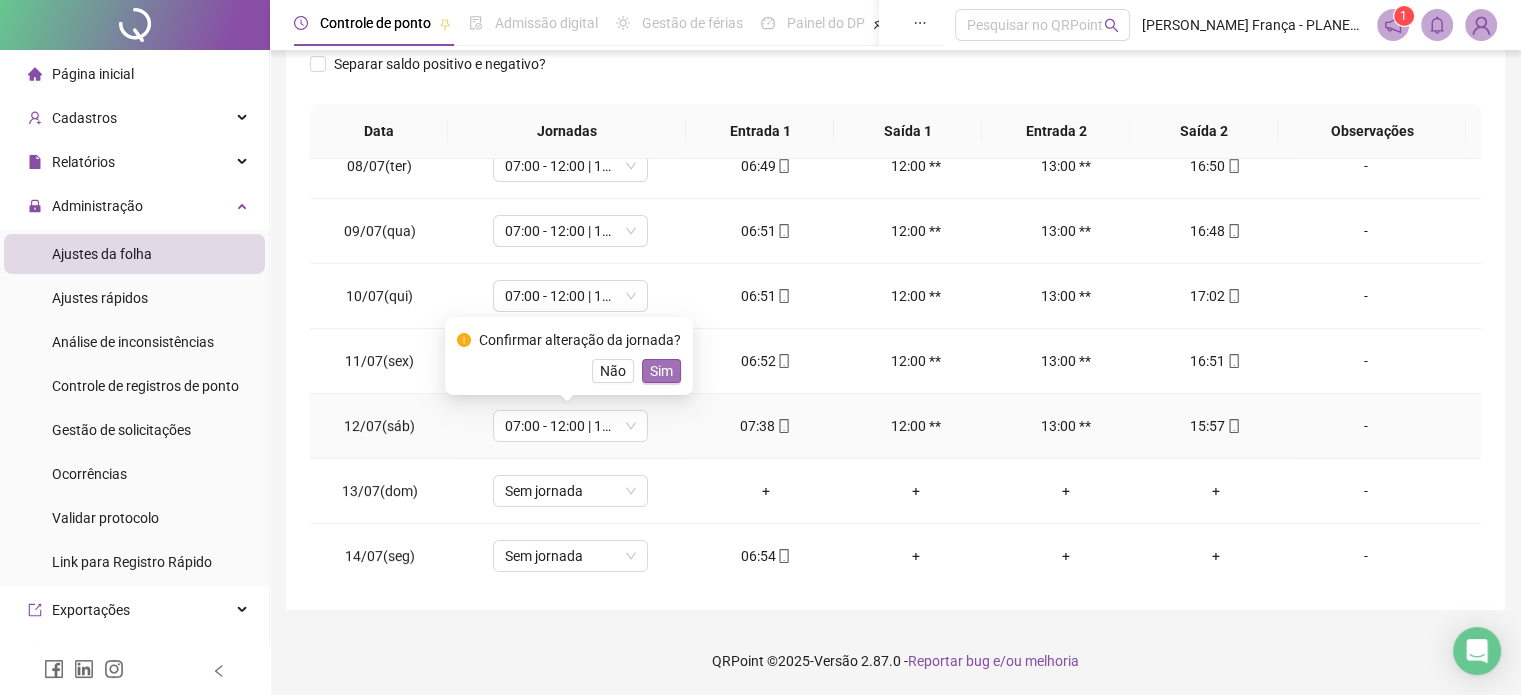 click on "Sim" at bounding box center [661, 371] 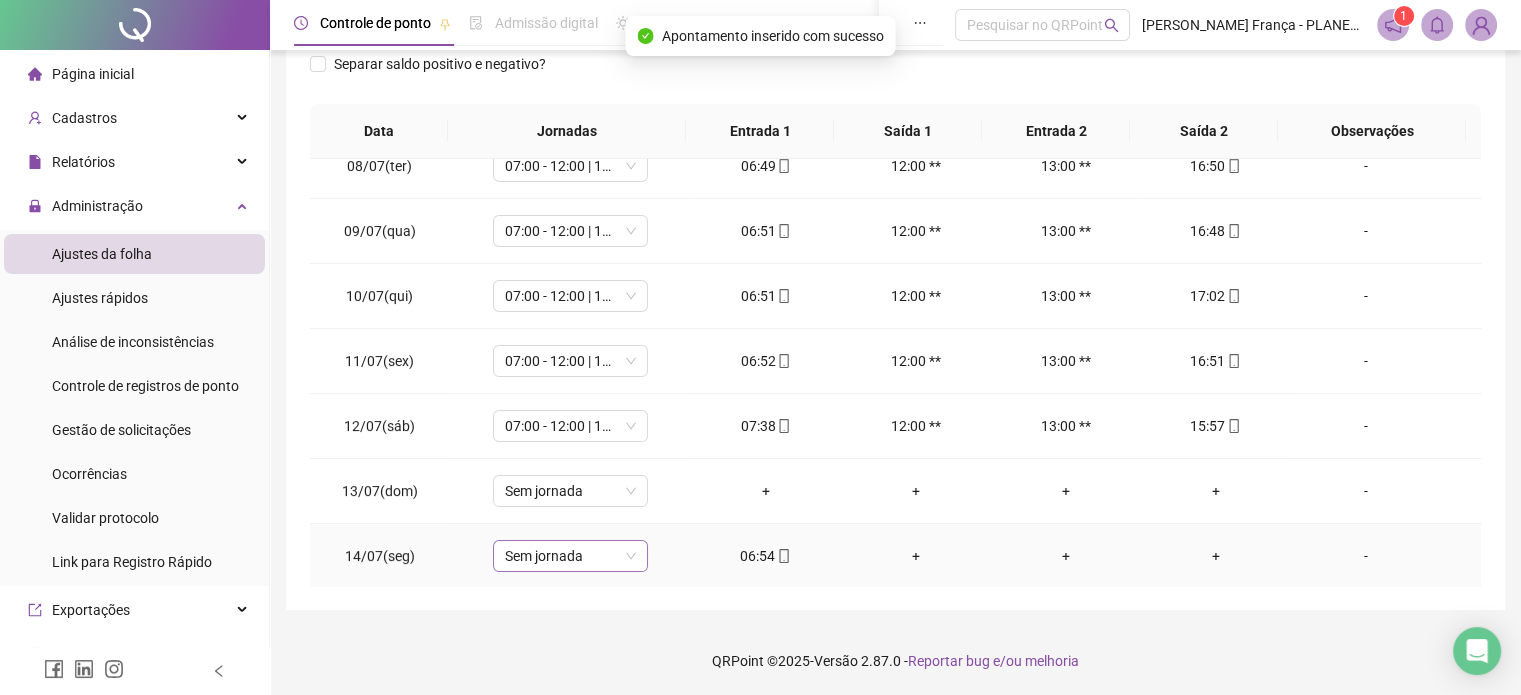 drag, startPoint x: 605, startPoint y: 561, endPoint x: 612, endPoint y: 547, distance: 15.652476 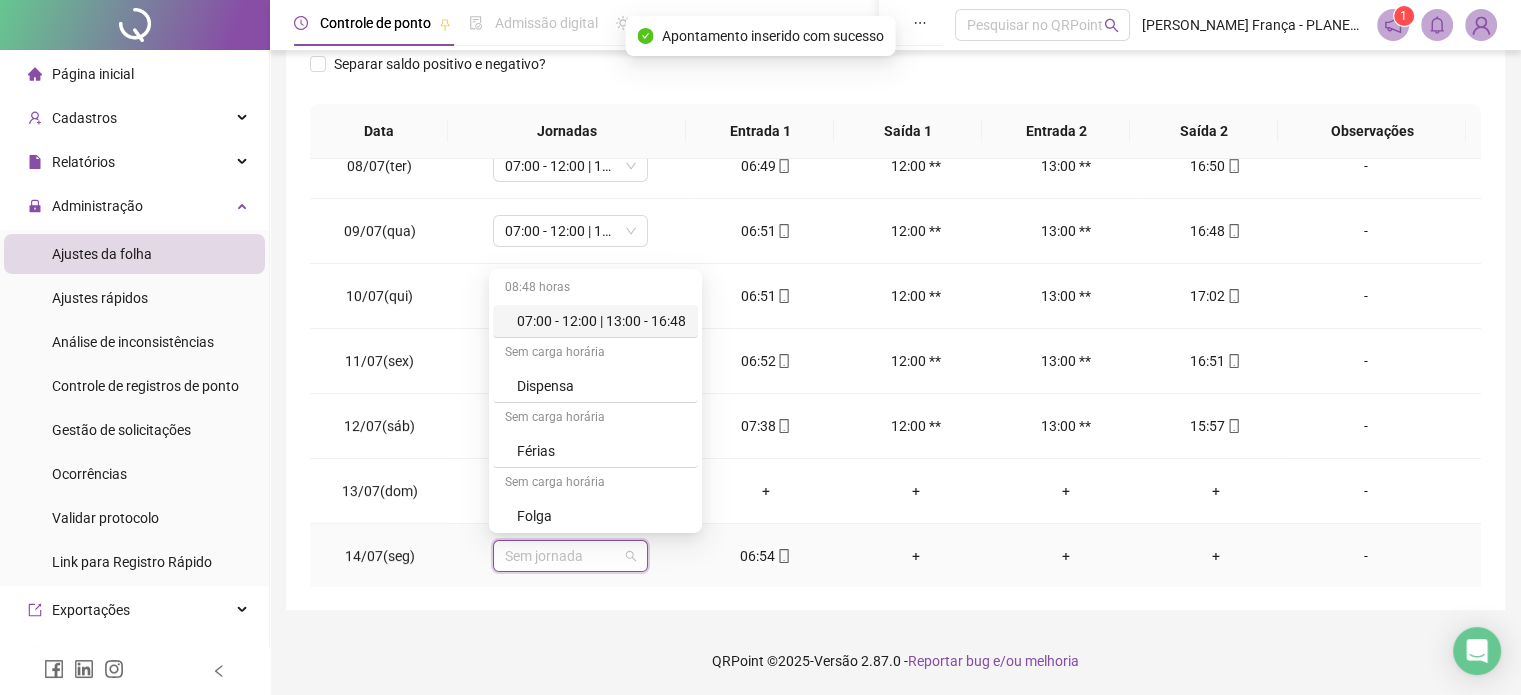 click on "08:48 horas" at bounding box center (595, 289) 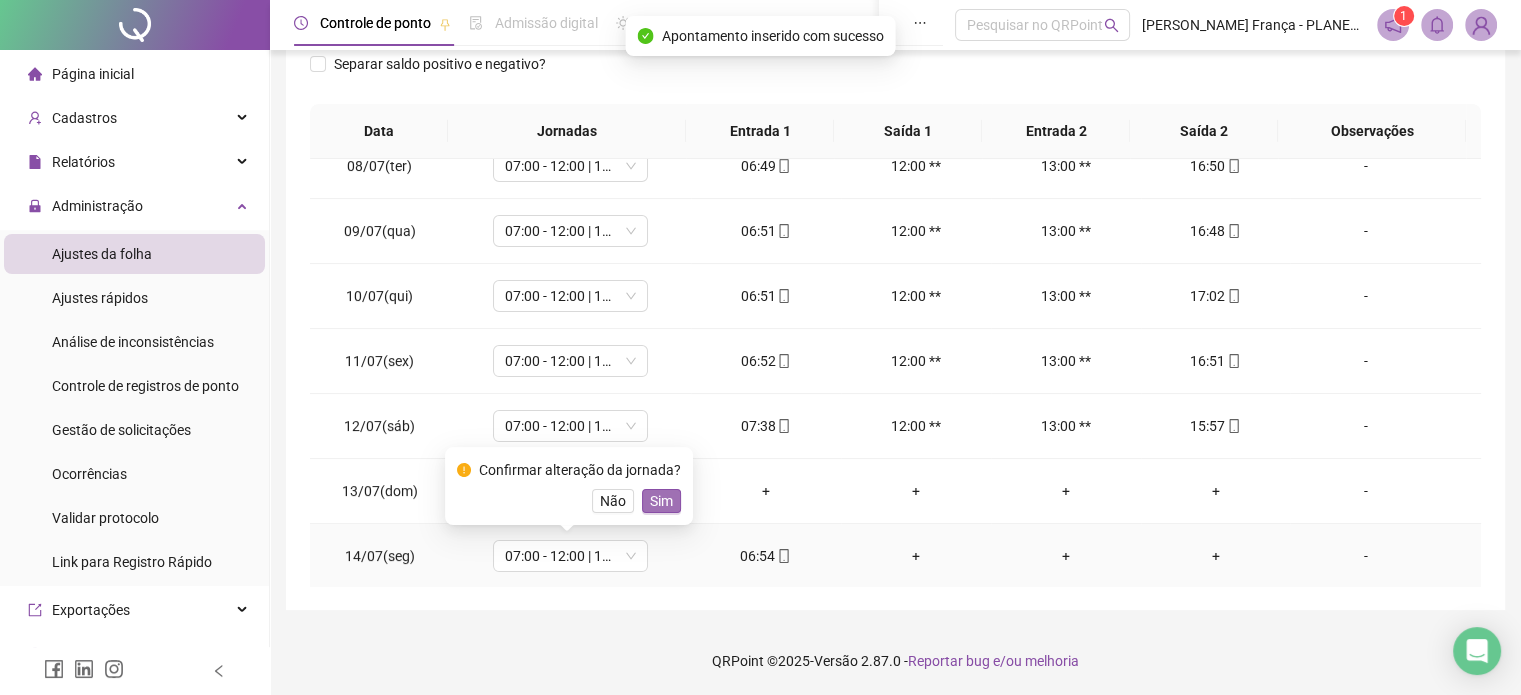 click on "Sim" at bounding box center [661, 501] 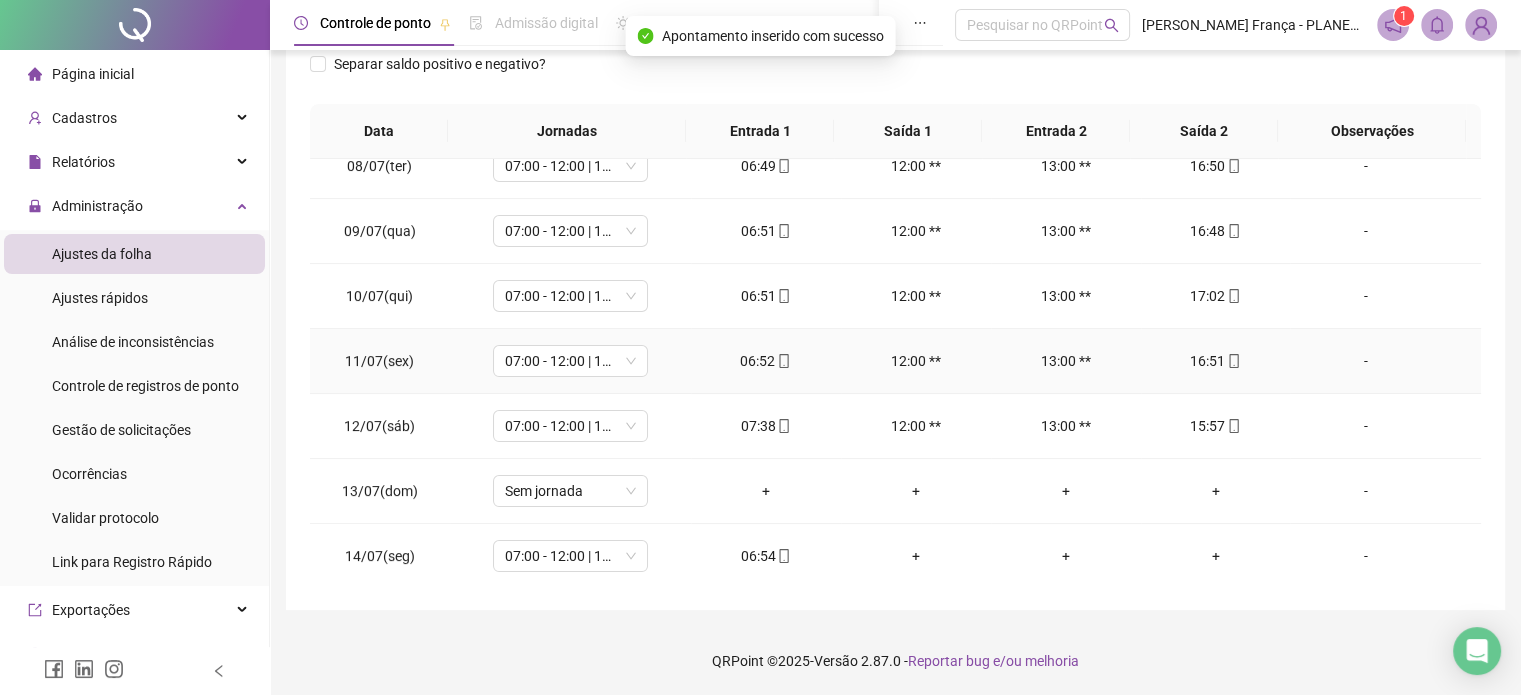 scroll, scrollTop: 0, scrollLeft: 0, axis: both 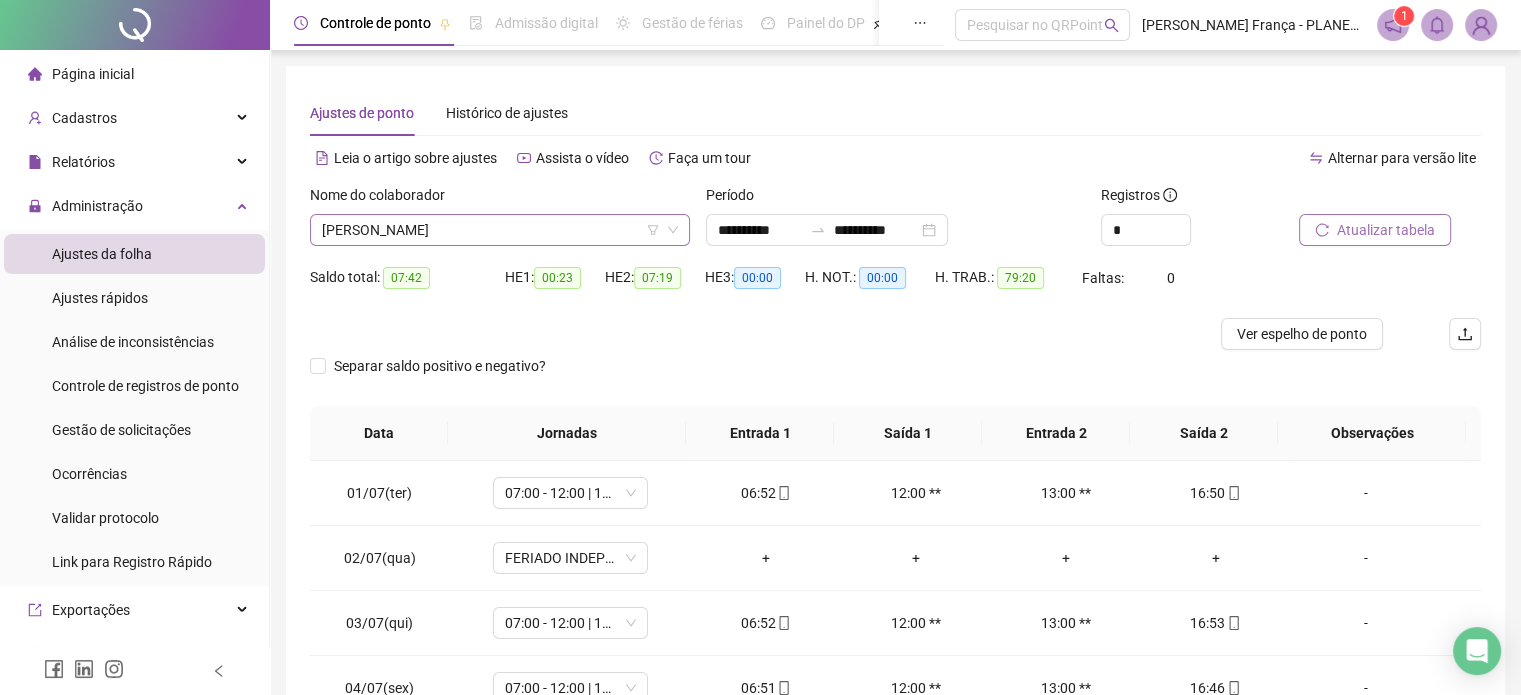click on "[PERSON_NAME]" at bounding box center [500, 230] 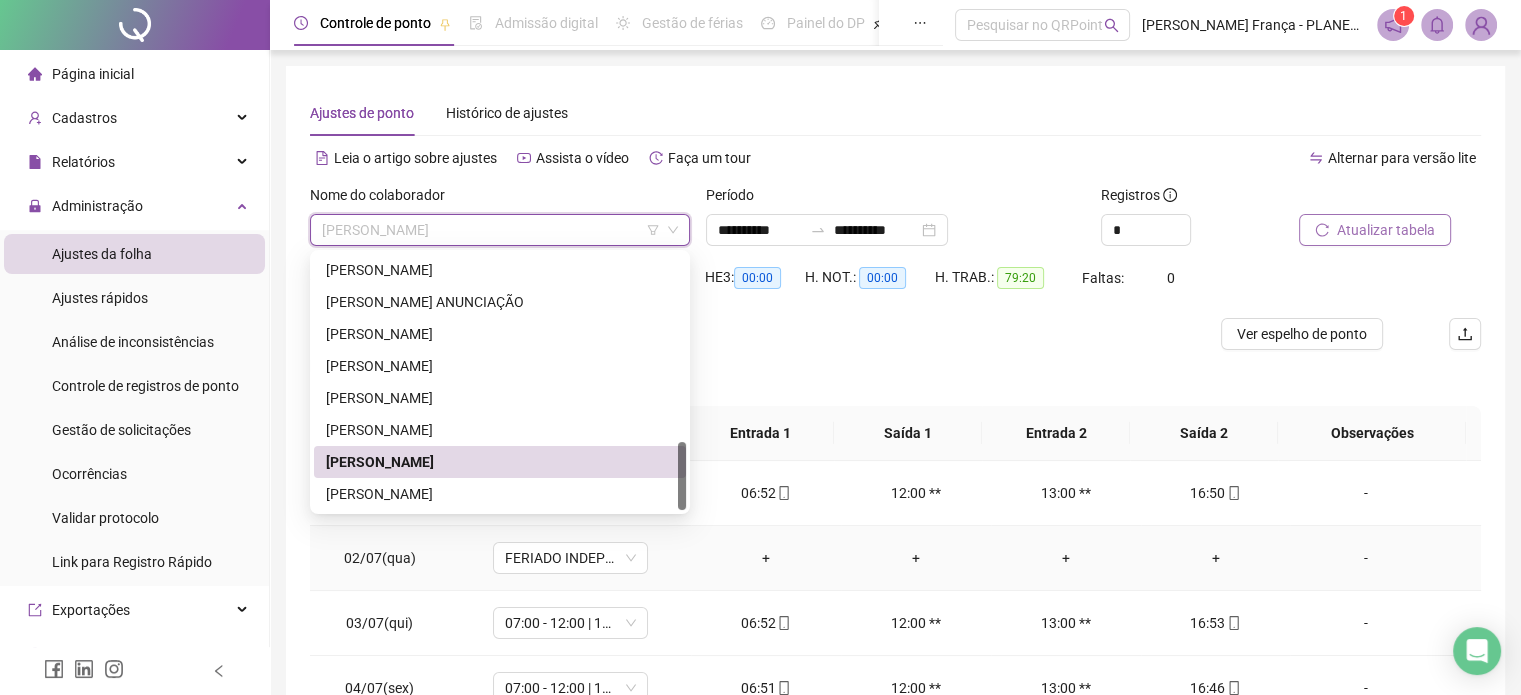 scroll, scrollTop: 300, scrollLeft: 0, axis: vertical 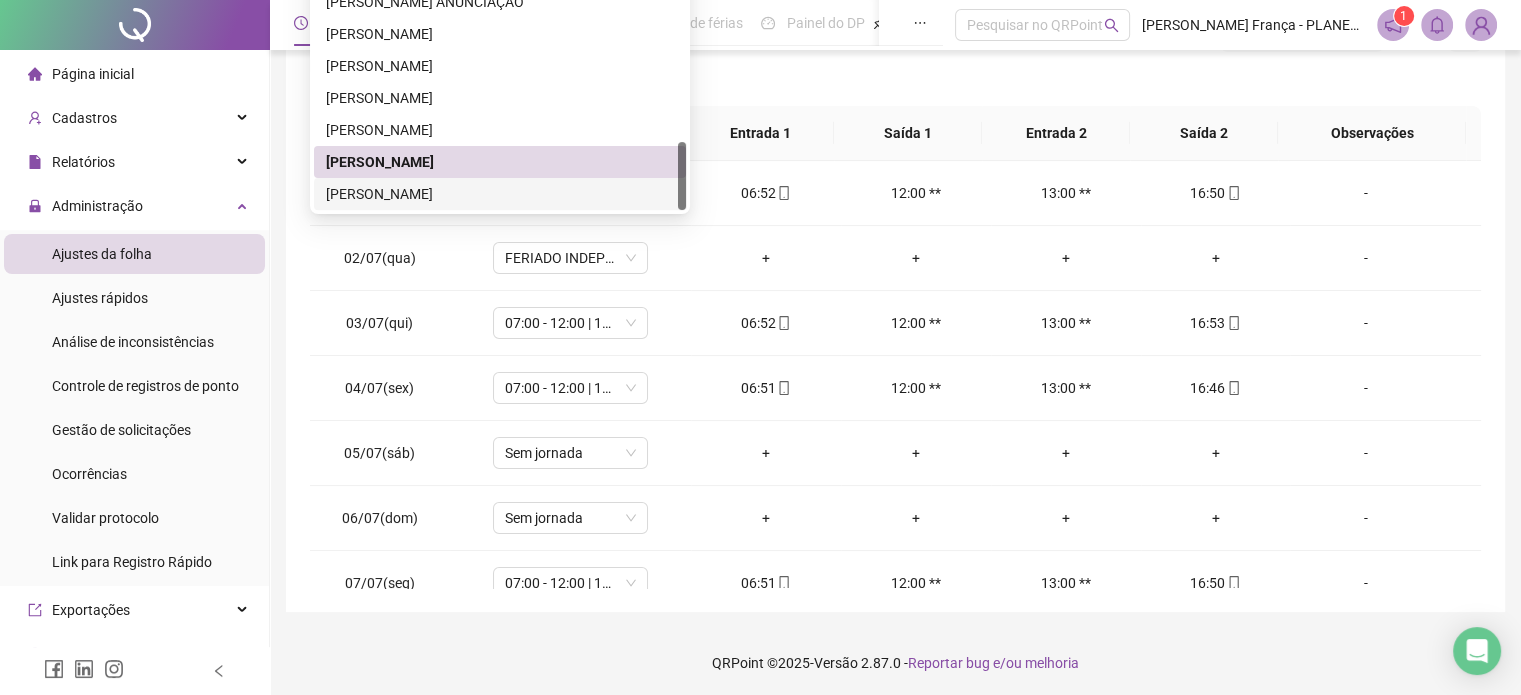 click on "[PERSON_NAME]" at bounding box center (500, 194) 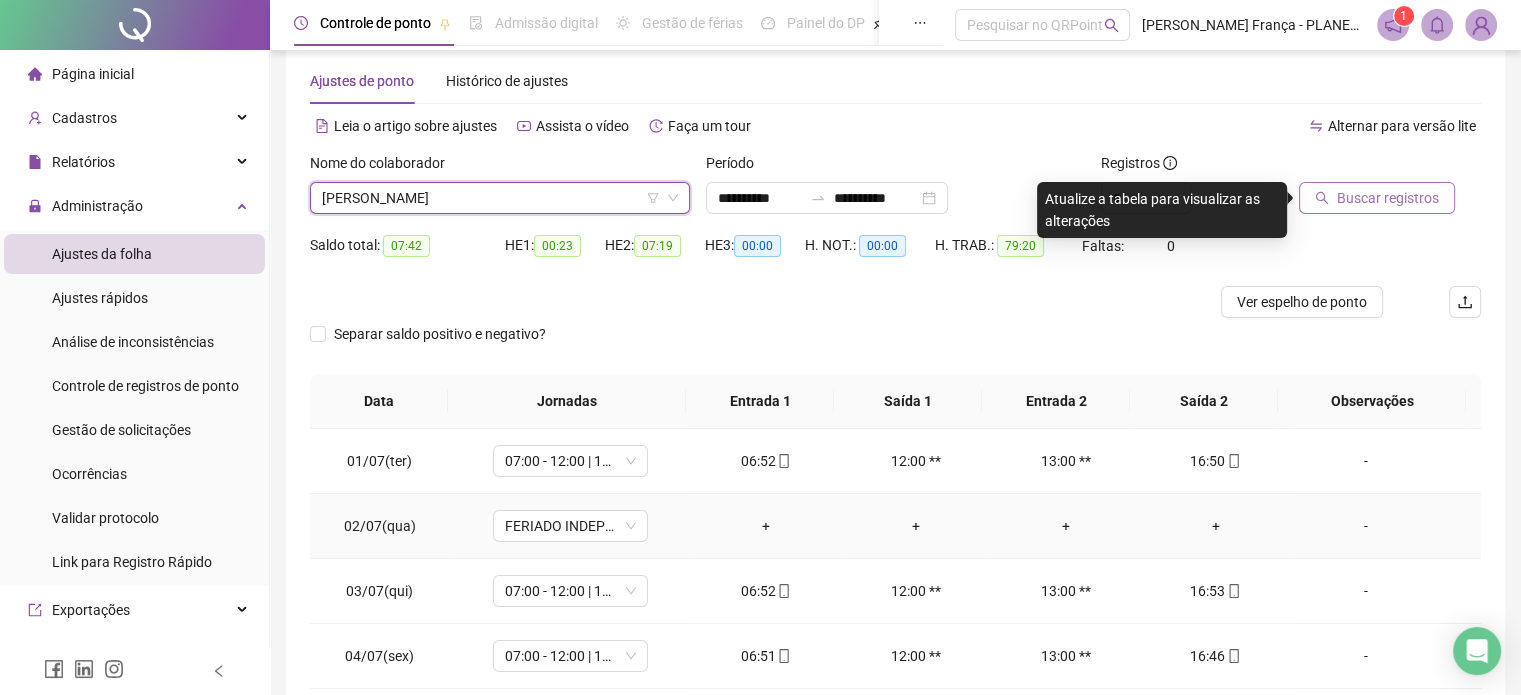 scroll, scrollTop: 0, scrollLeft: 0, axis: both 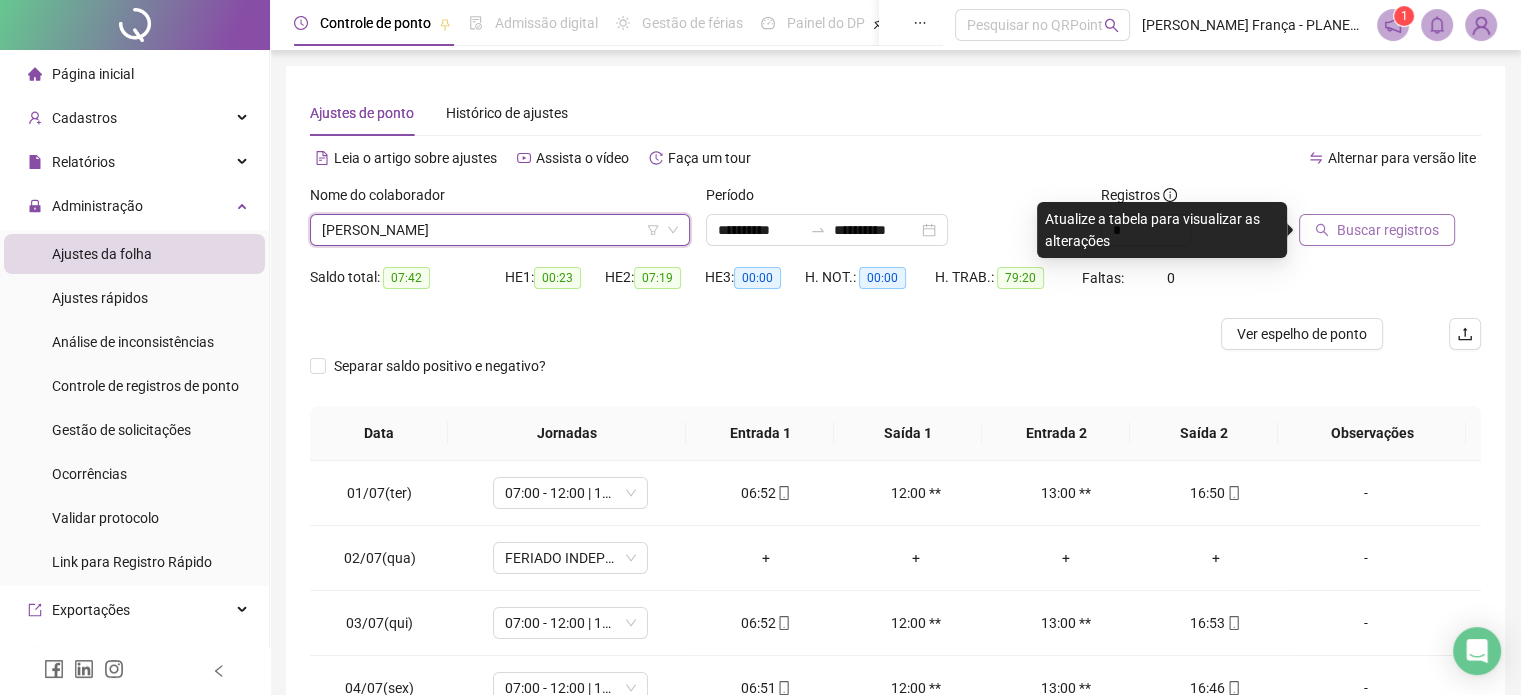 click on "Buscar registros" at bounding box center [1377, 230] 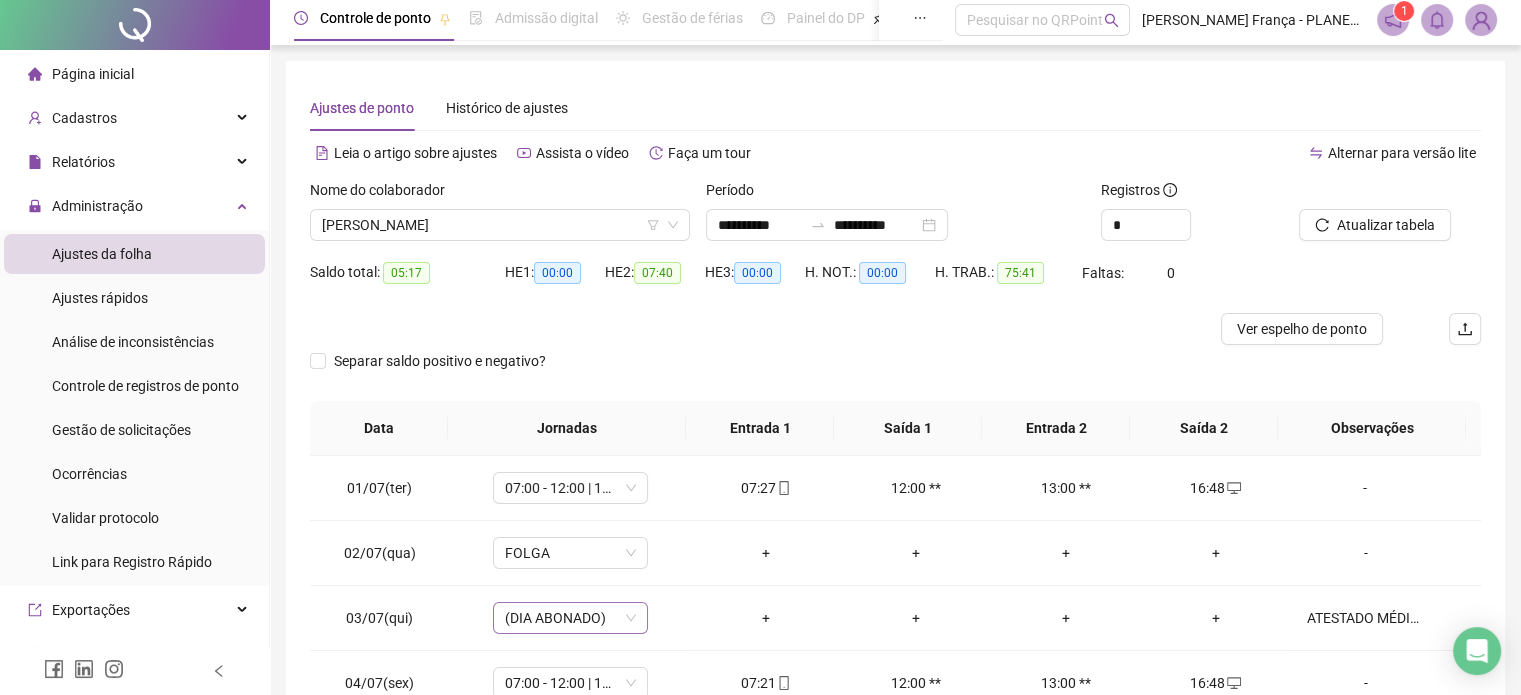 scroll, scrollTop: 302, scrollLeft: 0, axis: vertical 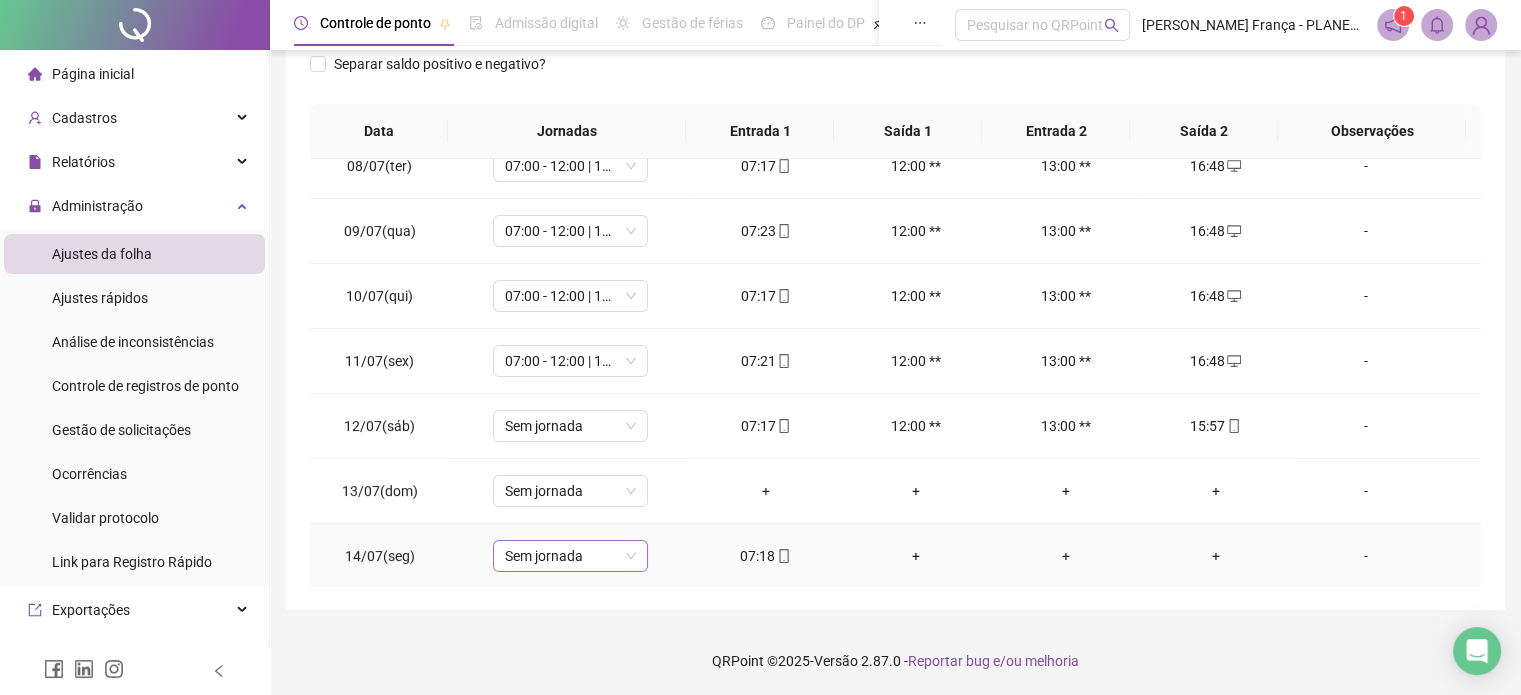 click on "Sem jornada" at bounding box center (570, 556) 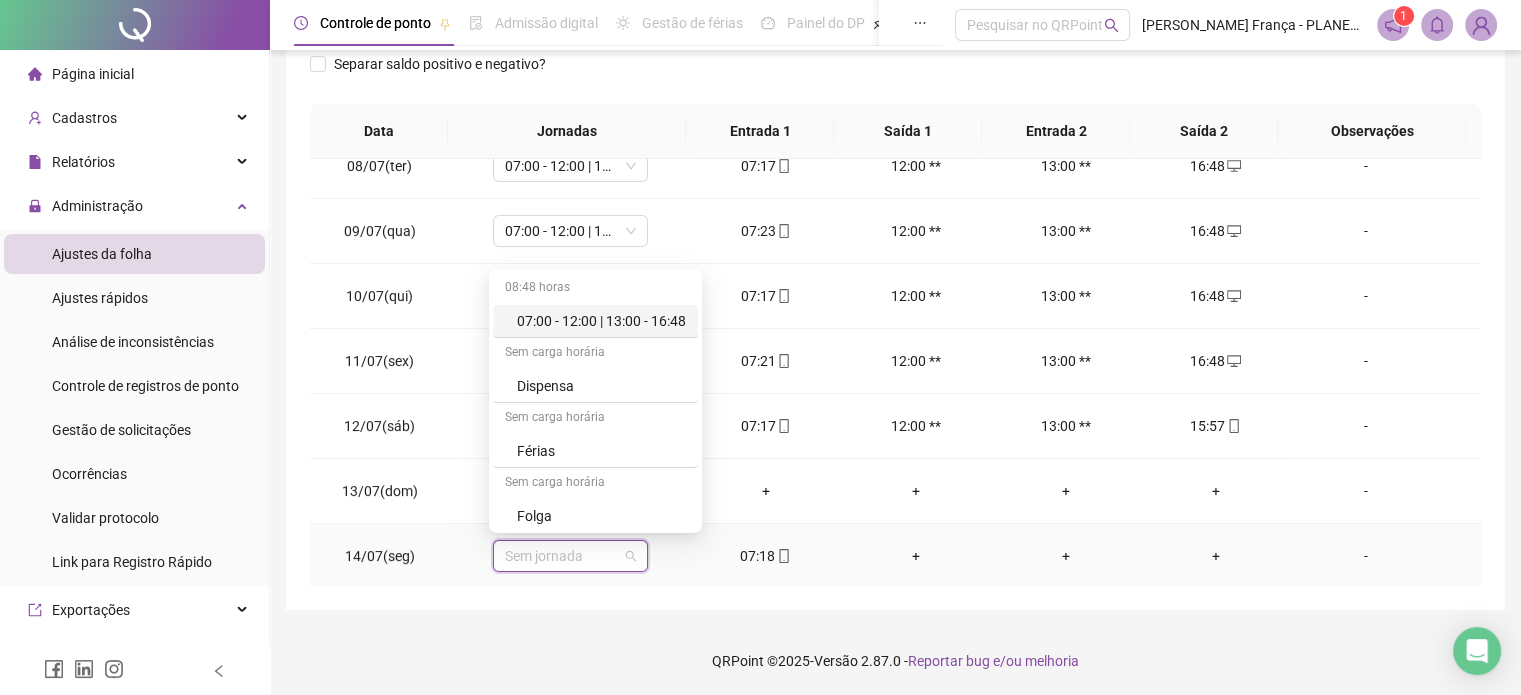 click on "07:00 - 12:00 | 13:00 - 16:48" at bounding box center (601, 321) 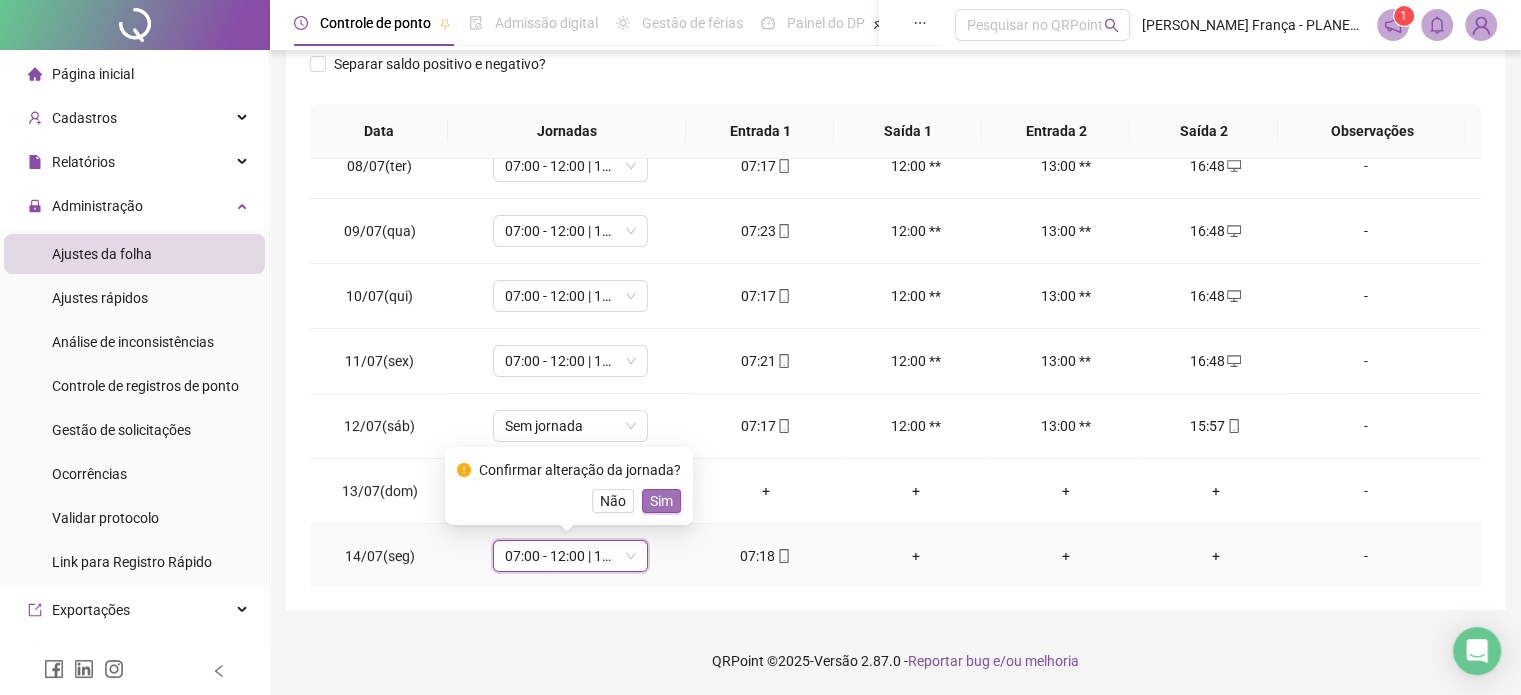 click on "Sim" at bounding box center [661, 501] 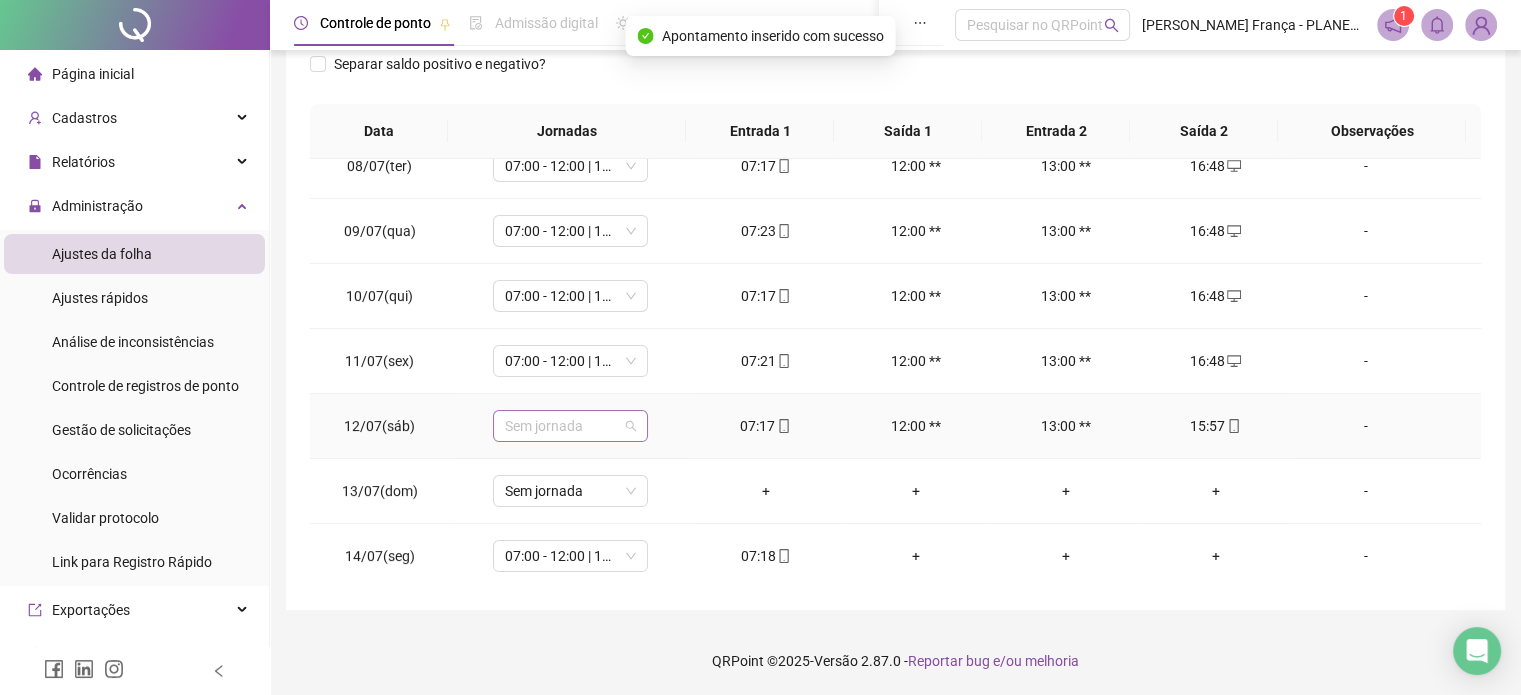 click on "Sem jornada" at bounding box center [570, 426] 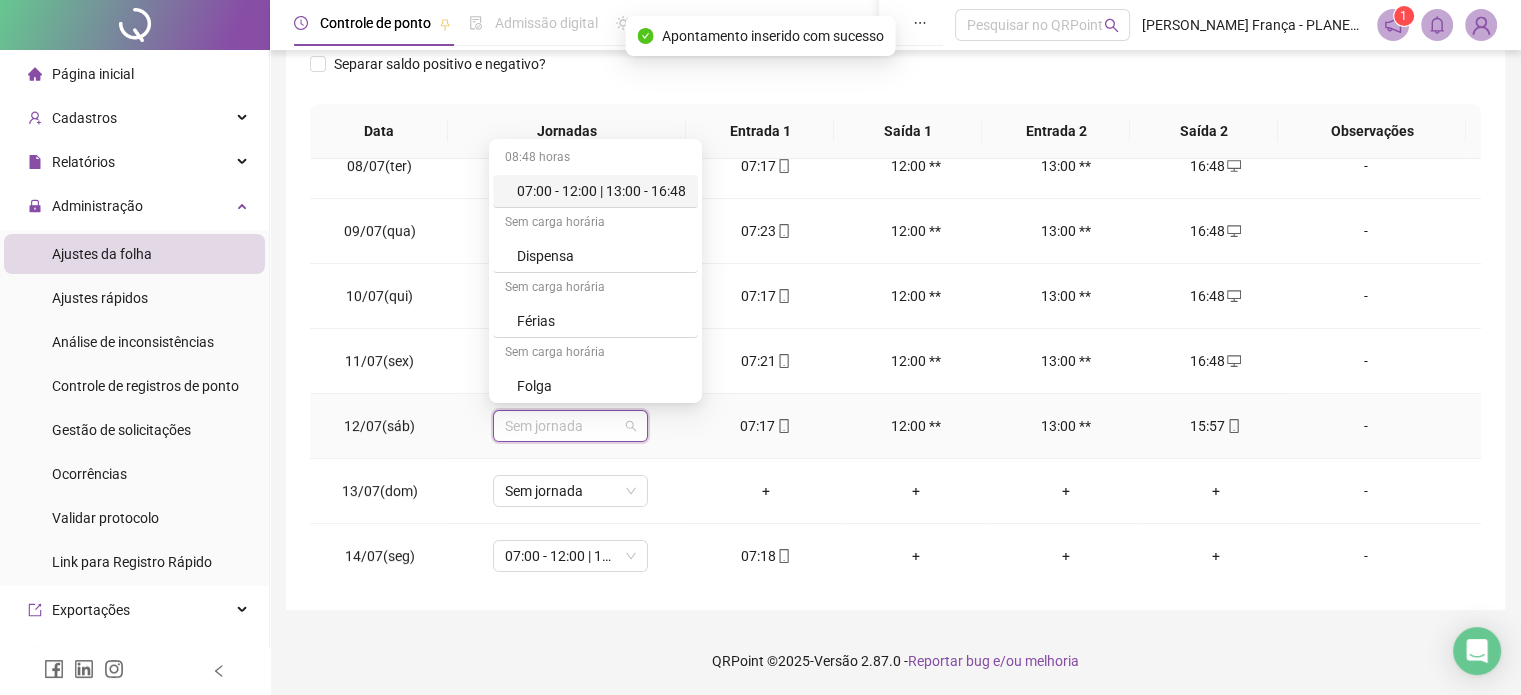 click on "07:00 - 12:00 | 13:00 - 16:48" at bounding box center (601, 191) 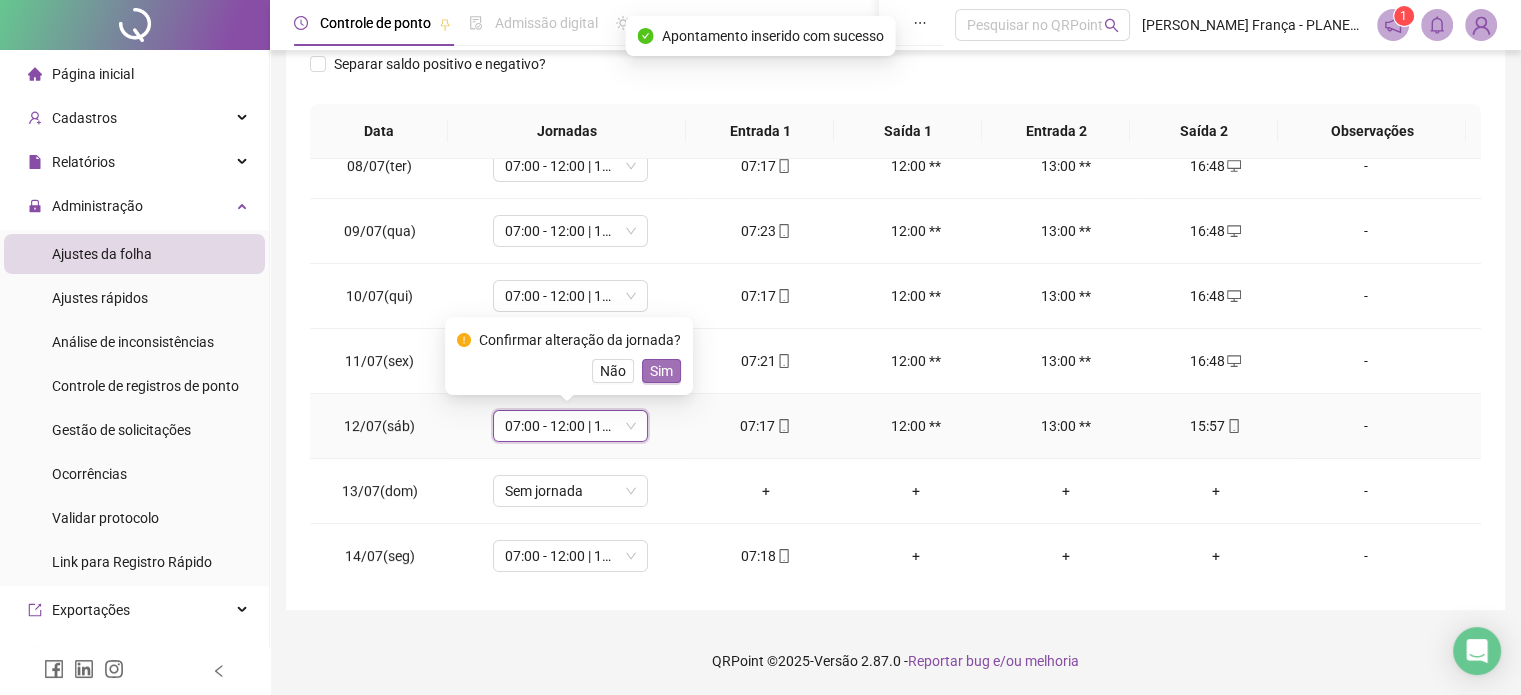 click on "Sim" at bounding box center [661, 371] 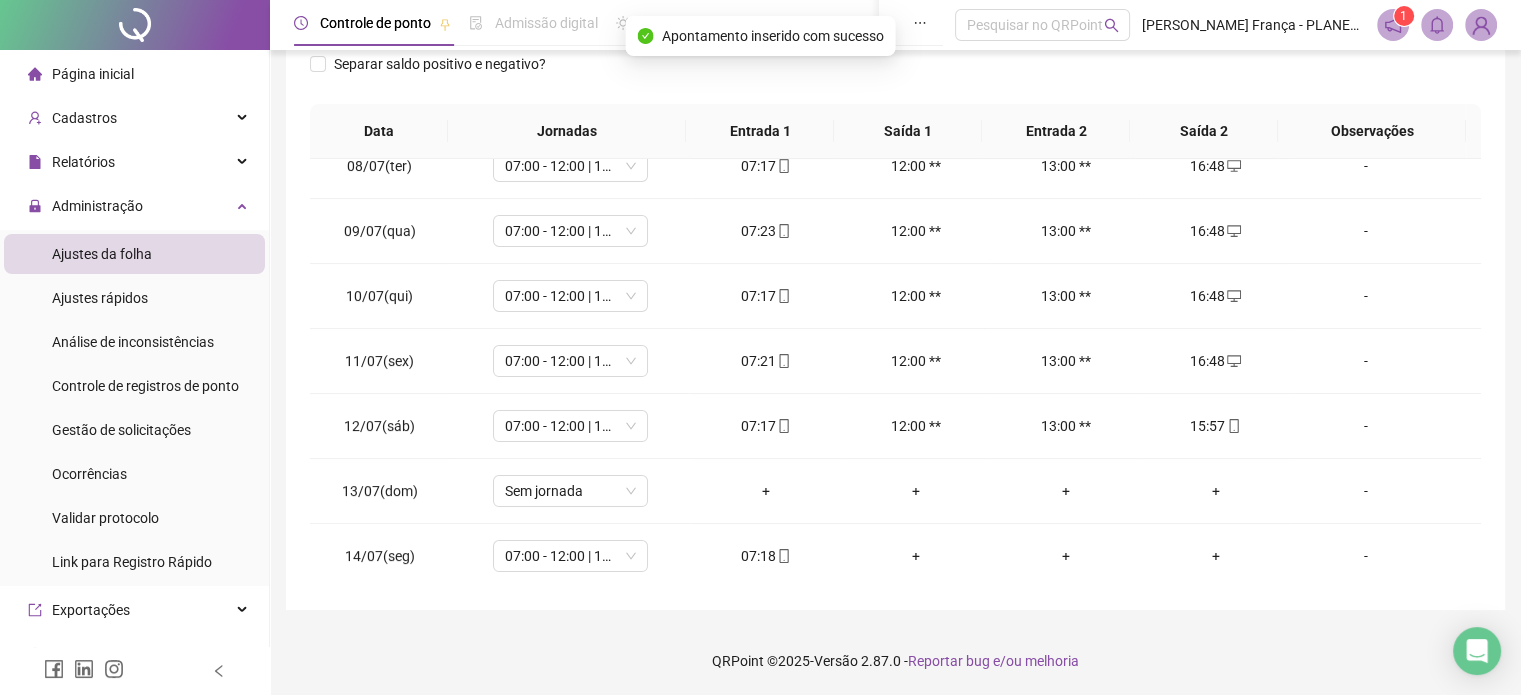 click on "Ajustes da folha" at bounding box center (134, 254) 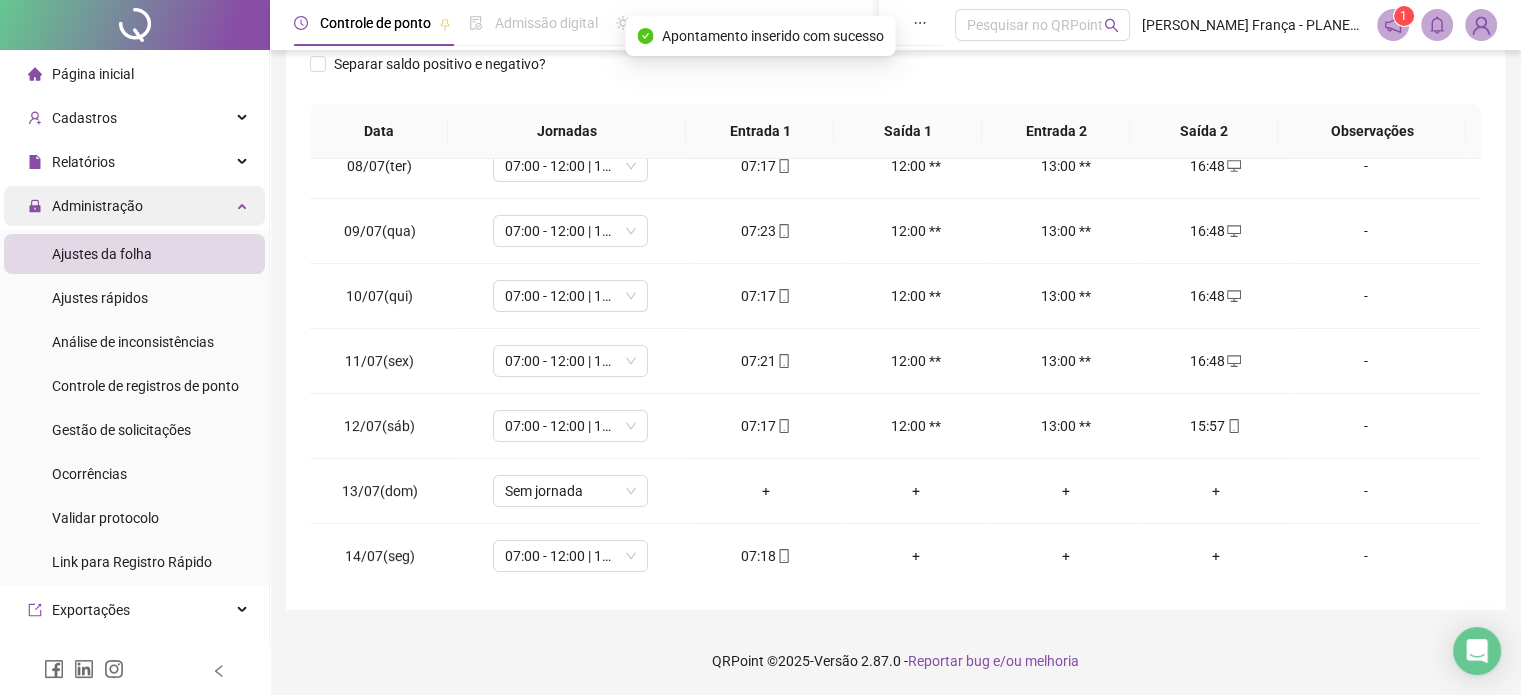click on "Administração" at bounding box center [134, 206] 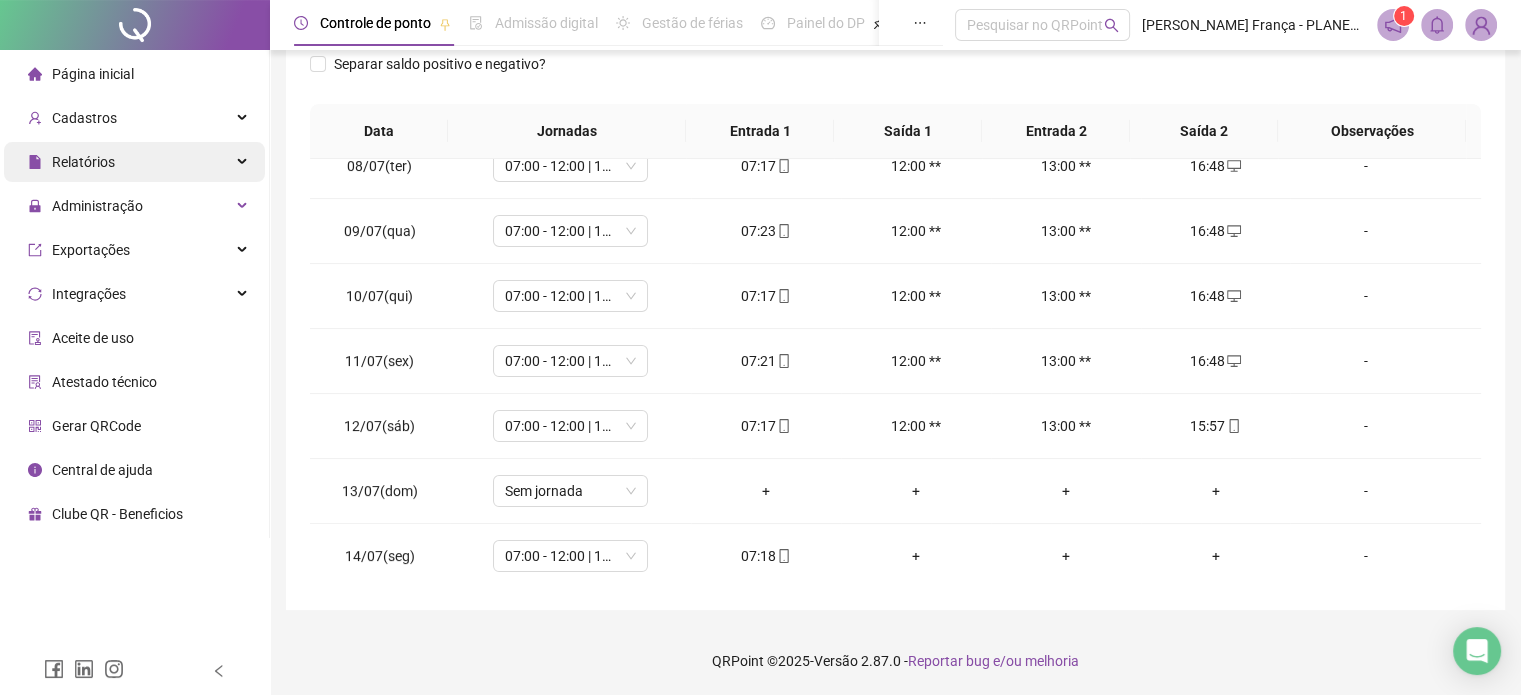 click on "Relatórios" at bounding box center [134, 162] 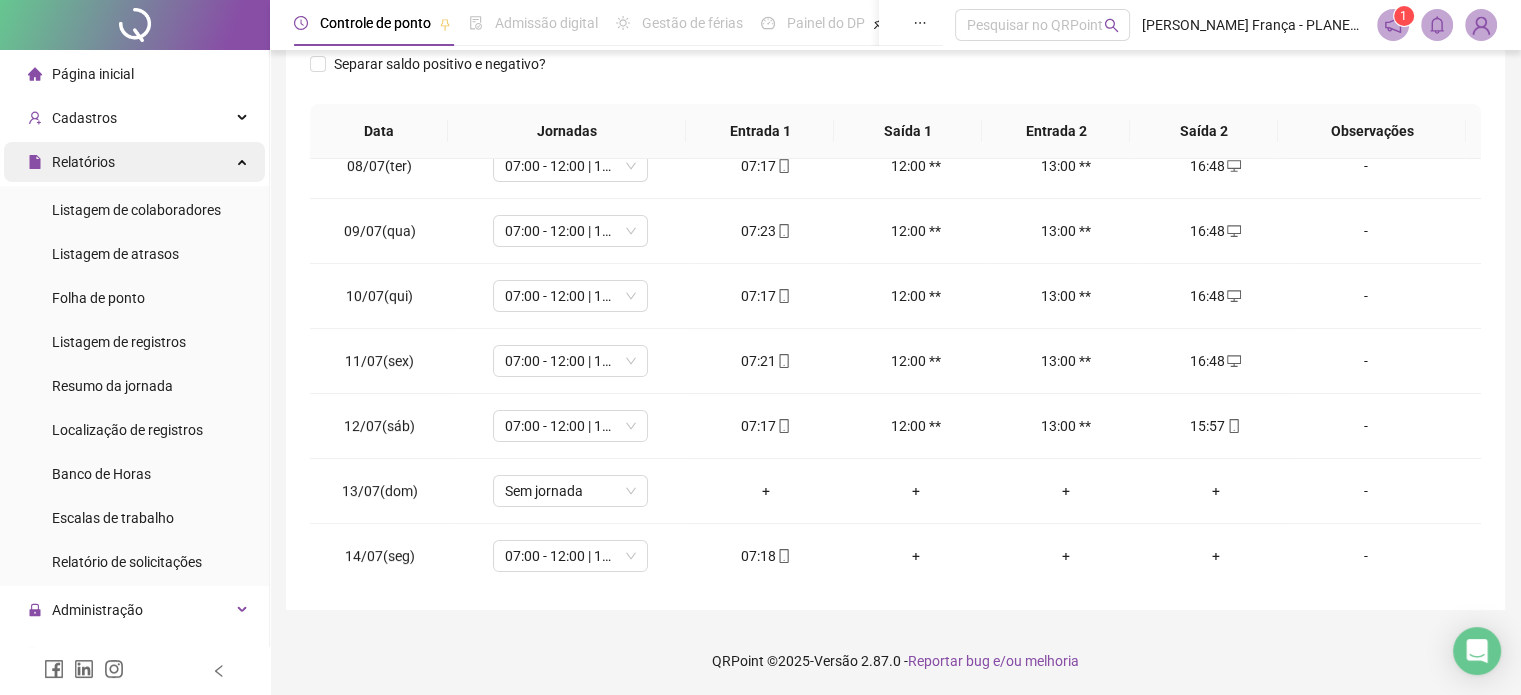 click on "Relatórios" at bounding box center [134, 162] 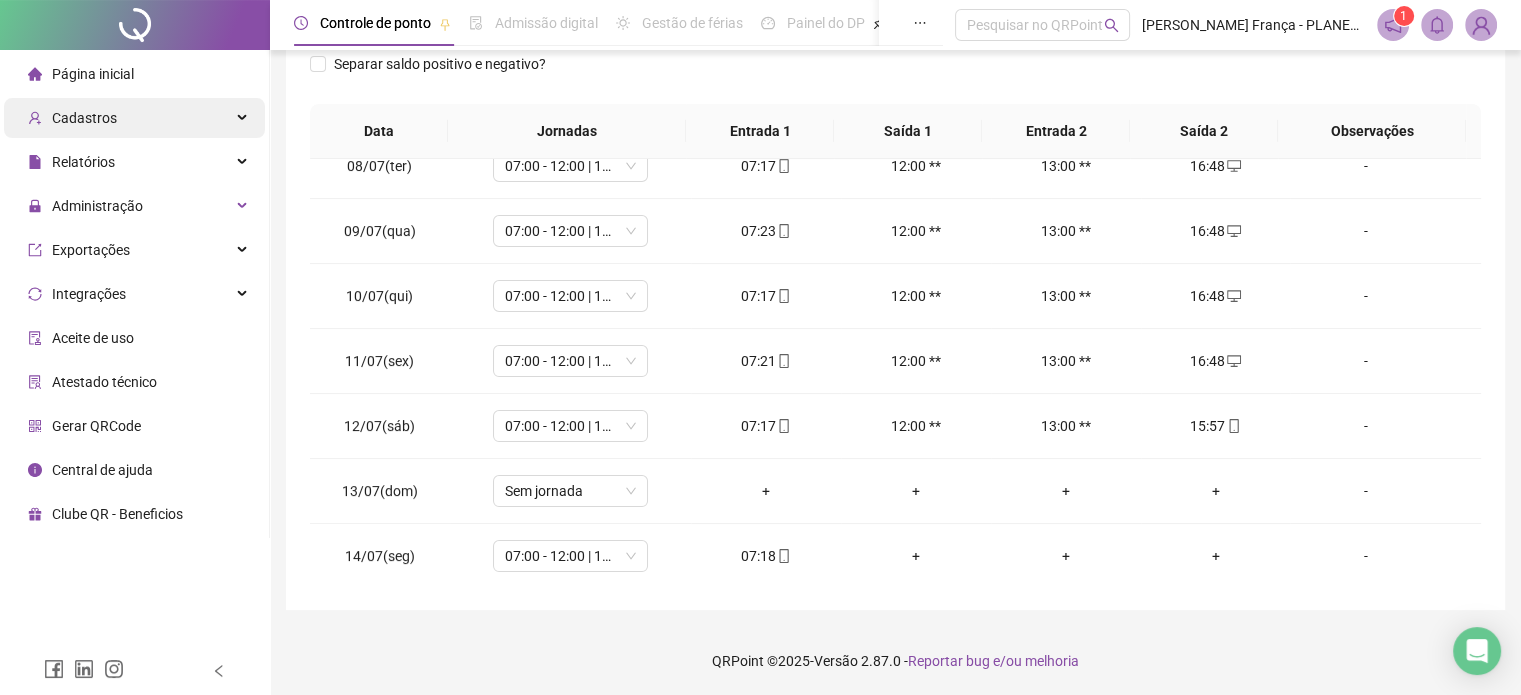 click on "Cadastros" at bounding box center [134, 118] 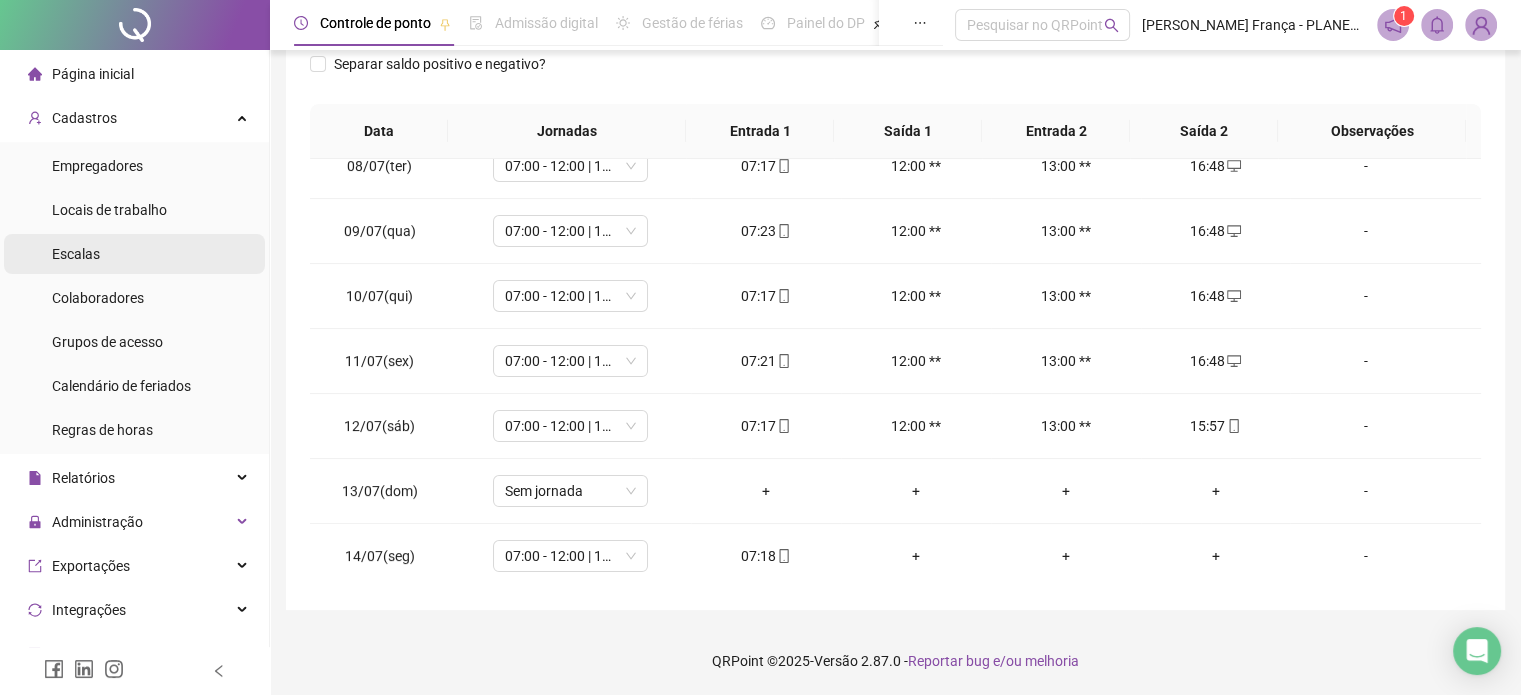 click on "Escalas" at bounding box center (134, 254) 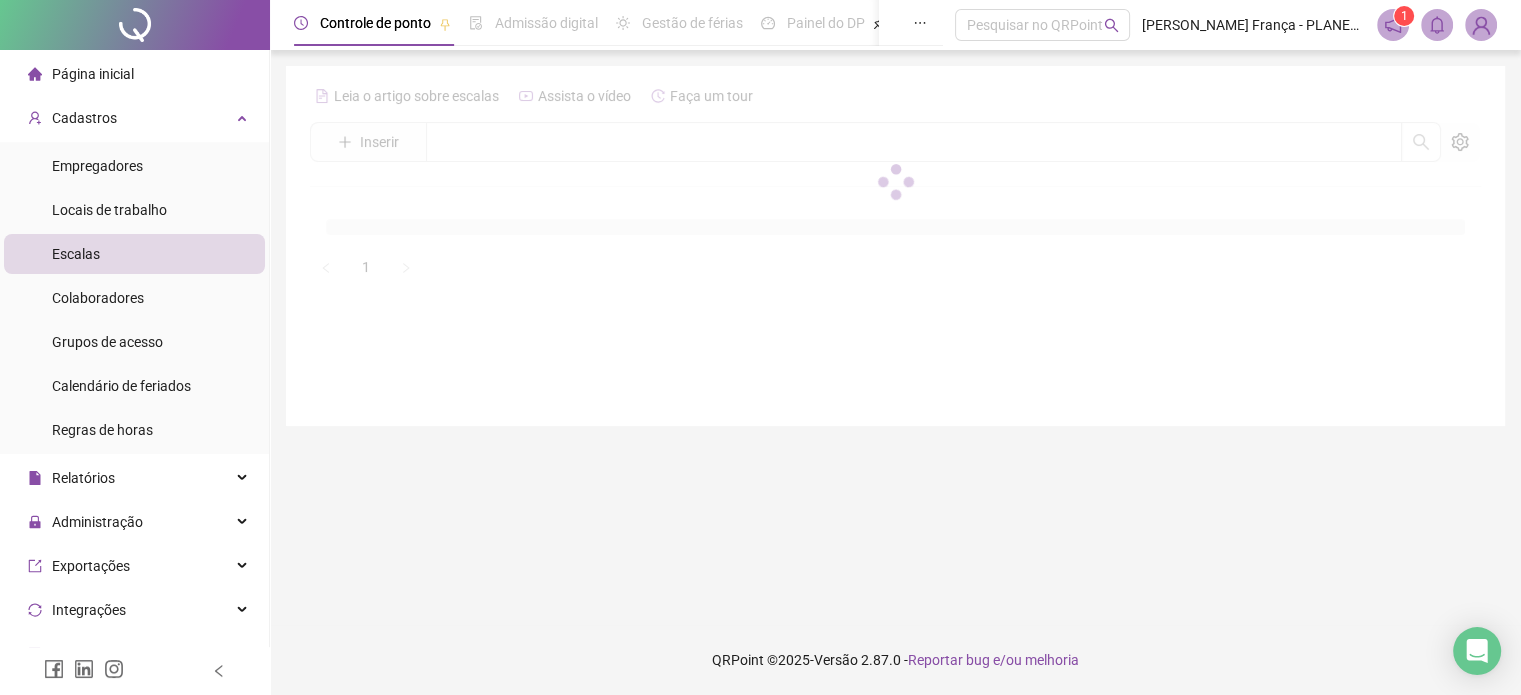 scroll, scrollTop: 0, scrollLeft: 0, axis: both 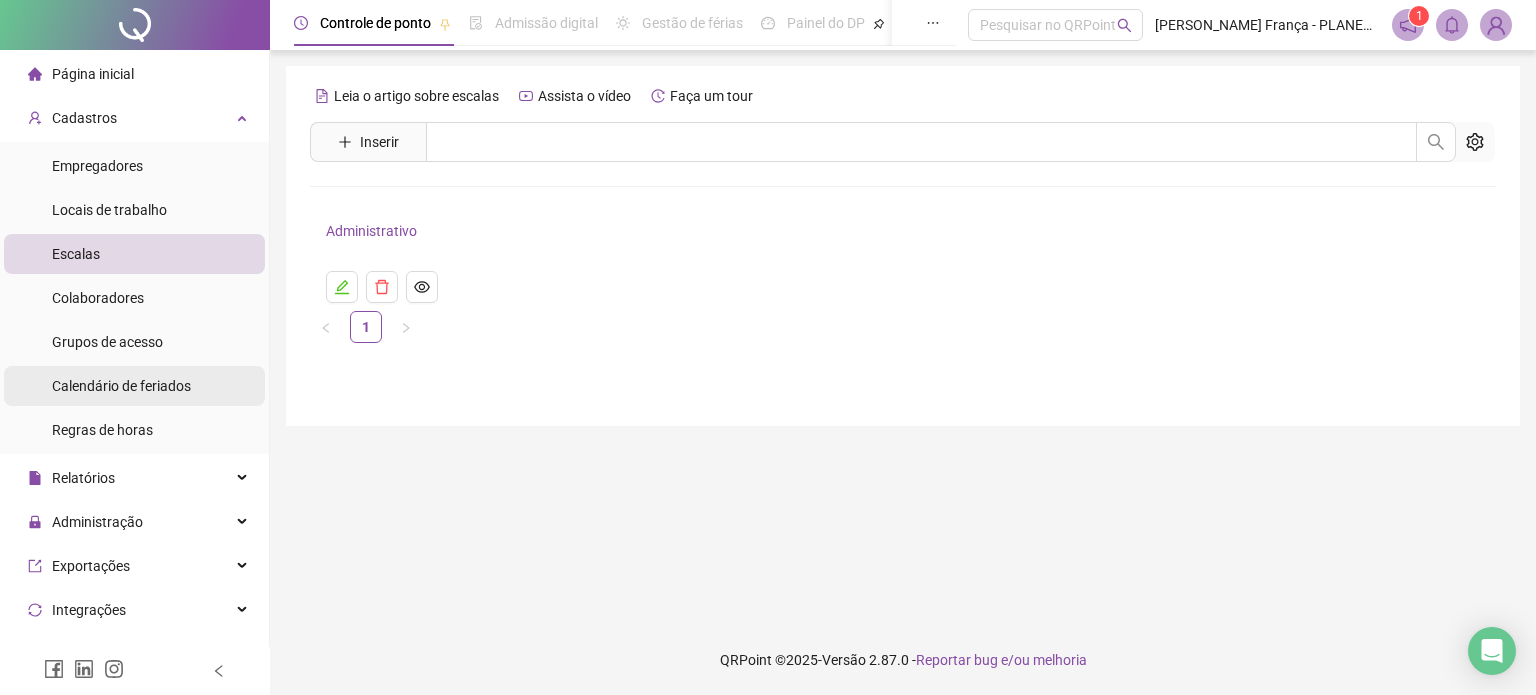 click on "Calendário de feriados" at bounding box center [121, 386] 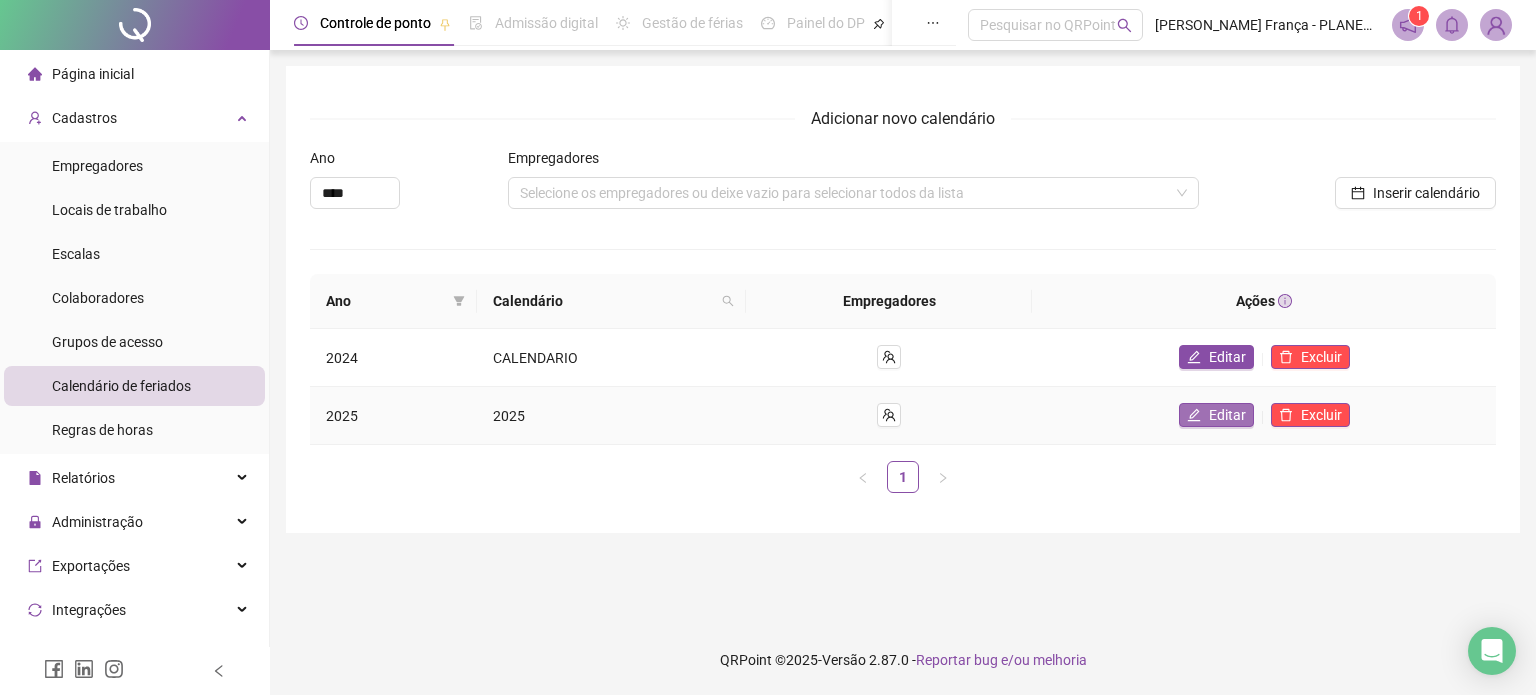 click on "Editar" at bounding box center (1227, 415) 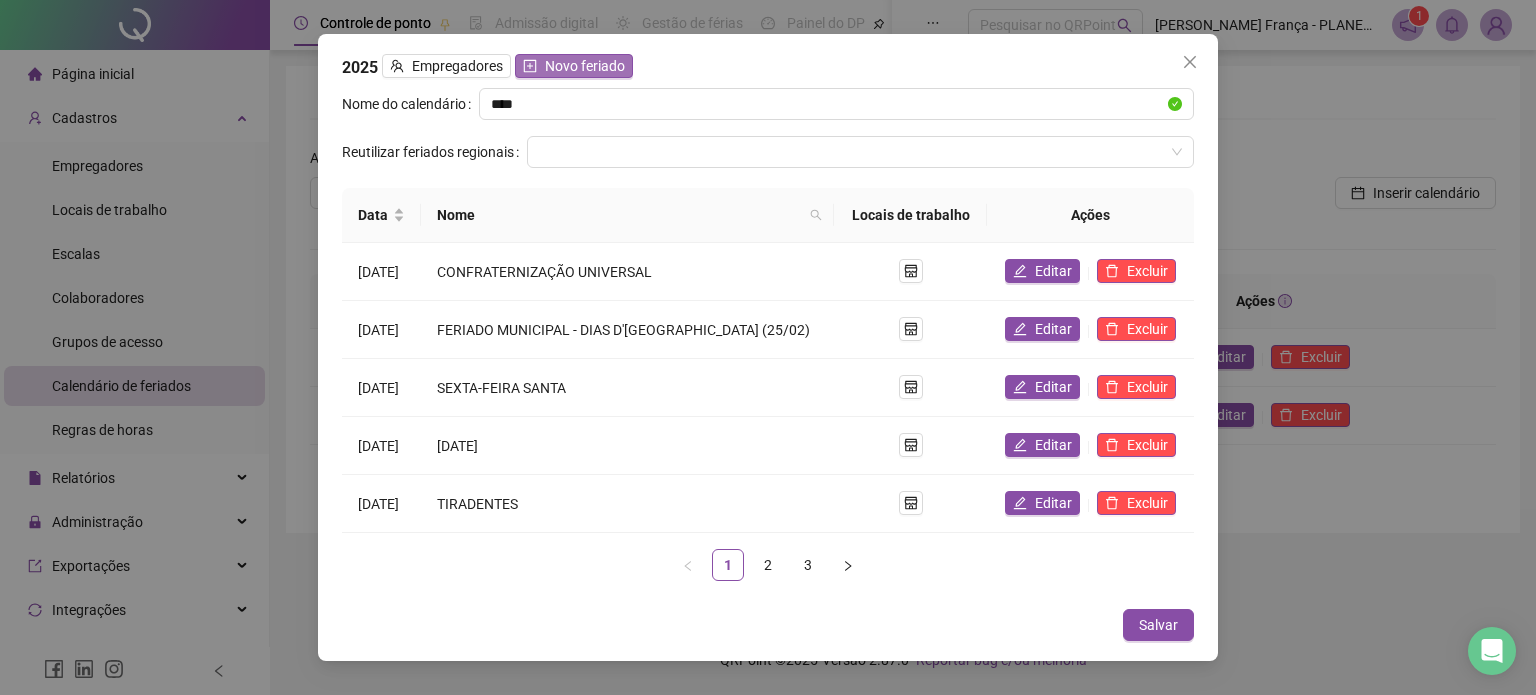 click on "Novo feriado" at bounding box center (585, 66) 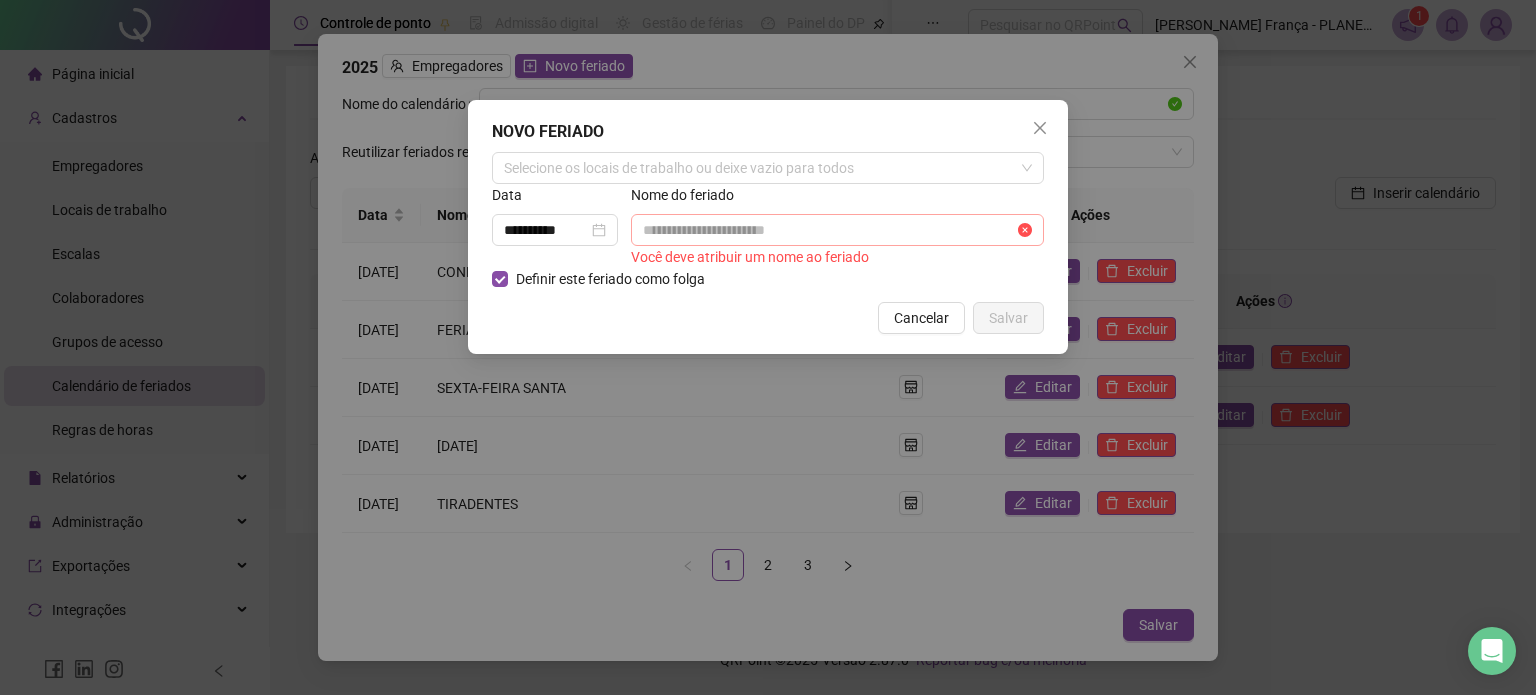 click at bounding box center [837, 230] 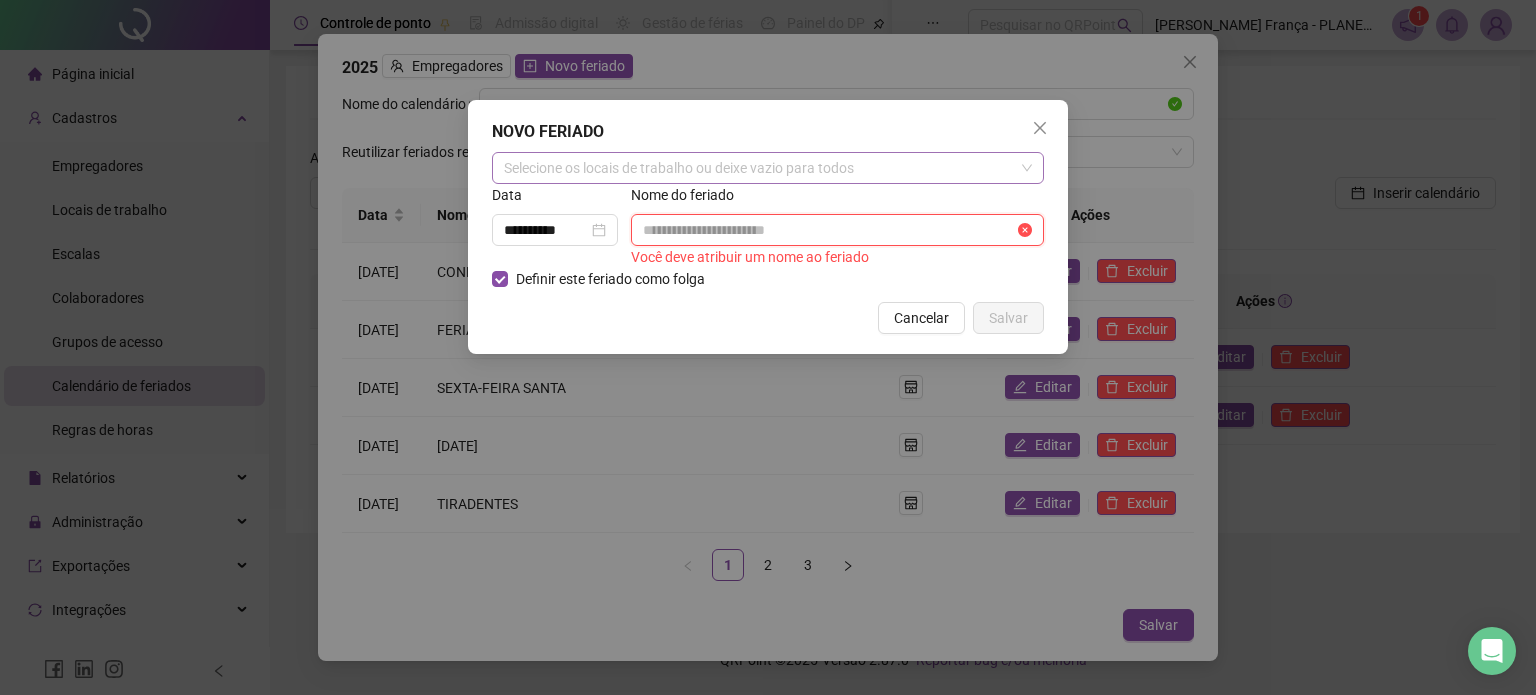 click on "Selecione os locais de trabalho ou deixe vazio para todos" at bounding box center (768, 168) 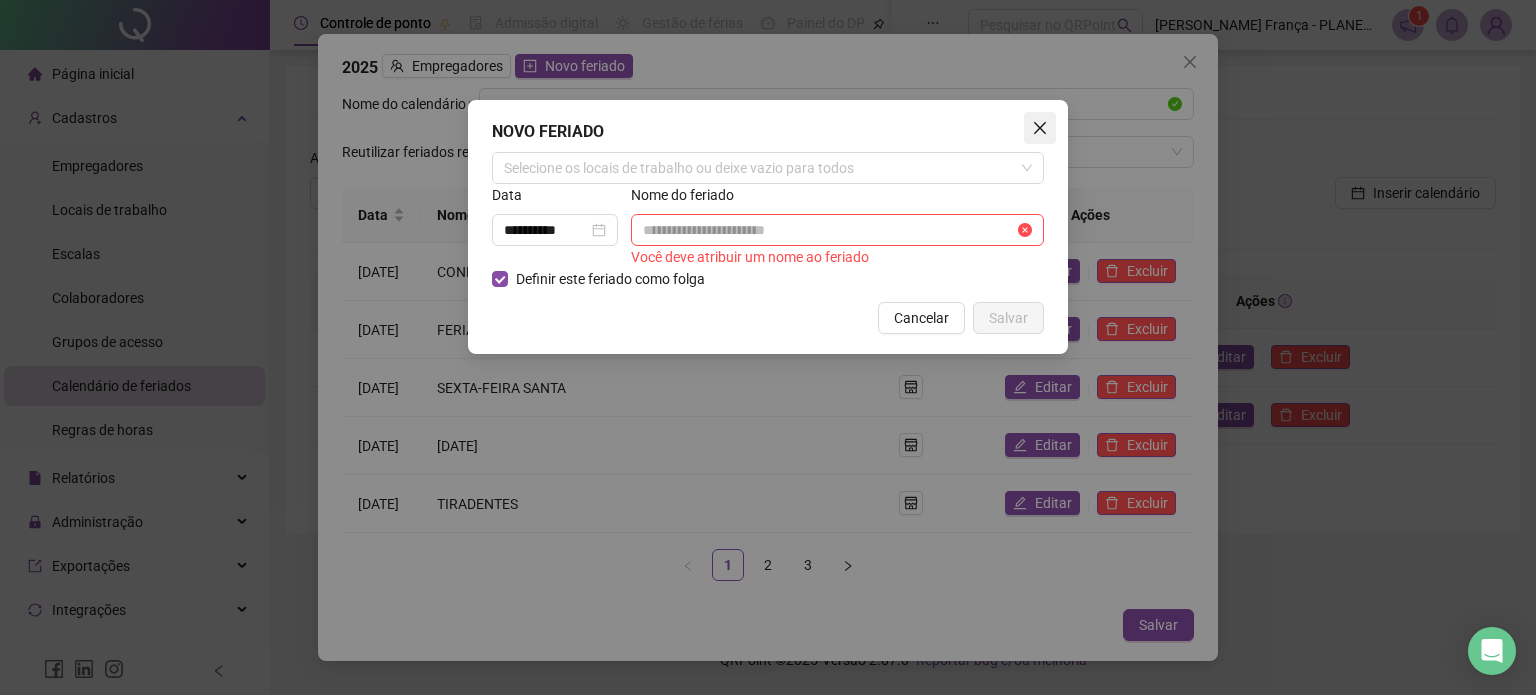 click on "**********" at bounding box center (768, 227) 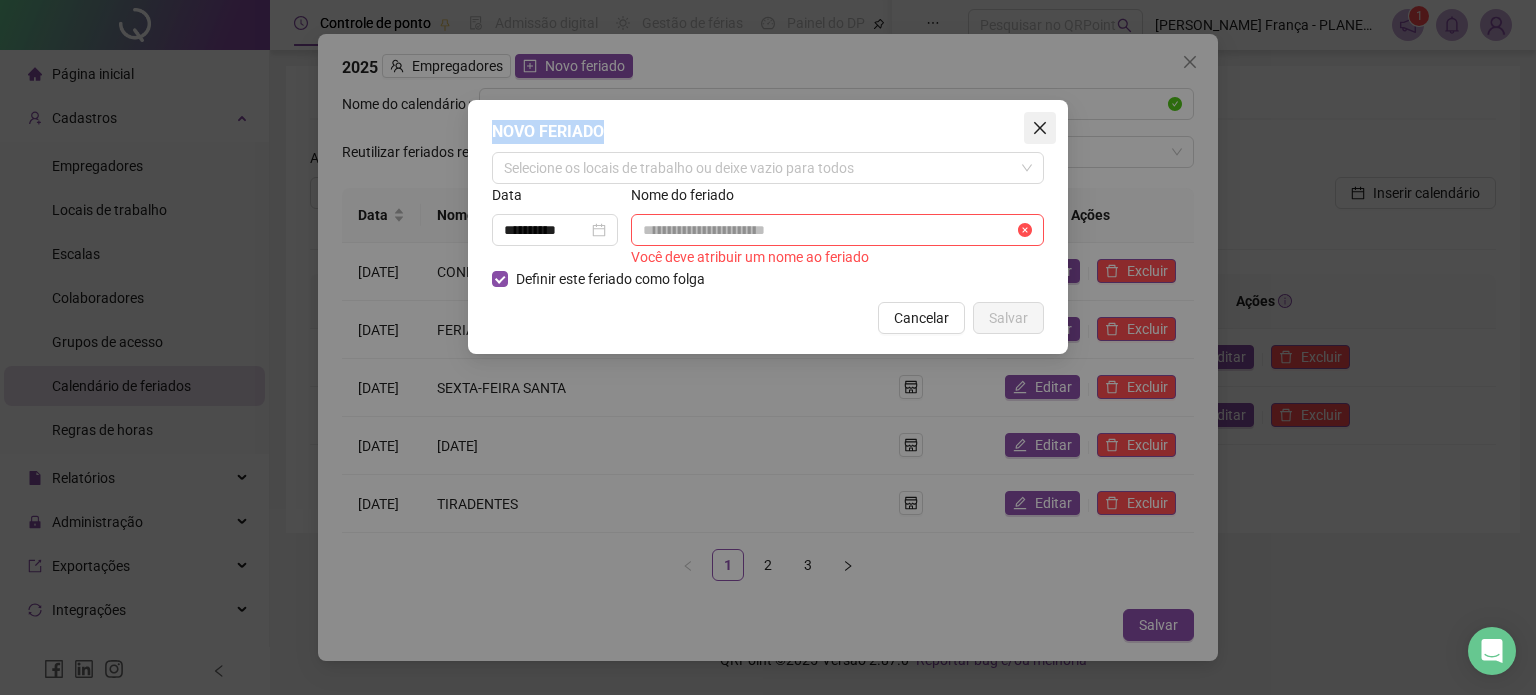 click 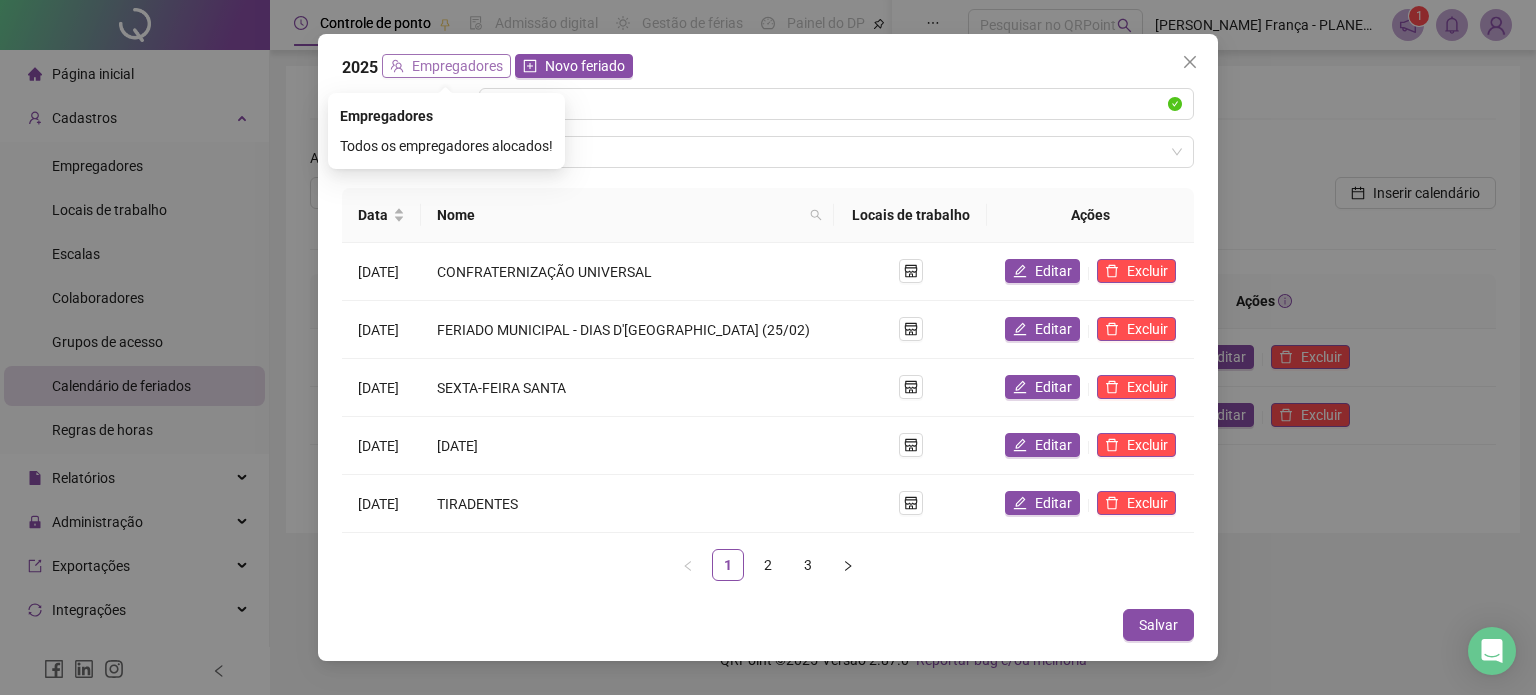 click on "Empregadores" at bounding box center (457, 66) 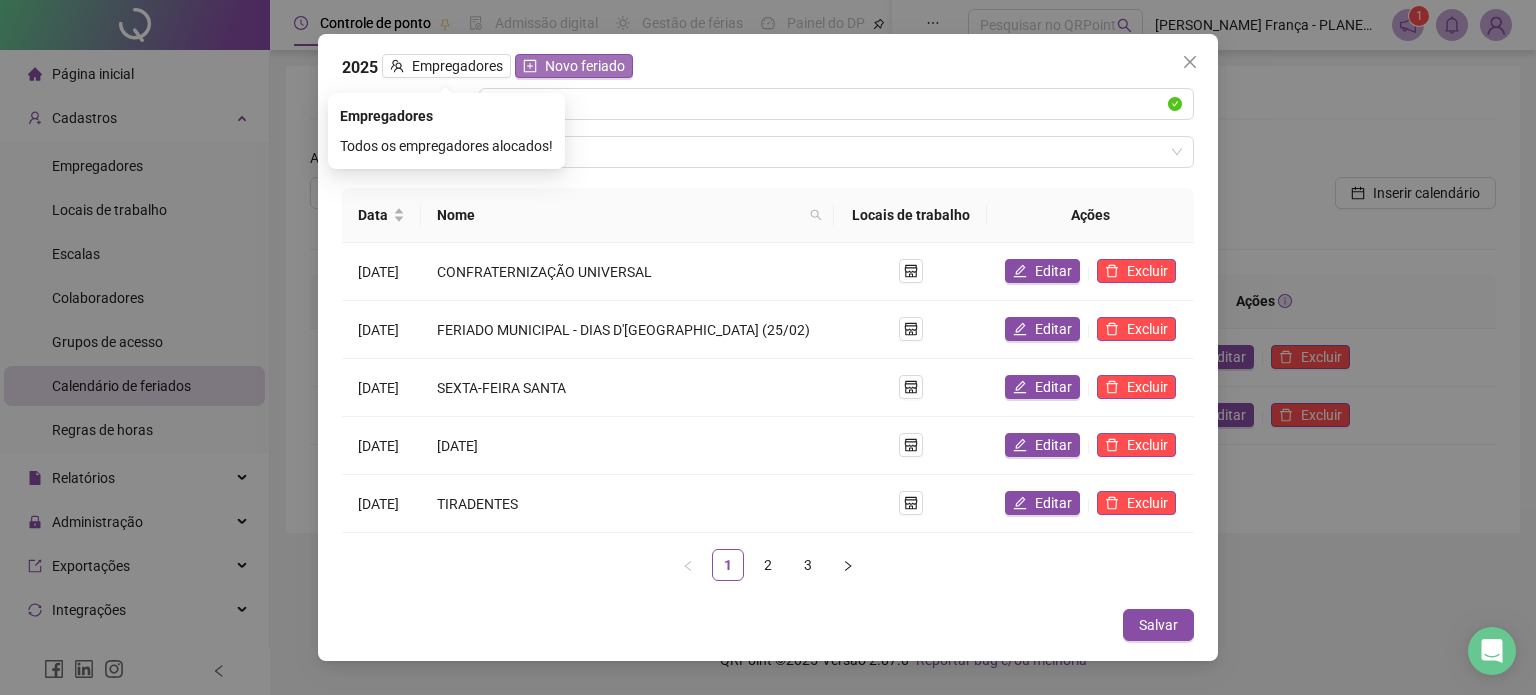 drag, startPoint x: 448, startPoint y: 70, endPoint x: 535, endPoint y: 72, distance: 87.02299 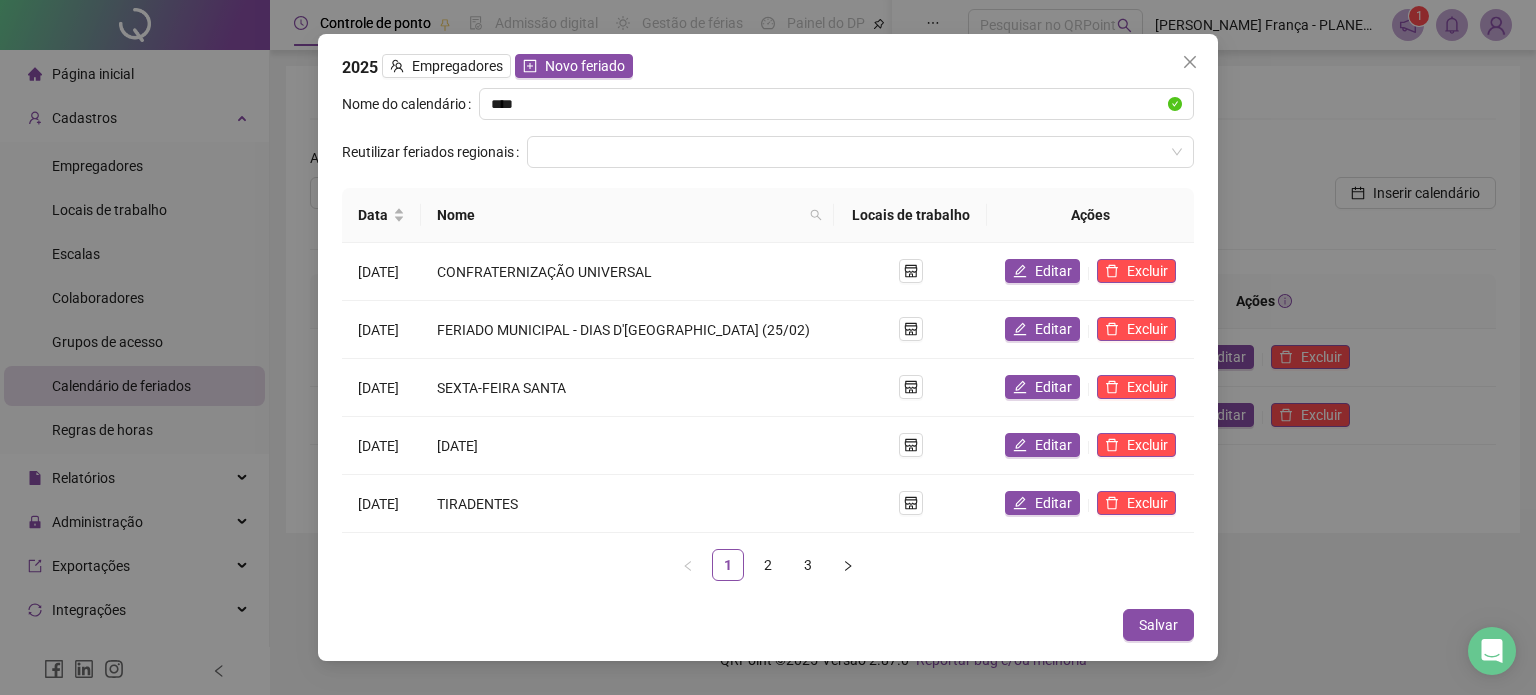 click on "Locais de trabalho" at bounding box center [910, 215] 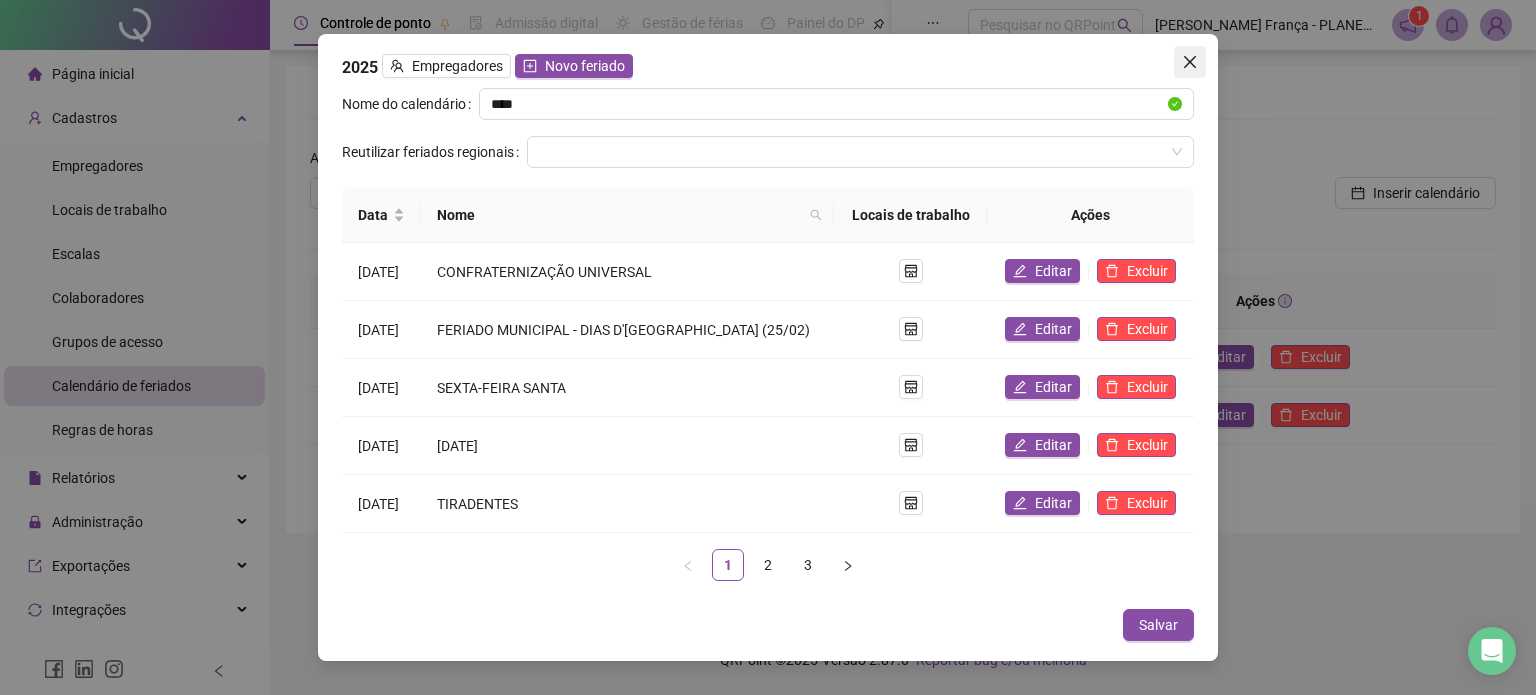 click at bounding box center [1190, 62] 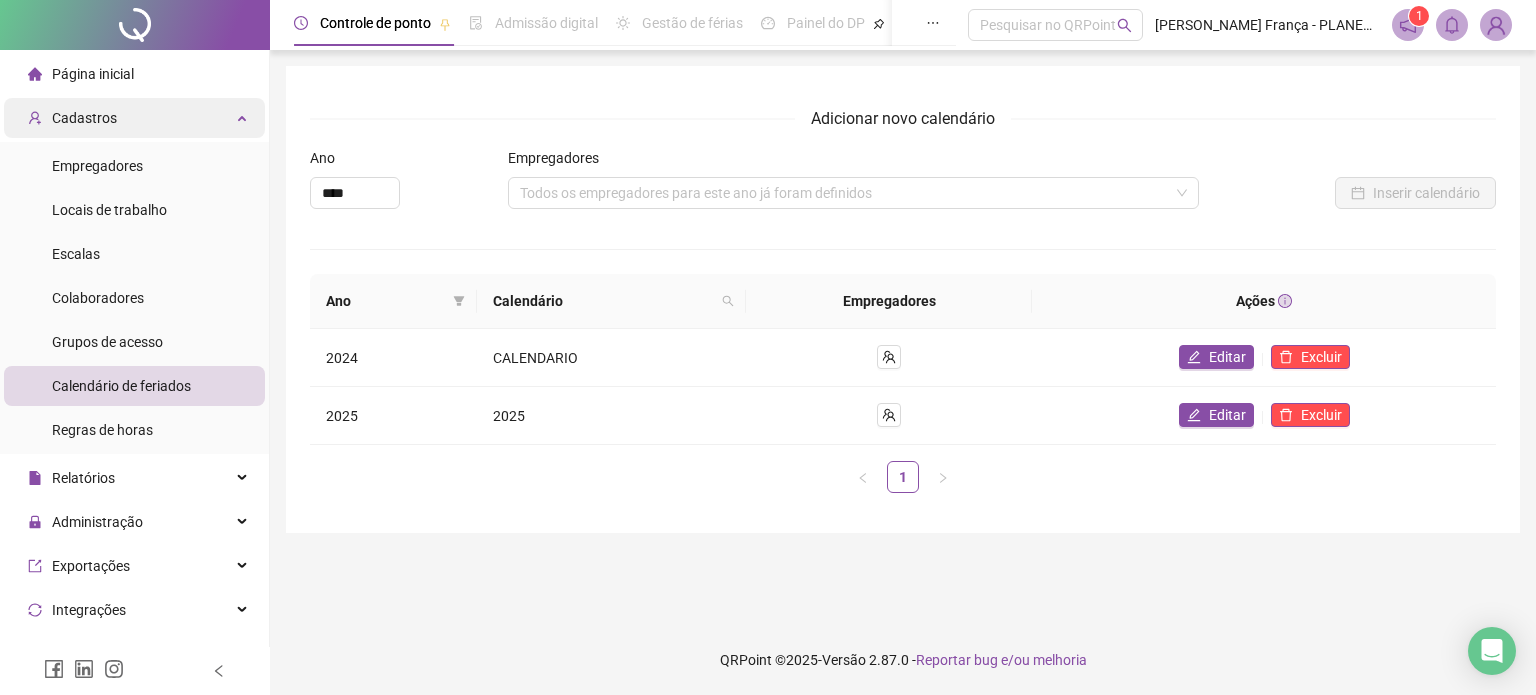 click on "Cadastros" at bounding box center (134, 118) 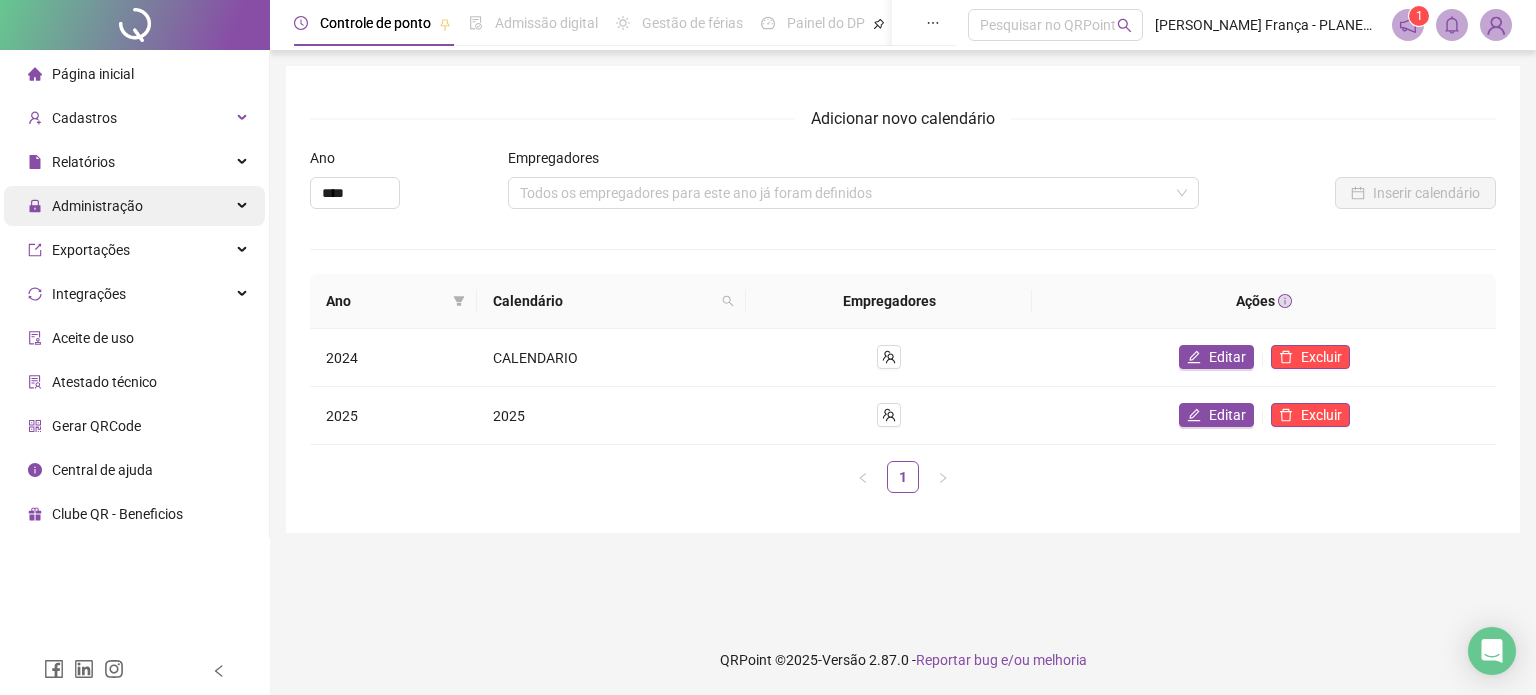 click on "Administração" at bounding box center (134, 206) 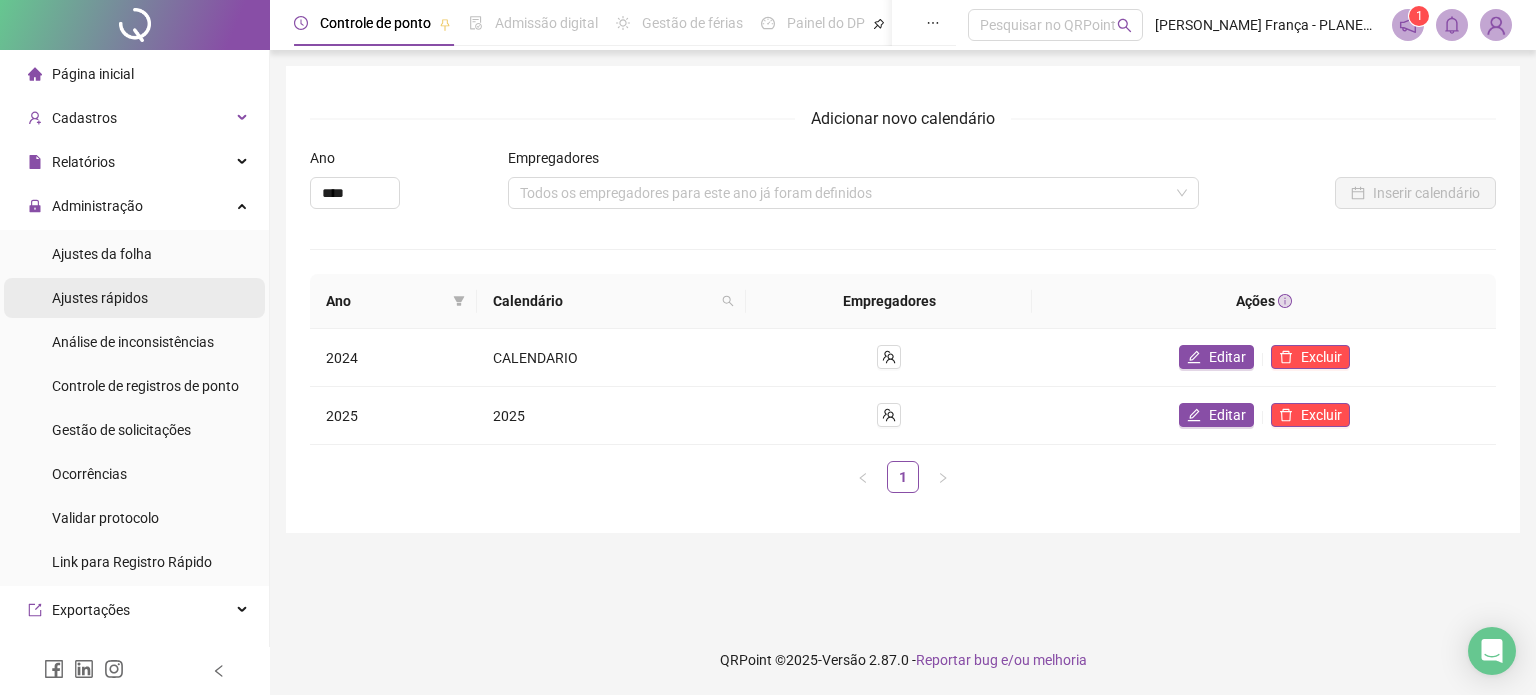 click on "Ajustes rápidos" at bounding box center [134, 298] 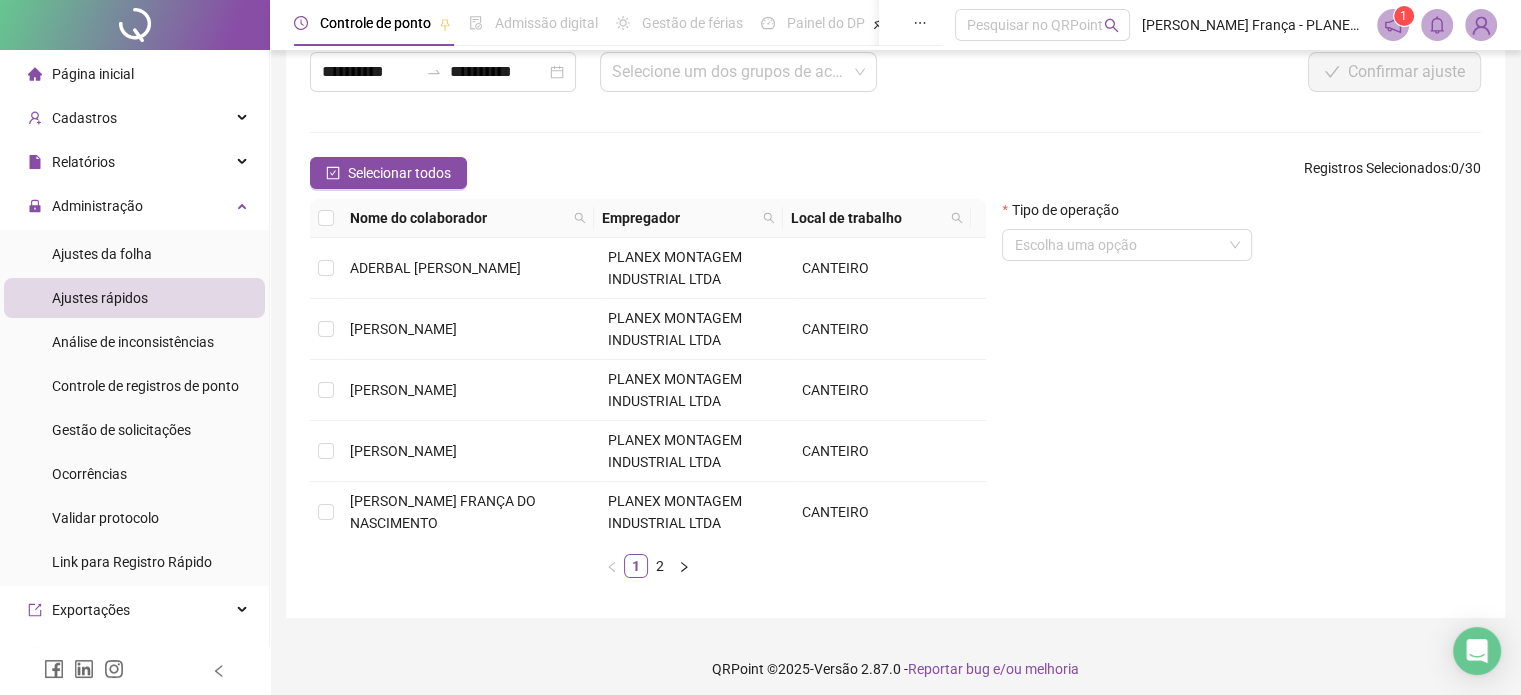 scroll, scrollTop: 138, scrollLeft: 0, axis: vertical 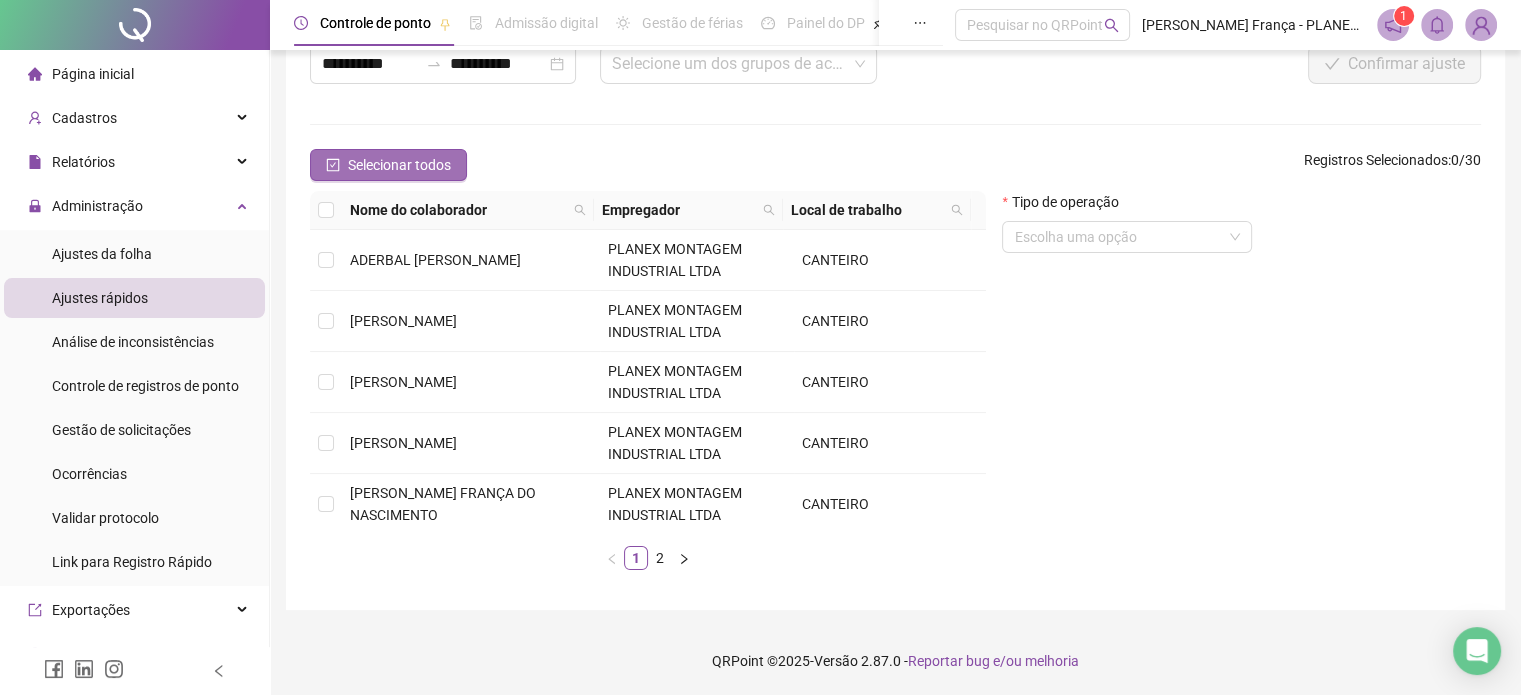 click on "Selecionar todos" at bounding box center (399, 165) 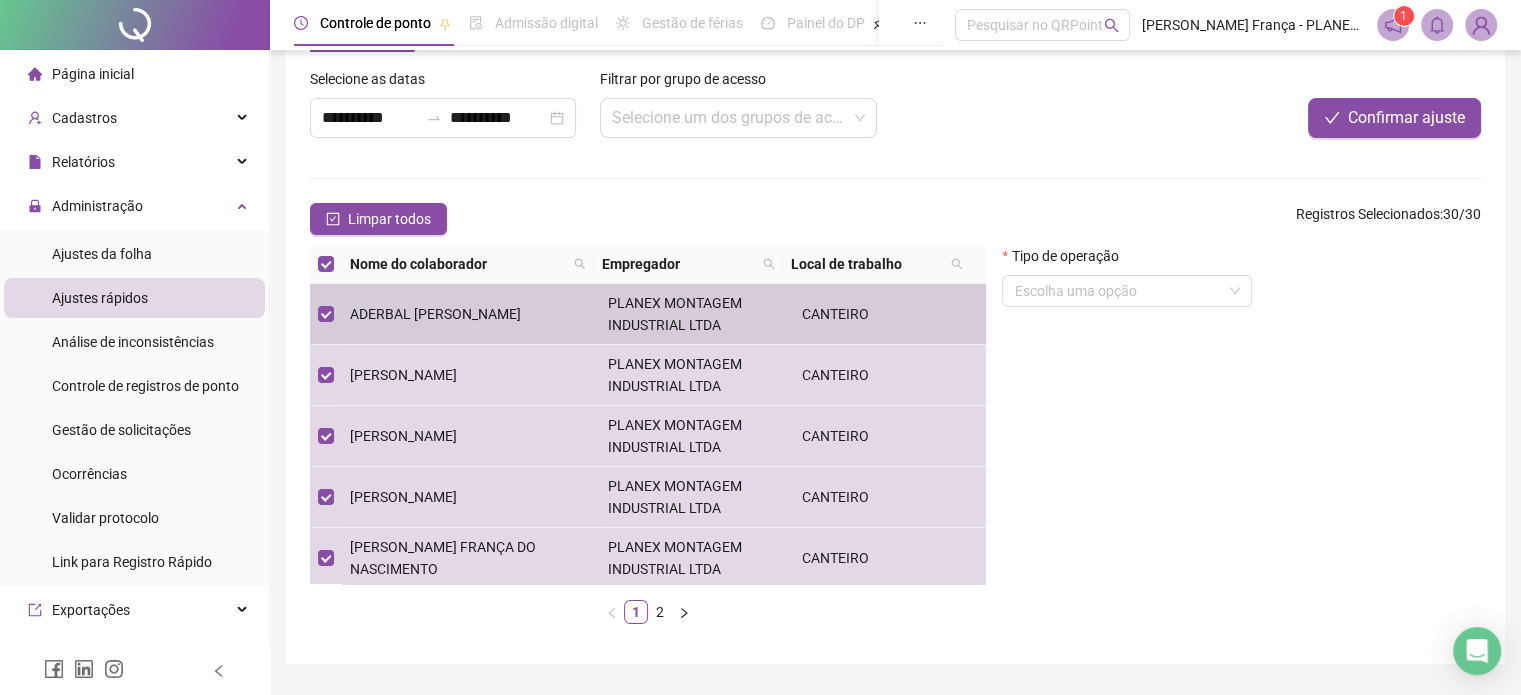 scroll, scrollTop: 38, scrollLeft: 0, axis: vertical 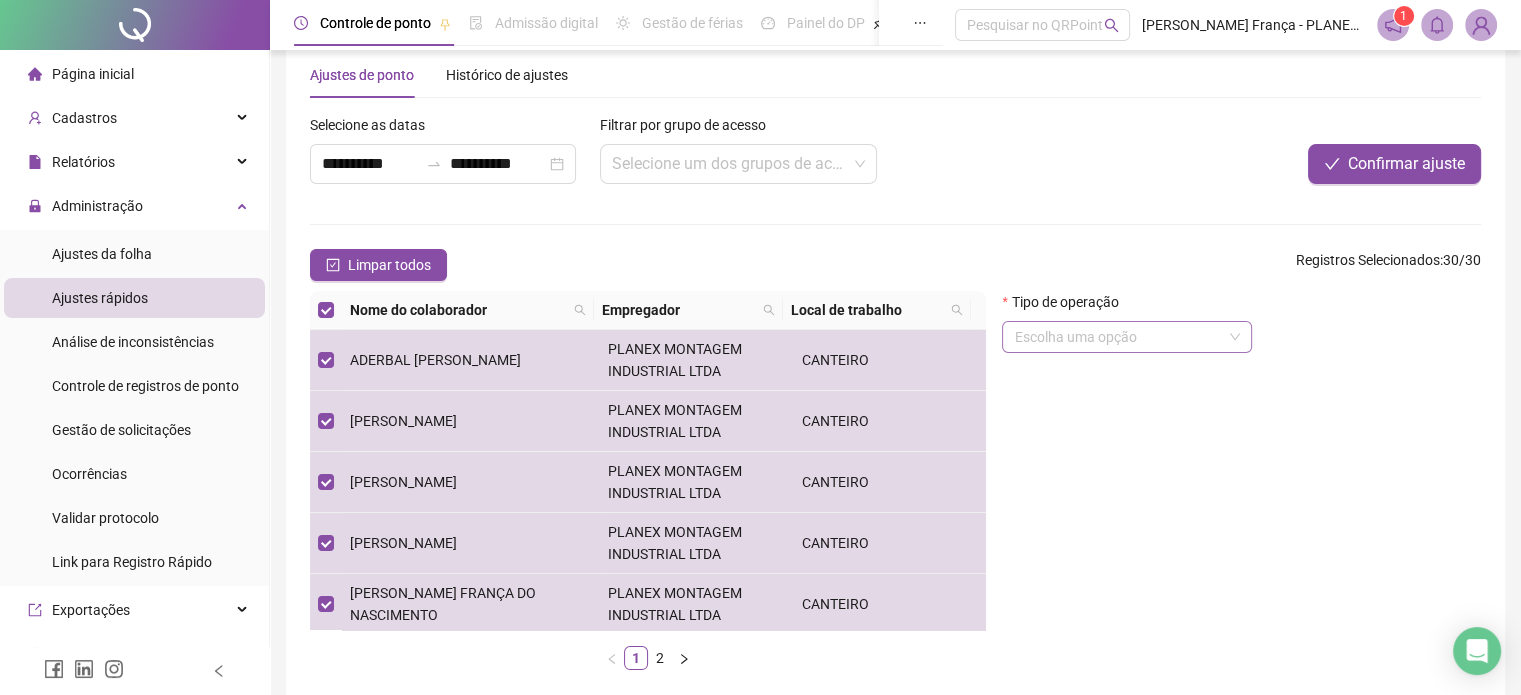drag, startPoint x: 1154, startPoint y: 355, endPoint x: 1139, endPoint y: 347, distance: 17 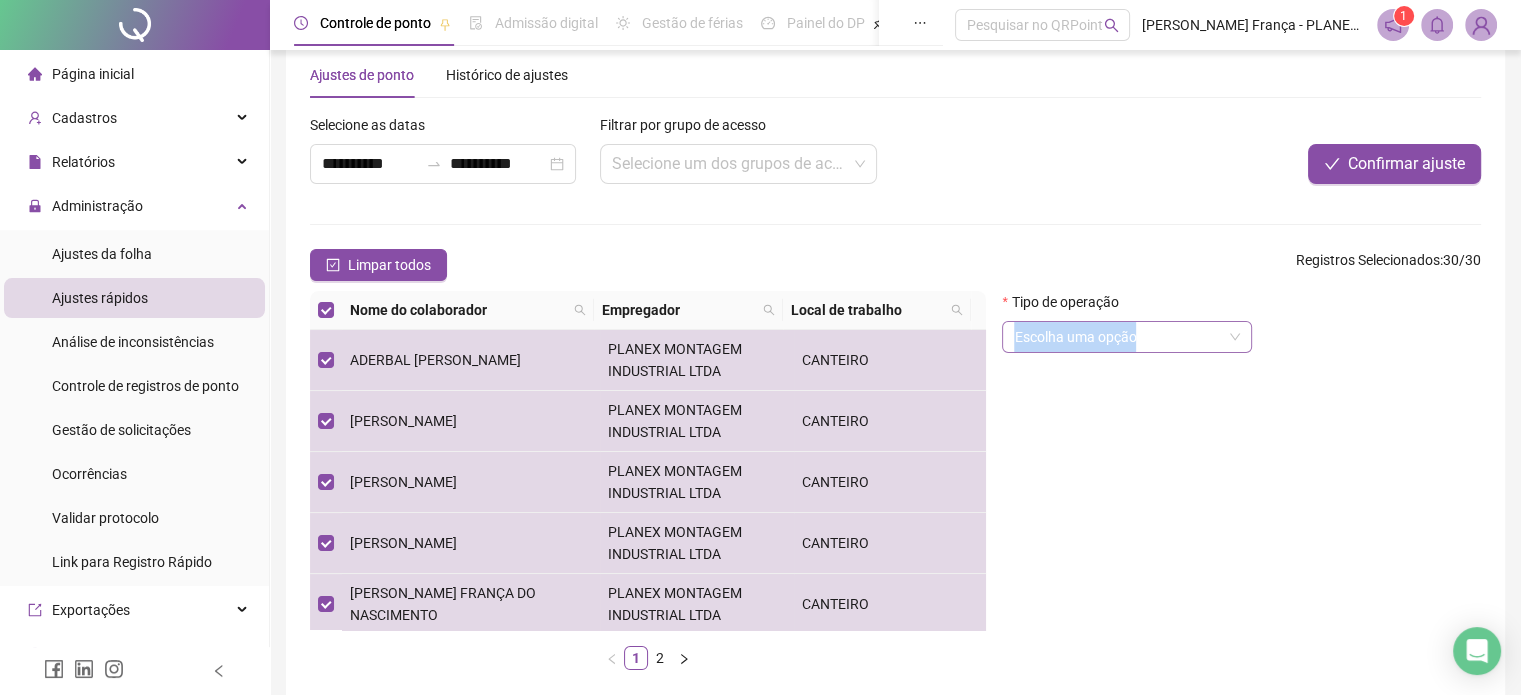 click at bounding box center (1121, 337) 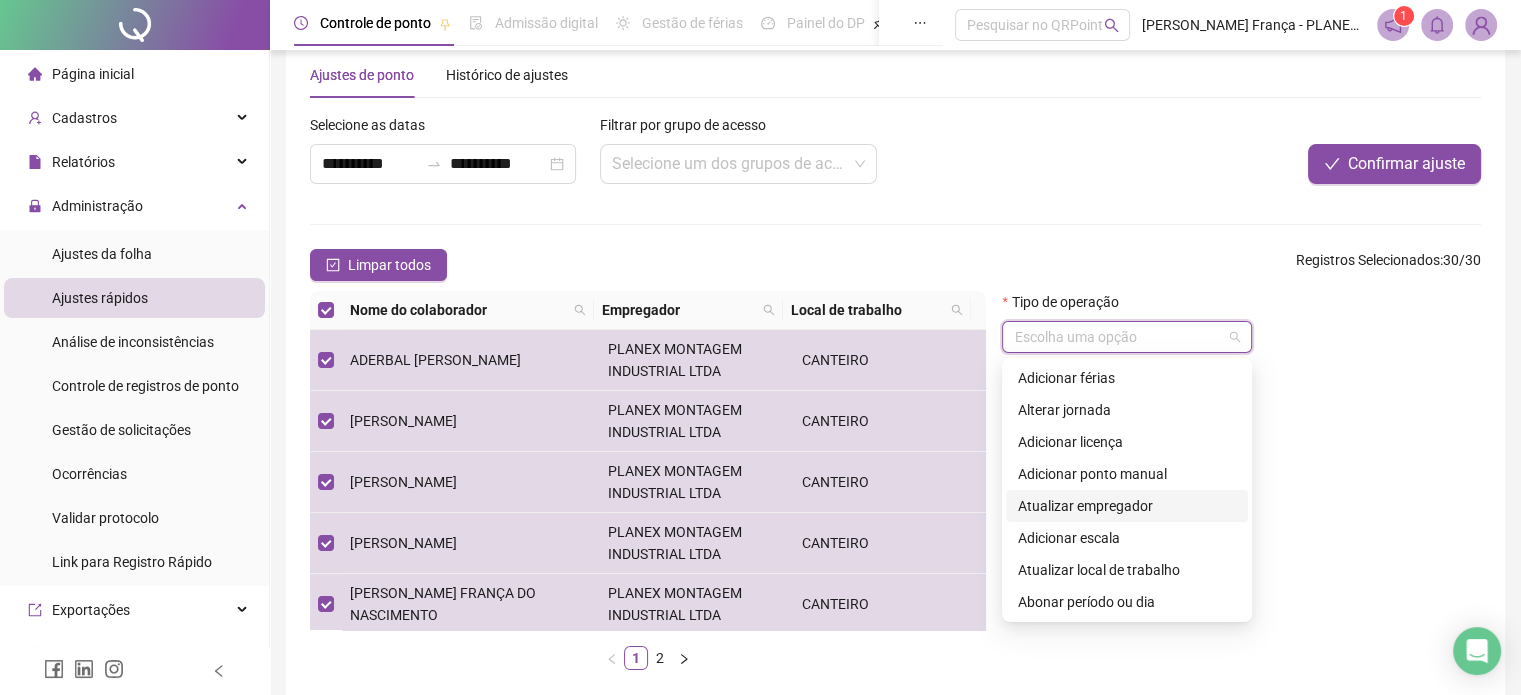 scroll, scrollTop: 160, scrollLeft: 0, axis: vertical 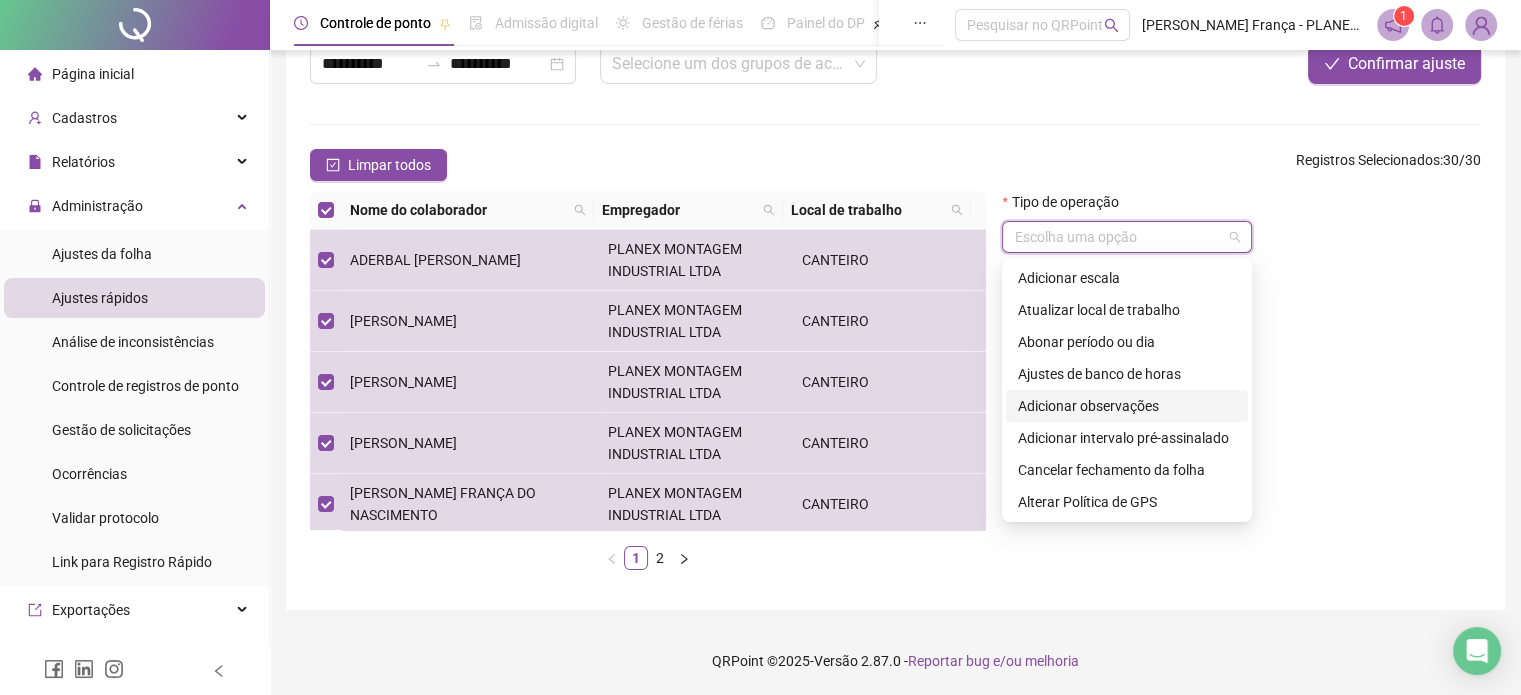 click on "Adicionar observações" at bounding box center [1127, 406] 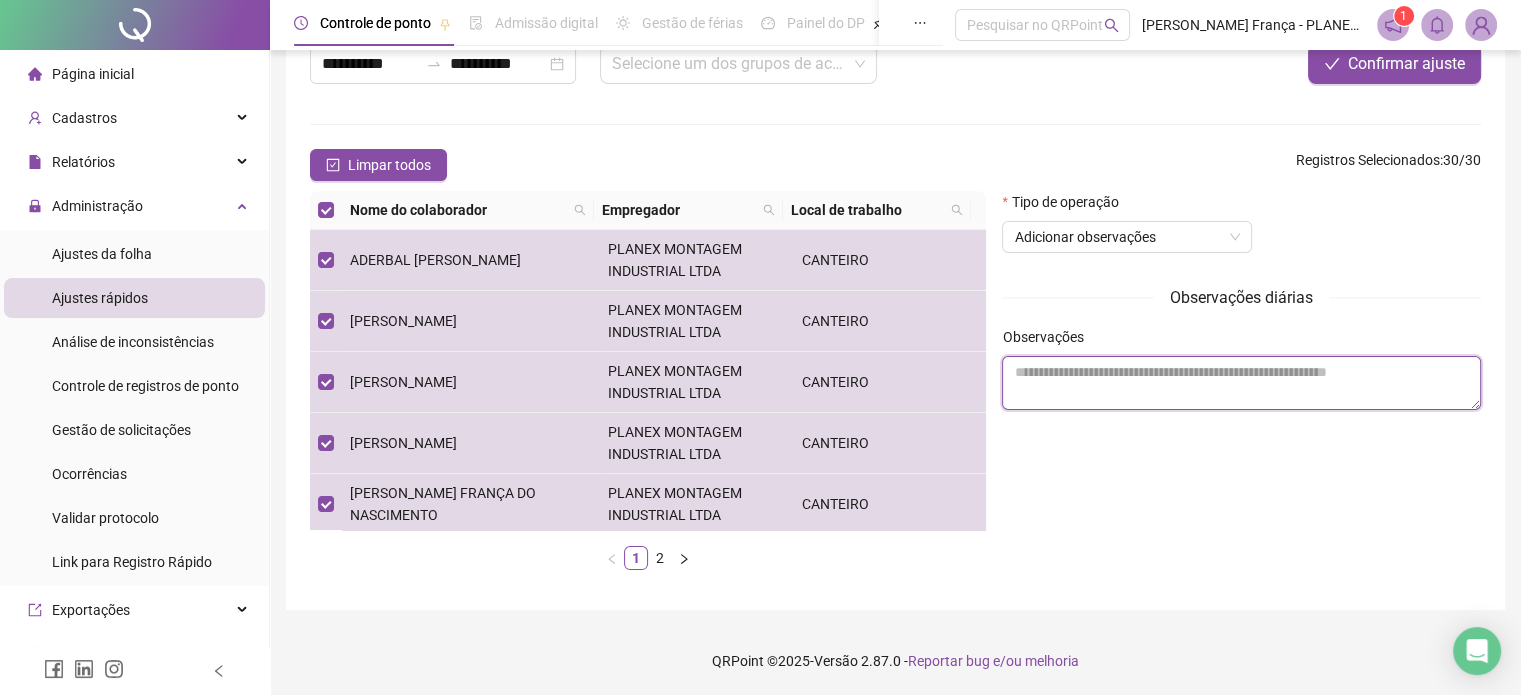 click at bounding box center (1241, 383) 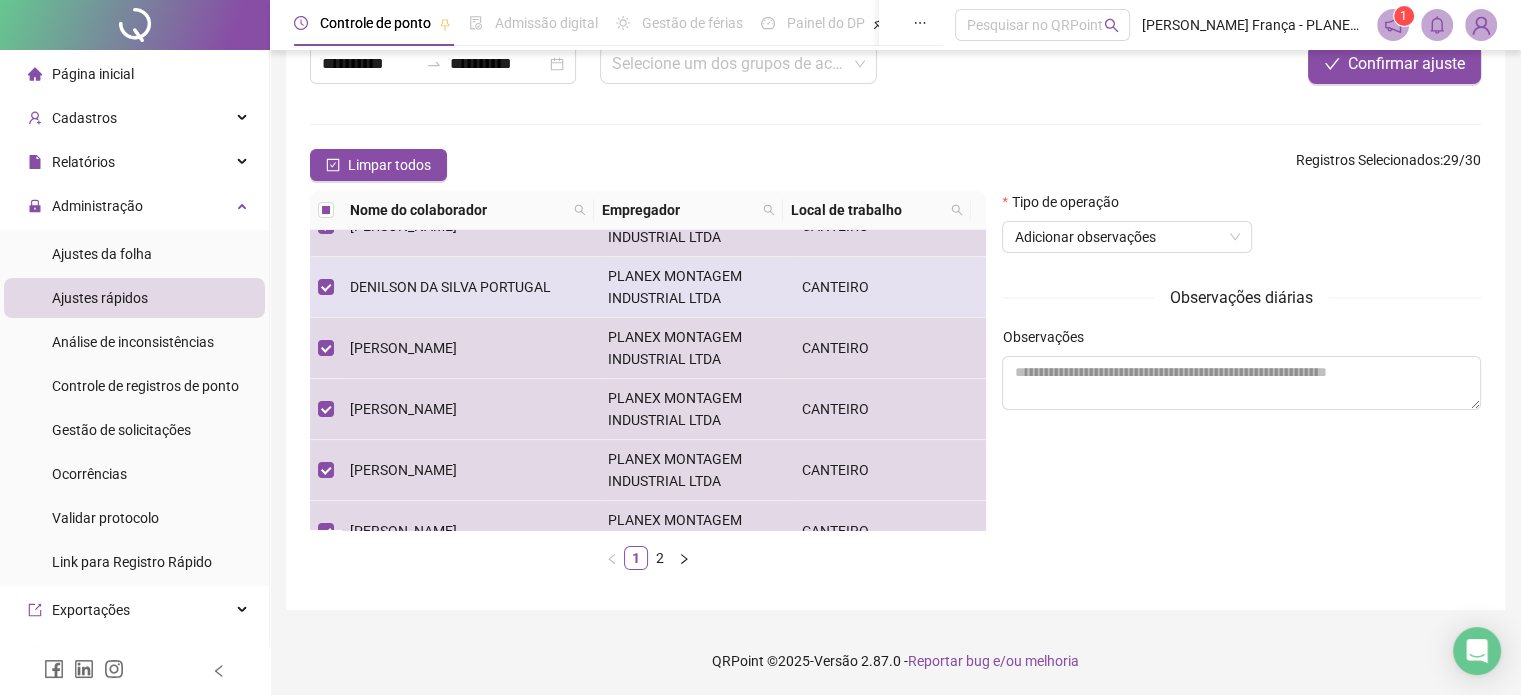 scroll, scrollTop: 500, scrollLeft: 0, axis: vertical 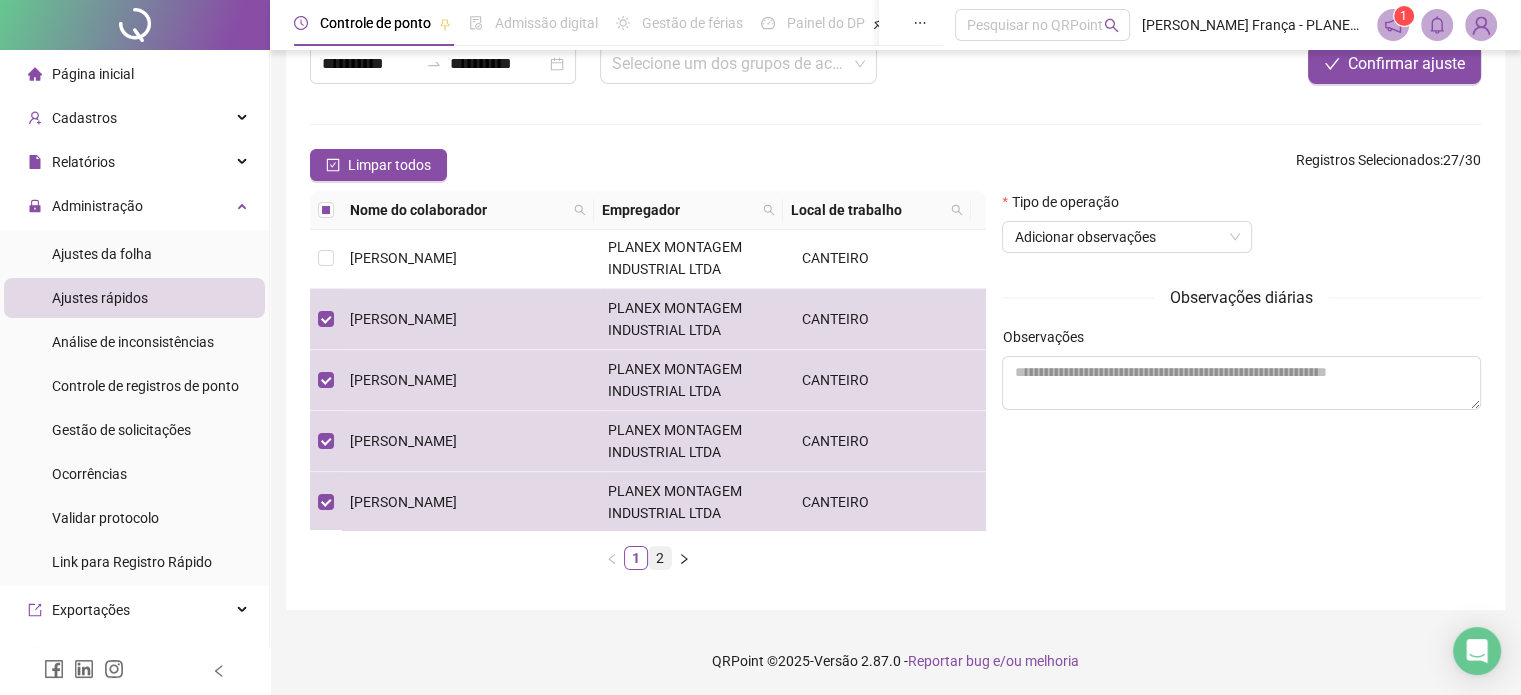click on "2" at bounding box center (660, 558) 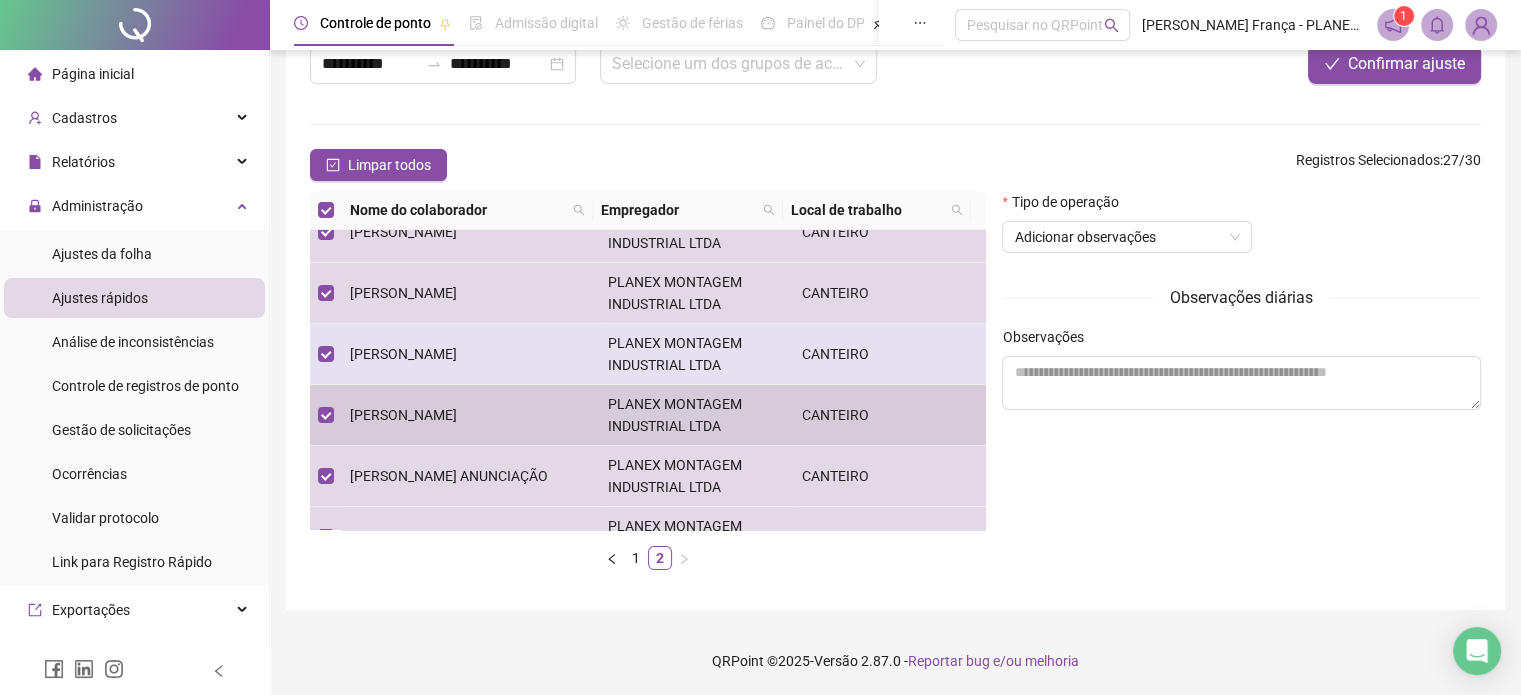 scroll, scrollTop: 112, scrollLeft: 0, axis: vertical 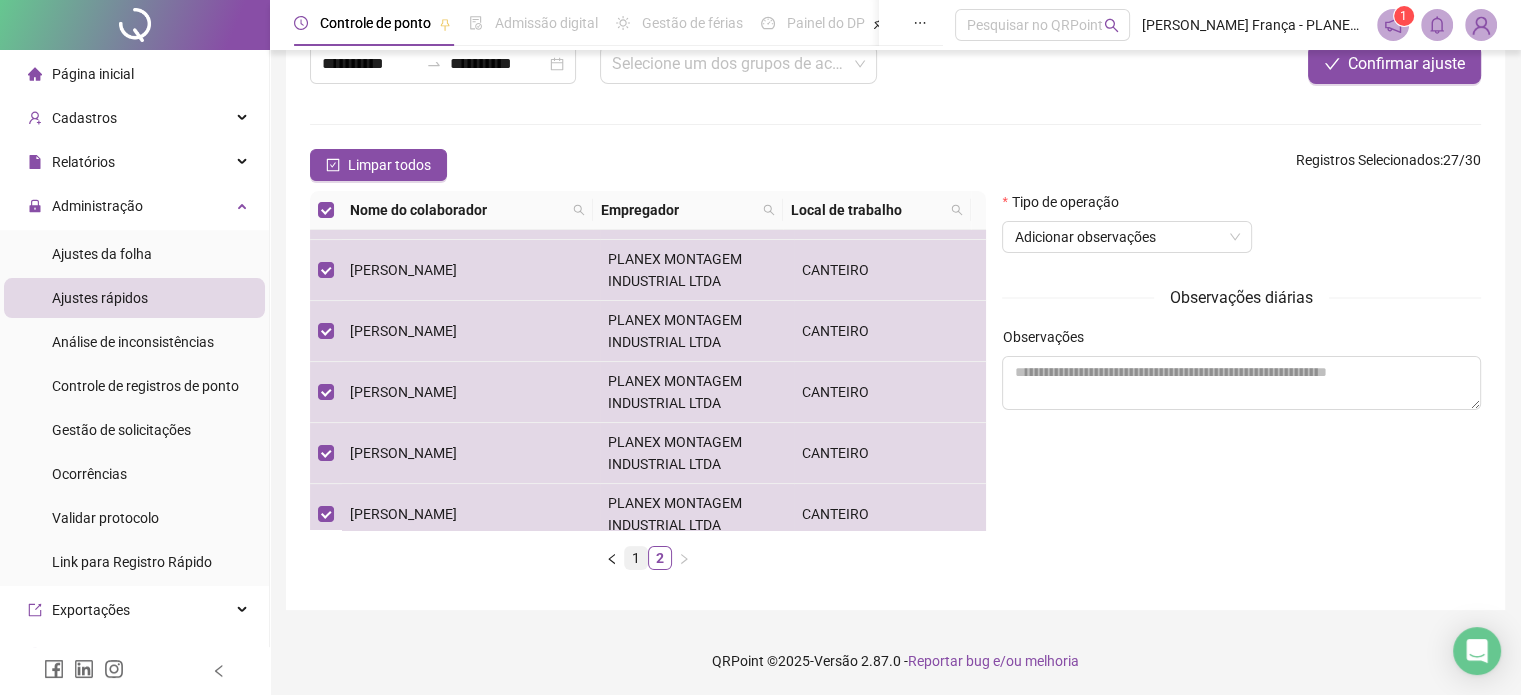 click on "1" at bounding box center [636, 558] 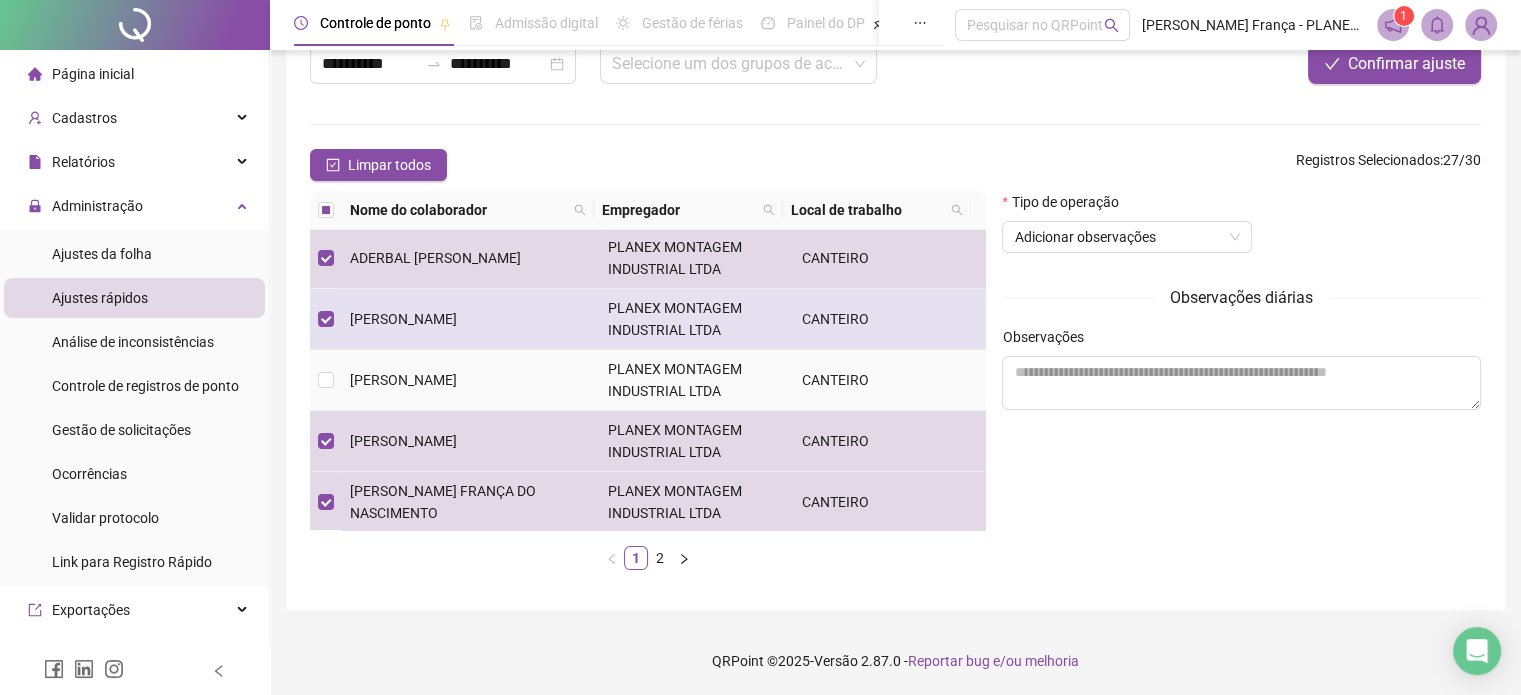 scroll, scrollTop: 0, scrollLeft: 0, axis: both 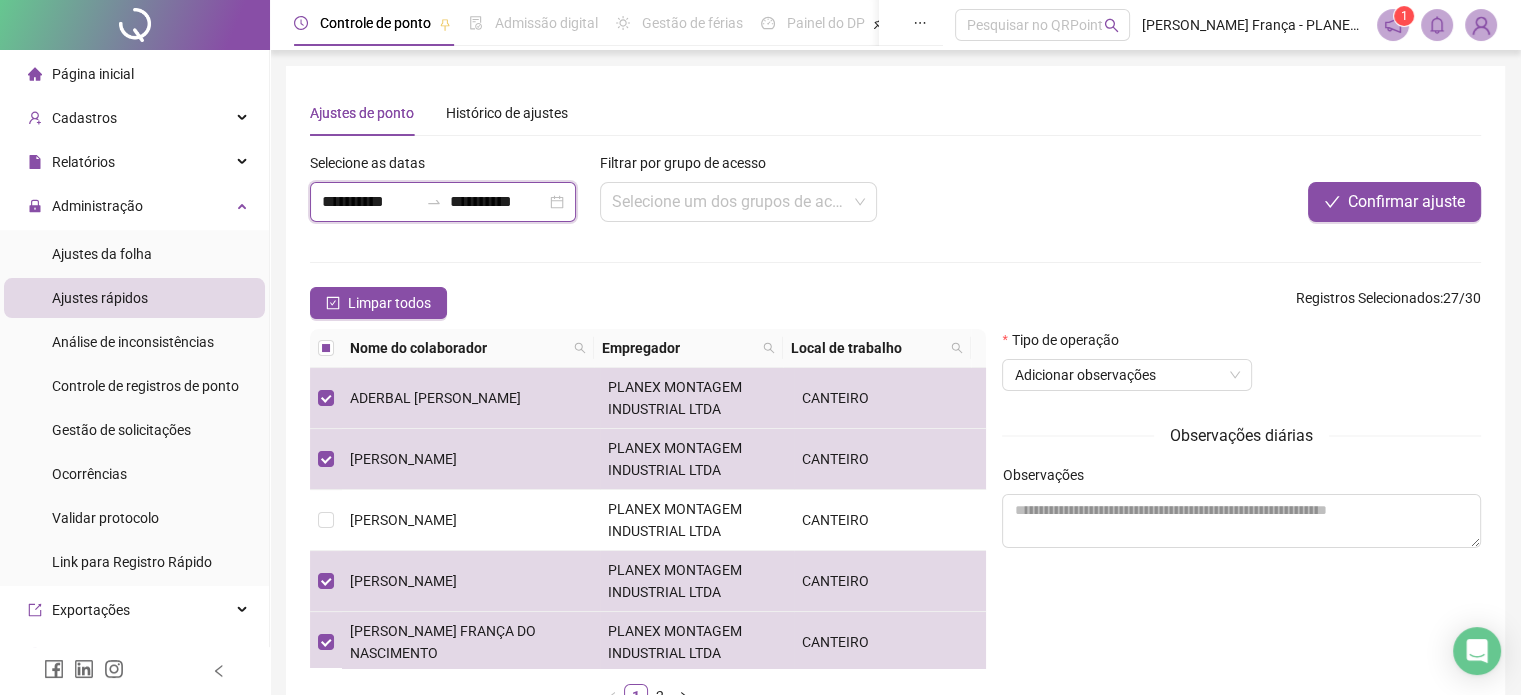 click on "**********" at bounding box center (498, 202) 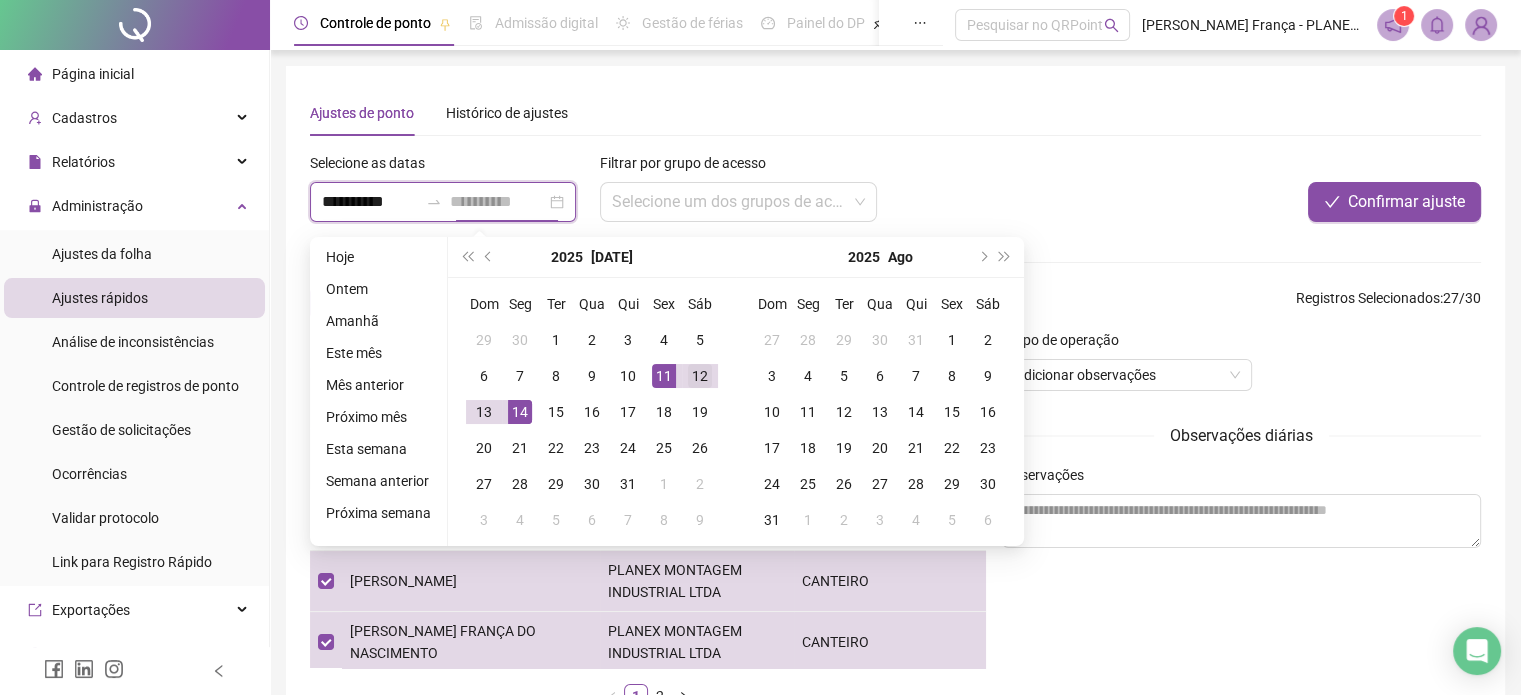 type on "**********" 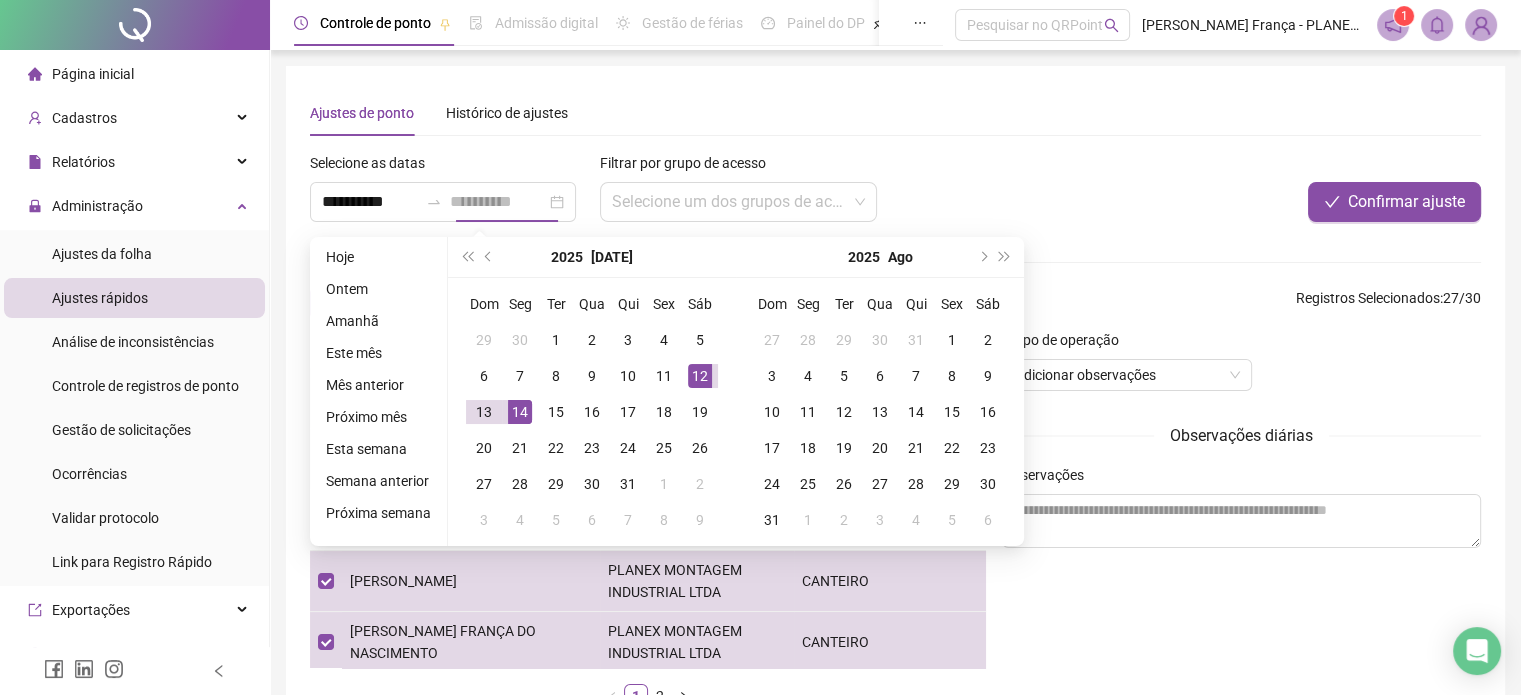 click on "12" at bounding box center [700, 376] 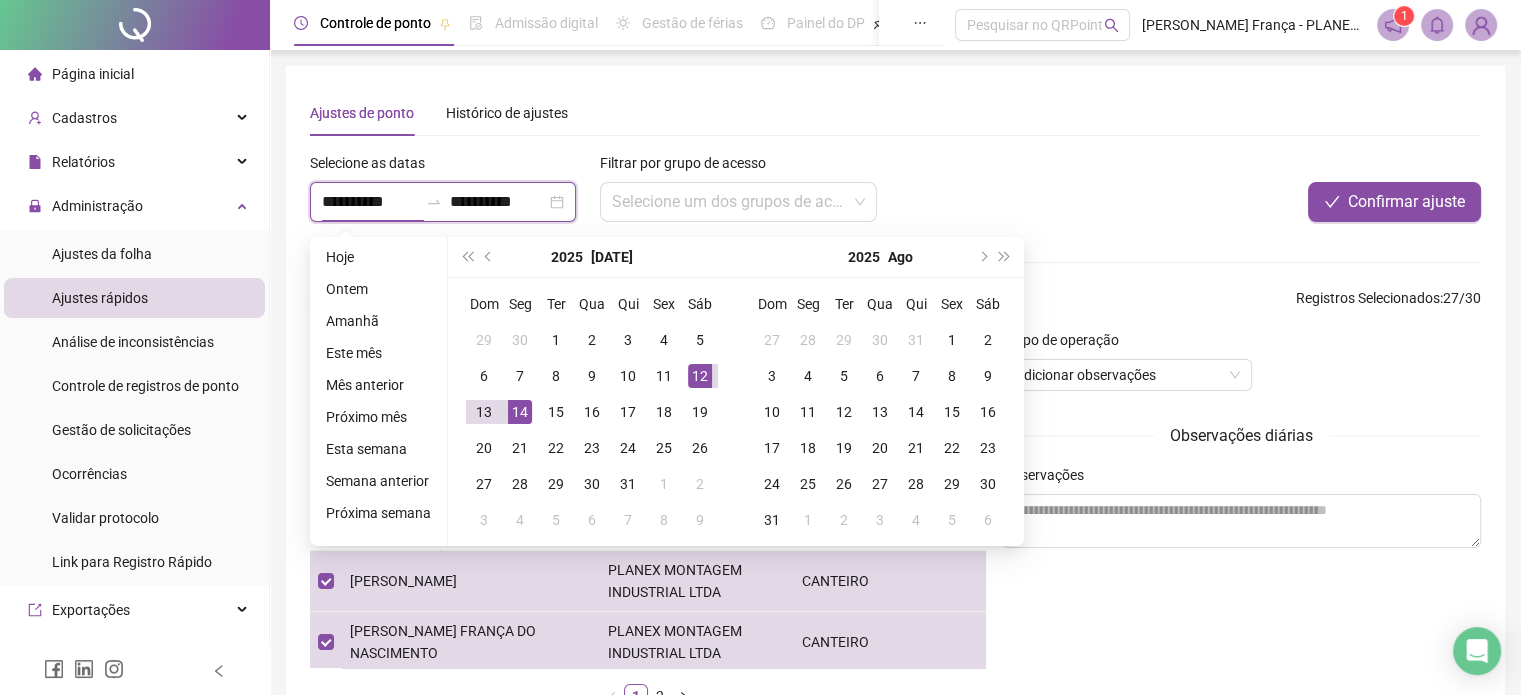 type on "**********" 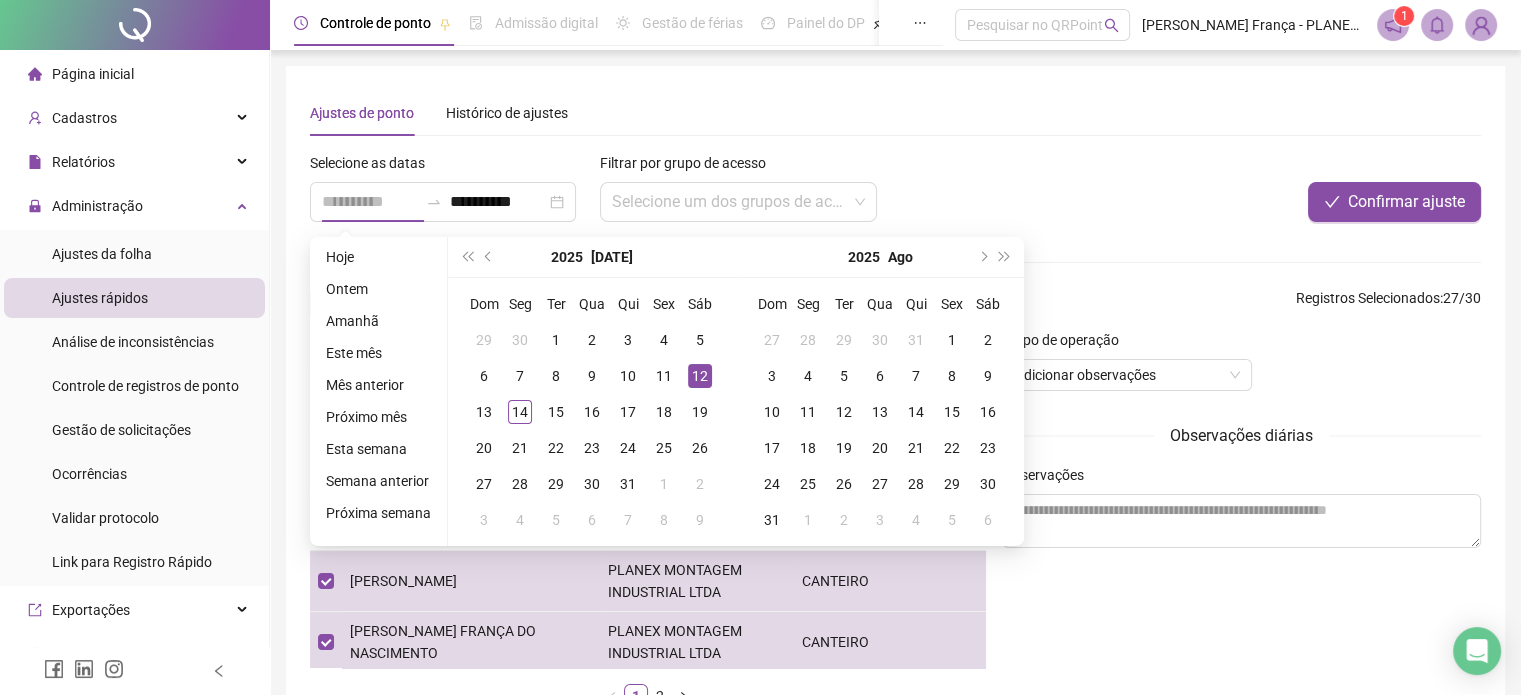 click on "12" at bounding box center (700, 376) 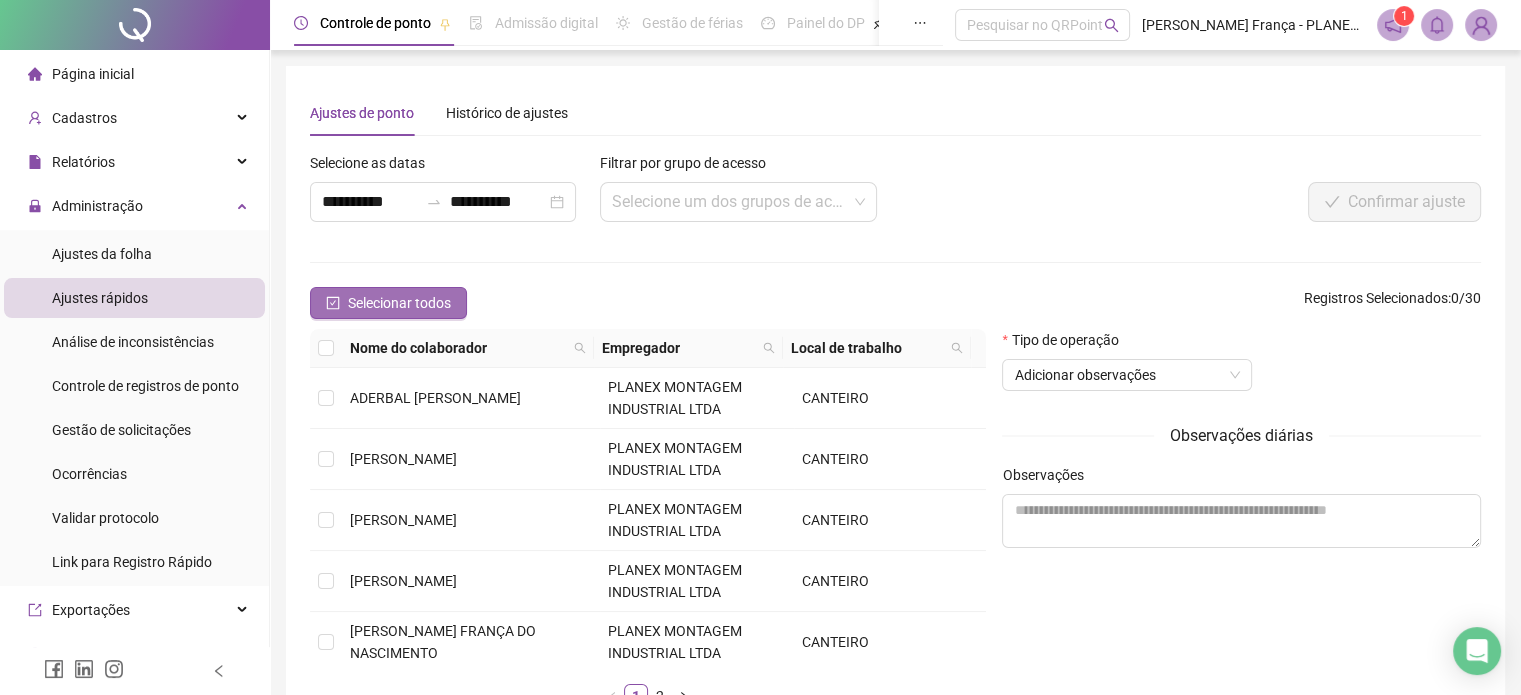 click 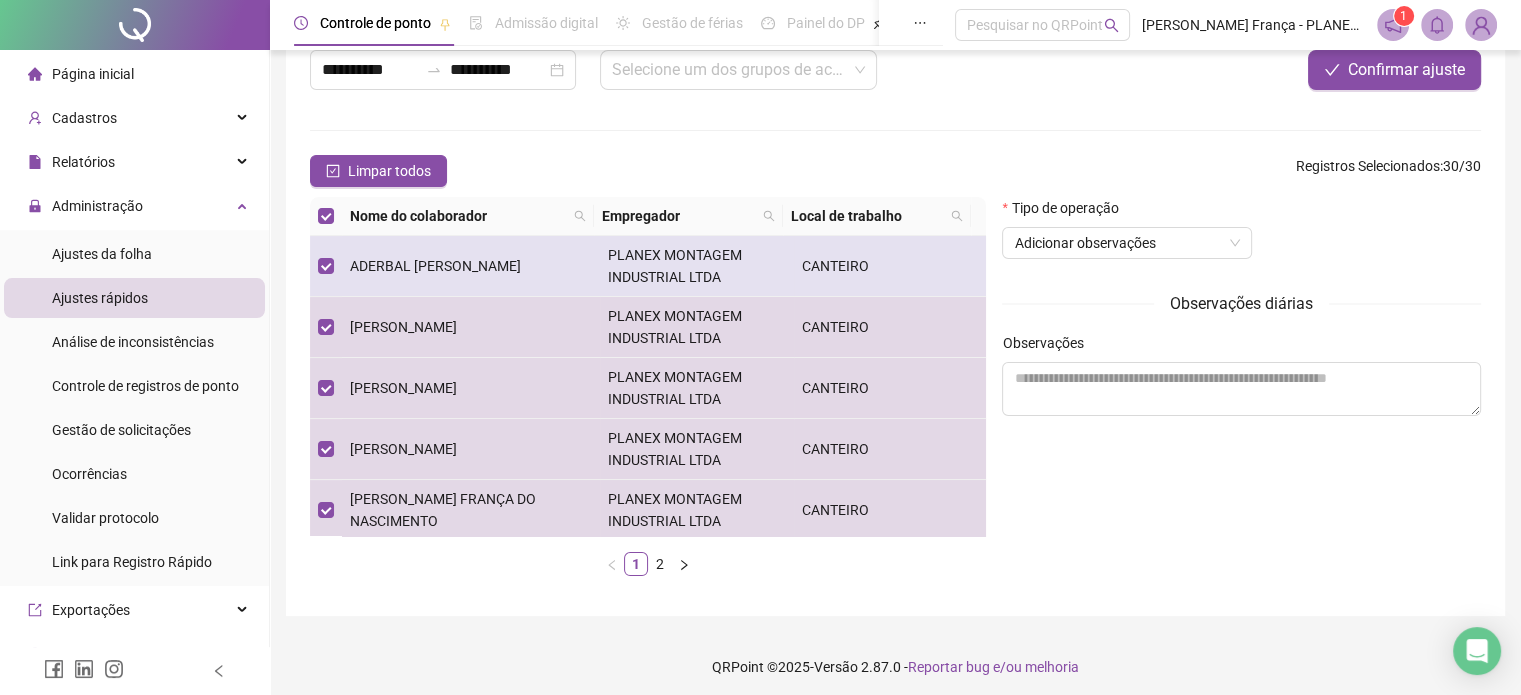 scroll, scrollTop: 138, scrollLeft: 0, axis: vertical 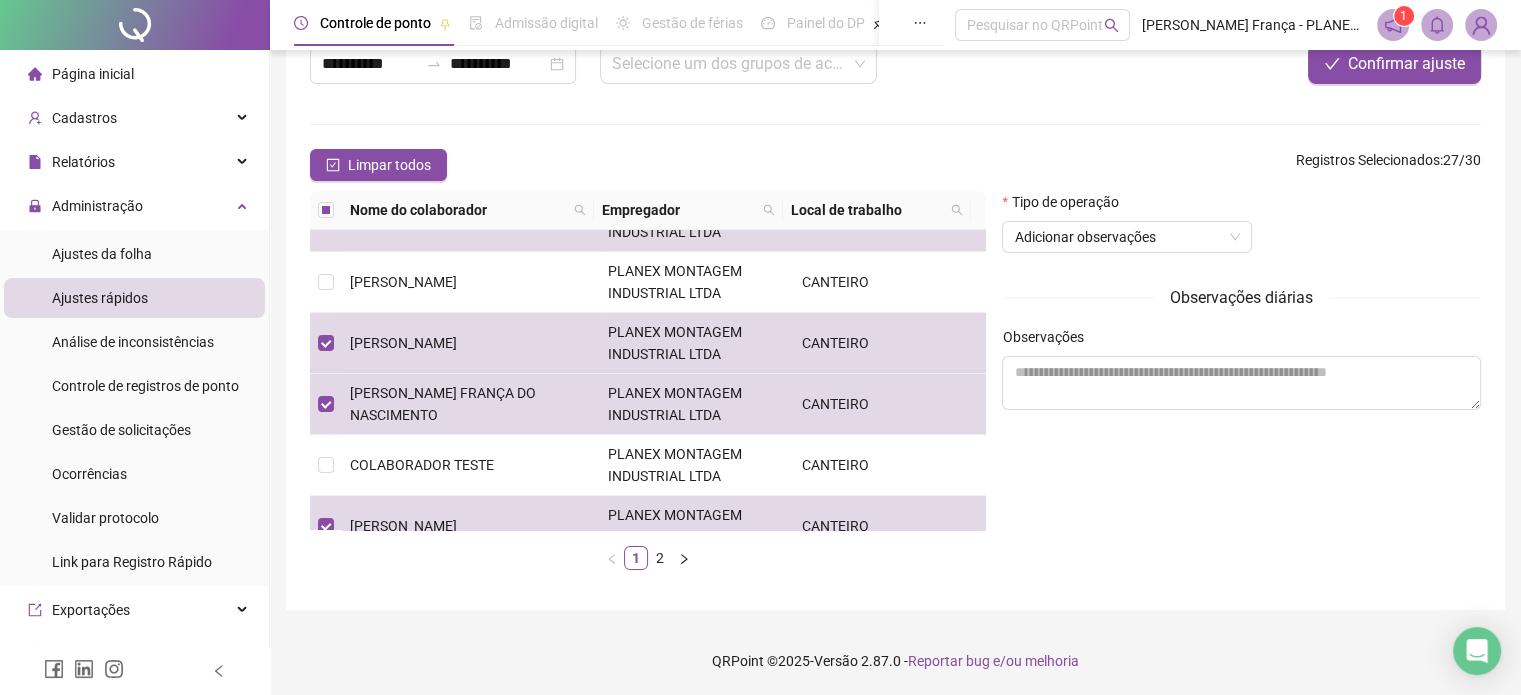 click on "Observações diárias Observações" at bounding box center [1241, 347] 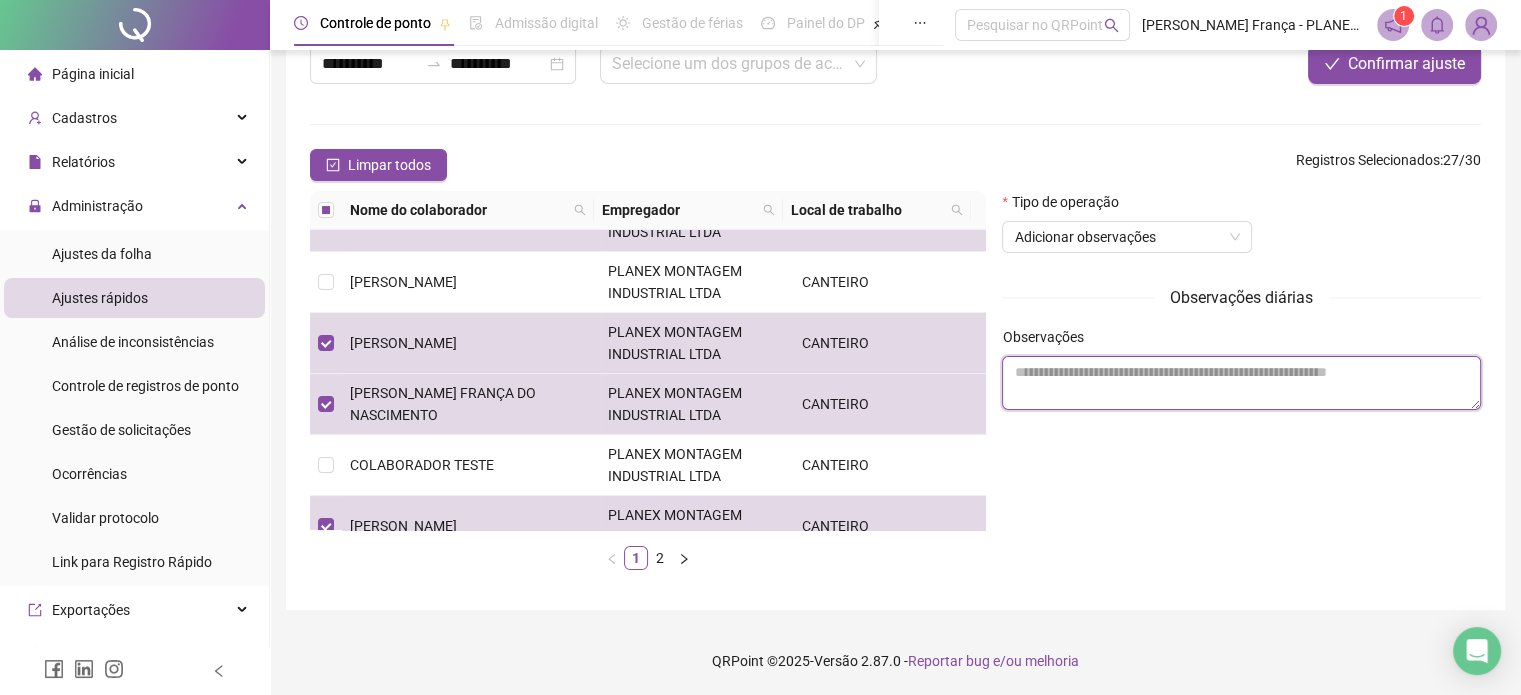drag, startPoint x: 1058, startPoint y: 406, endPoint x: 1071, endPoint y: 394, distance: 17.691807 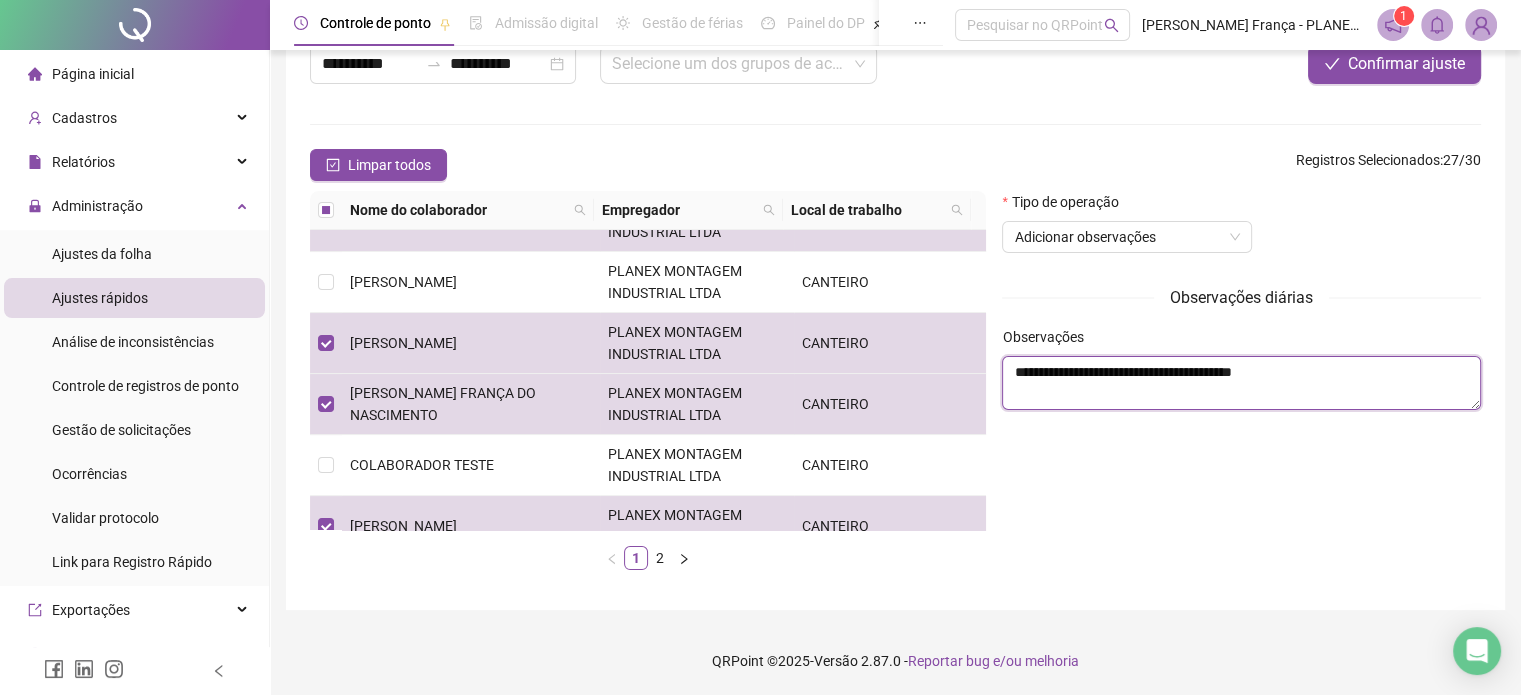 click on "**********" at bounding box center [1241, 383] 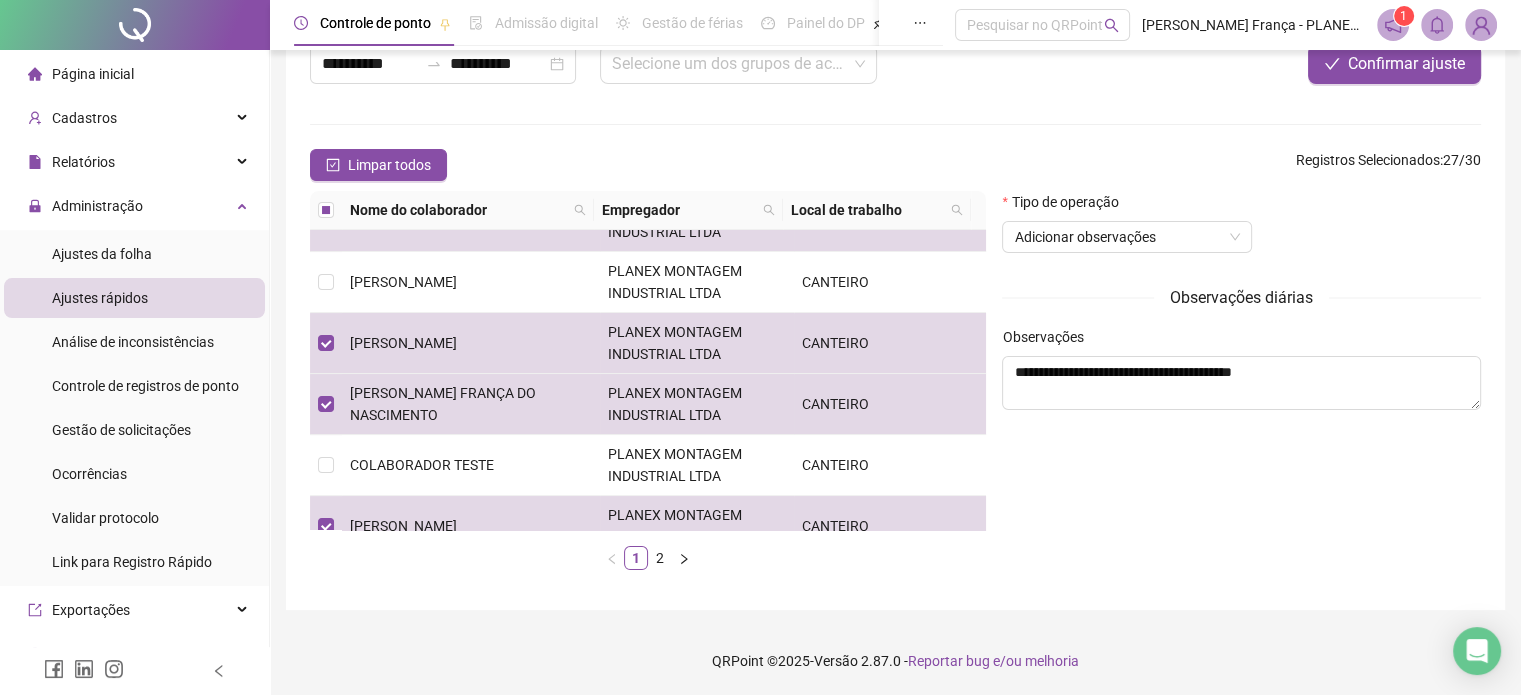 click on "Observações diárias" at bounding box center [1241, 297] 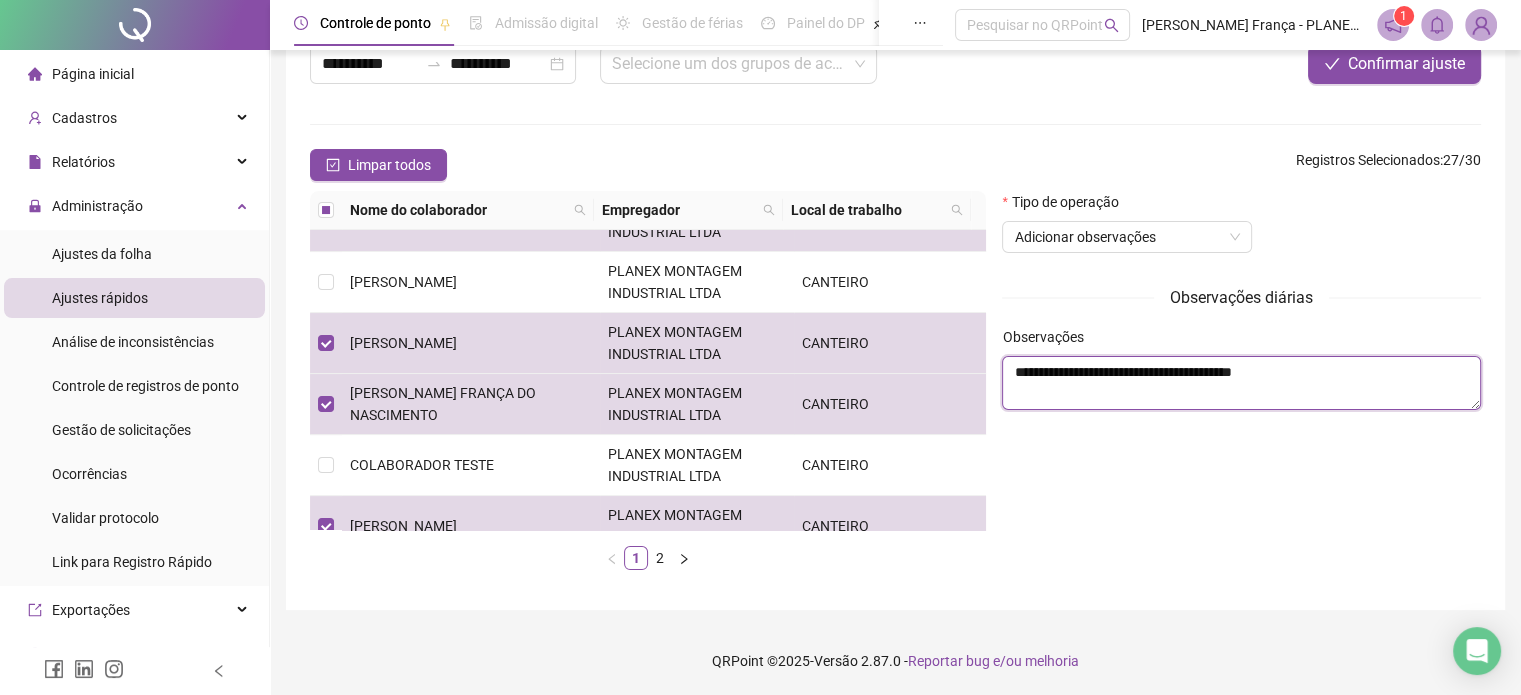 click on "**********" at bounding box center [1241, 383] 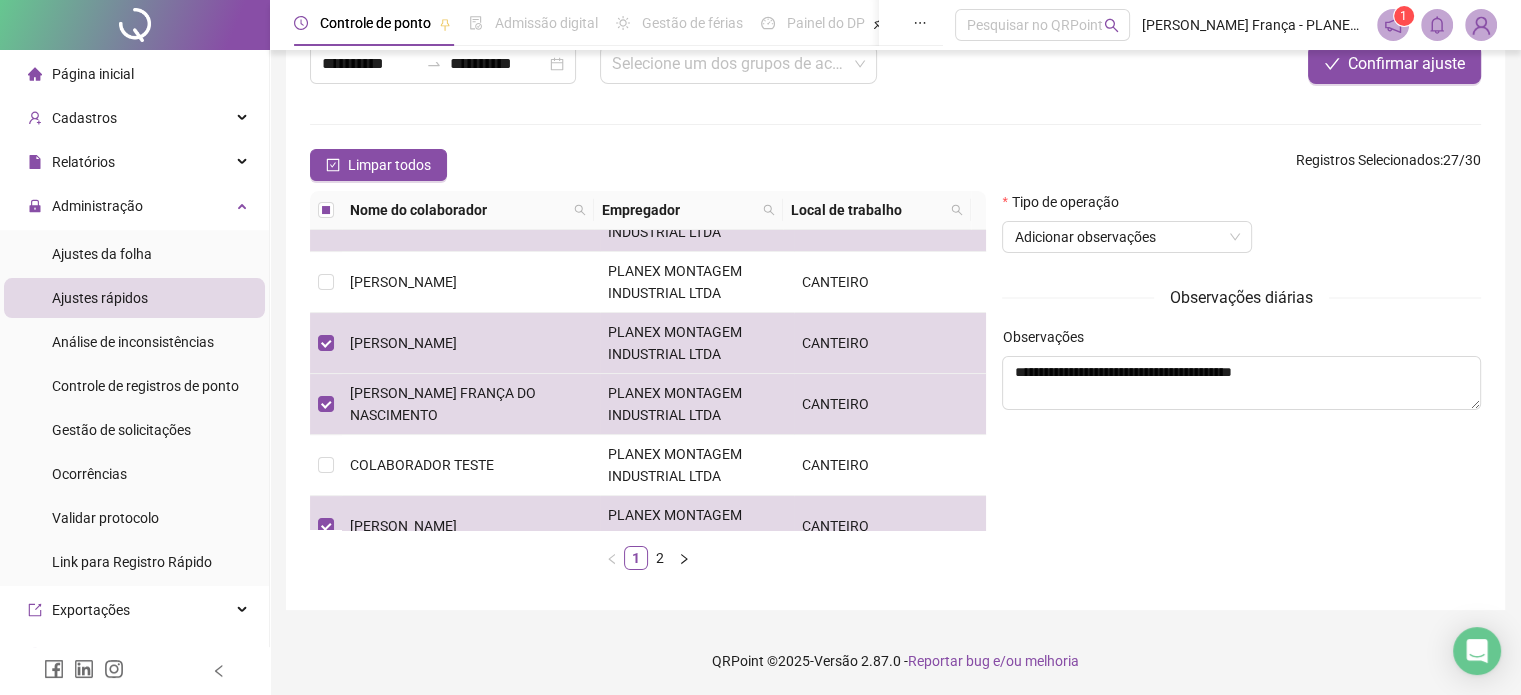 drag, startPoint x: 1059, startPoint y: 163, endPoint x: 1129, endPoint y: 136, distance: 75.026665 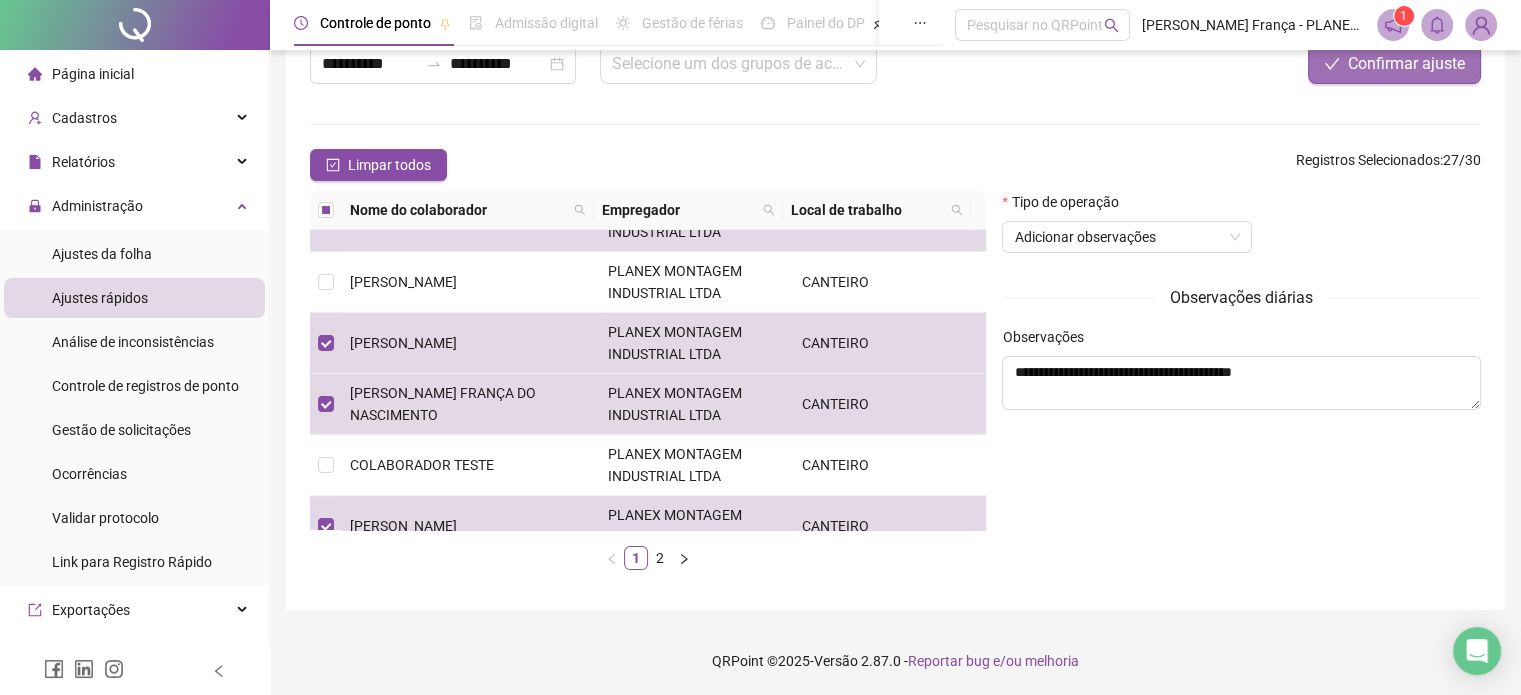 click on "Confirmar ajuste" at bounding box center (1406, 64) 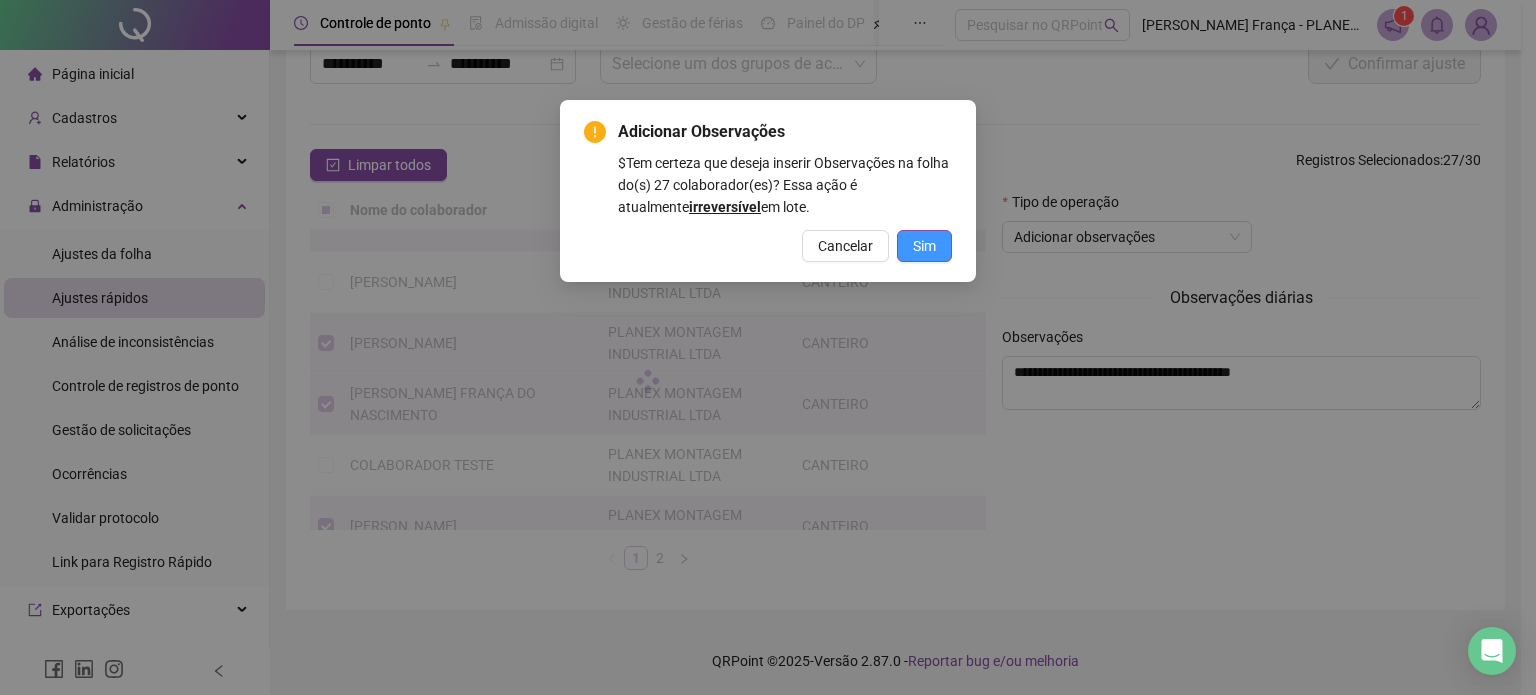 click on "Sim" at bounding box center [924, 246] 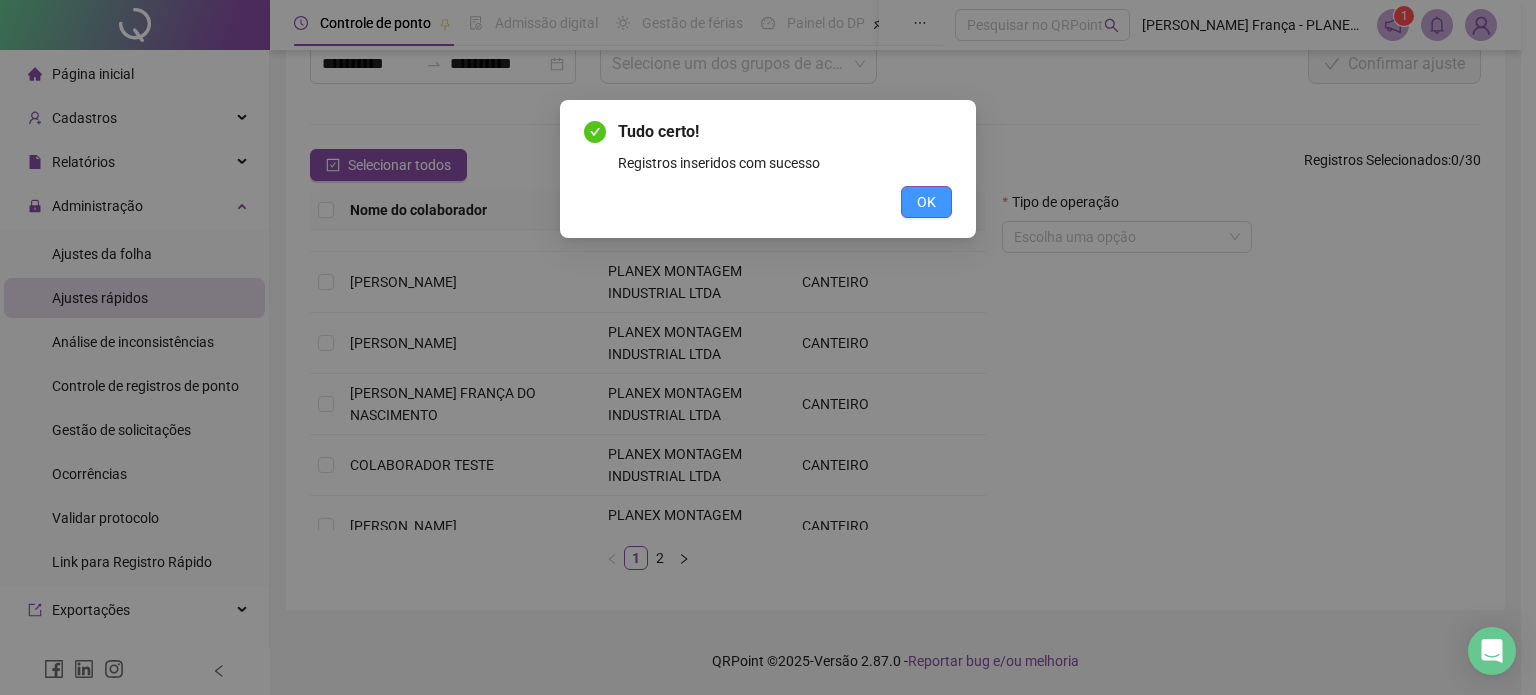 click on "OK" at bounding box center (926, 202) 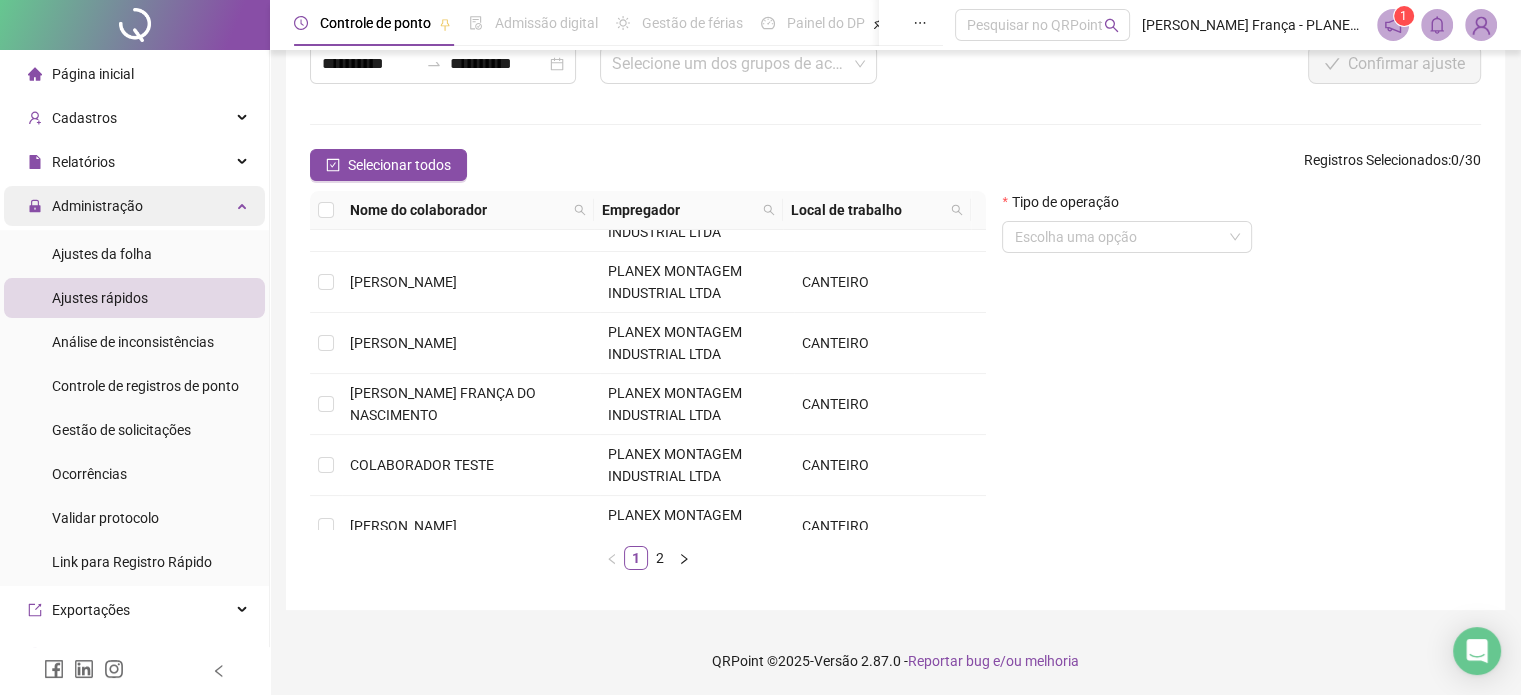 click on "Administração" at bounding box center [134, 206] 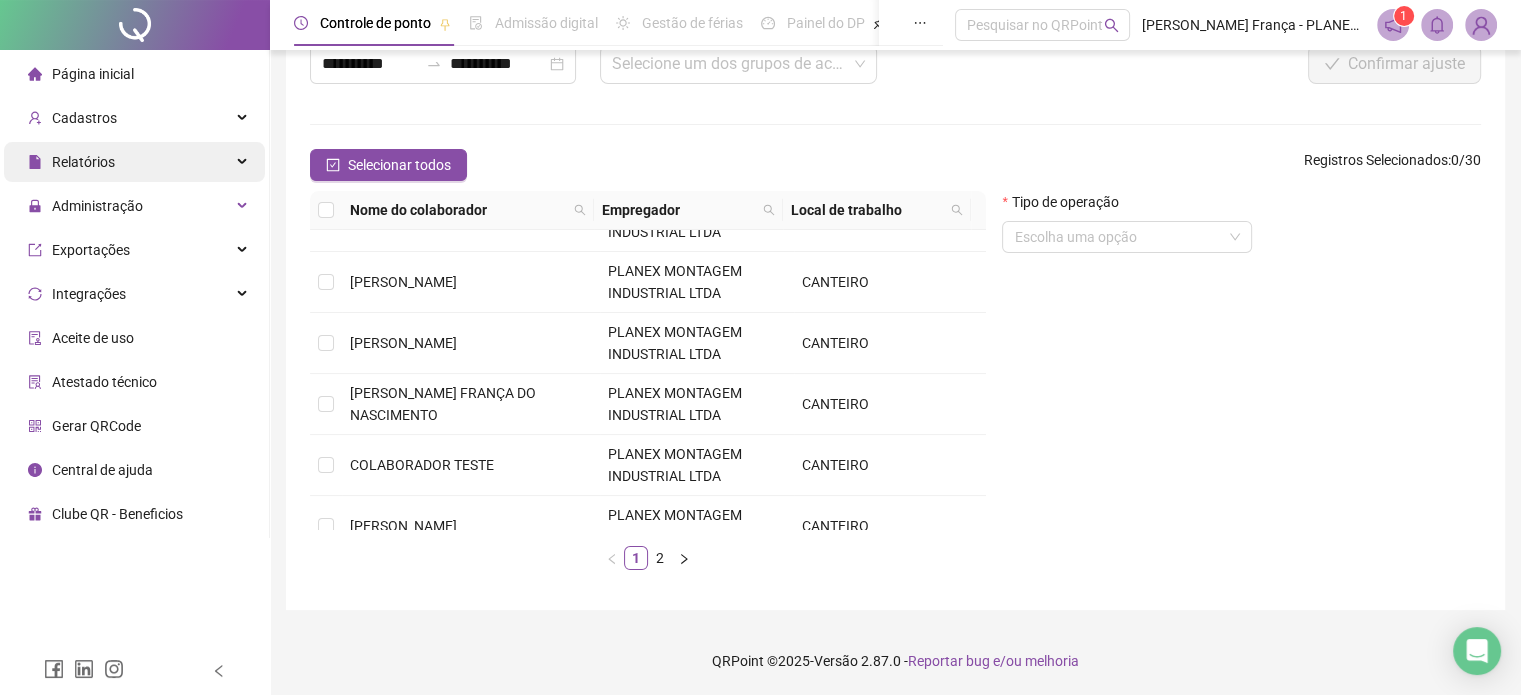 click on "Relatórios" at bounding box center (134, 162) 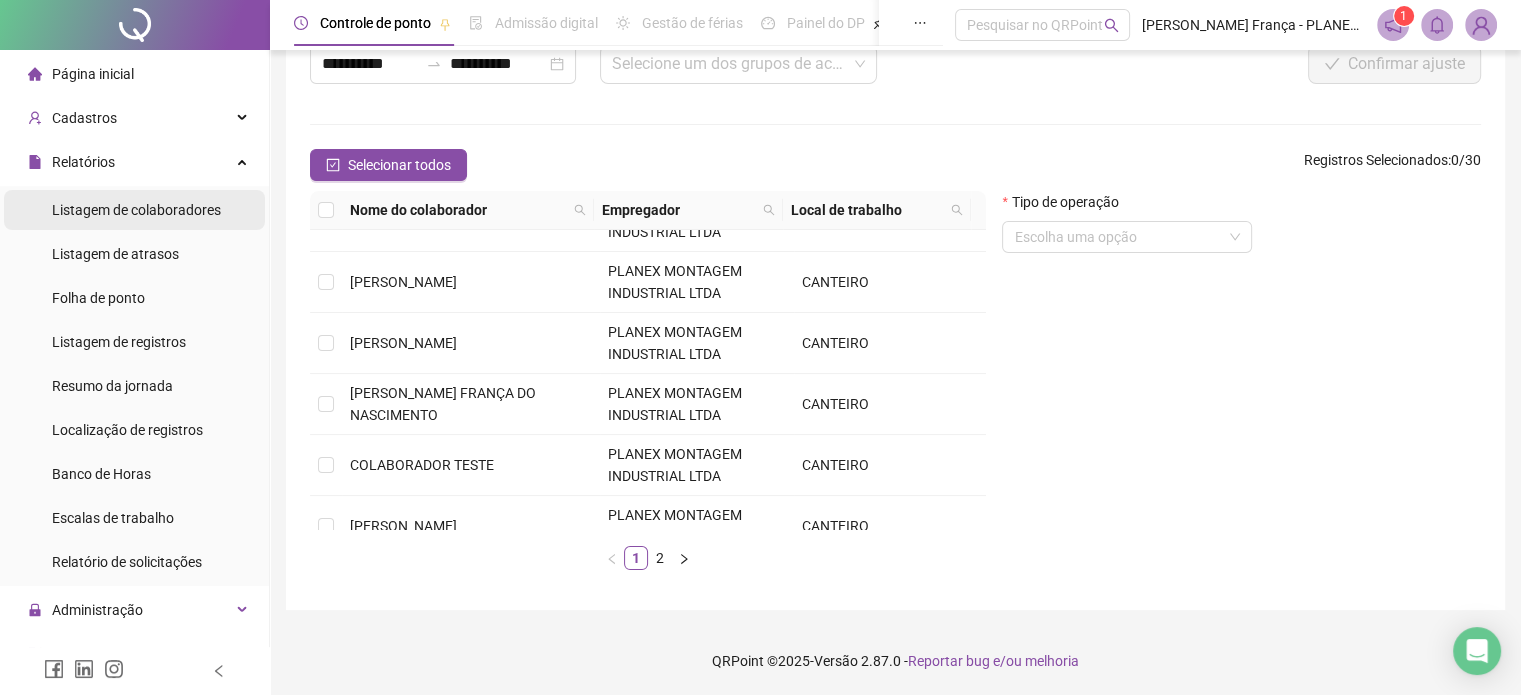 click on "Listagem de colaboradores" at bounding box center [136, 210] 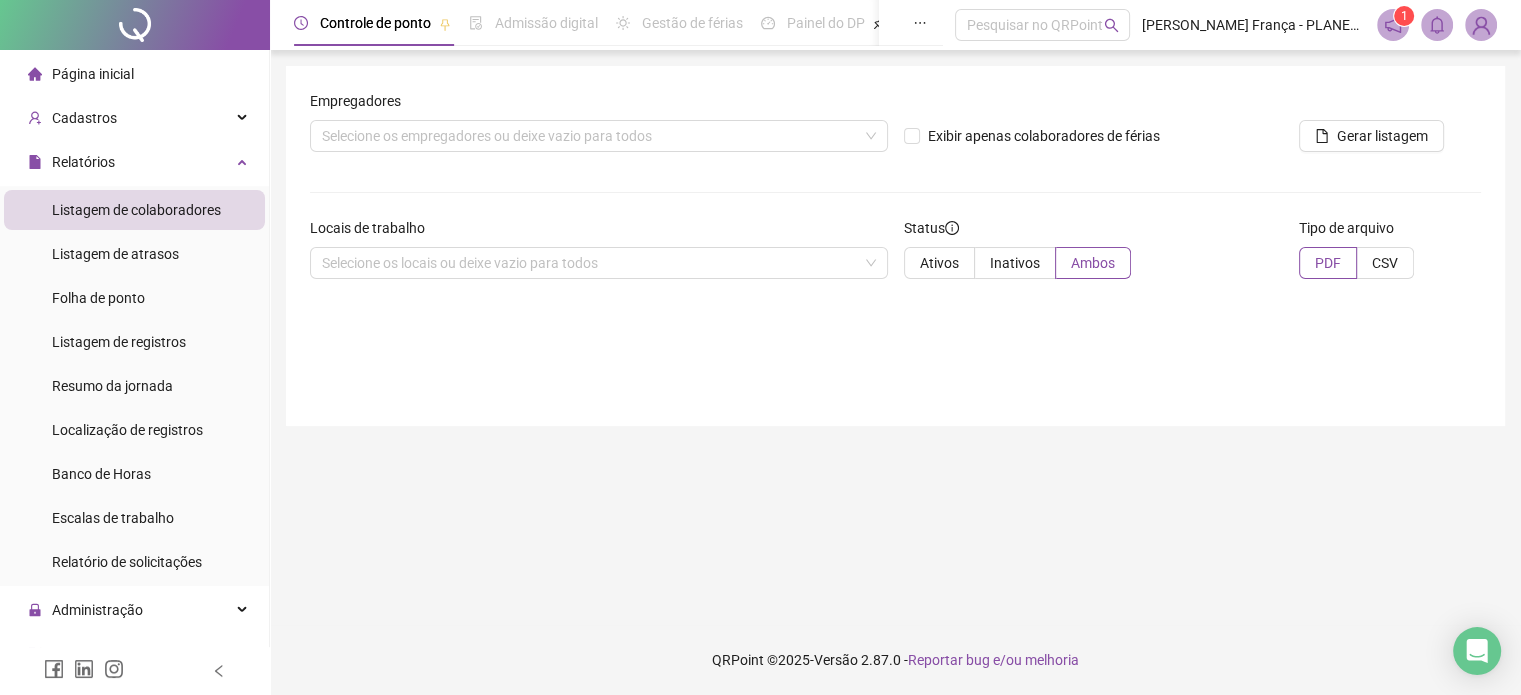 scroll, scrollTop: 0, scrollLeft: 0, axis: both 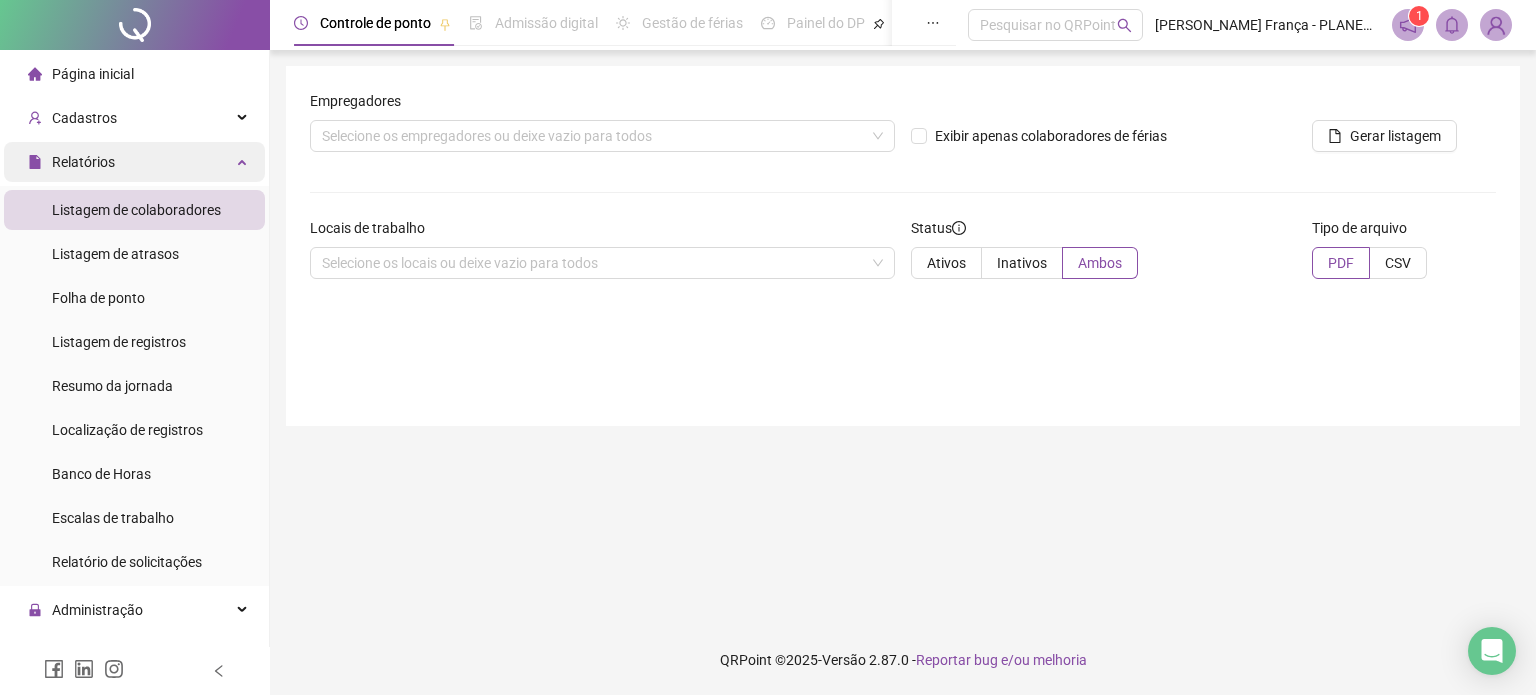 click on "Relatórios" at bounding box center (134, 162) 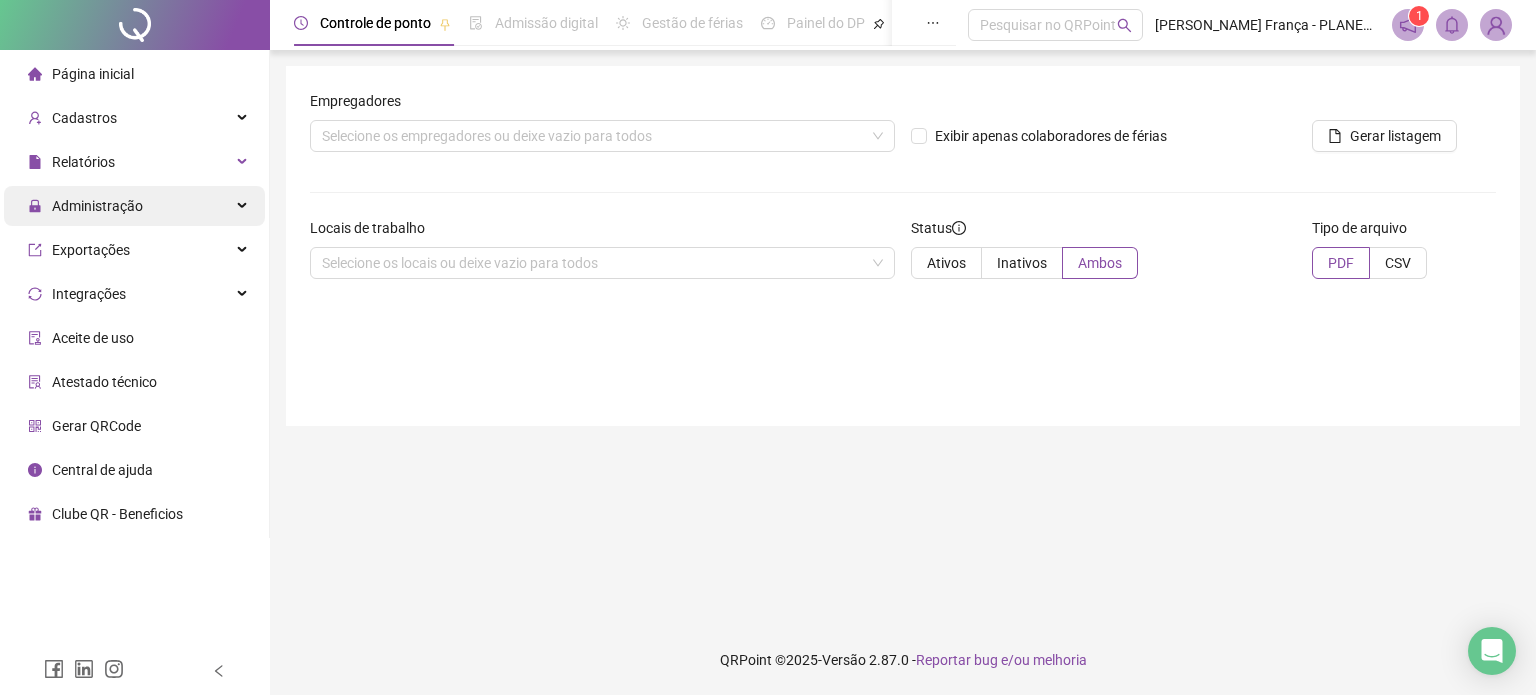click on "Administração" at bounding box center [134, 206] 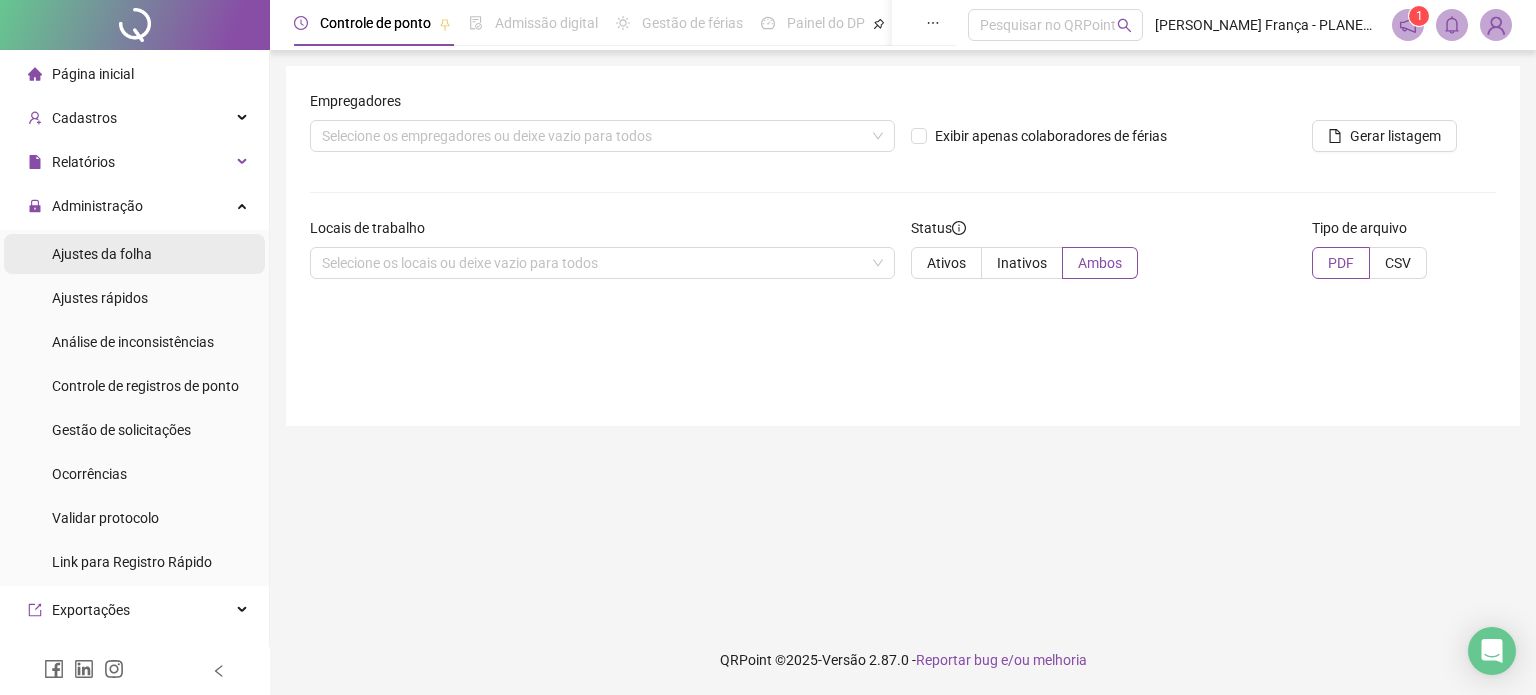 click on "Ajustes da folha" at bounding box center (102, 254) 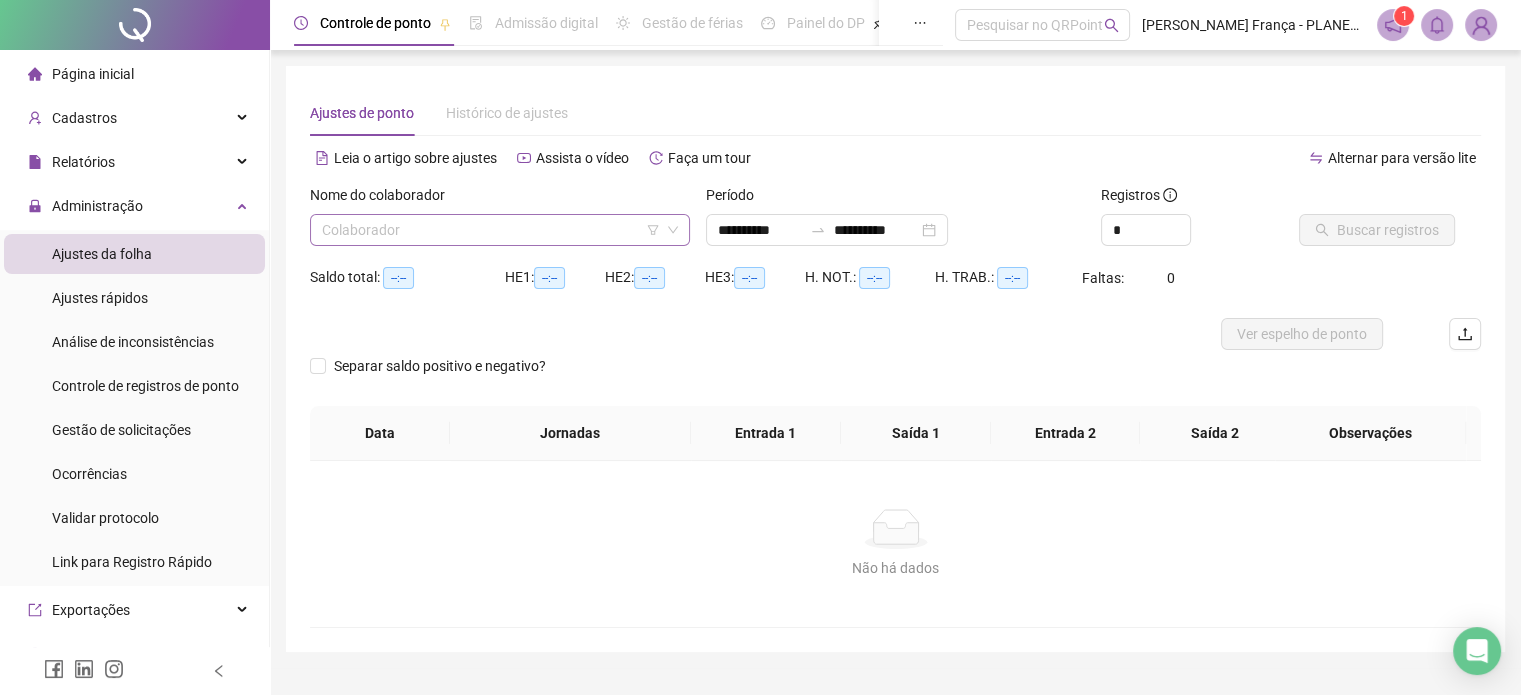 click at bounding box center (494, 230) 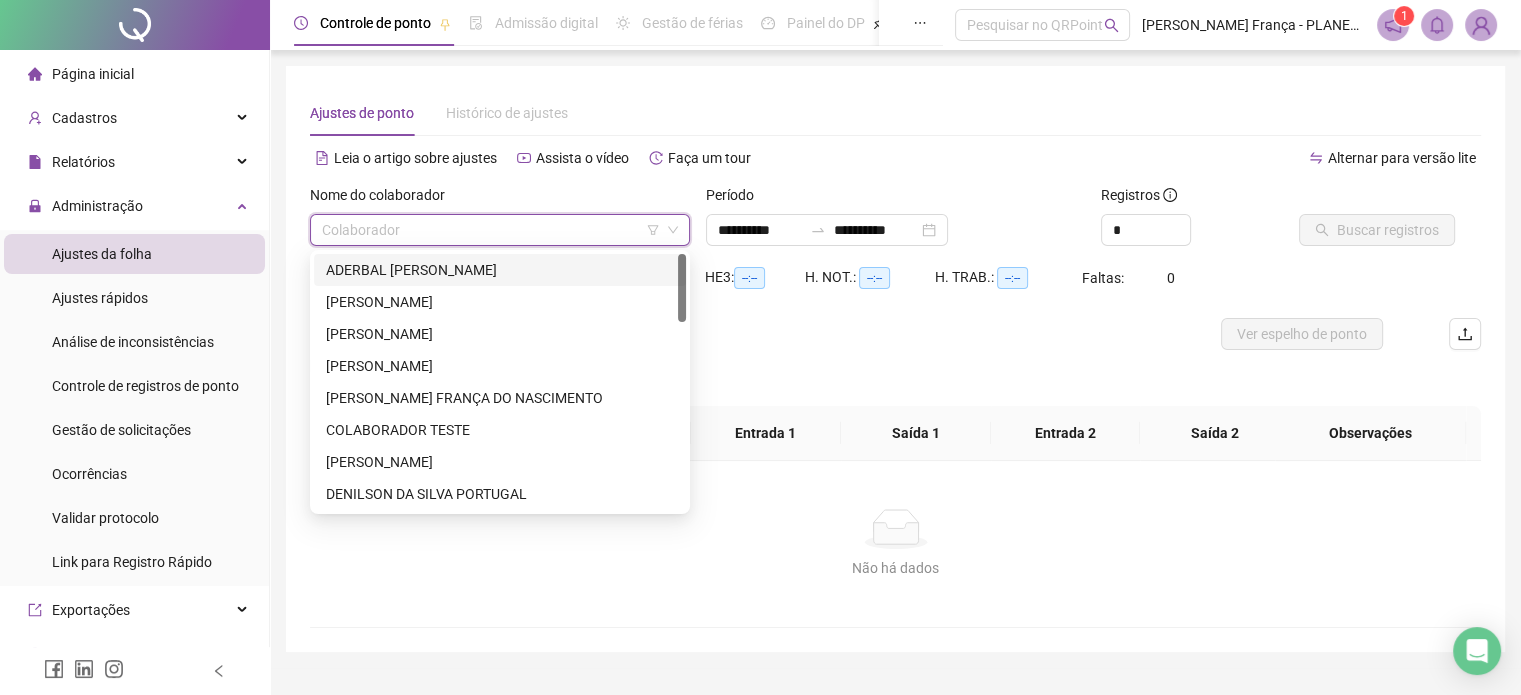 drag, startPoint x: 403, startPoint y: 275, endPoint x: 443, endPoint y: 267, distance: 40.792156 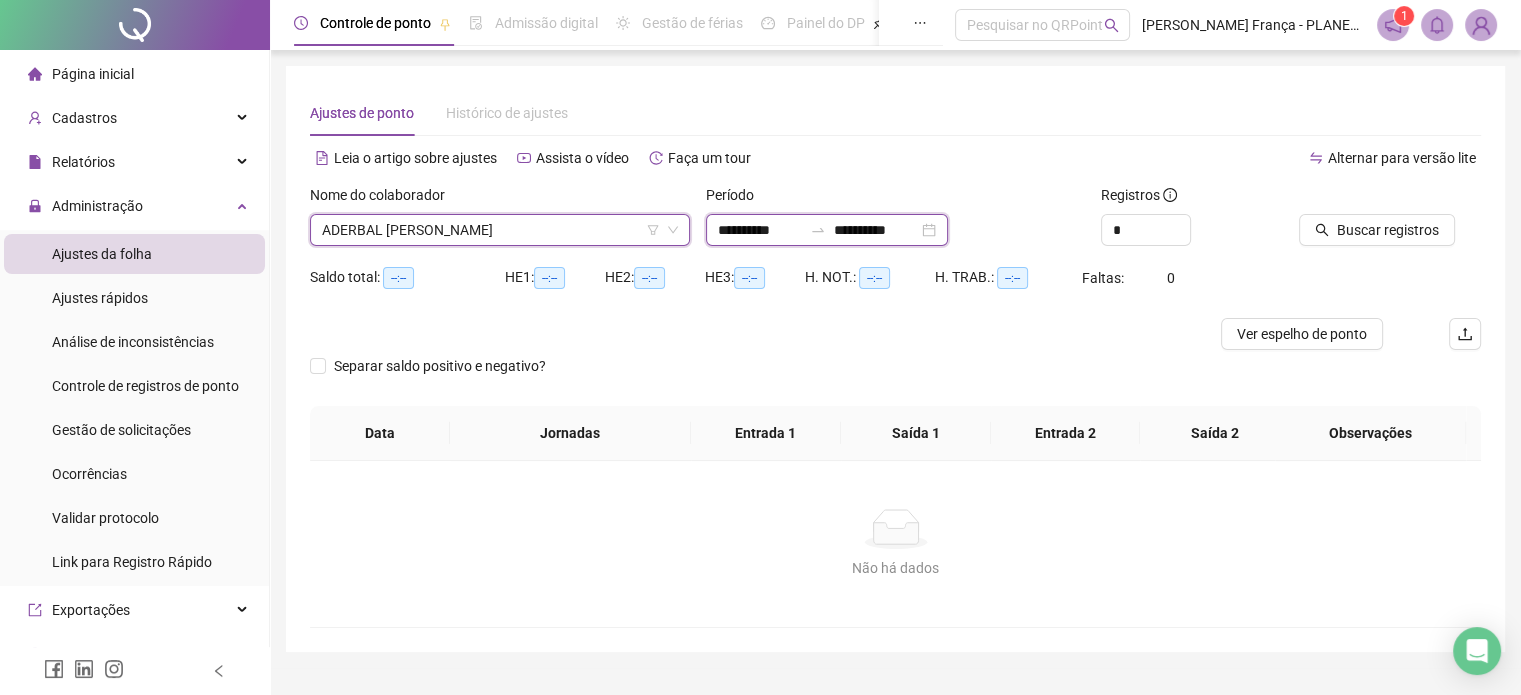 click on "**********" at bounding box center (876, 230) 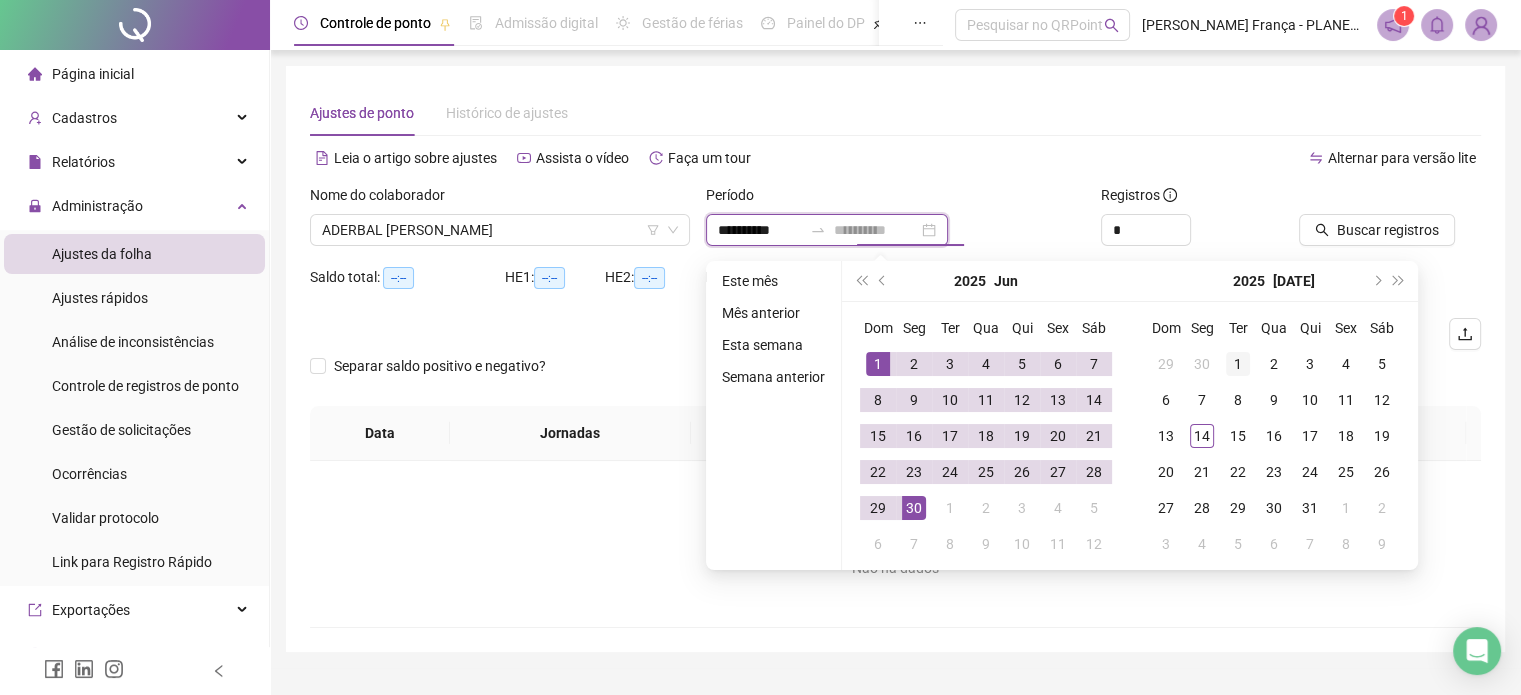 type on "**********" 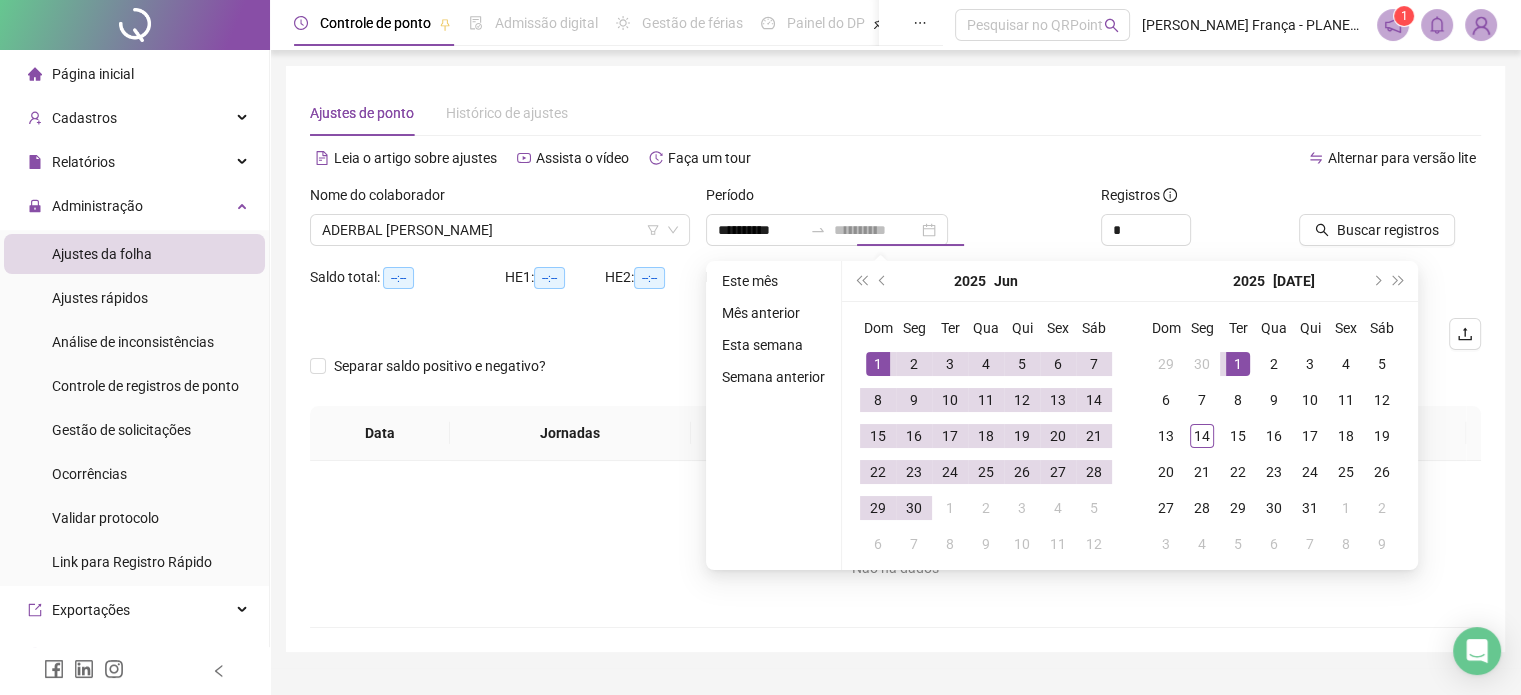 click on "1" at bounding box center [1238, 364] 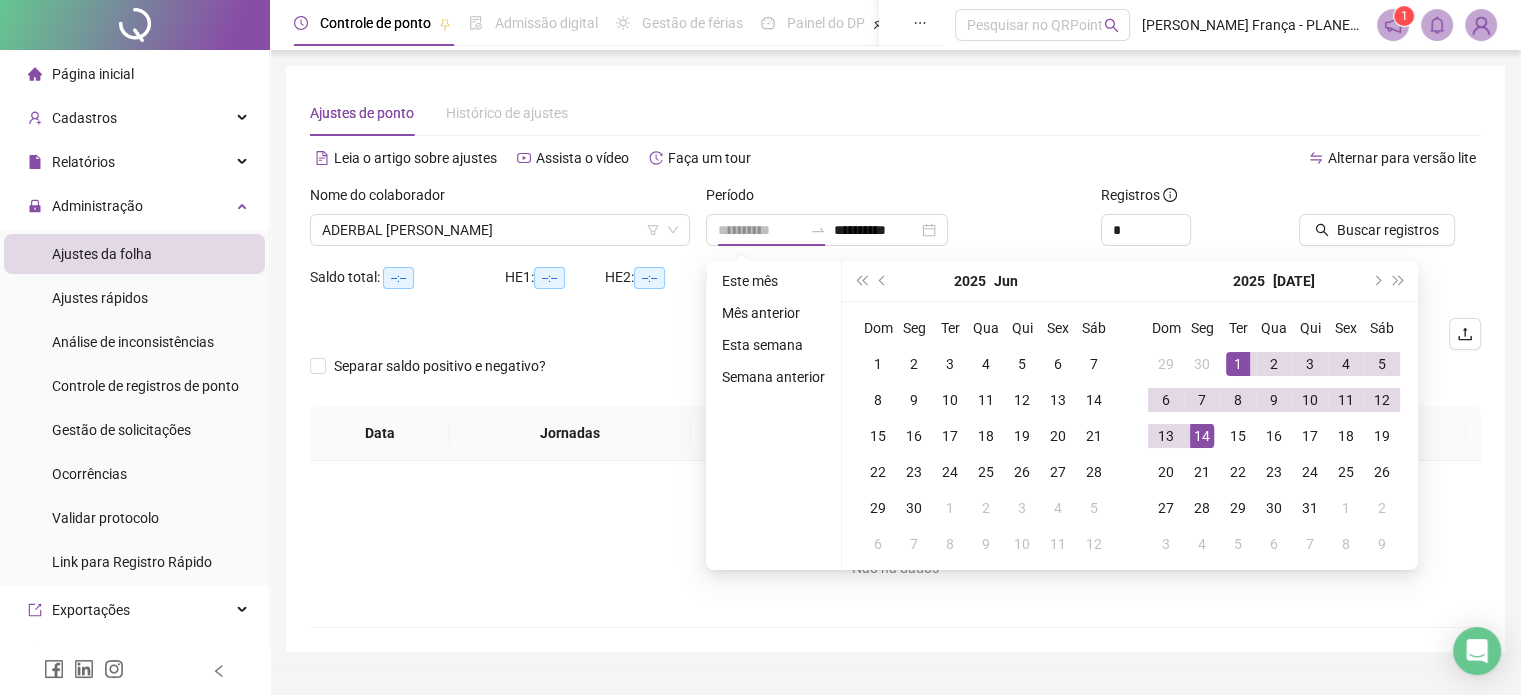 click on "14" at bounding box center [1202, 436] 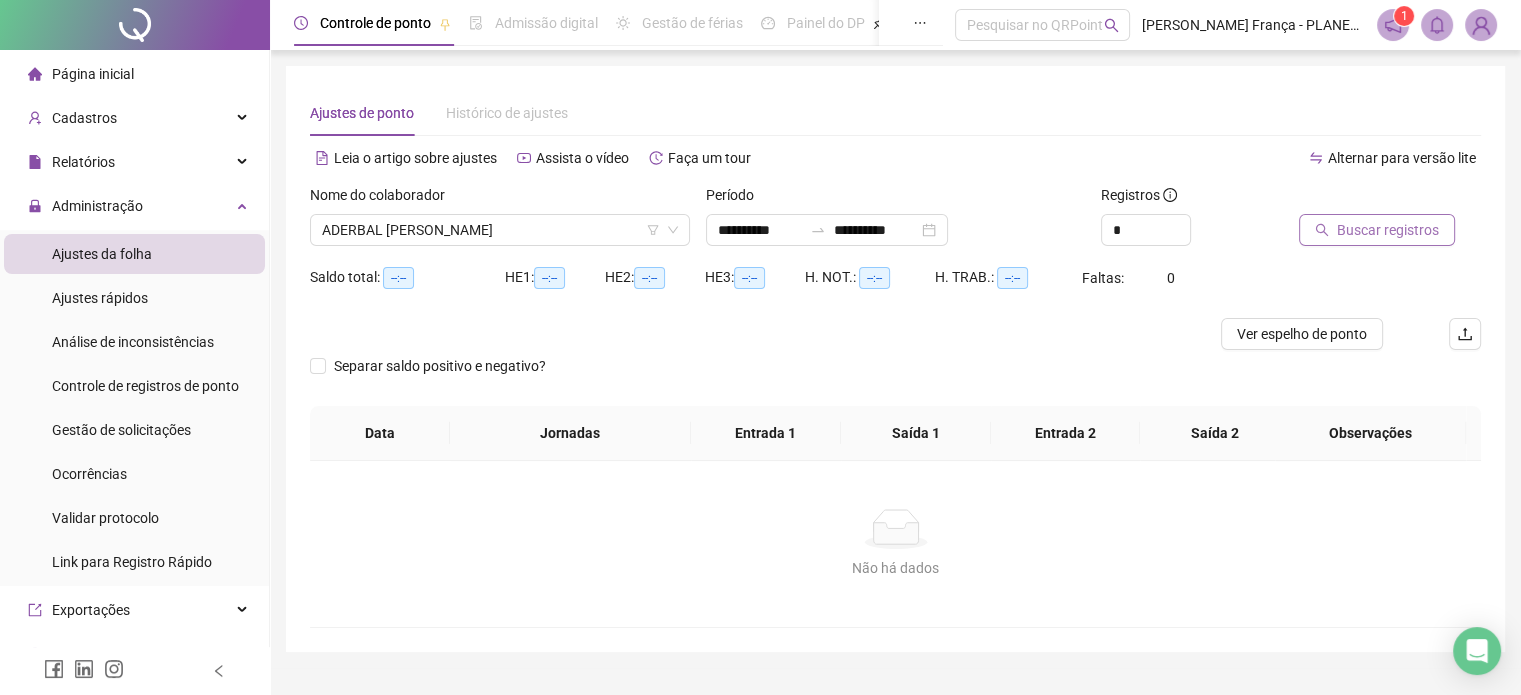 click on "Buscar registros" at bounding box center (1388, 230) 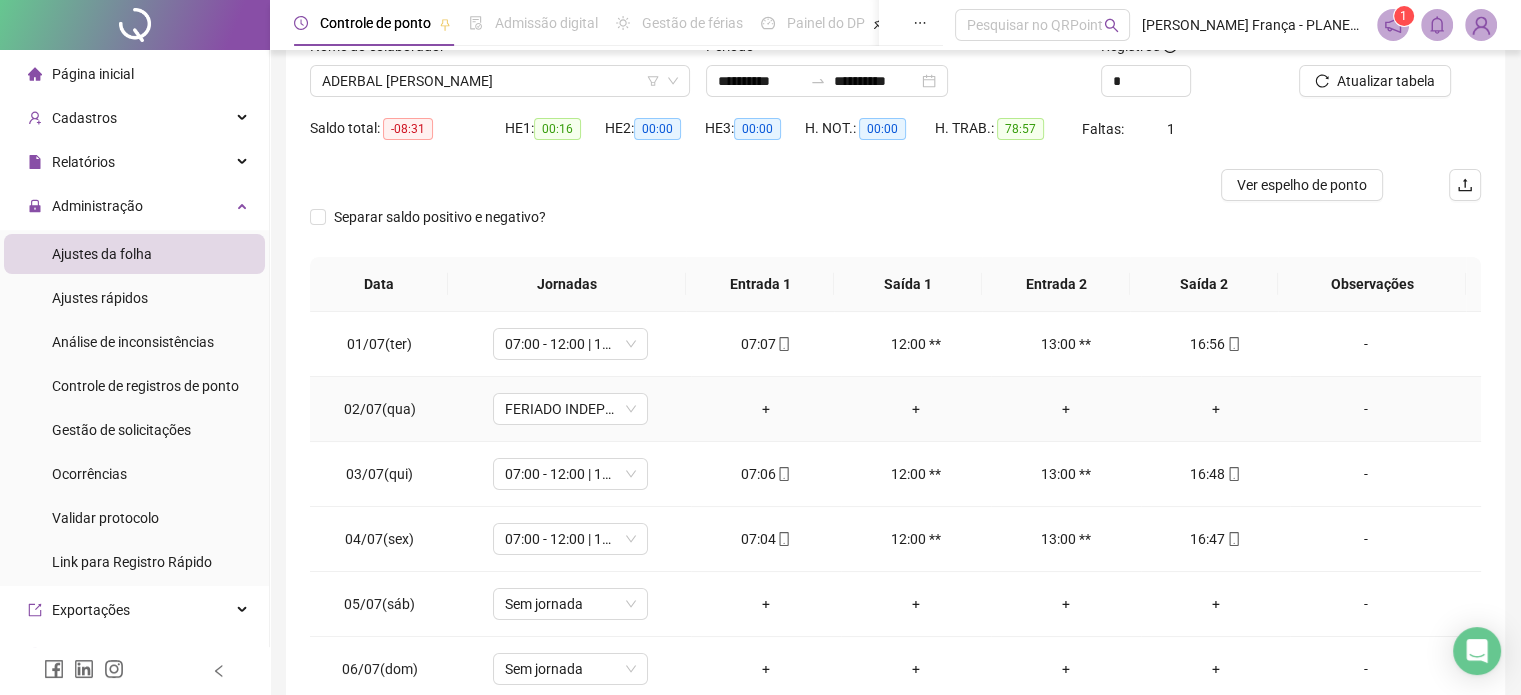 scroll, scrollTop: 302, scrollLeft: 0, axis: vertical 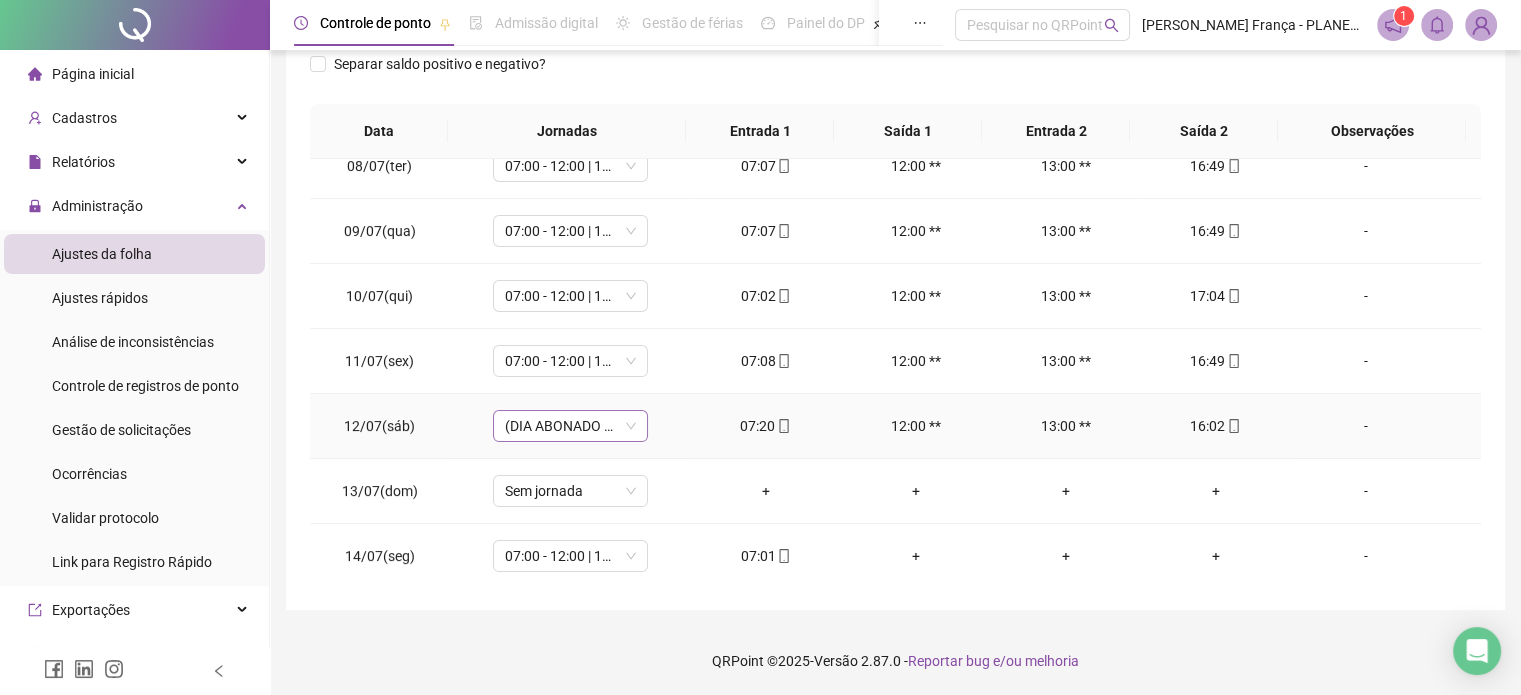 click on "(DIA ABONADO PARCIALMENTE)" at bounding box center [570, 426] 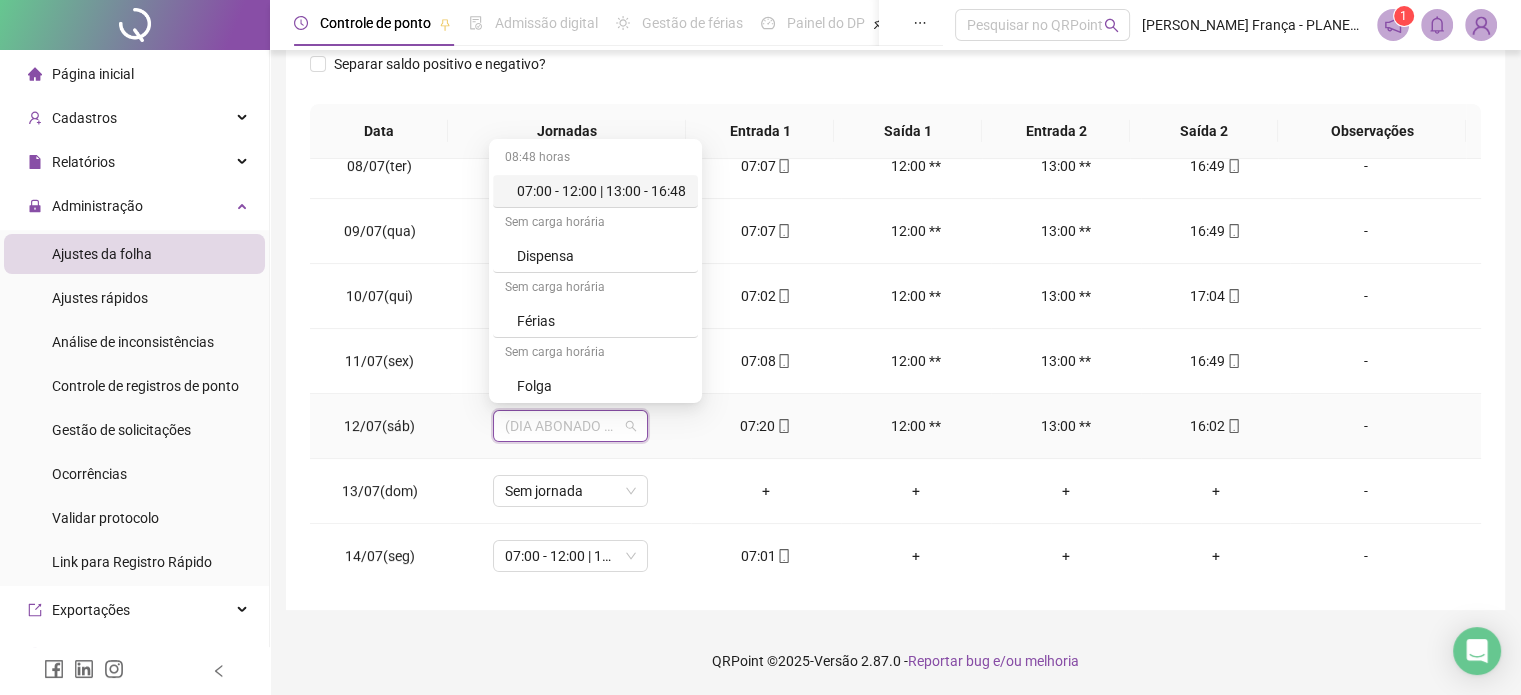drag, startPoint x: 588, startPoint y: 190, endPoint x: 640, endPoint y: 253, distance: 81.68843 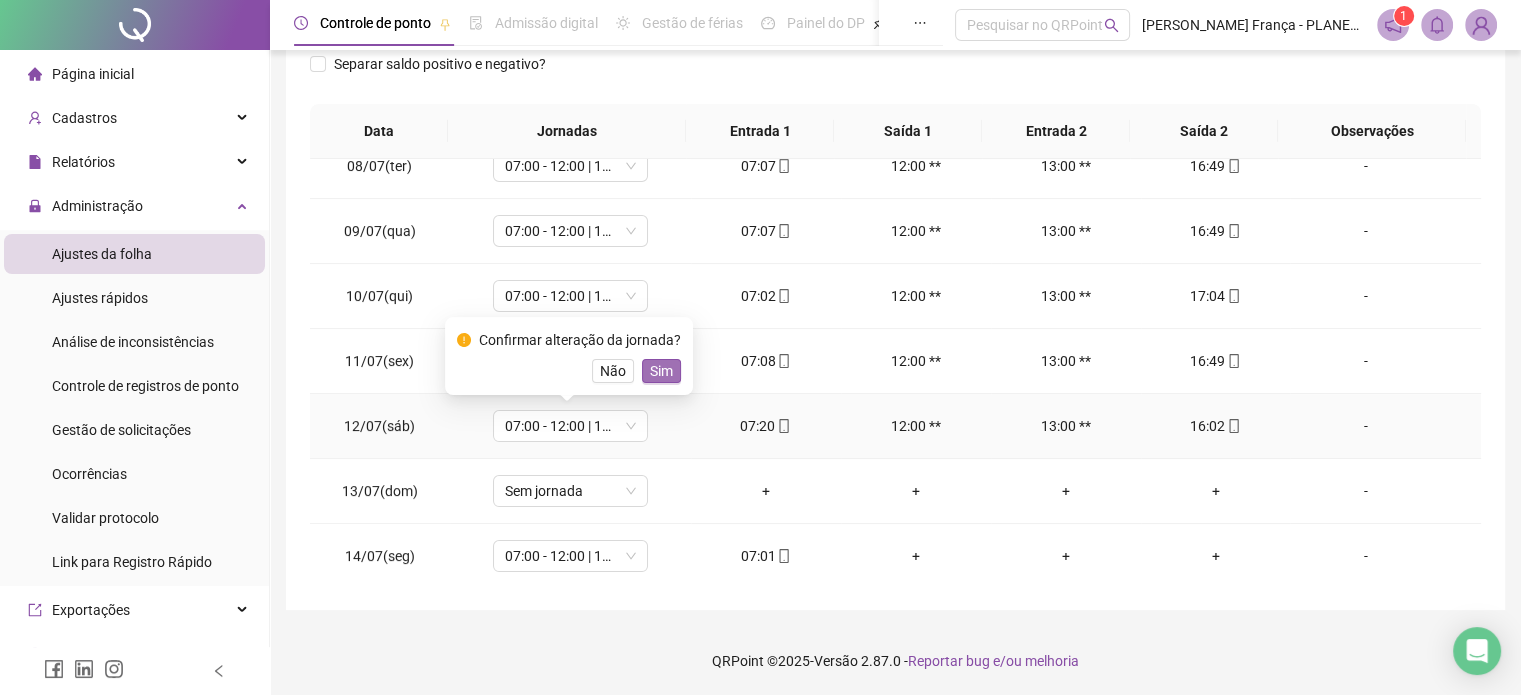 click on "Sim" at bounding box center (661, 371) 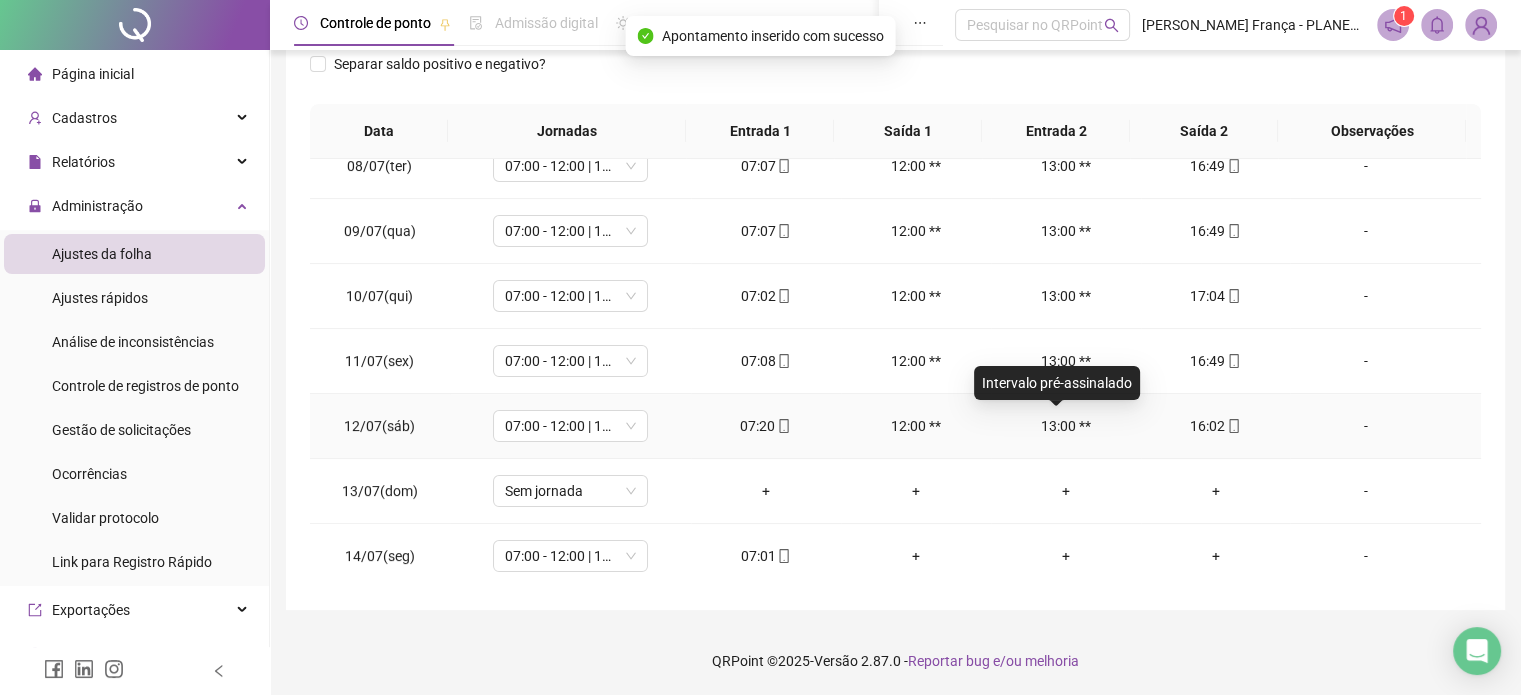 scroll, scrollTop: 0, scrollLeft: 0, axis: both 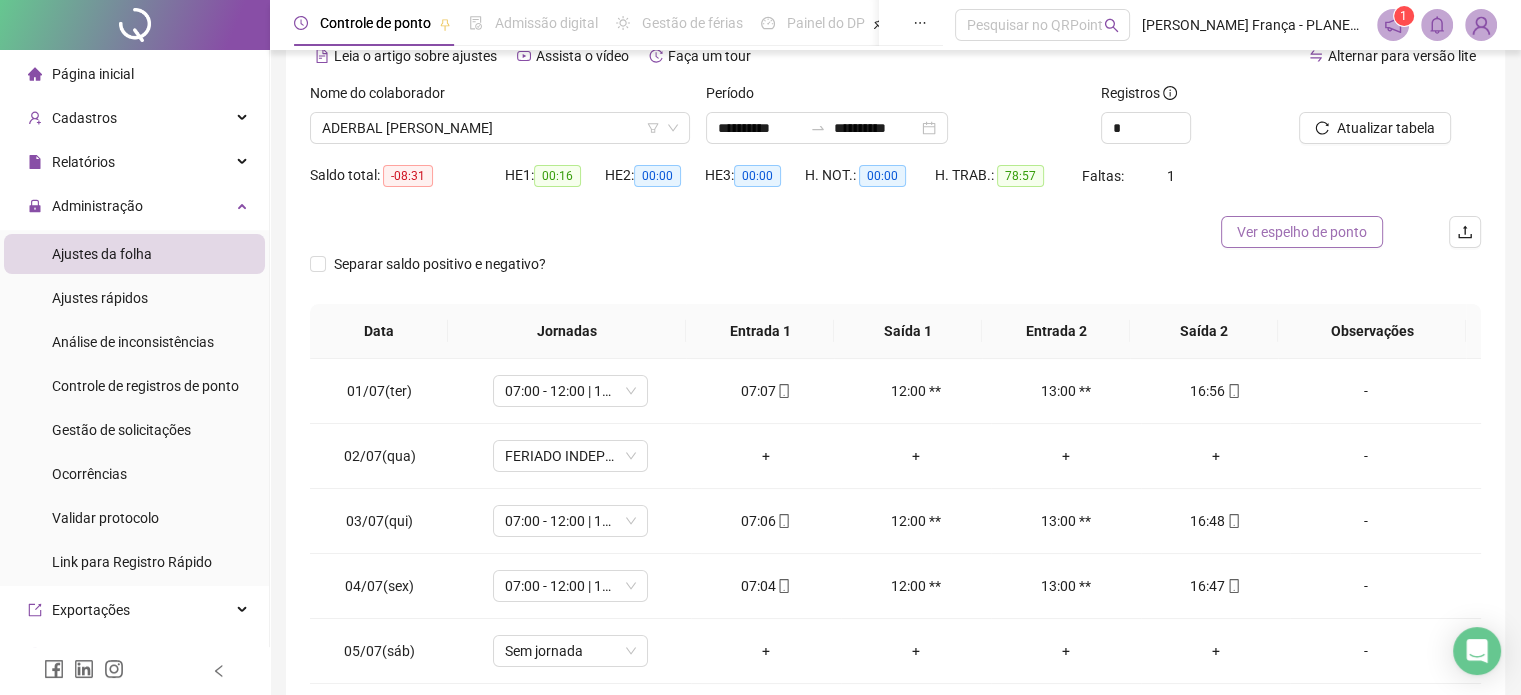 click on "Ver espelho de ponto" at bounding box center (1302, 232) 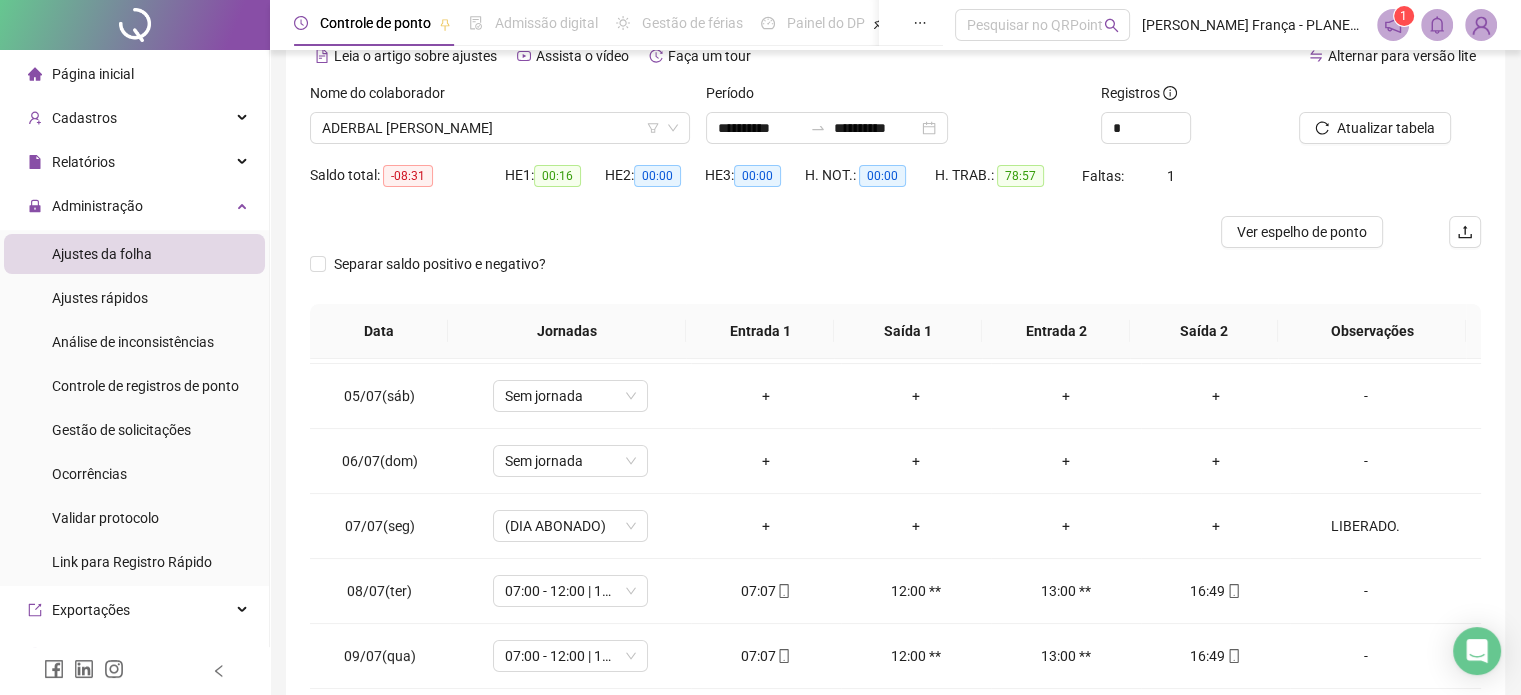 scroll, scrollTop: 480, scrollLeft: 0, axis: vertical 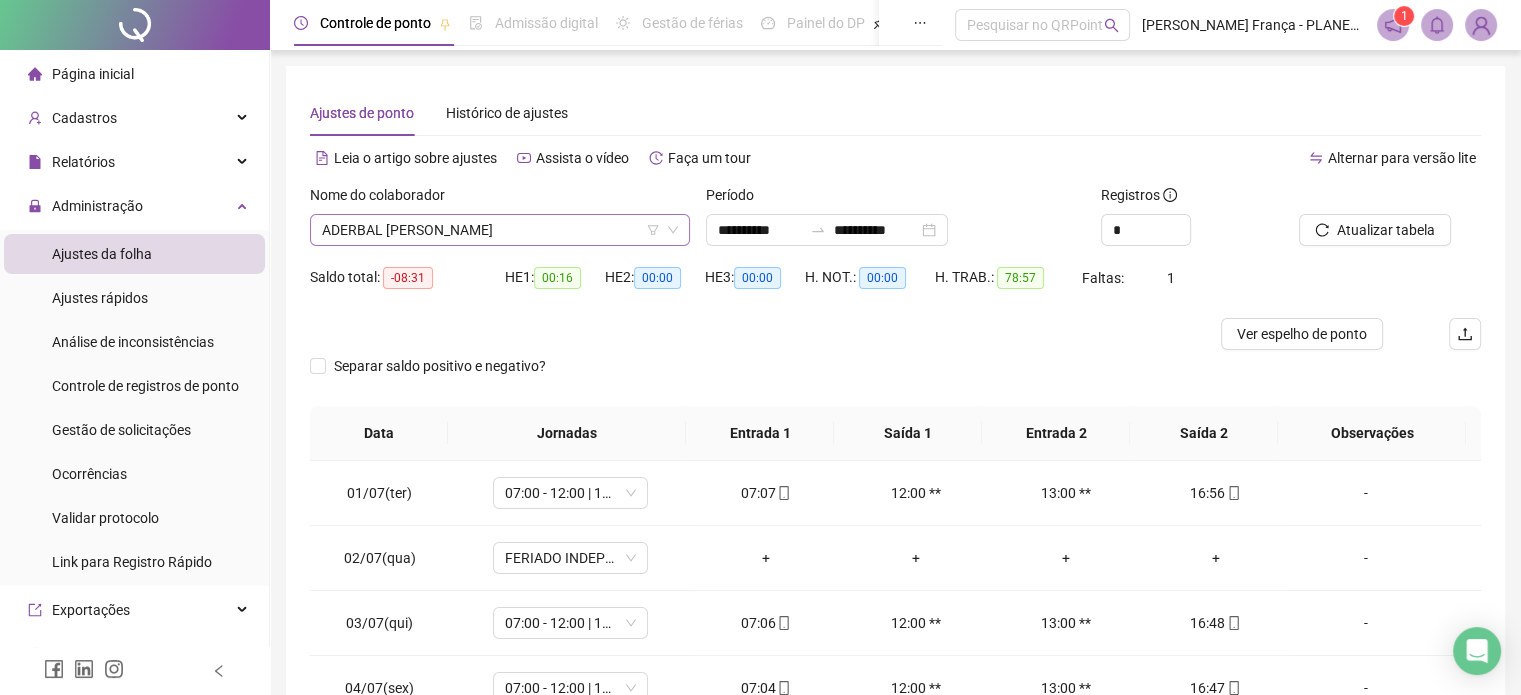 click on "ADERBAL [PERSON_NAME]" at bounding box center (500, 230) 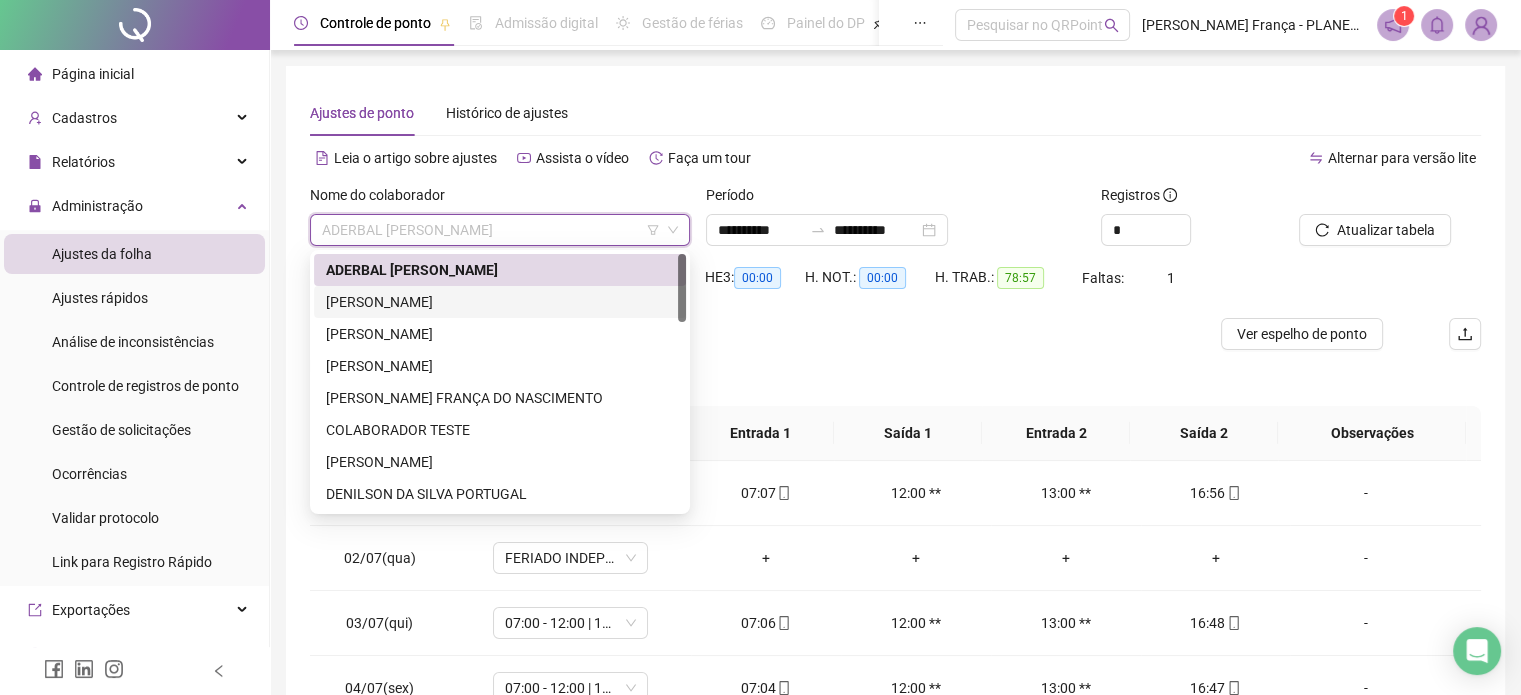 click on "[PERSON_NAME]" at bounding box center (500, 302) 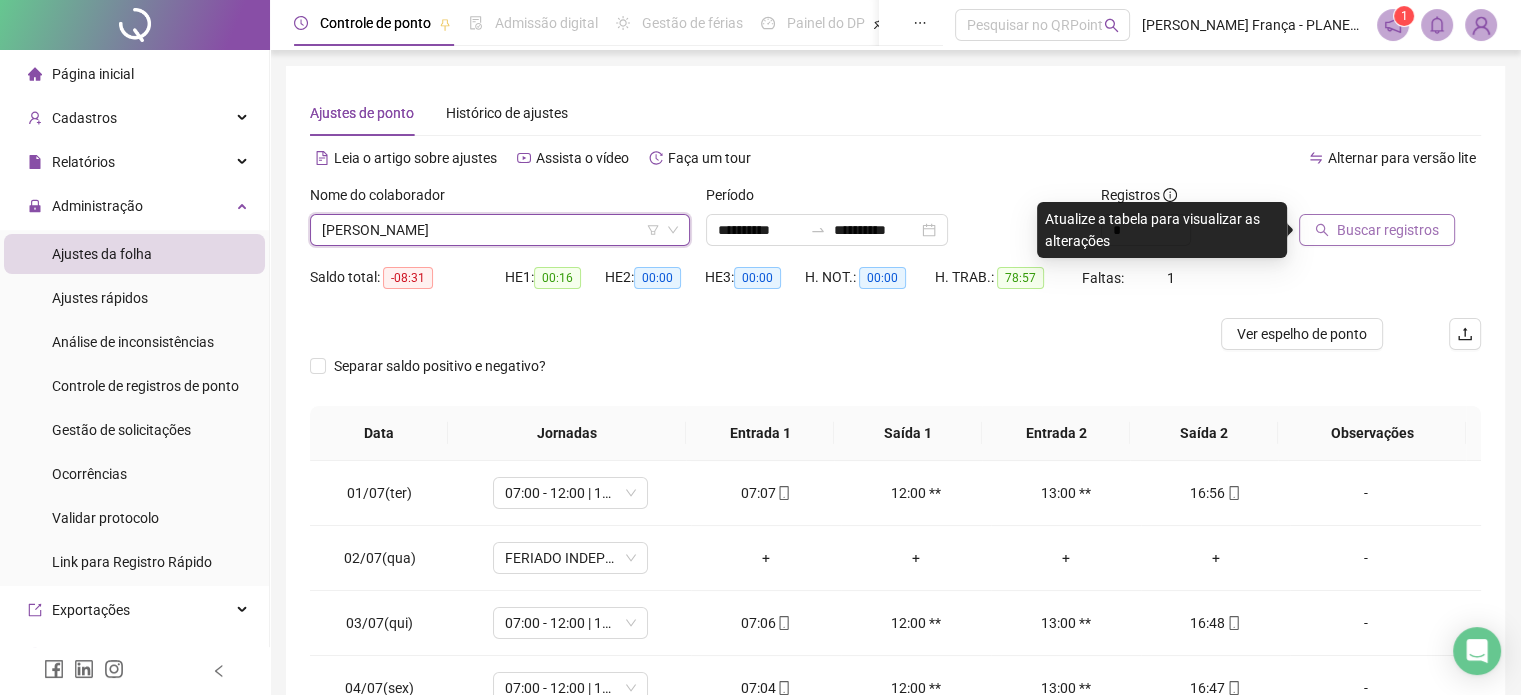 click on "Buscar registros" at bounding box center (1388, 230) 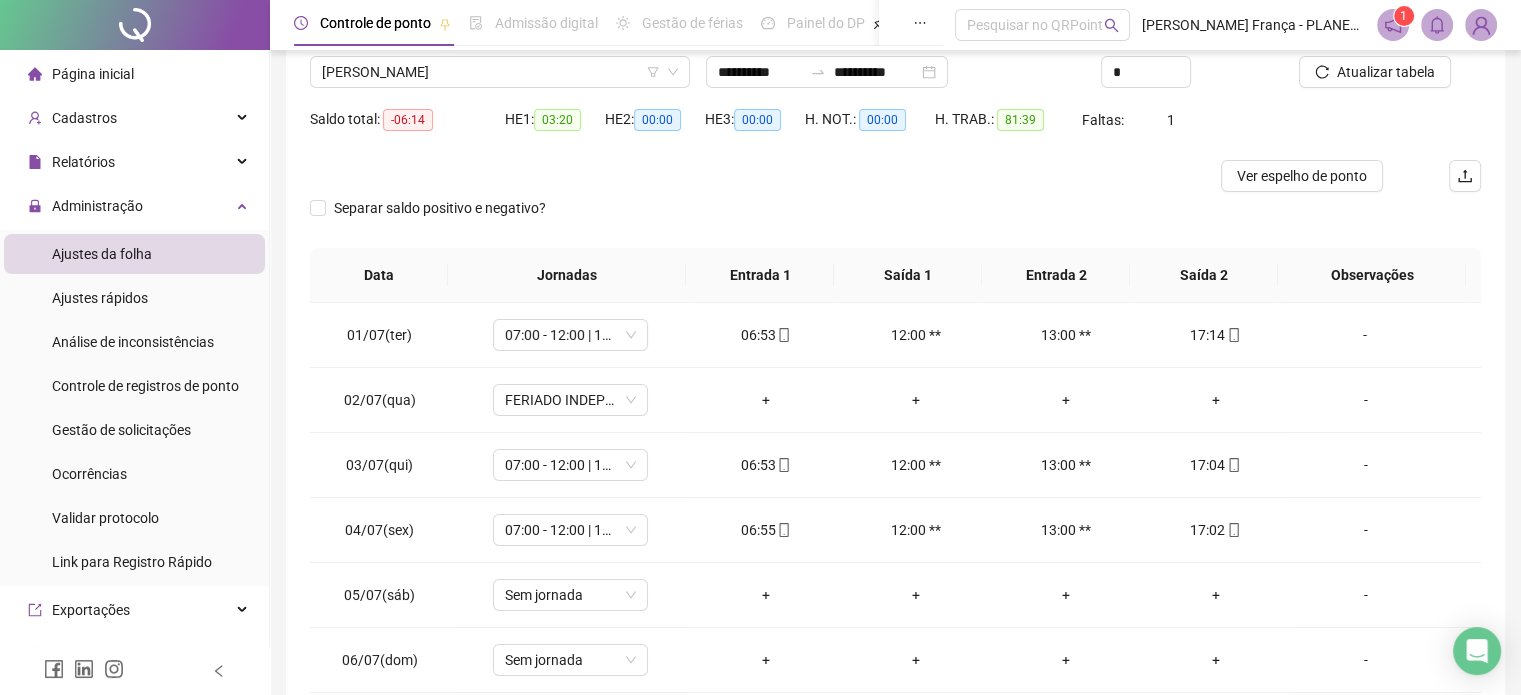 scroll, scrollTop: 302, scrollLeft: 0, axis: vertical 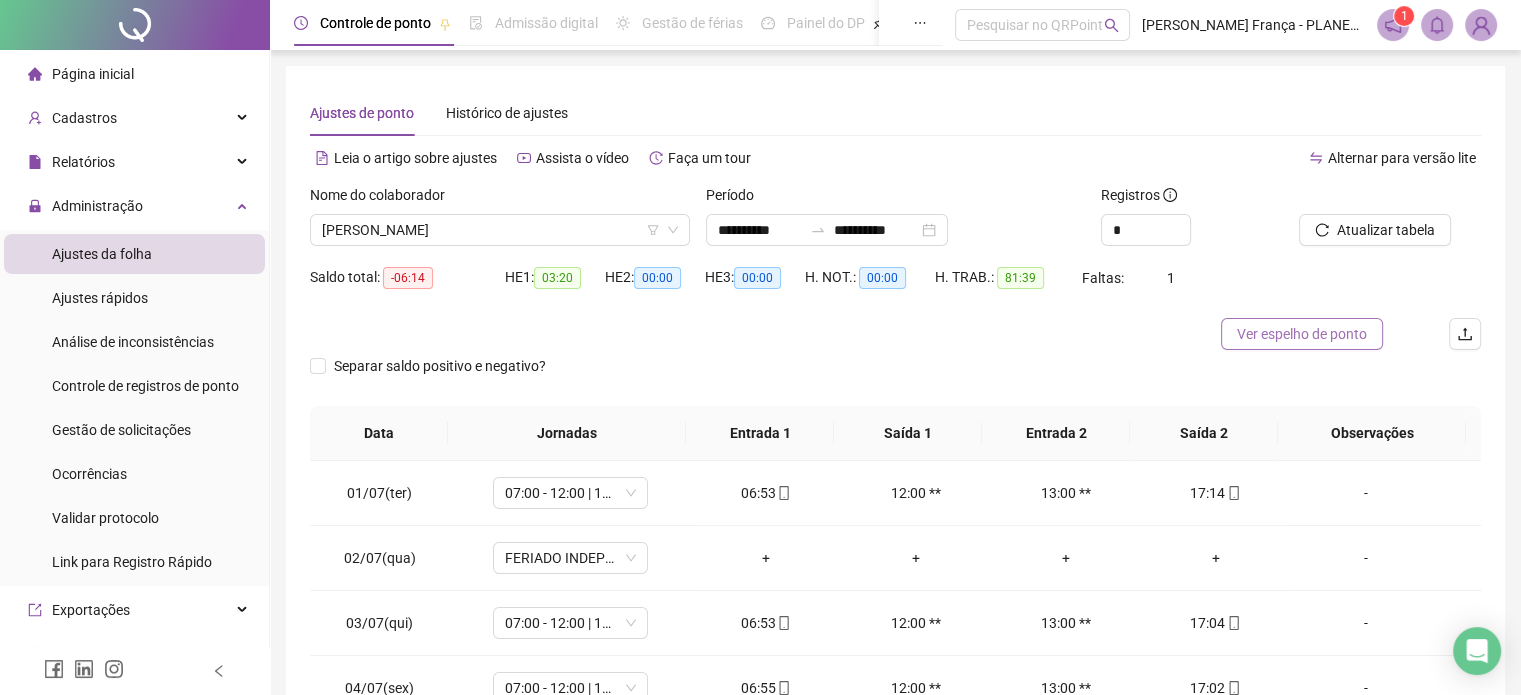 click on "Ver espelho de ponto" at bounding box center (1302, 334) 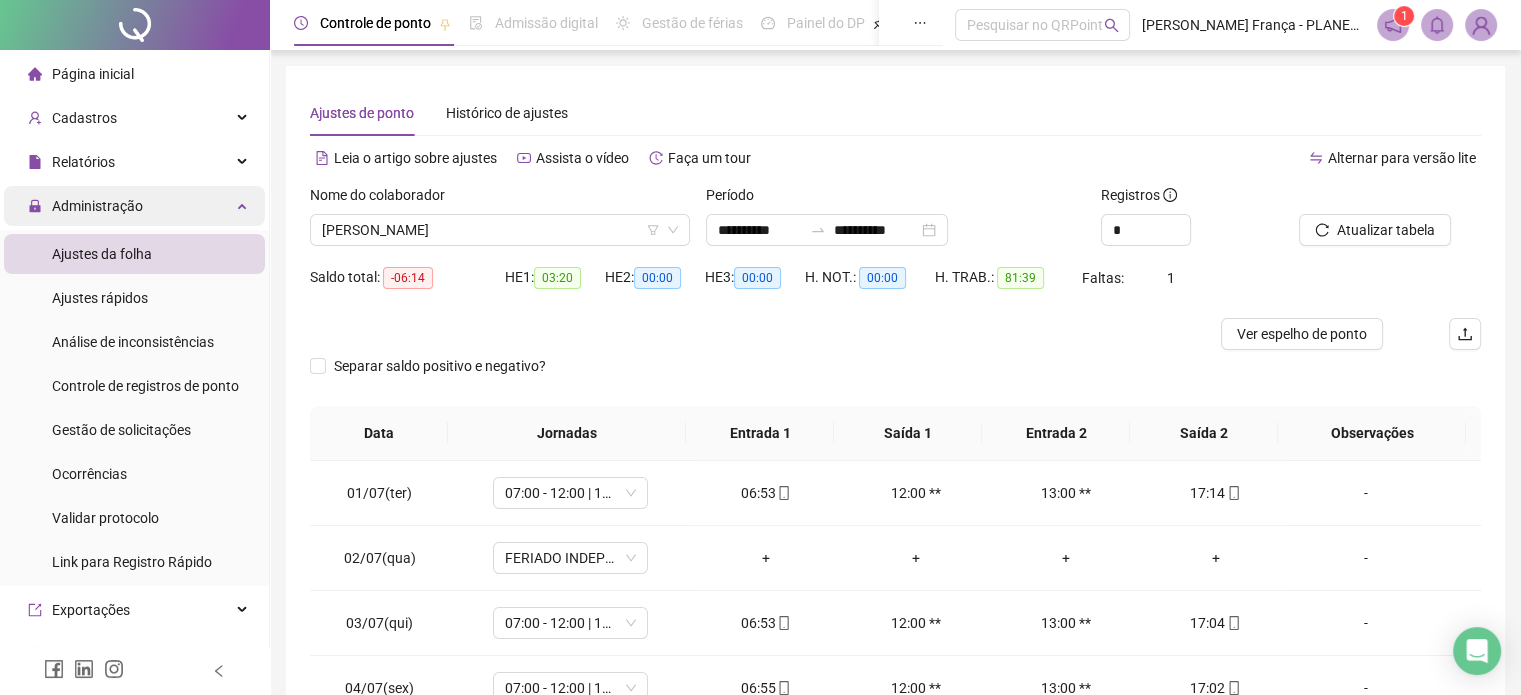 click on "Administração" at bounding box center [134, 206] 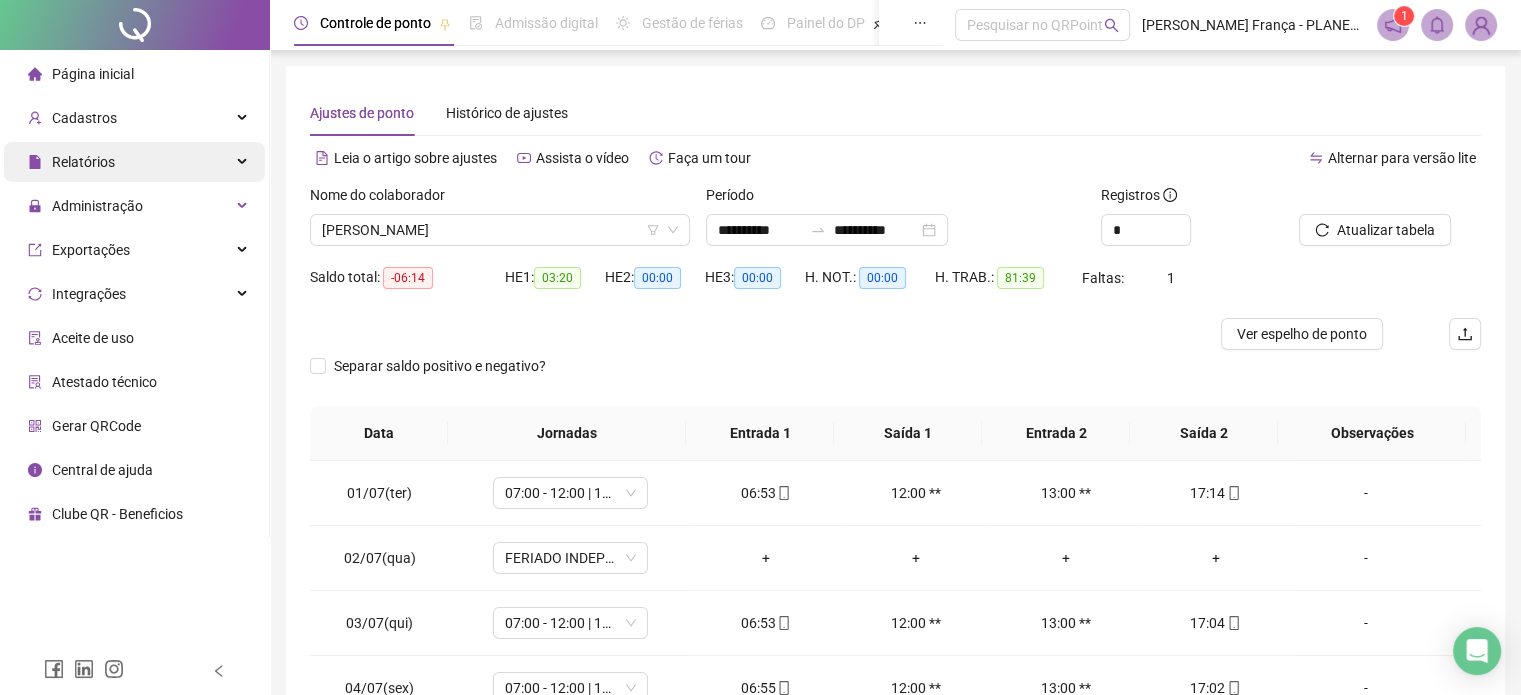 click on "Relatórios" at bounding box center [134, 162] 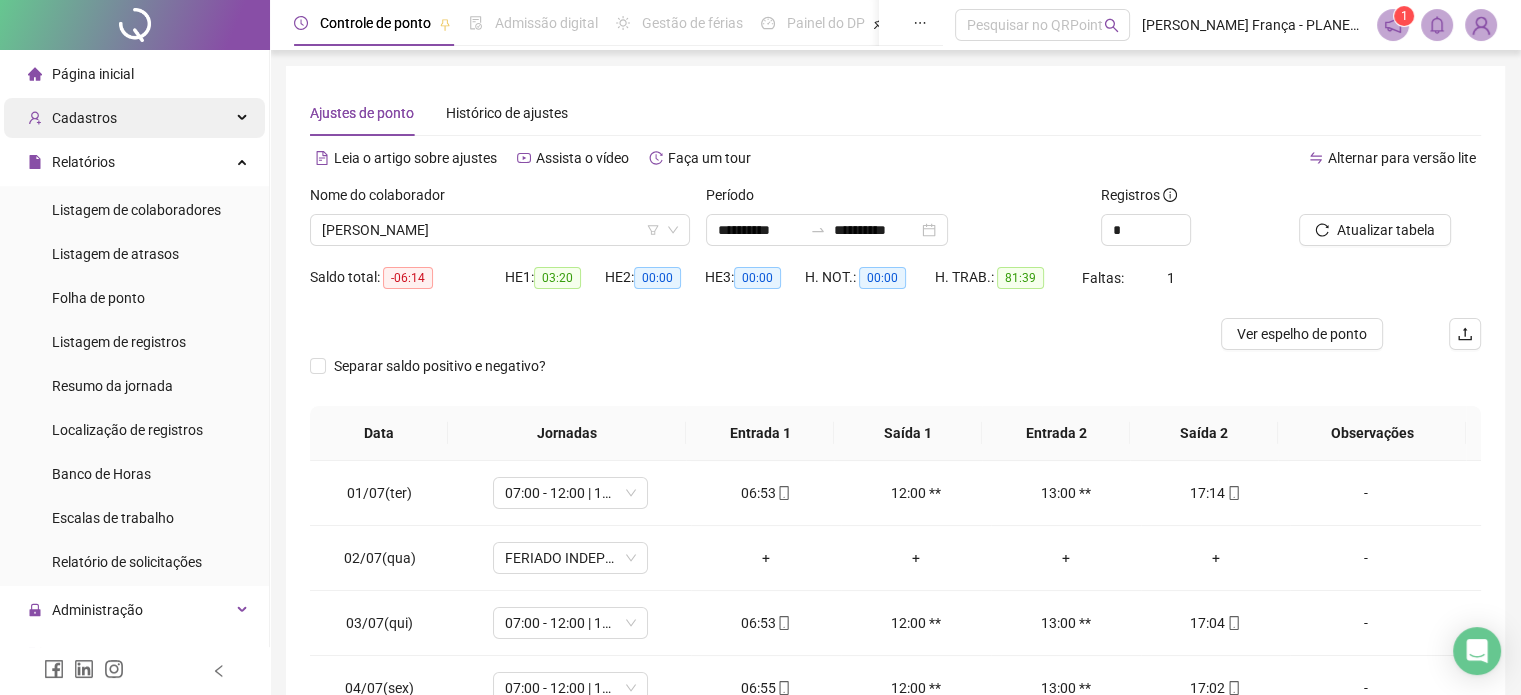 click on "Cadastros" at bounding box center [134, 118] 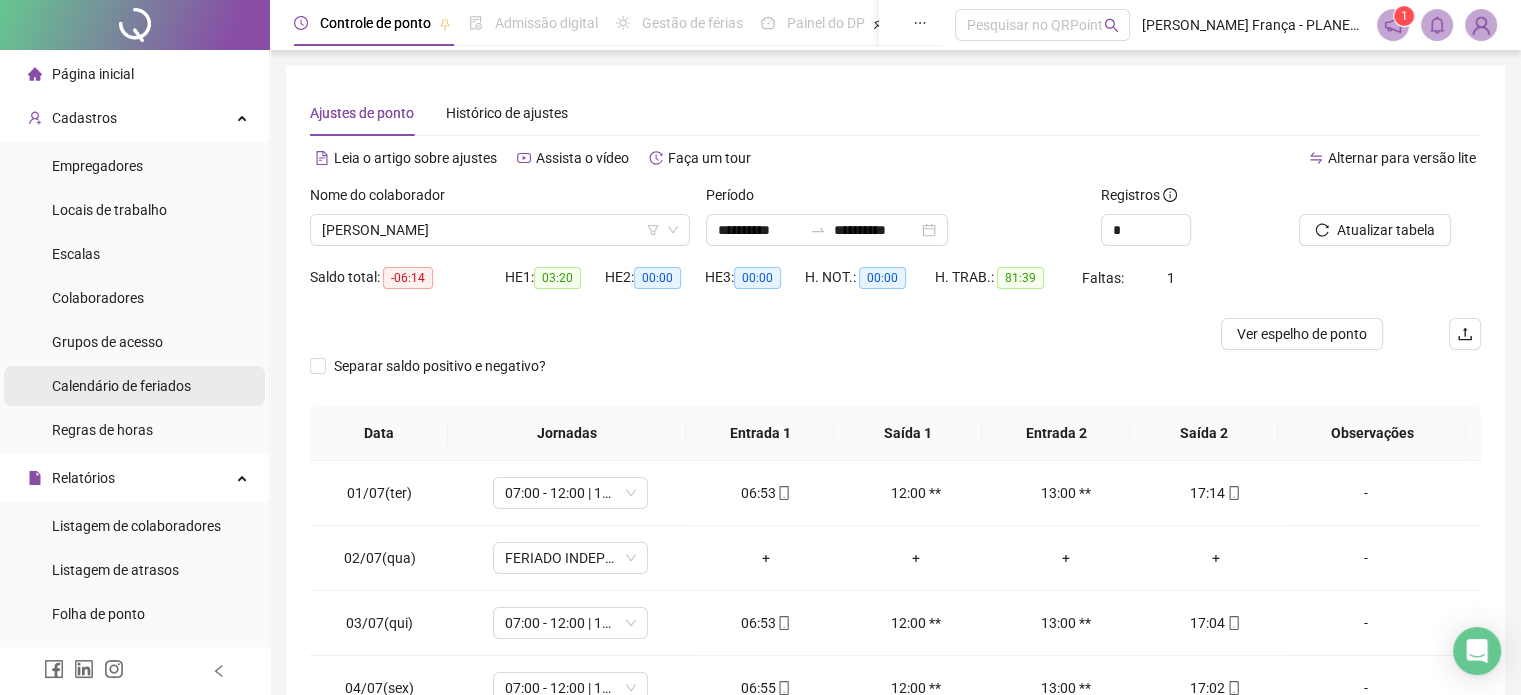 click on "Calendário de feriados" at bounding box center [121, 386] 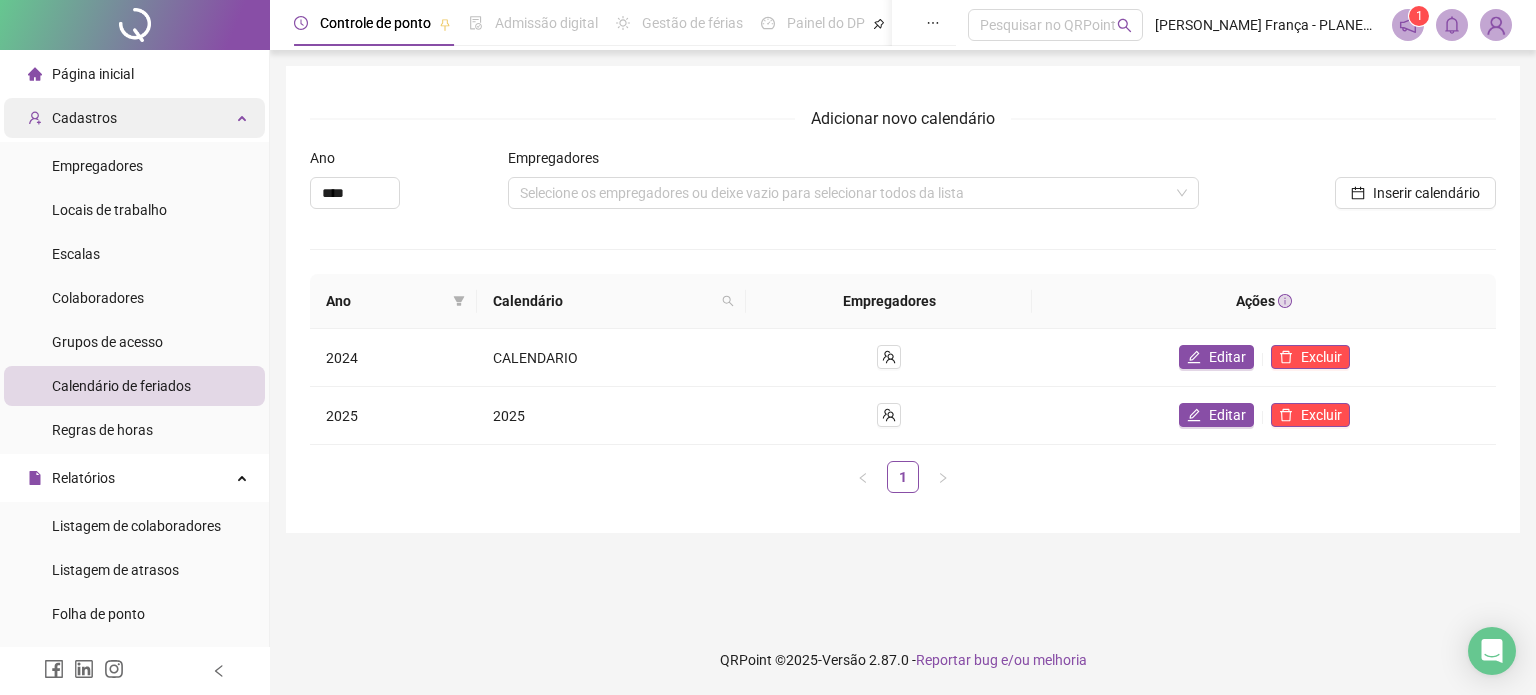click on "Cadastros" at bounding box center (134, 118) 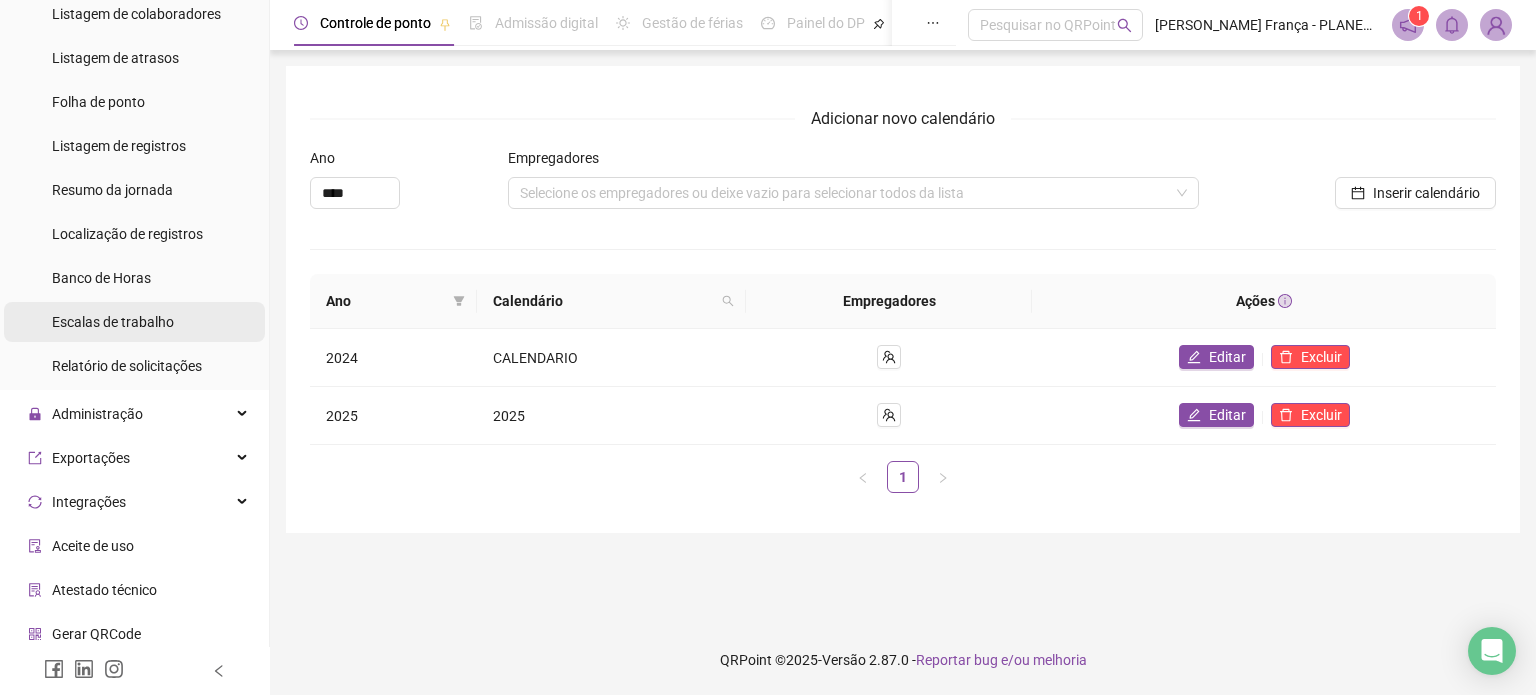 scroll, scrollTop: 200, scrollLeft: 0, axis: vertical 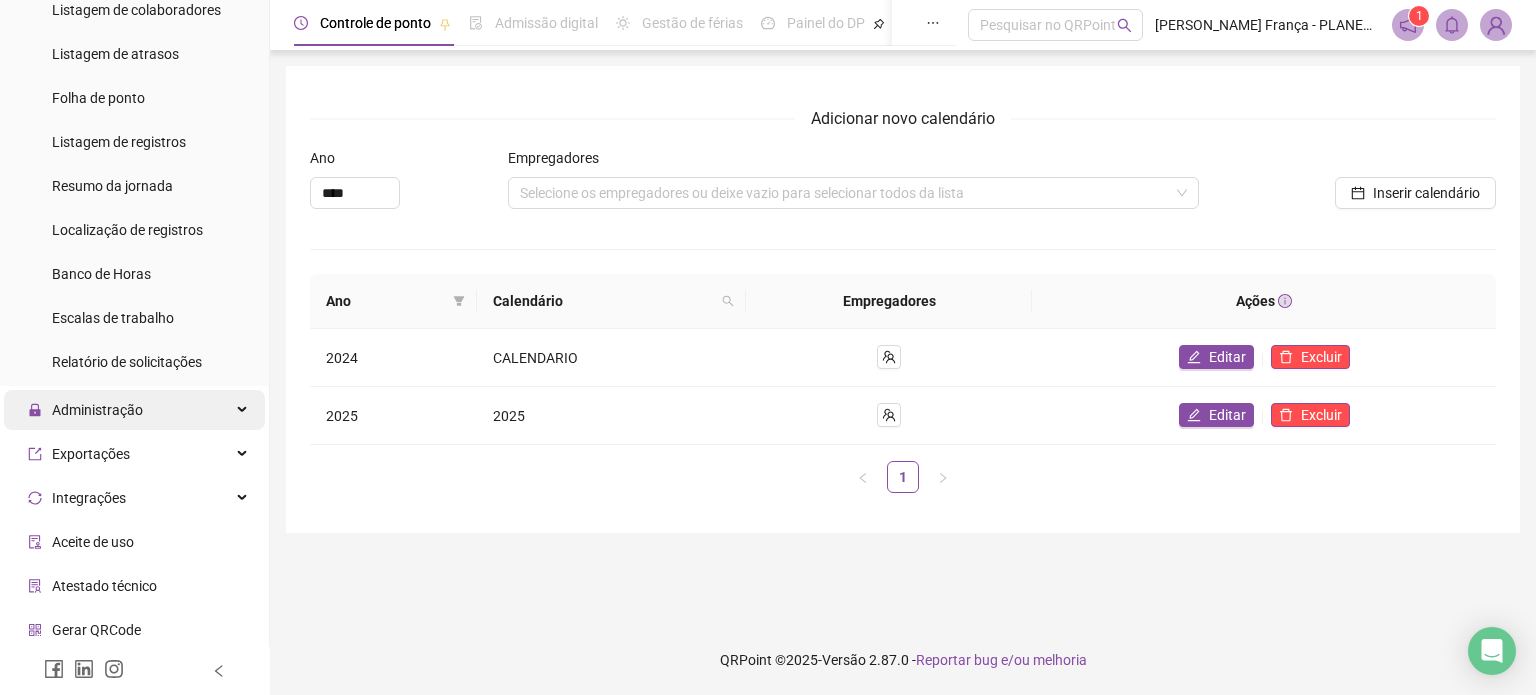 click on "Administração" at bounding box center [134, 410] 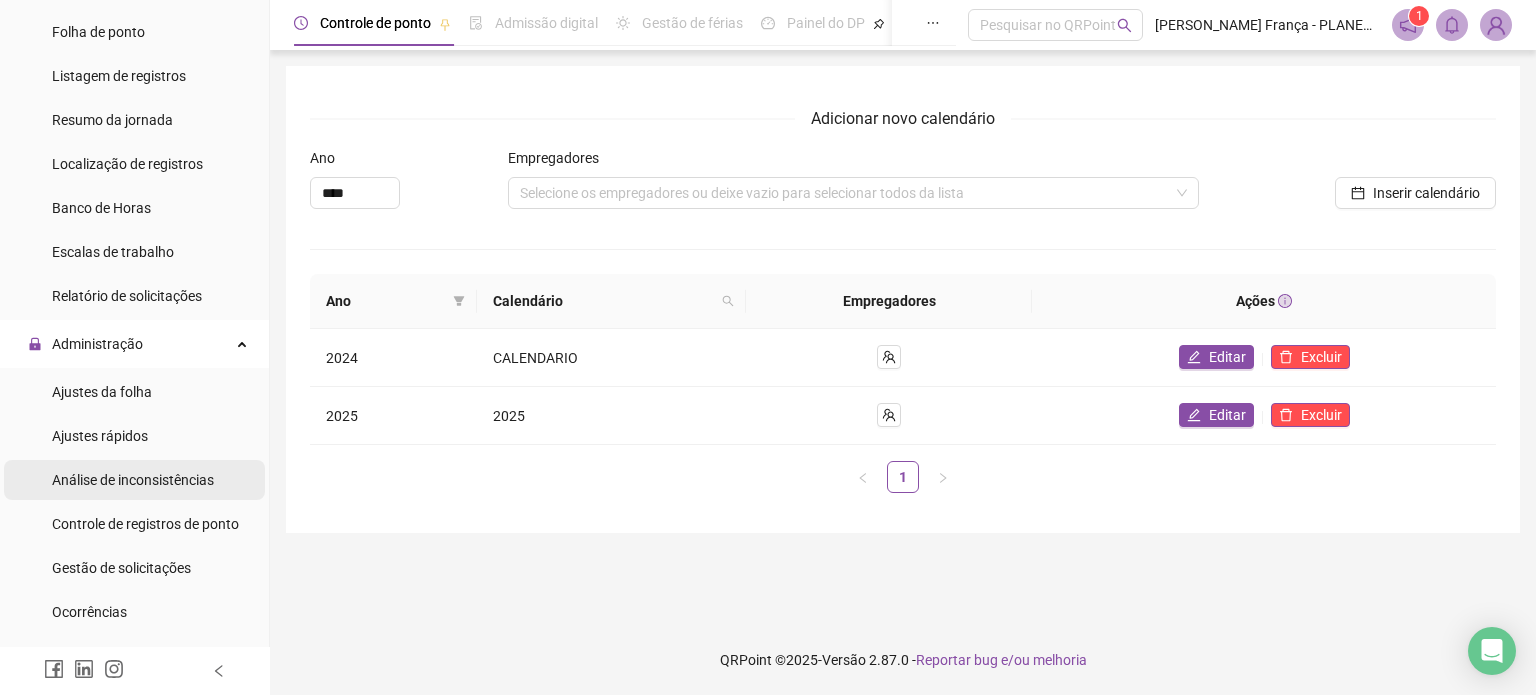scroll, scrollTop: 300, scrollLeft: 0, axis: vertical 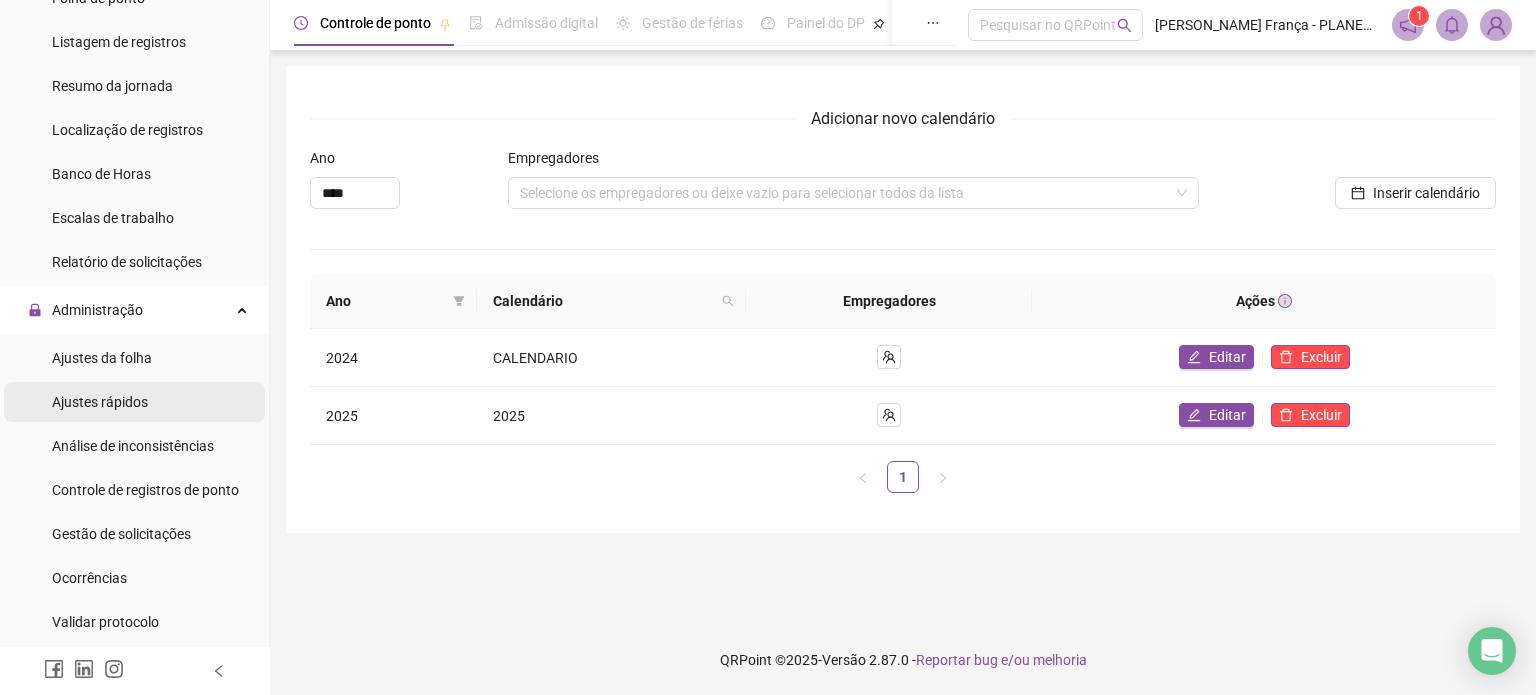 click on "Ajustes rápidos" at bounding box center [100, 402] 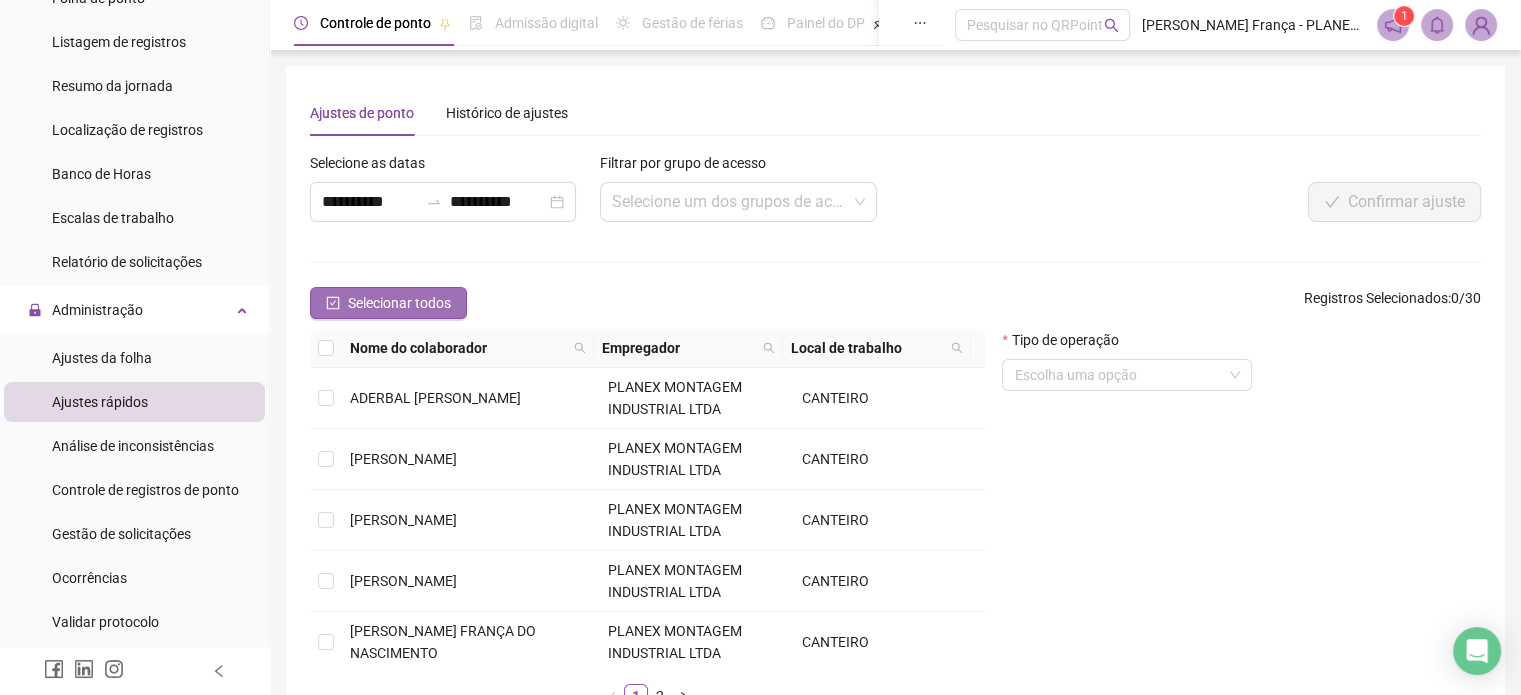 click 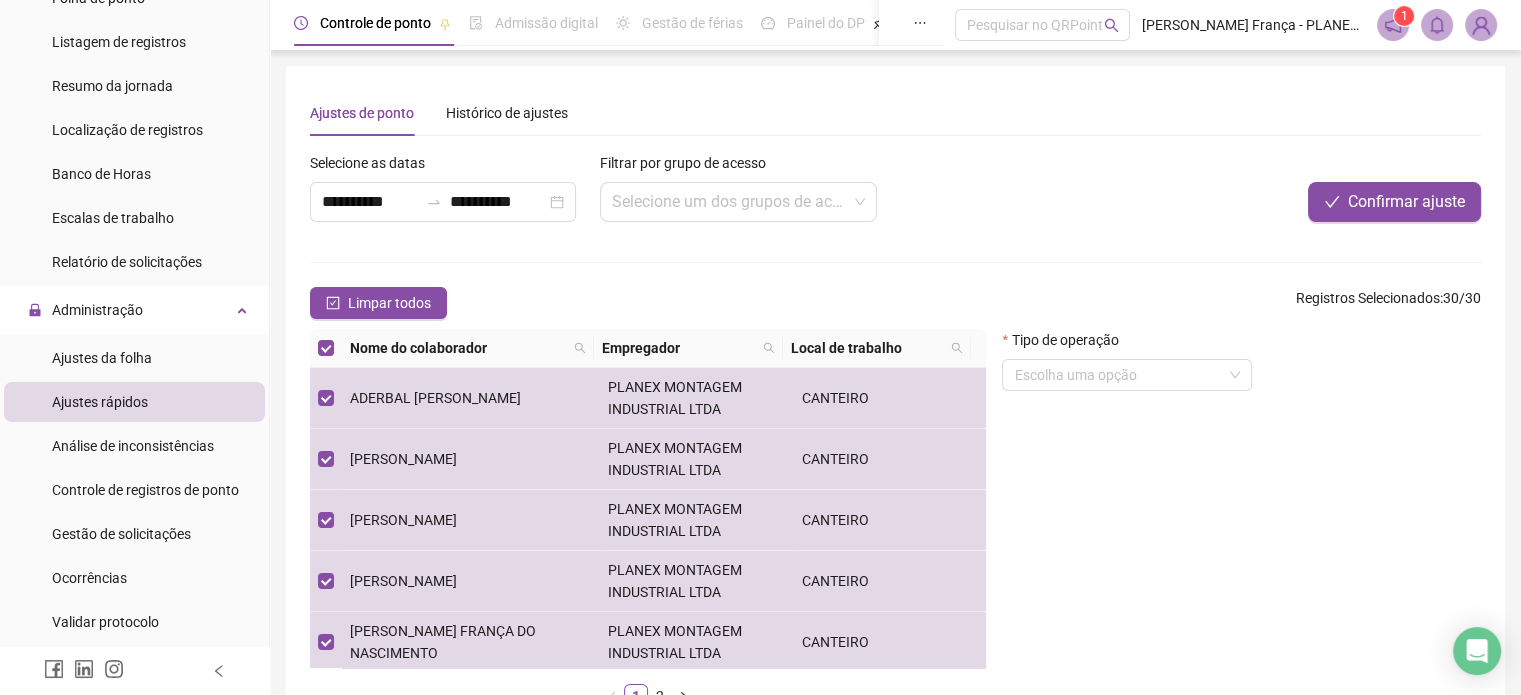 drag, startPoint x: 327, startPoint y: 291, endPoint x: 376, endPoint y: 279, distance: 50.447994 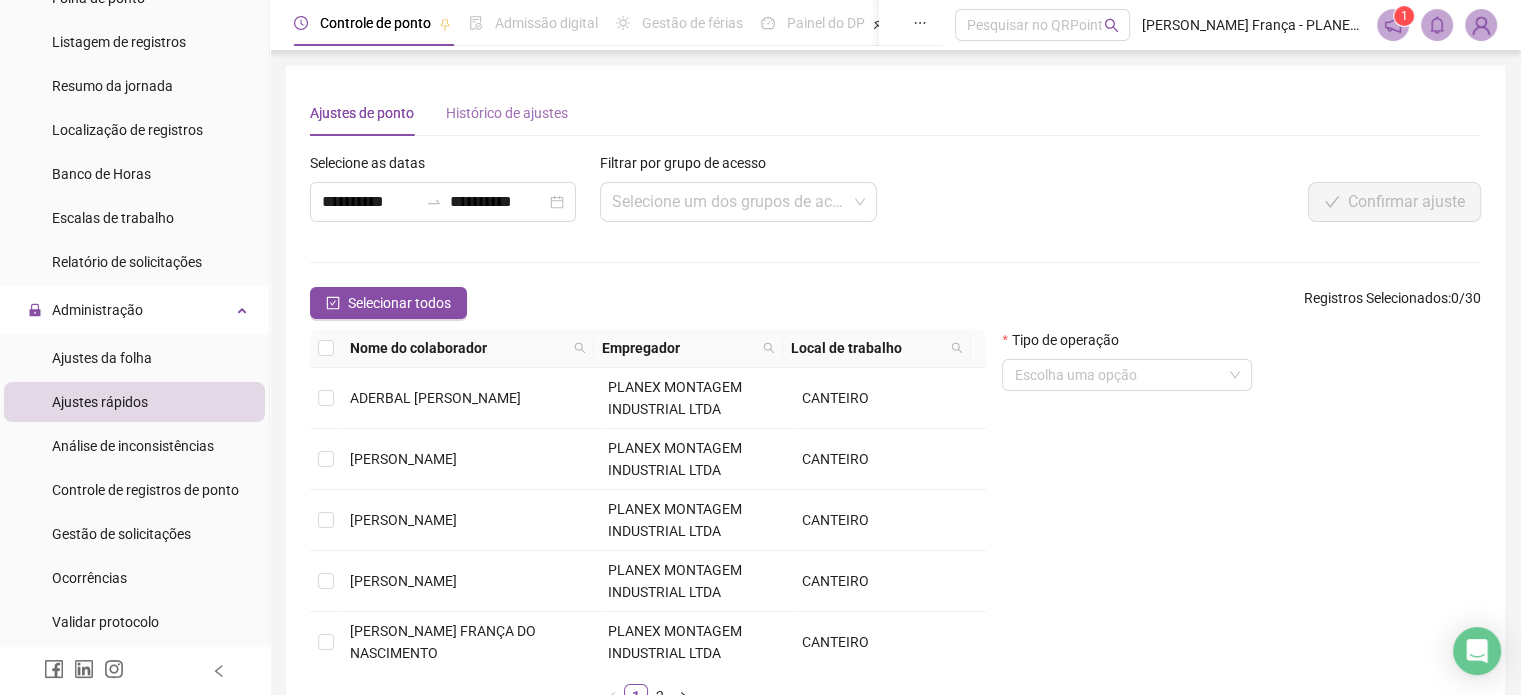 click on "Histórico de ajustes" at bounding box center (507, 113) 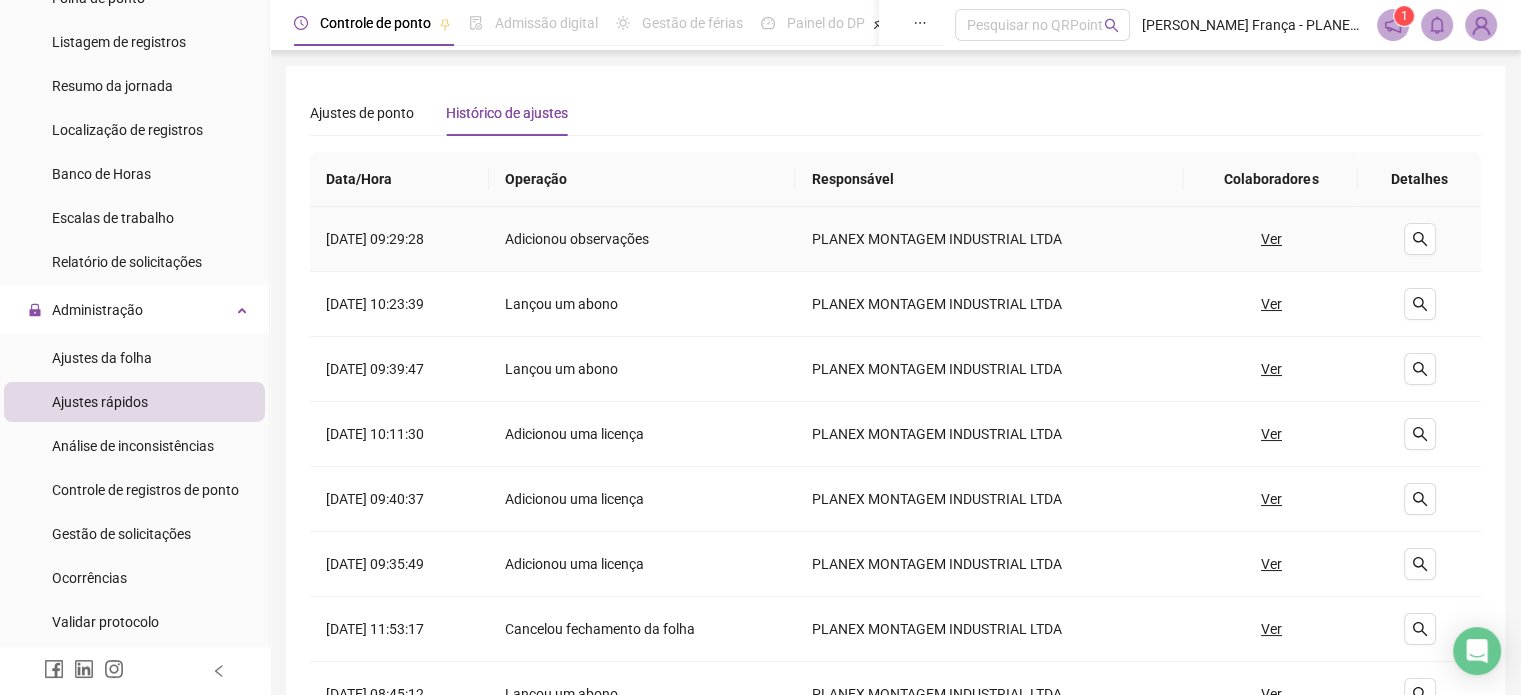 click on "Ver" at bounding box center (1271, 239) 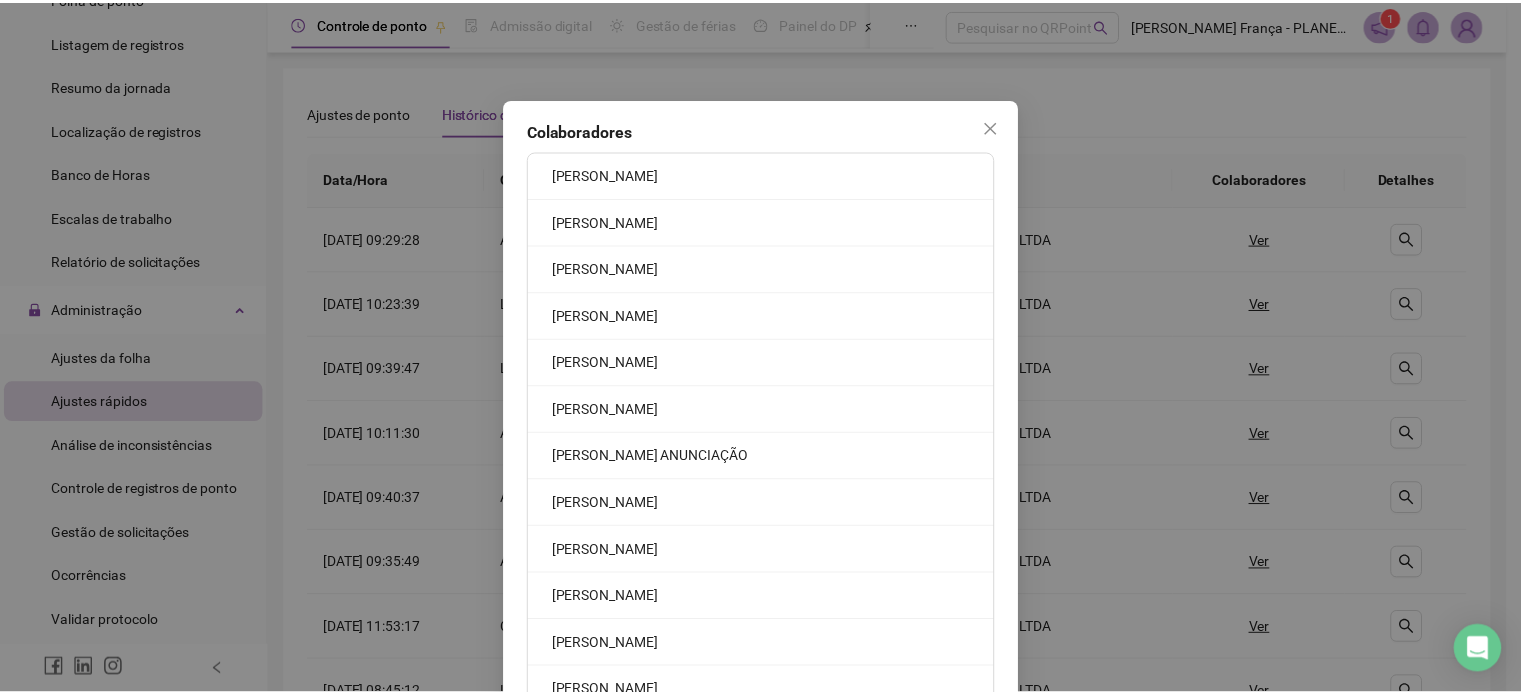 scroll, scrollTop: 0, scrollLeft: 0, axis: both 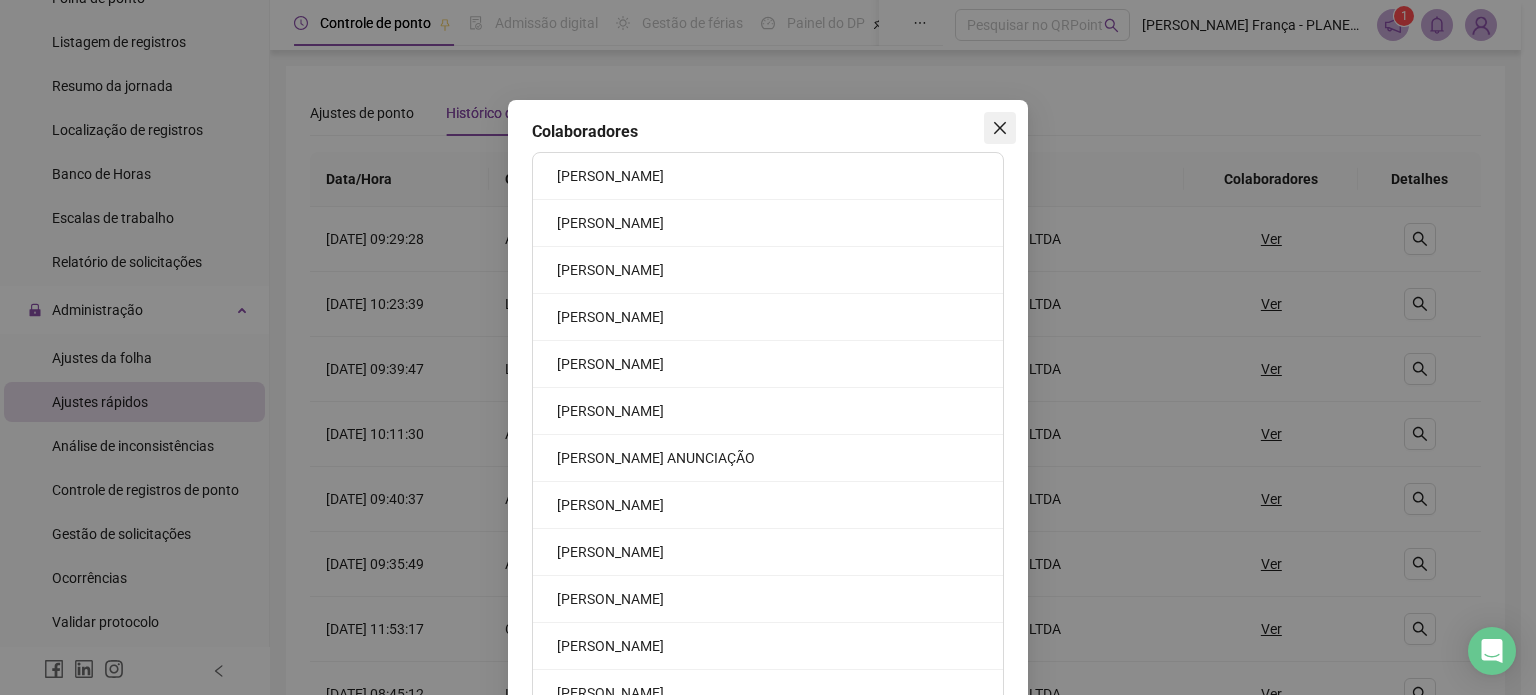 click at bounding box center [1000, 128] 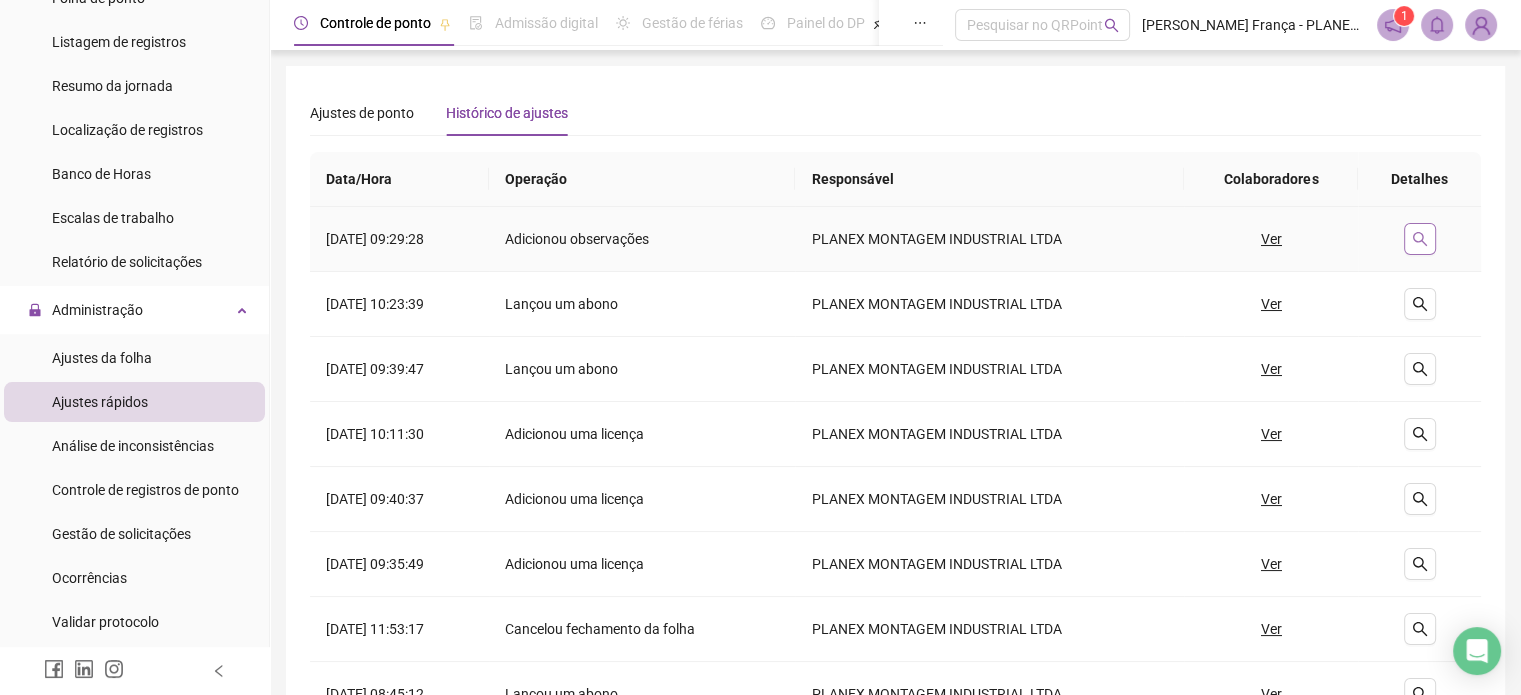 click 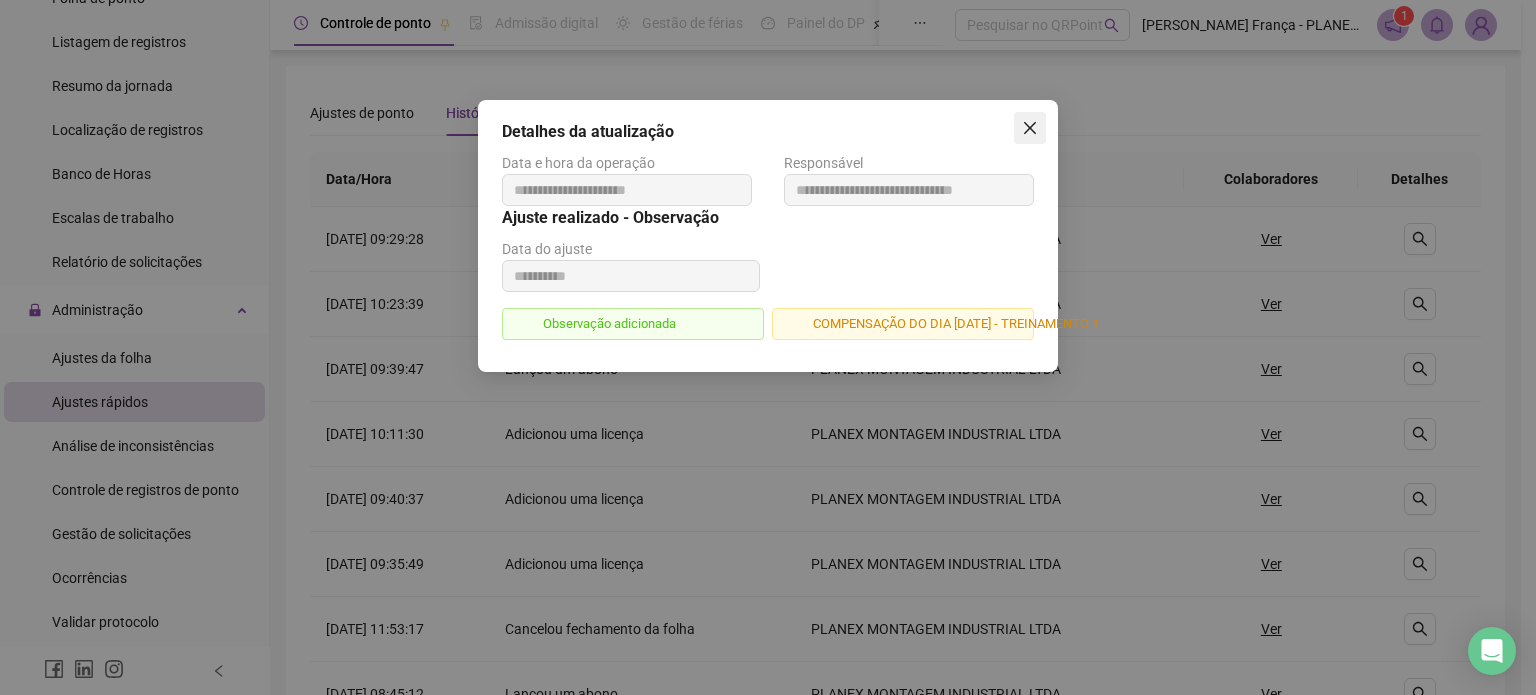 click 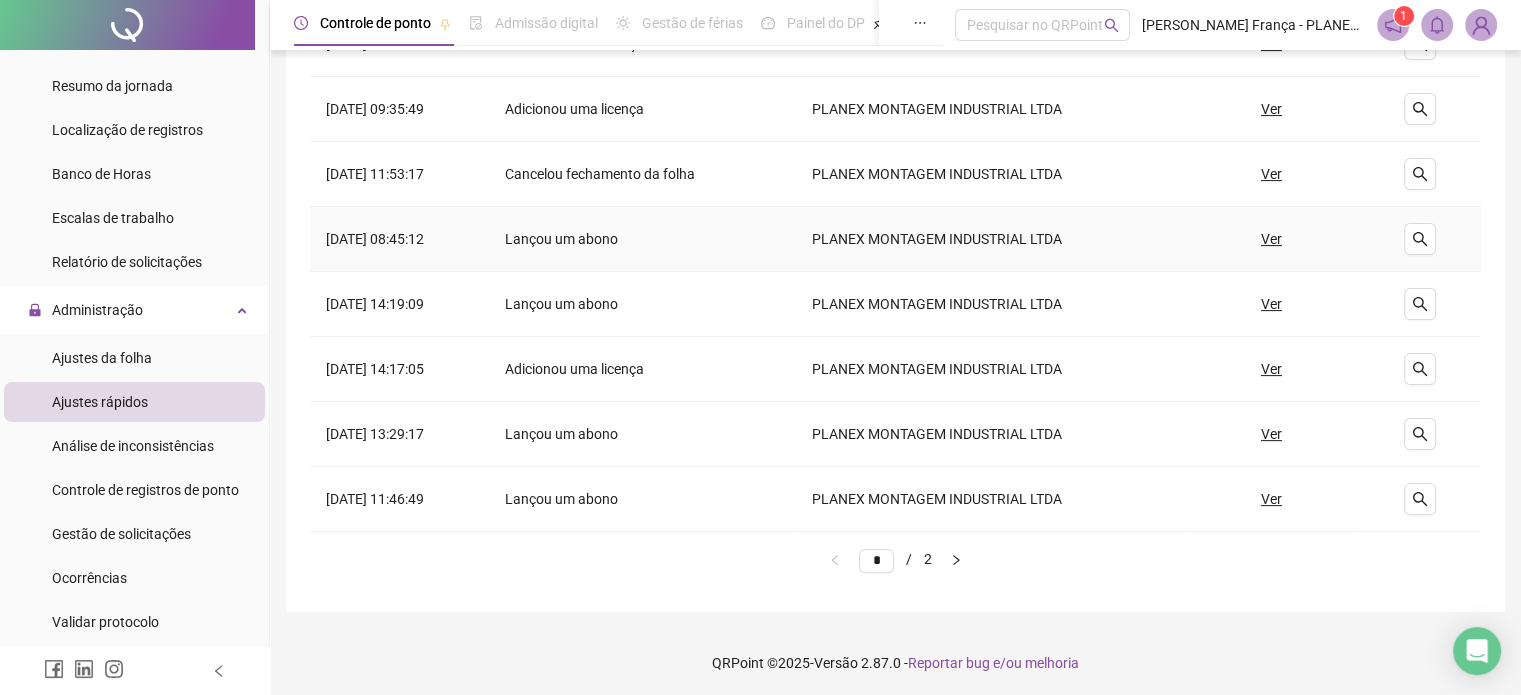 scroll, scrollTop: 0, scrollLeft: 0, axis: both 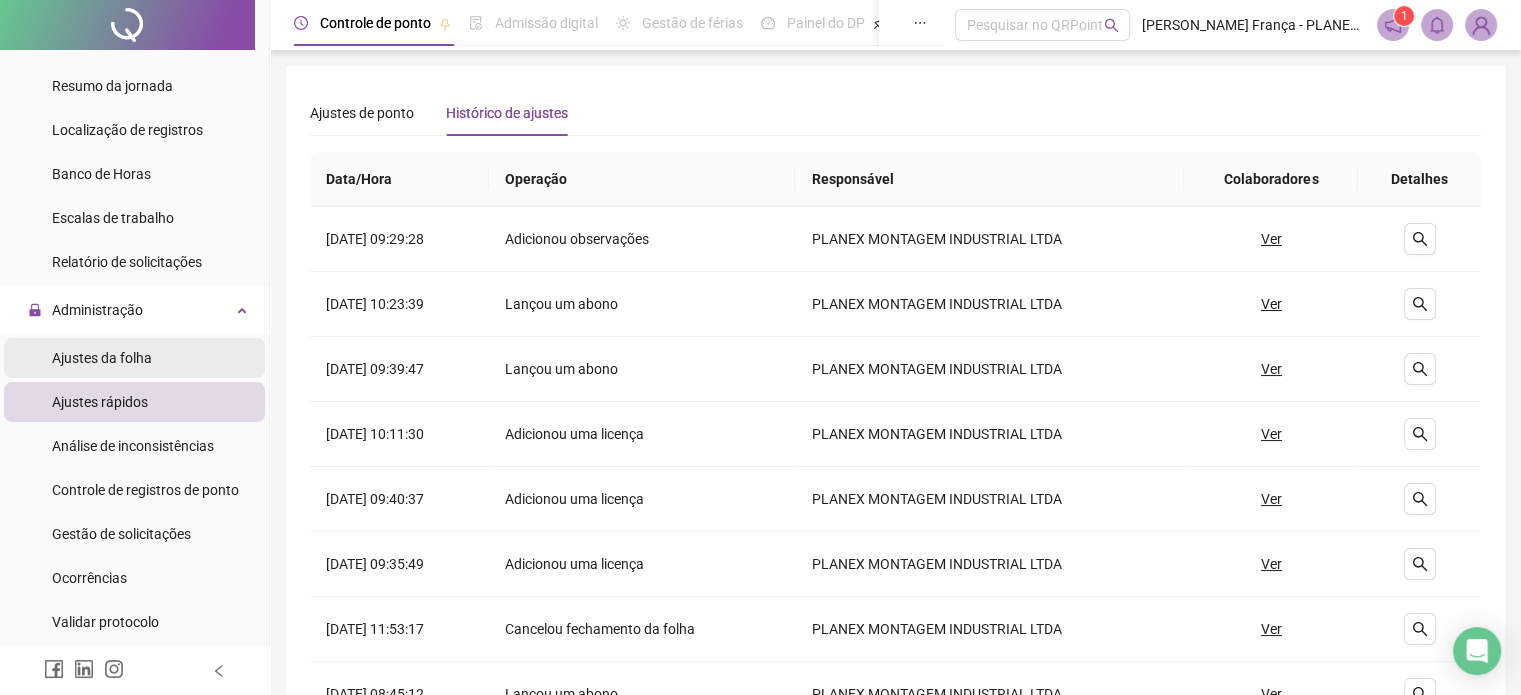 click on "Ajustes da folha" at bounding box center [134, 358] 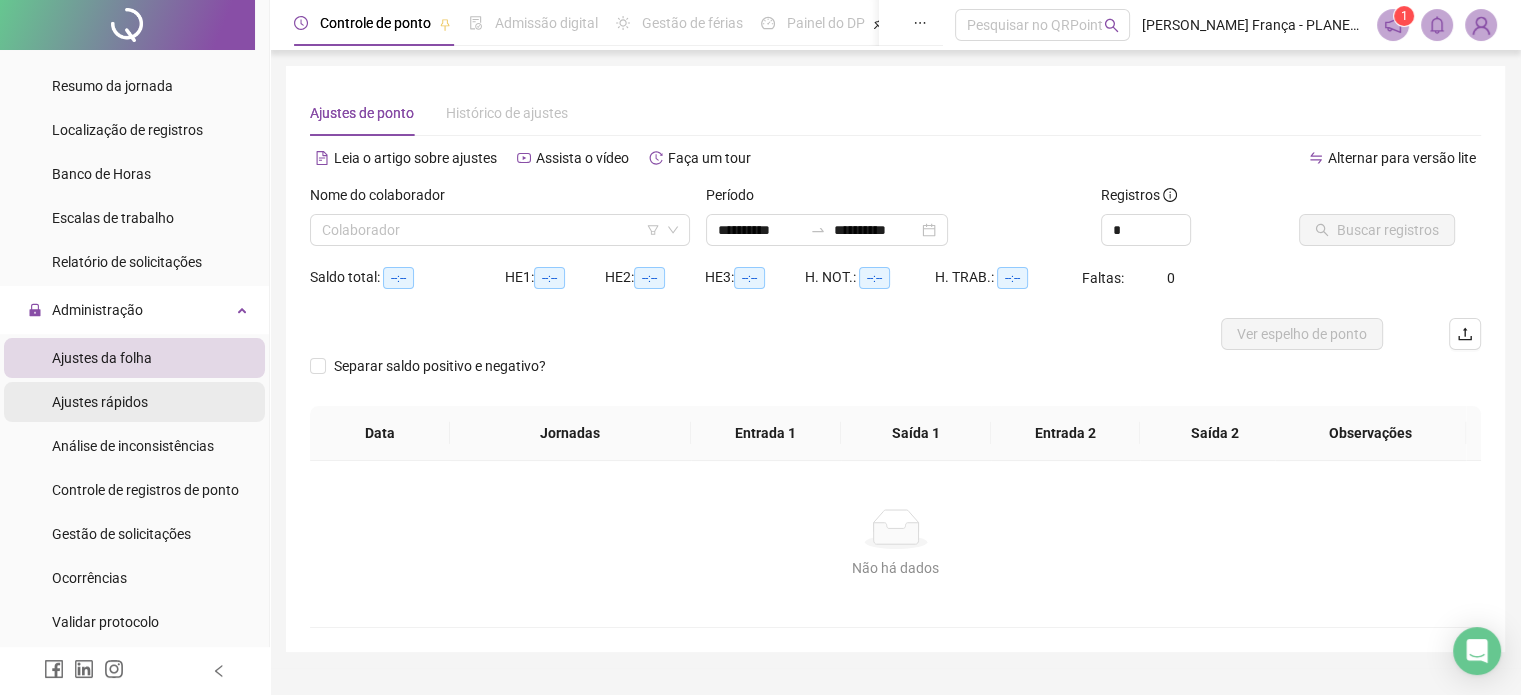 click on "Ajustes rápidos" at bounding box center [100, 402] 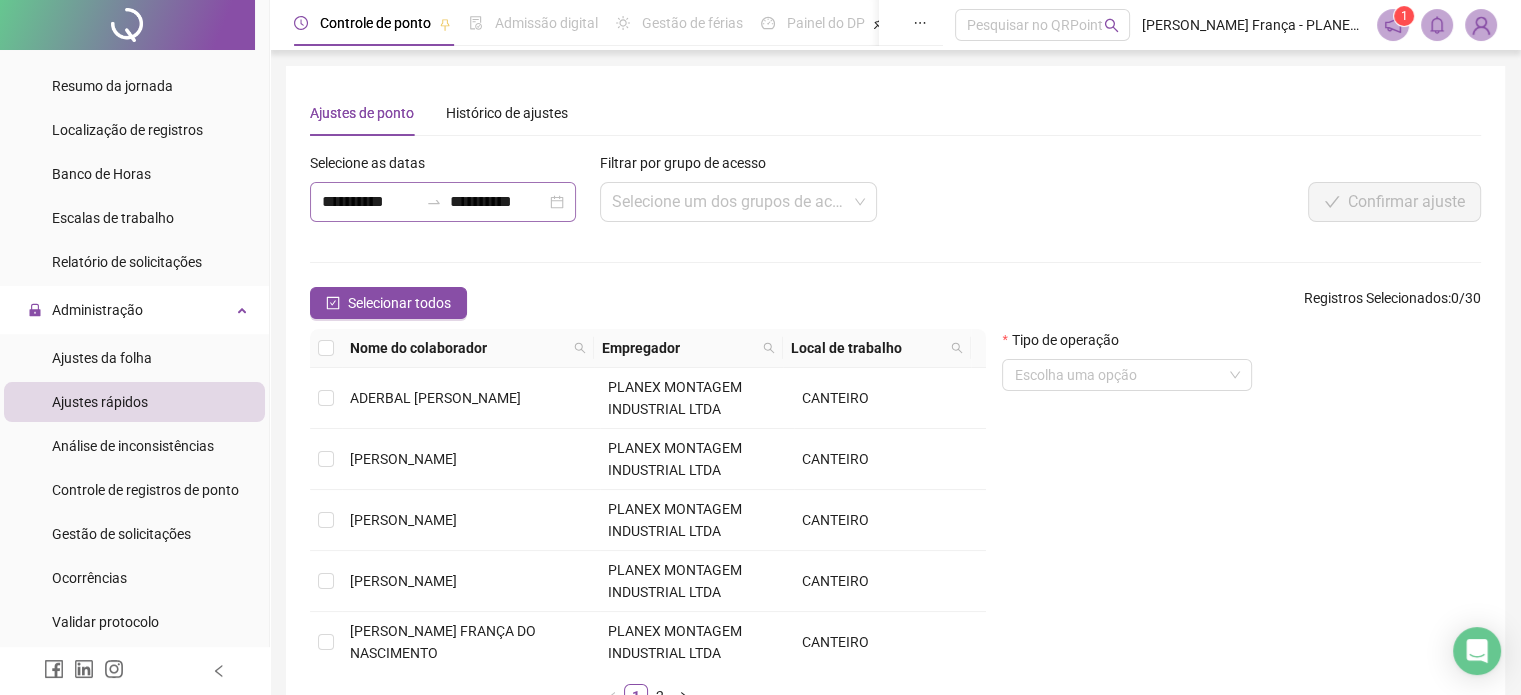click on "**********" at bounding box center (443, 202) 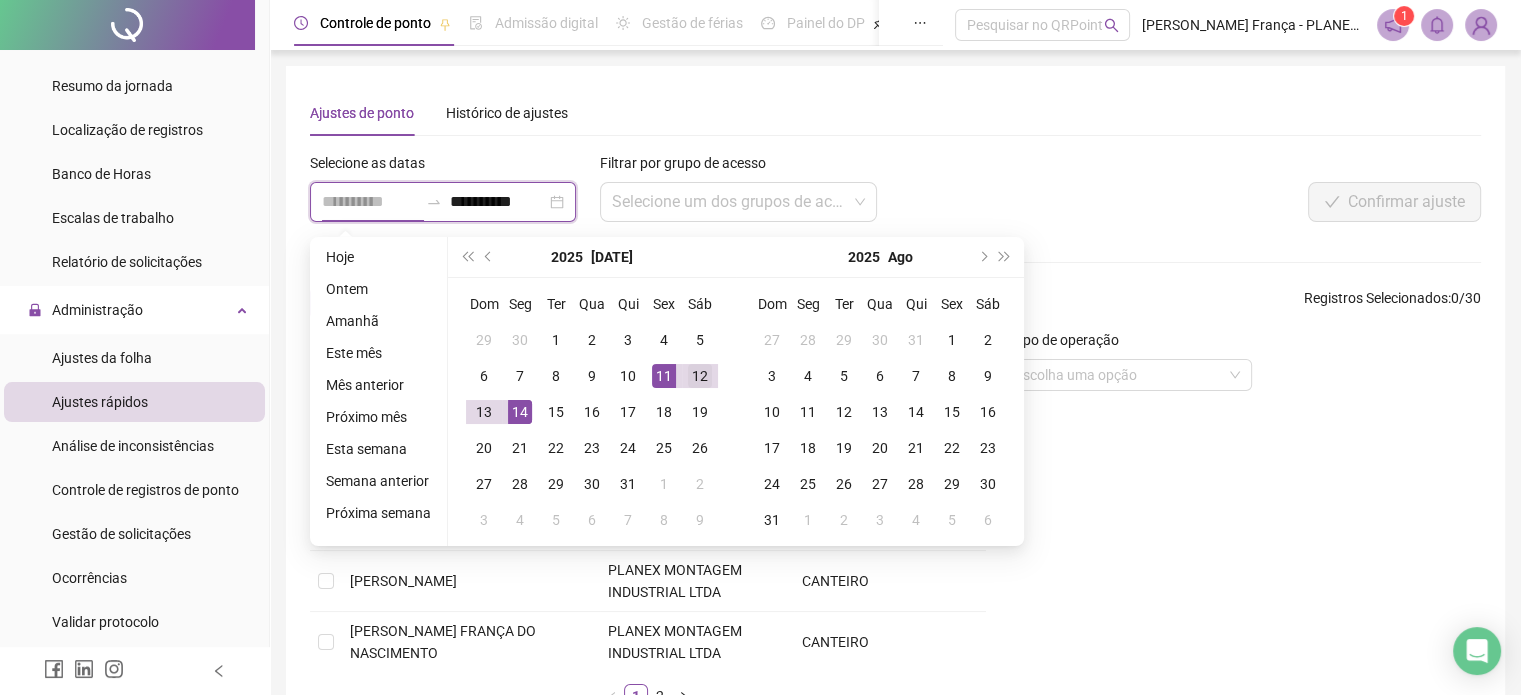 type on "**********" 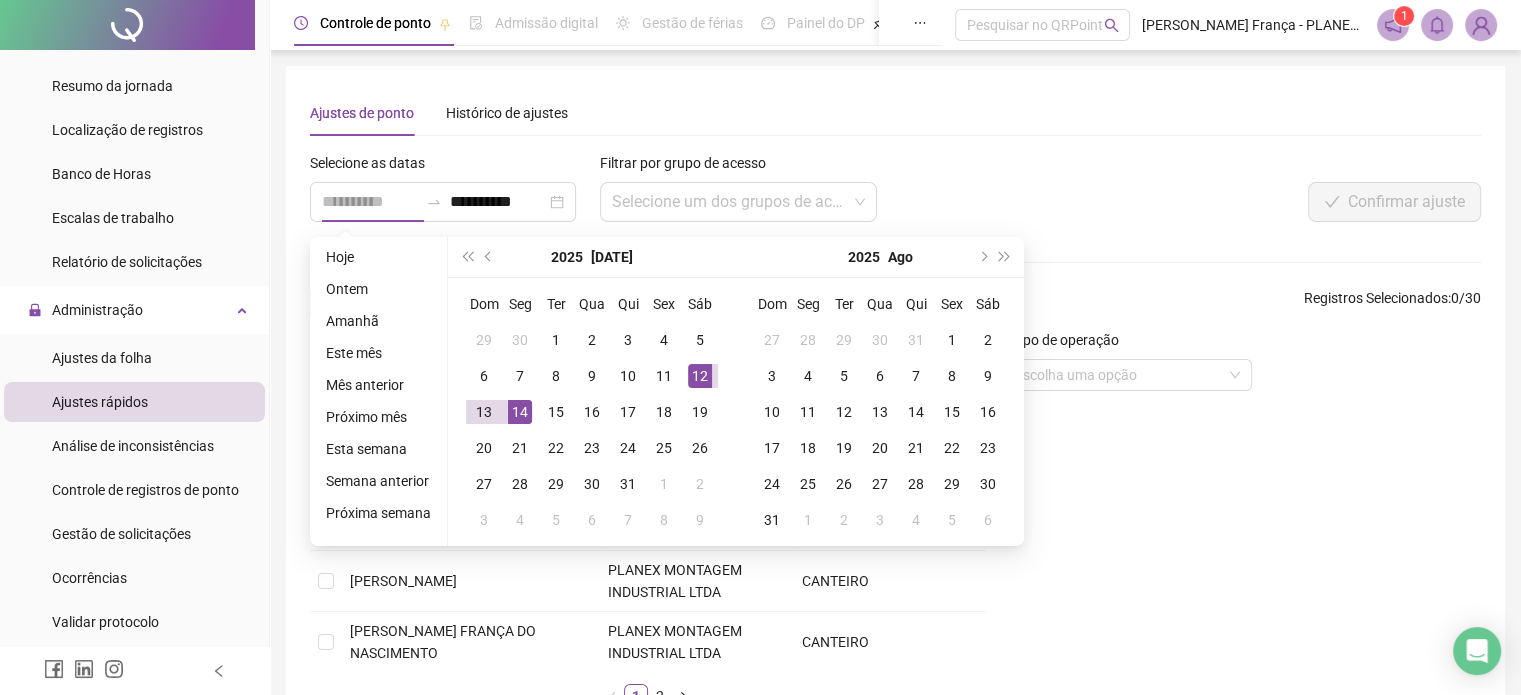 click on "12" at bounding box center (700, 376) 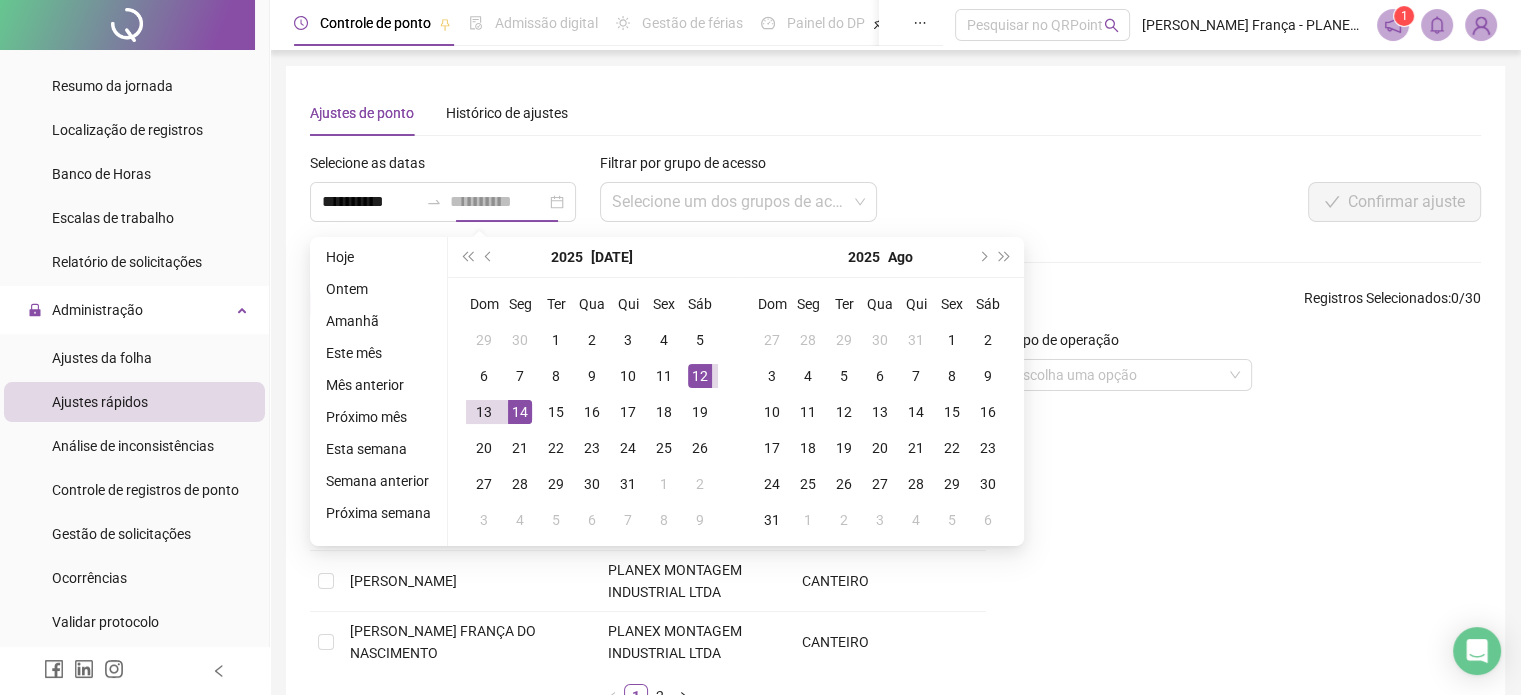 click on "12" at bounding box center (700, 376) 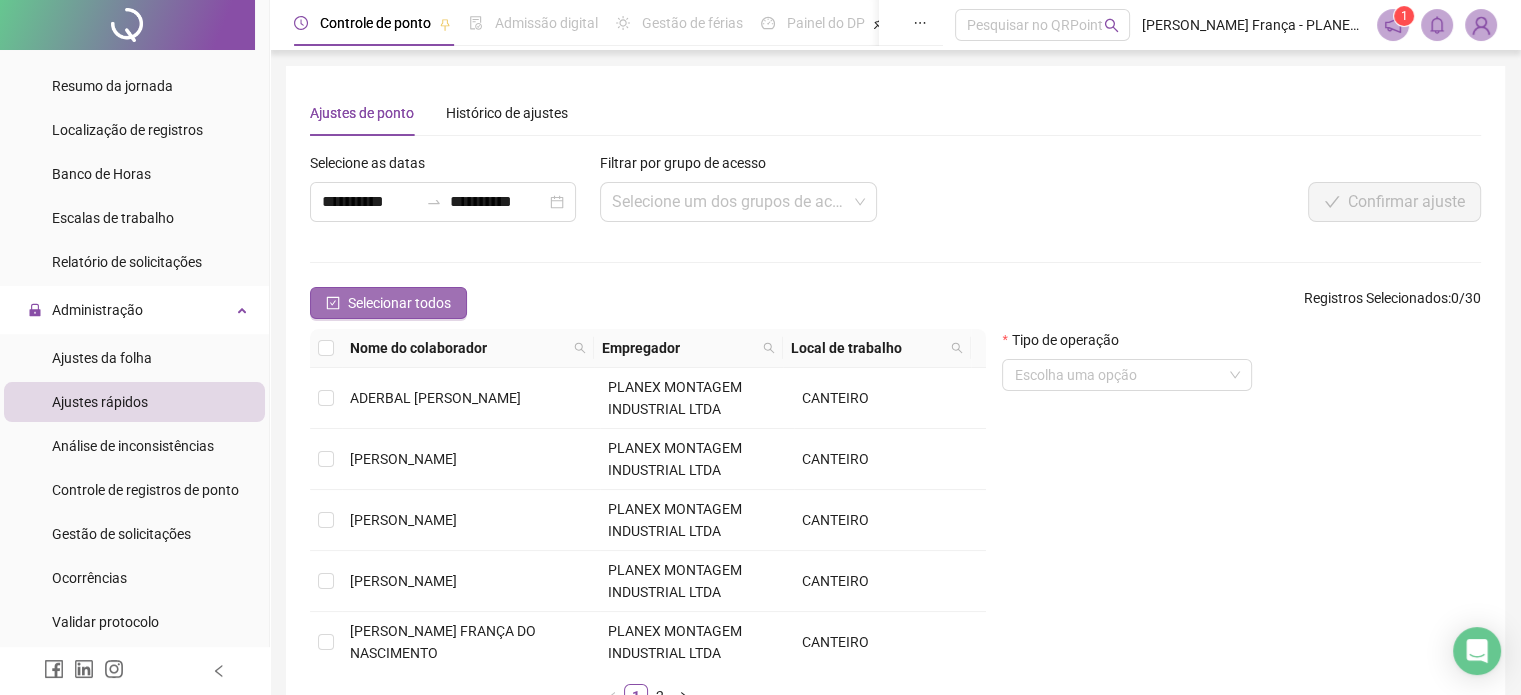 click 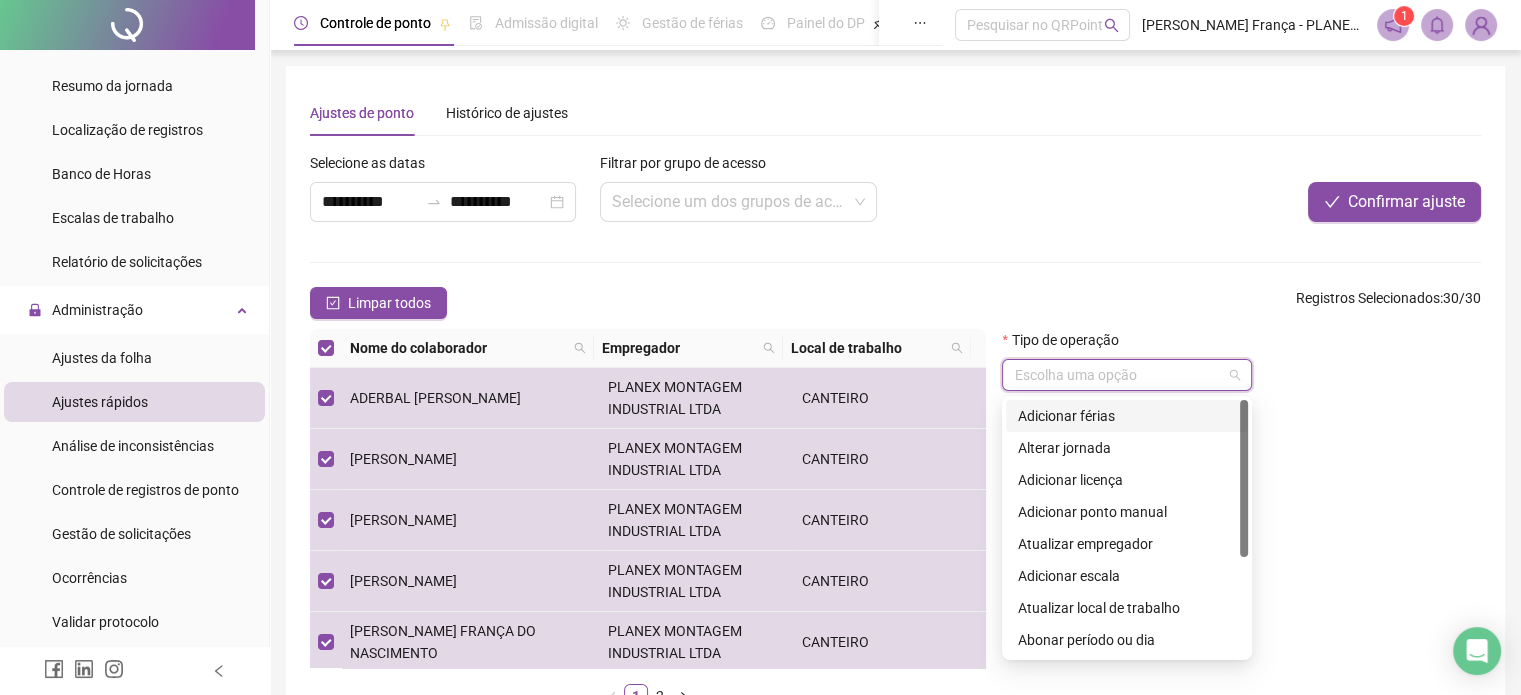 click at bounding box center [1121, 375] 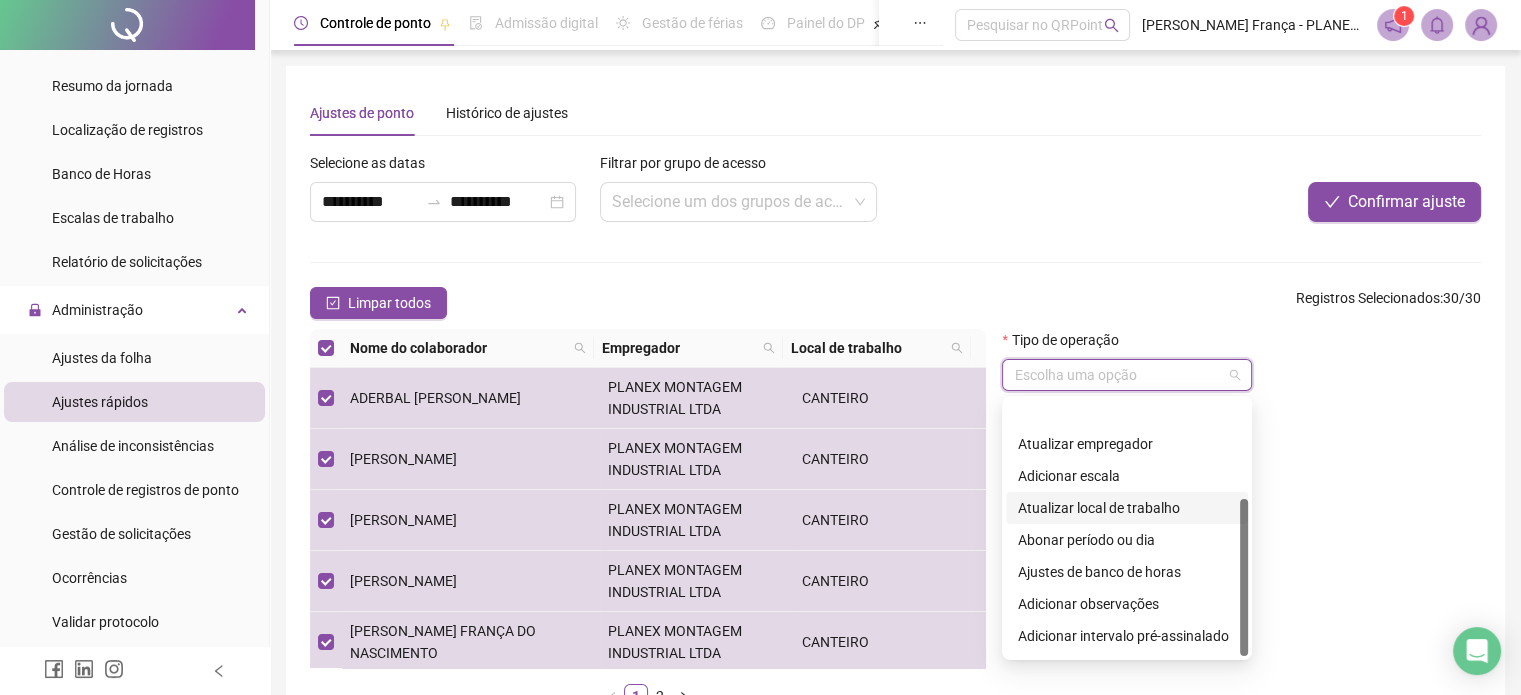 scroll, scrollTop: 160, scrollLeft: 0, axis: vertical 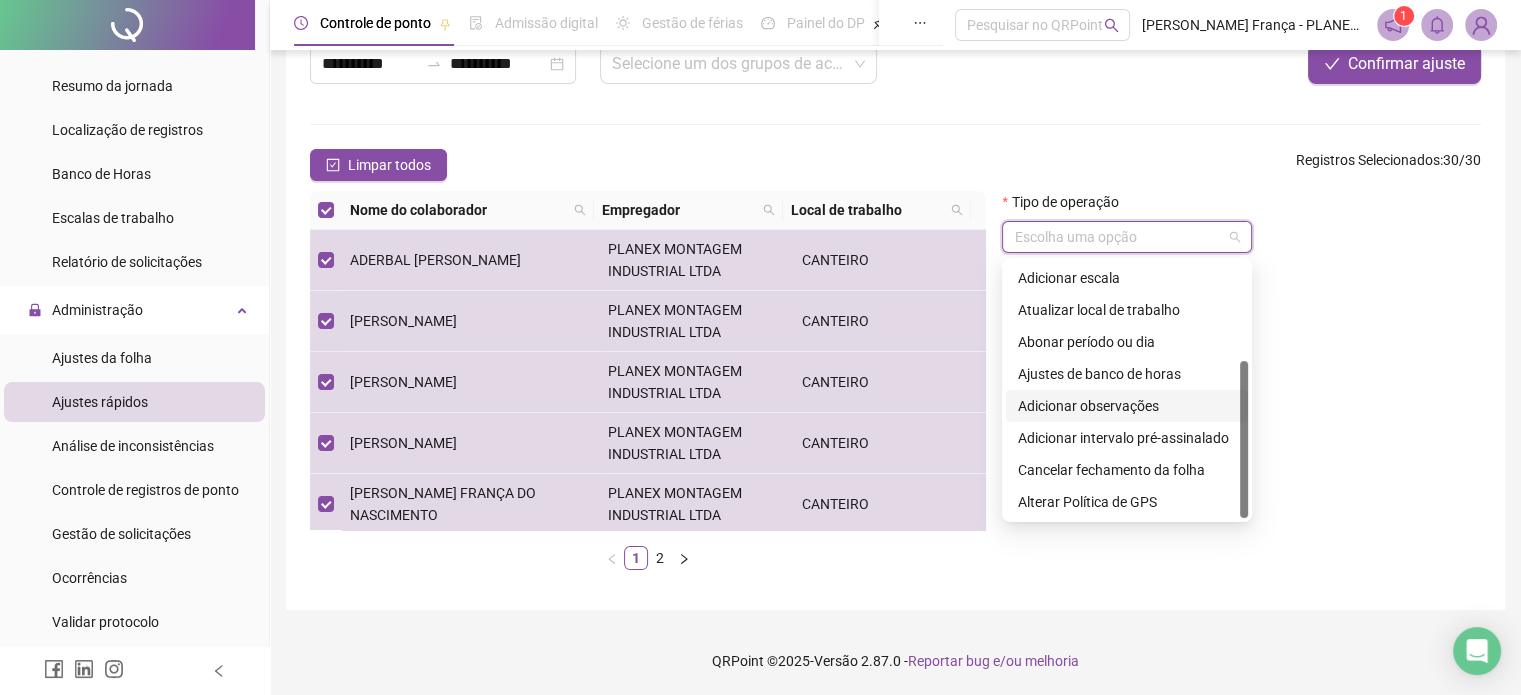 click on "Adicionar observações" at bounding box center (1127, 406) 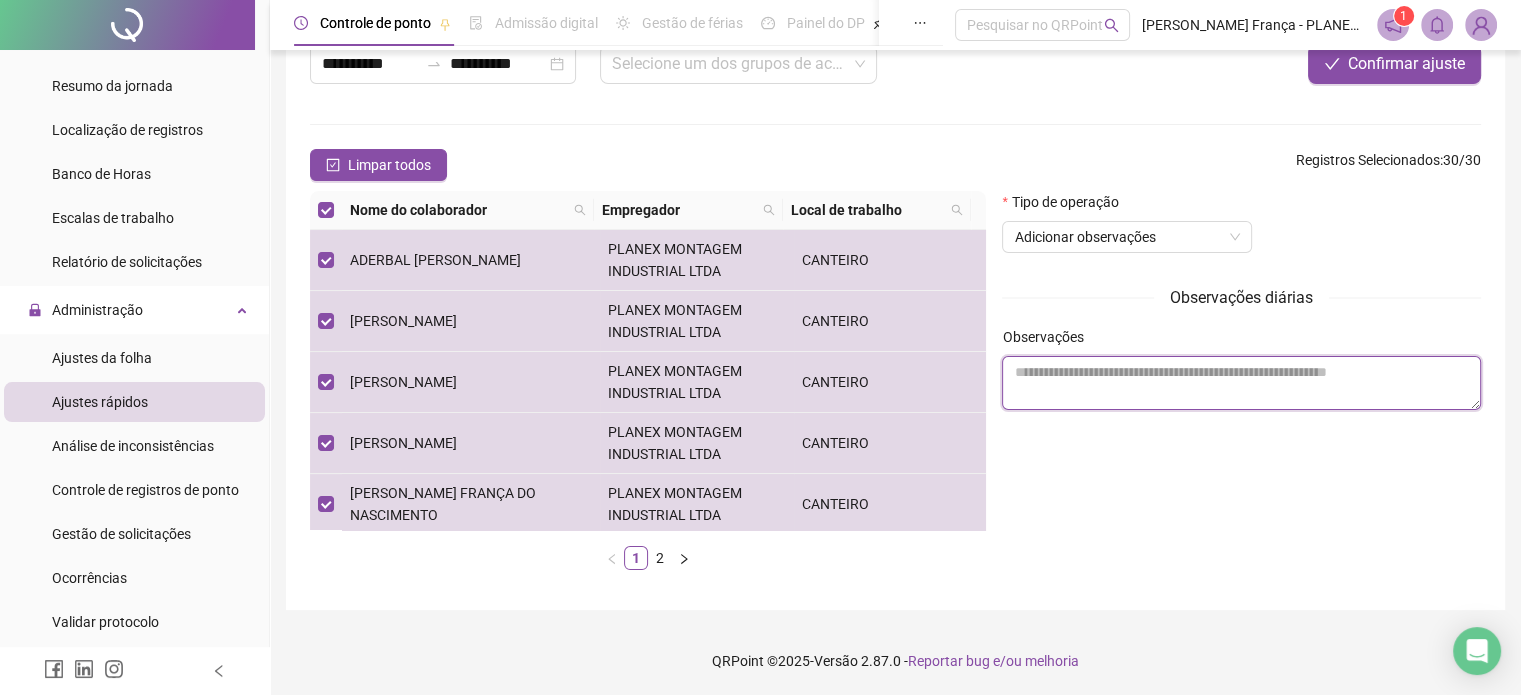 click at bounding box center [1241, 383] 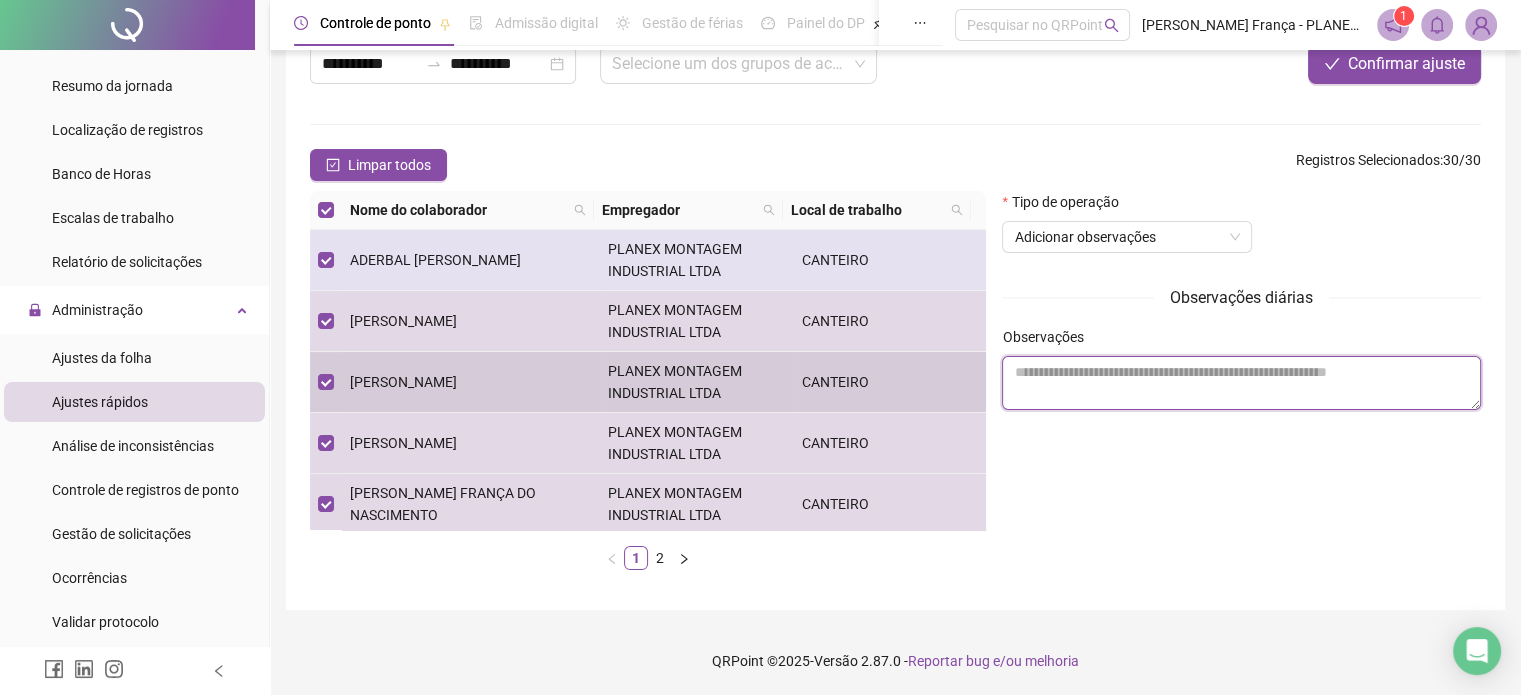scroll, scrollTop: 0, scrollLeft: 0, axis: both 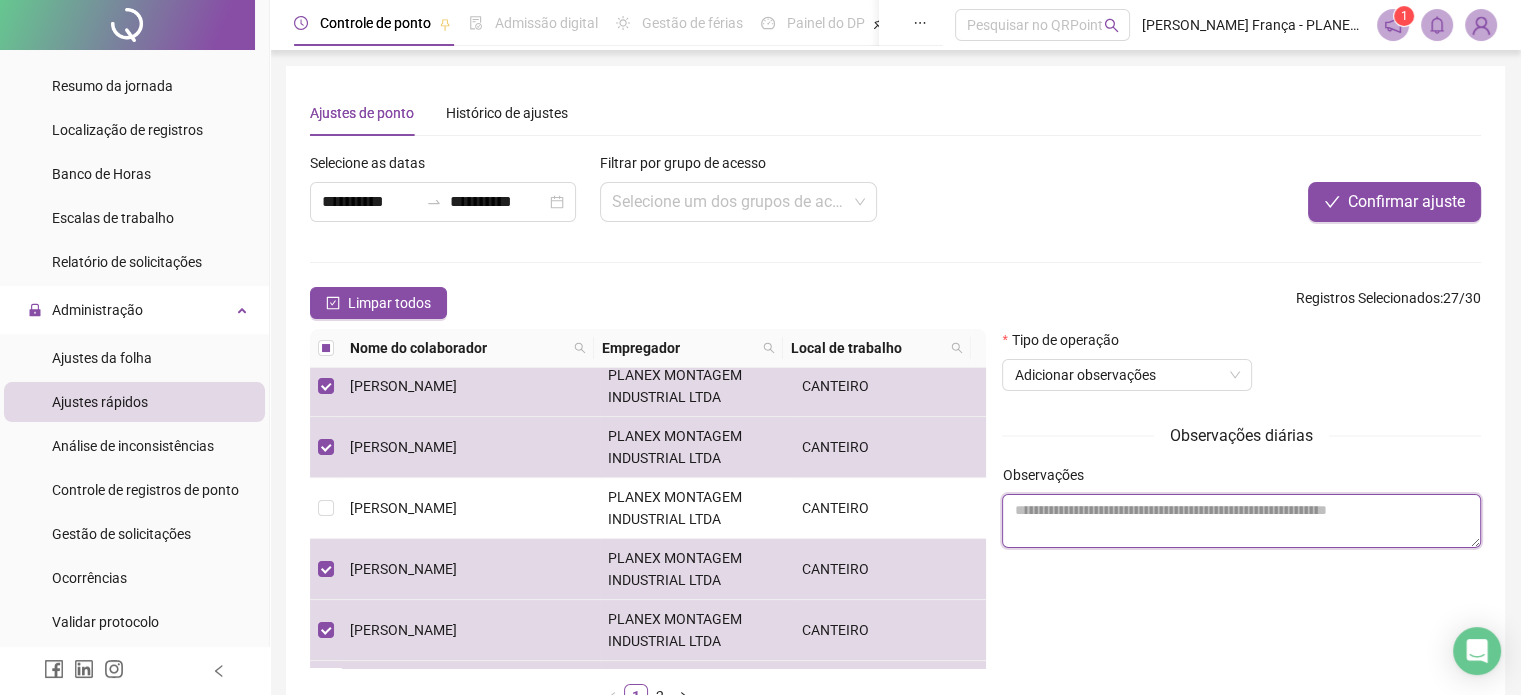 click at bounding box center (1241, 521) 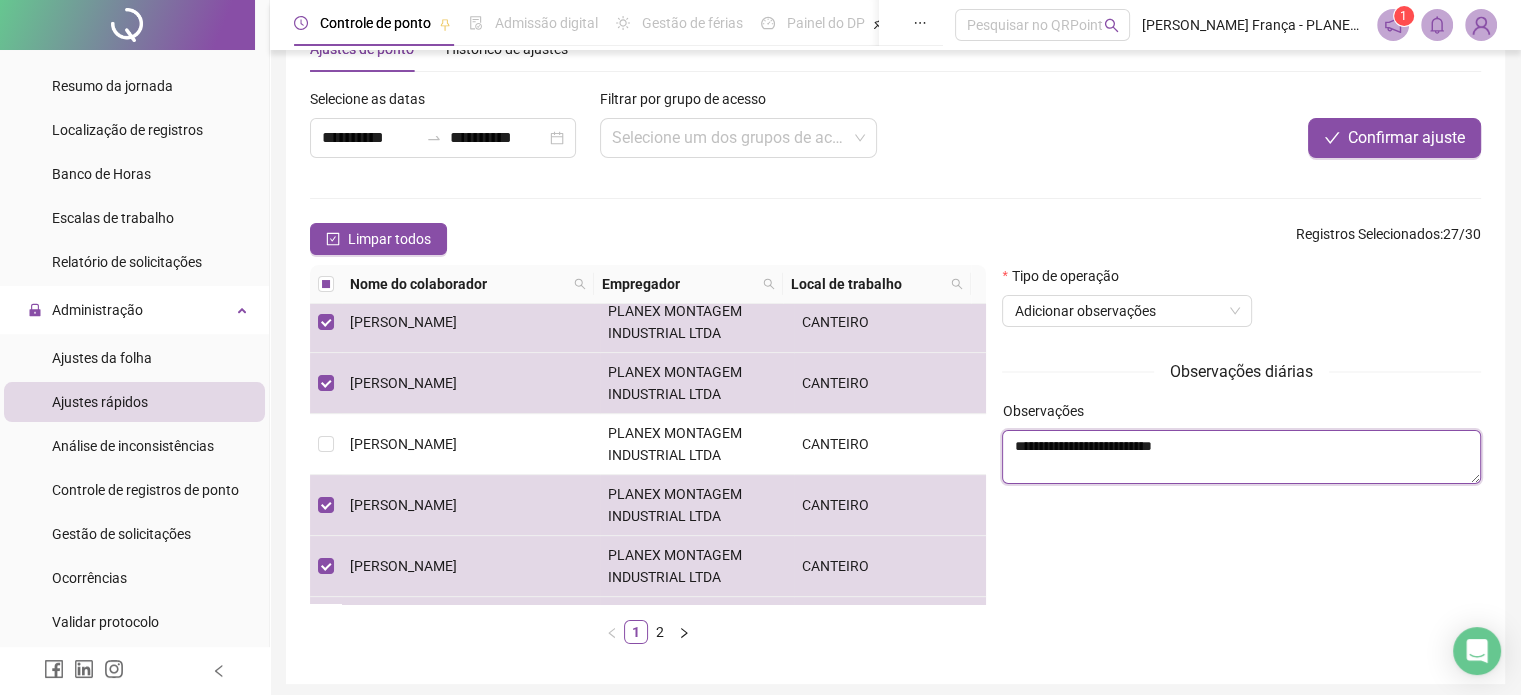 scroll, scrollTop: 138, scrollLeft: 0, axis: vertical 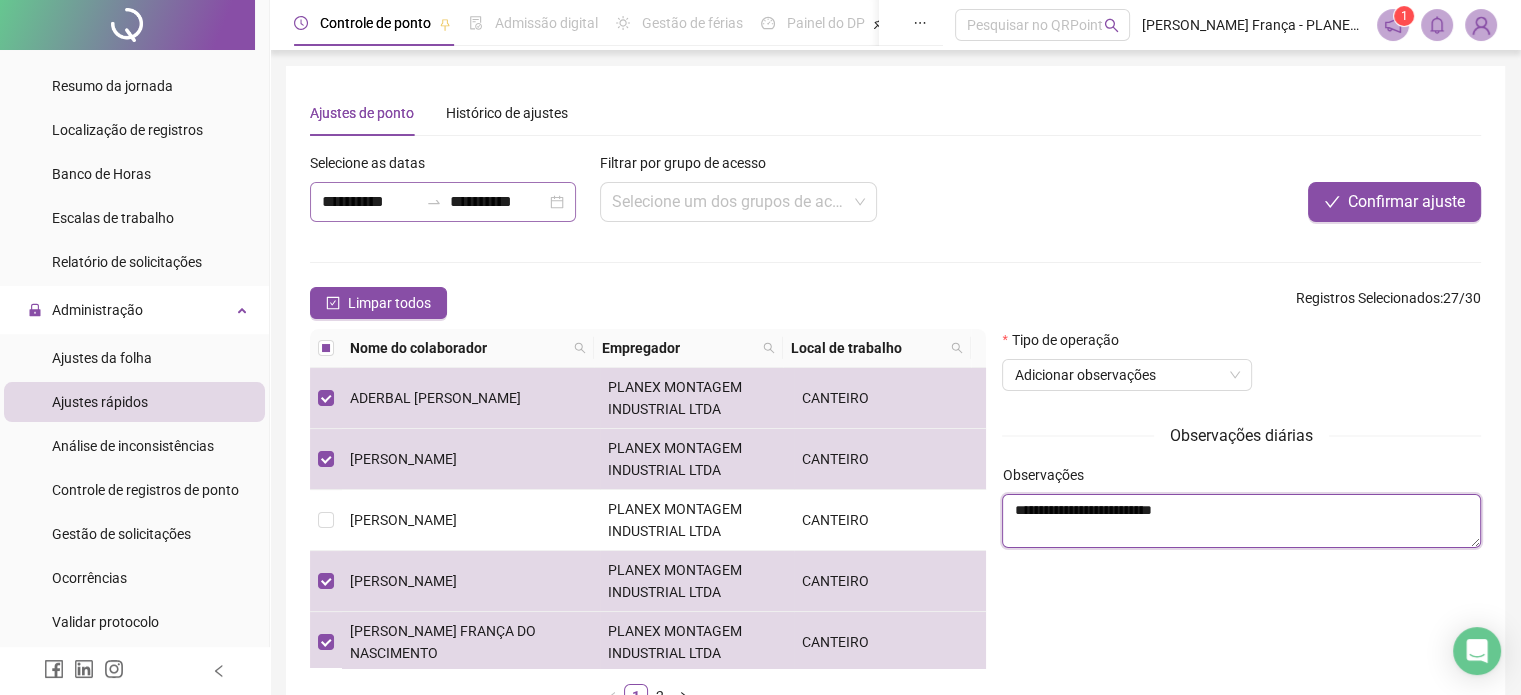 type on "**********" 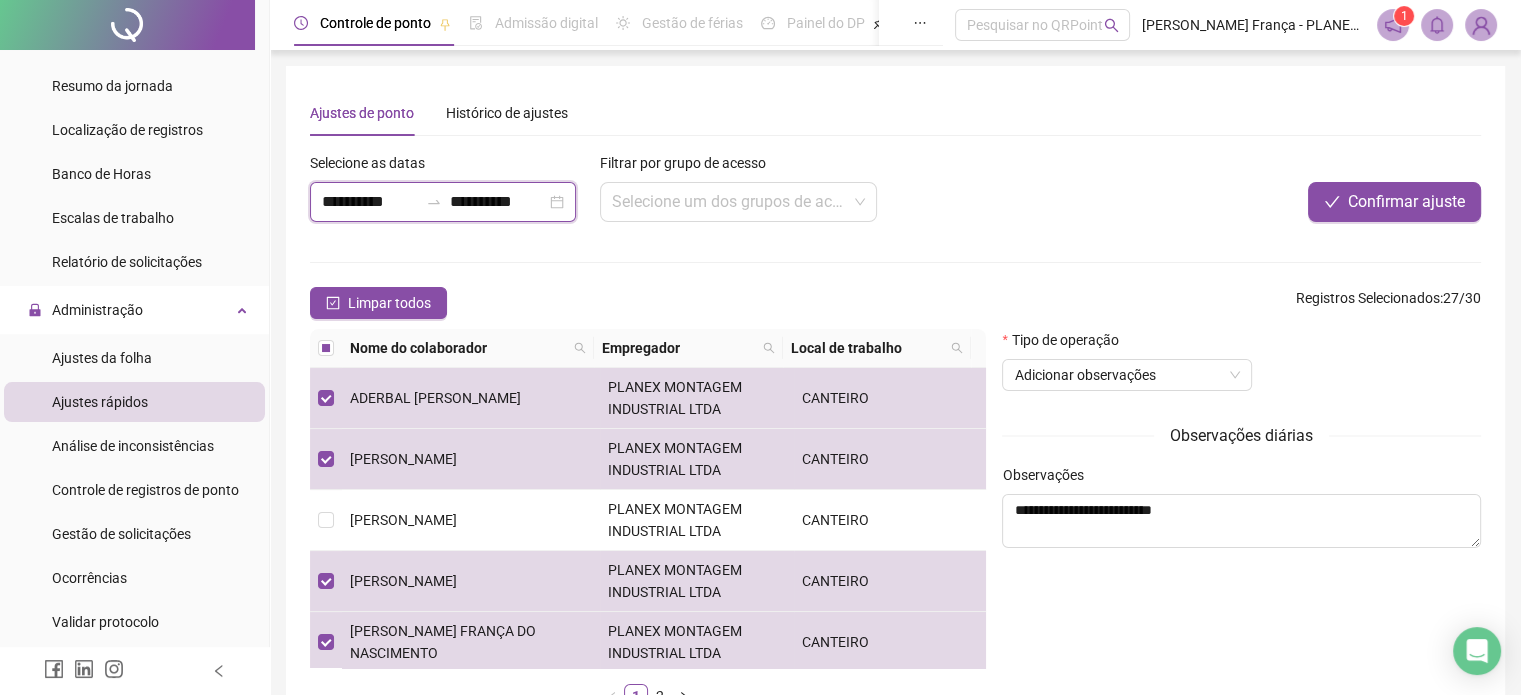 click on "**********" at bounding box center (498, 202) 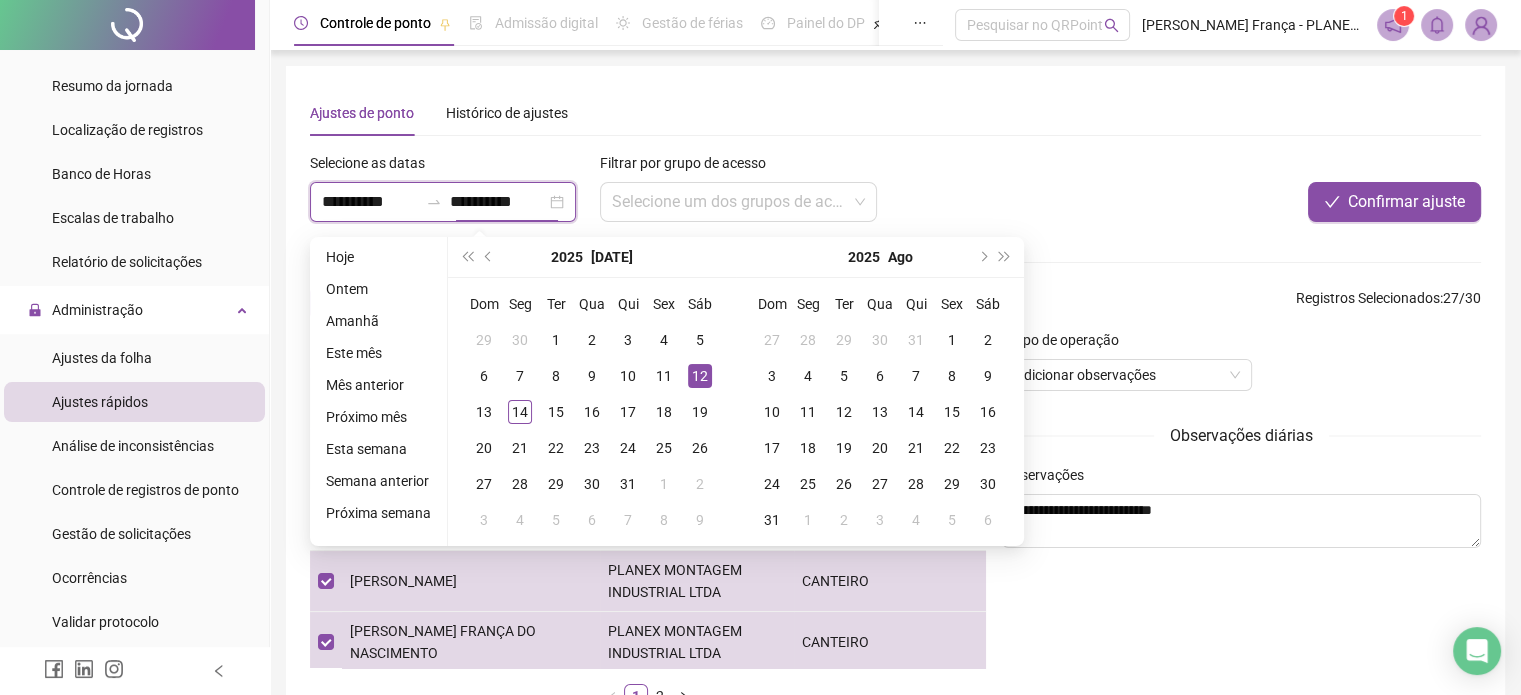 click on "**********" at bounding box center (498, 202) 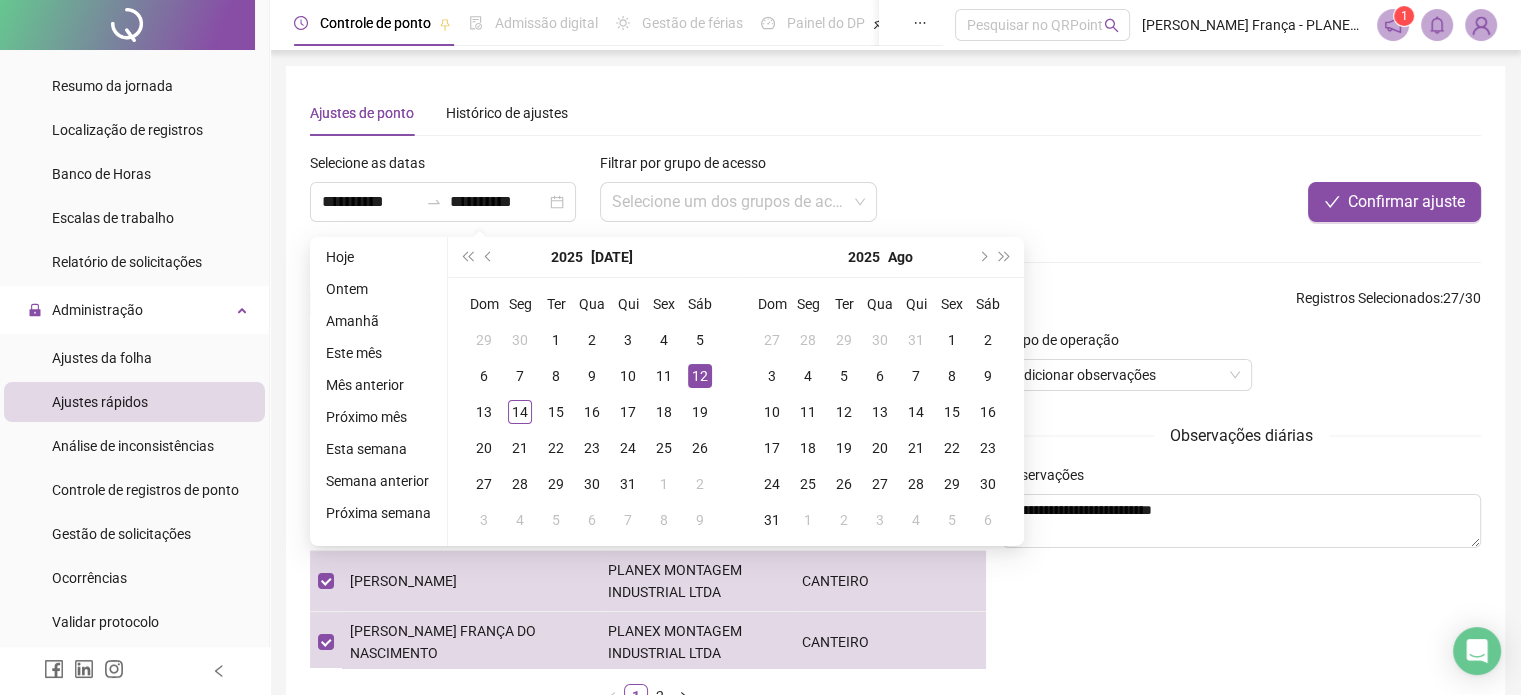 click on "Confirmar ajuste" at bounding box center (1237, 202) 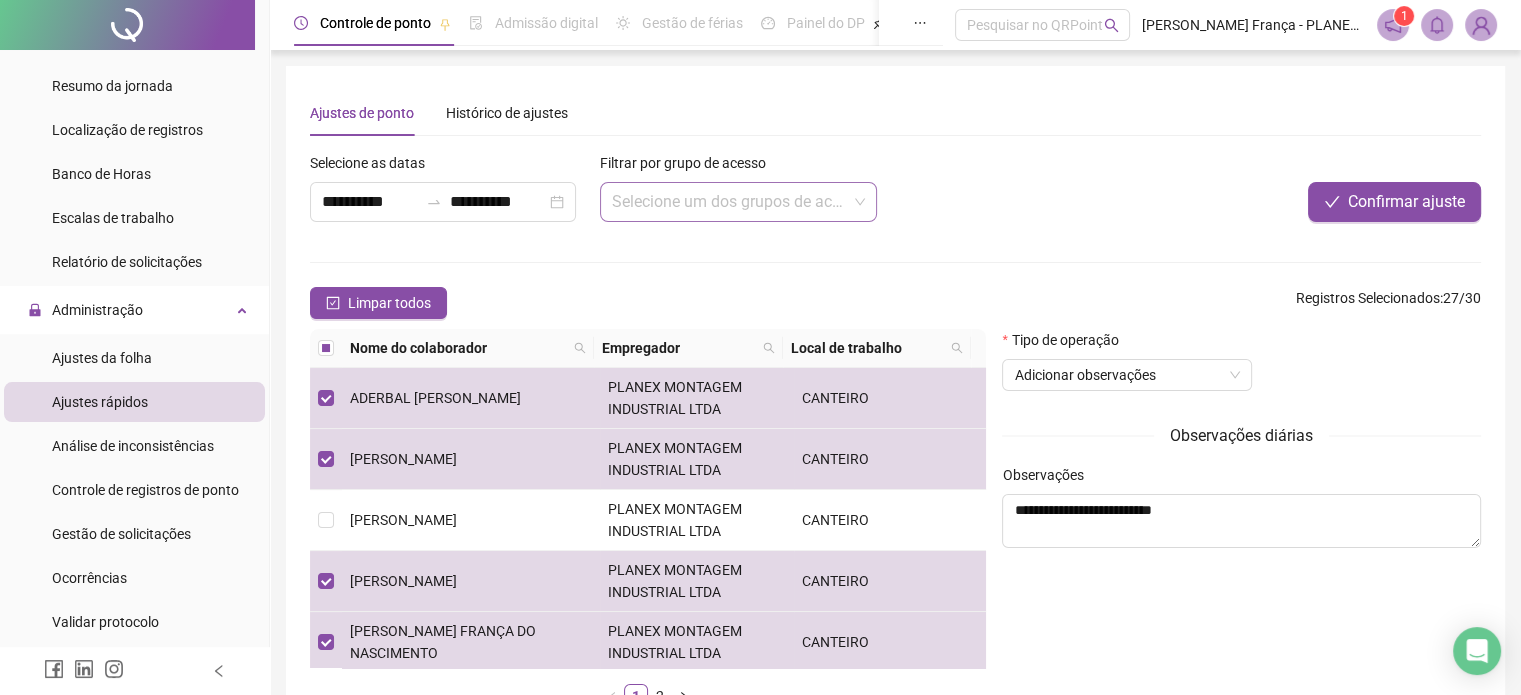 click at bounding box center (733, 202) 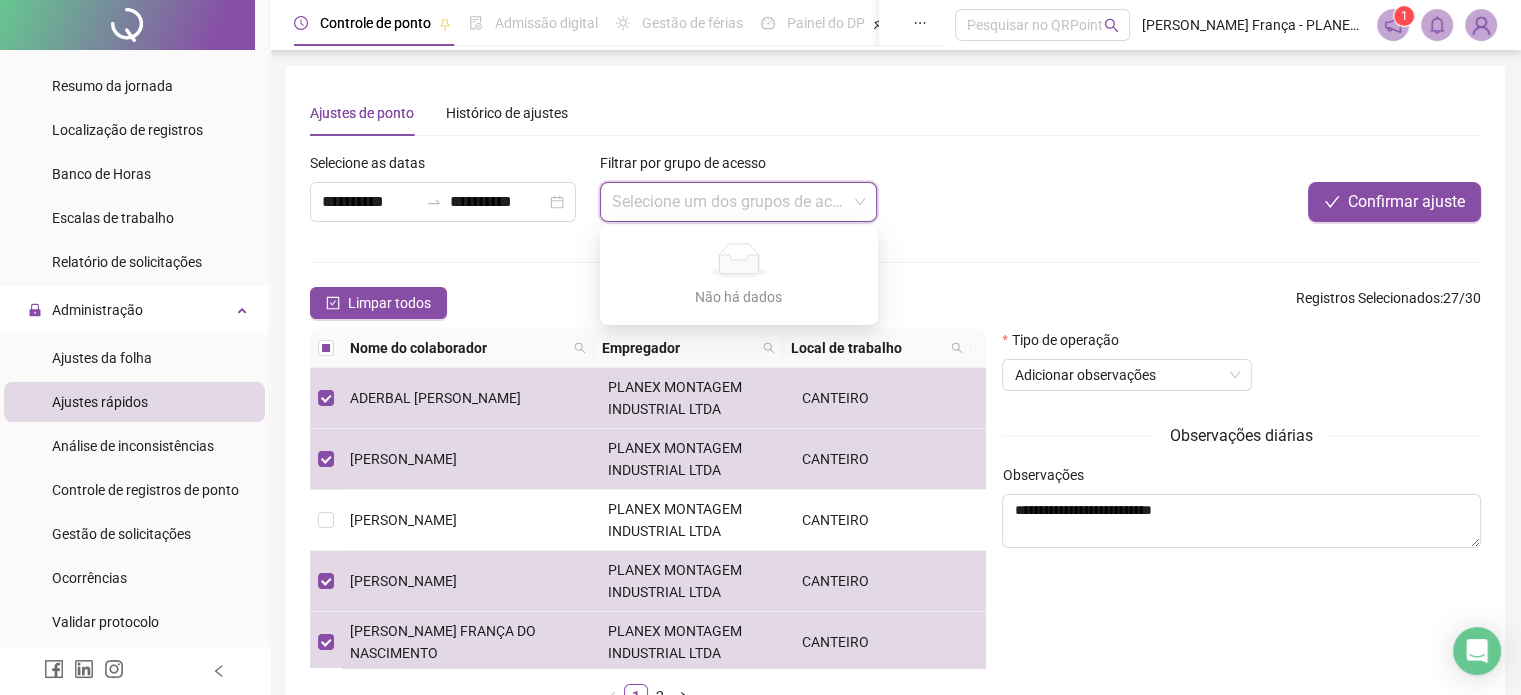 drag, startPoint x: 812, startPoint y: 195, endPoint x: 1080, endPoint y: 195, distance: 268 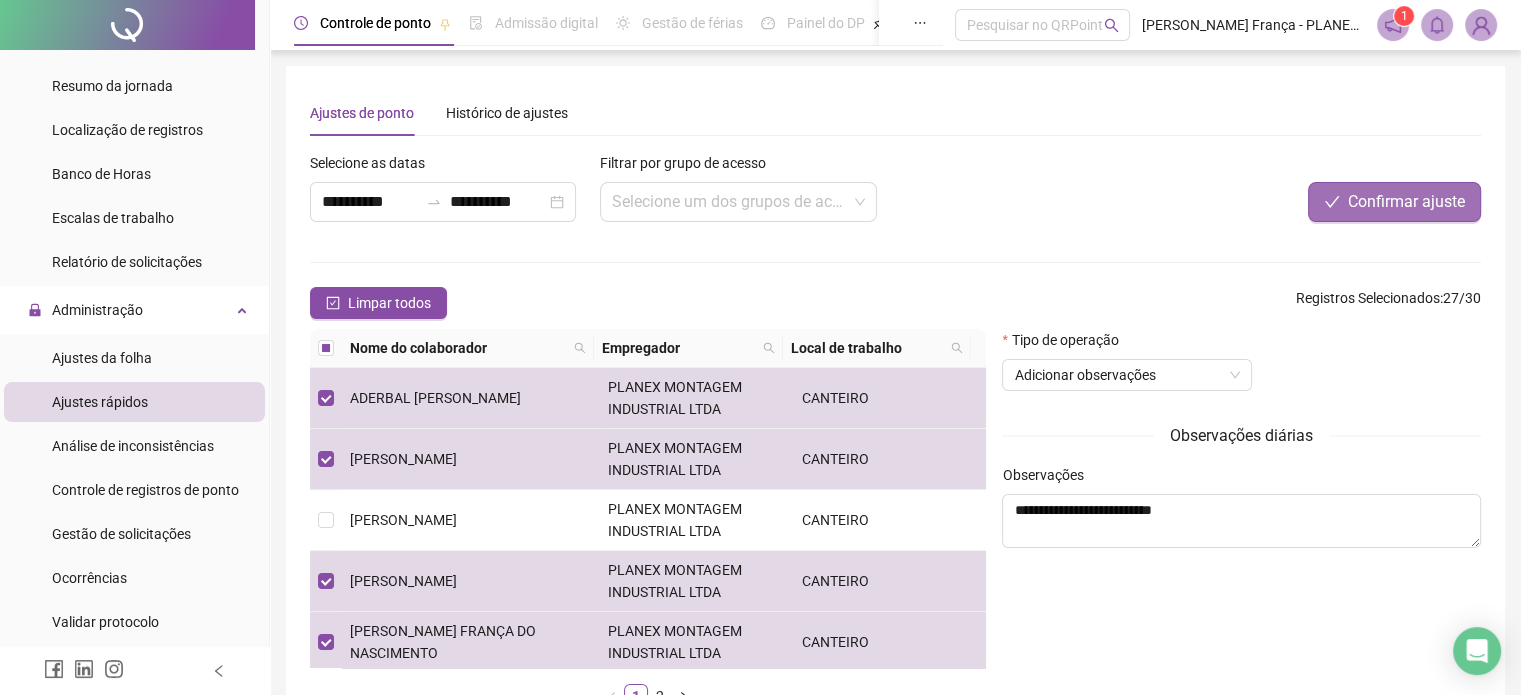 click on "Confirmar ajuste" at bounding box center [1406, 202] 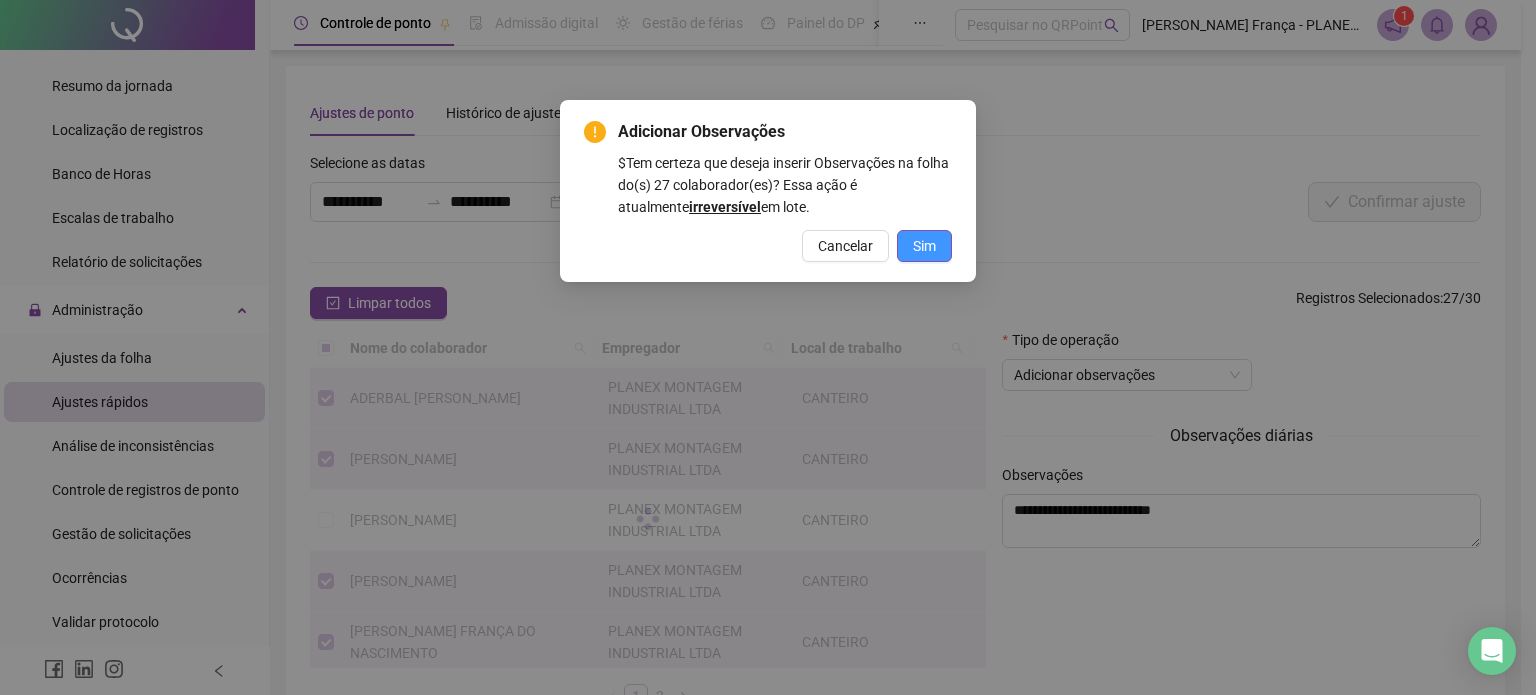 click on "Sim" at bounding box center (924, 246) 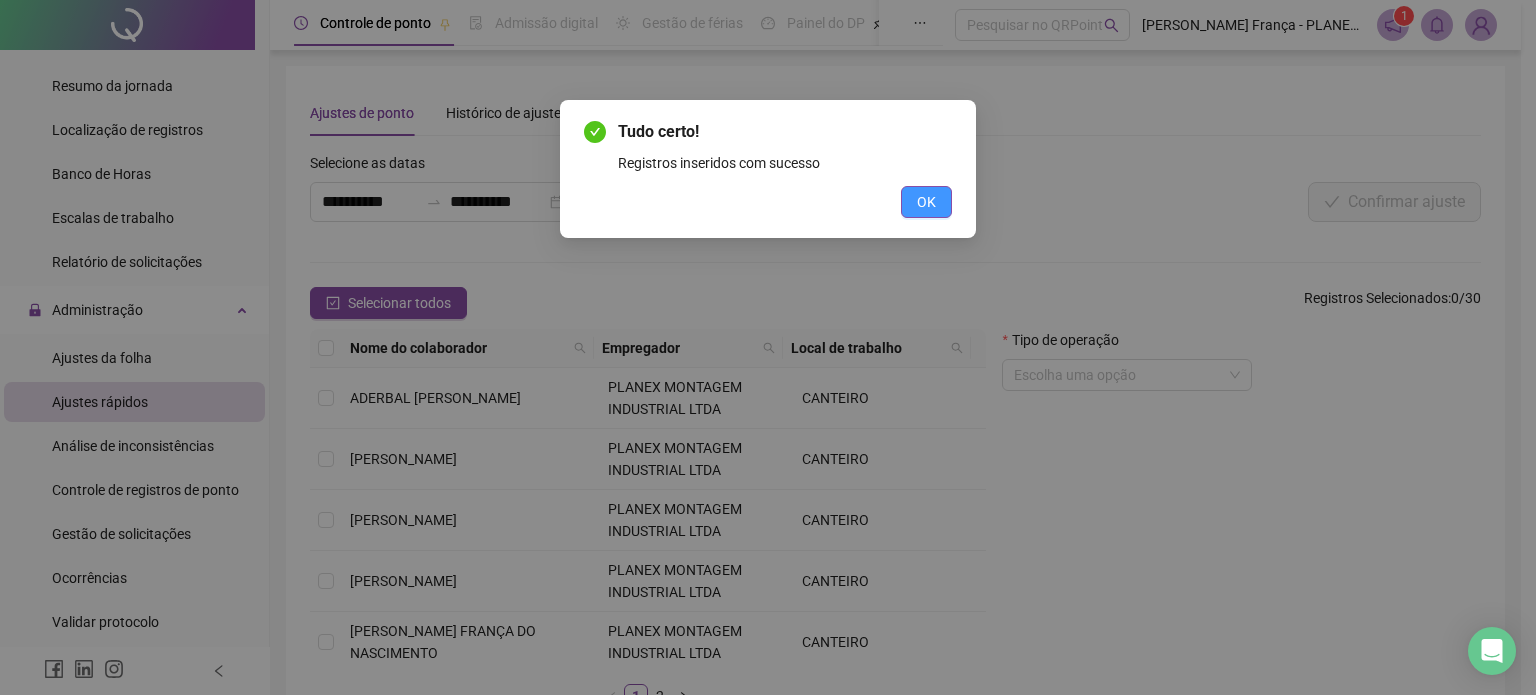 click on "OK" at bounding box center [926, 202] 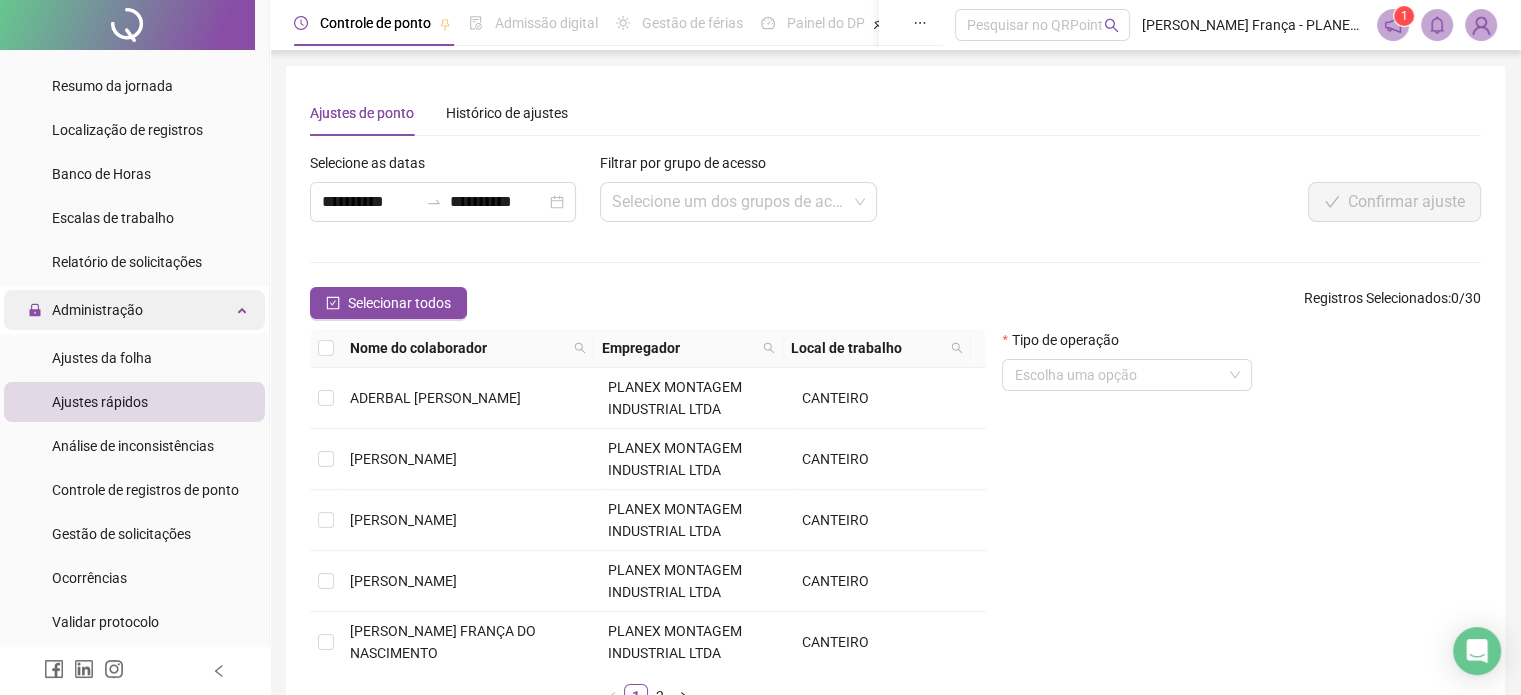 click on "Administração" at bounding box center [134, 310] 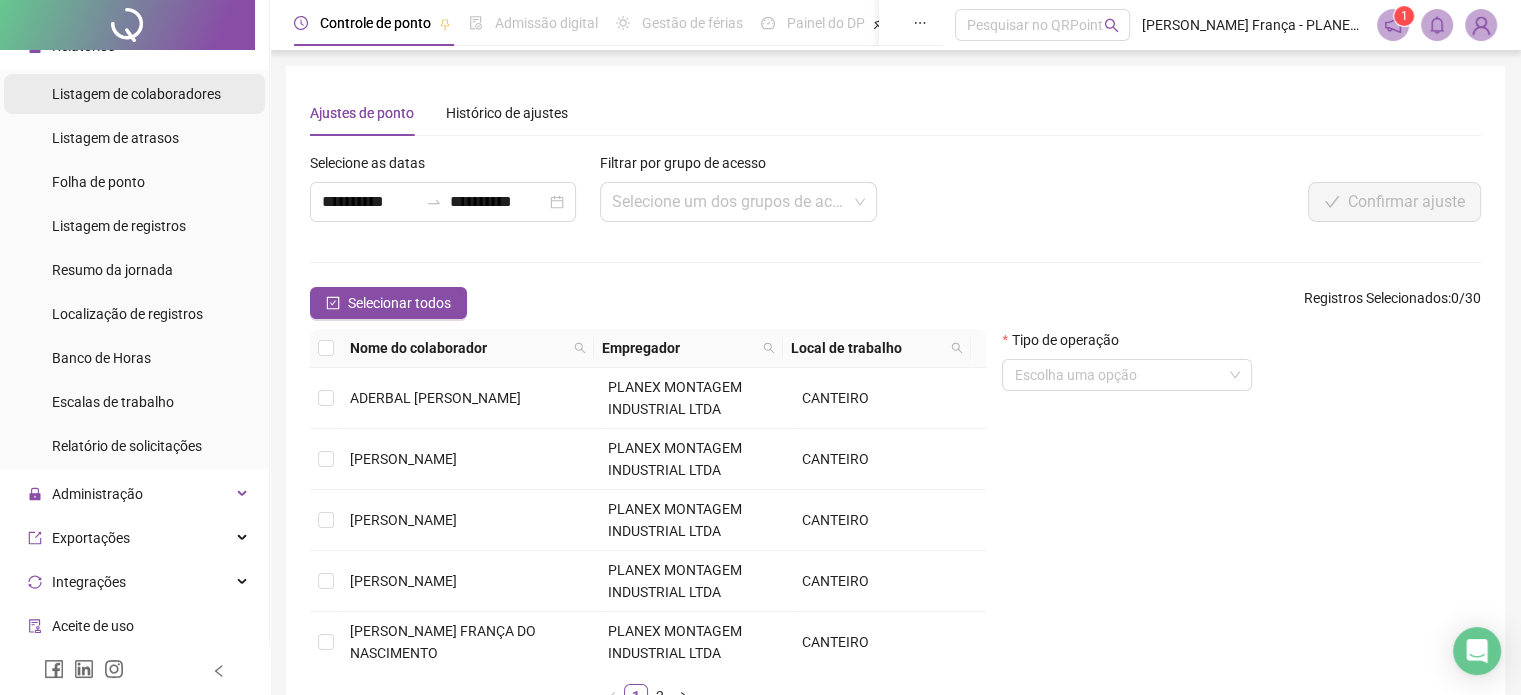 scroll, scrollTop: 0, scrollLeft: 0, axis: both 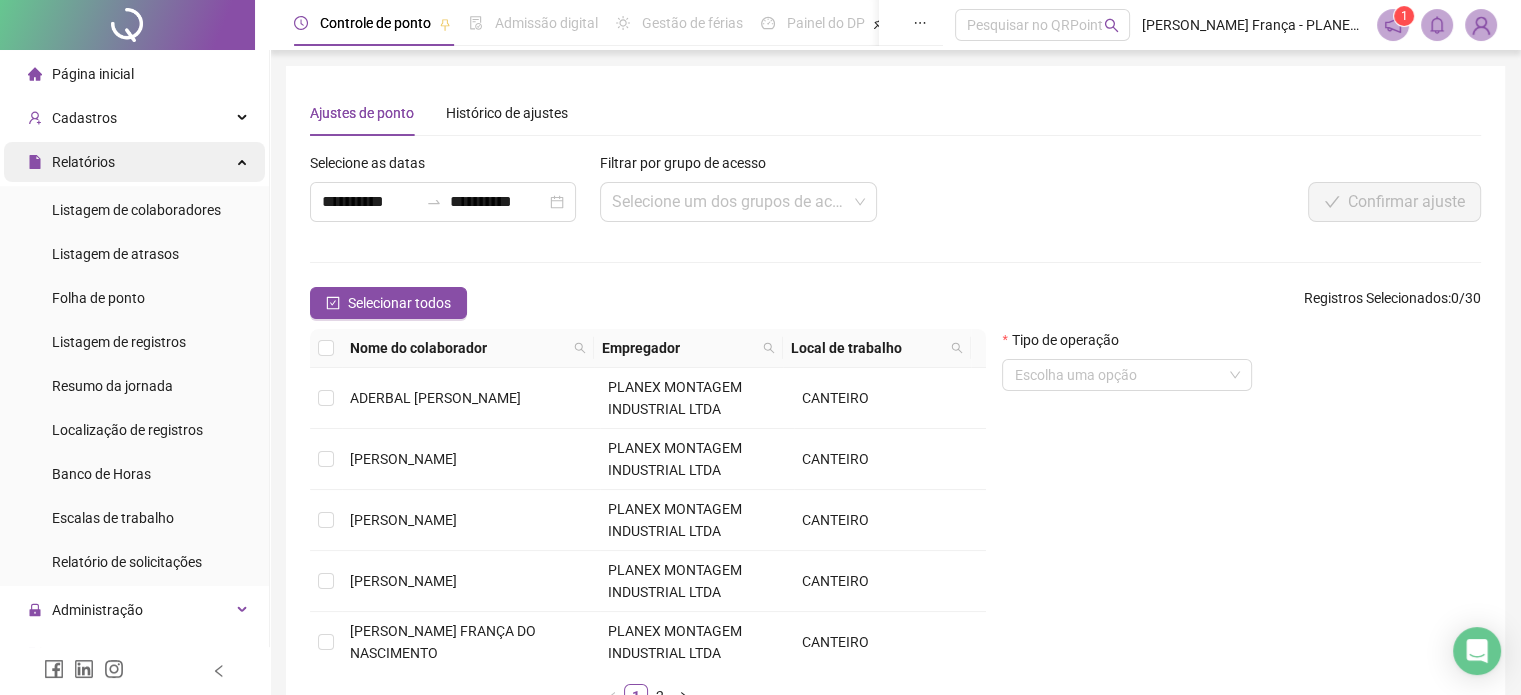 click on "Relatórios" at bounding box center [134, 162] 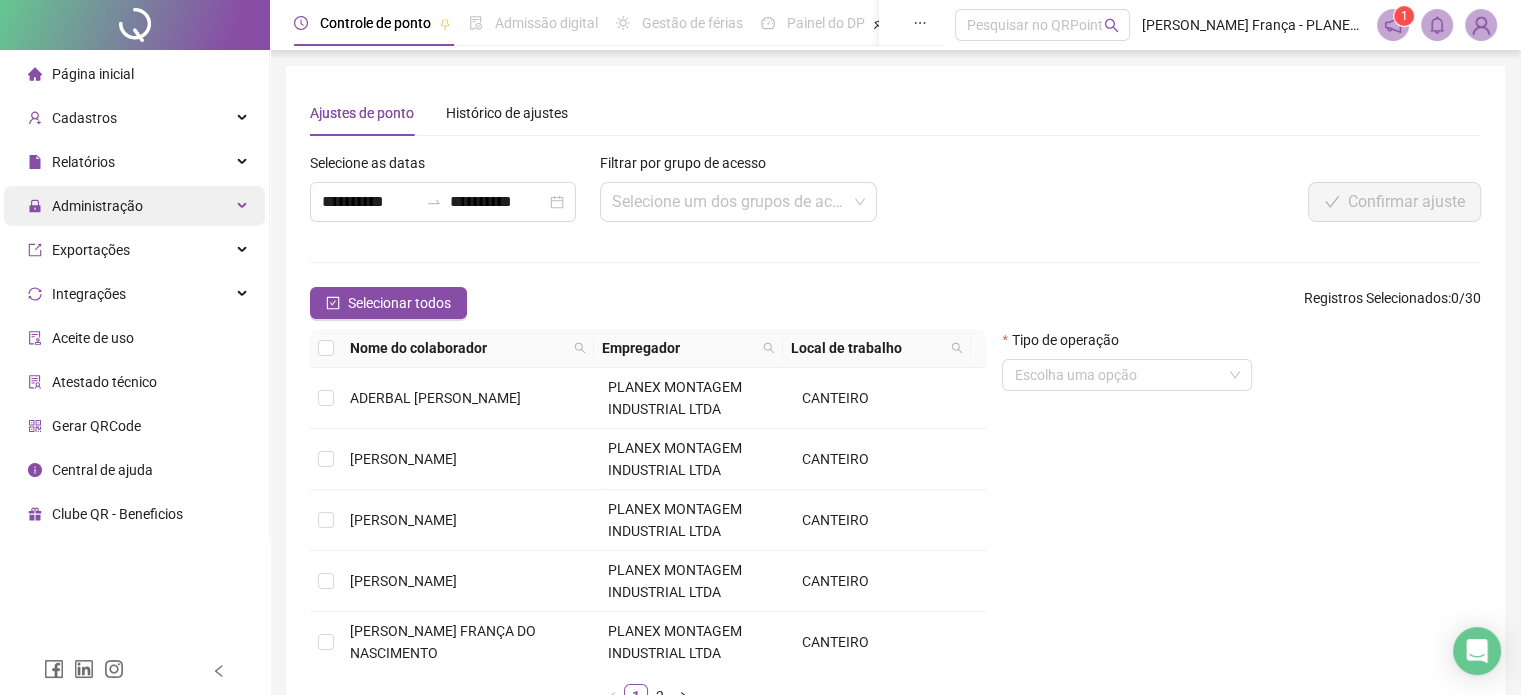 click on "Administração" at bounding box center (134, 206) 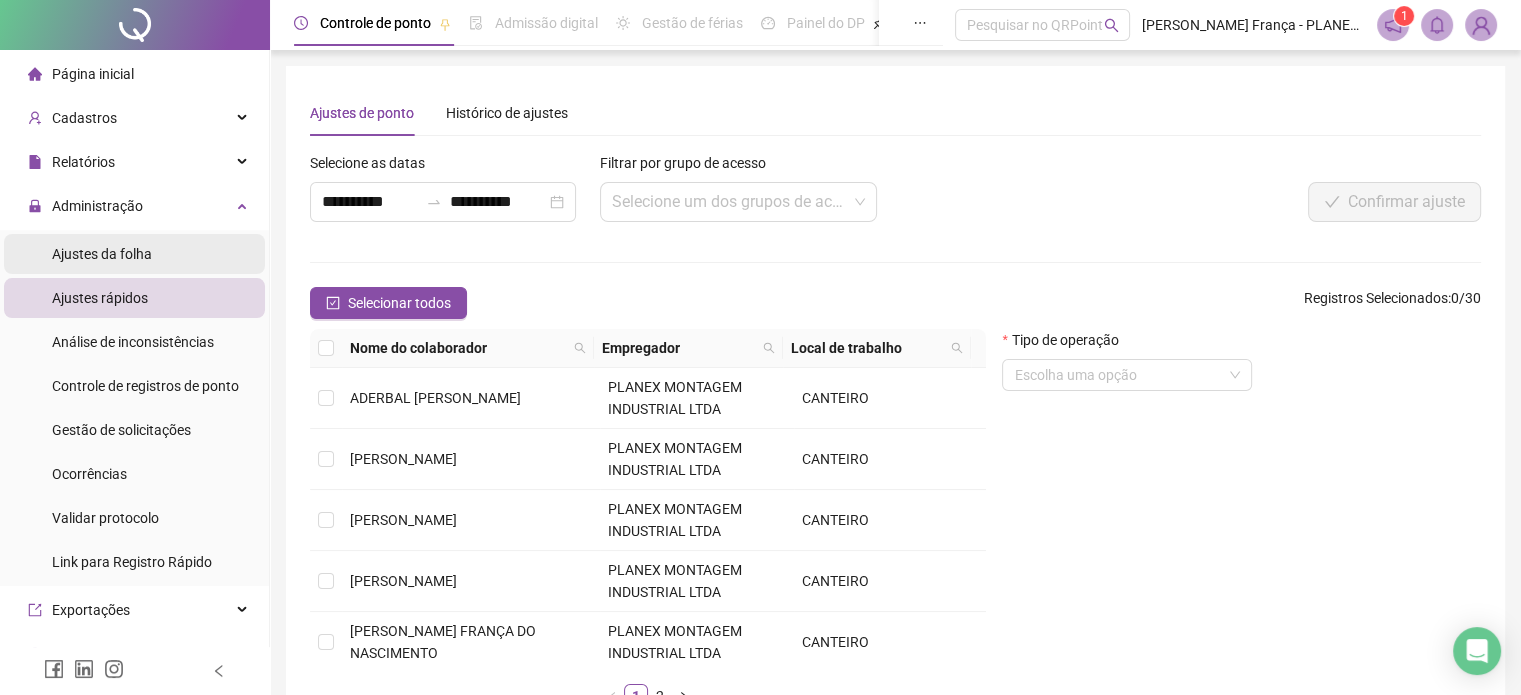 click on "Ajustes da folha" at bounding box center (102, 254) 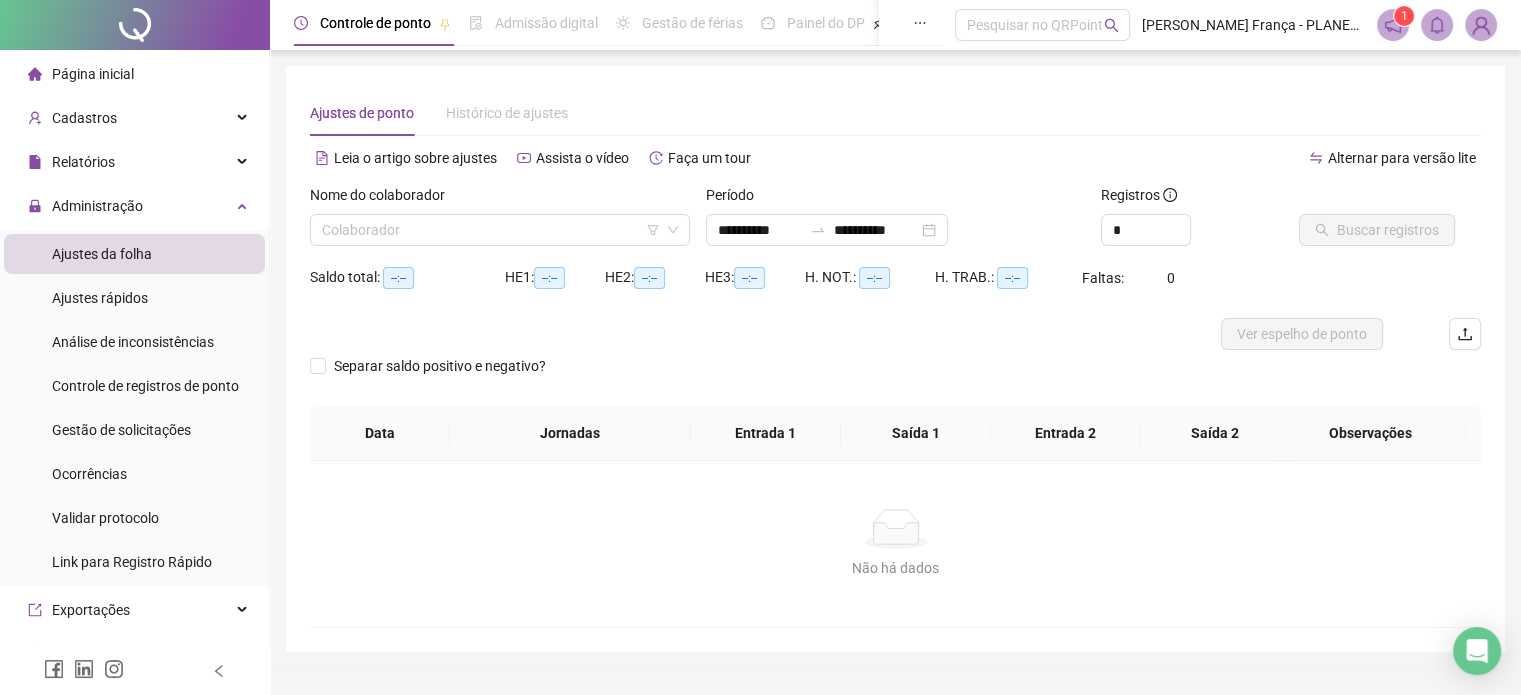 click on "Nome do colaborador Colaborador" at bounding box center [500, 223] 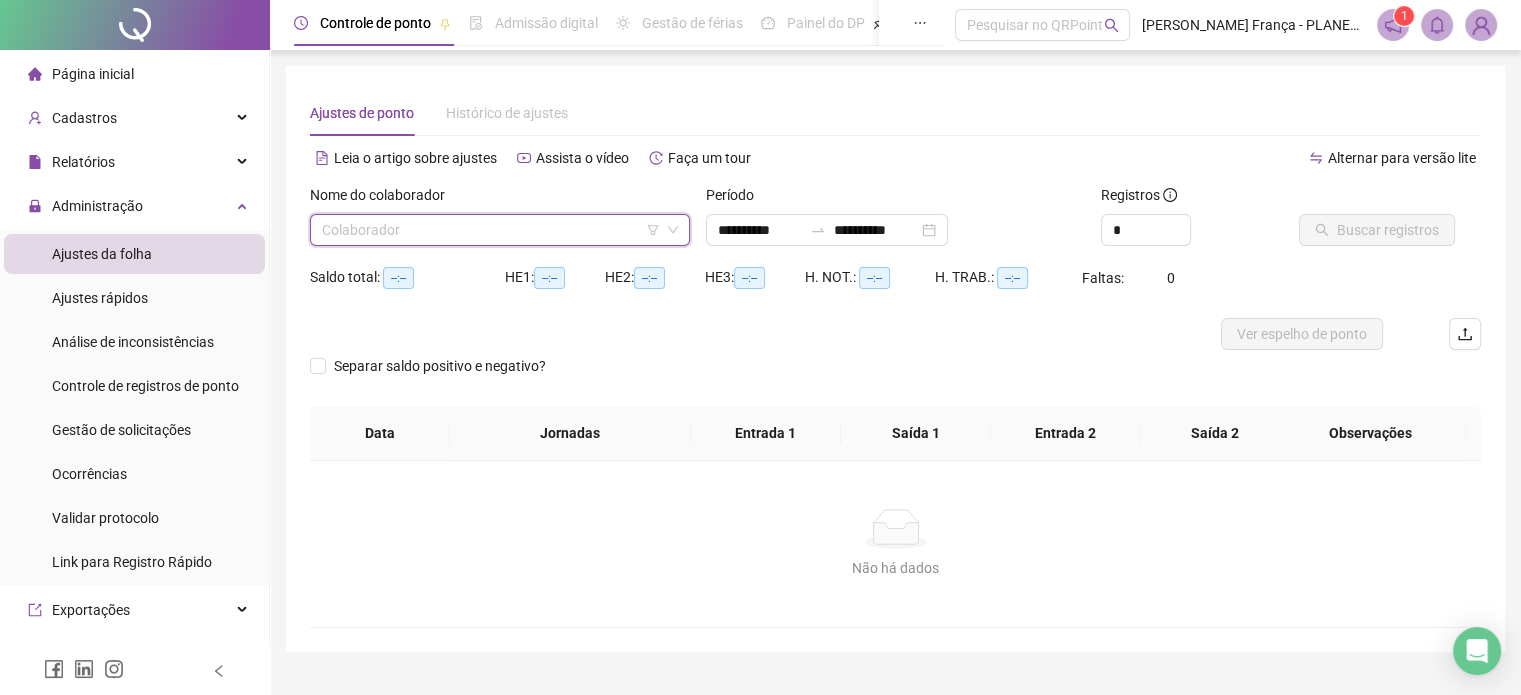 click at bounding box center (494, 230) 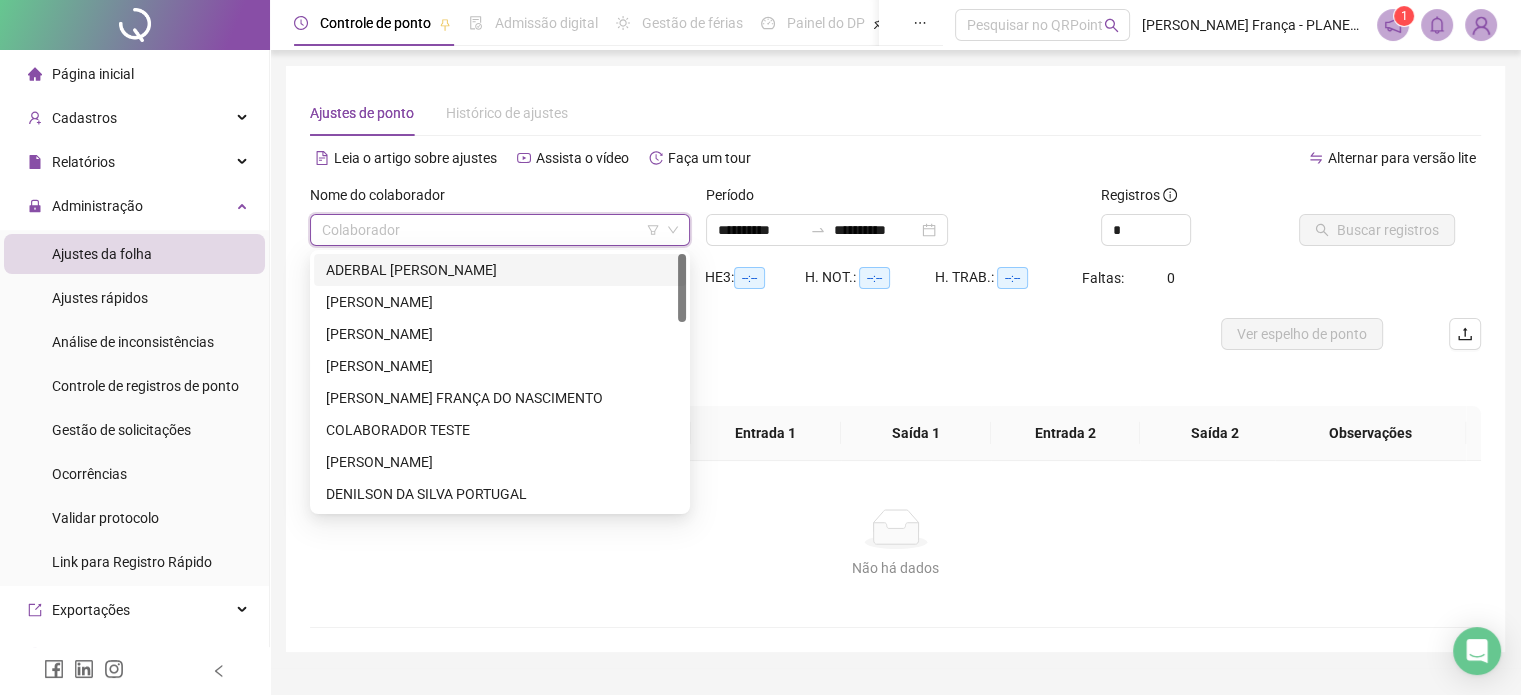 drag, startPoint x: 433, startPoint y: 261, endPoint x: 477, endPoint y: 270, distance: 44.911022 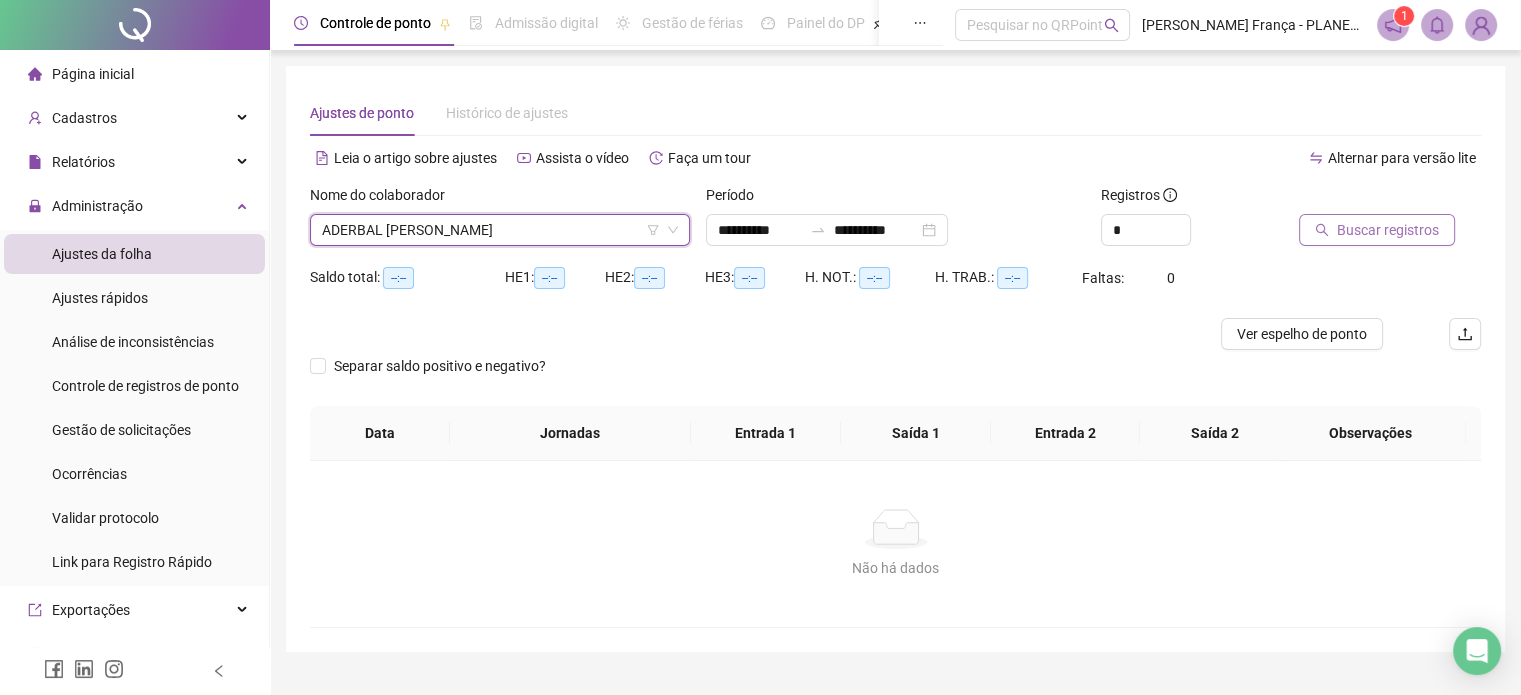 click on "Buscar registros" at bounding box center [1388, 230] 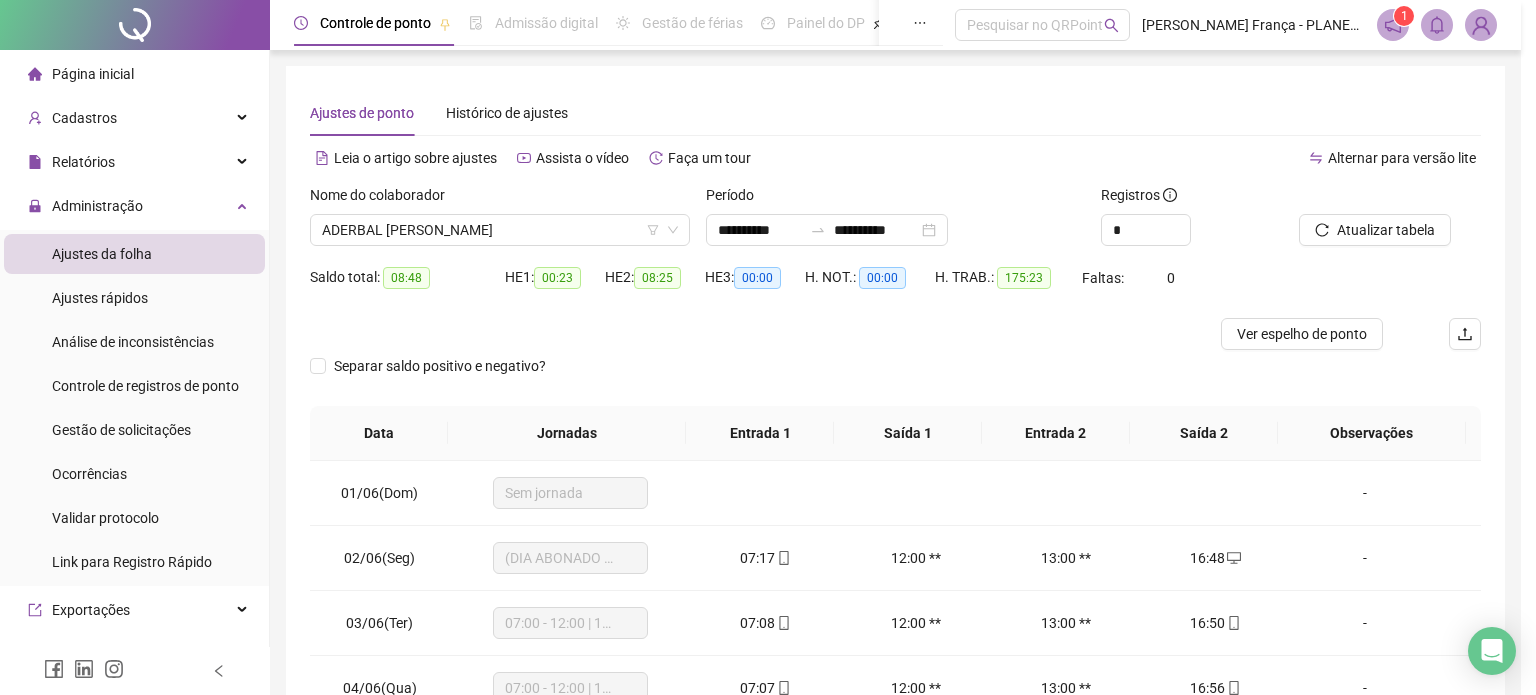 click on "Buscando registros Os registros de ponto estão sendo buscados... OK" at bounding box center (768, 347) 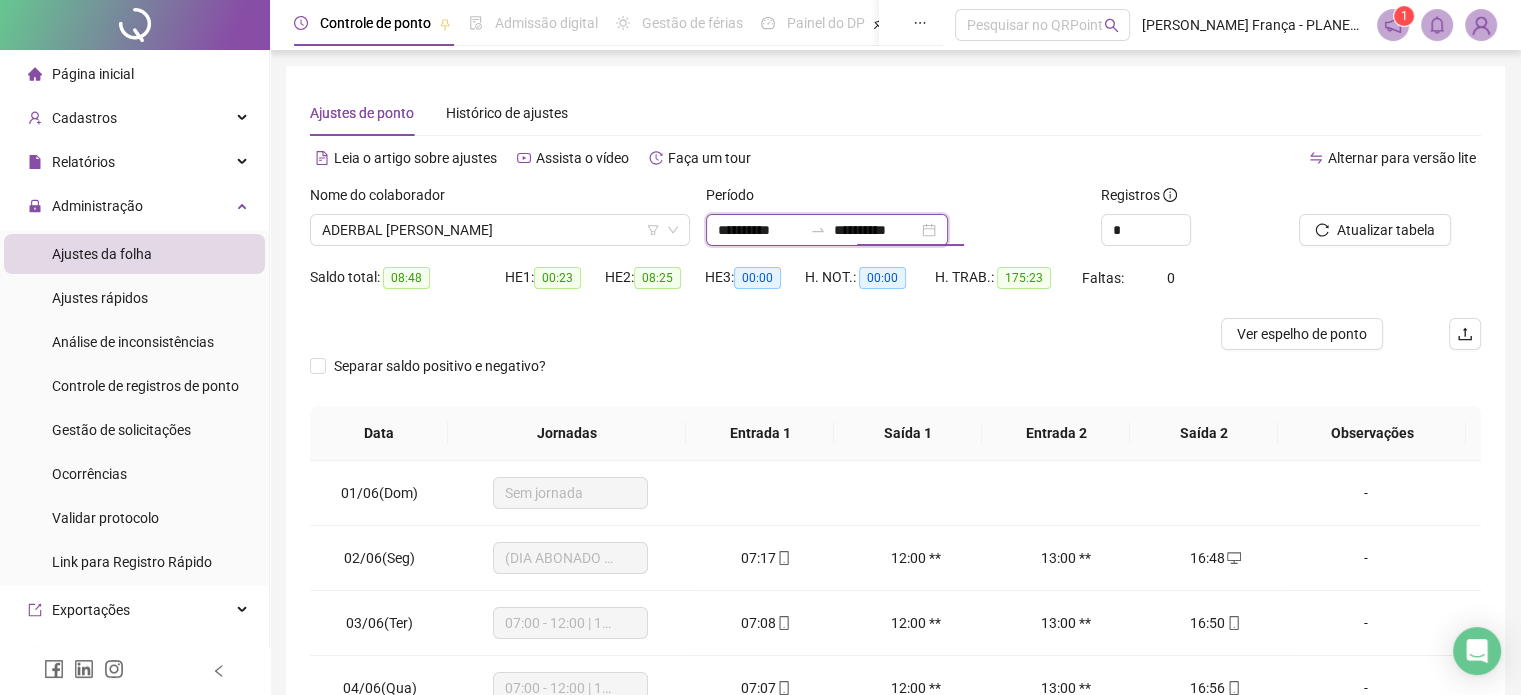 drag, startPoint x: 876, startPoint y: 234, endPoint x: 927, endPoint y: 251, distance: 53.75872 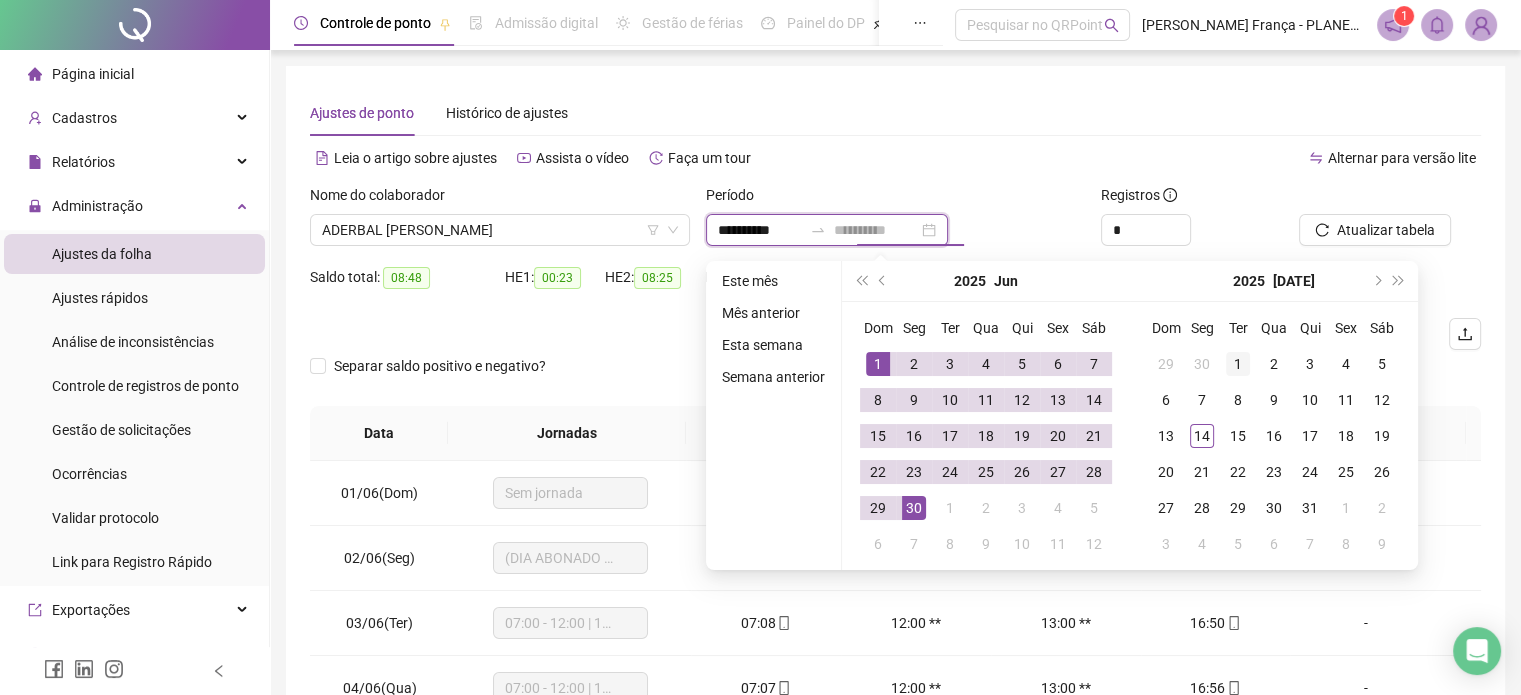 type on "**********" 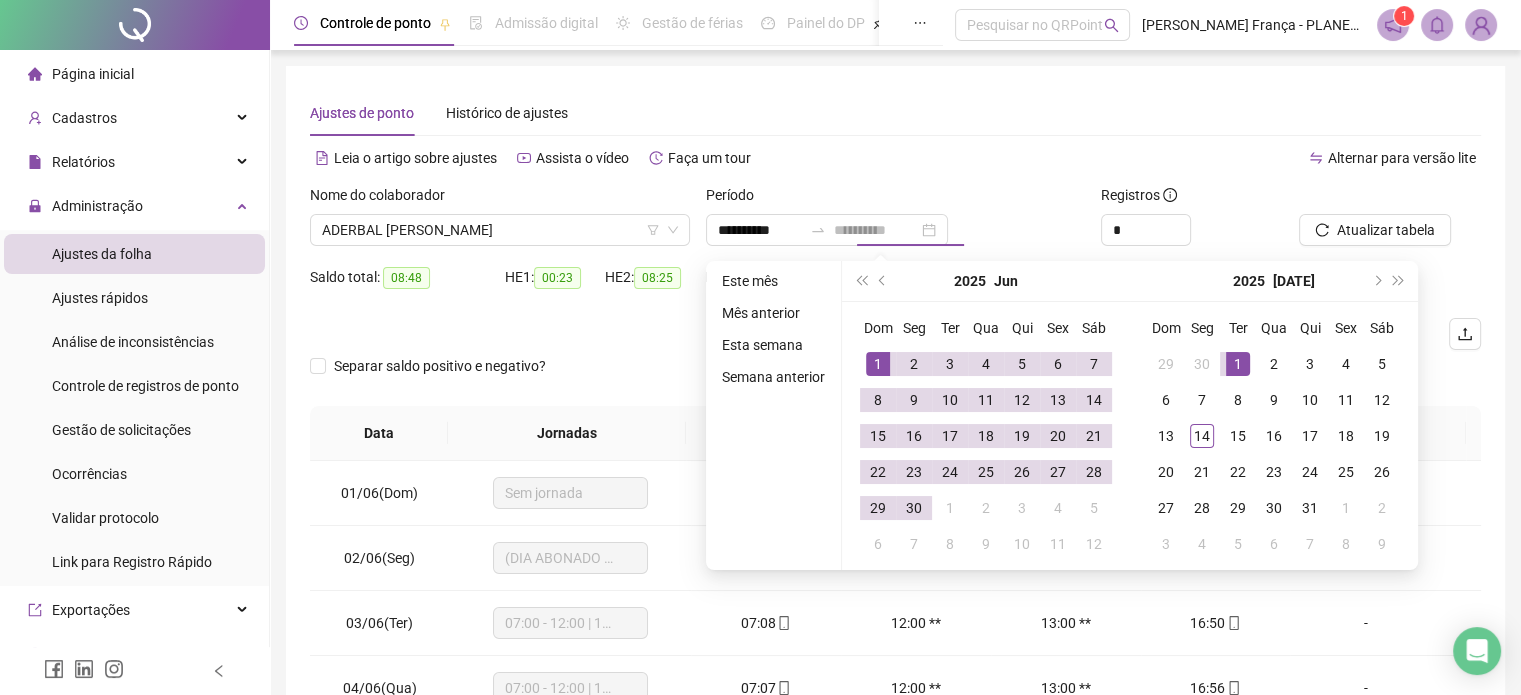 click on "1" at bounding box center [1238, 364] 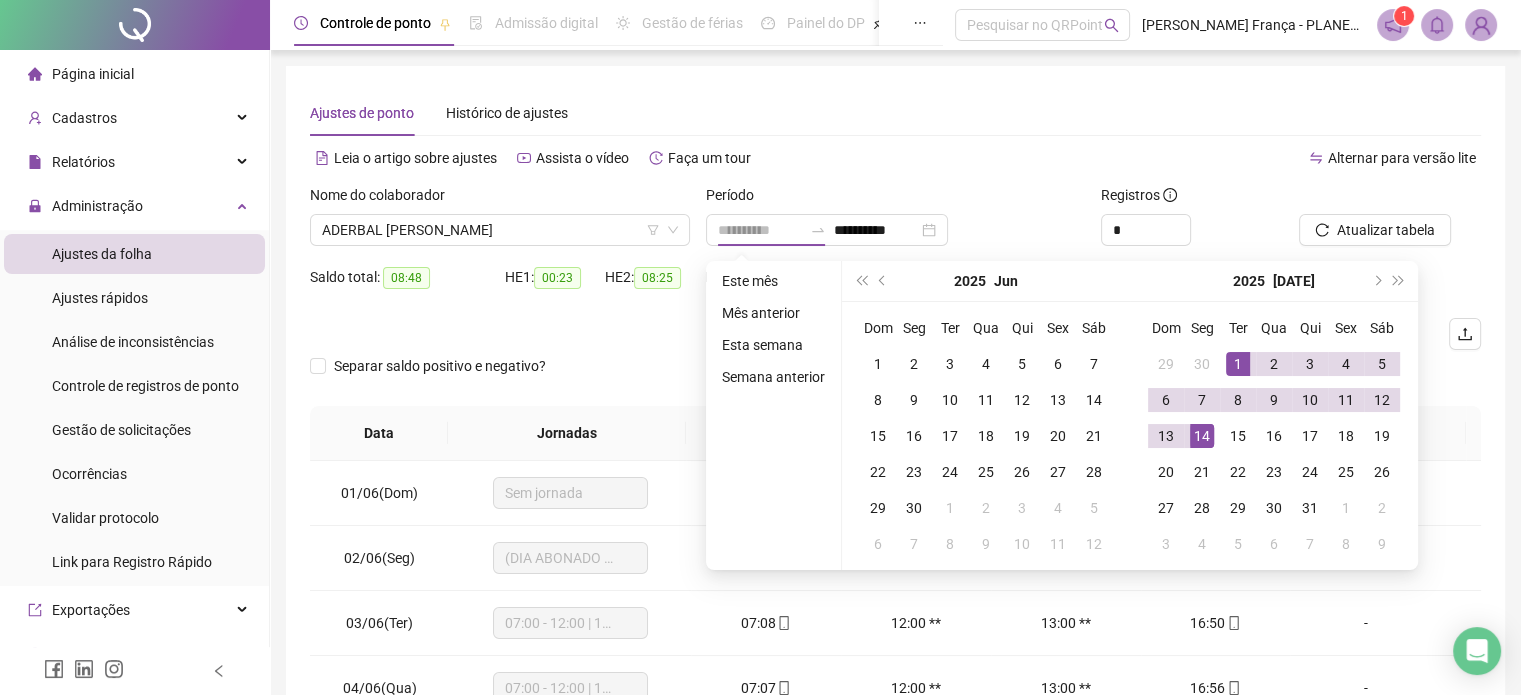 click on "14" at bounding box center [1202, 436] 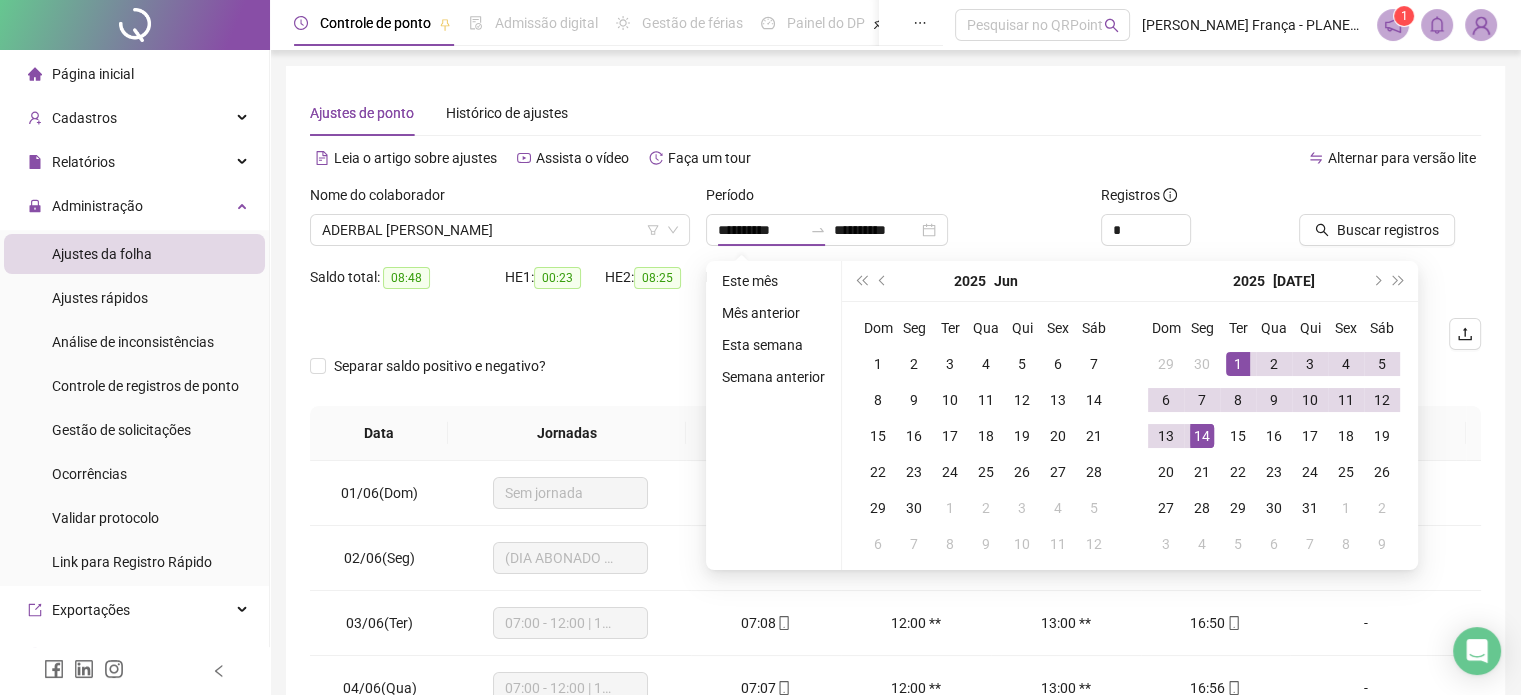 type on "**********" 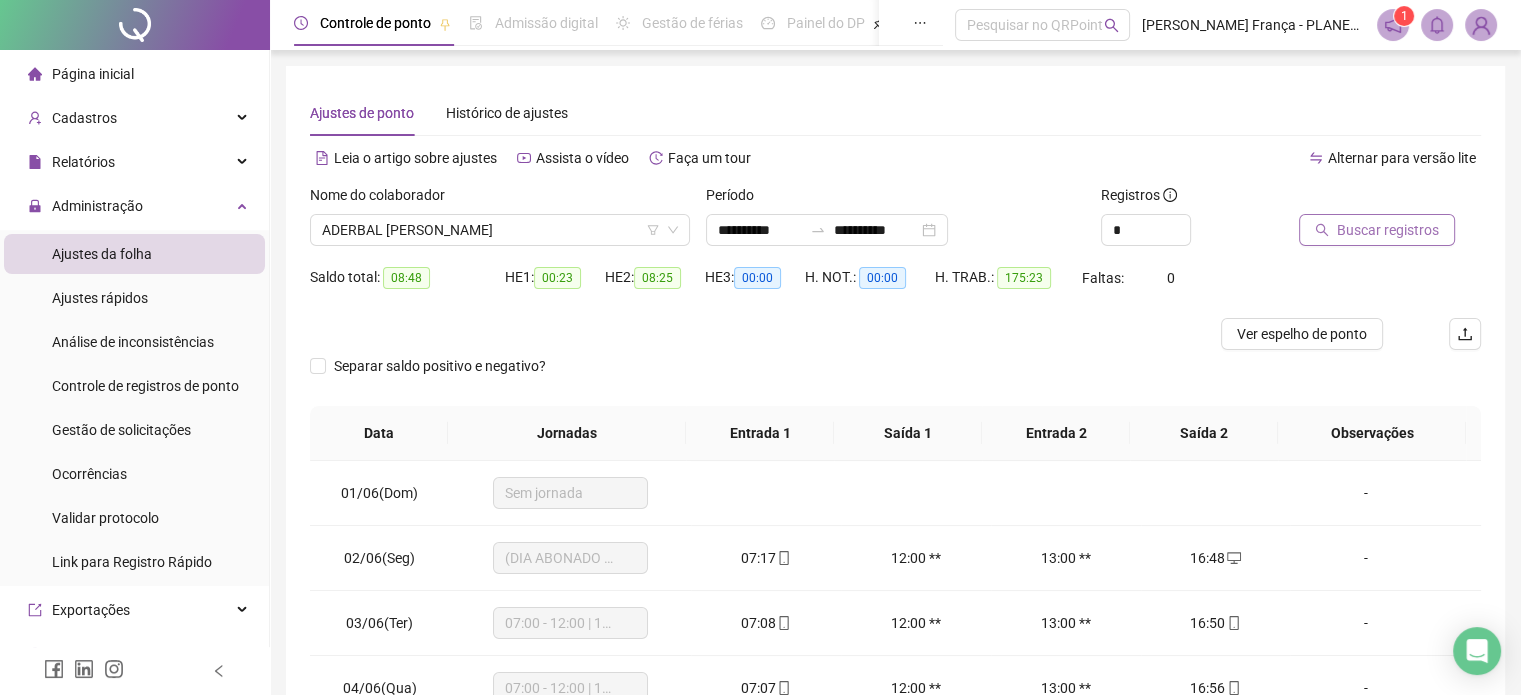 click on "Buscar registros" at bounding box center [1388, 230] 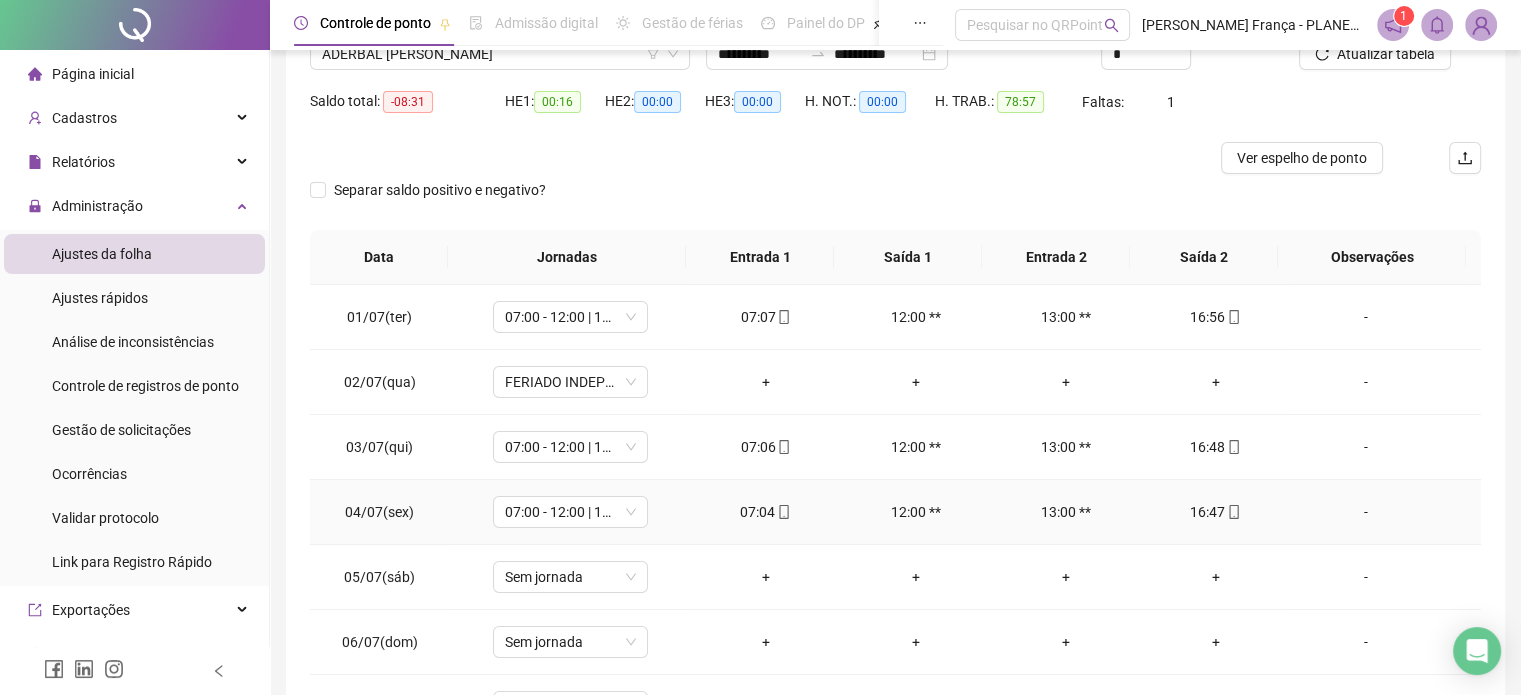 scroll, scrollTop: 302, scrollLeft: 0, axis: vertical 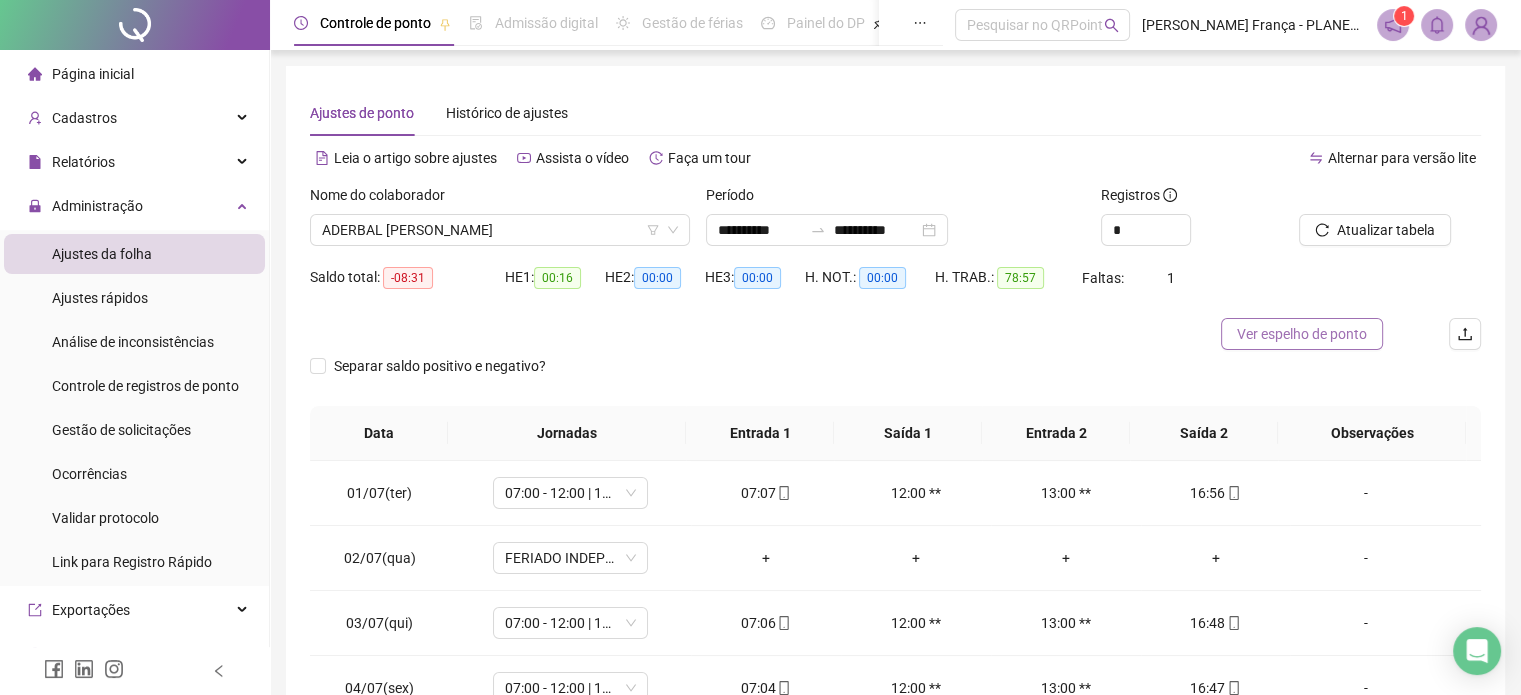 click on "Ver espelho de ponto" at bounding box center (1302, 334) 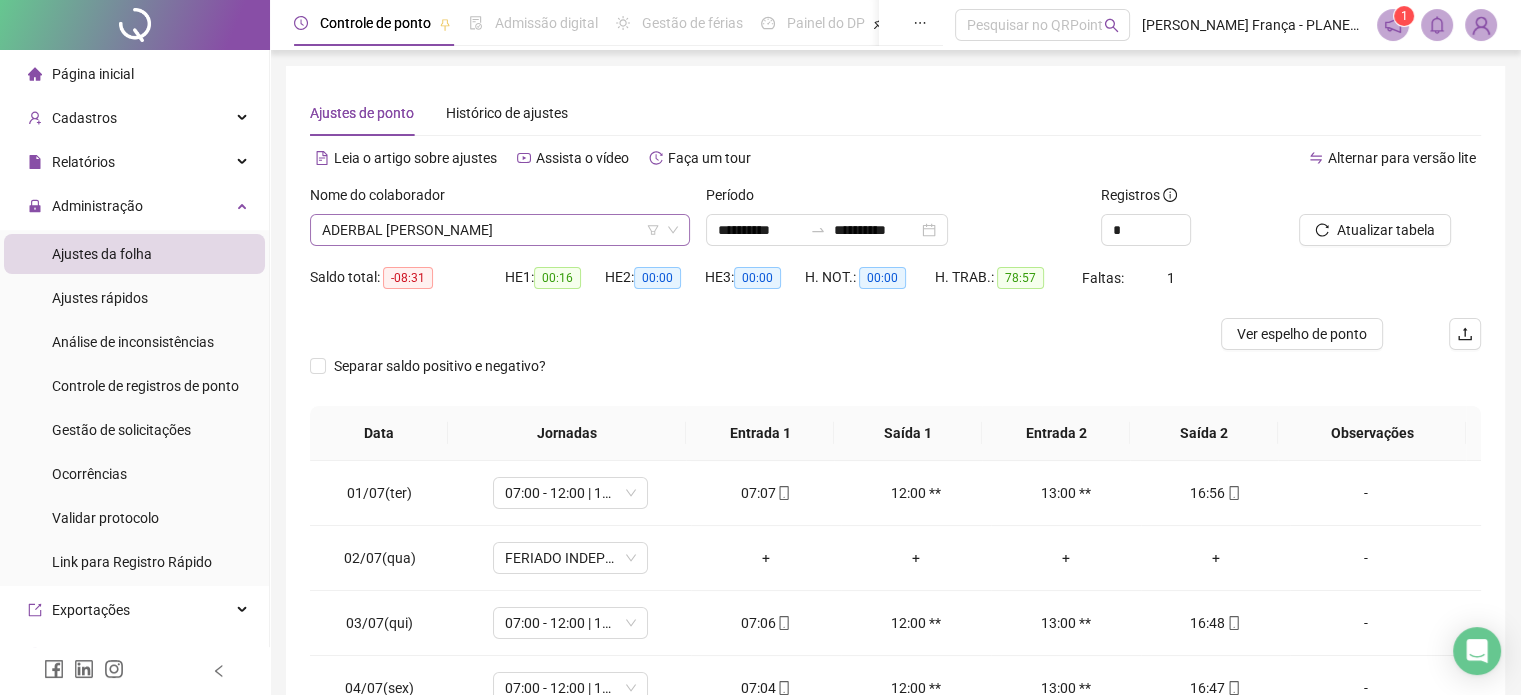 click on "ADERBAL [PERSON_NAME]" at bounding box center (500, 230) 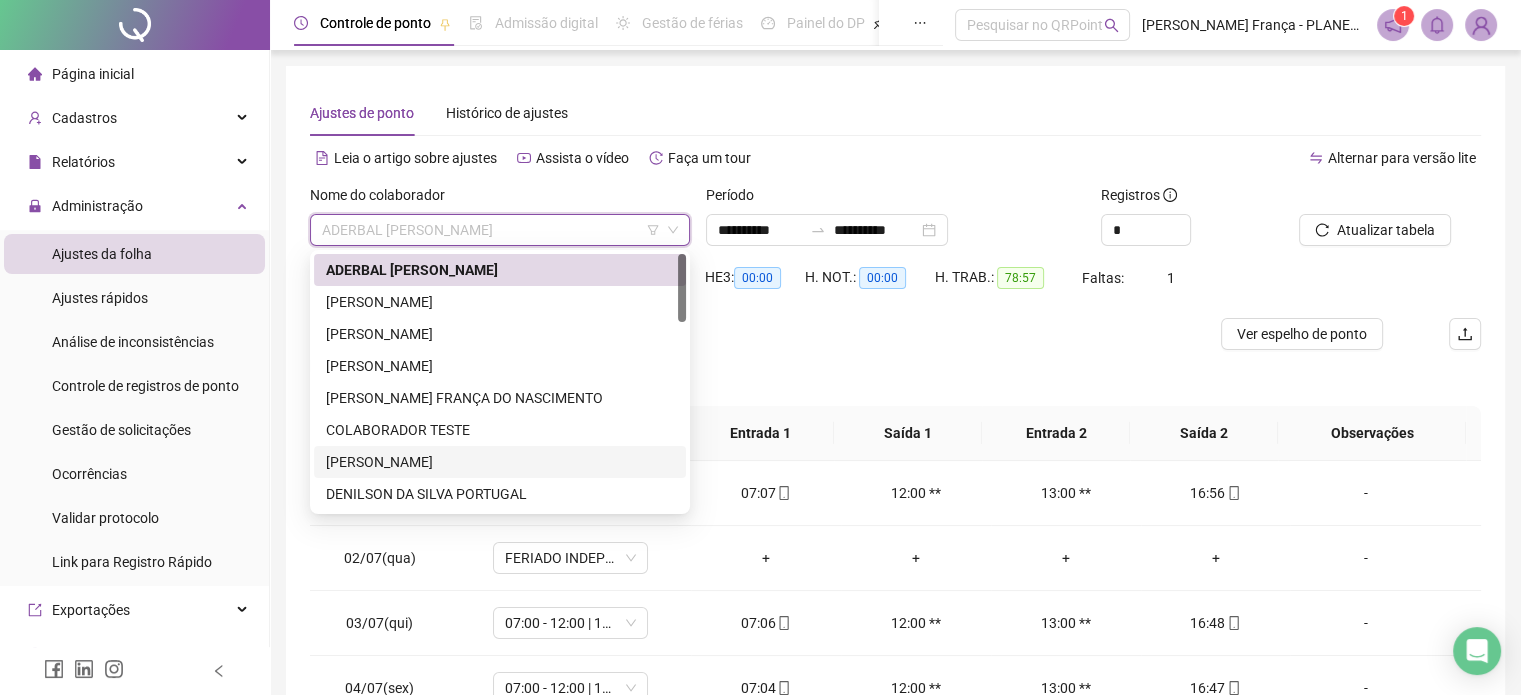 drag, startPoint x: 366, startPoint y: 451, endPoint x: 864, endPoint y: 392, distance: 501.4828 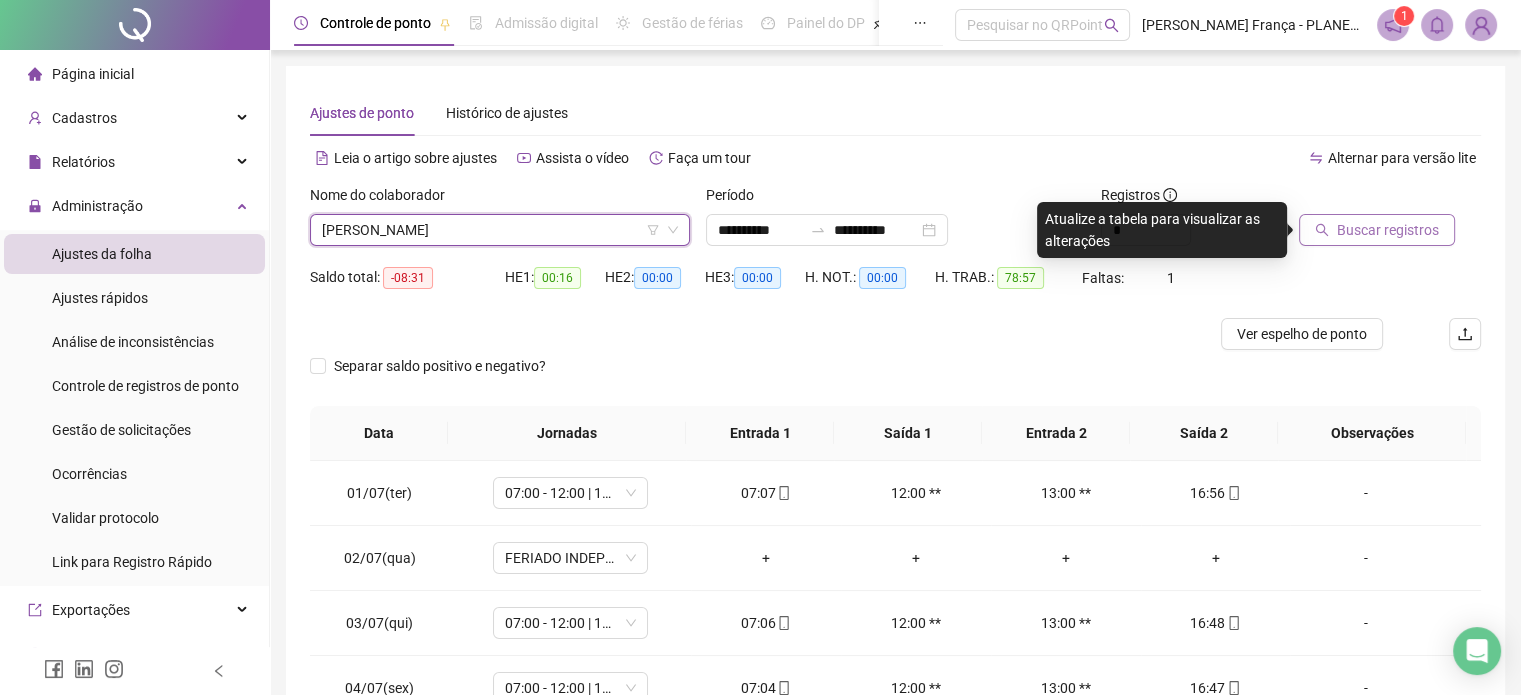 click on "Buscar registros" at bounding box center (1388, 230) 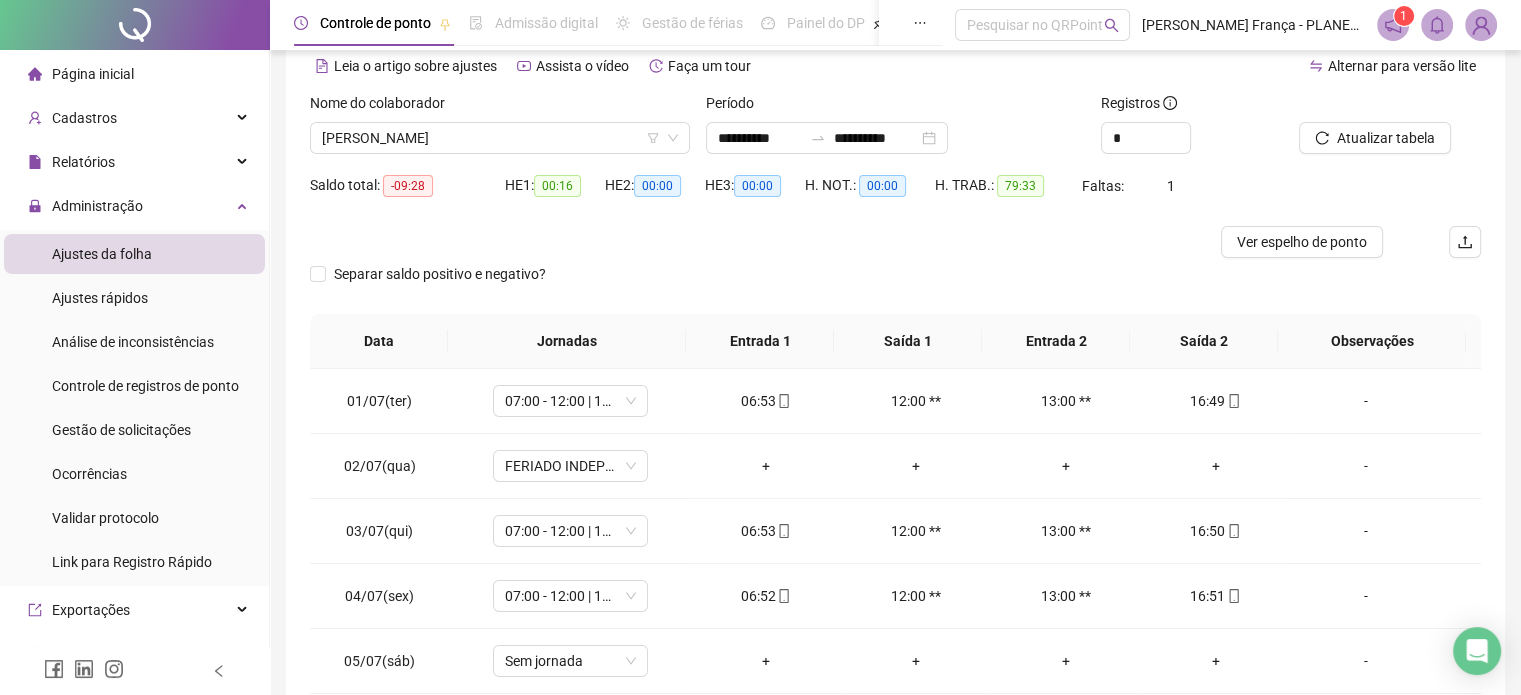 scroll, scrollTop: 302, scrollLeft: 0, axis: vertical 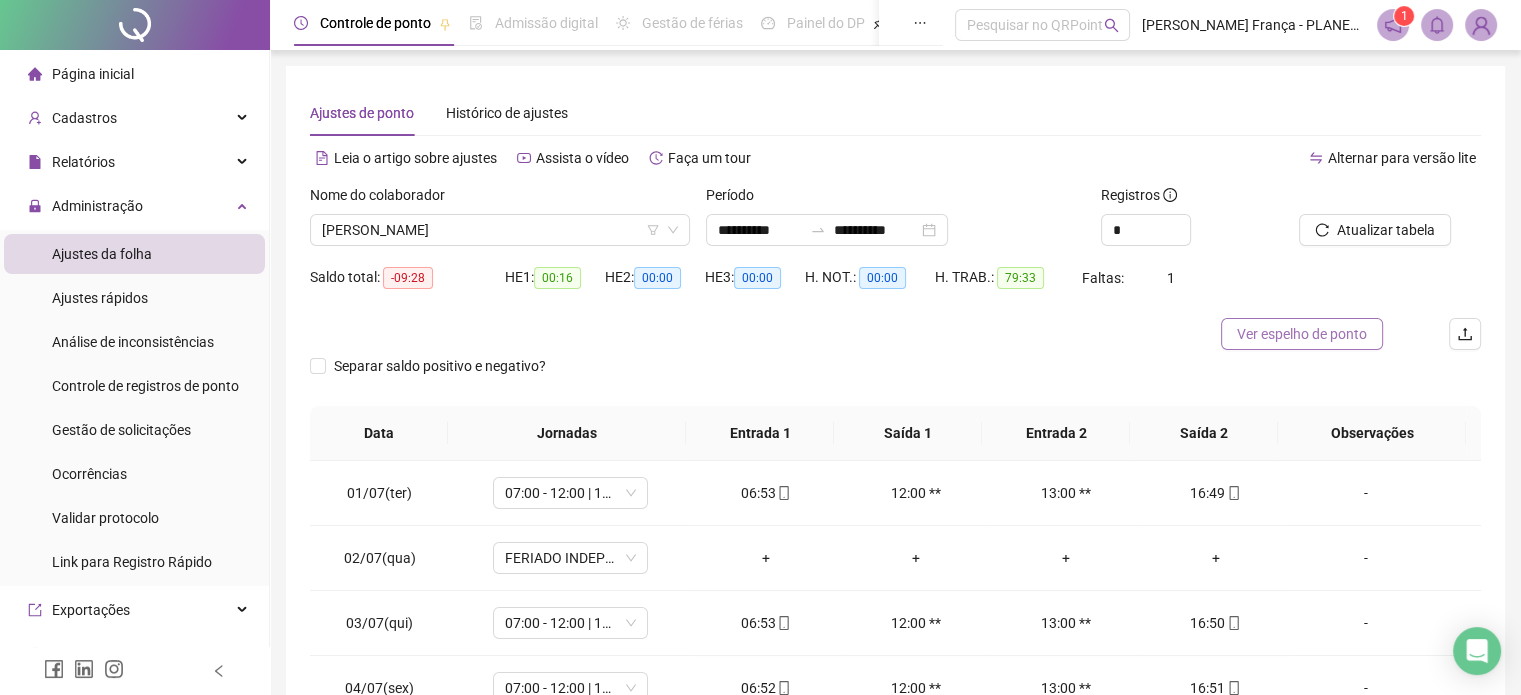 click on "Ver espelho de ponto" at bounding box center (1302, 334) 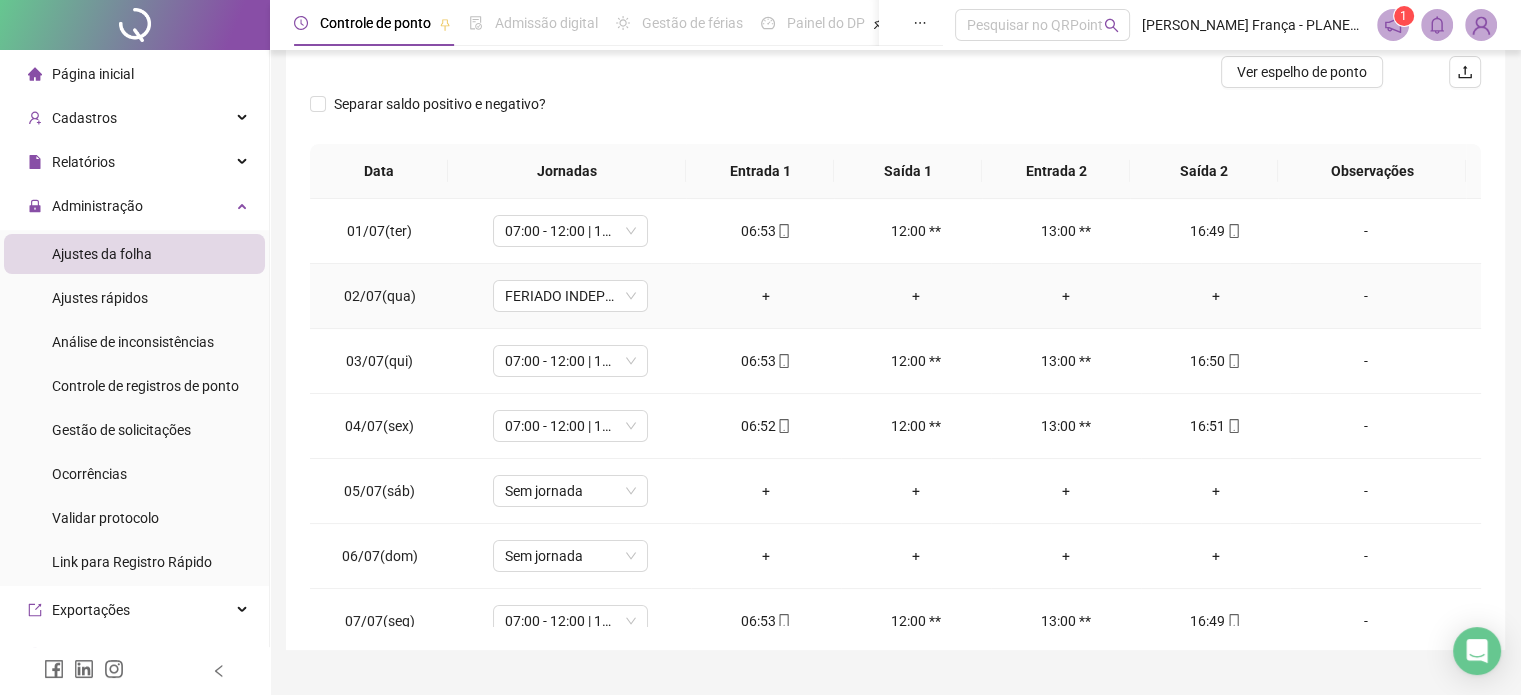 scroll, scrollTop: 302, scrollLeft: 0, axis: vertical 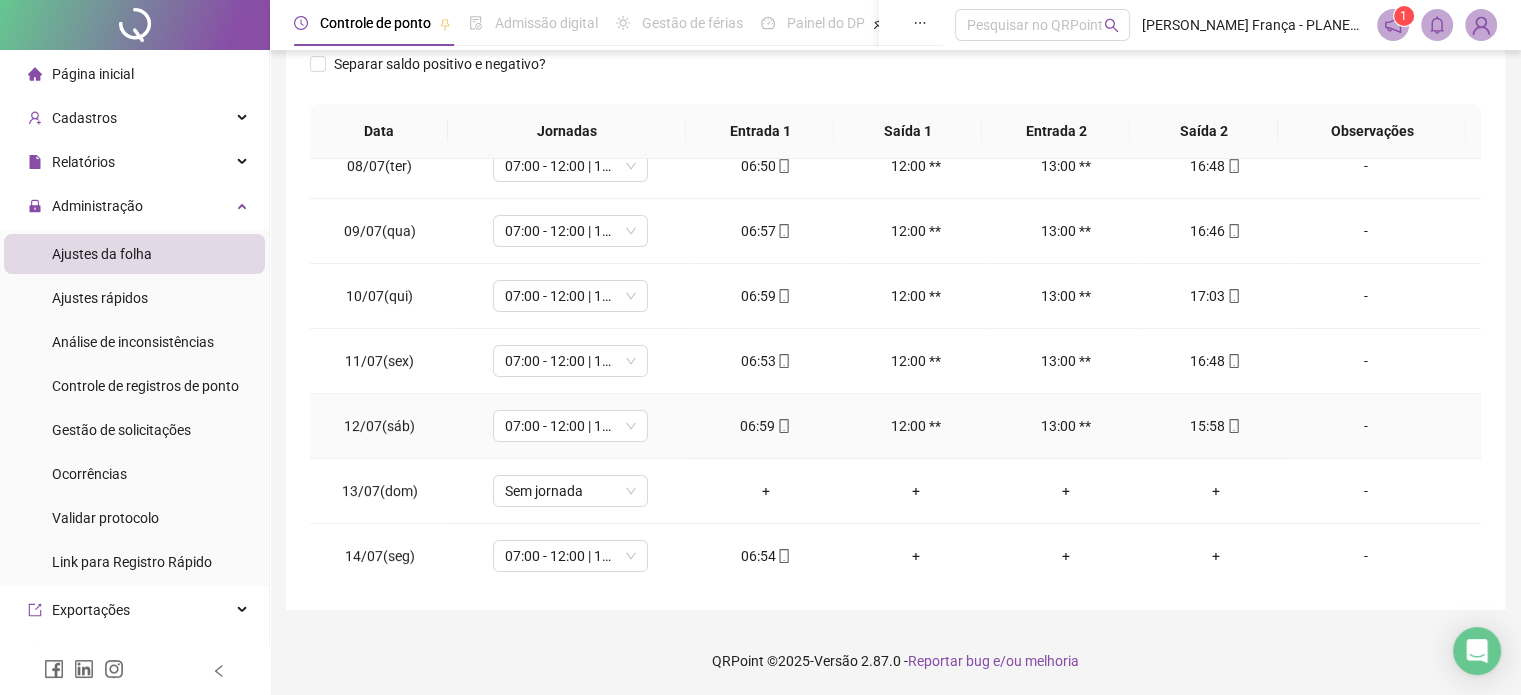 click on "-" at bounding box center (1365, 426) 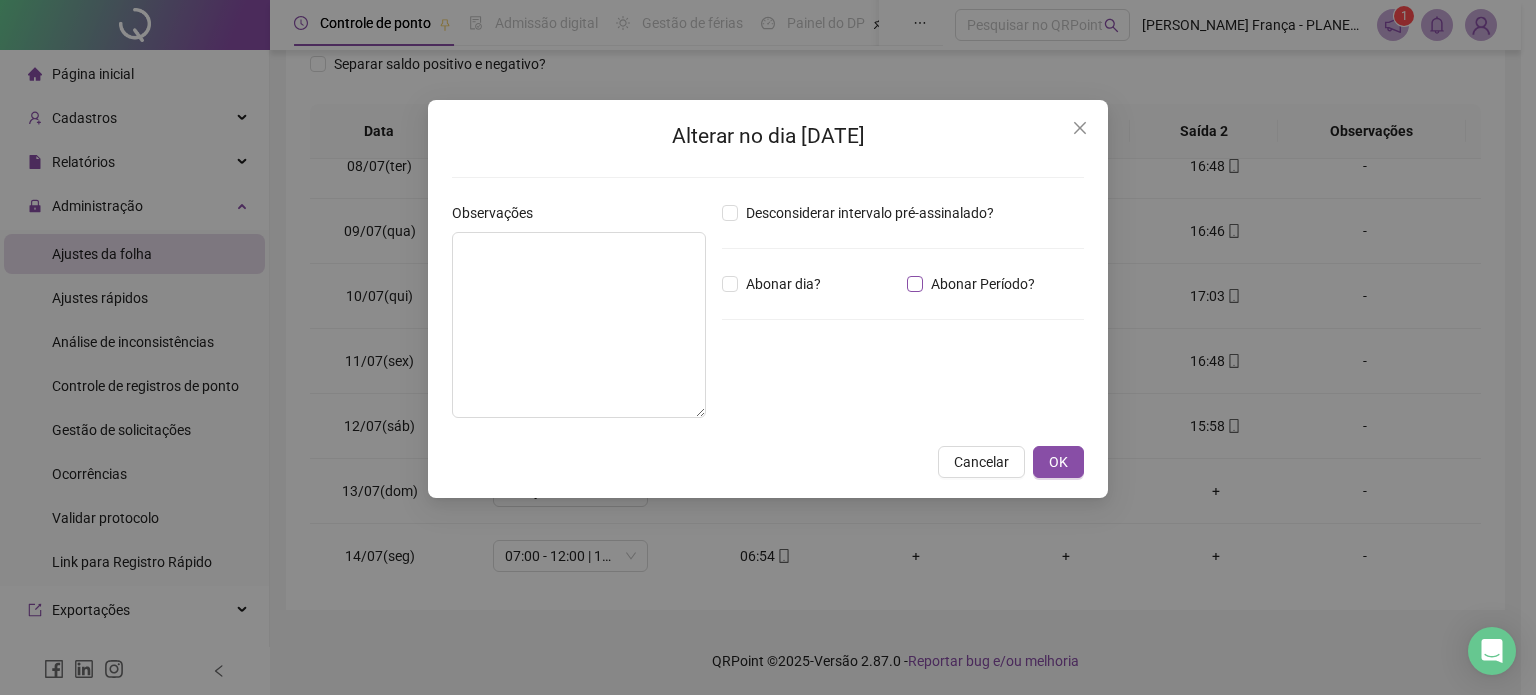 click on "Abonar Período?" at bounding box center (983, 284) 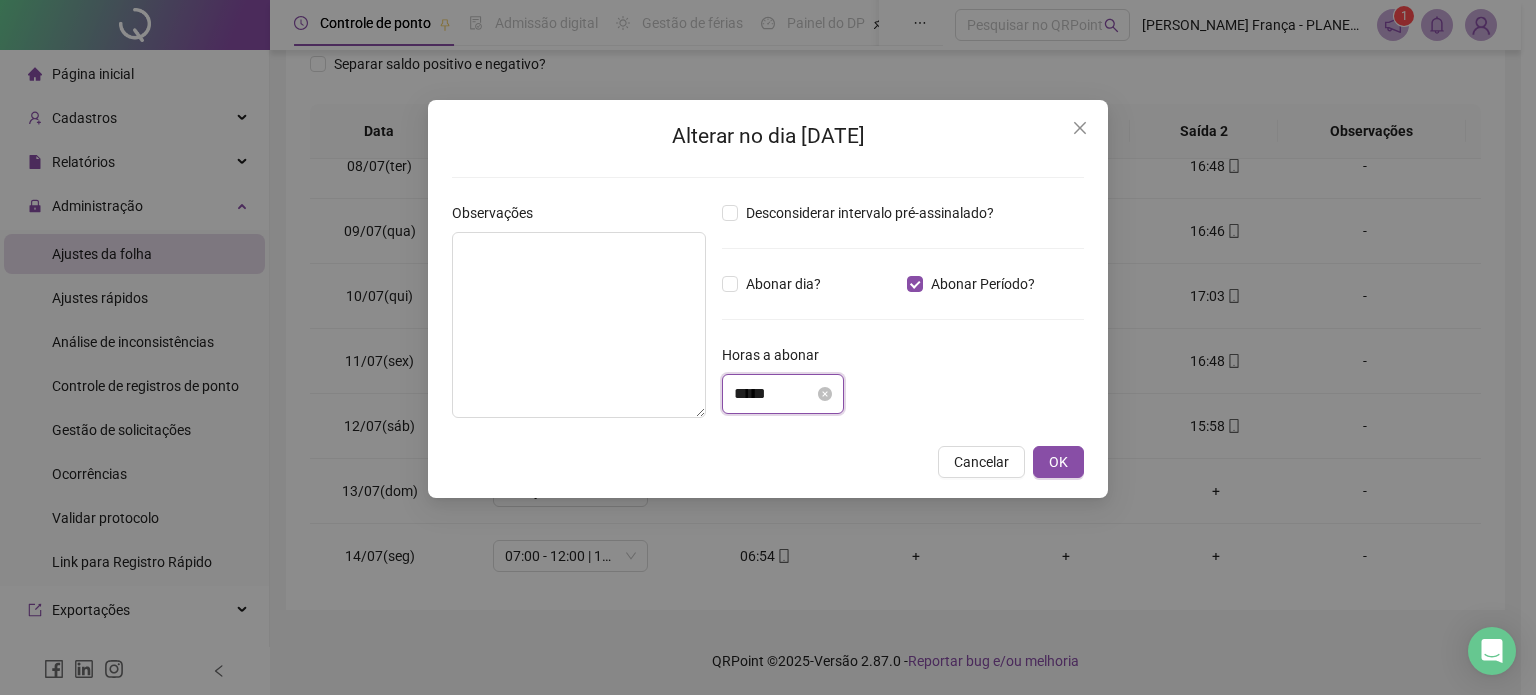 click on "*****" at bounding box center (774, 394) 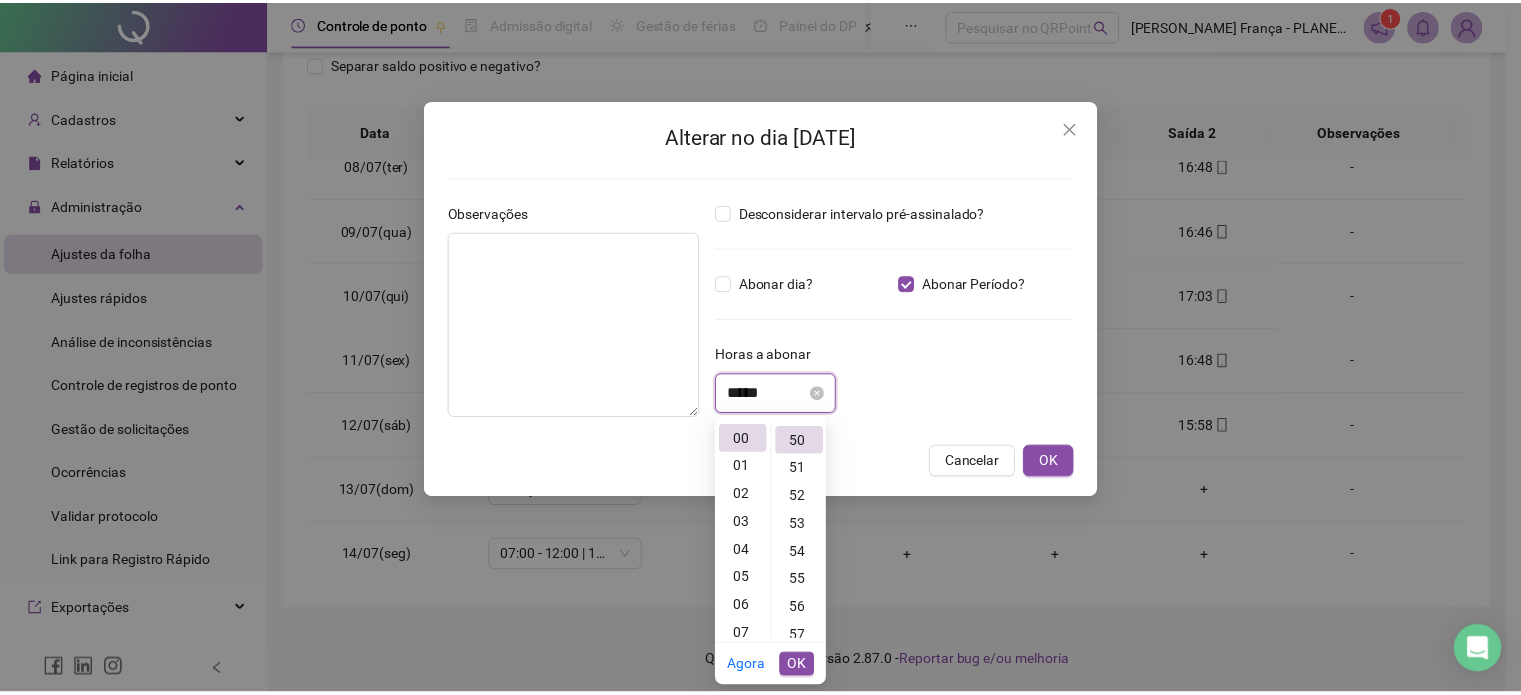 scroll, scrollTop: 1400, scrollLeft: 0, axis: vertical 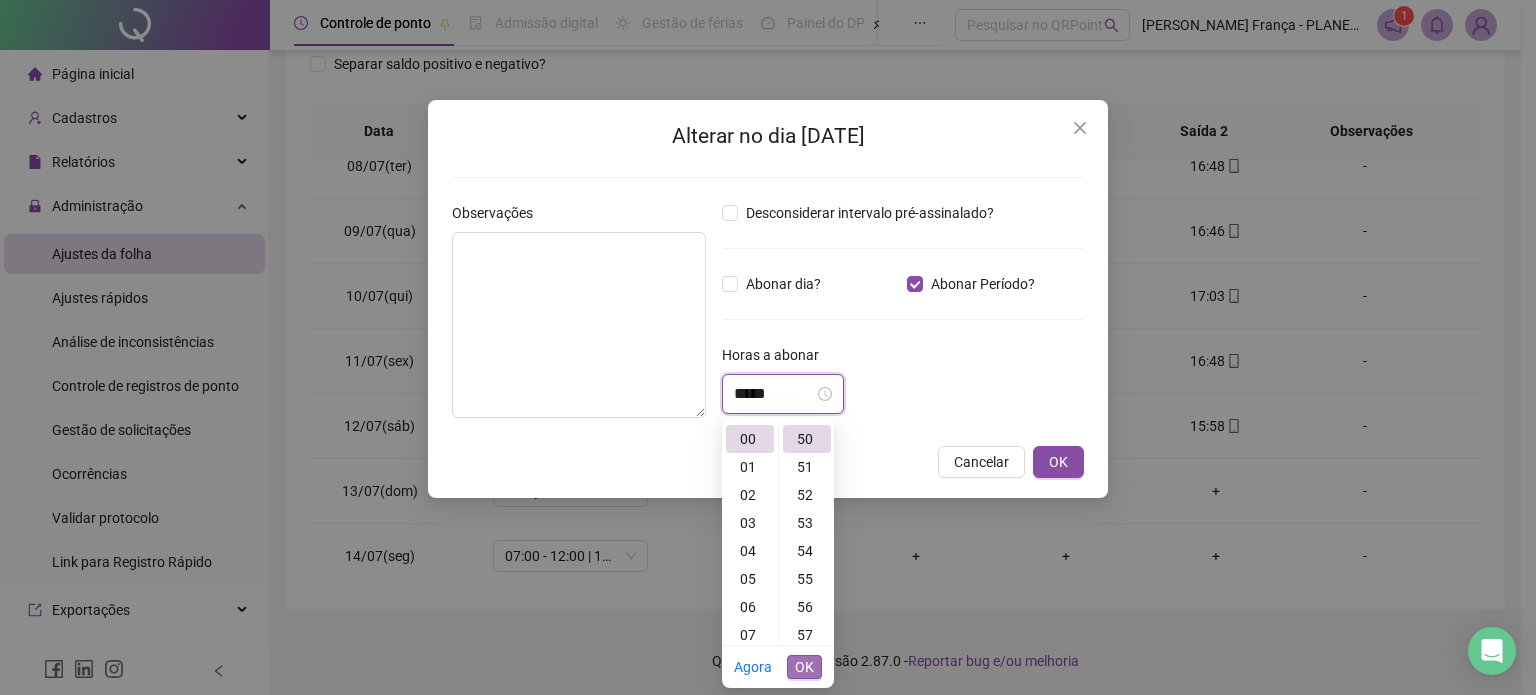 type on "*****" 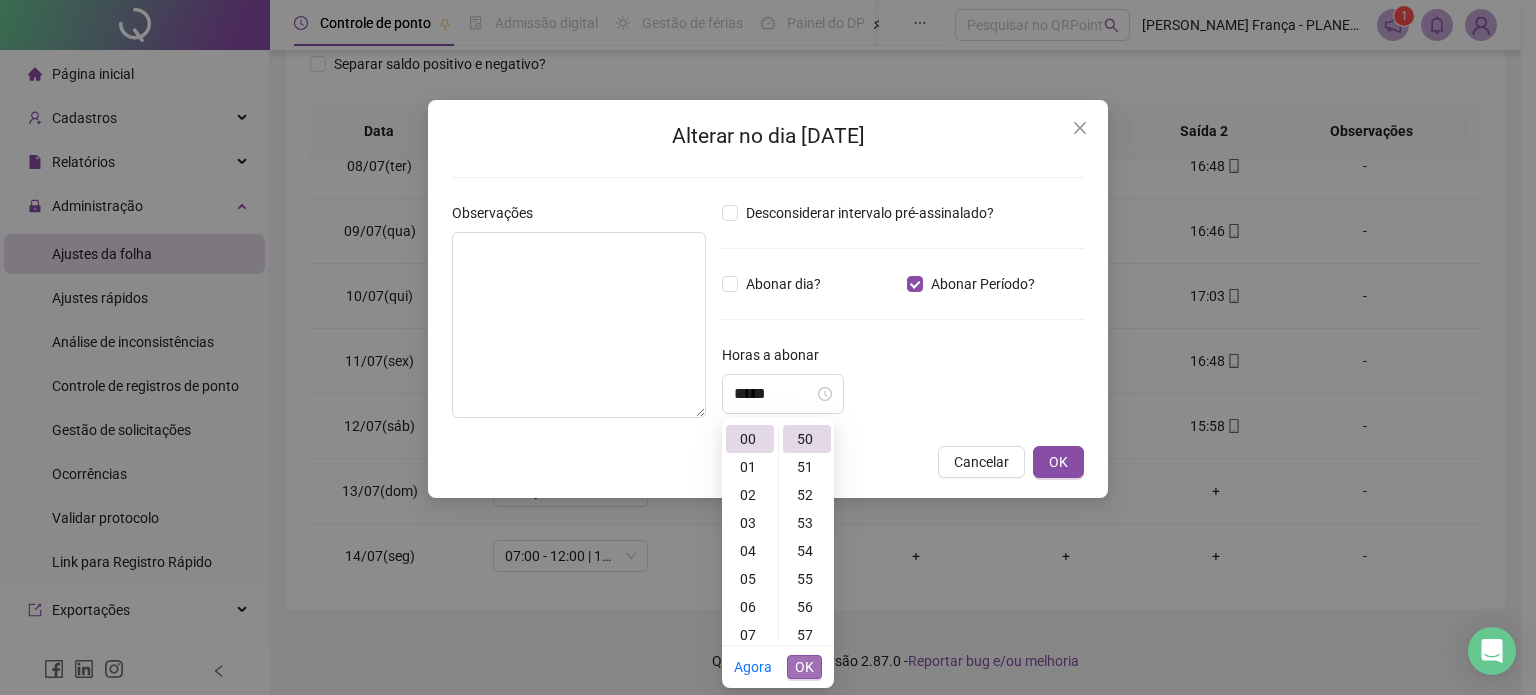 click on "OK" at bounding box center (804, 667) 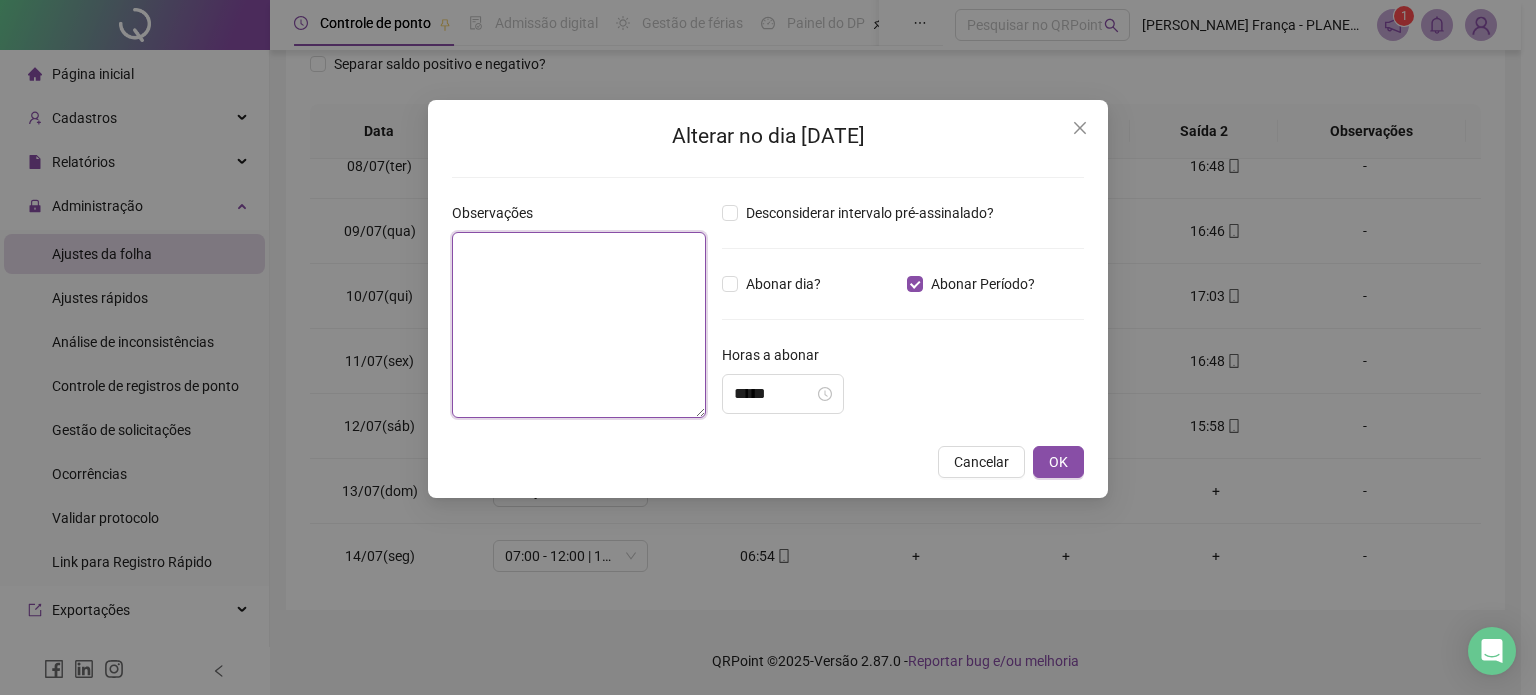 click at bounding box center [579, 325] 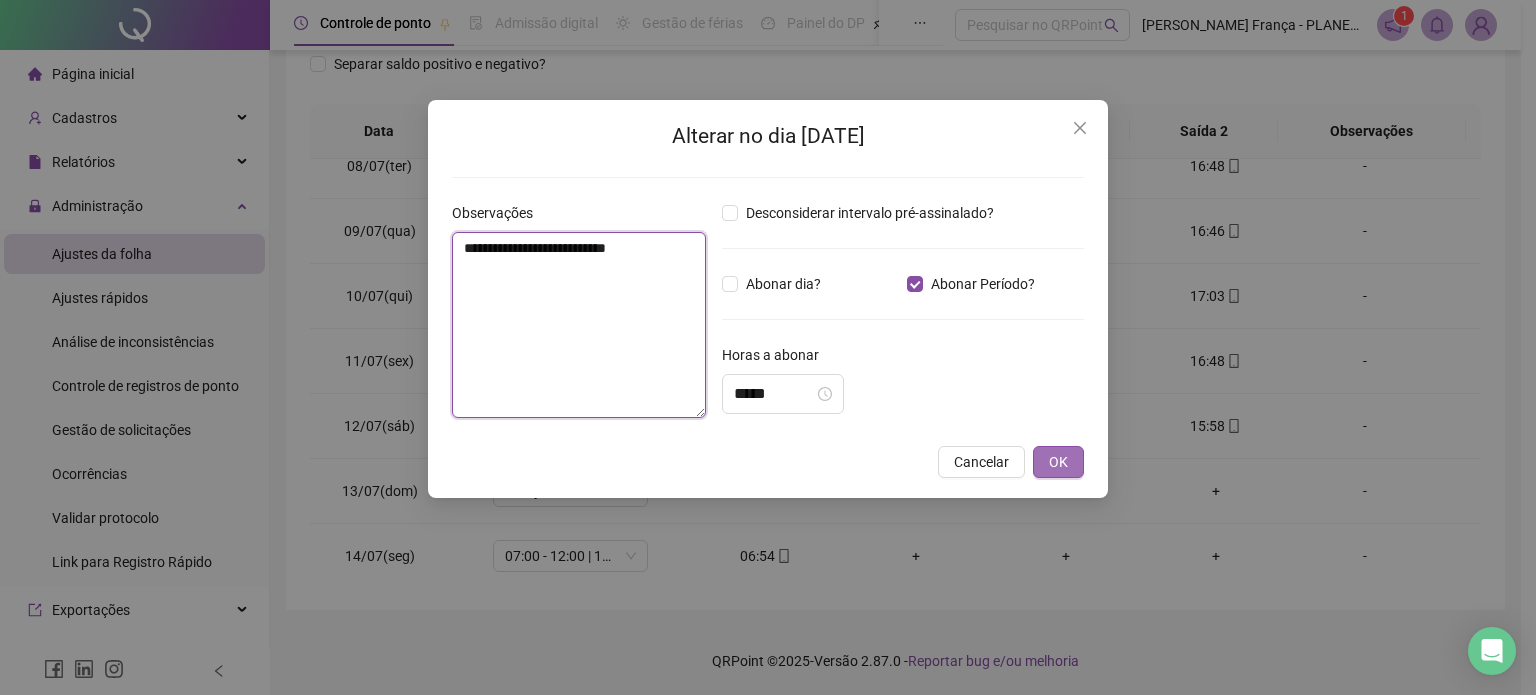 type on "**********" 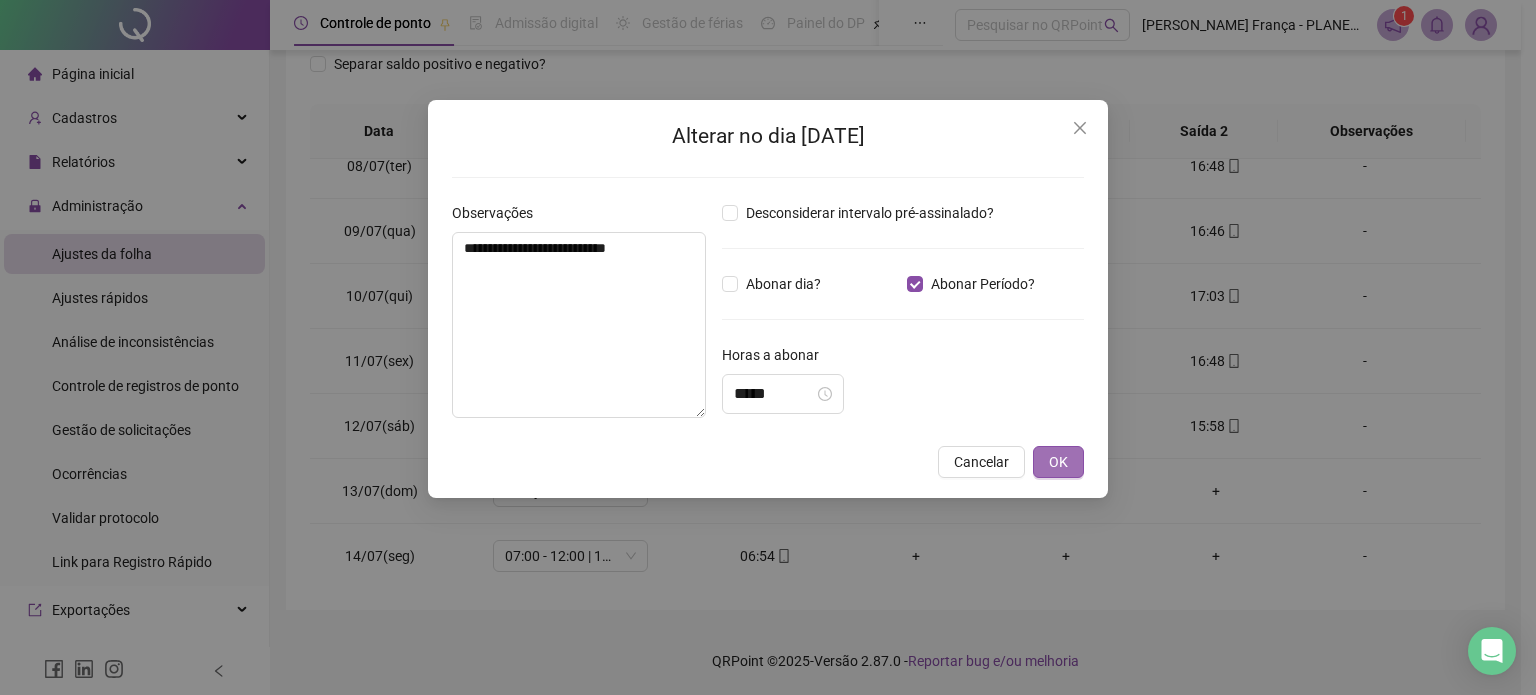 click on "OK" at bounding box center (1058, 462) 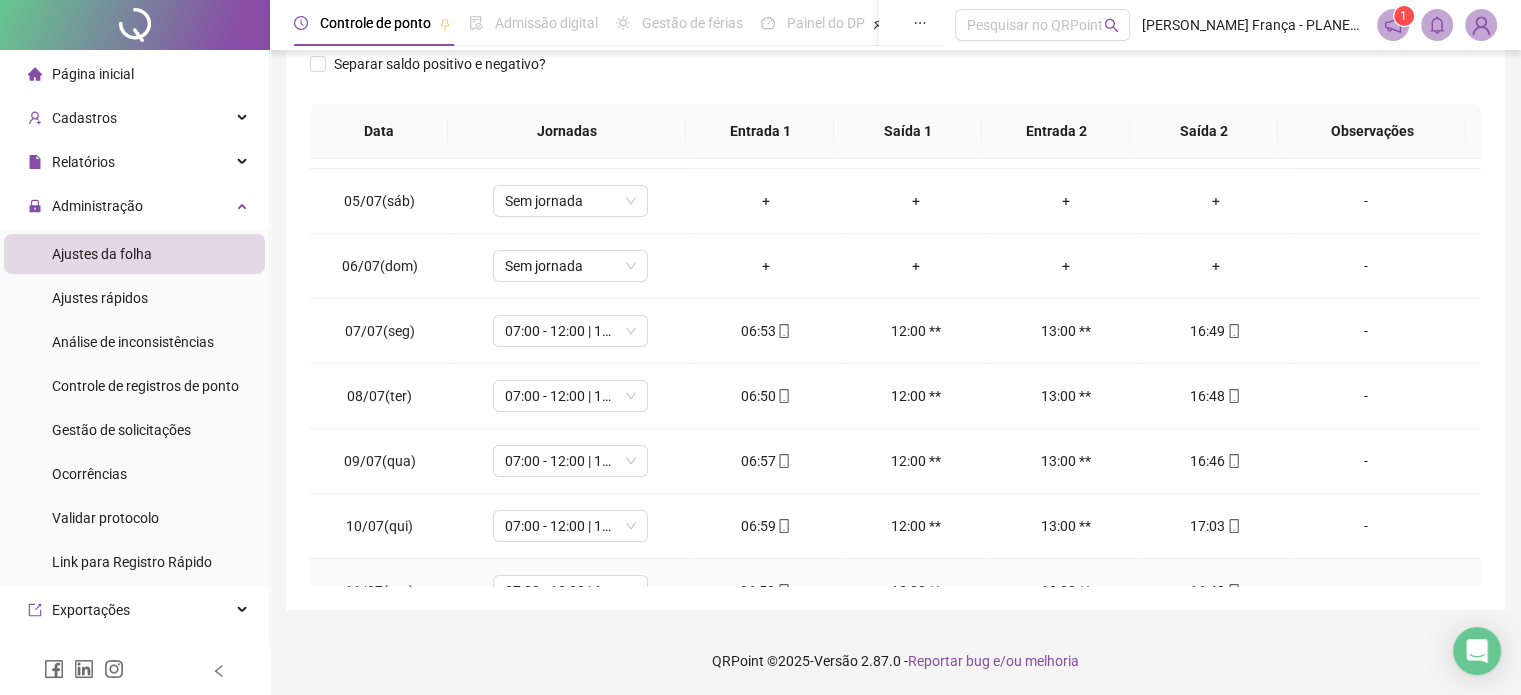 scroll, scrollTop: 0, scrollLeft: 0, axis: both 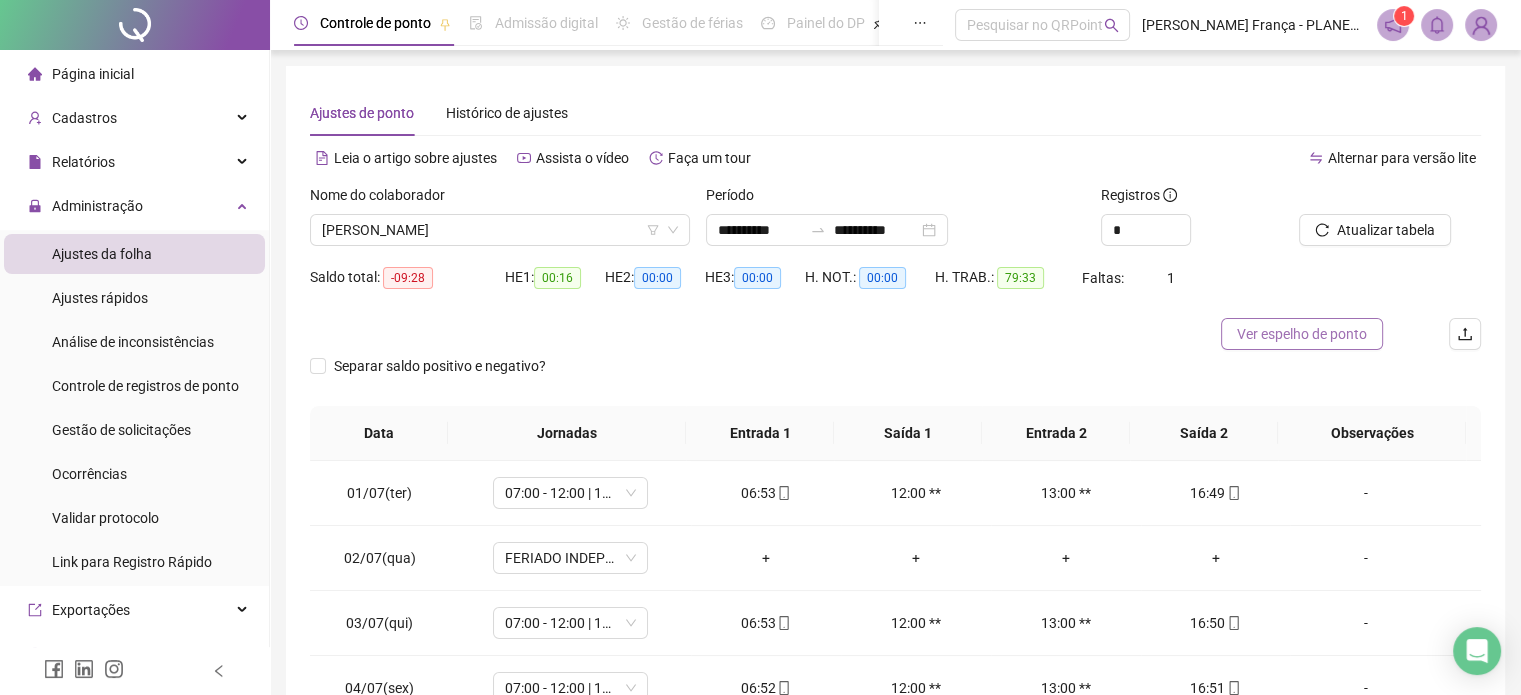 click on "Ver espelho de ponto" at bounding box center (1302, 334) 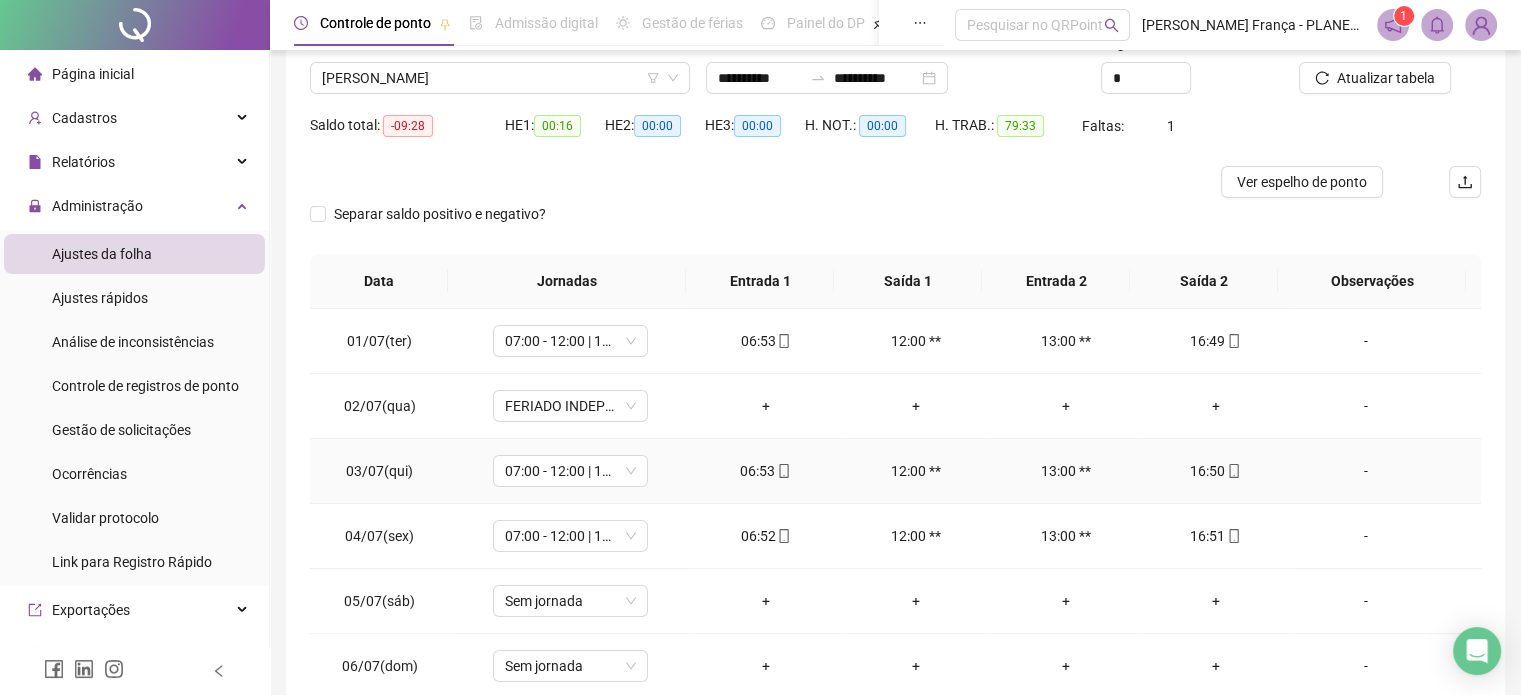 scroll, scrollTop: 302, scrollLeft: 0, axis: vertical 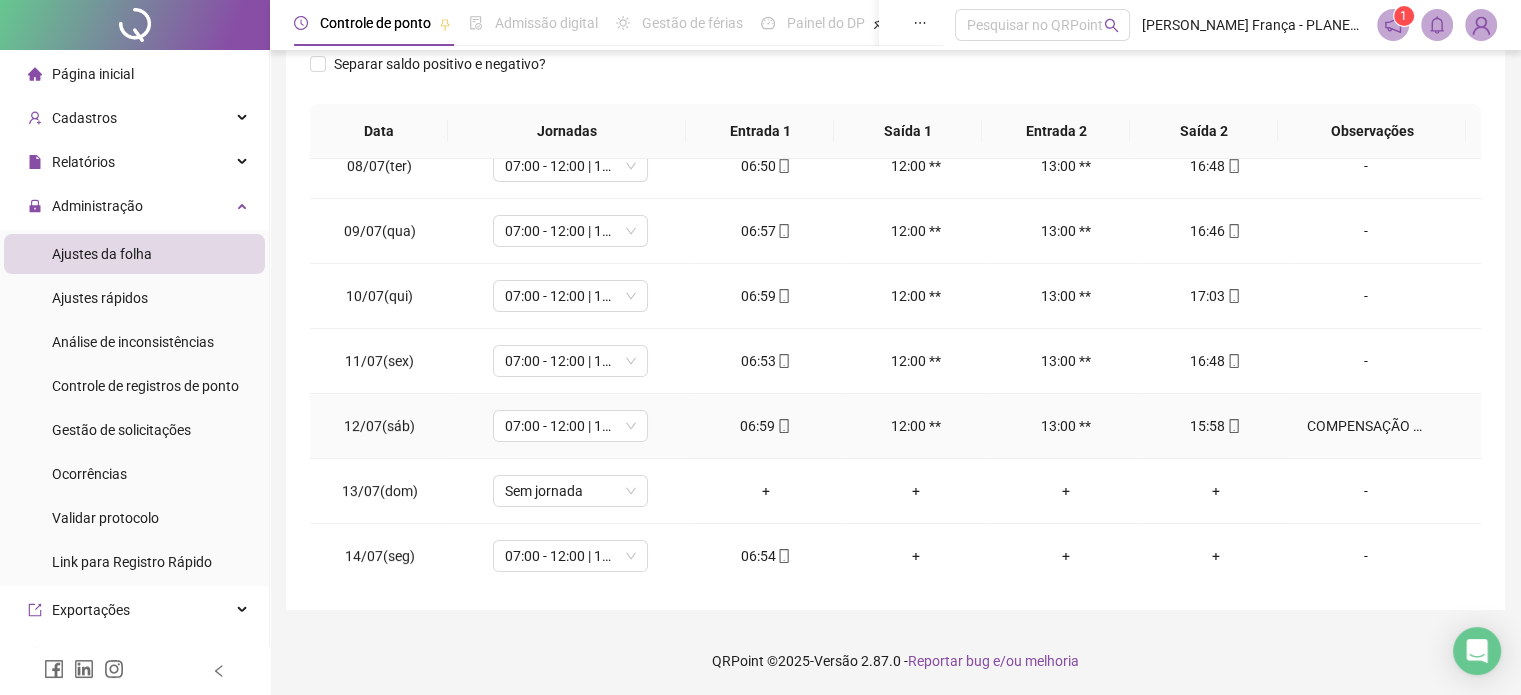 click on "COMPENSAÇÃO DO DIA [DATE]." at bounding box center (1365, 426) 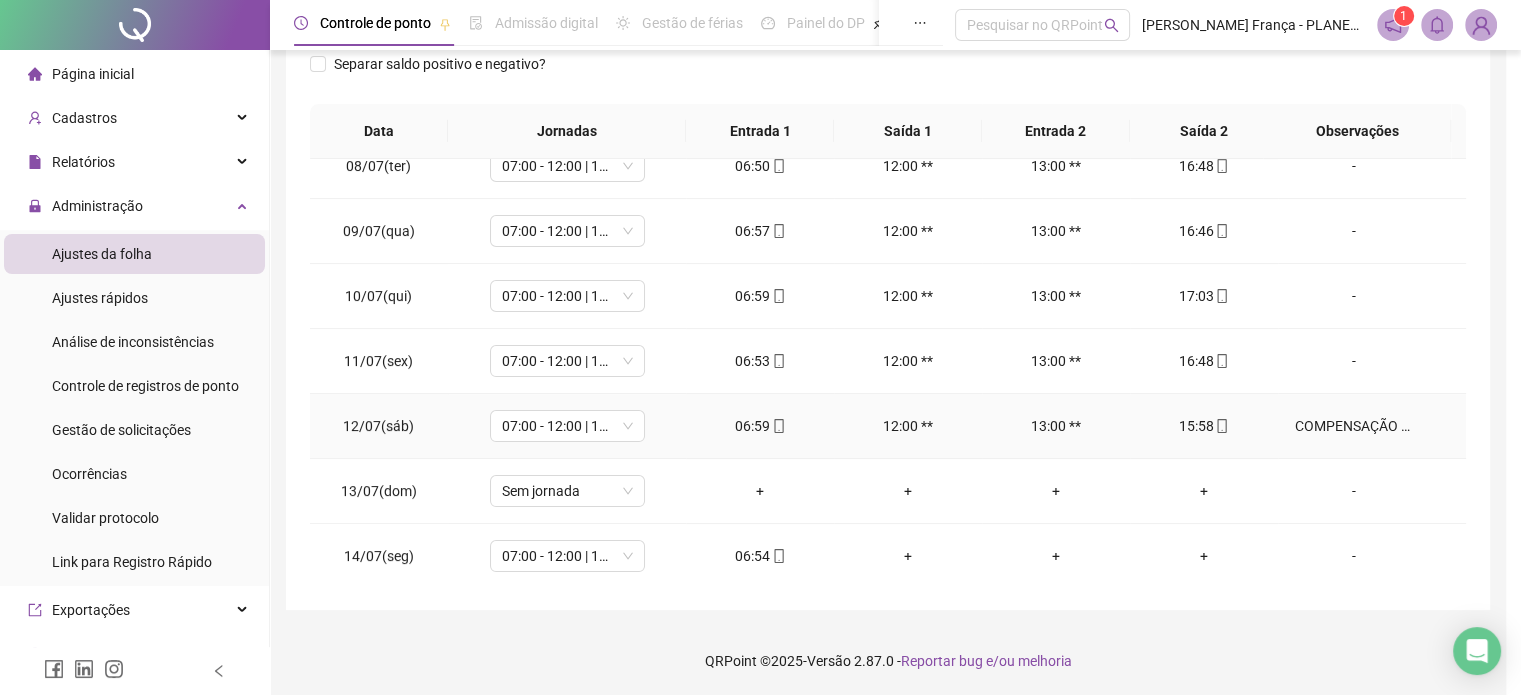 type 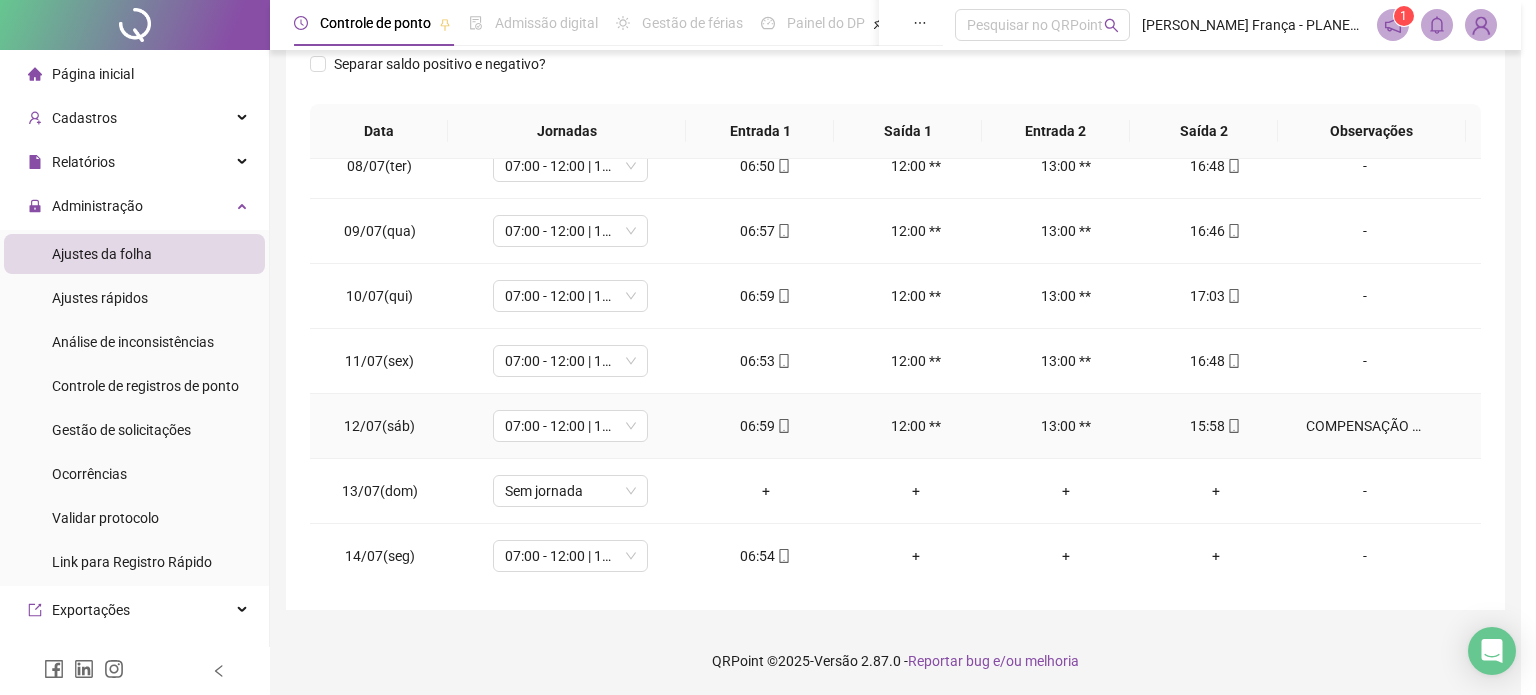 type on "*****" 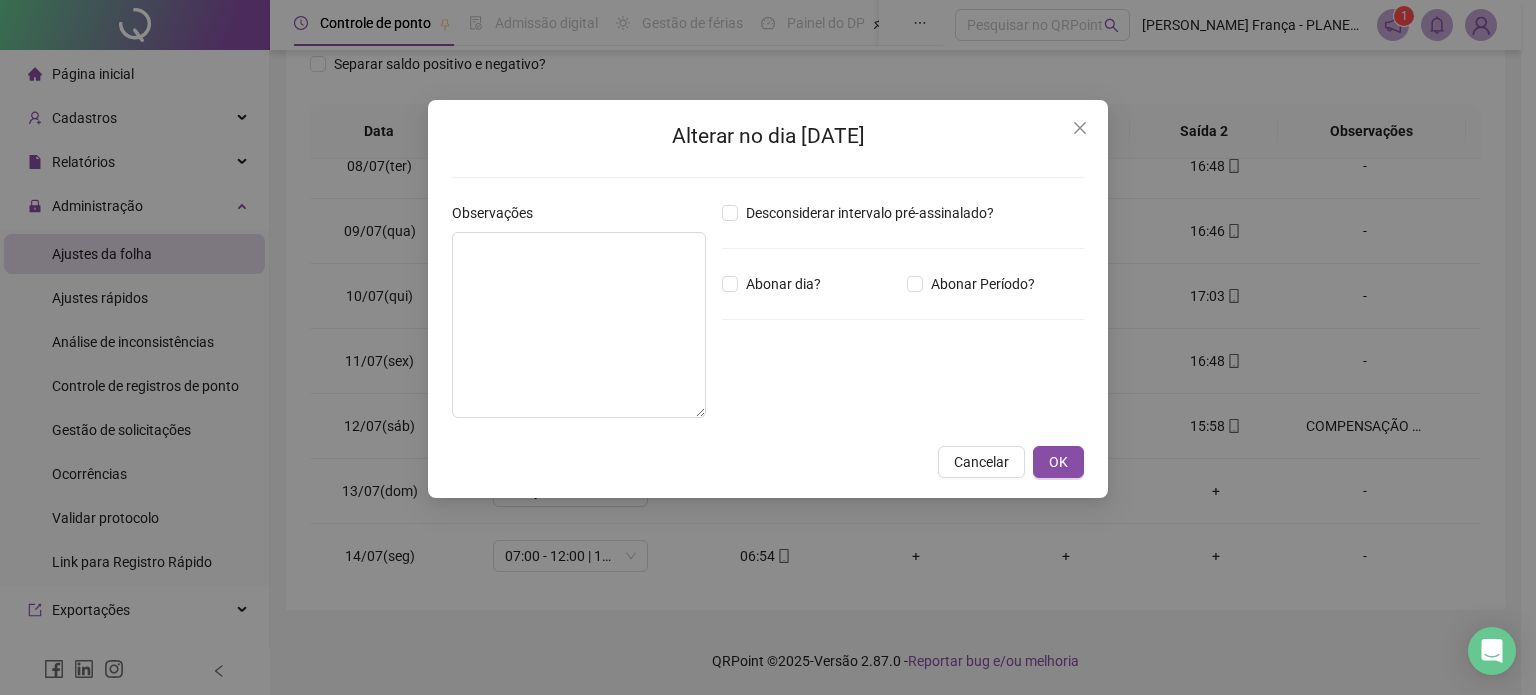 type on "**********" 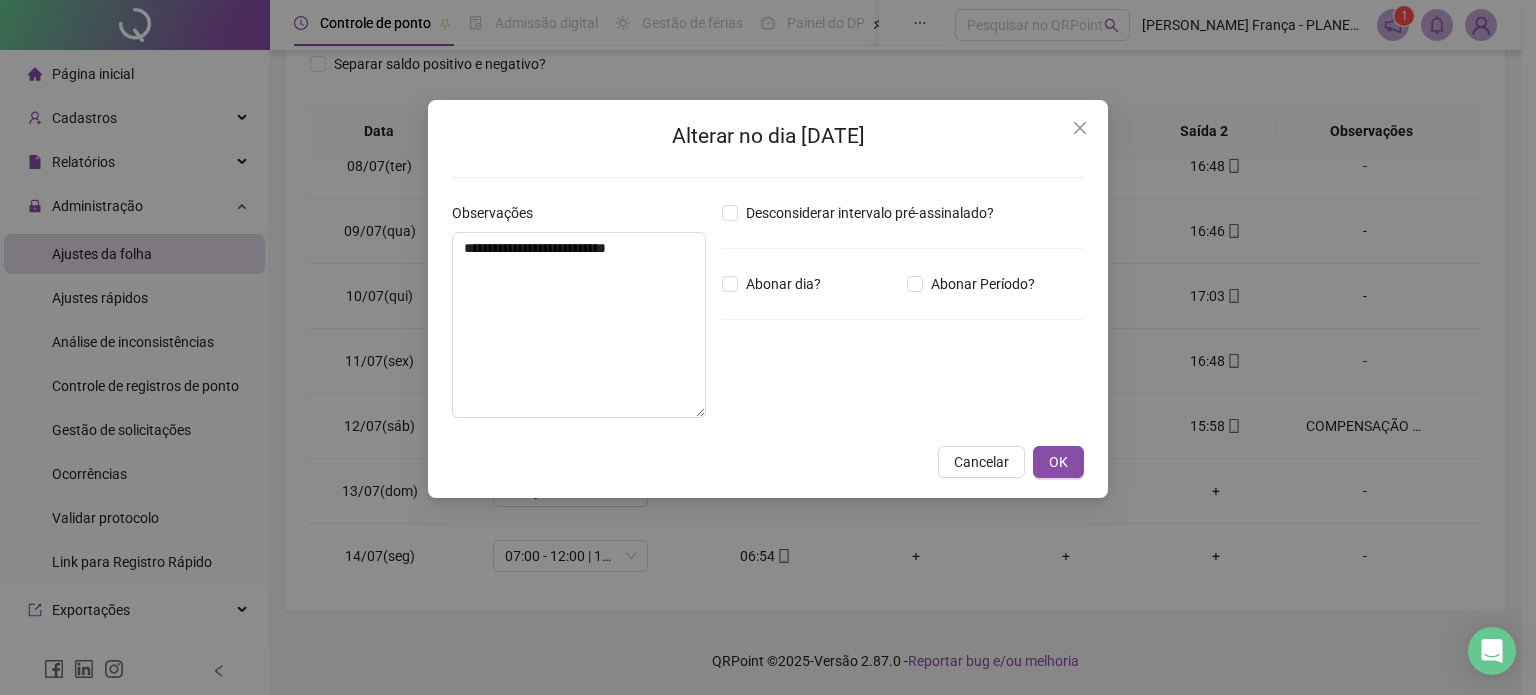 type on "*****" 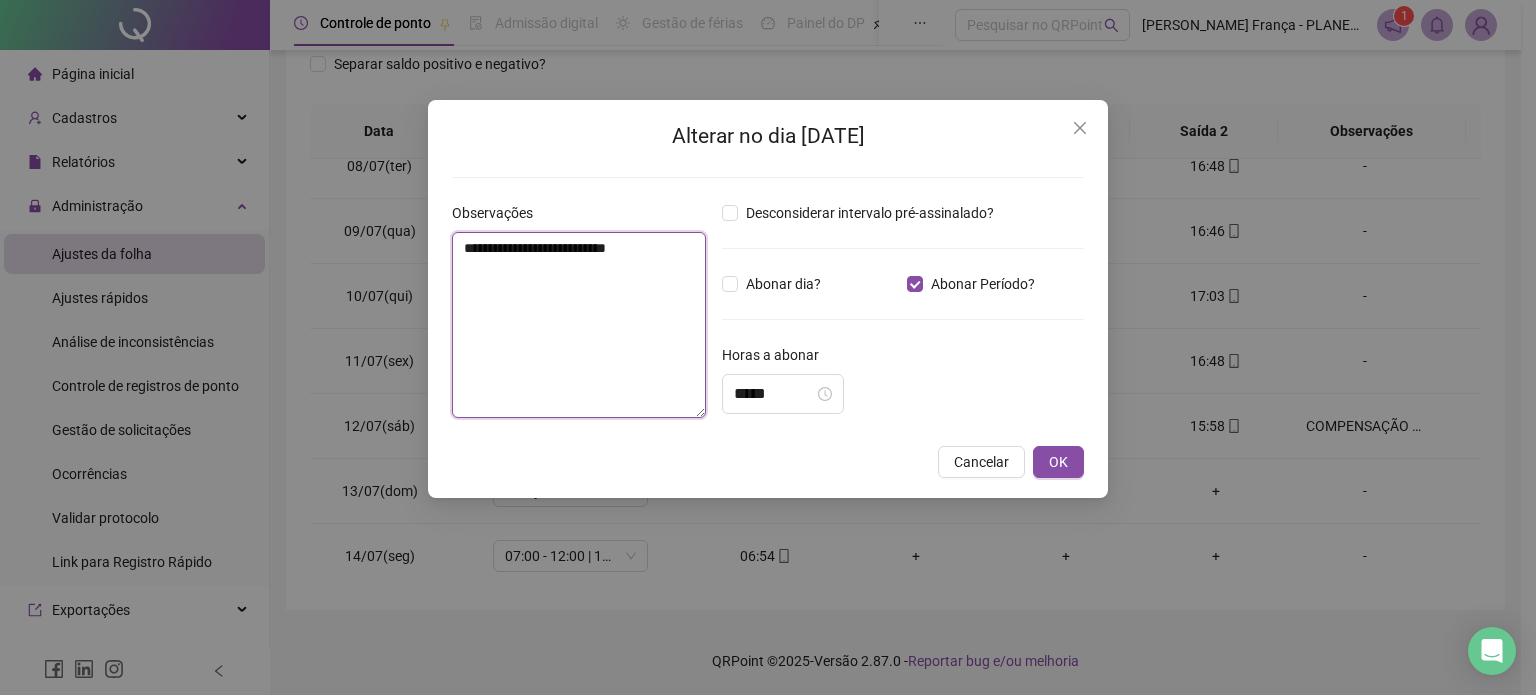 drag, startPoint x: 678, startPoint y: 252, endPoint x: 642, endPoint y: 254, distance: 36.05551 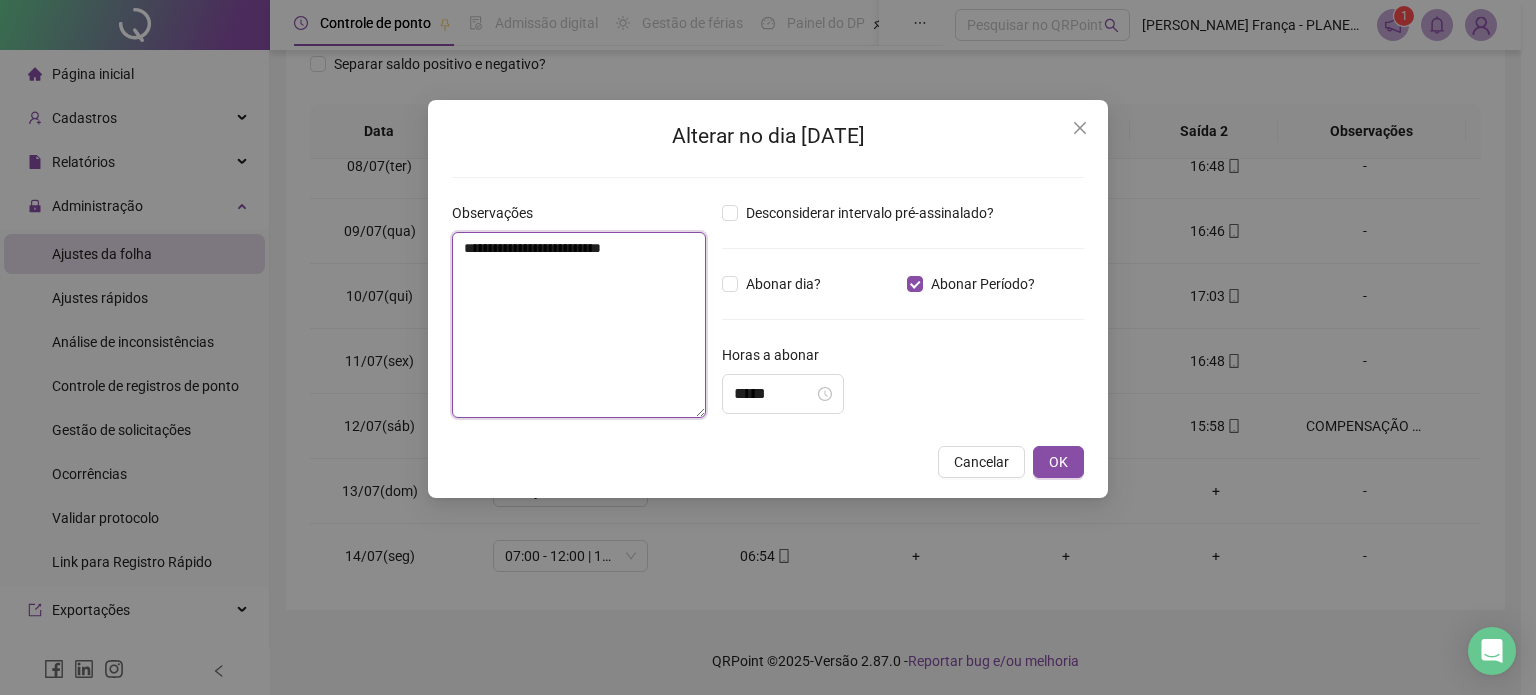 drag, startPoint x: 583, startPoint y: 250, endPoint x: 423, endPoint y: 258, distance: 160.19987 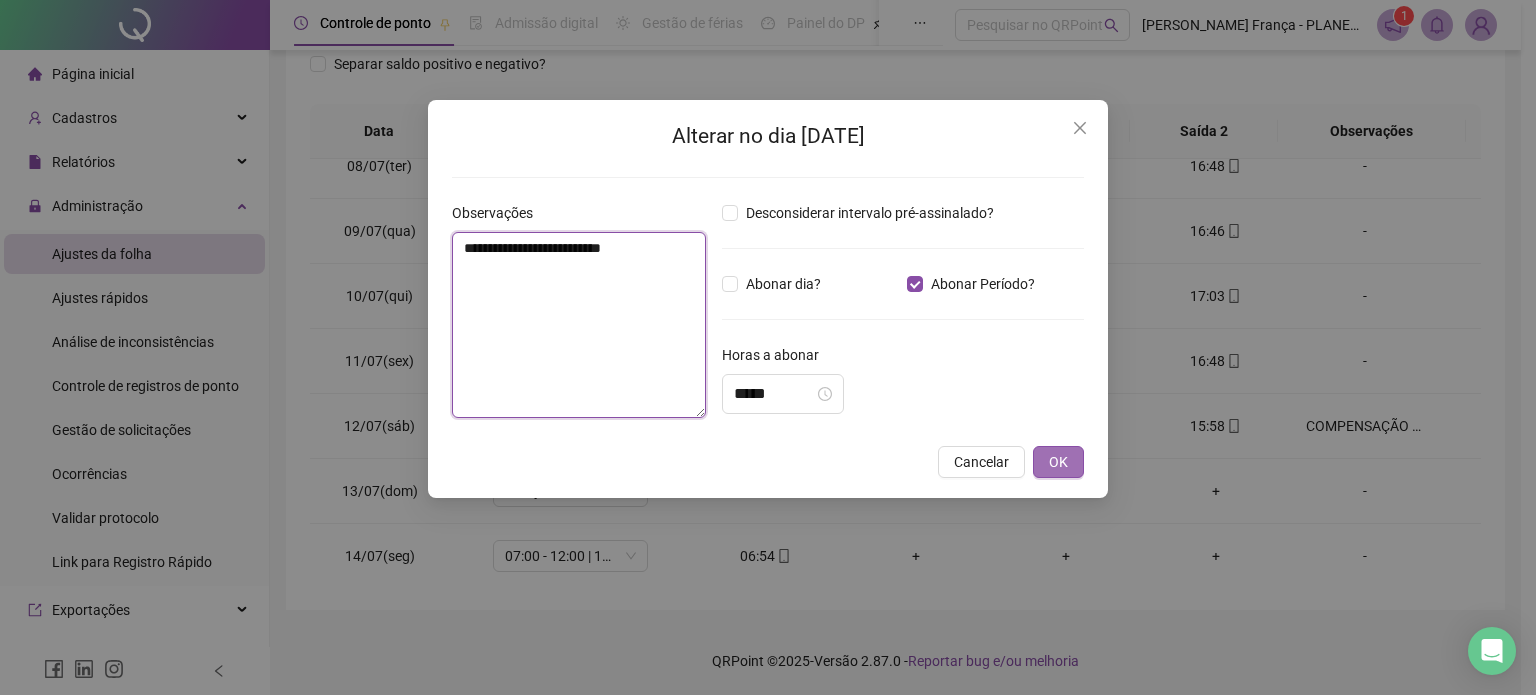 type on "**********" 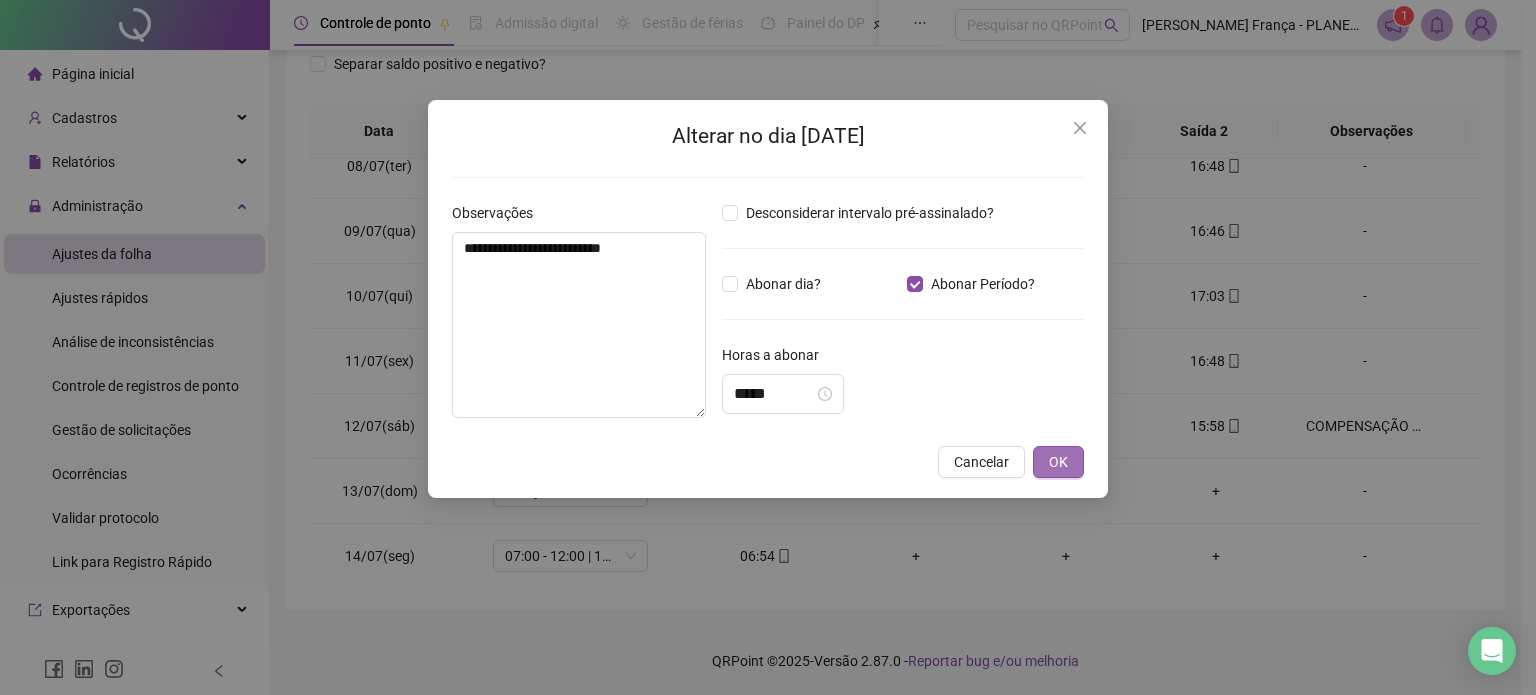 click on "OK" at bounding box center (1058, 462) 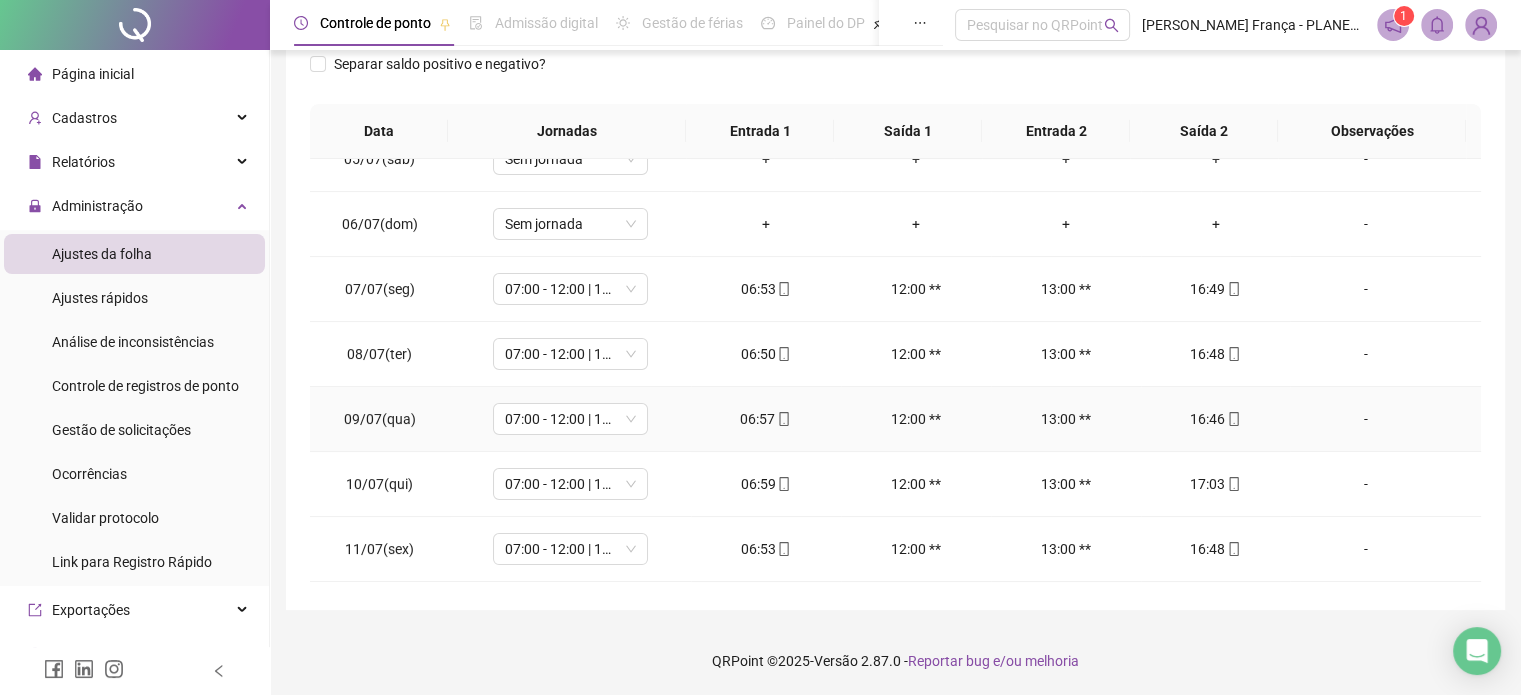 scroll, scrollTop: 0, scrollLeft: 0, axis: both 